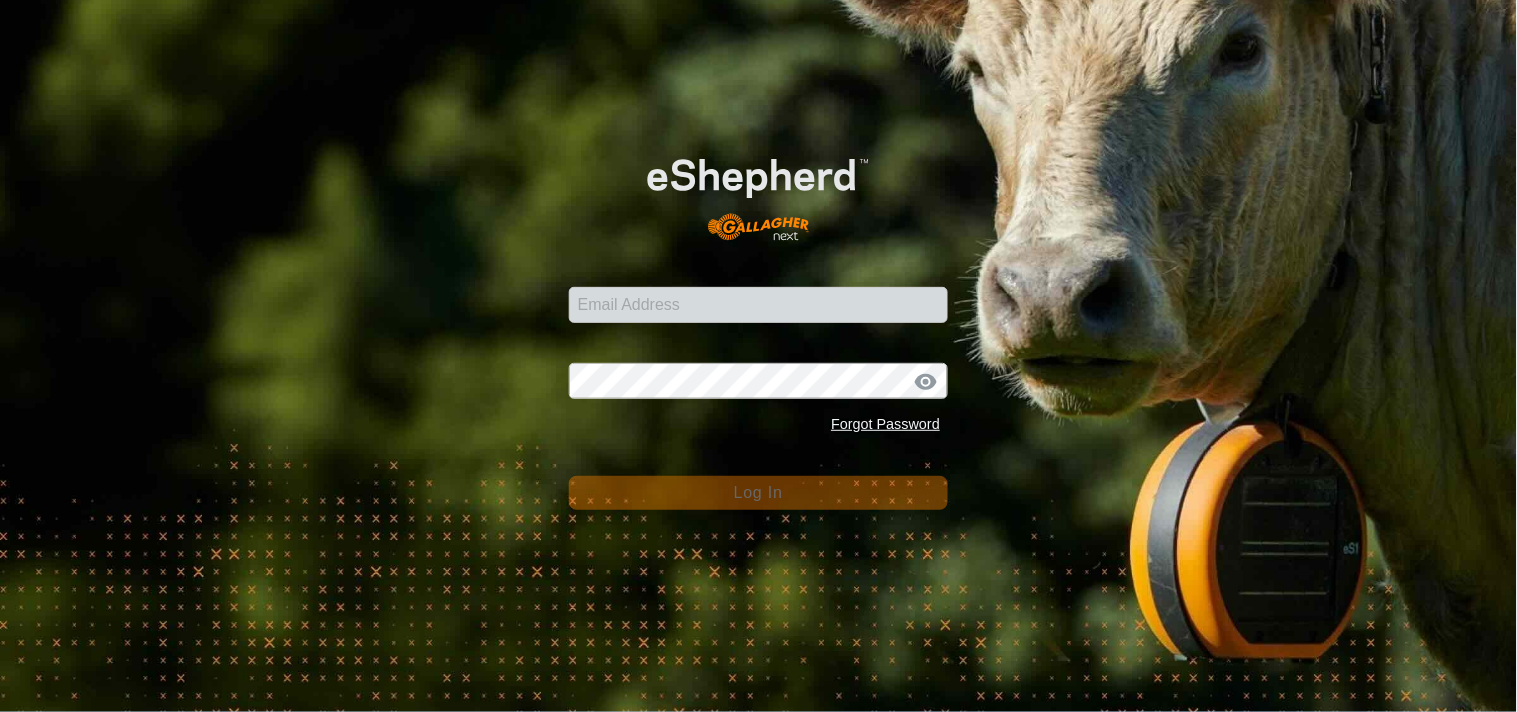 scroll, scrollTop: 0, scrollLeft: 0, axis: both 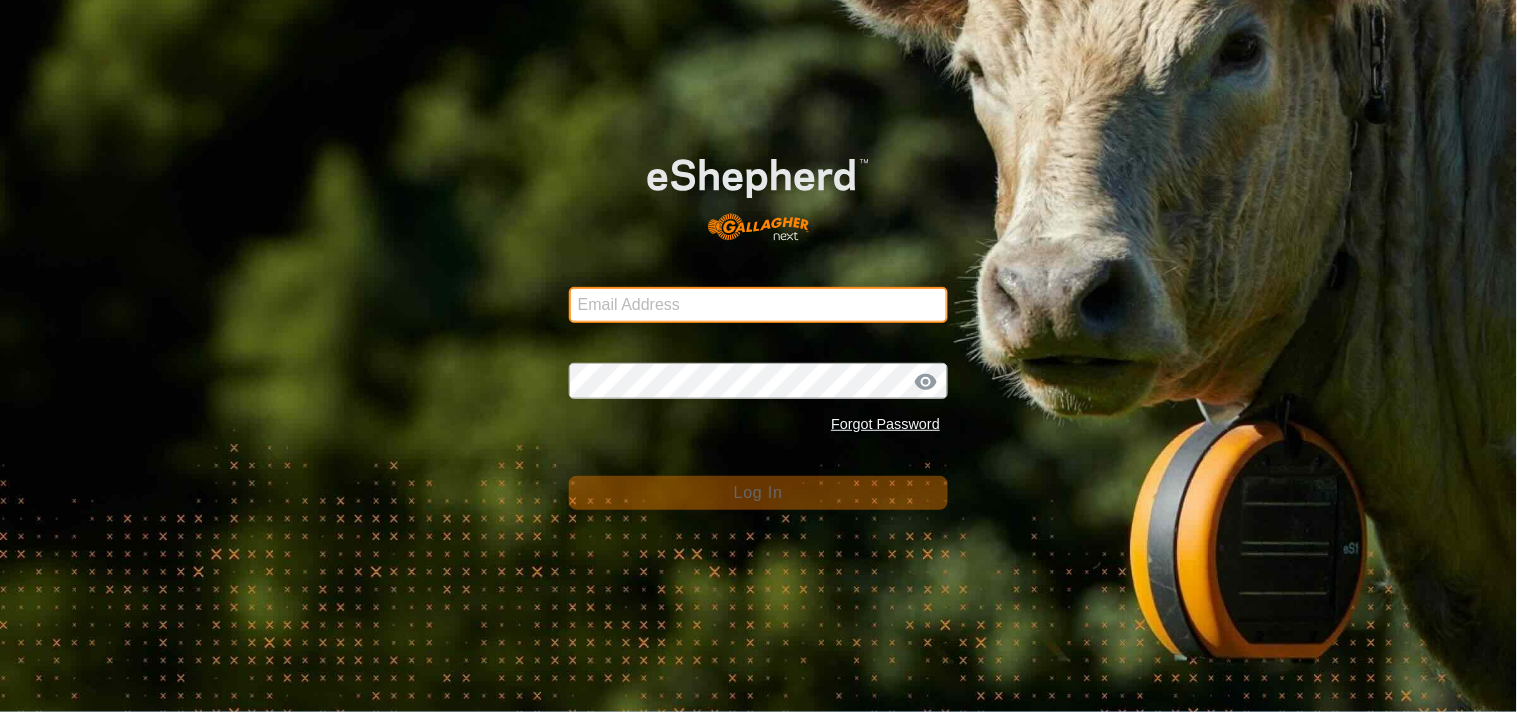 type on "[EMAIL]" 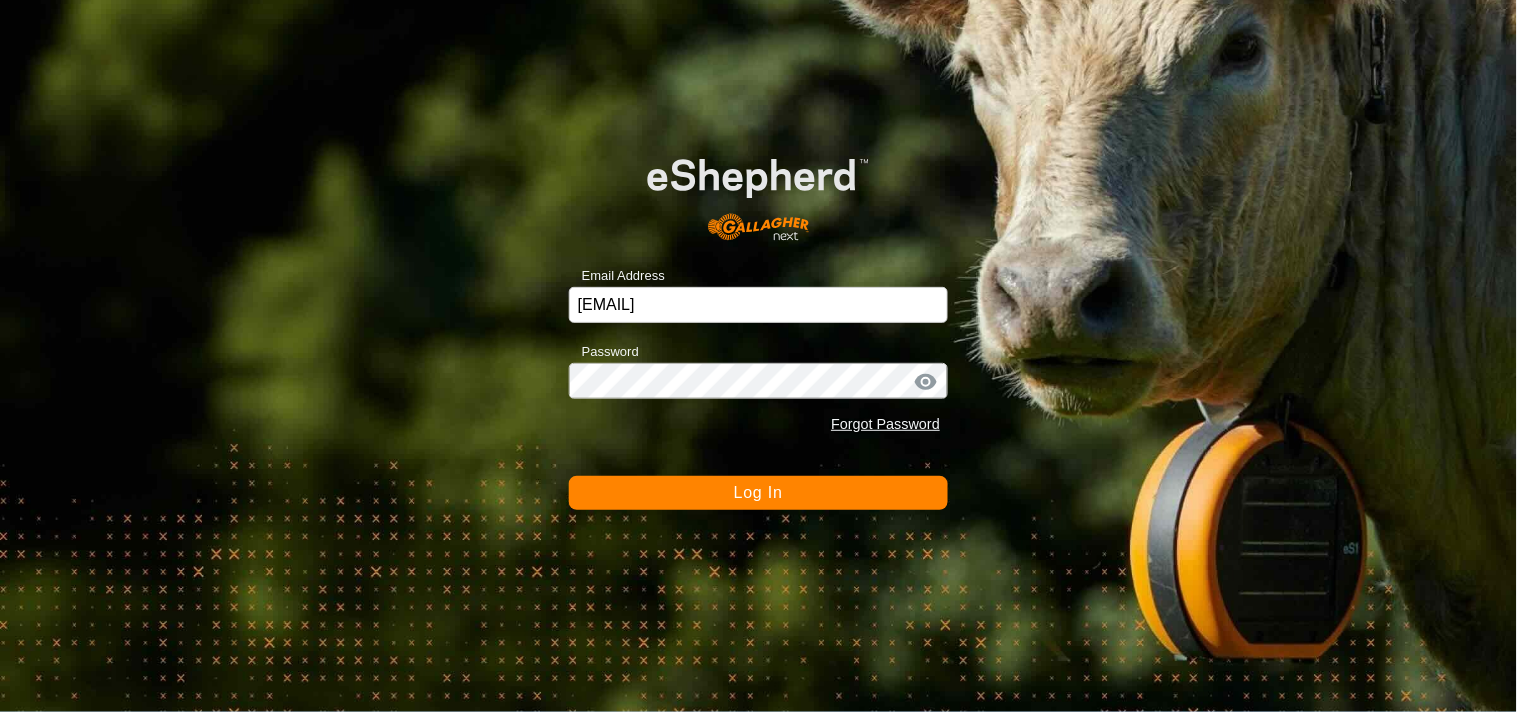 drag, startPoint x: 711, startPoint y: 494, endPoint x: 632, endPoint y: 483, distance: 79.762146 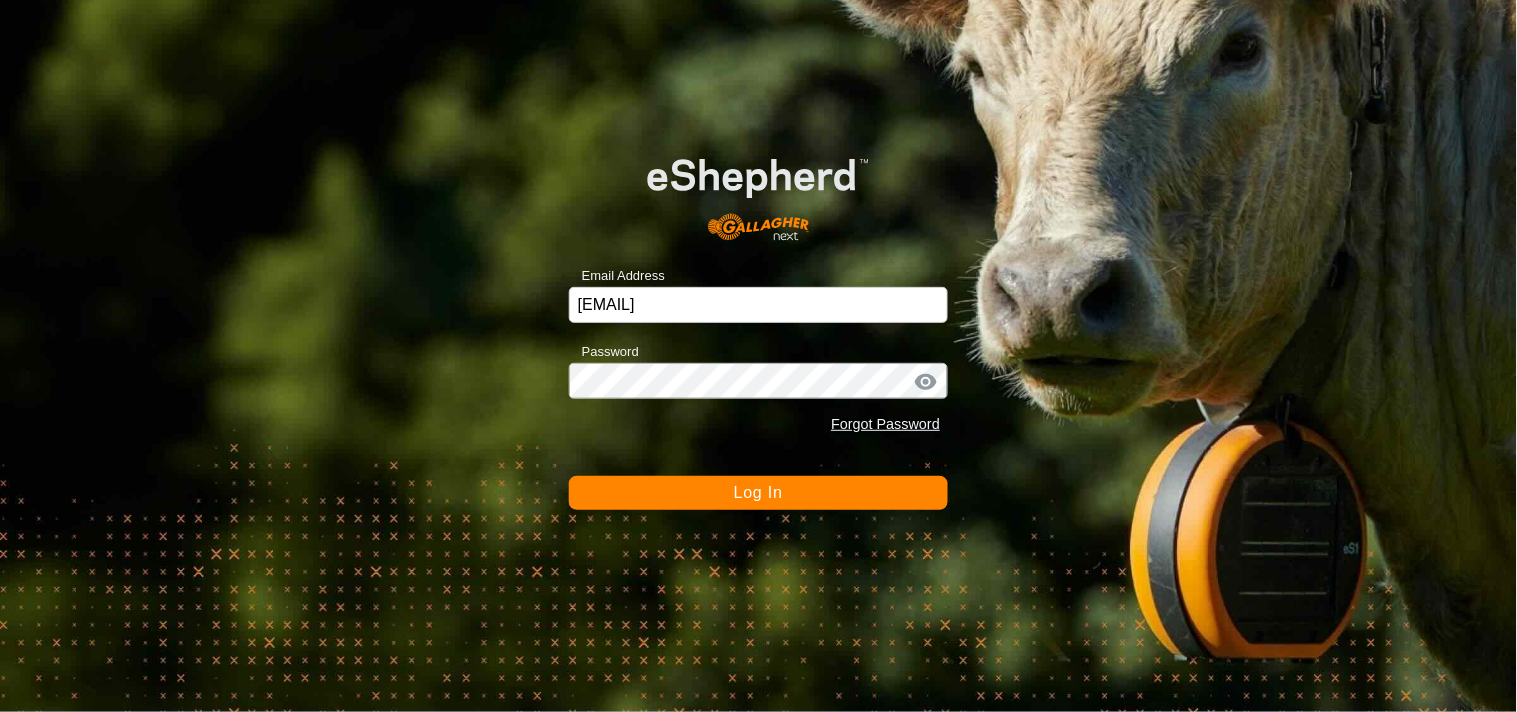 drag, startPoint x: 632, startPoint y: 483, endPoint x: 620, endPoint y: 485, distance: 12.165525 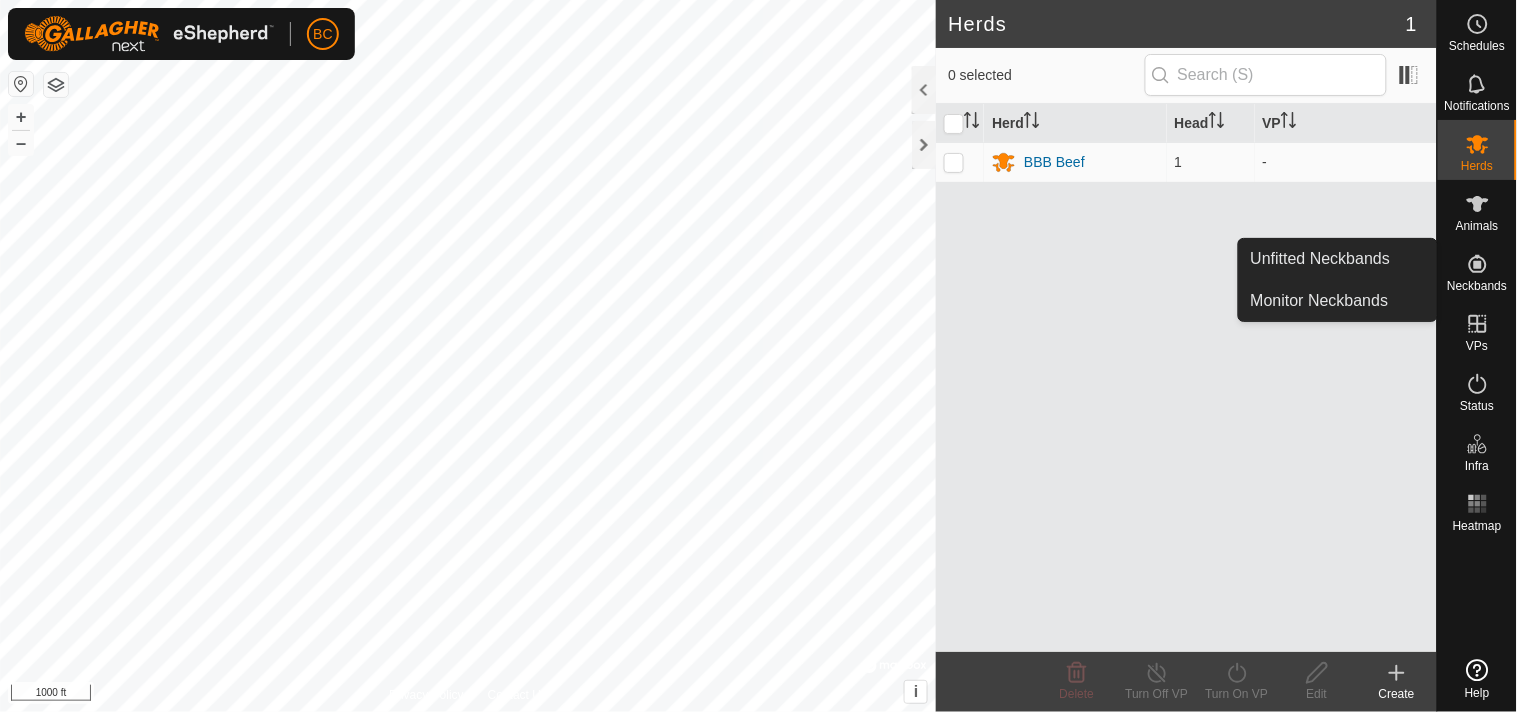 drag, startPoint x: 1488, startPoint y: 240, endPoint x: 1486, endPoint y: 265, distance: 25.079872 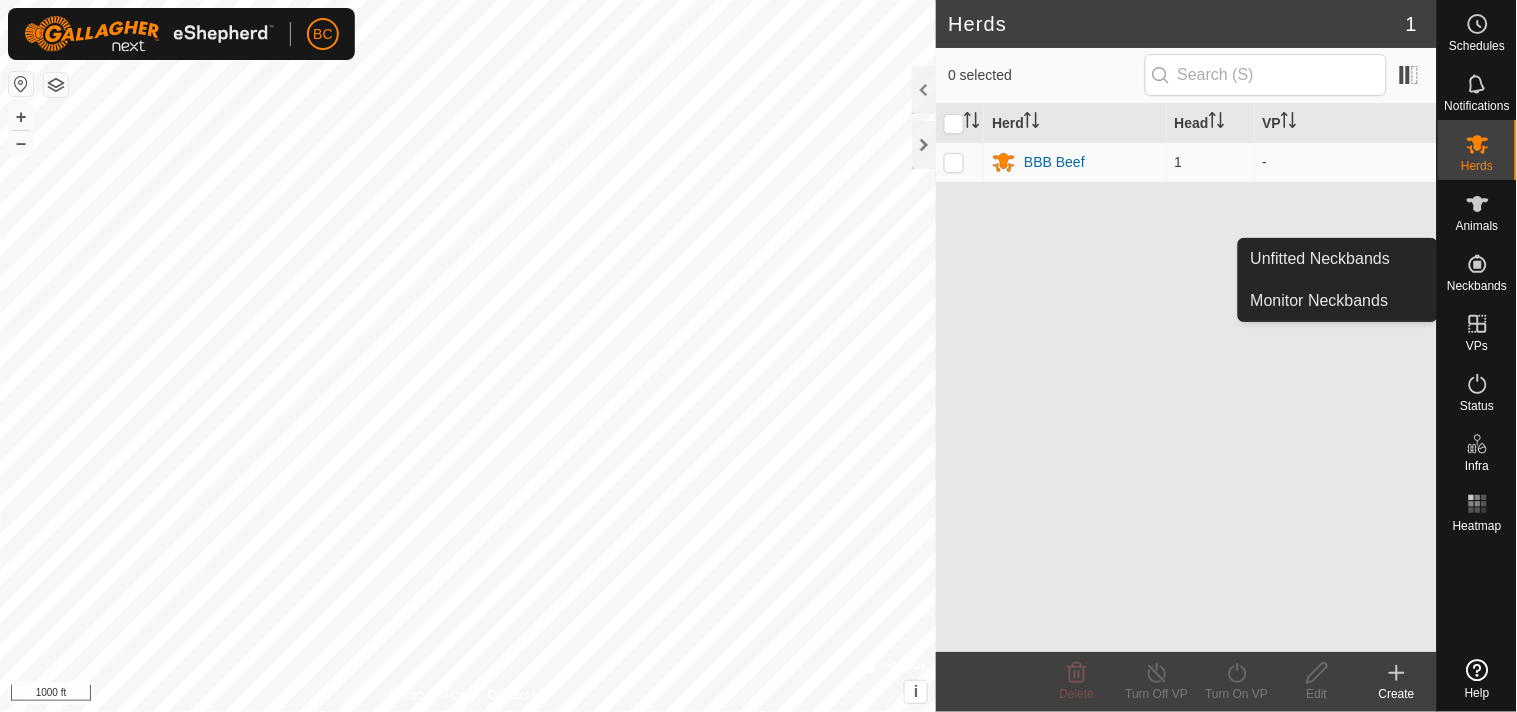 click 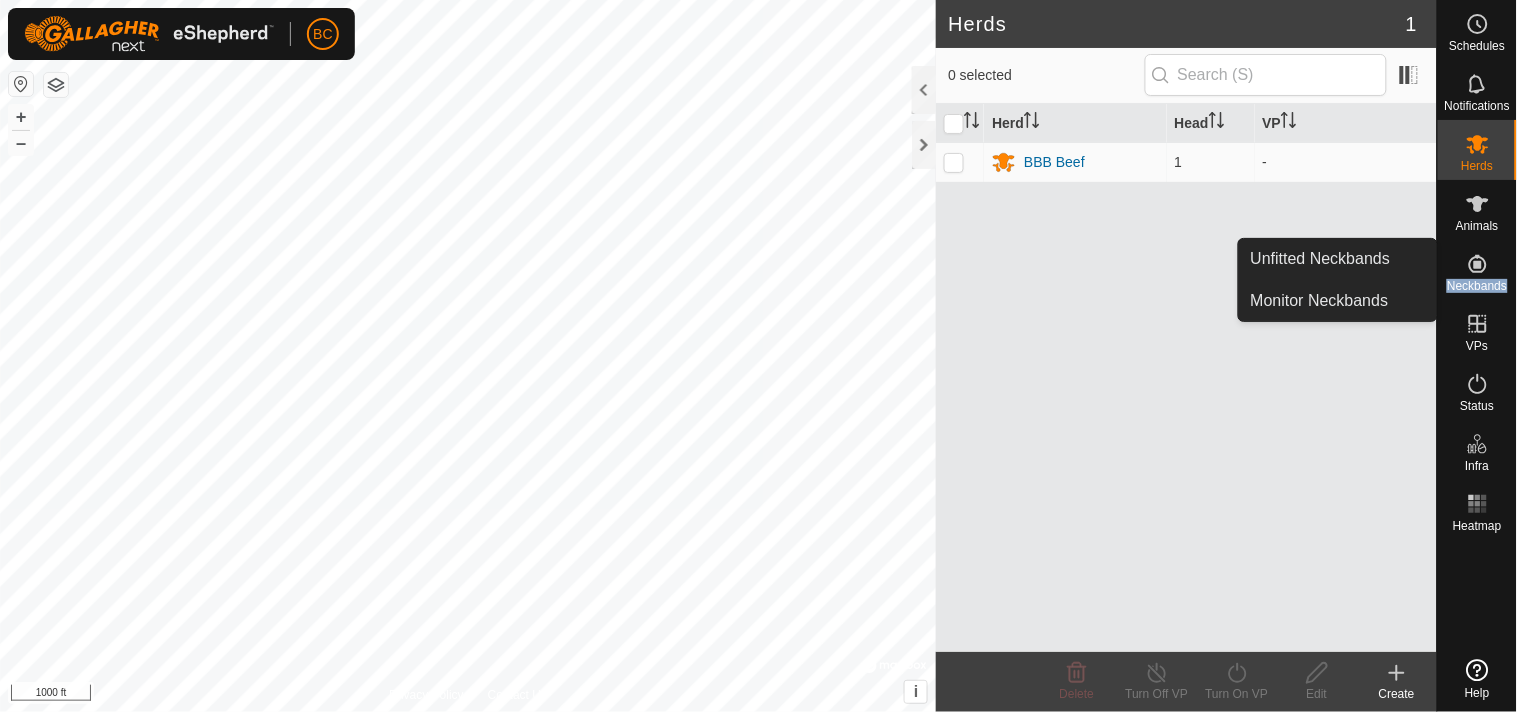 click 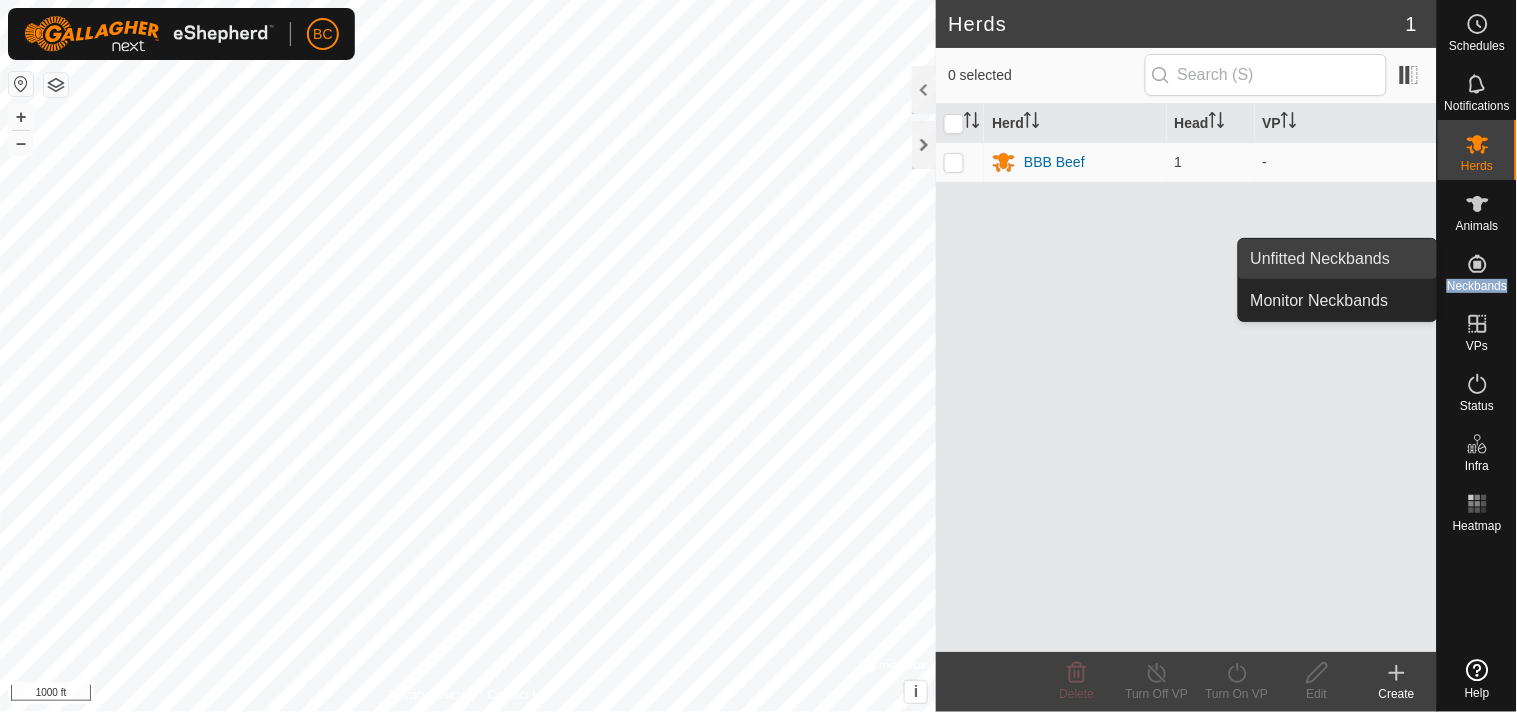 click on "Unfitted Neckbands" at bounding box center [1338, 259] 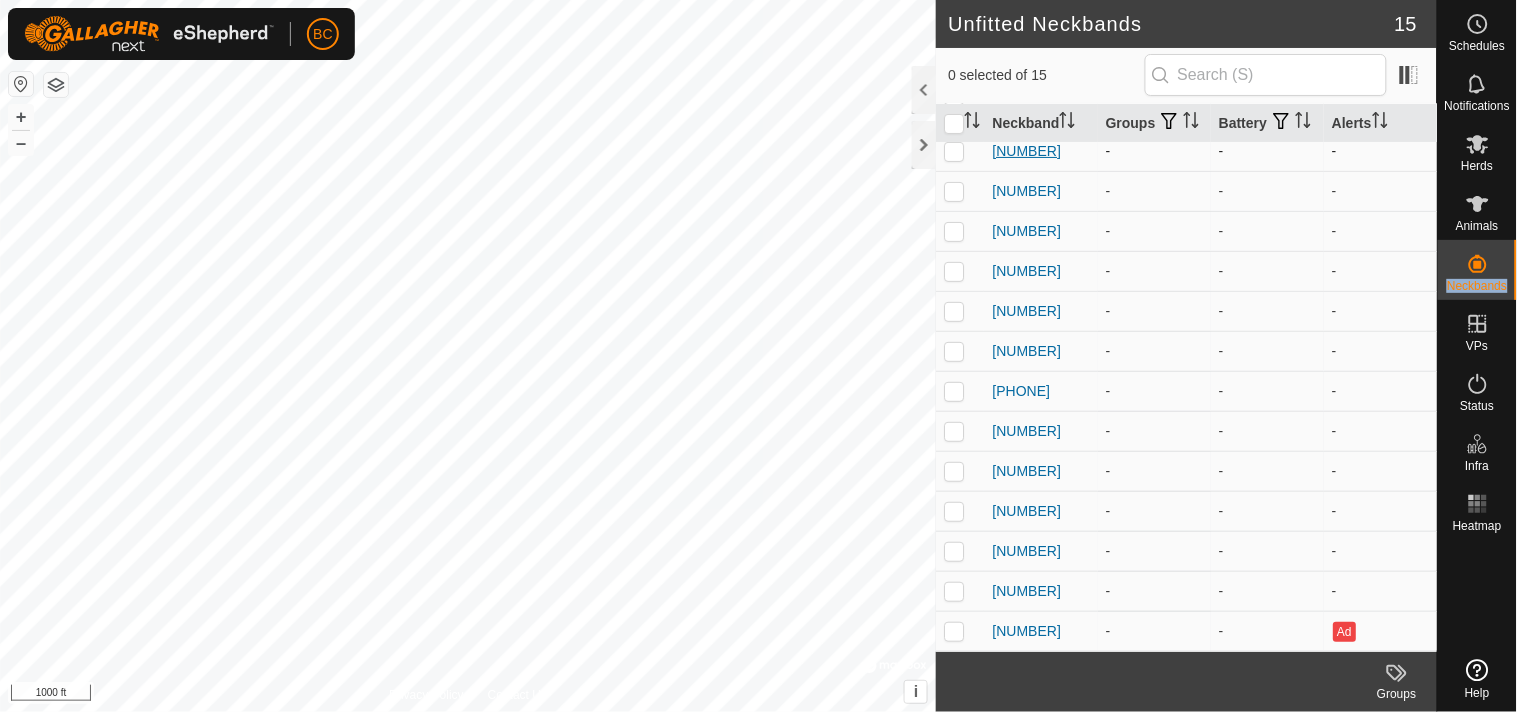 scroll, scrollTop: 113, scrollLeft: 0, axis: vertical 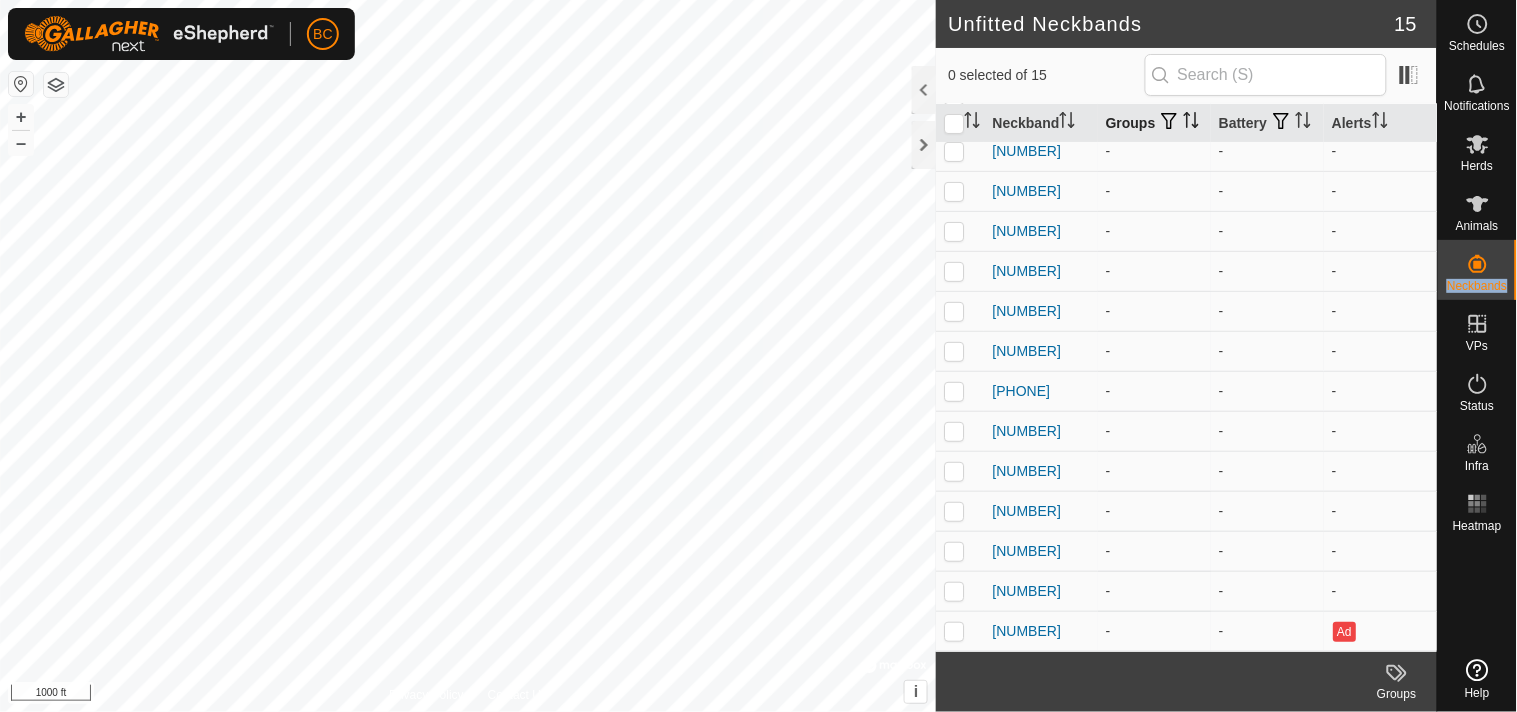 click on "Groups" at bounding box center [1154, 123] 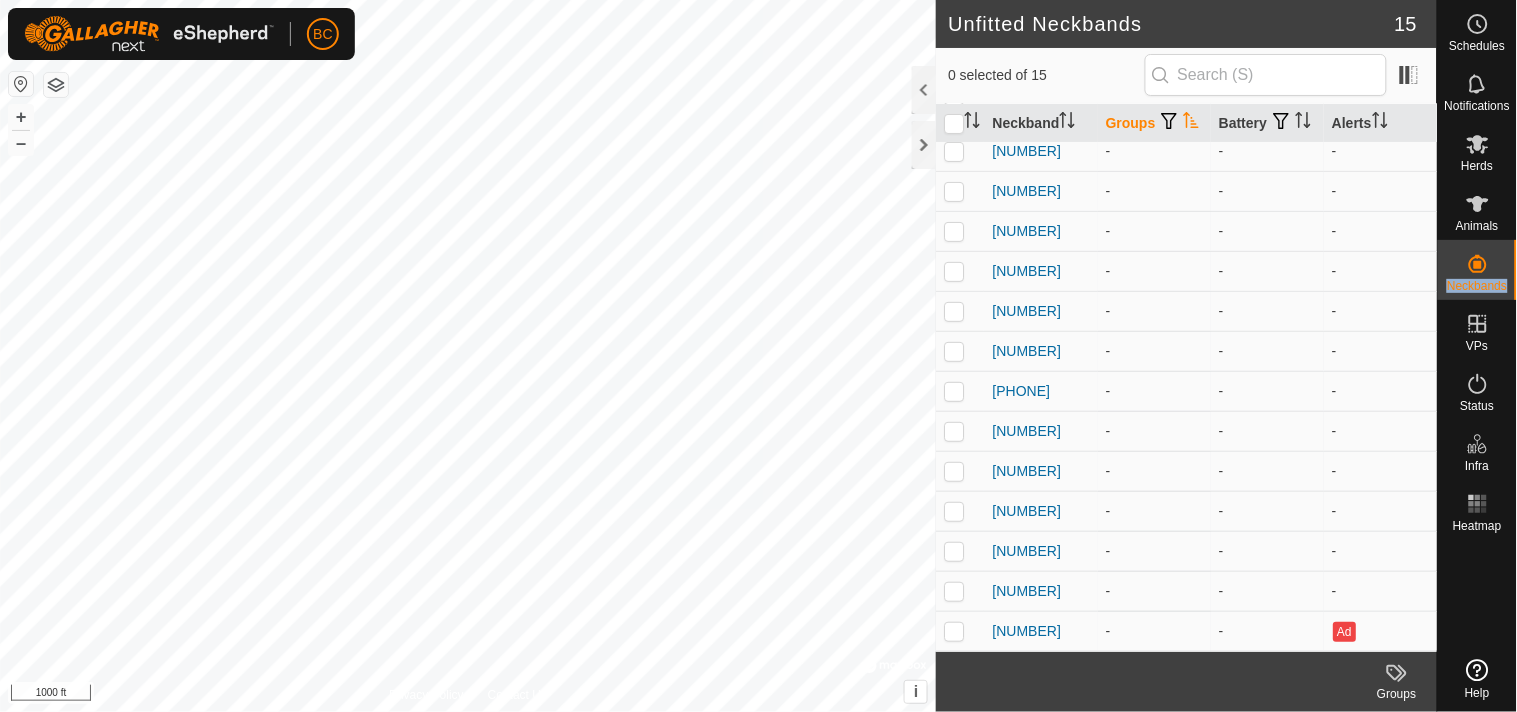 scroll, scrollTop: 0, scrollLeft: 0, axis: both 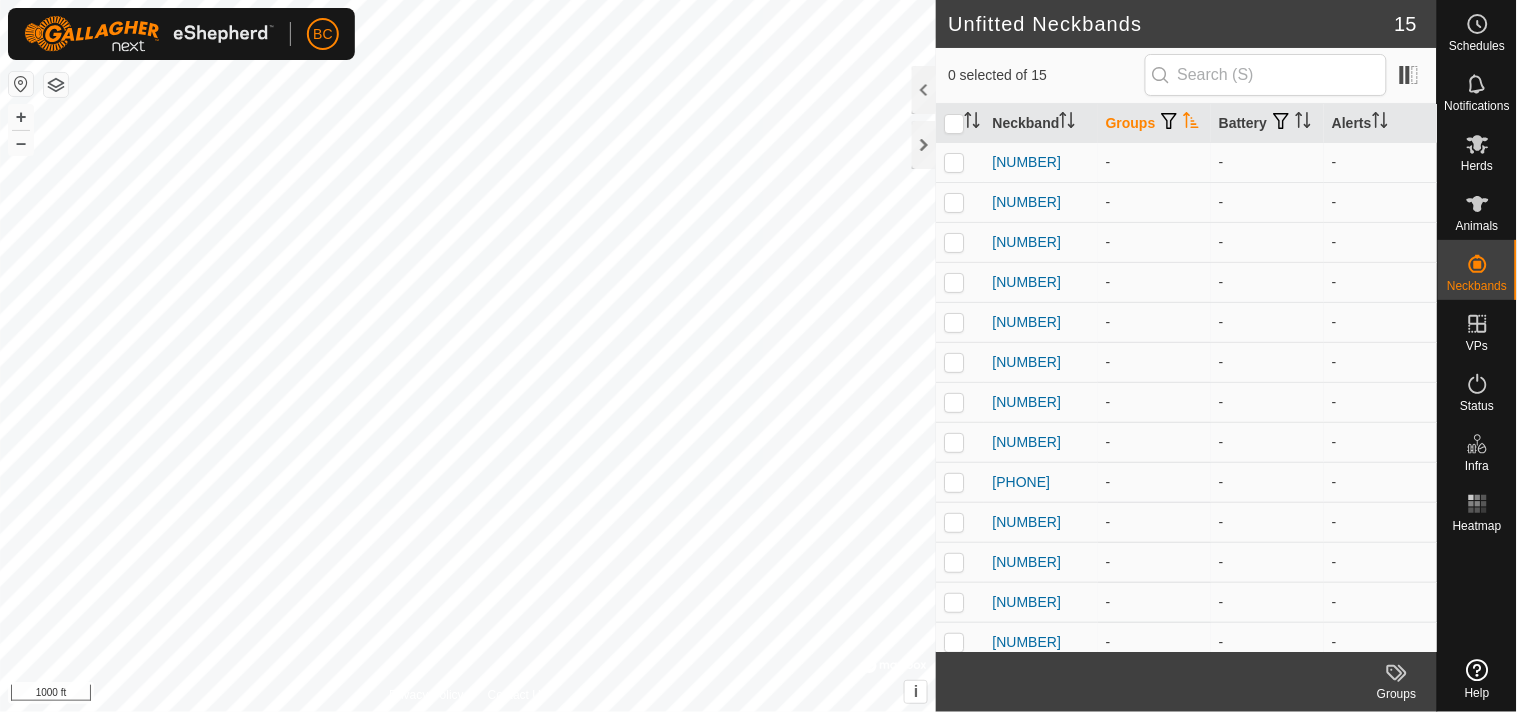 click on "Groups" at bounding box center (1154, 123) 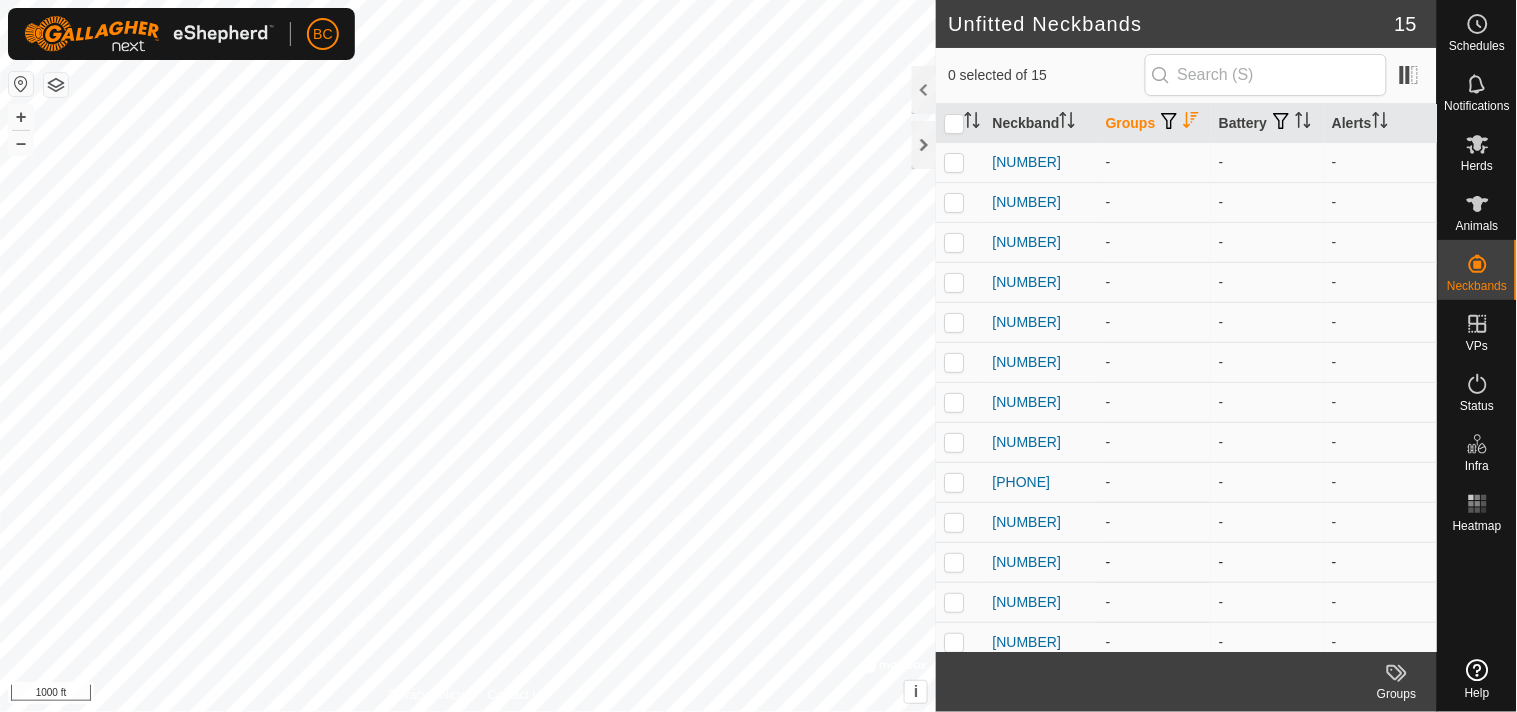click at bounding box center [954, 562] 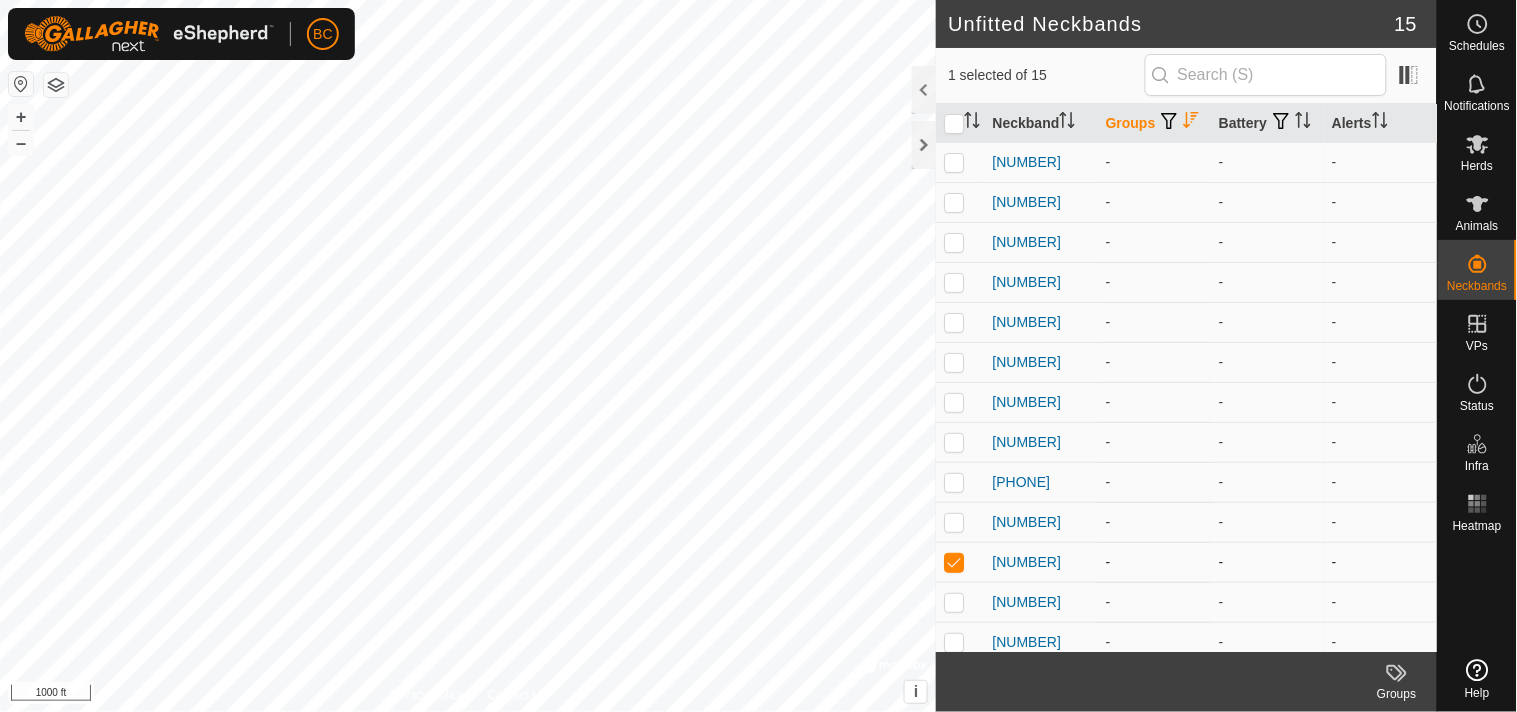 click at bounding box center [954, 562] 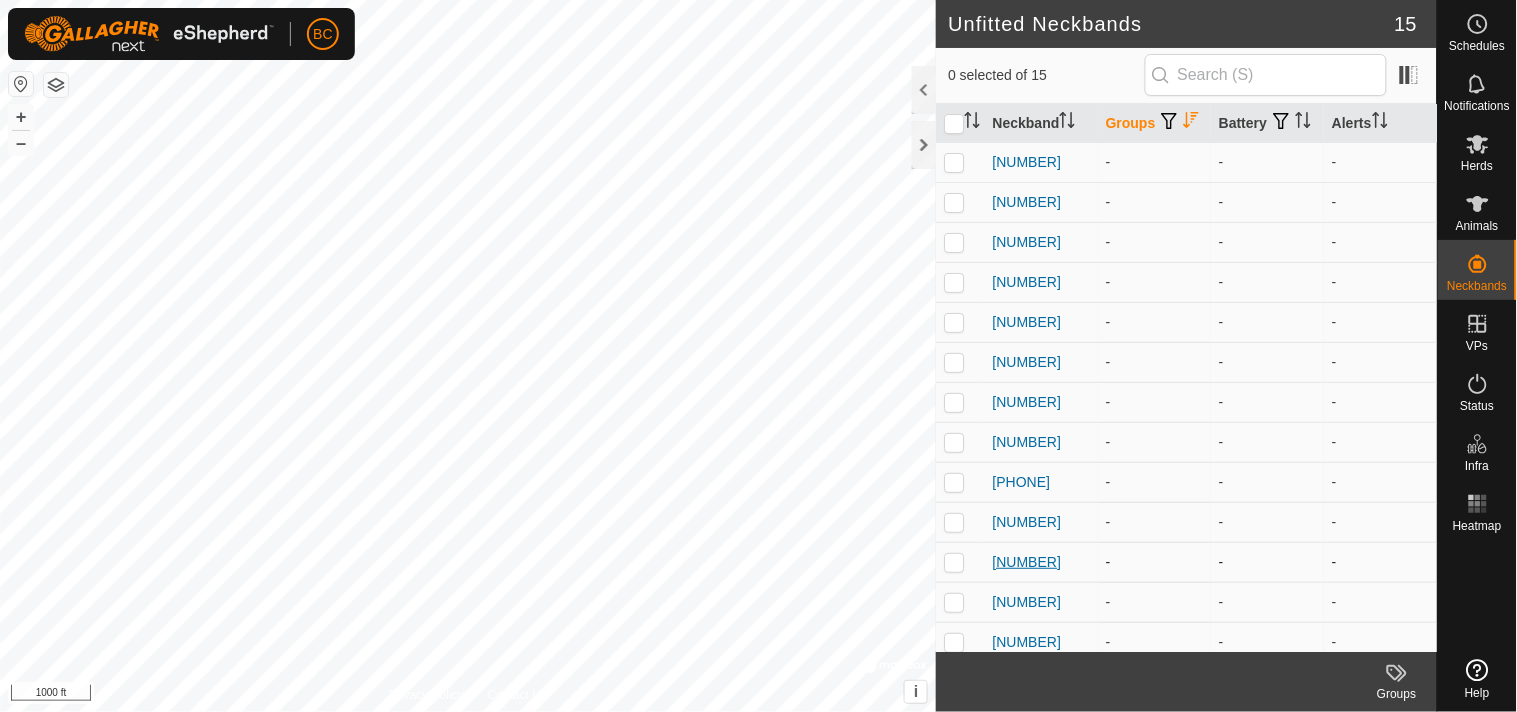 click on "[NUMBER]" at bounding box center (1026, 562) 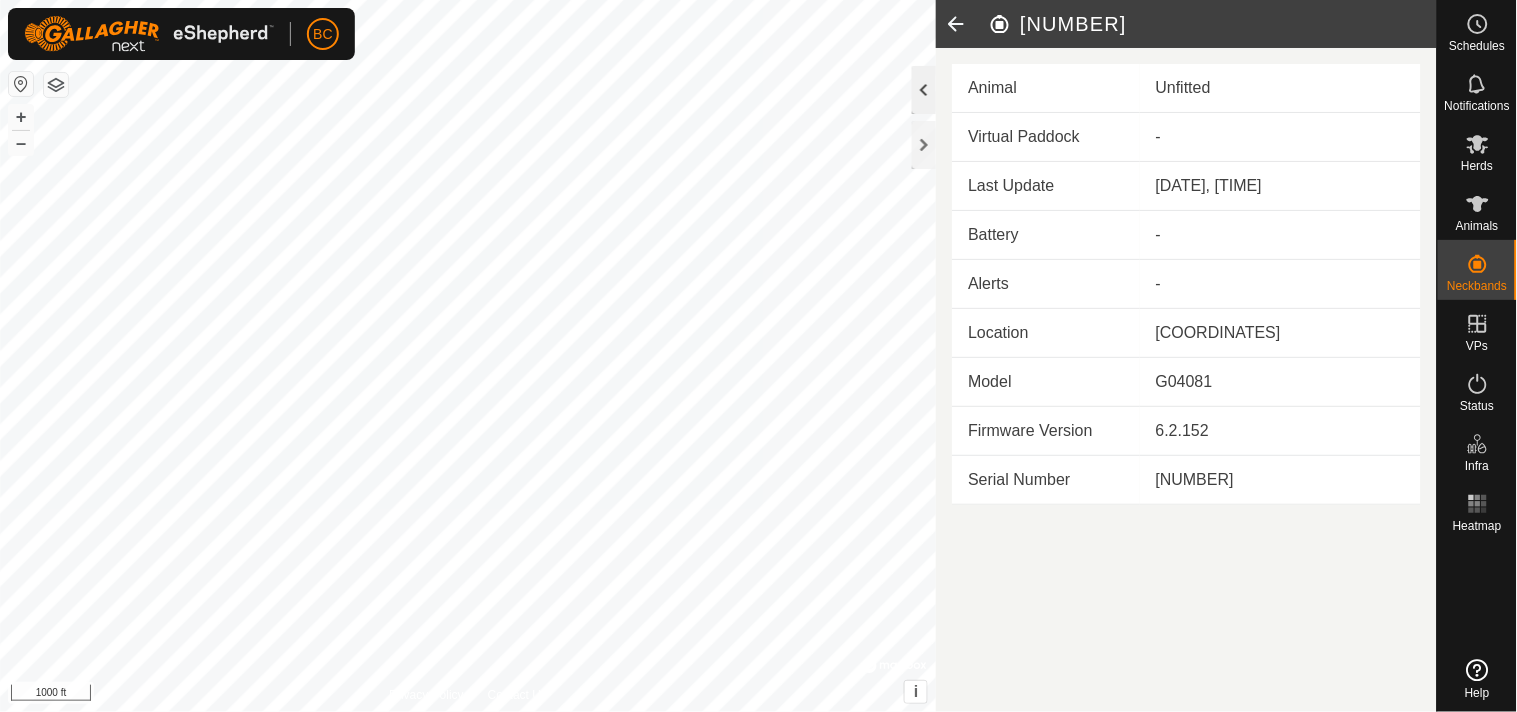 click 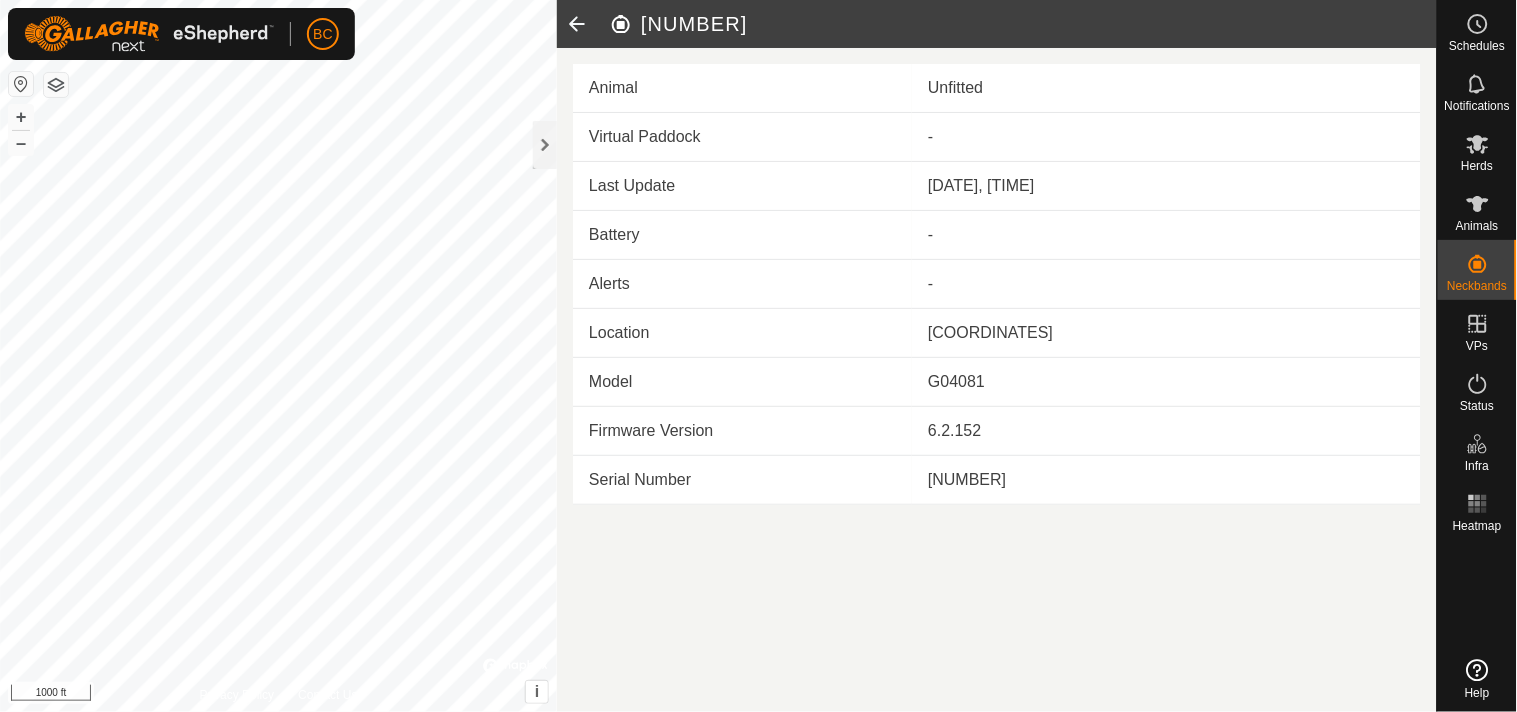 click on "Unfitted" at bounding box center [1166, 88] 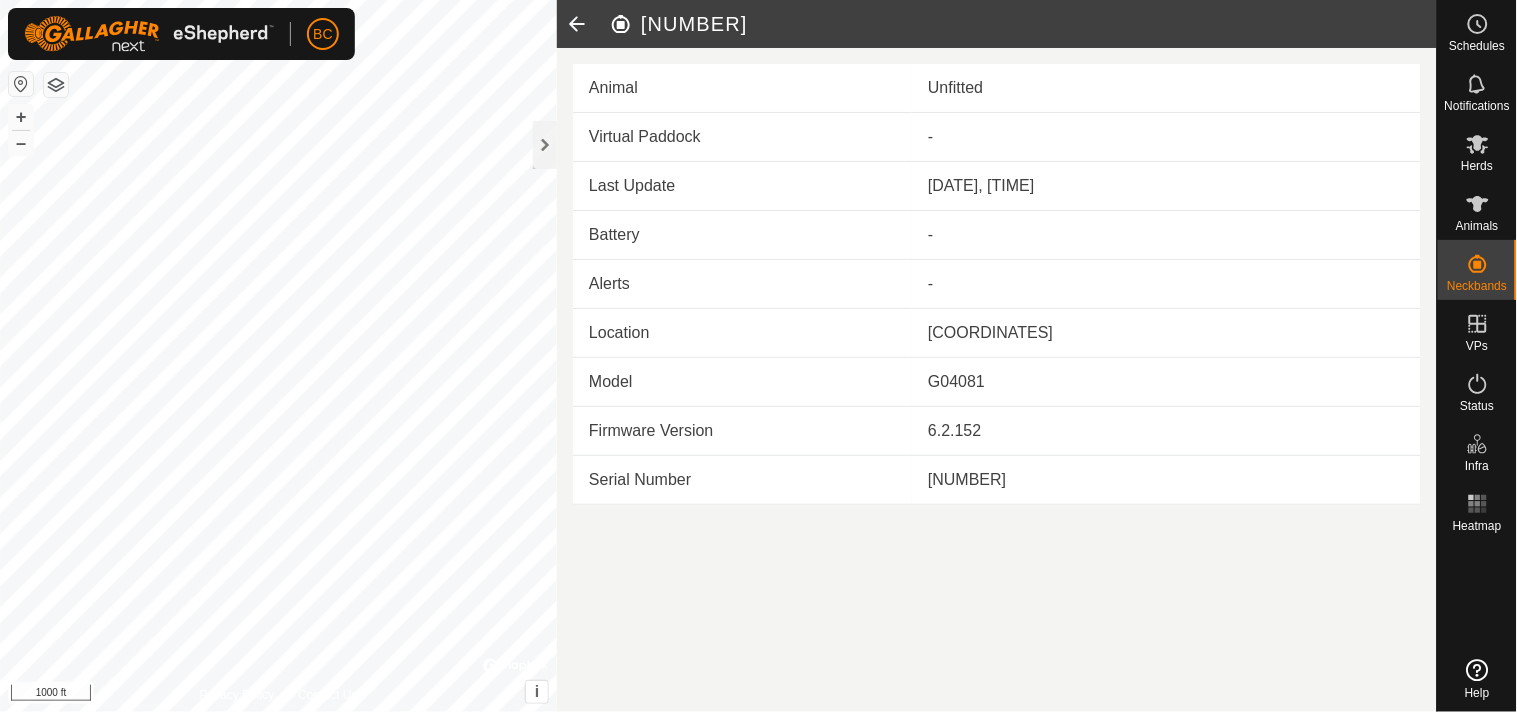 click 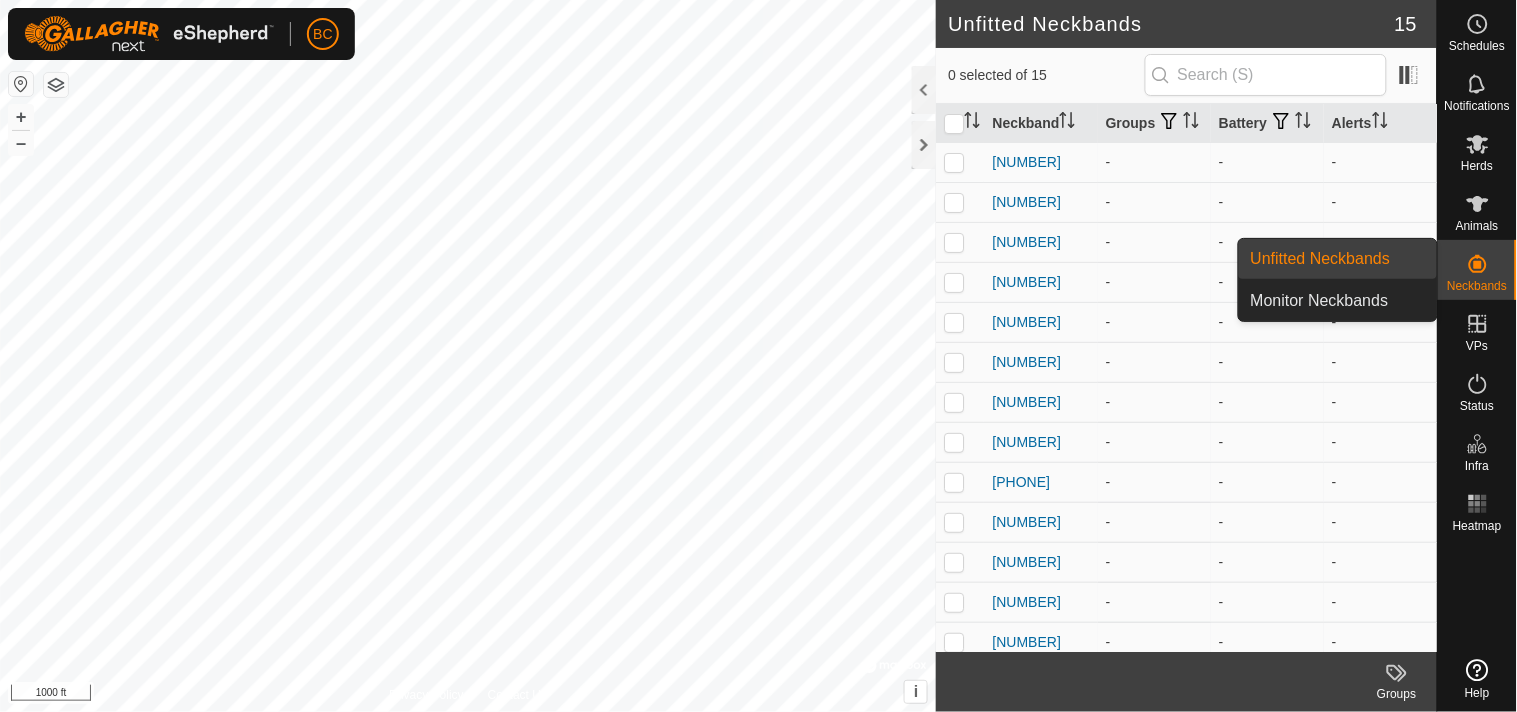 click 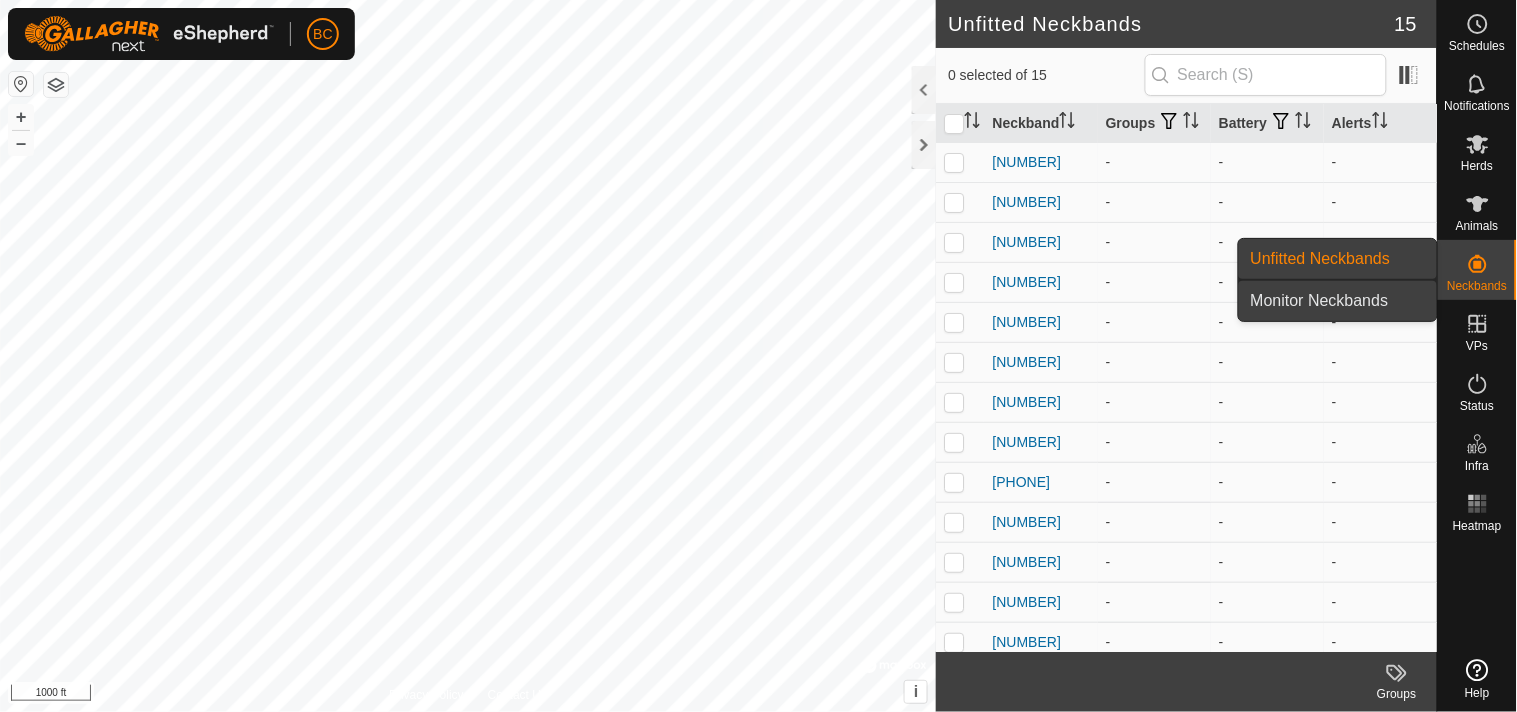click on "Monitor Neckbands" at bounding box center (1338, 301) 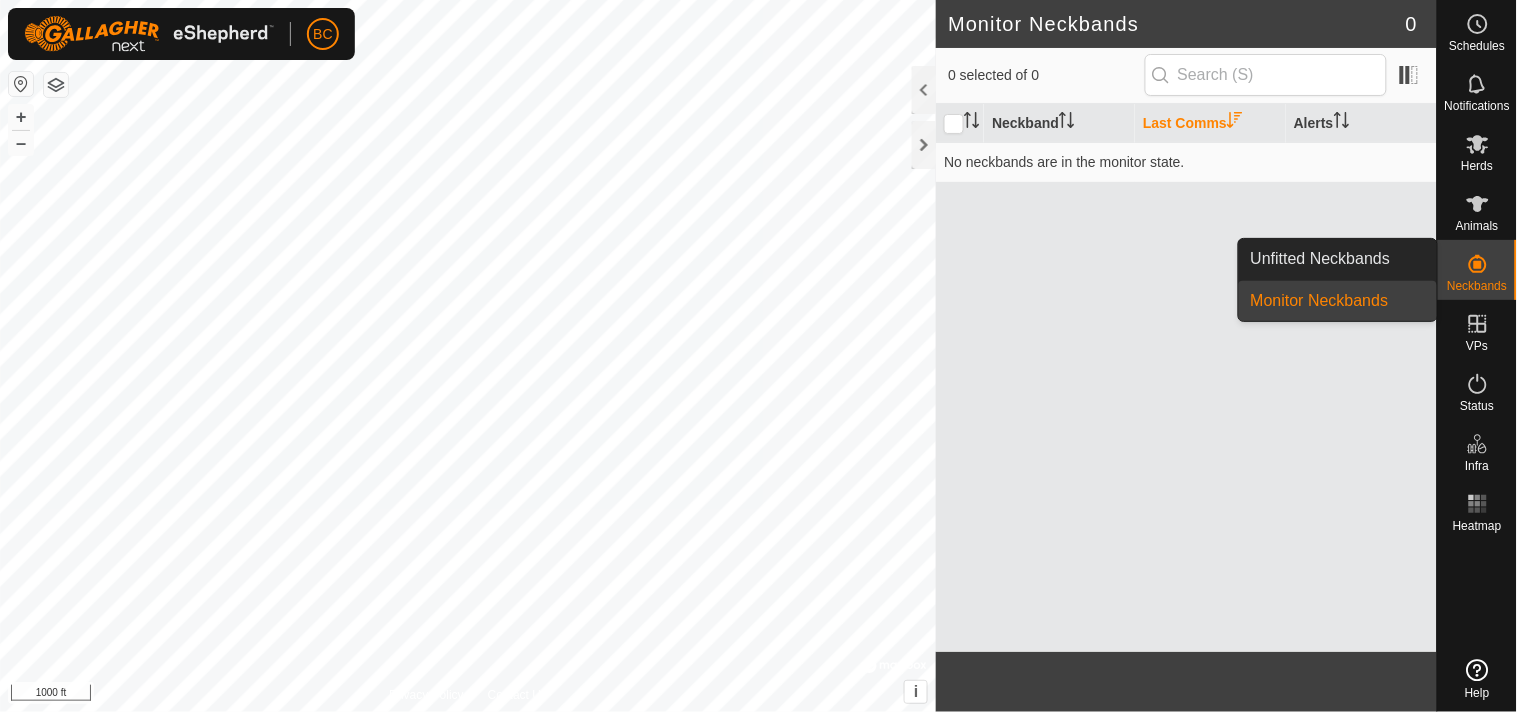 click 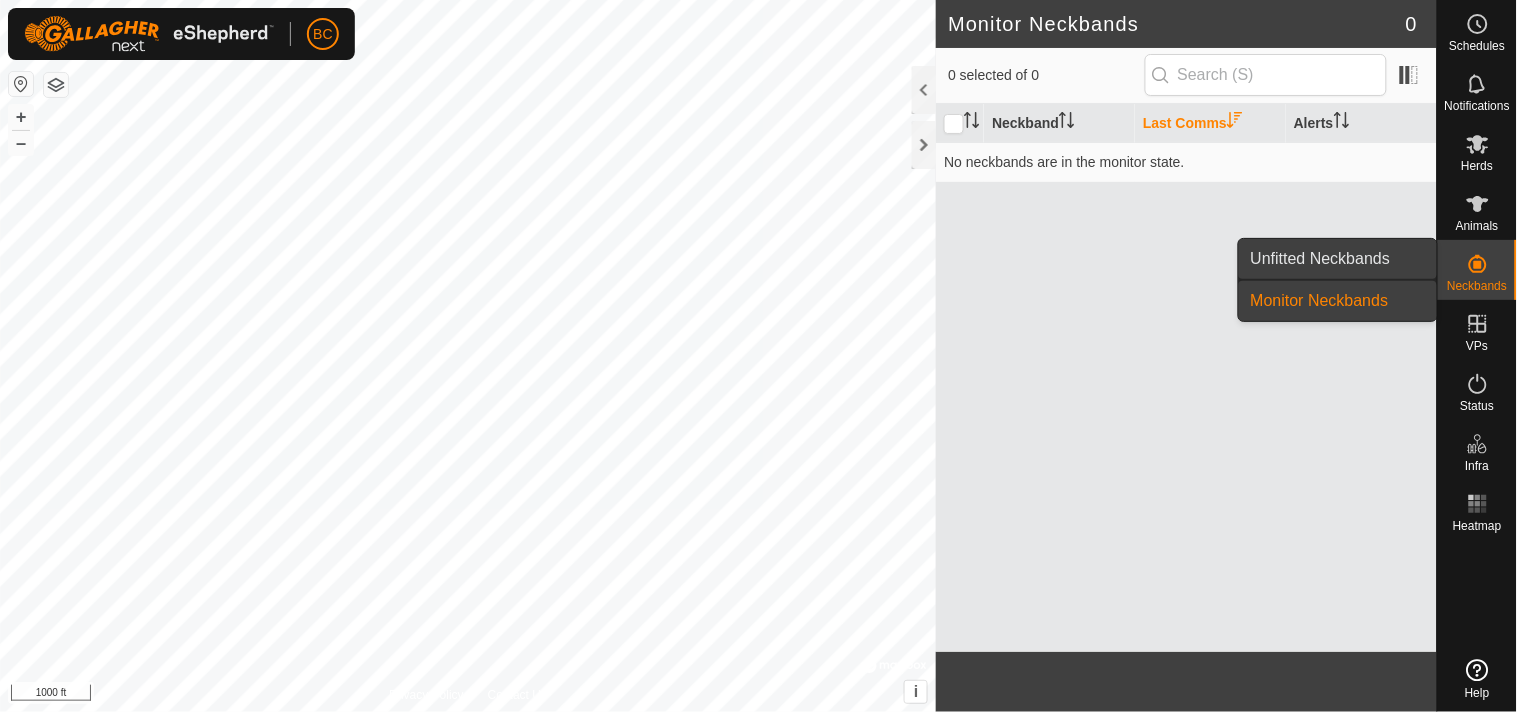 click on "Unfitted Neckbands" at bounding box center (1338, 259) 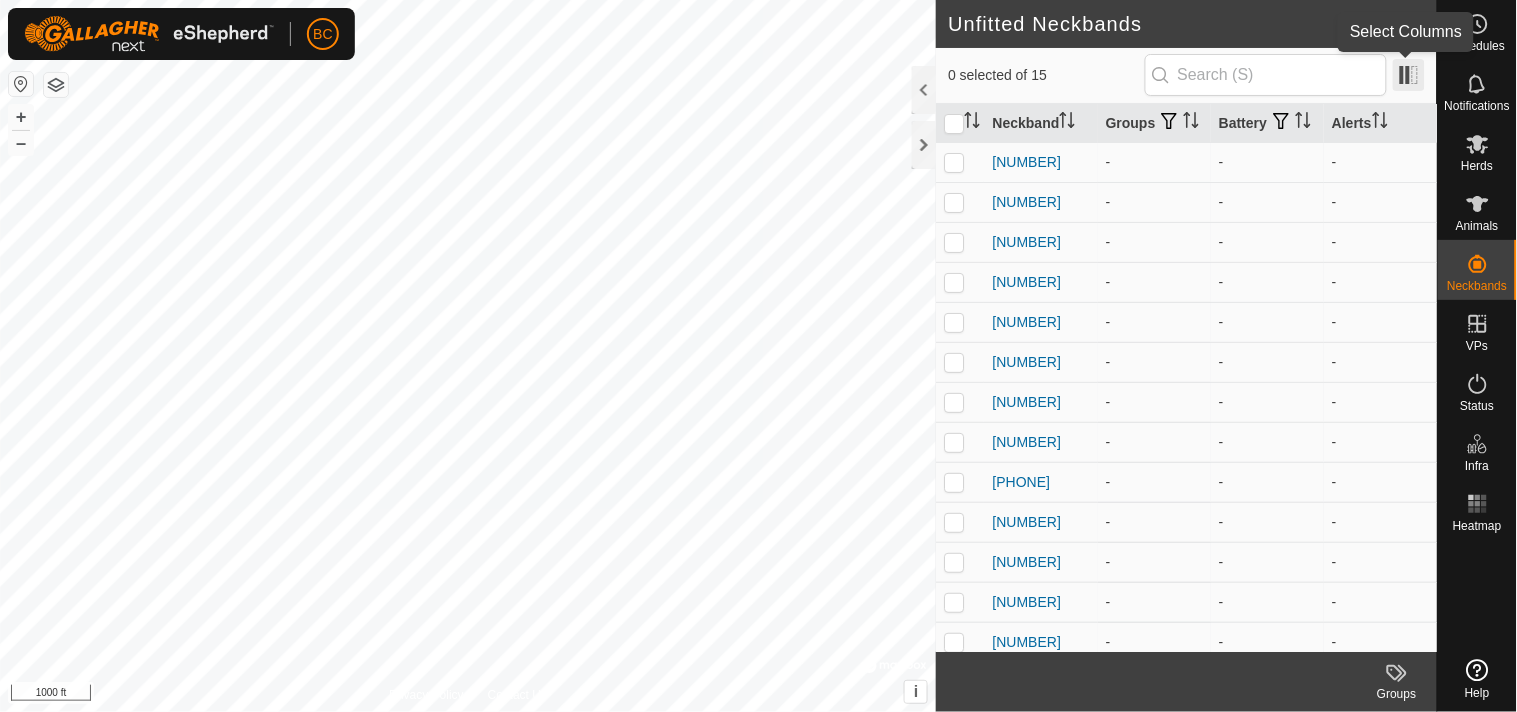 click at bounding box center (1409, 75) 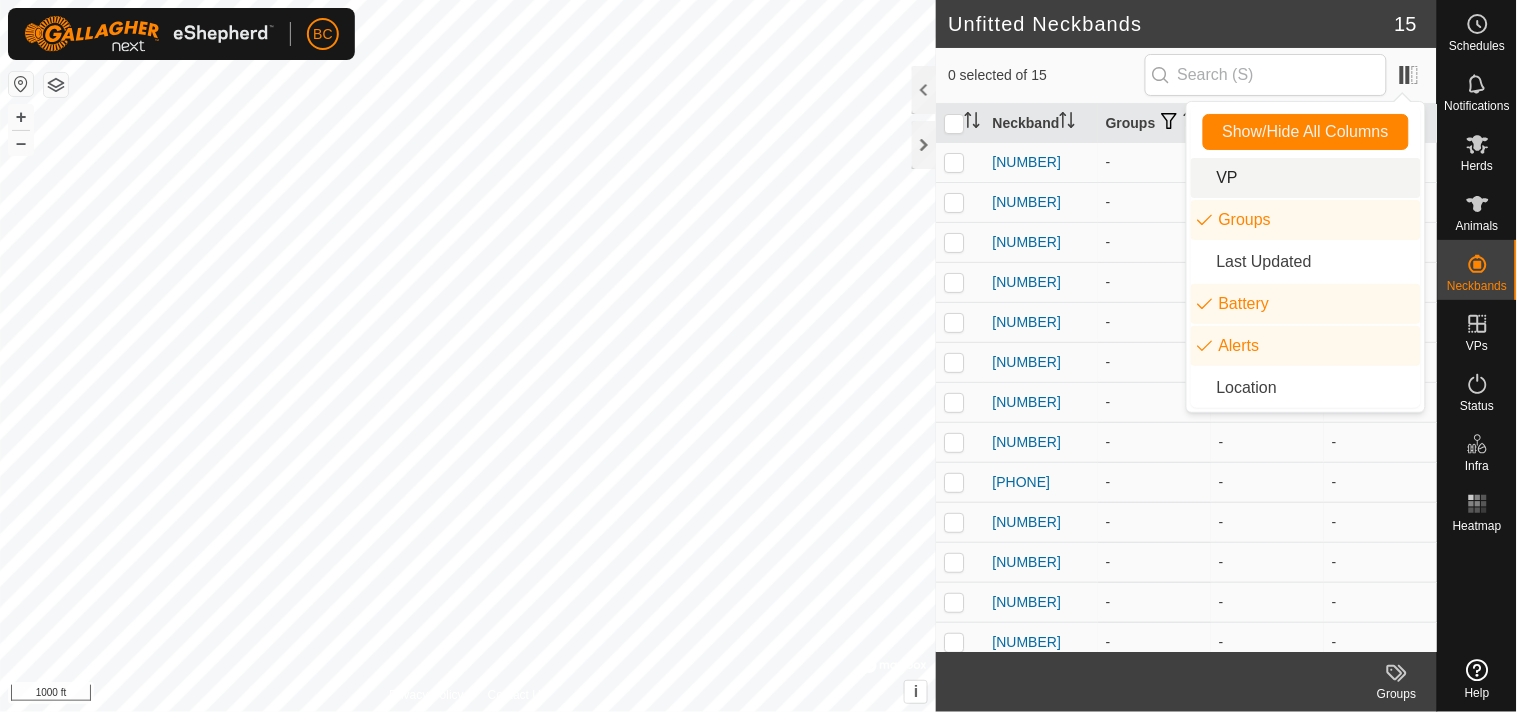 click on "VP" at bounding box center [1306, 178] 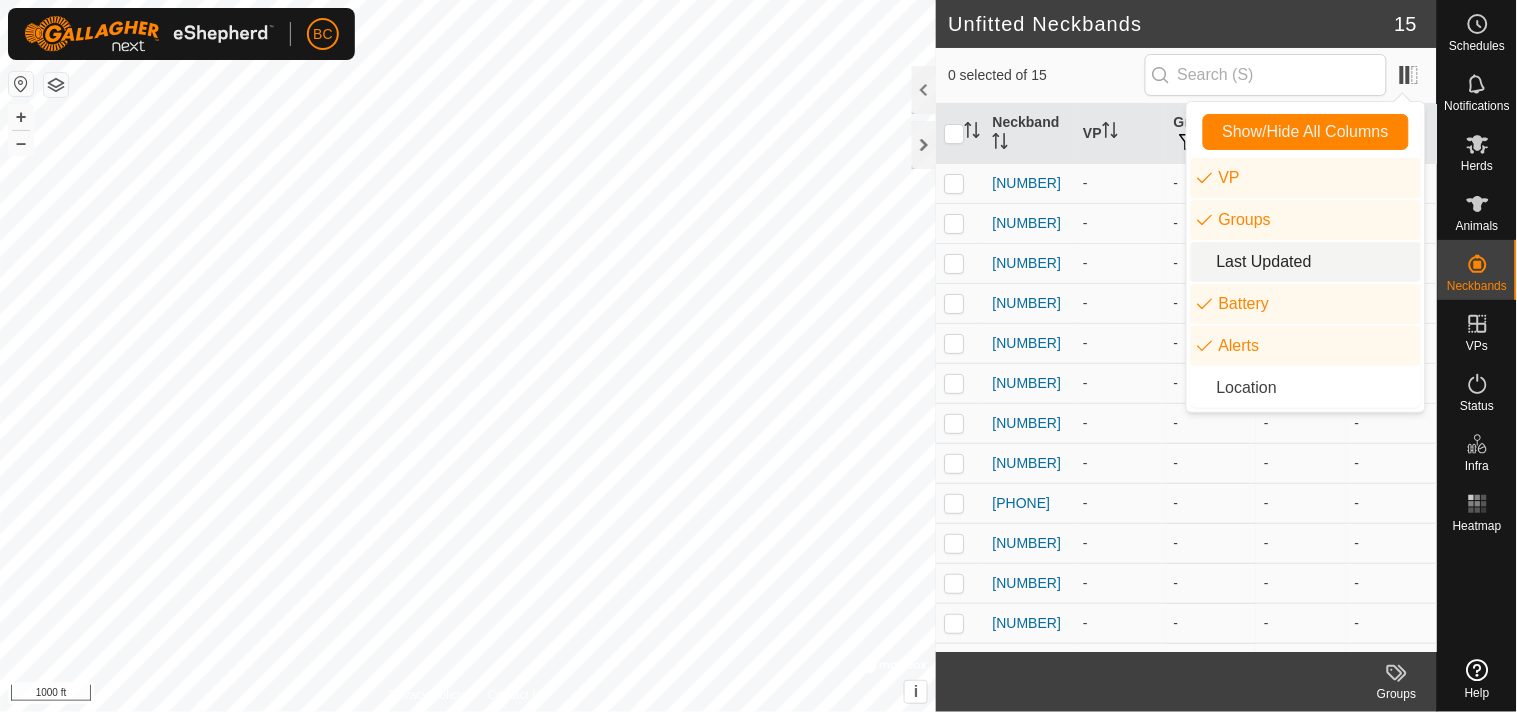 click on "Last Updated" at bounding box center (1306, 262) 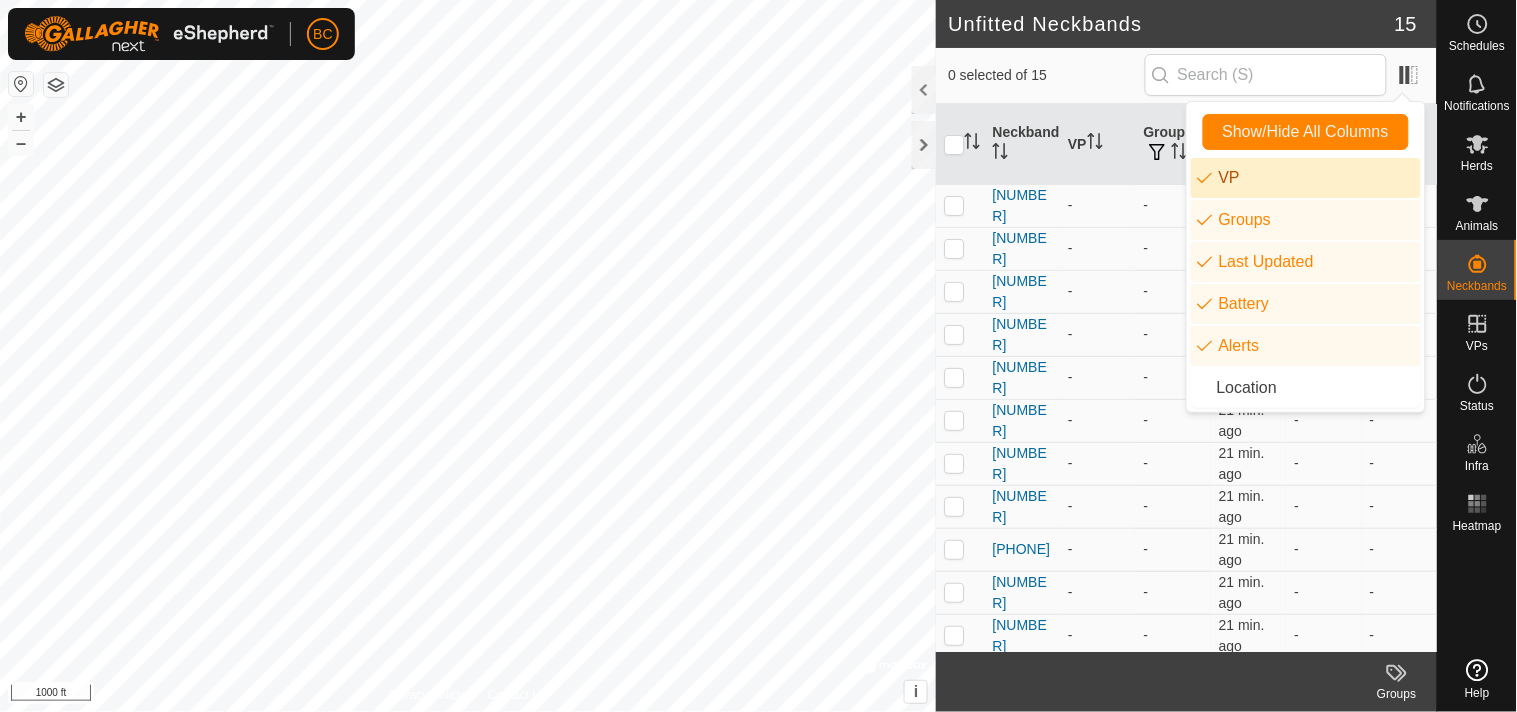 click on "0 selected of 15" at bounding box center (1186, 75) 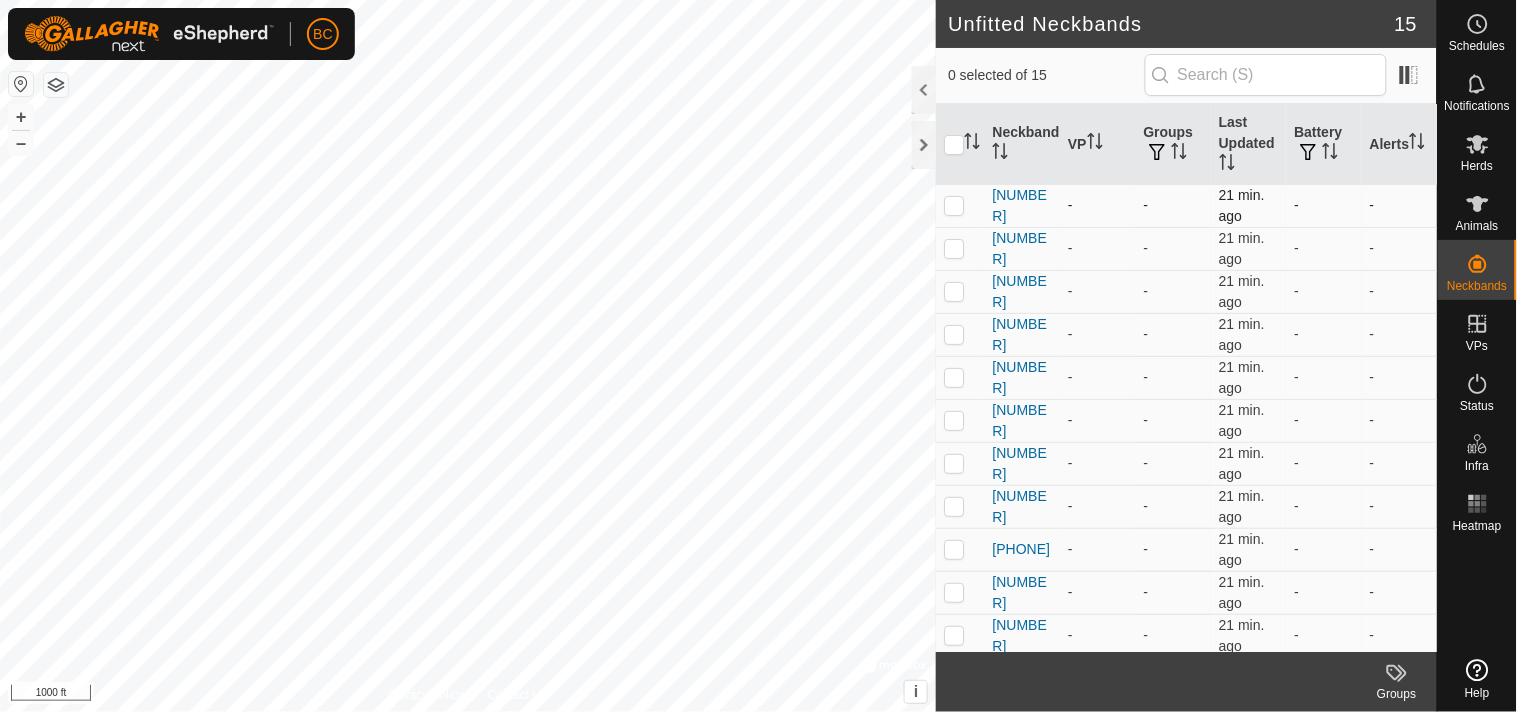 click at bounding box center [954, 205] 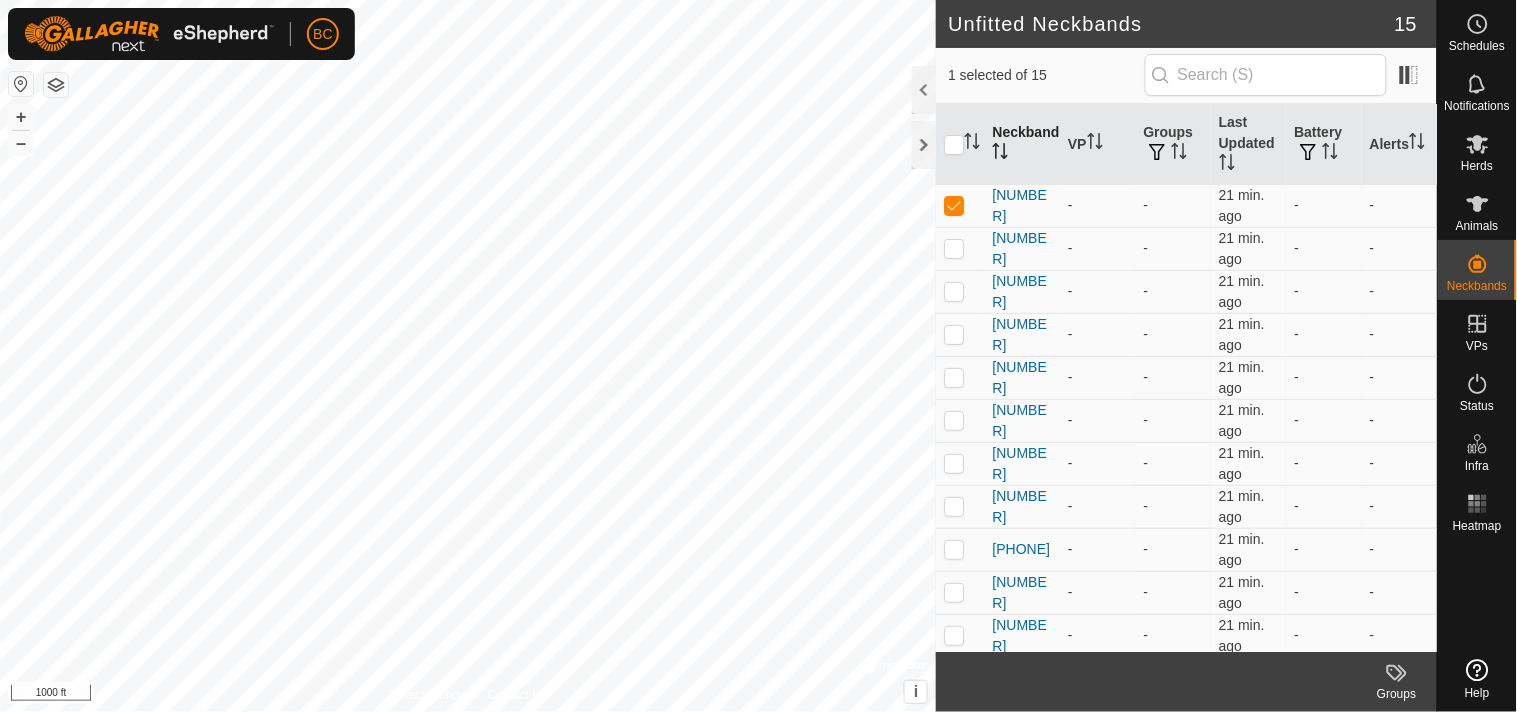 click 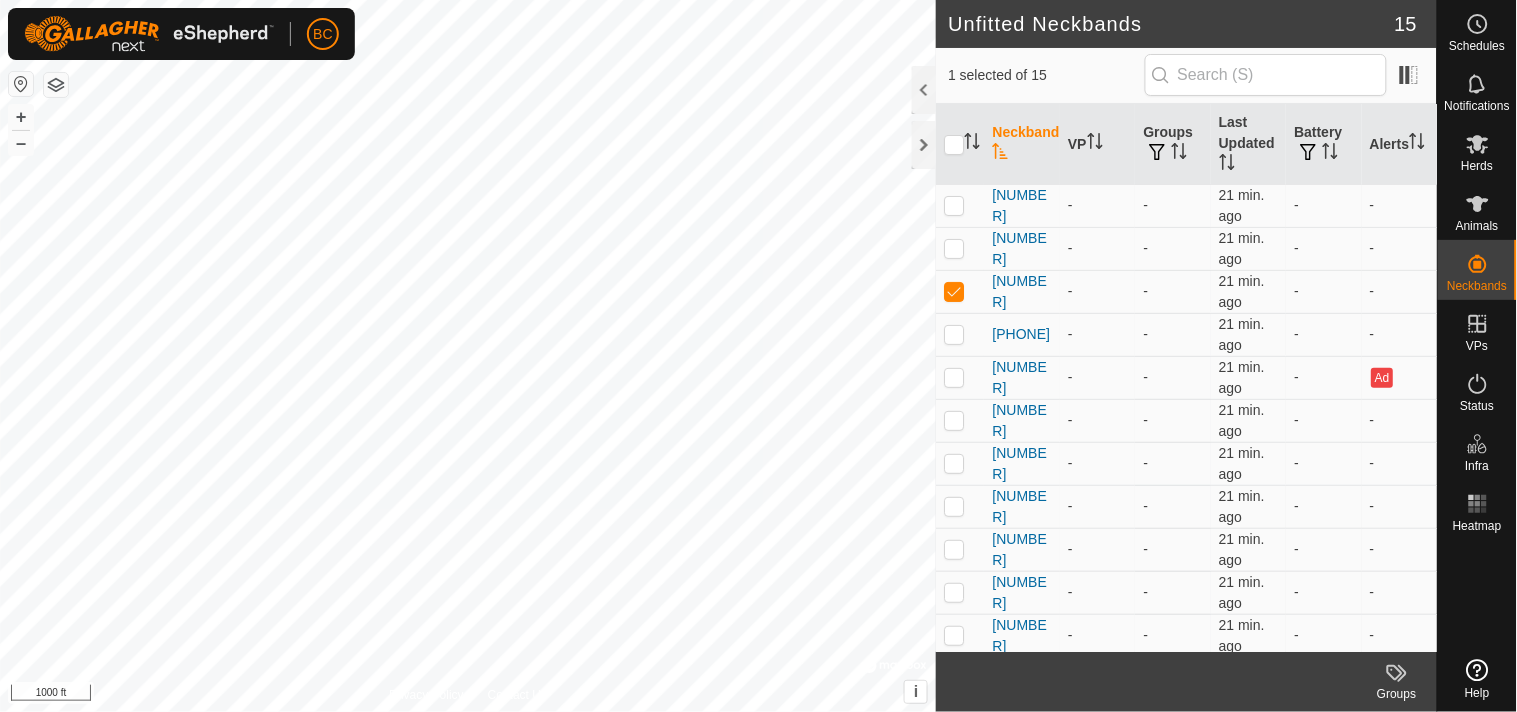 click on "Neckband" at bounding box center (1021, 144) 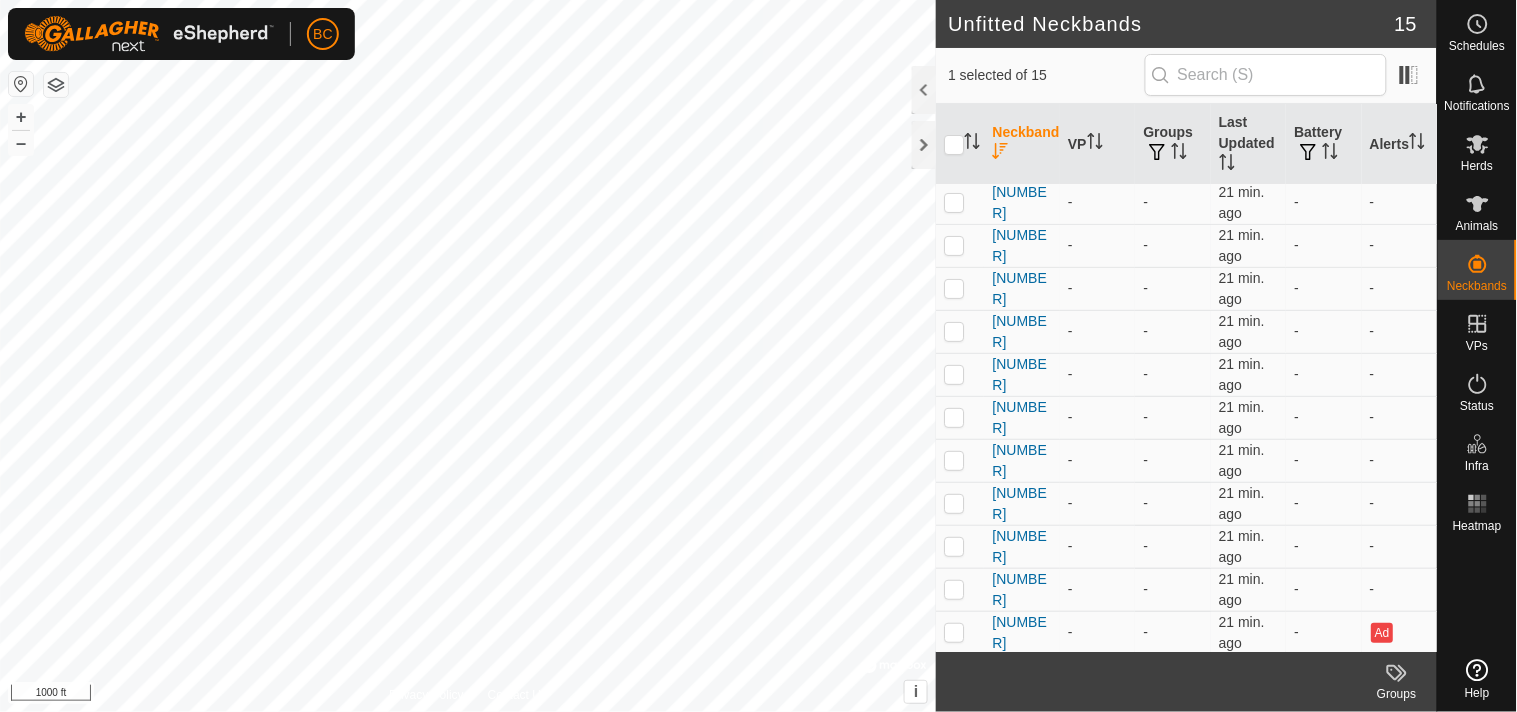 scroll, scrollTop: 0, scrollLeft: 0, axis: both 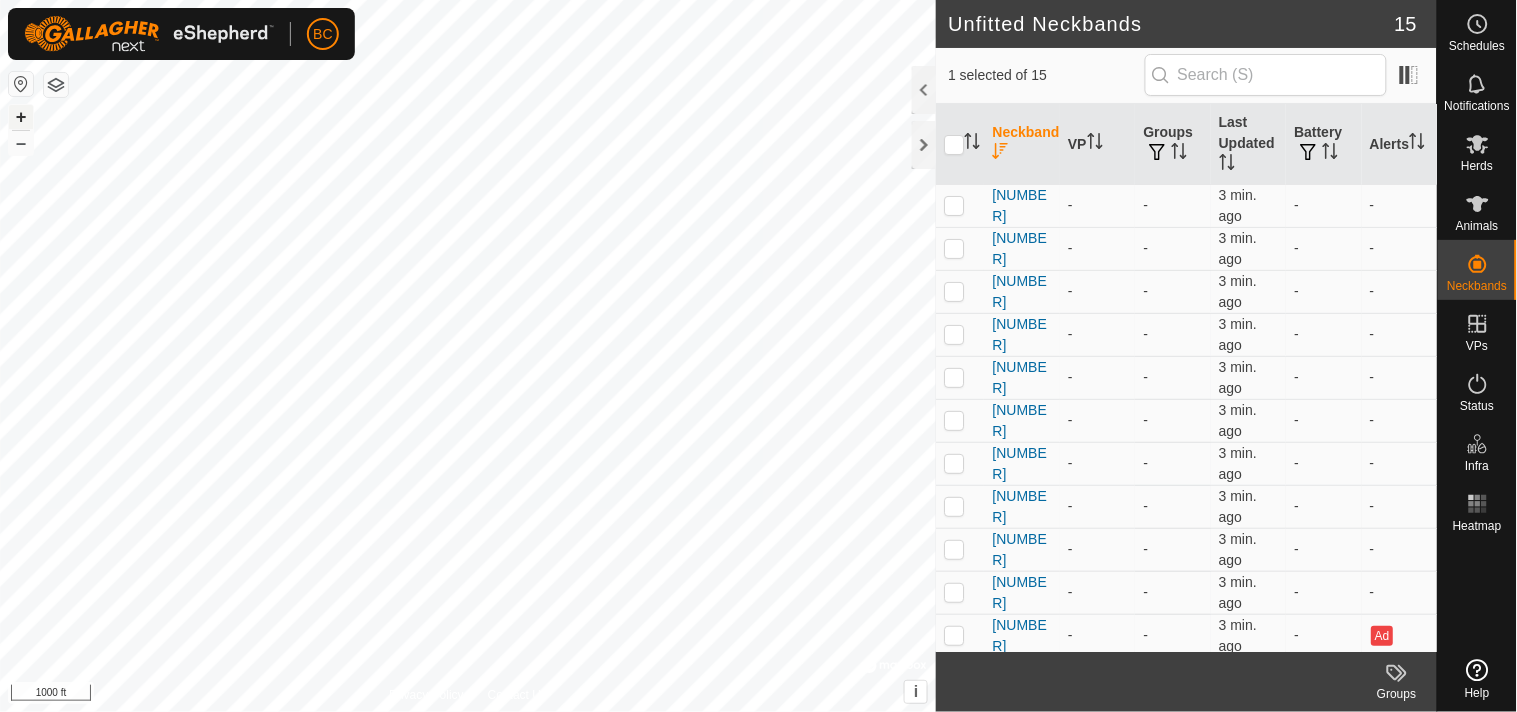 click on "+" at bounding box center [21, 117] 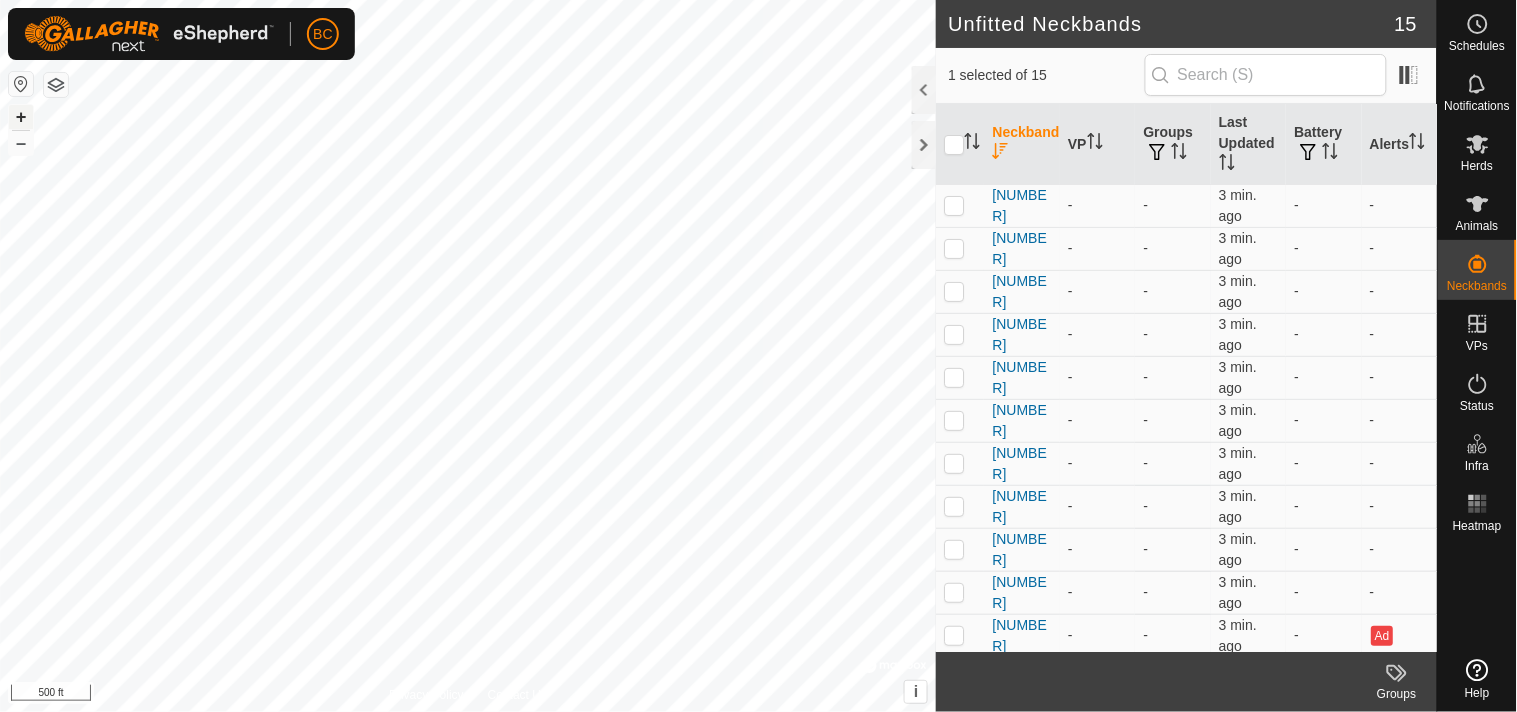 click on "+" at bounding box center (21, 117) 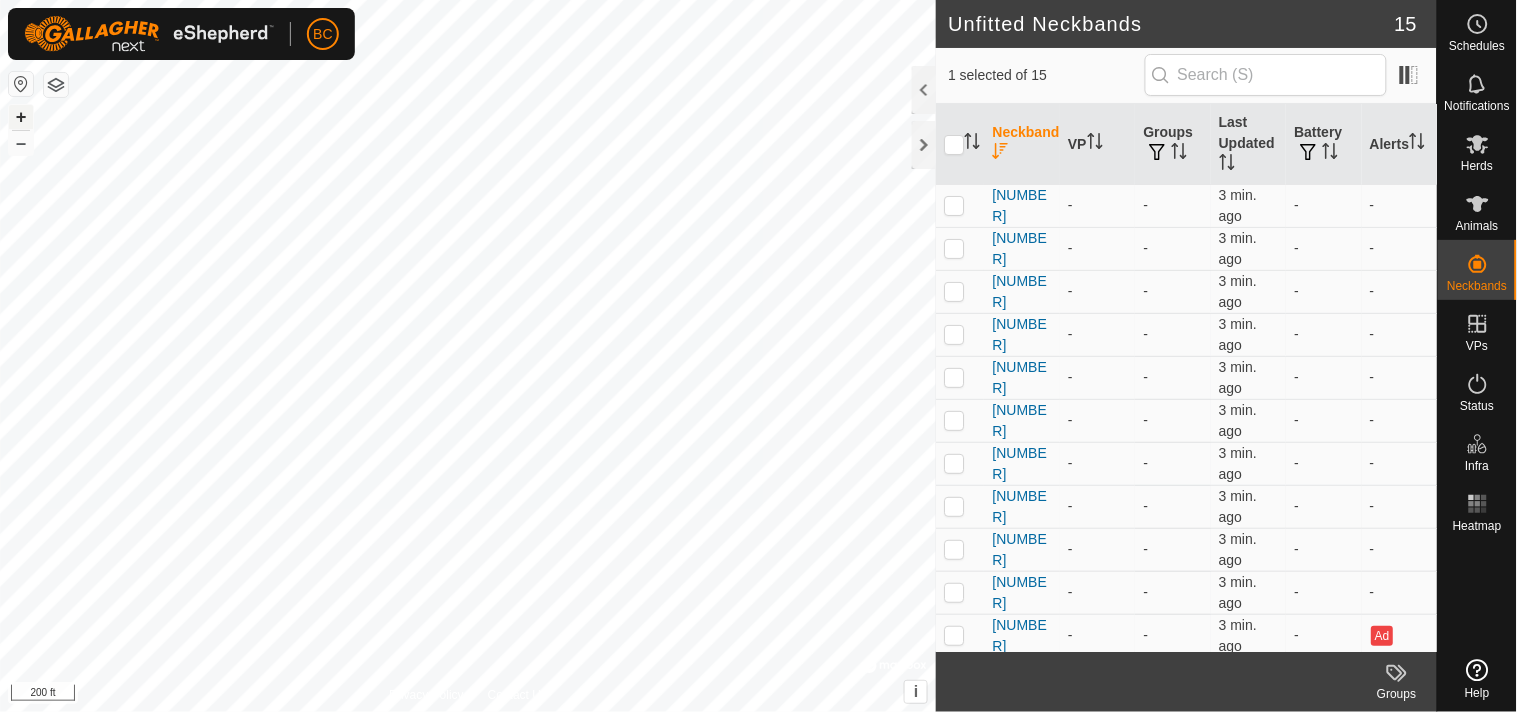 click on "+" at bounding box center (21, 117) 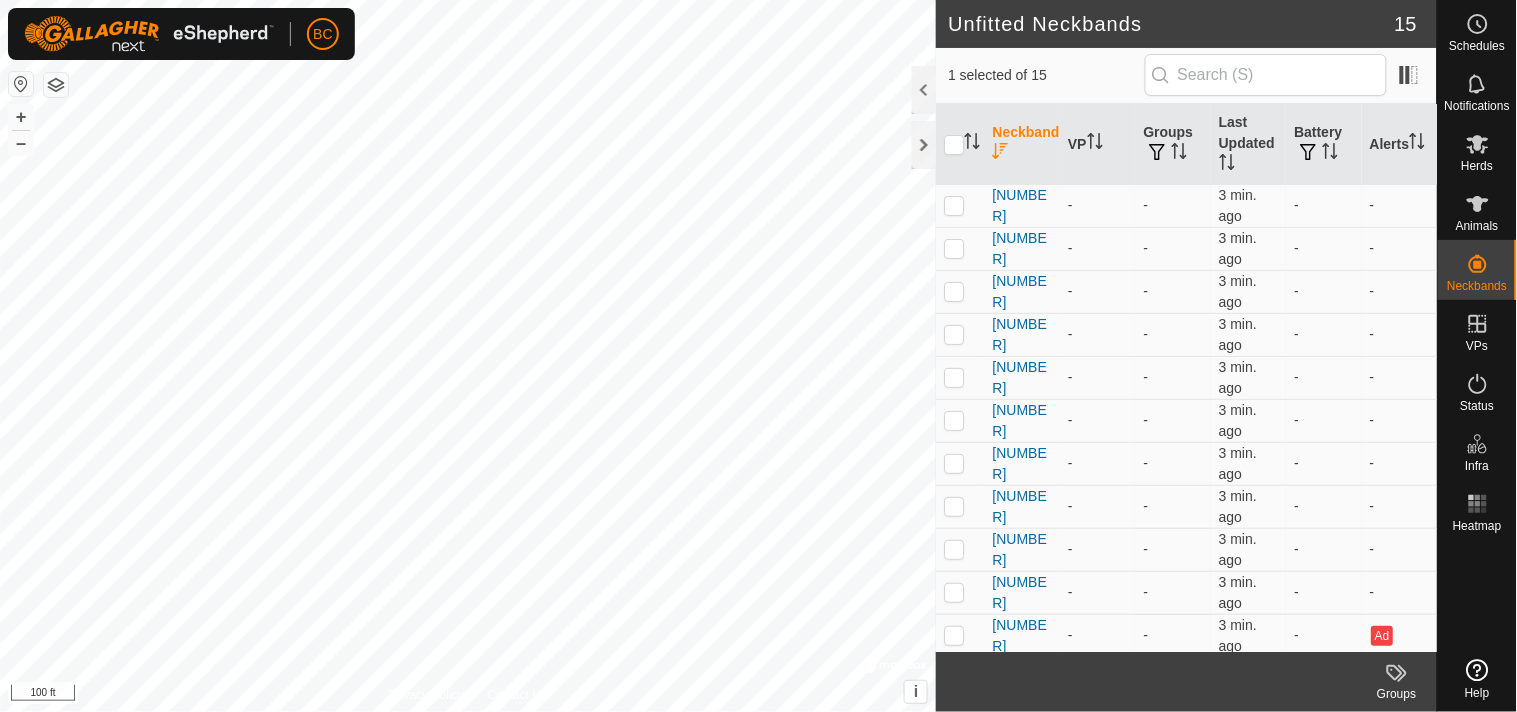 click on "BC Schedules Notifications Herds Animals Neckbands VPs Status Infra Heatmap Help Unfitted Neckbands 15  1 selected of 15   Neckband   VP   Groups   Last Updated   Battery   Alerts   3397955936  -  -  3 min. ago -  -   3249963329  -  -  3 min. ago -  -   3085329224  -  -  3 min. ago -  -   3032348115  -  -  3 min. ago -  -   2554765912  -  -  3 min. ago -  -   2174733032  -  -  3 min. ago -  -   2152476260  -  -  3 min. ago -  -   2053882887  -  -  3 min. ago -  -   1769510527  -  -  3 min. ago -  -   1495902005  -  -  3 min. ago -  -   0855207734  -  -  3 min. ago -  Ad   0712904448  -  -  3 min. ago -  -   0311928474  -  -  3 min. ago -  -   0258660861  -  -  3 min. ago -  -   0128976561  -  -  3 min. ago -  -   Groups  Privacy Policy Contact Us + – ⇧ i ©  Mapbox , ©  OpenStreetMap ,  Improve this map 100 ft" at bounding box center [758, 356] 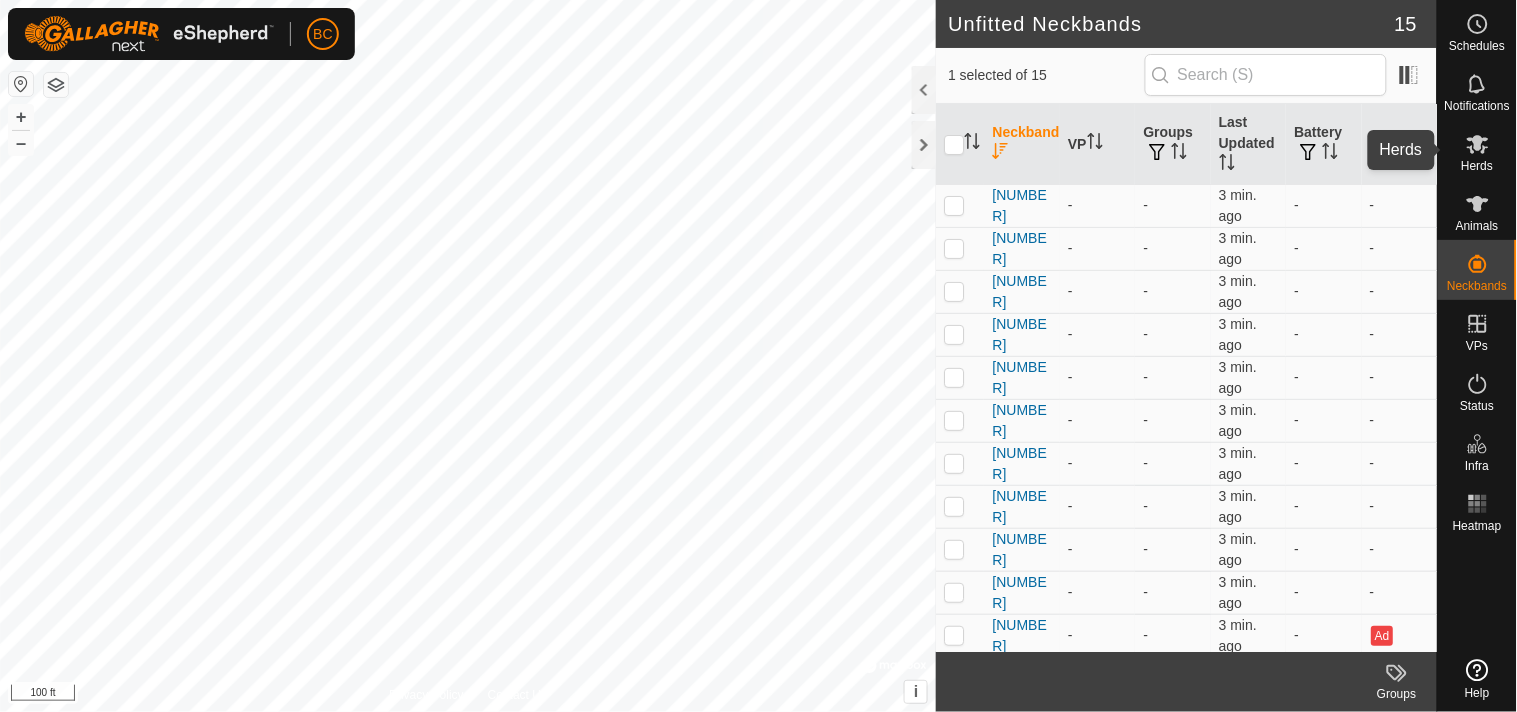 click 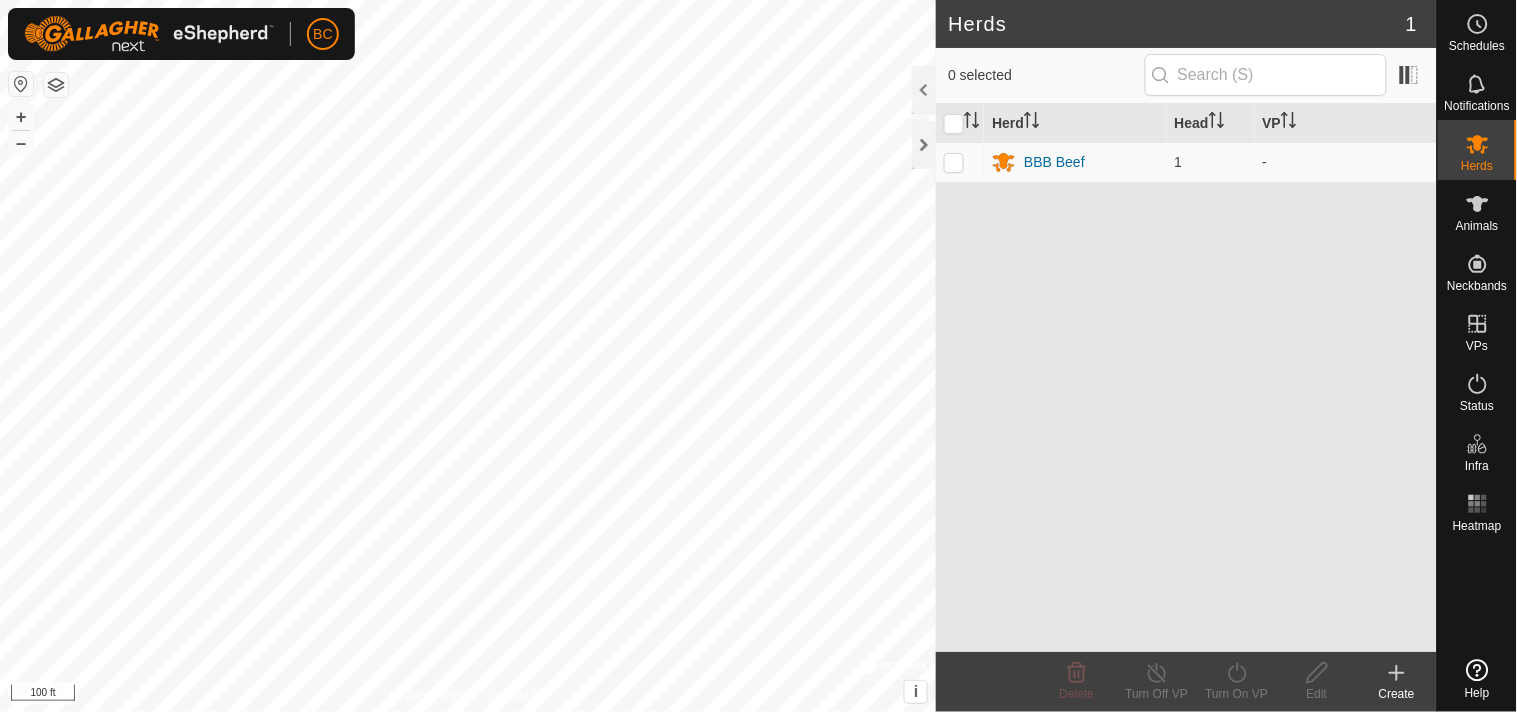 click 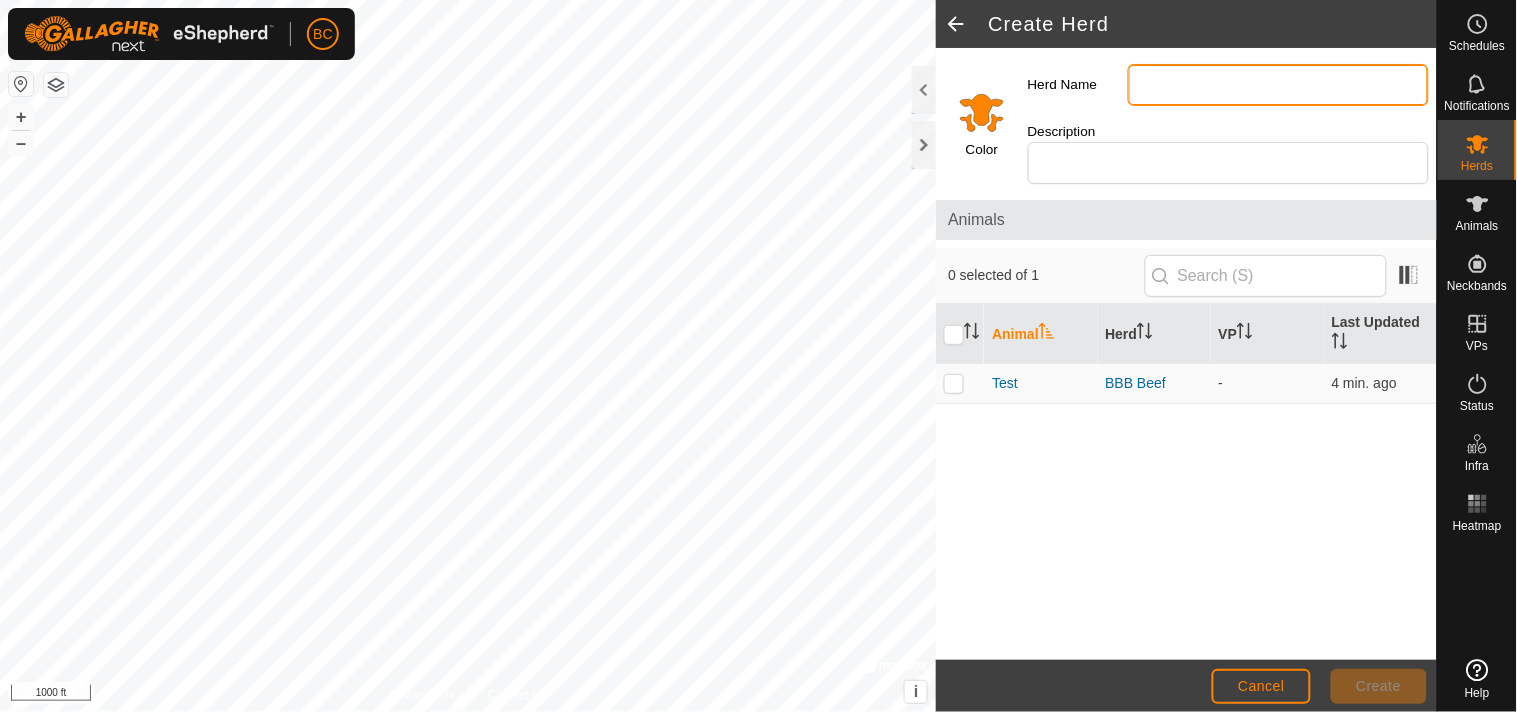 click on "Herd Name" at bounding box center (1278, 85) 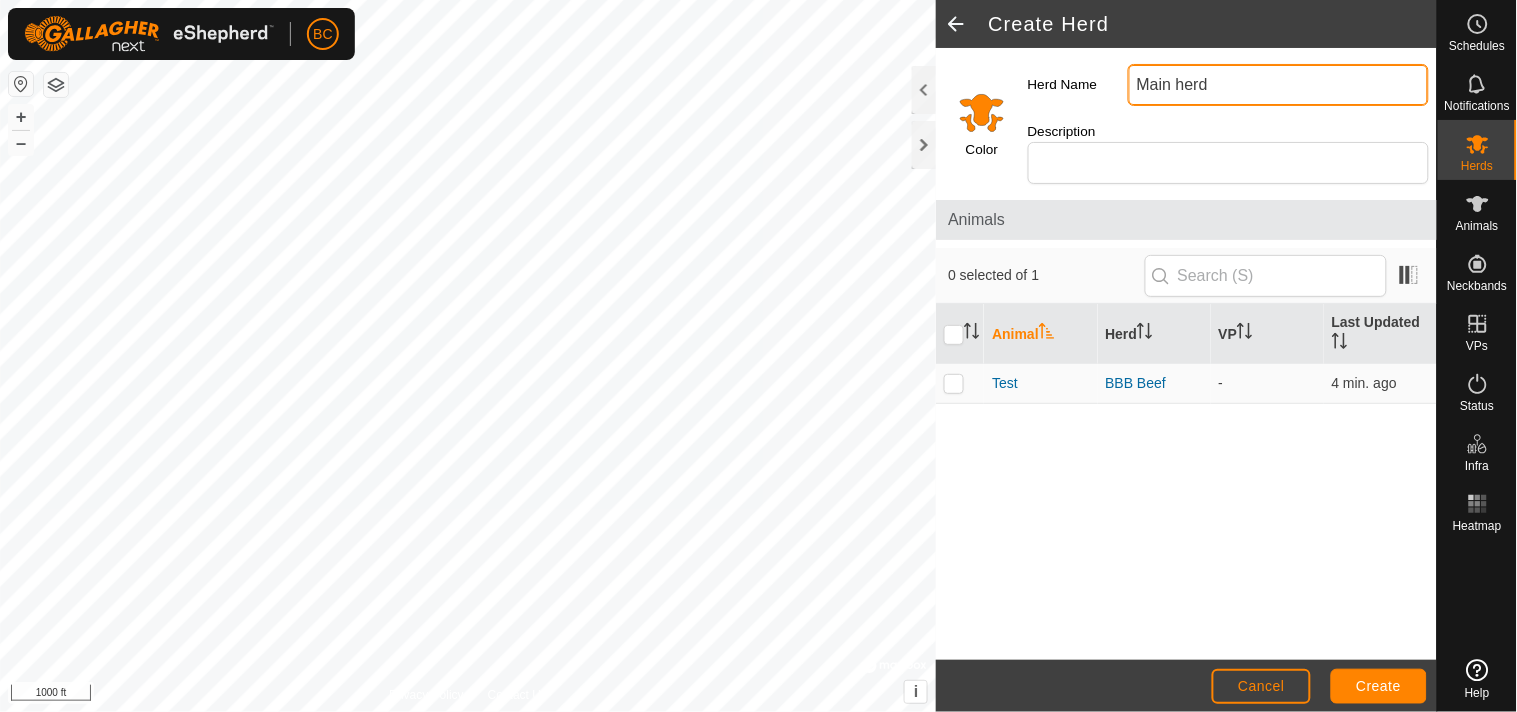 click on "Main herd" at bounding box center (1278, 85) 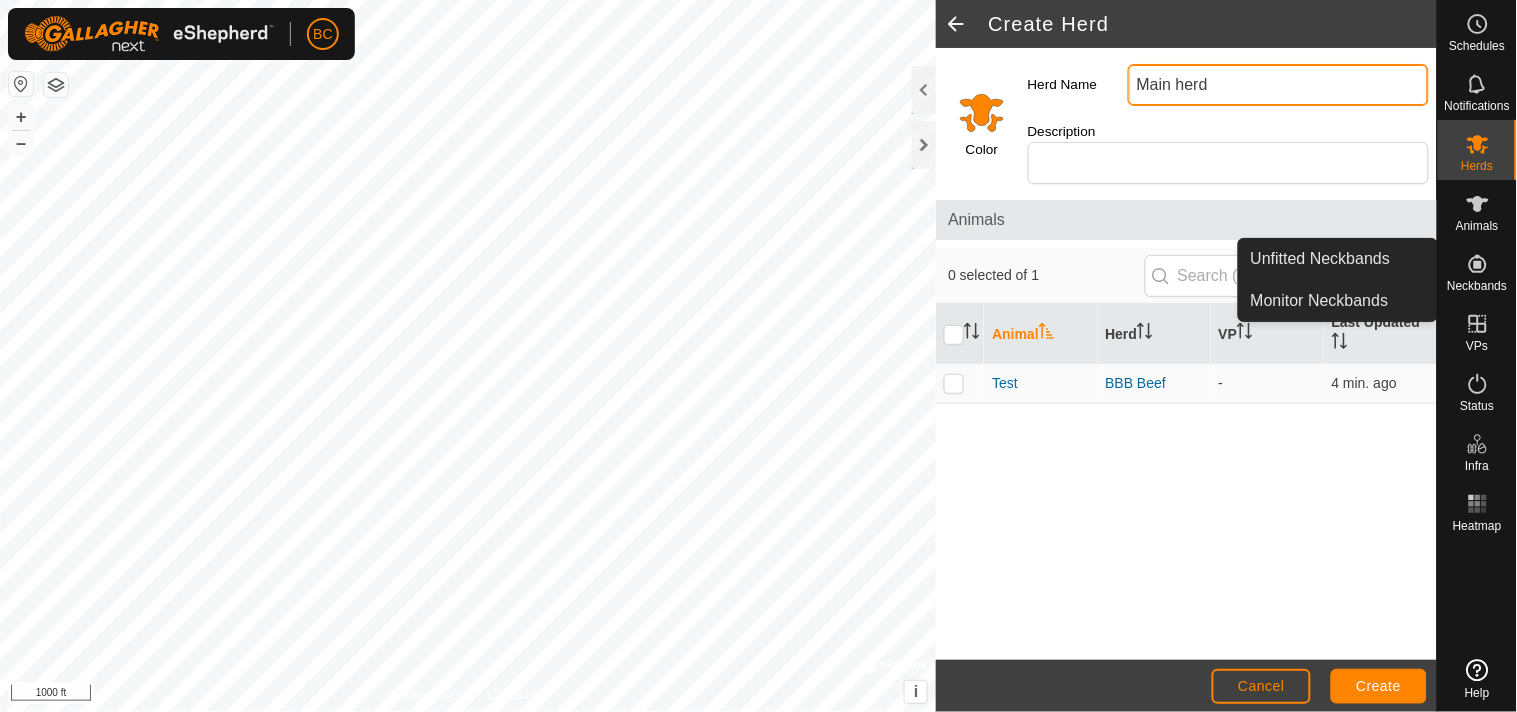 click on "Main herd" at bounding box center [1278, 85] 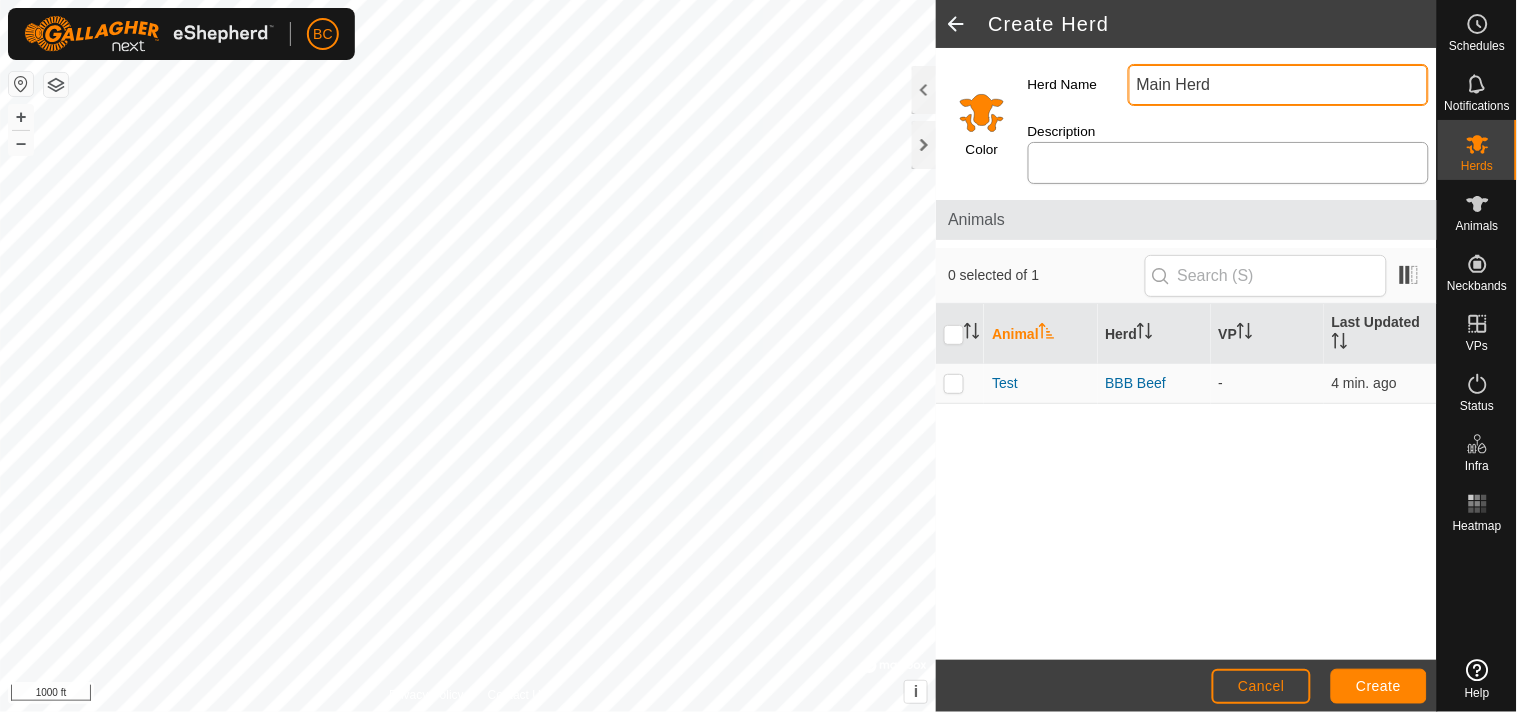 type on "Main Herd" 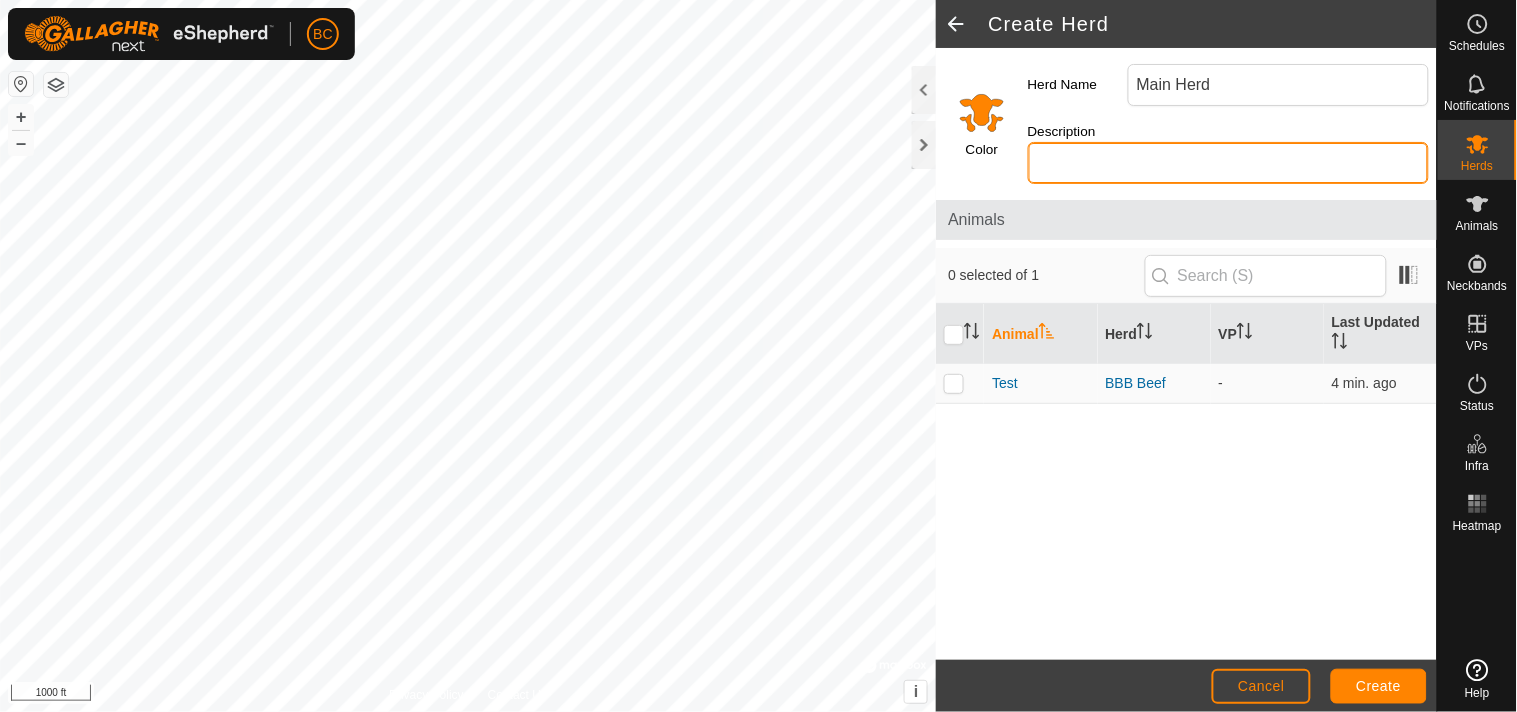 click on "Description" at bounding box center (1228, 163) 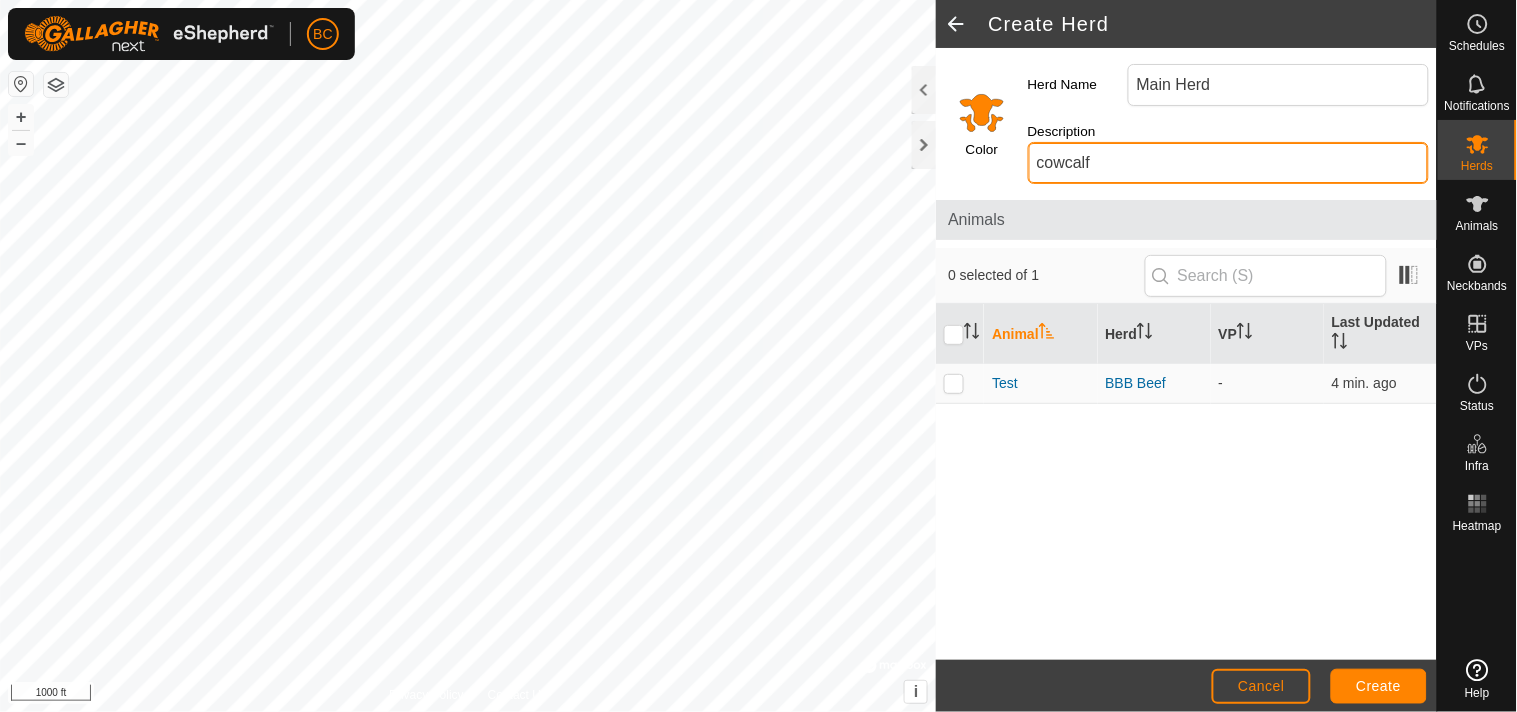 click on "cowcalf" at bounding box center [1228, 163] 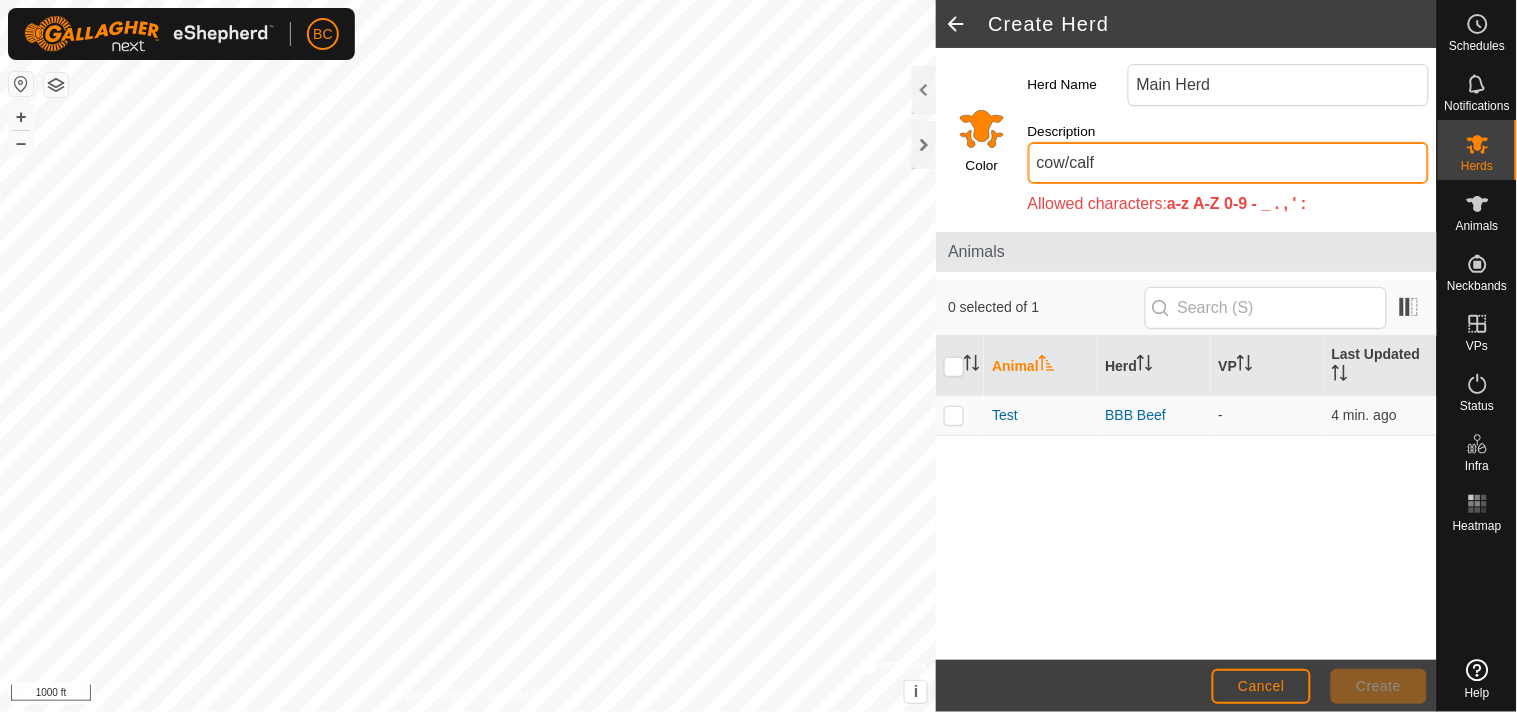 type on "cowcalf" 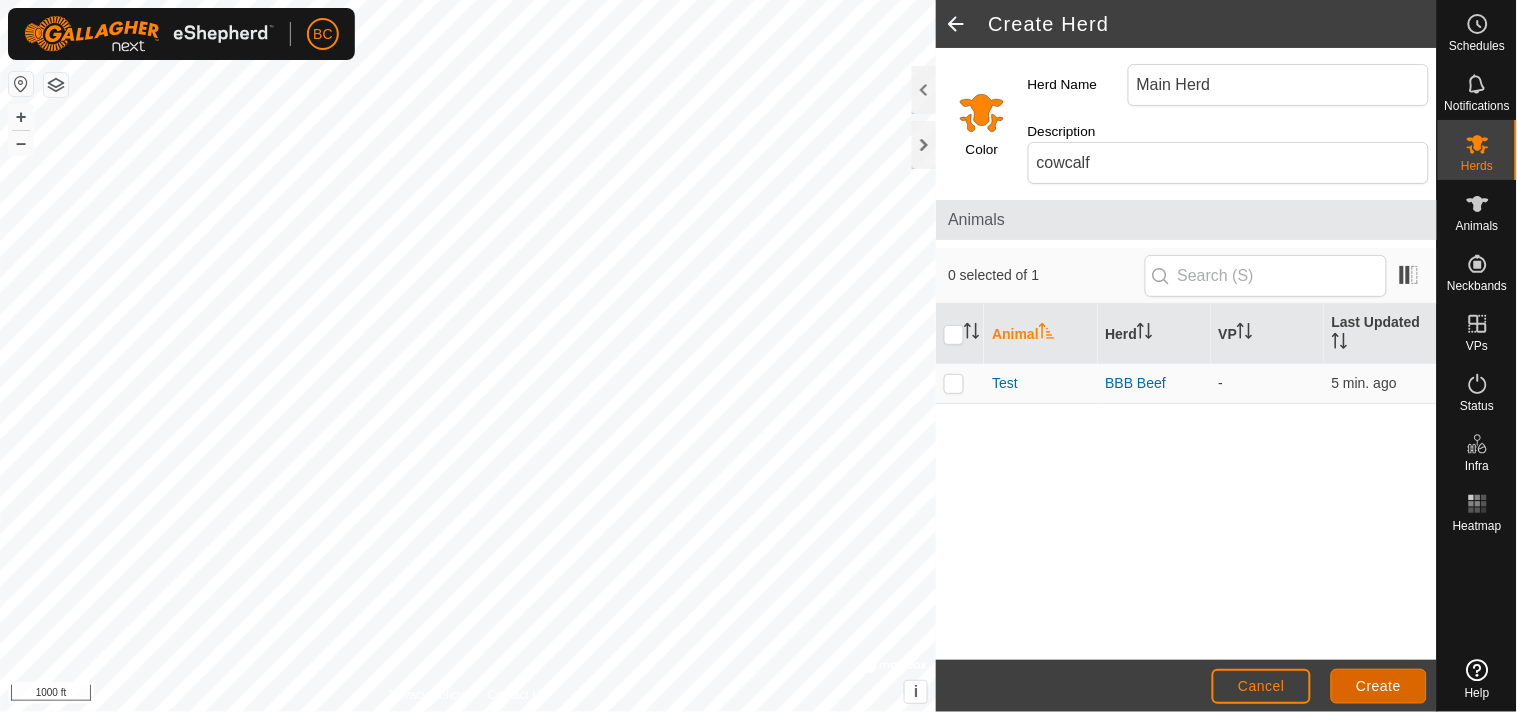 click on "Create" at bounding box center (1379, 686) 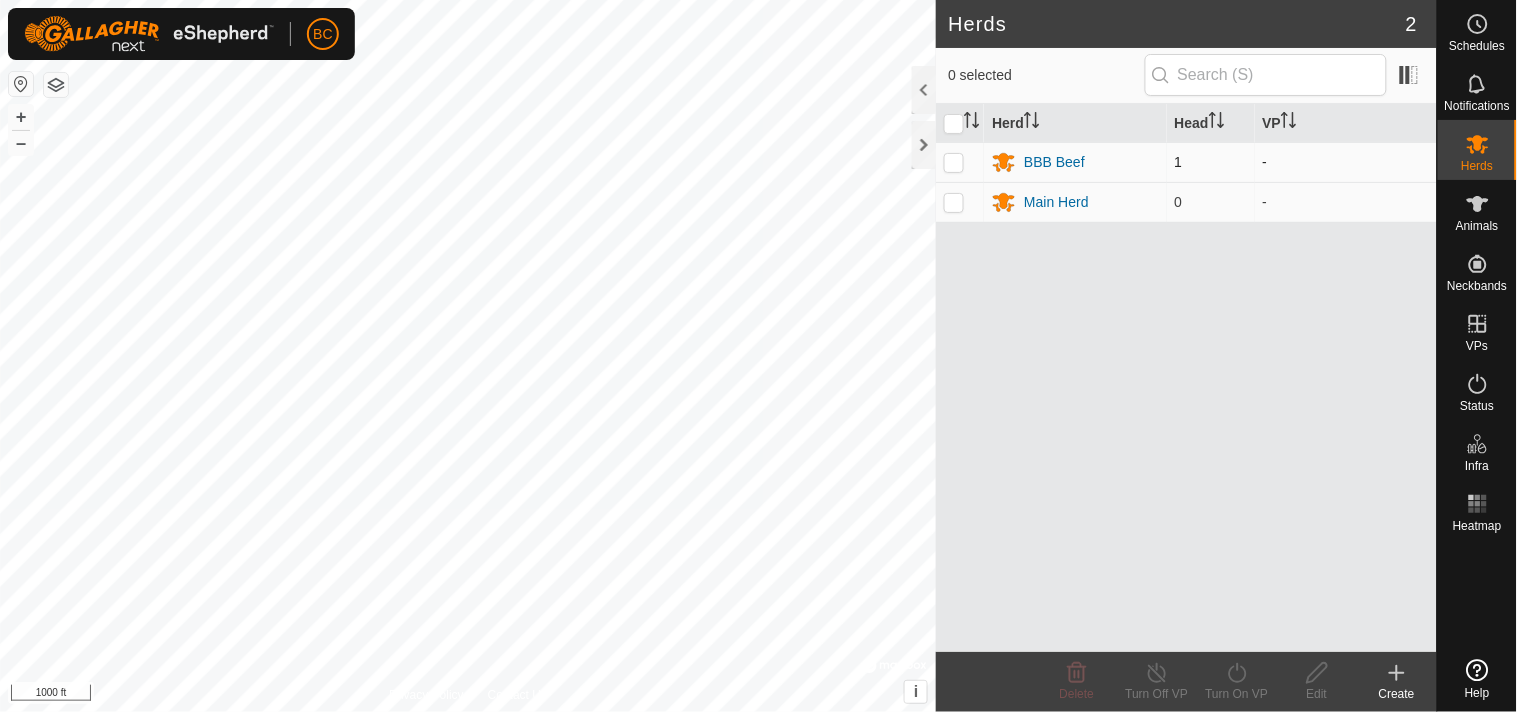 click at bounding box center (954, 162) 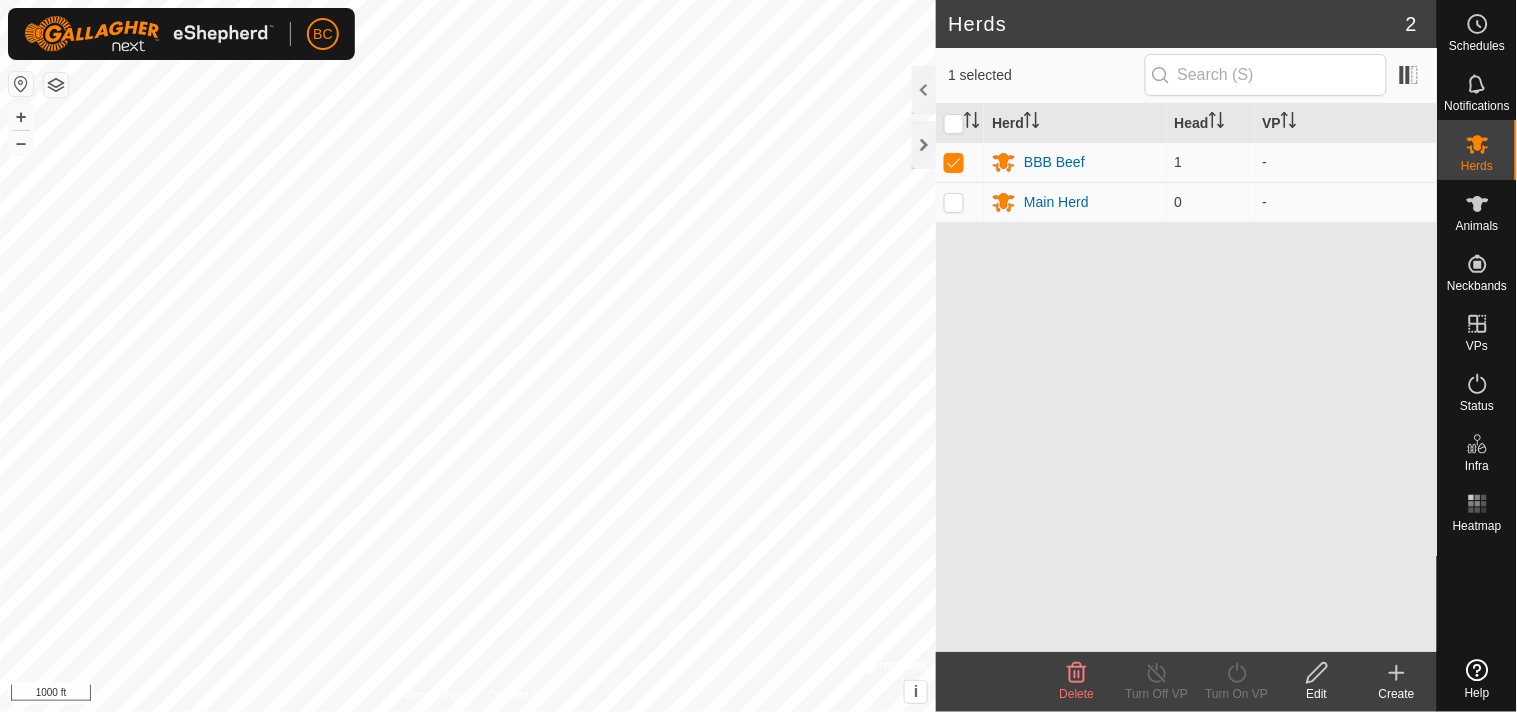 click 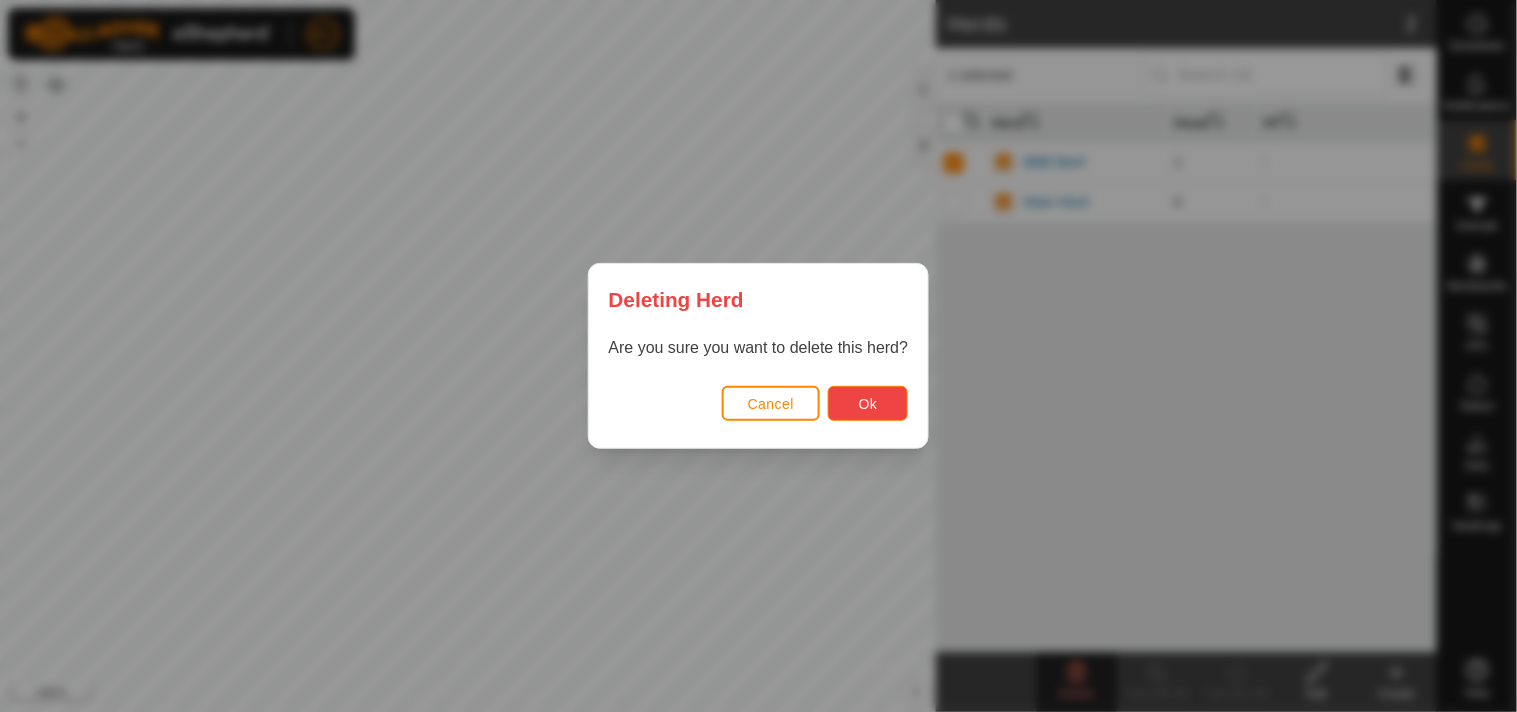 click on "Ok" at bounding box center (868, 404) 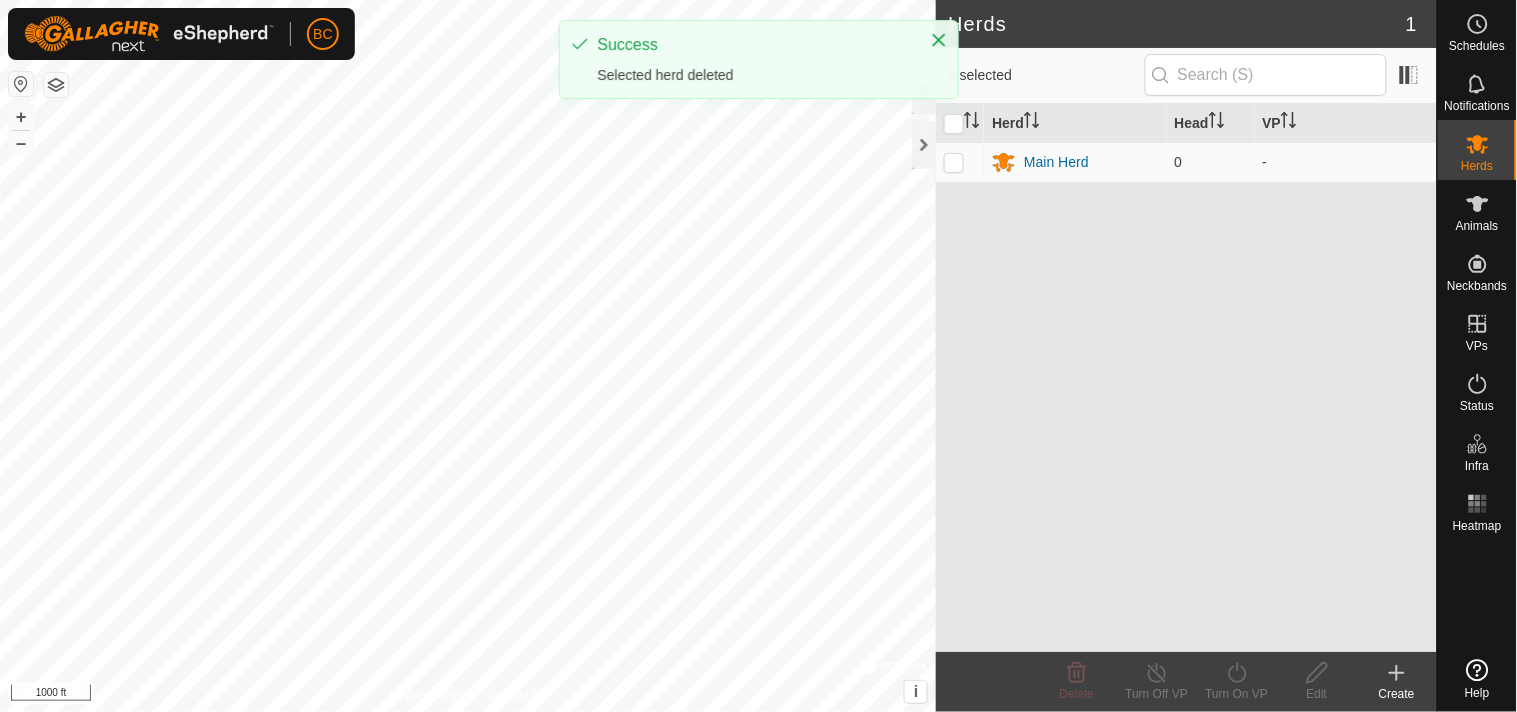 click 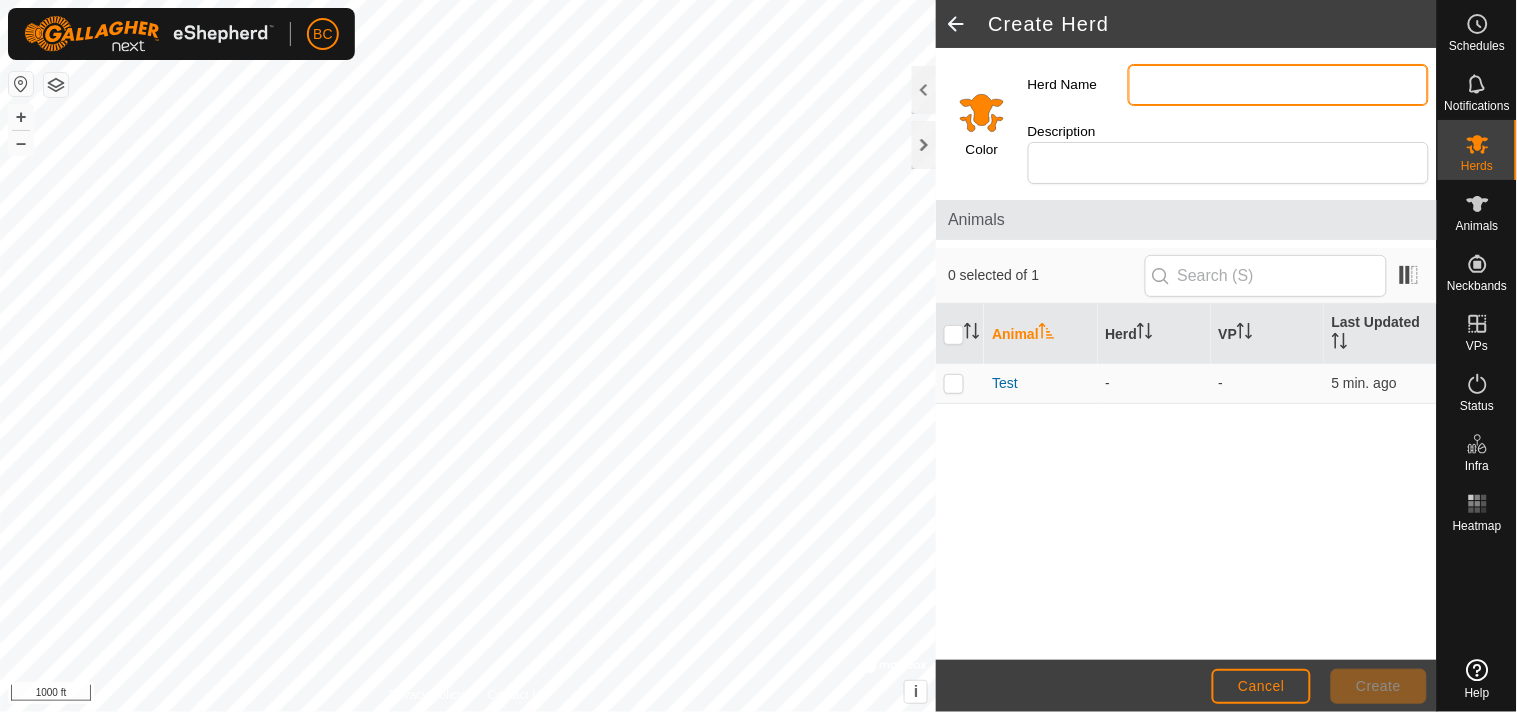 click on "Herd Name" at bounding box center [1278, 85] 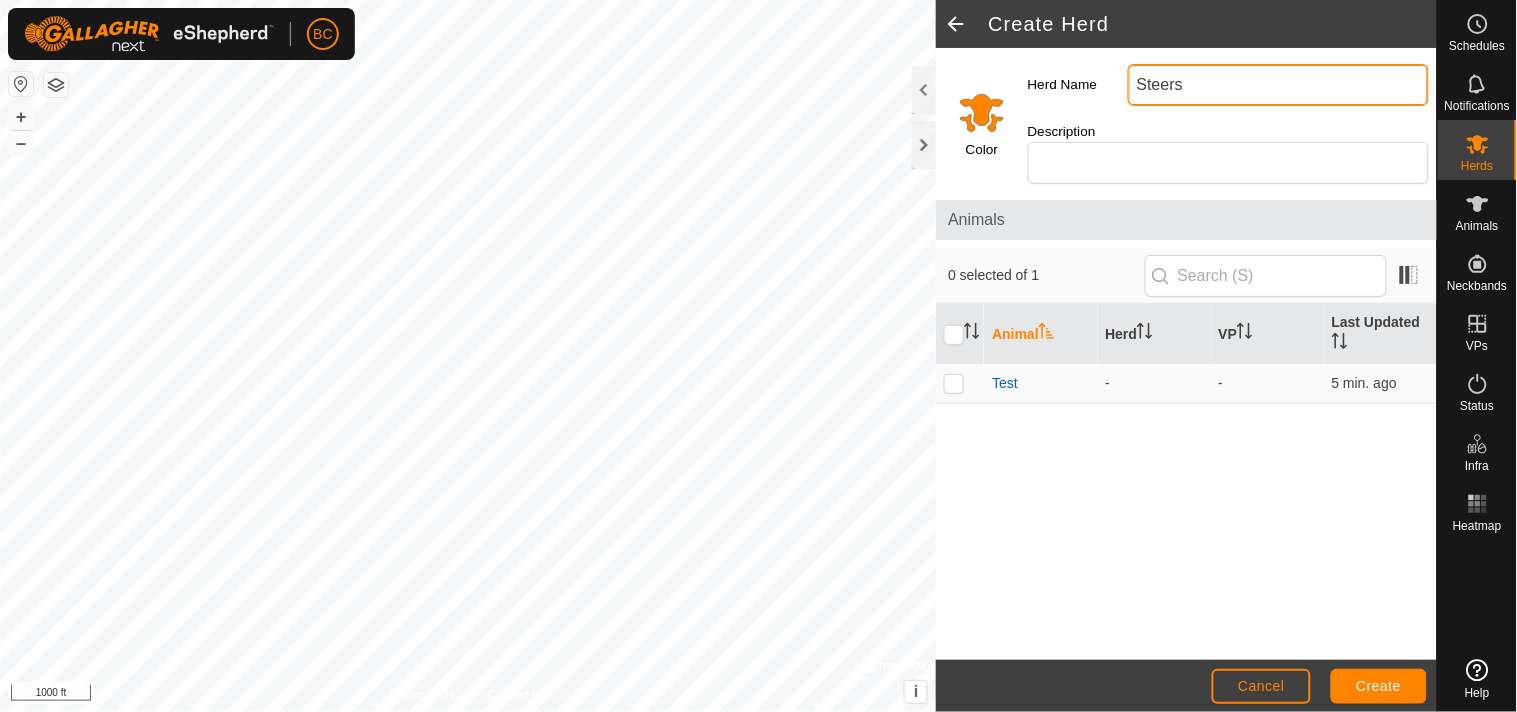 click on "Steers" at bounding box center (1278, 85) 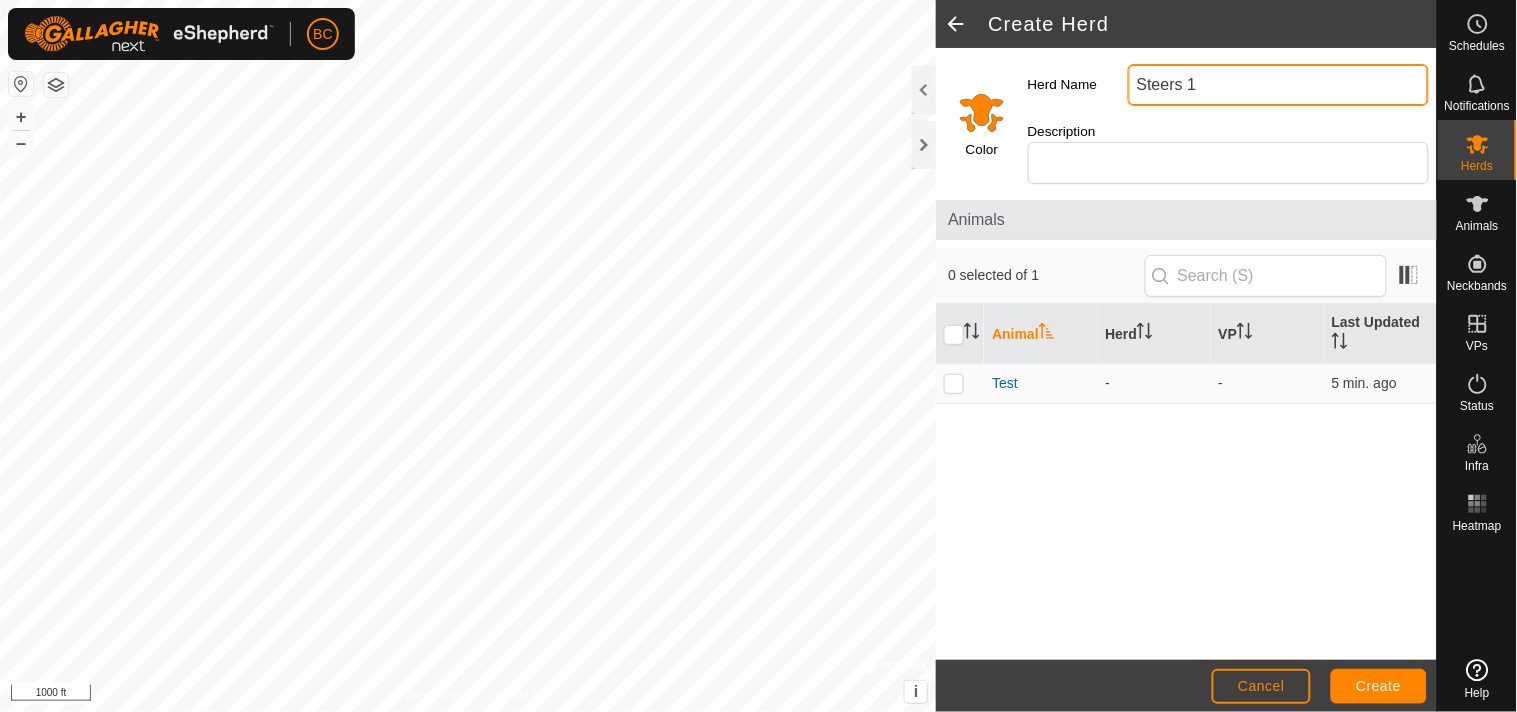 type on "Steers 1" 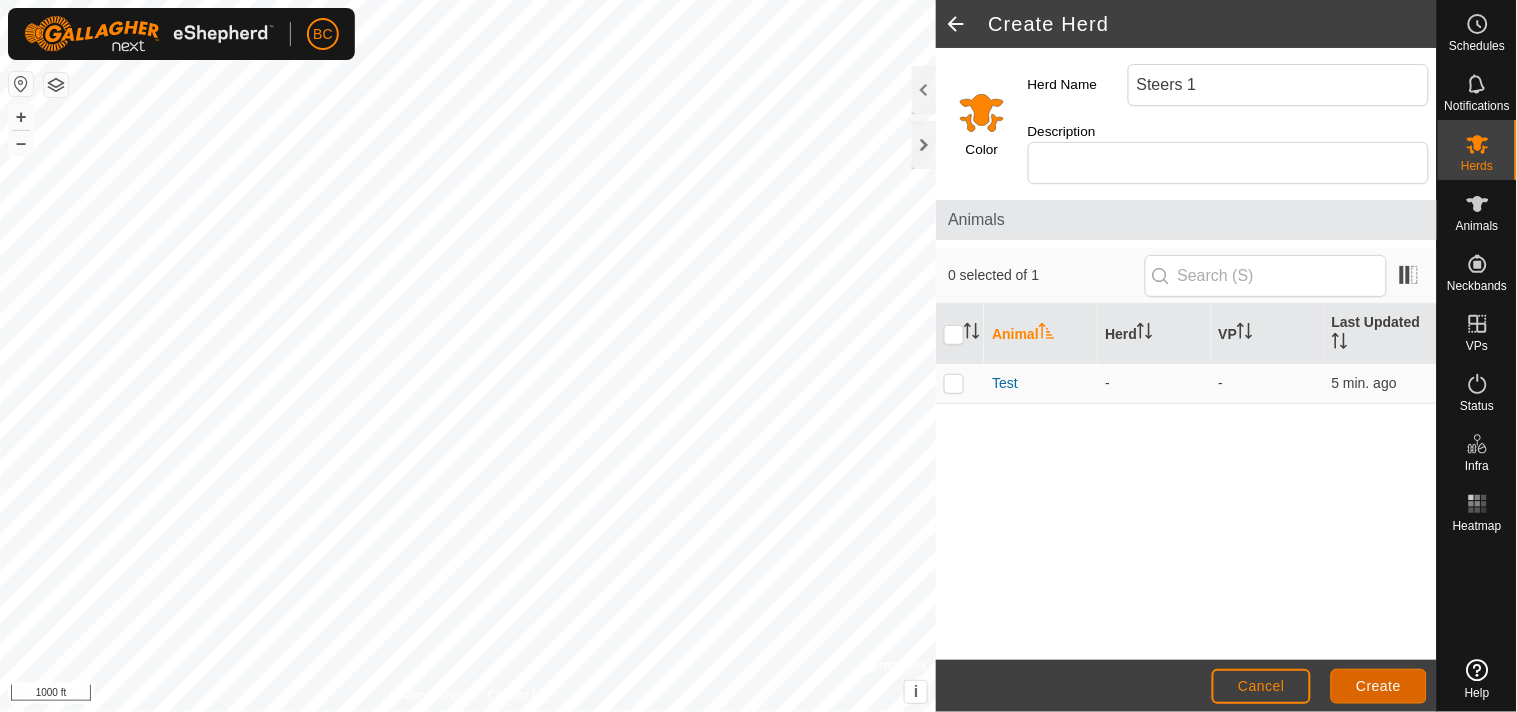 click on "Create" at bounding box center (1379, 686) 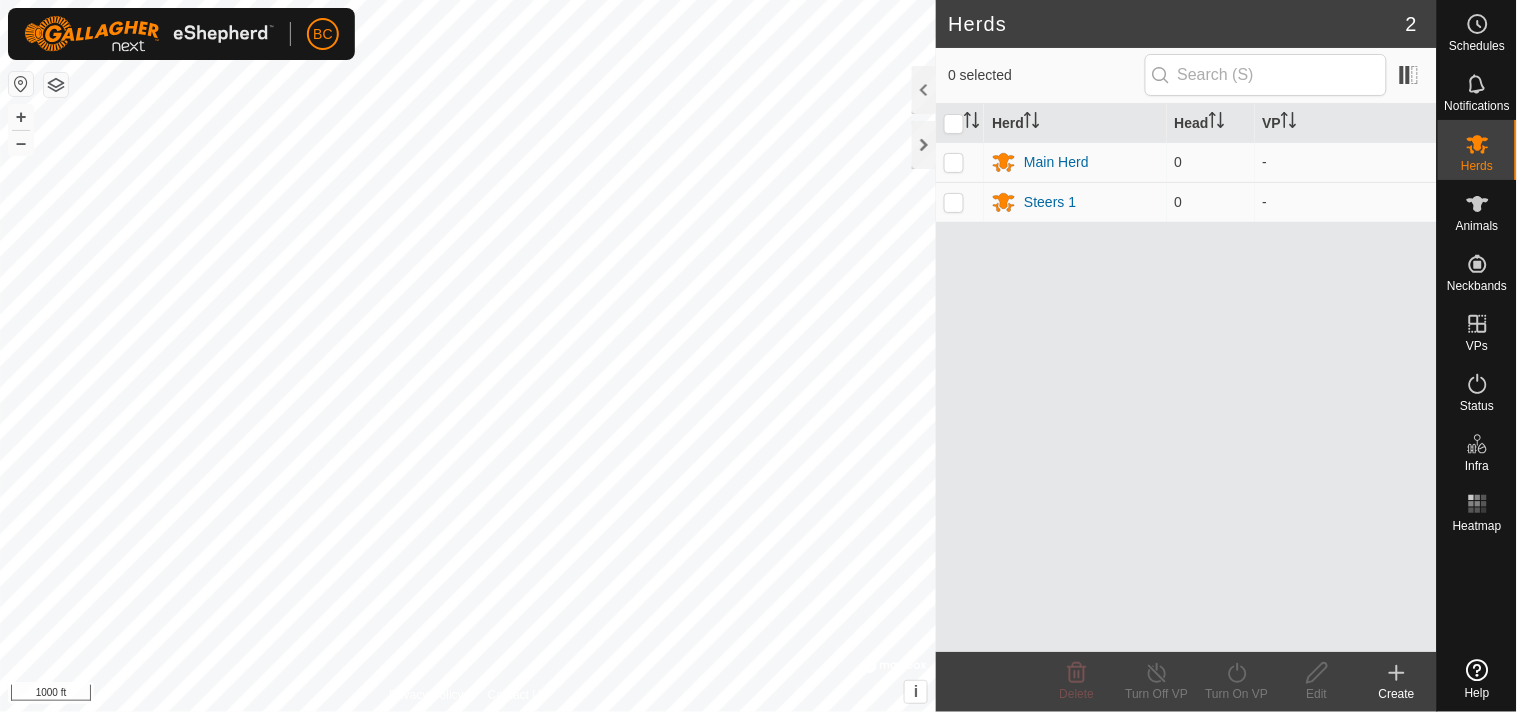 click 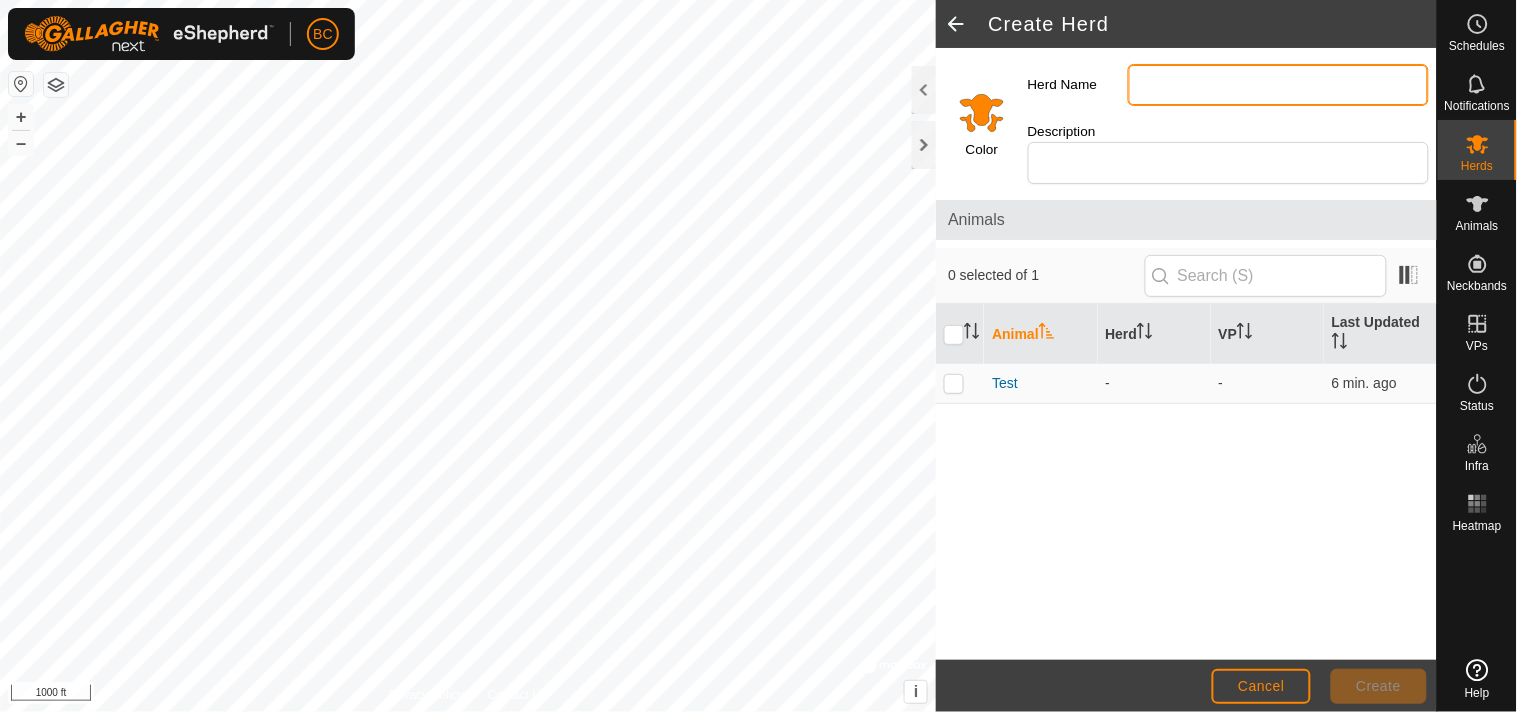 click on "Herd Name" at bounding box center [1278, 85] 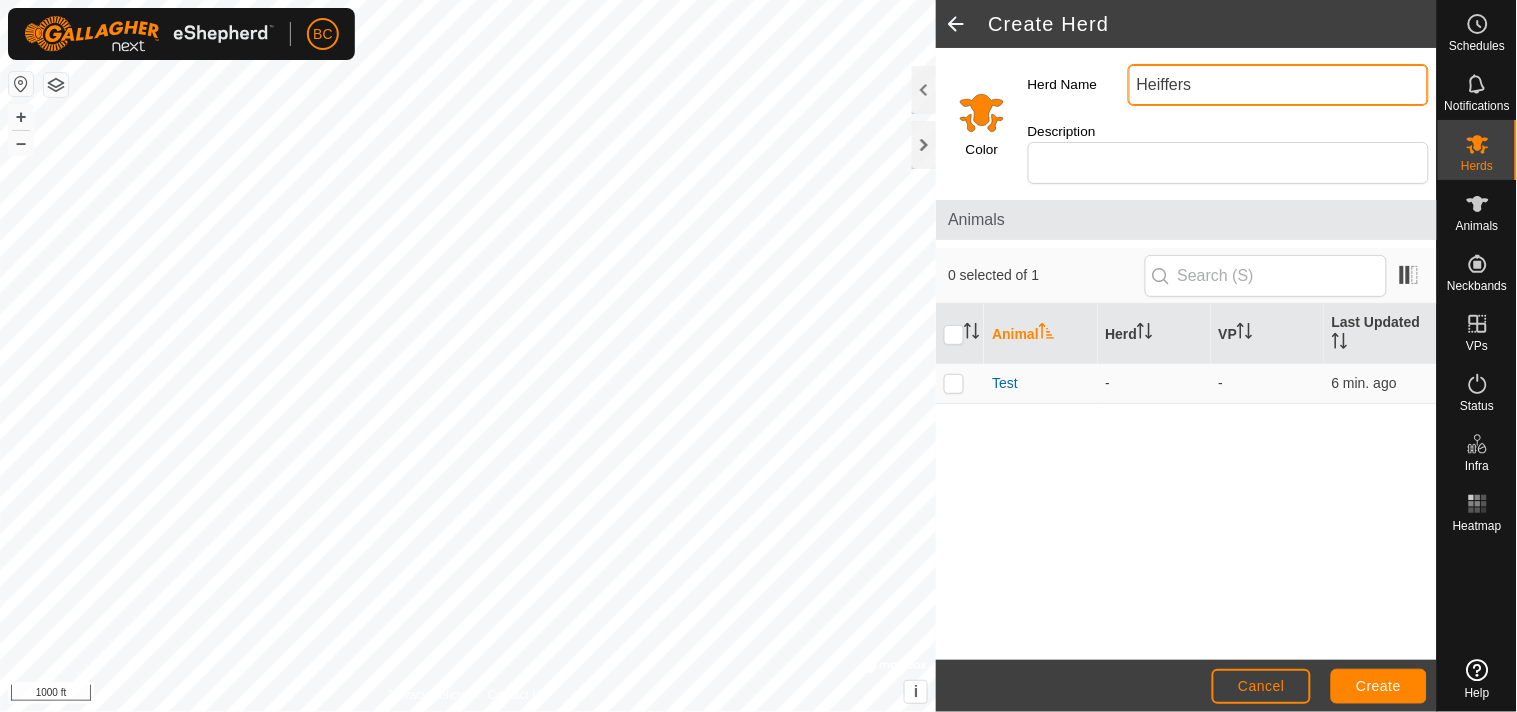 type on "Heiffers" 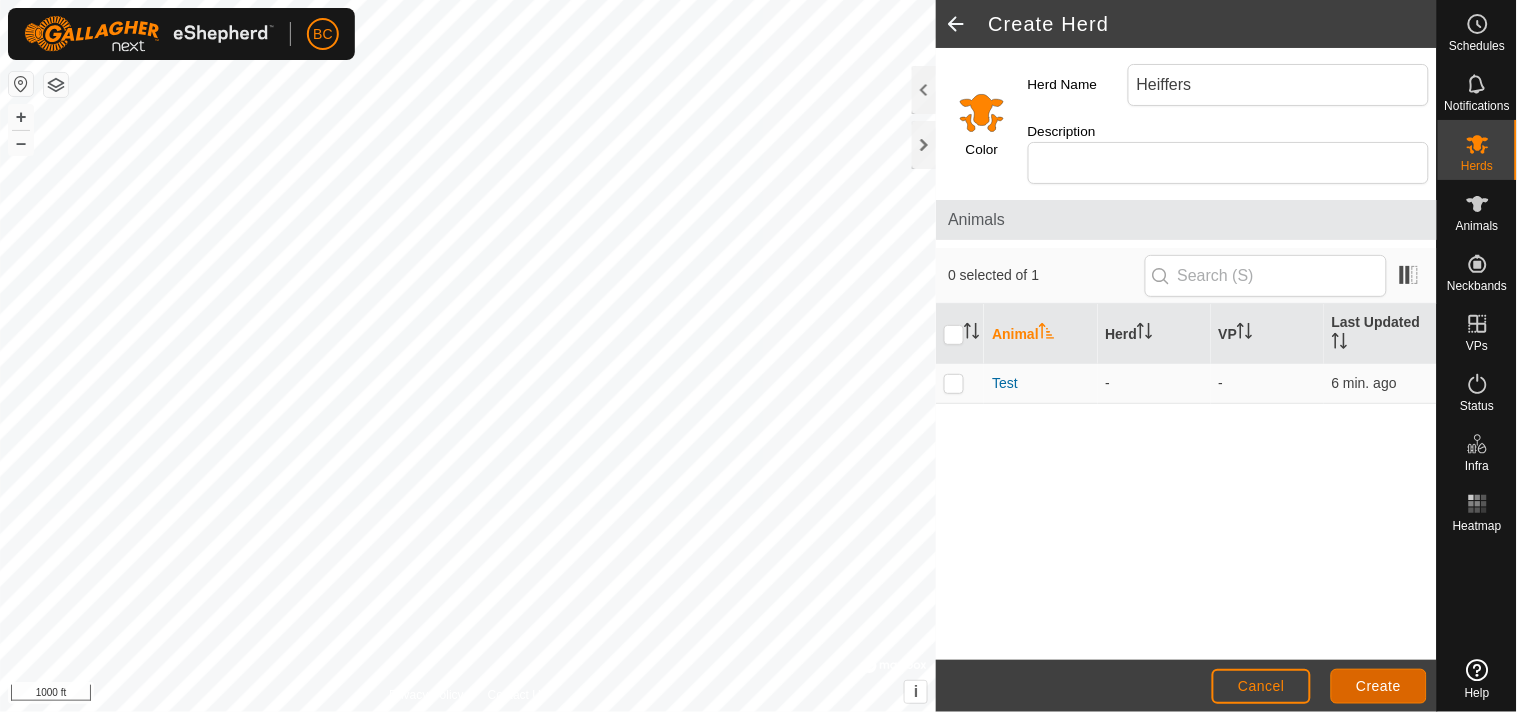 click on "Create" at bounding box center (1379, 686) 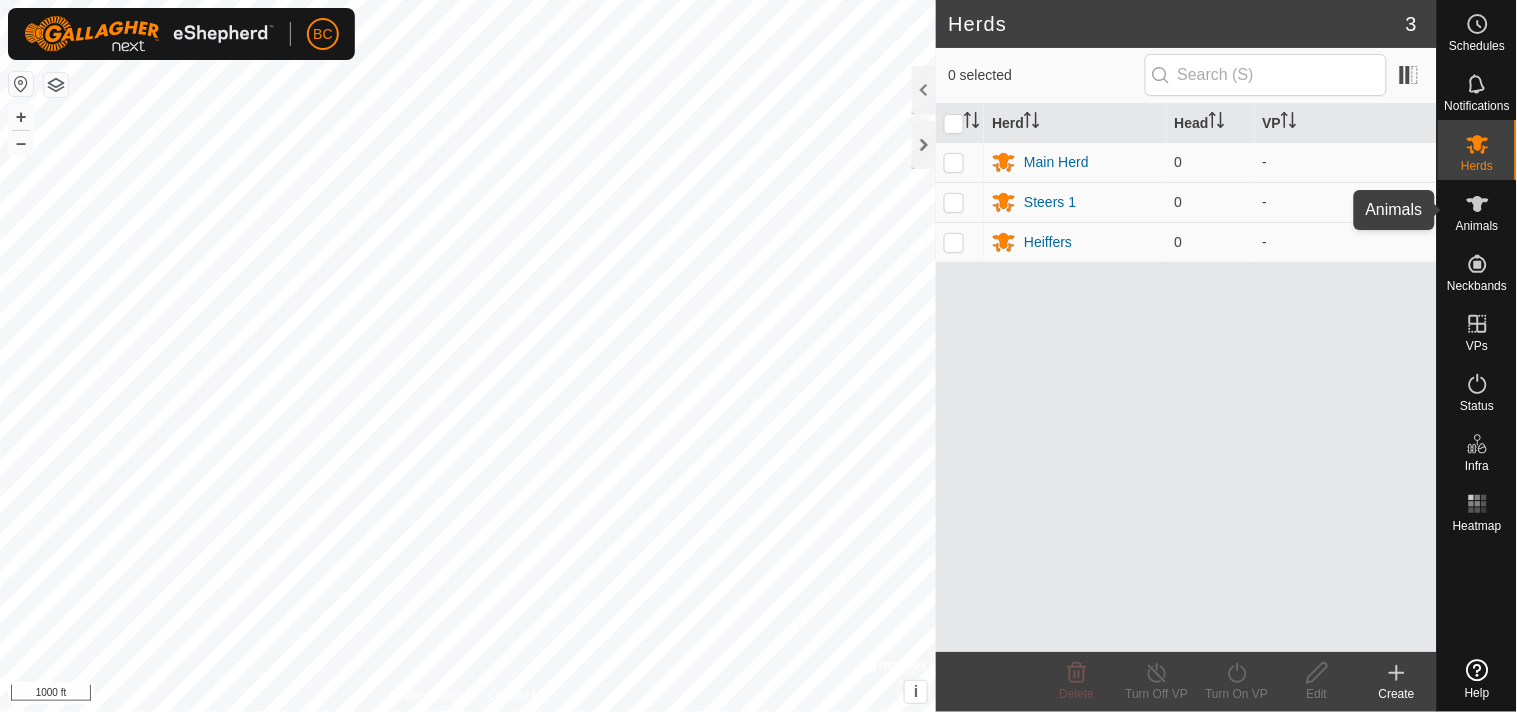 click 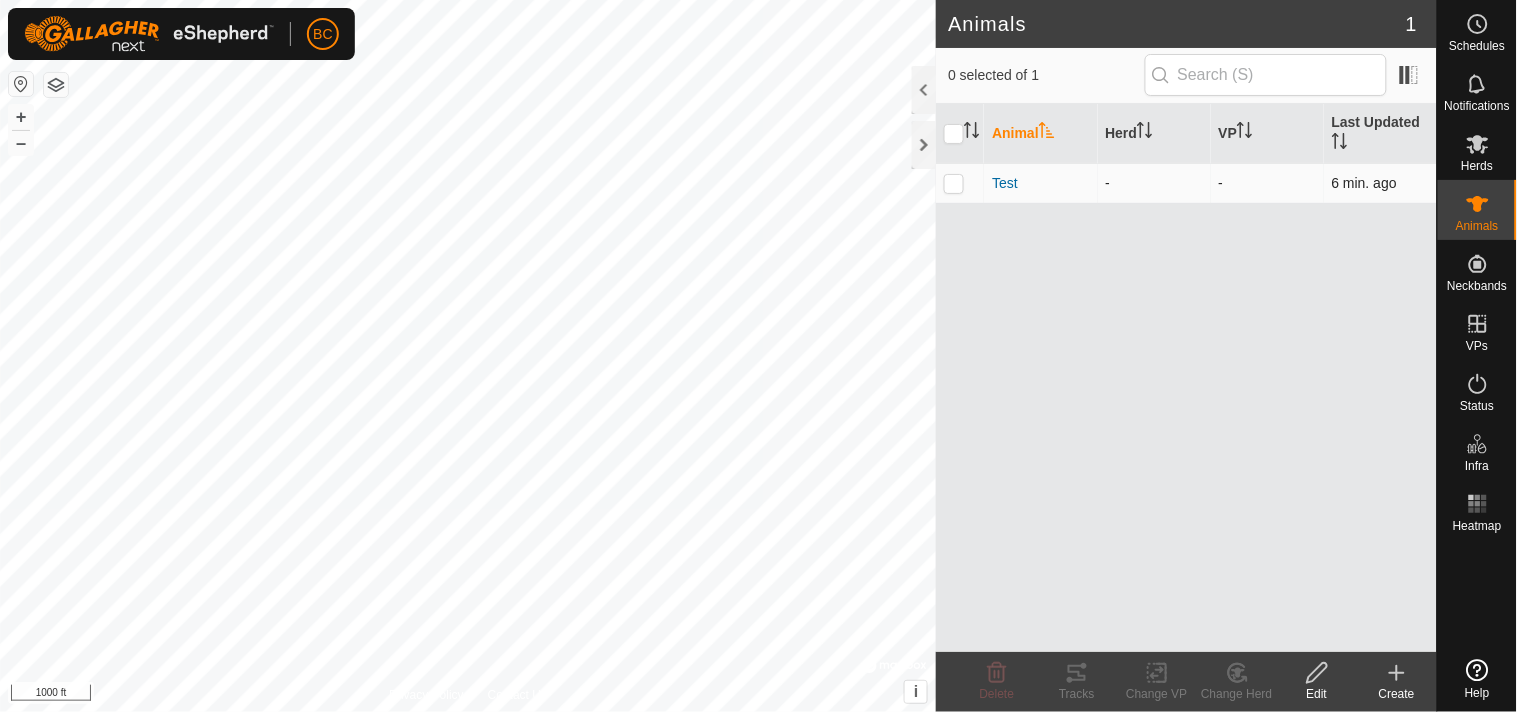 click at bounding box center [954, 183] 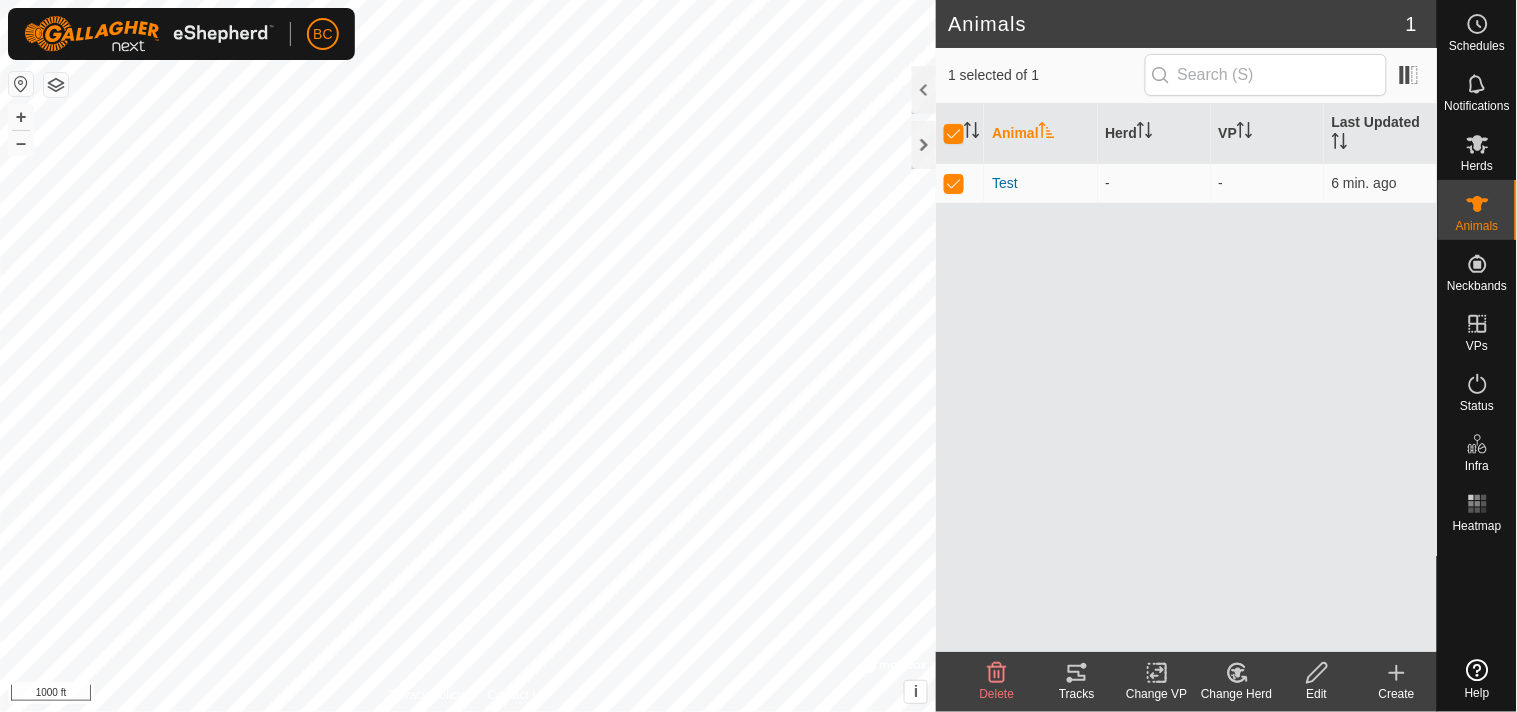 drag, startPoint x: 1140, startPoint y: 405, endPoint x: 1137, endPoint y: 328, distance: 77.05842 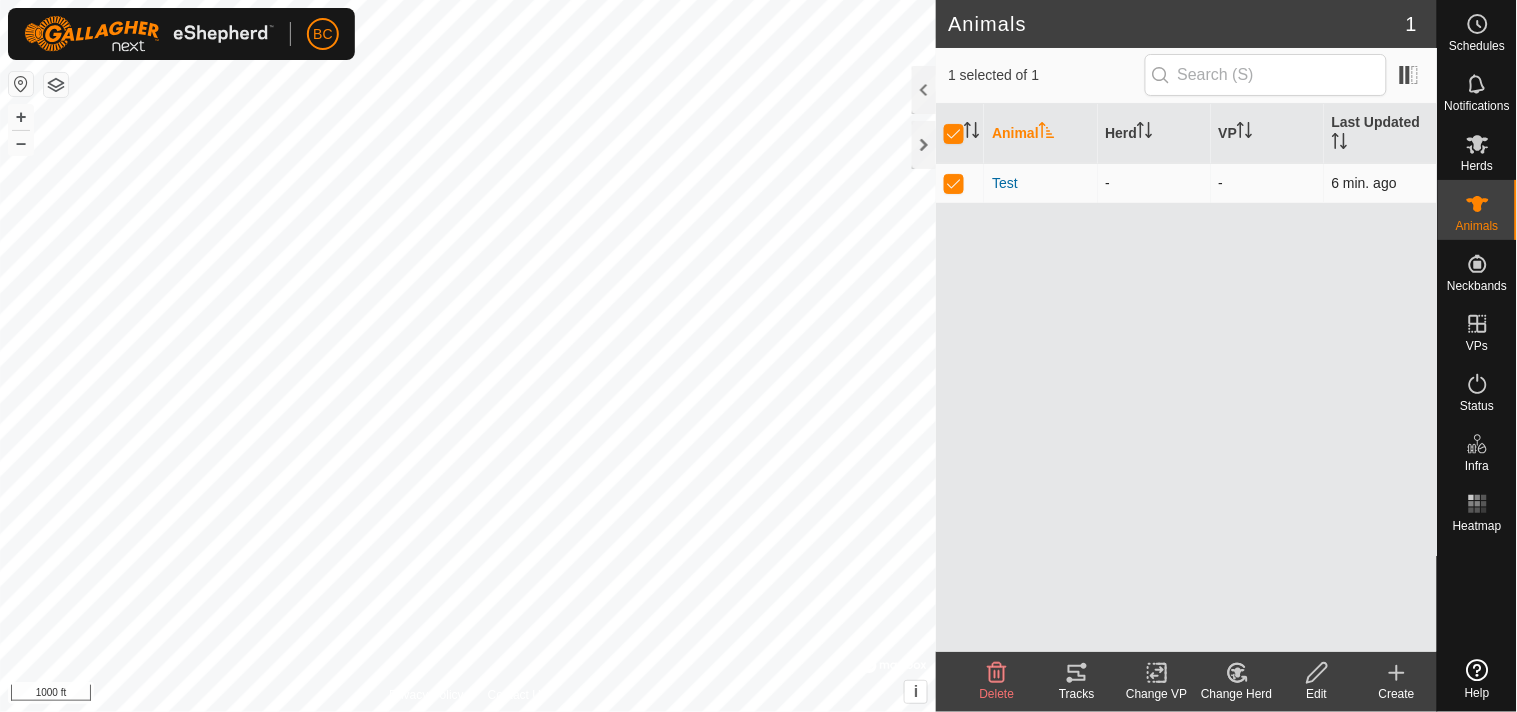 click on "Test" at bounding box center (1040, 183) 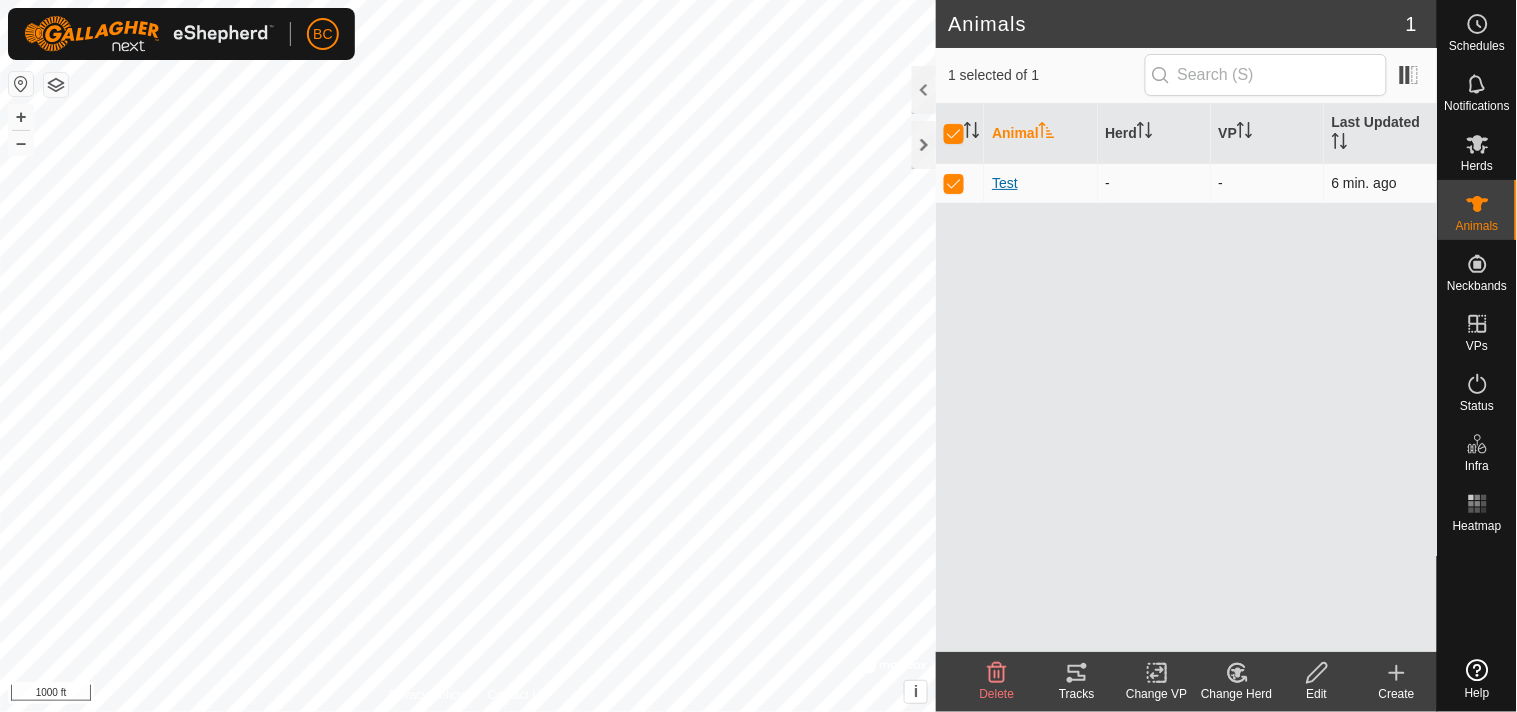 click on "Test" at bounding box center (1005, 183) 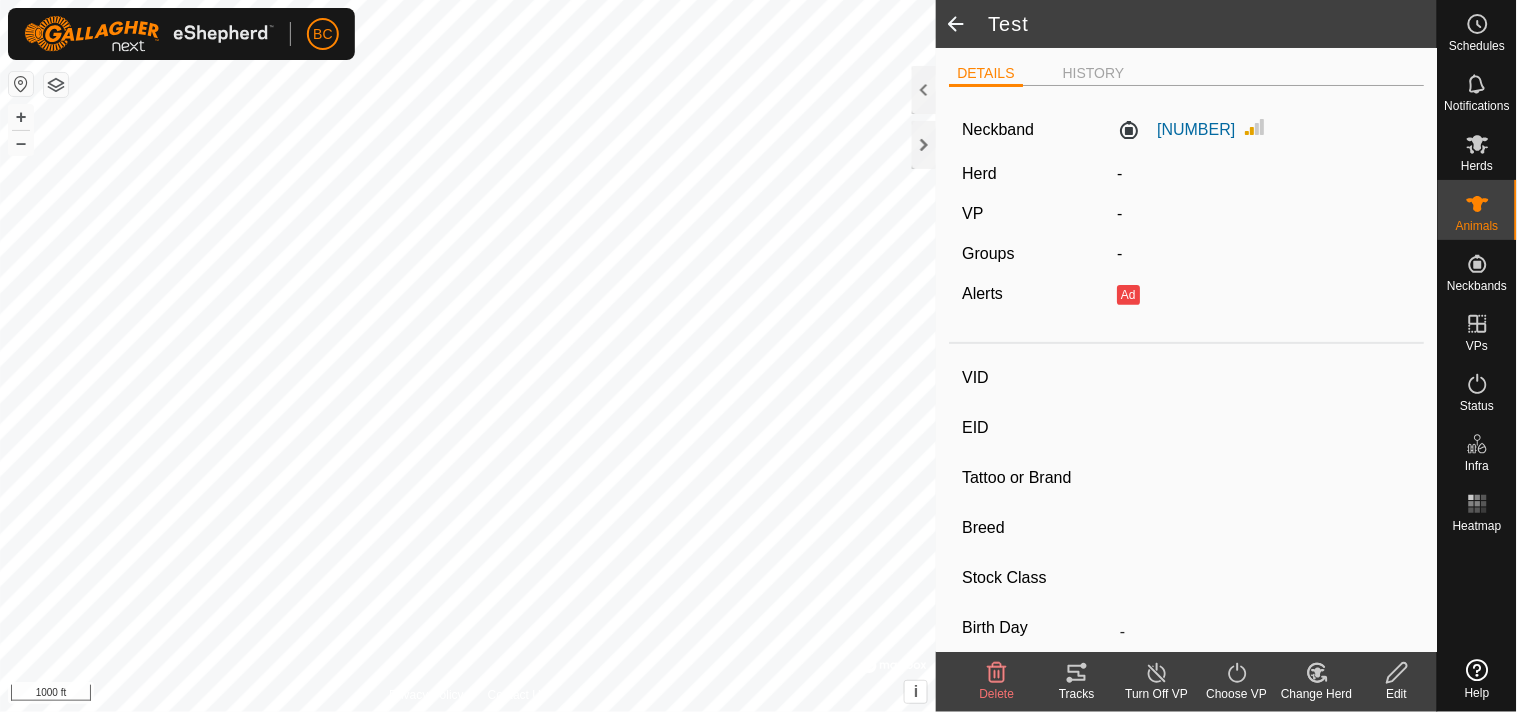 click on "Neckband [NUMBER] Herd - VP - Groups  -  Alerts  Ad" 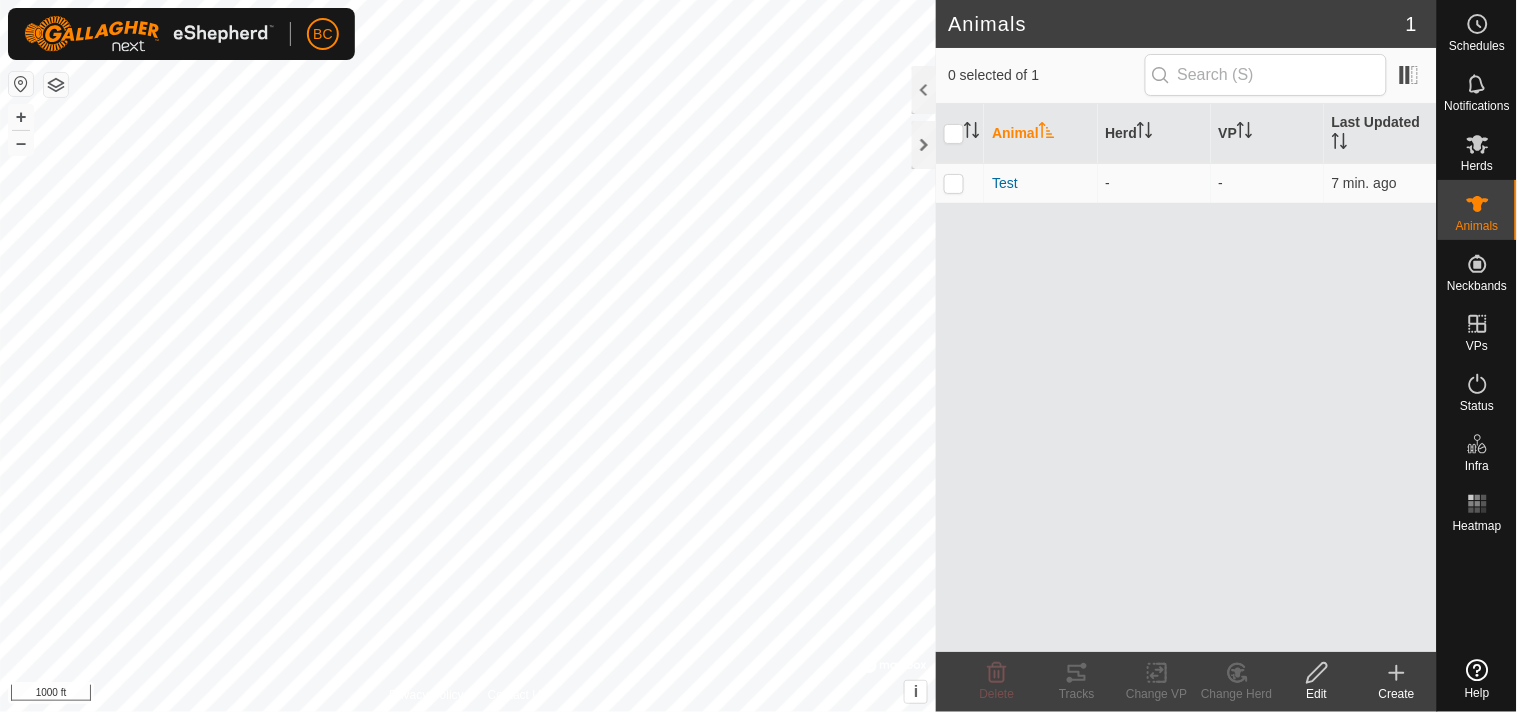 click 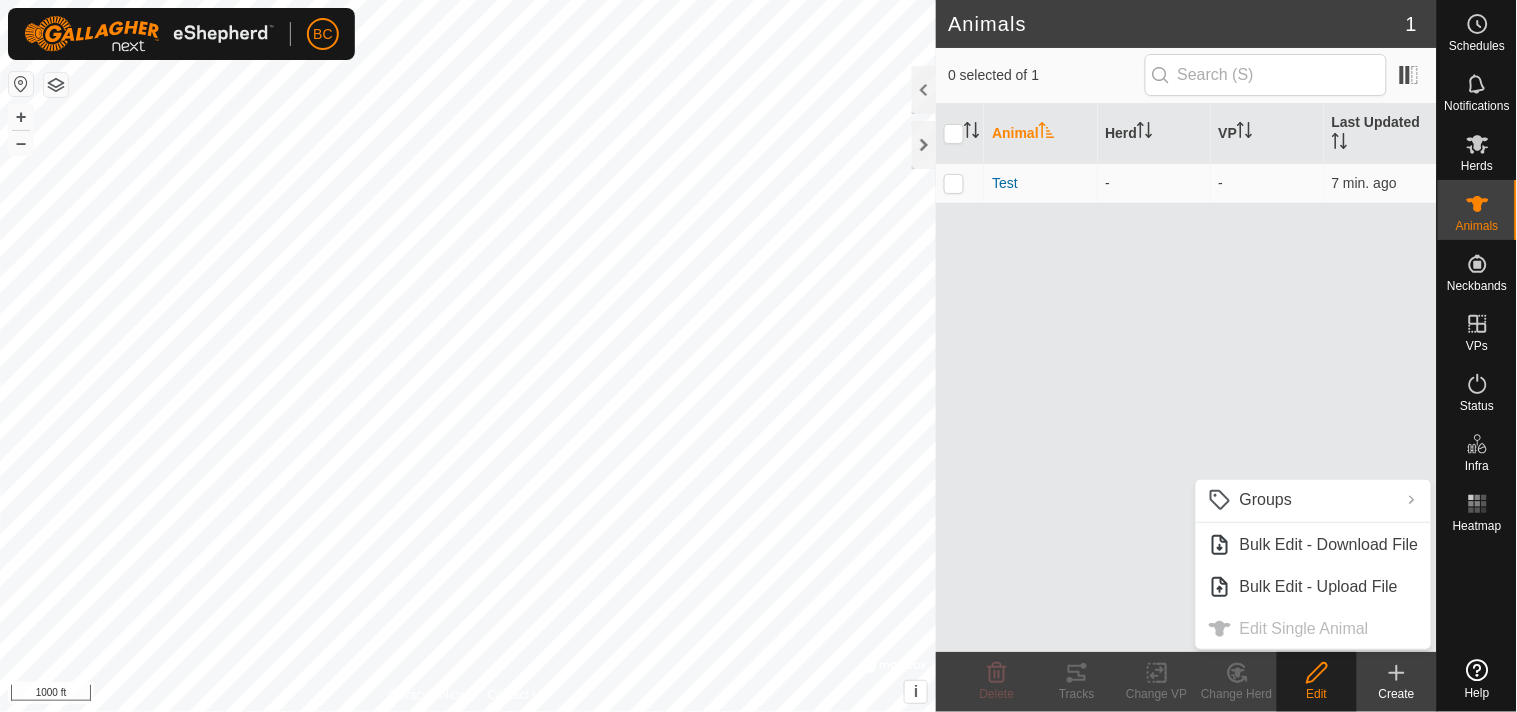 click on "Groups Clear Groups Manage Groups Bulk Edit - Download File Bulk Edit - Upload File Edit Single Animal" at bounding box center [1313, 564] 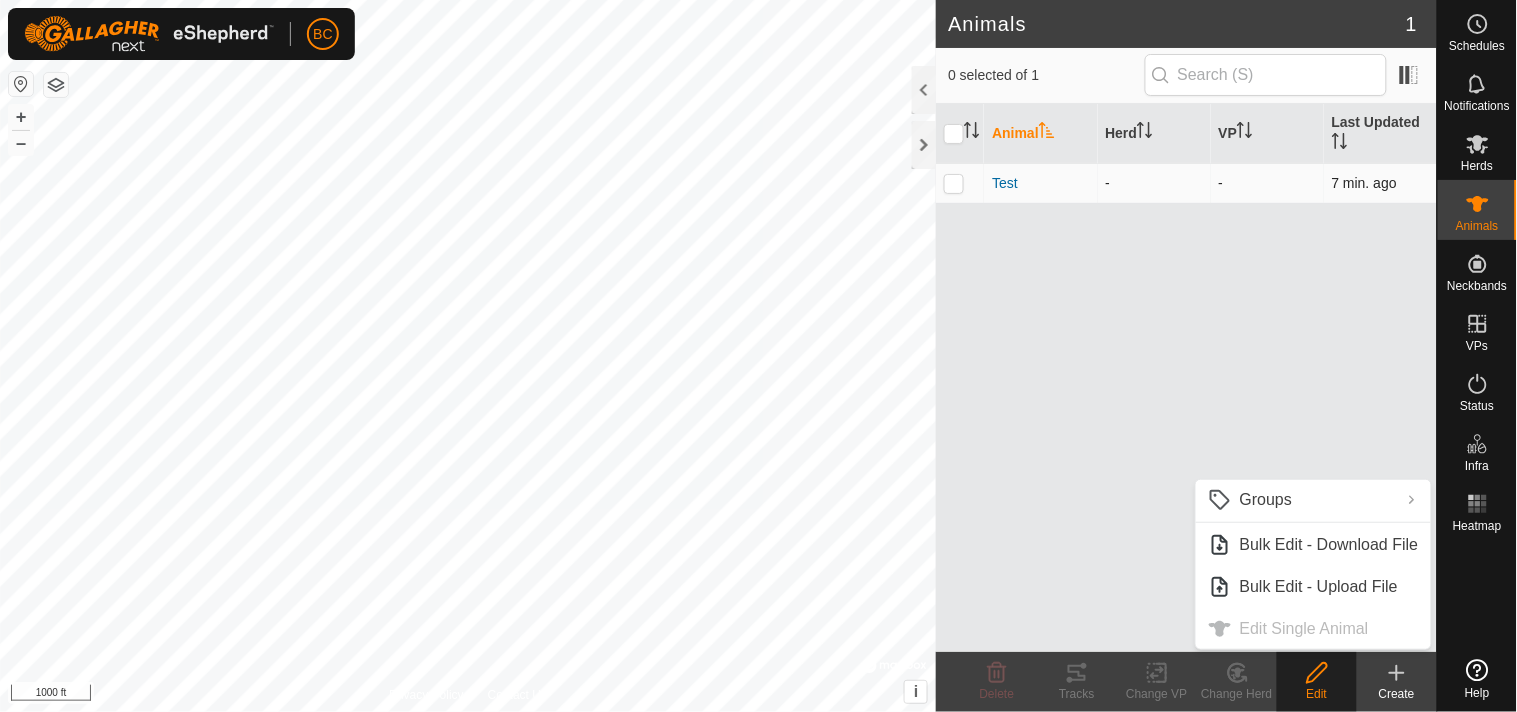 click at bounding box center (954, 183) 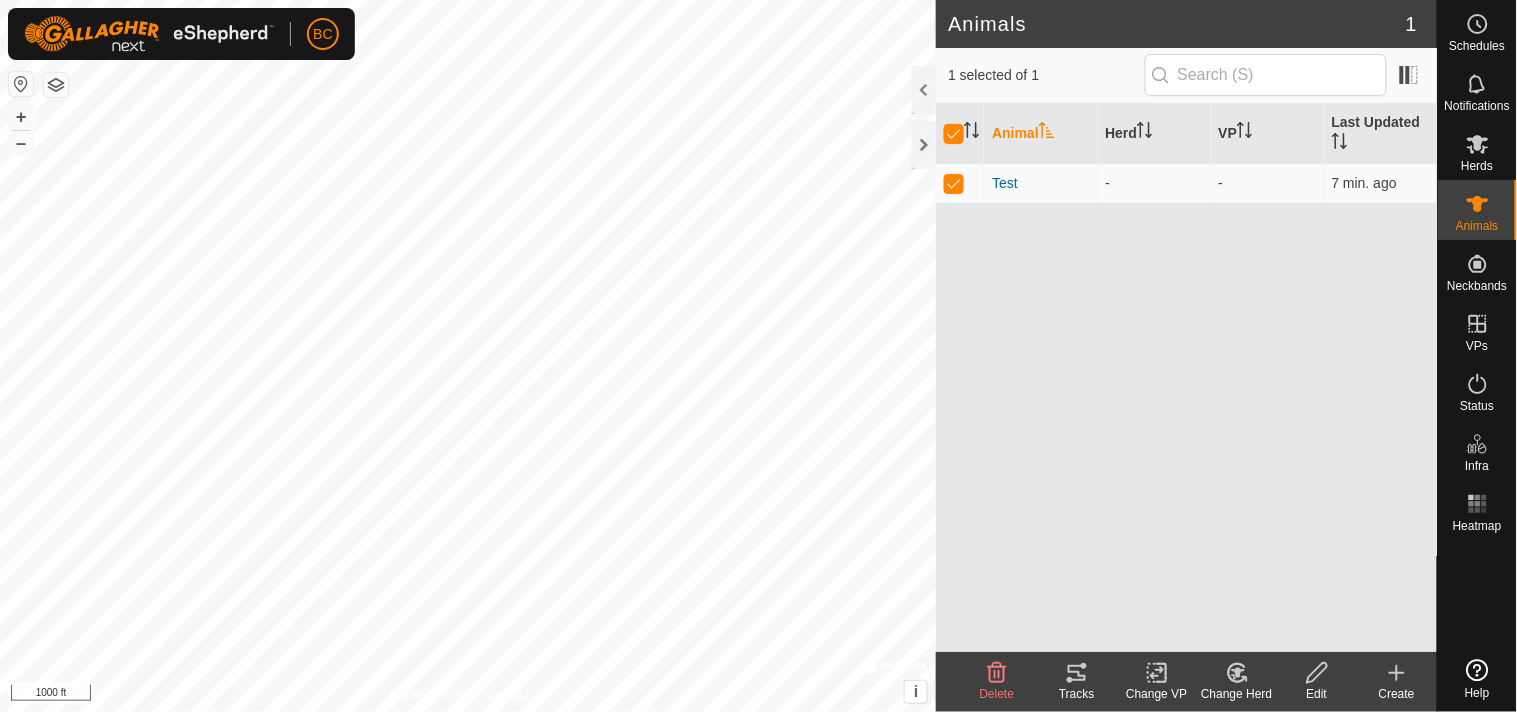 click 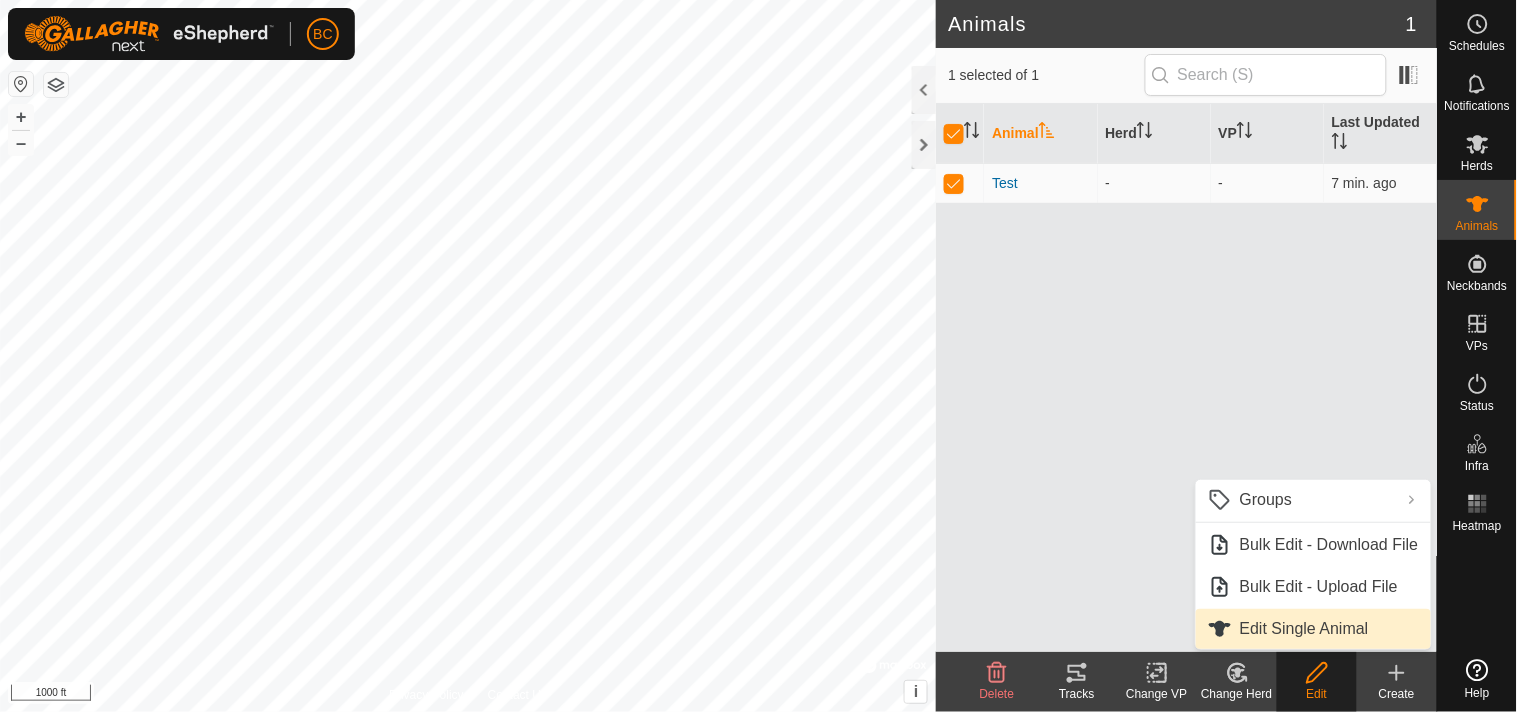 click on "Edit Single Animal" at bounding box center (1313, 629) 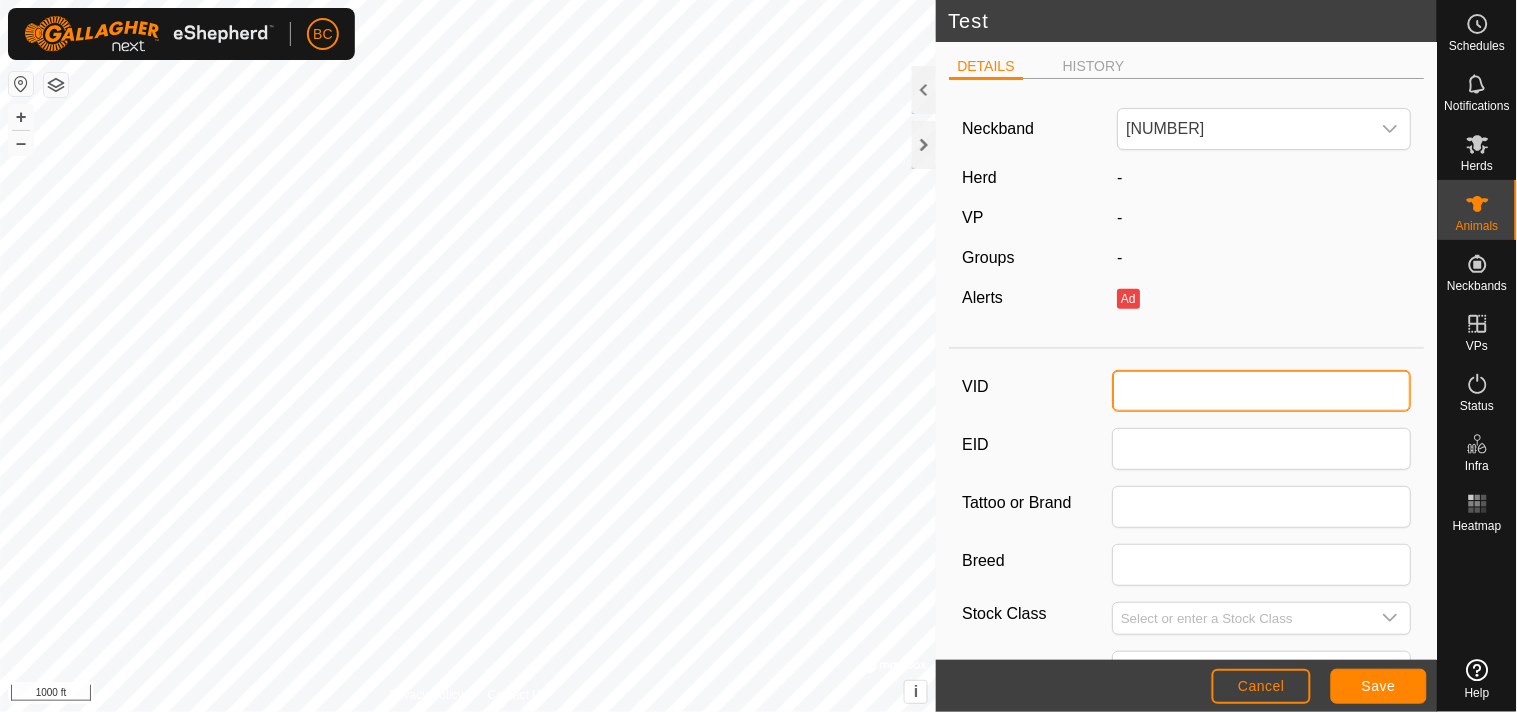 drag, startPoint x: 1160, startPoint y: 390, endPoint x: 1175, endPoint y: 388, distance: 15.132746 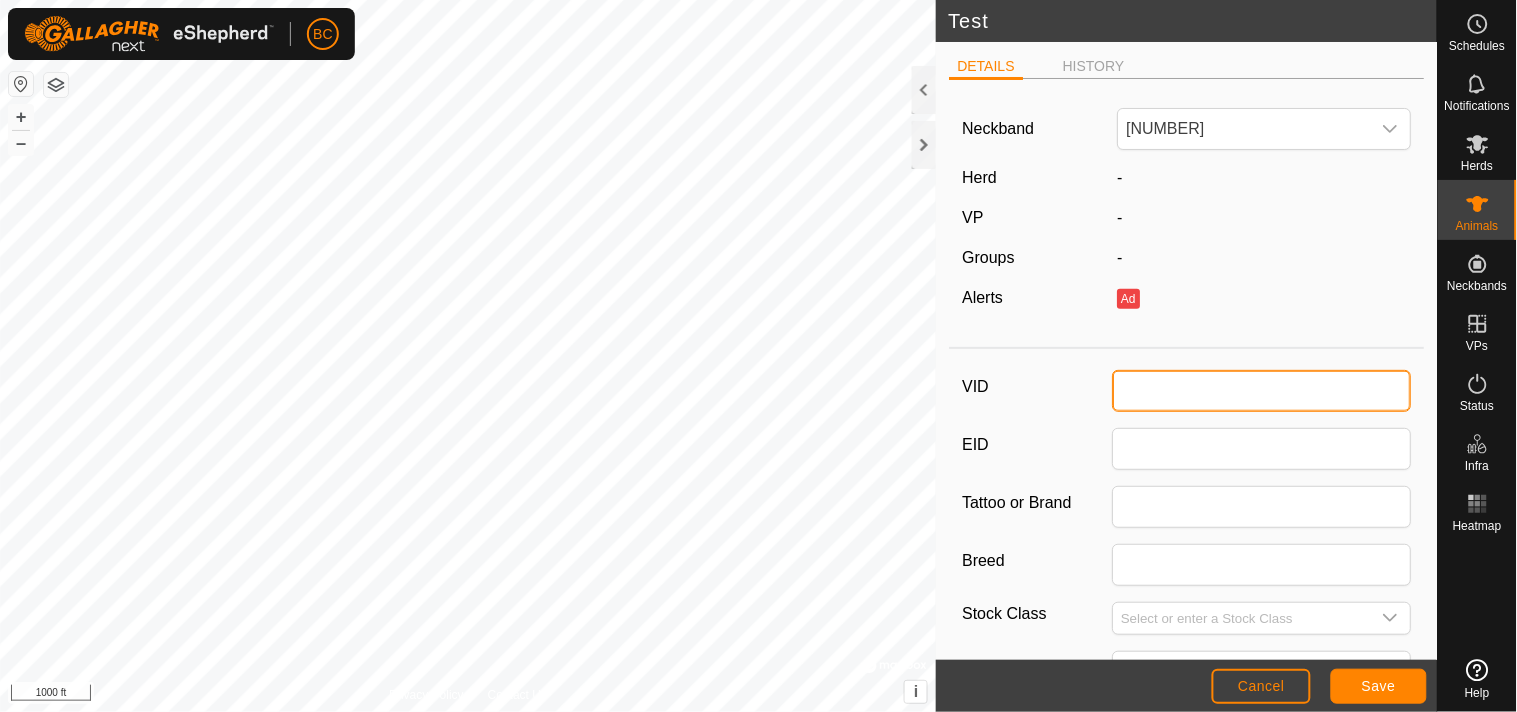 click on "VID" at bounding box center [1262, 391] 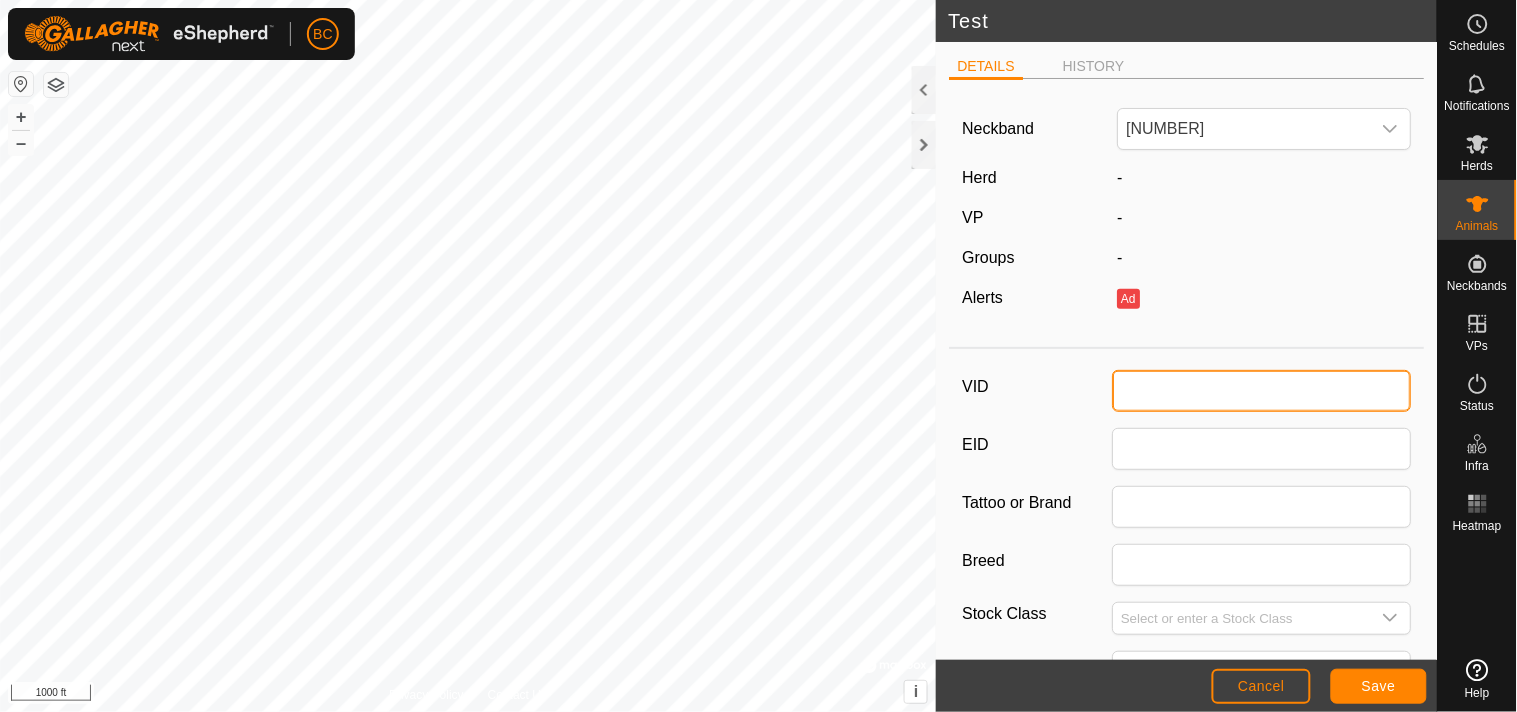 click on "VID" at bounding box center (1262, 391) 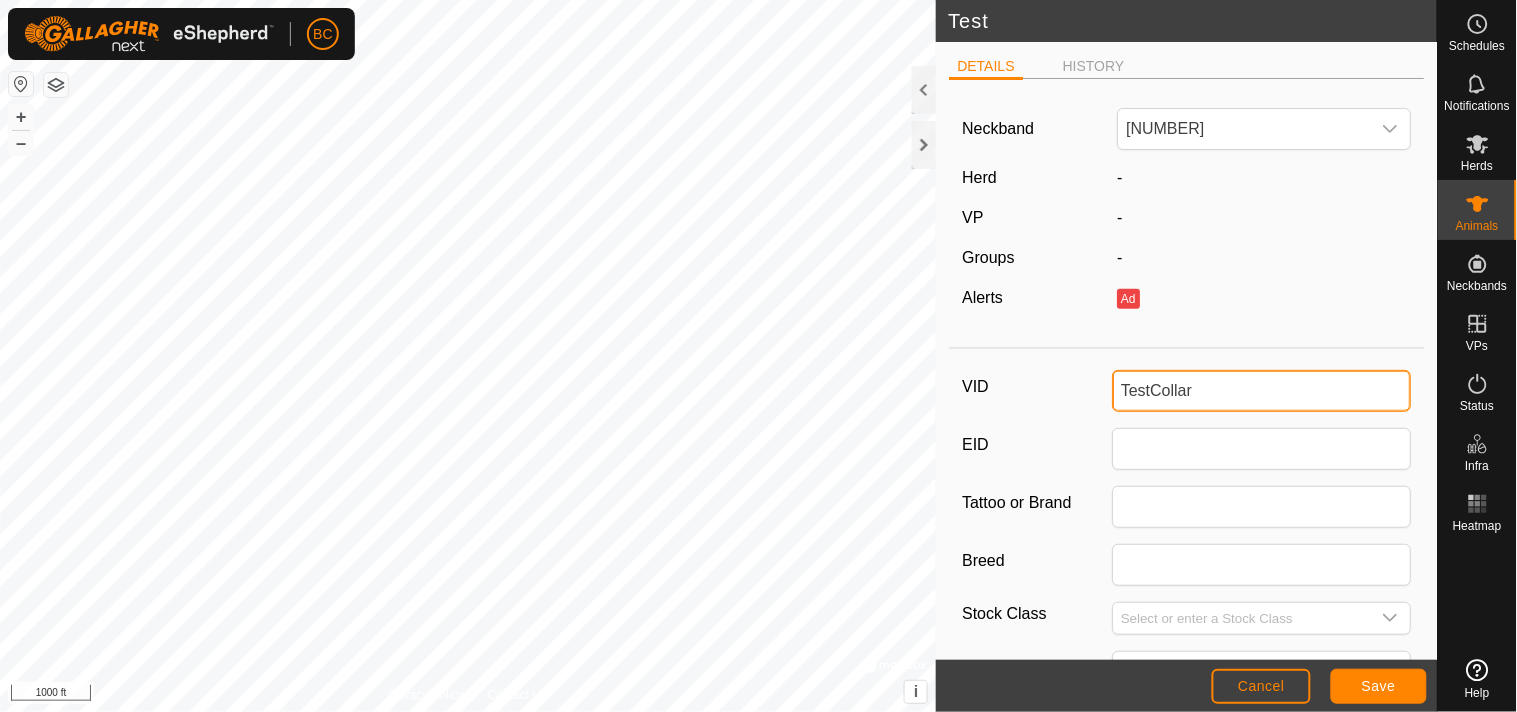 type on "TestCollar" 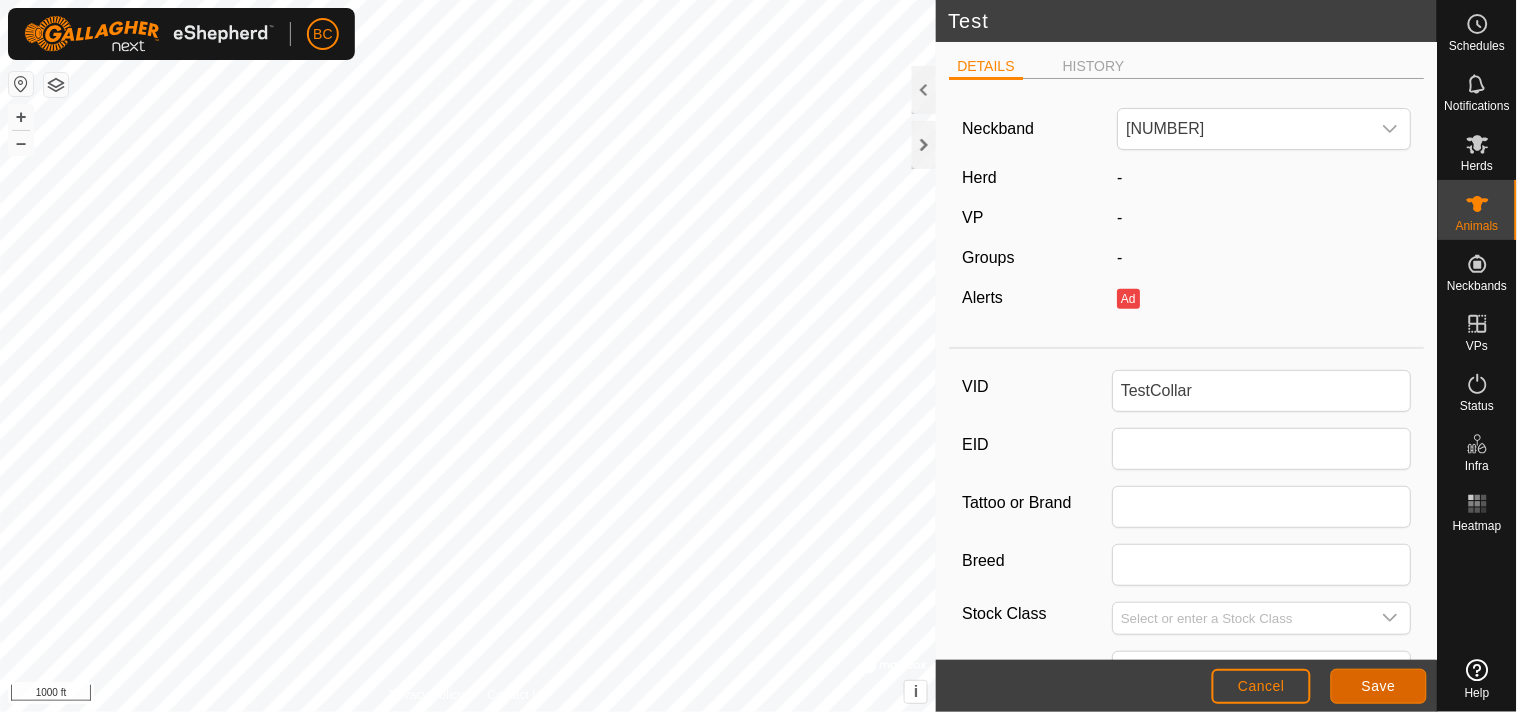 click on "Save" 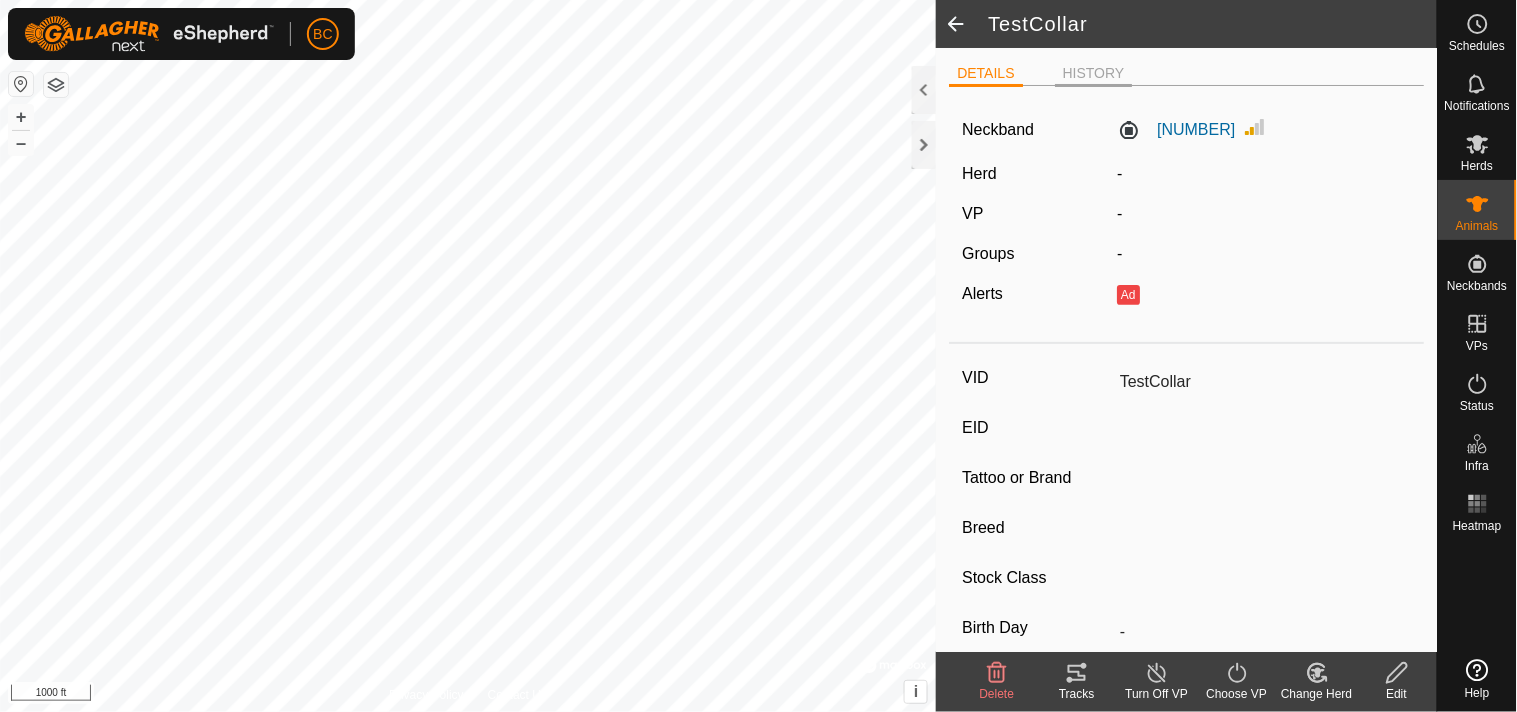 click on "HISTORY" 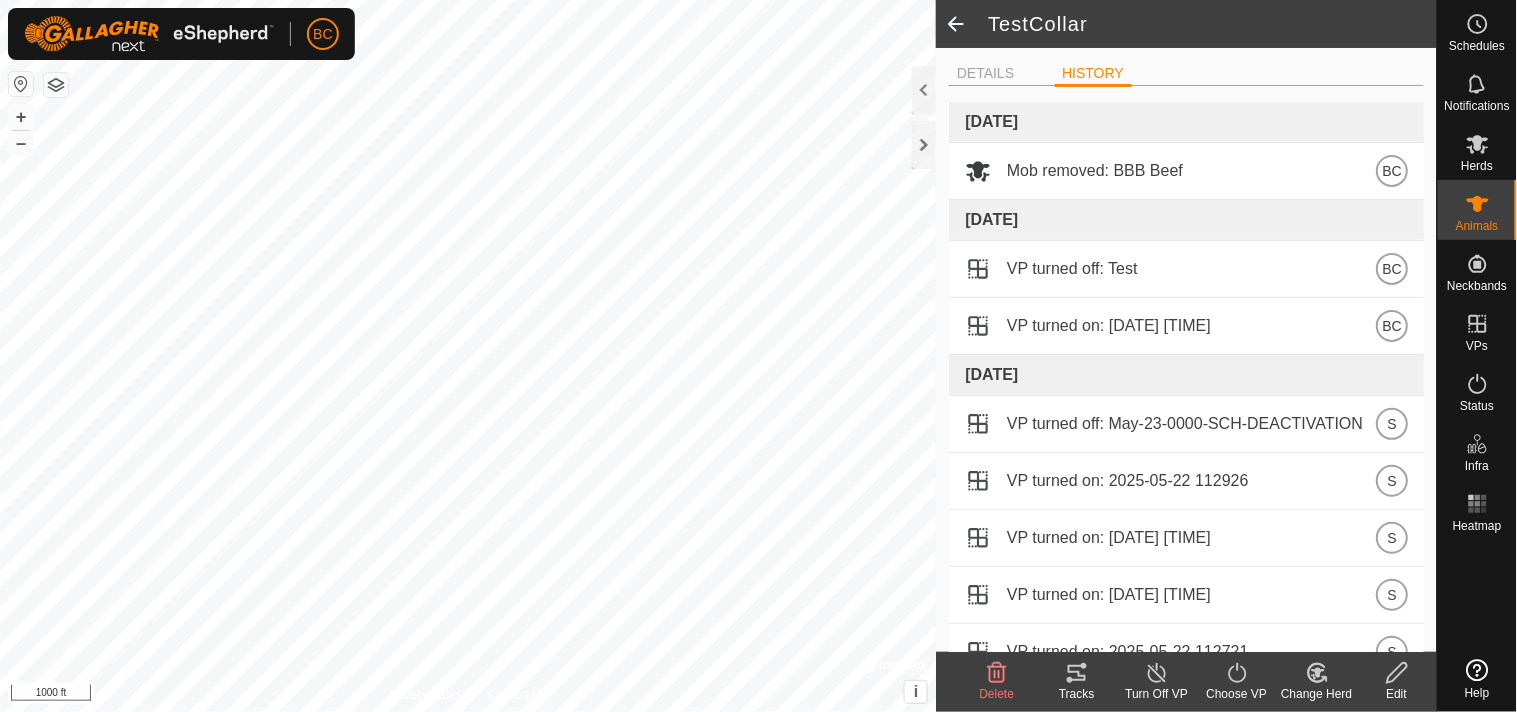 click 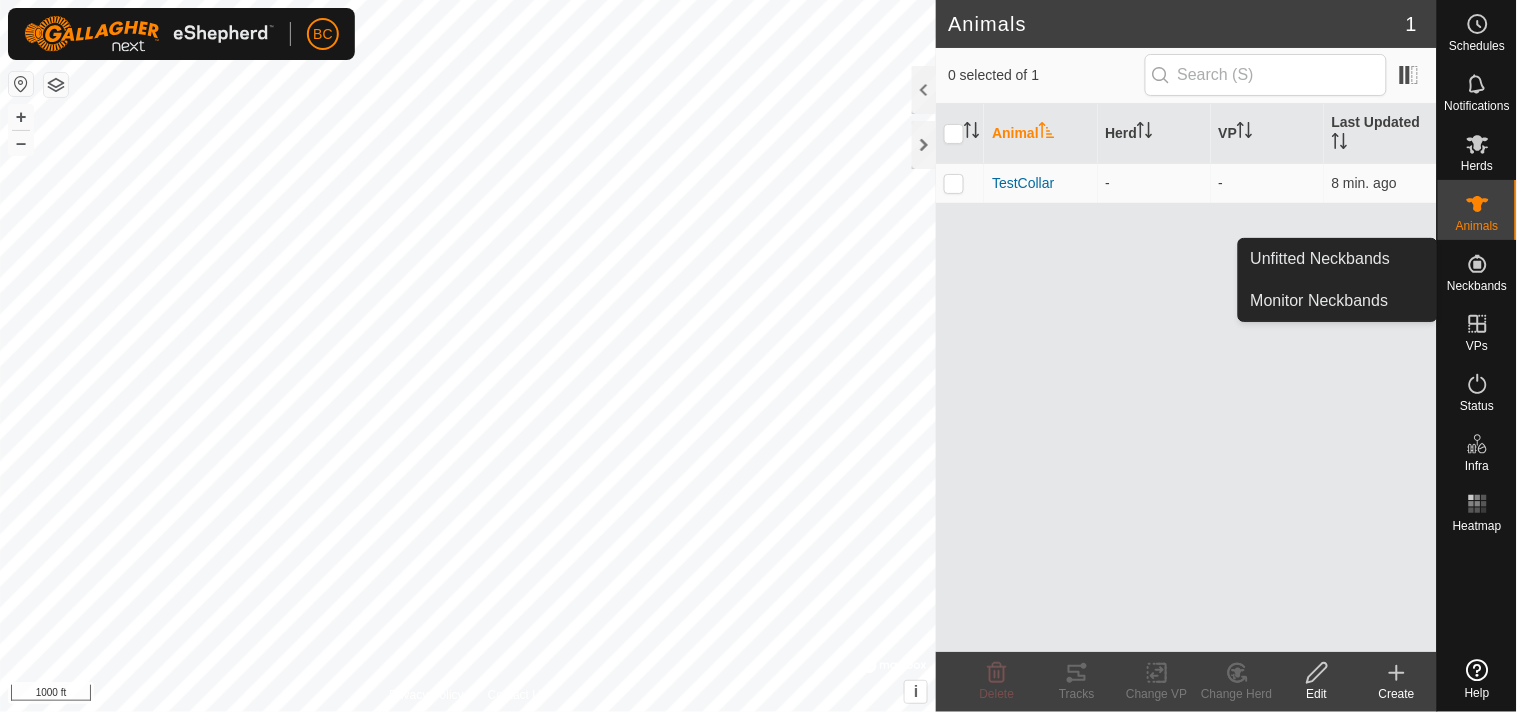 click 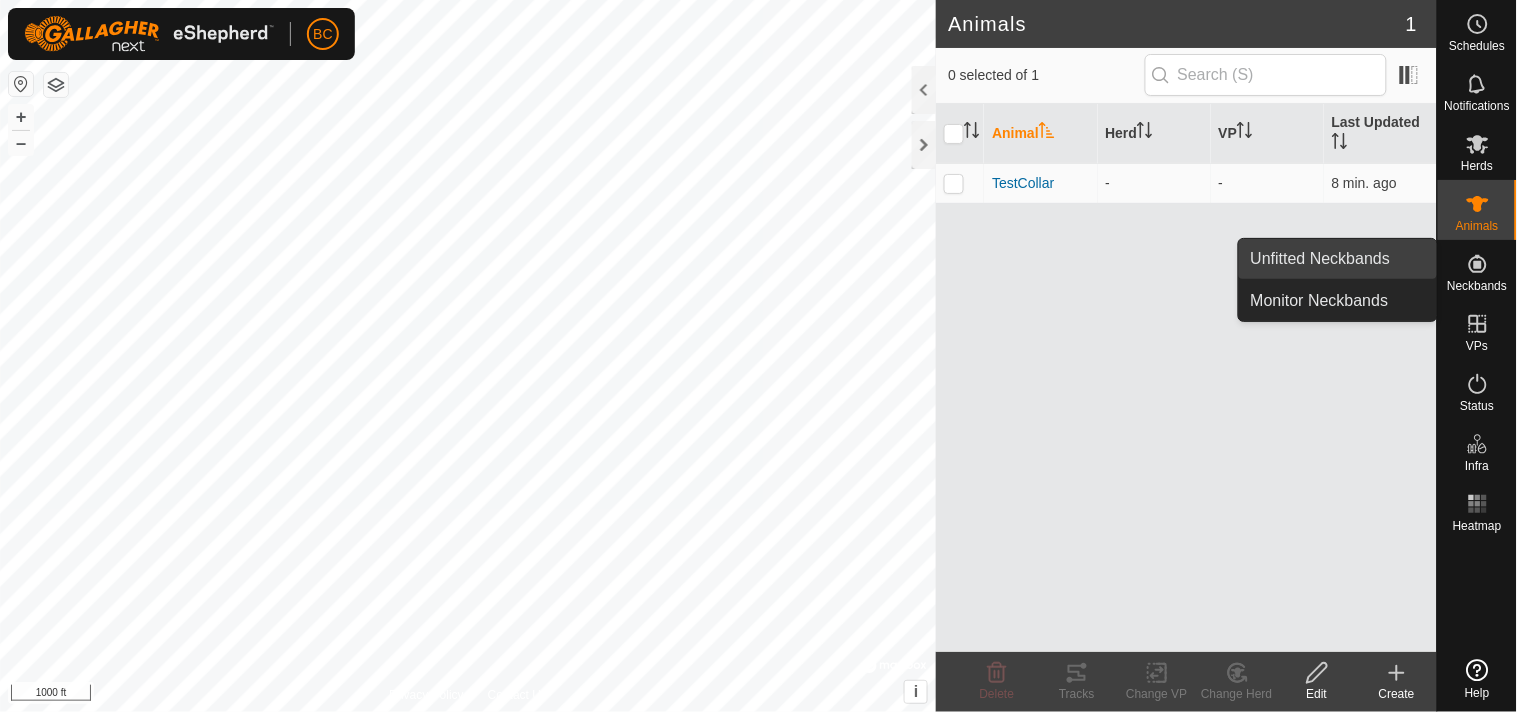 click on "Unfitted Neckbands" at bounding box center (1338, 259) 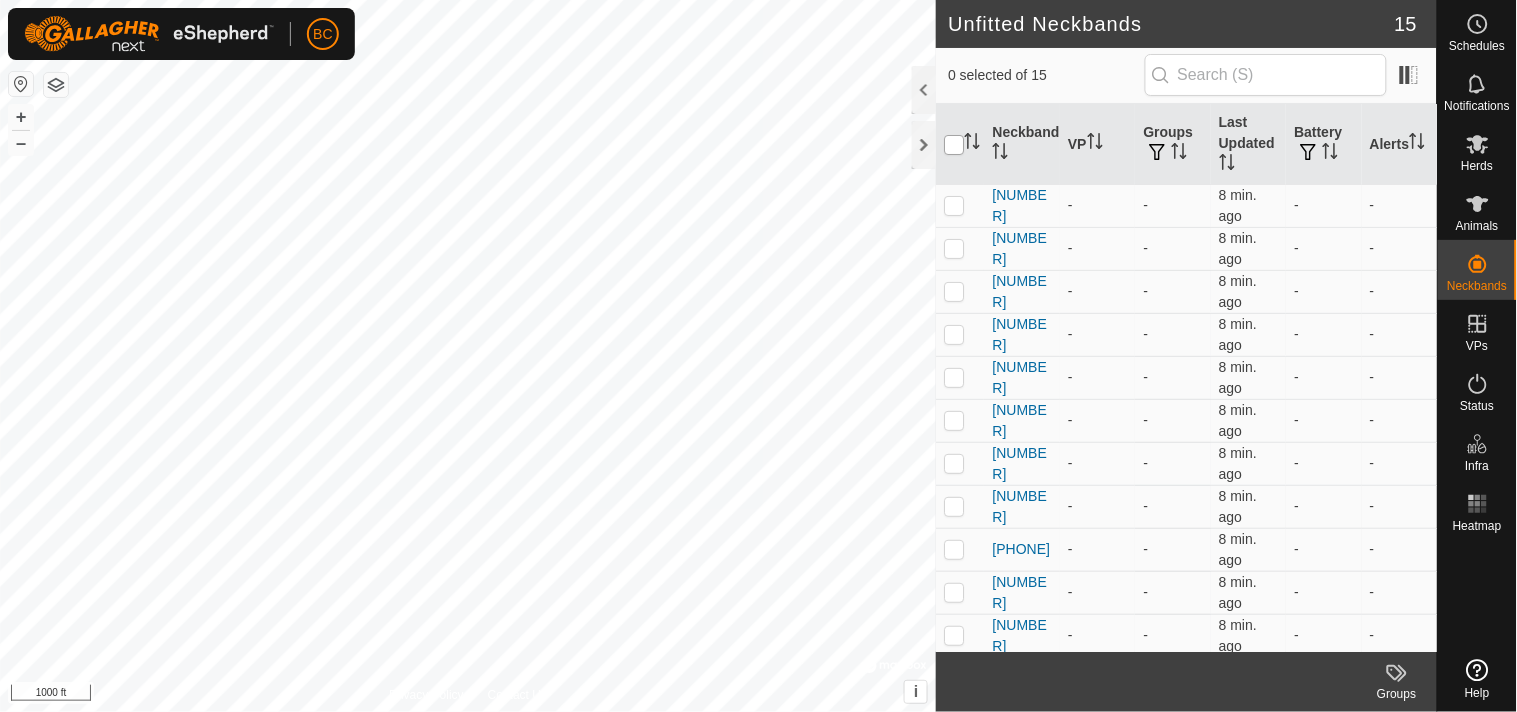 click at bounding box center [954, 145] 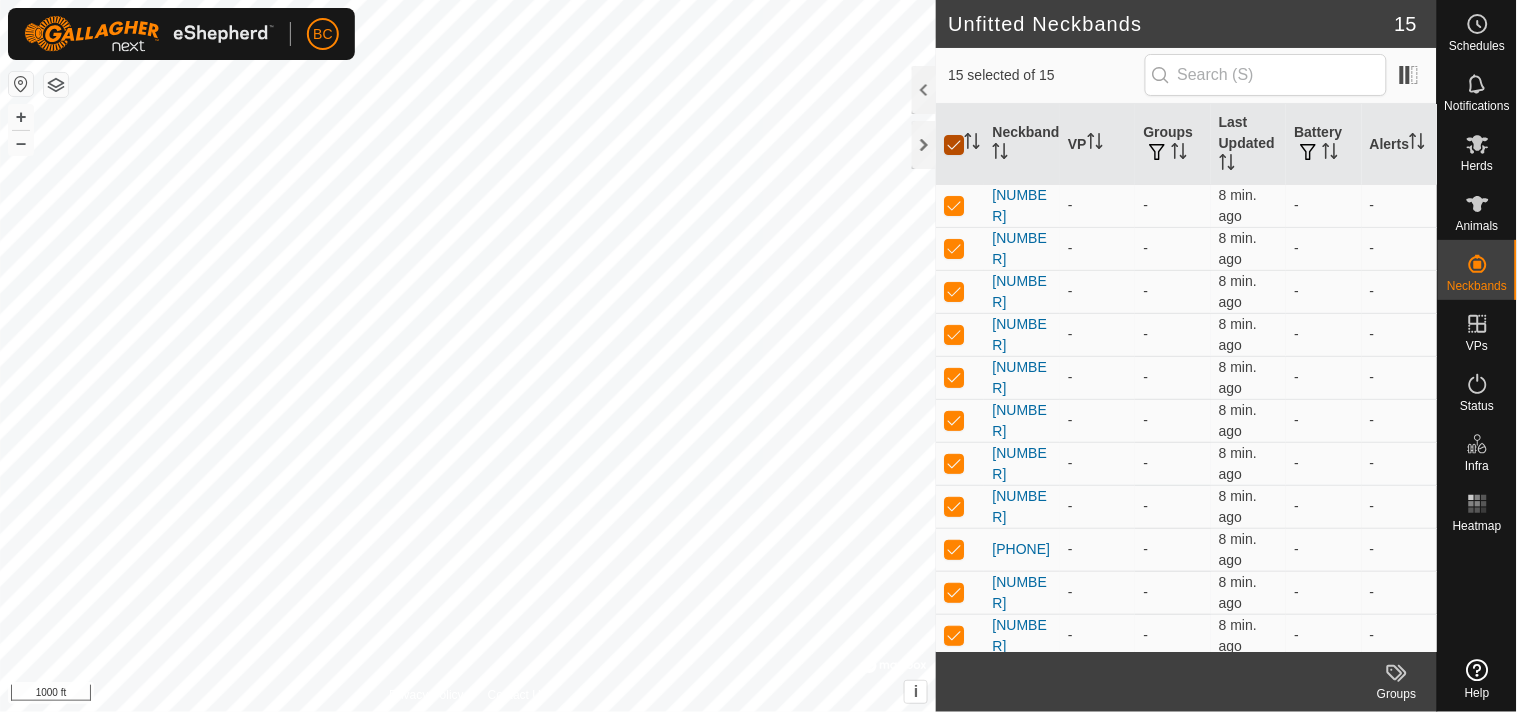 click at bounding box center (954, 145) 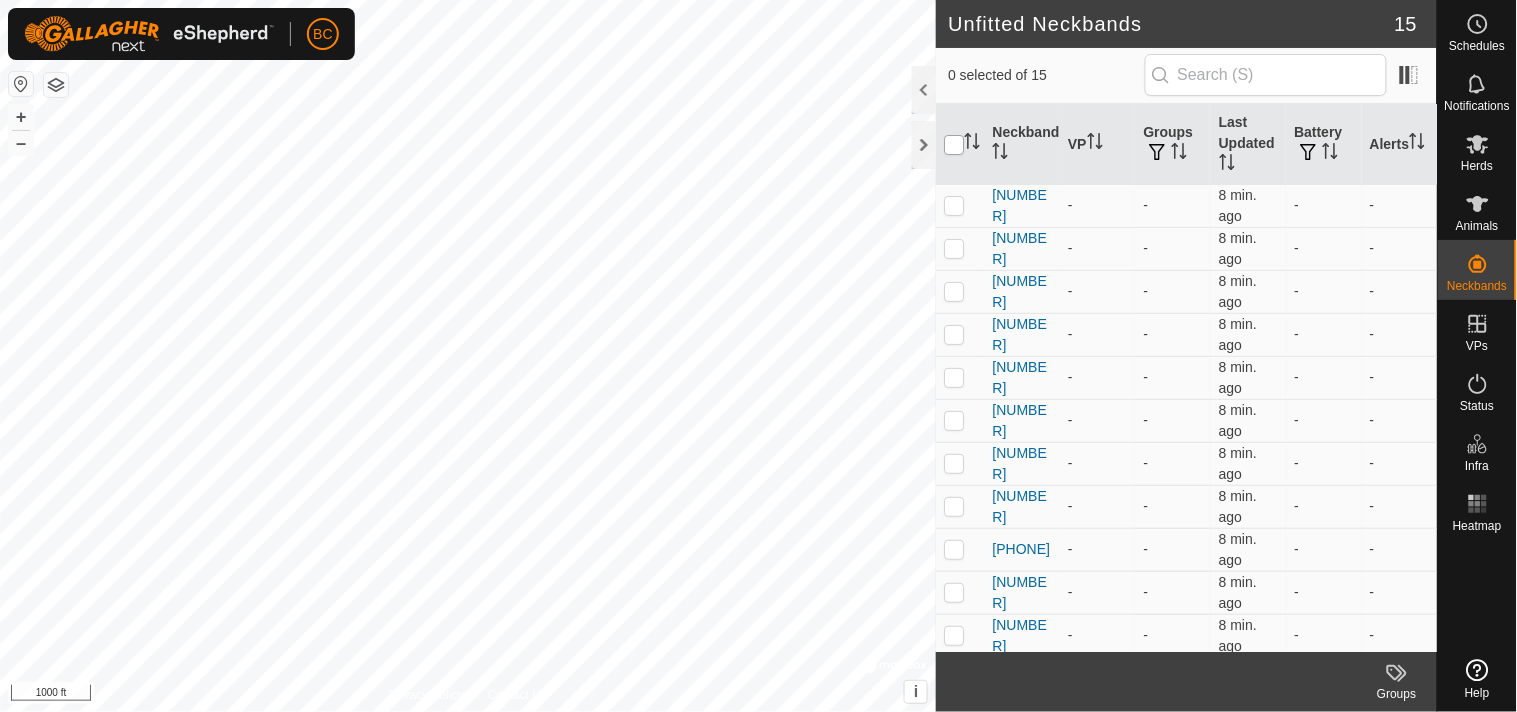 click at bounding box center (954, 145) 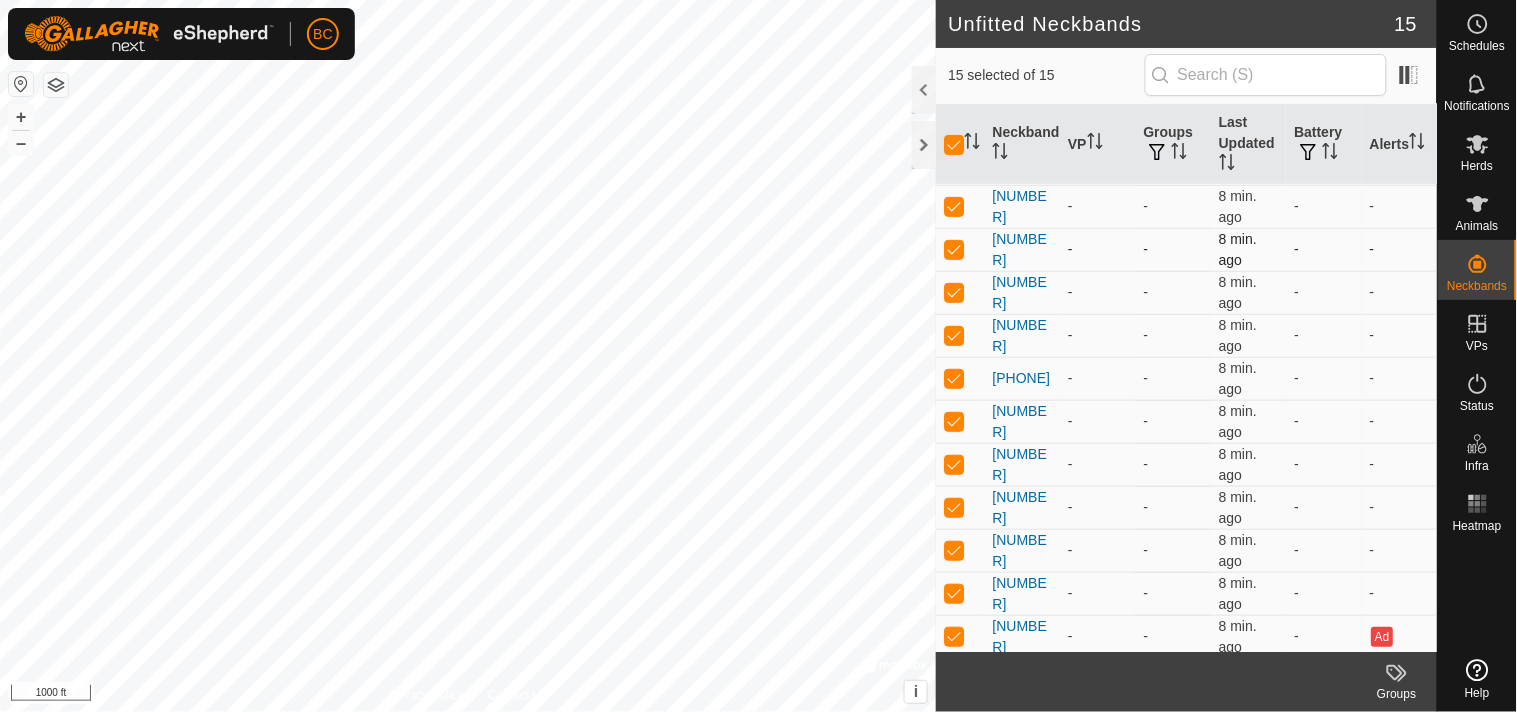scroll, scrollTop: 180, scrollLeft: 0, axis: vertical 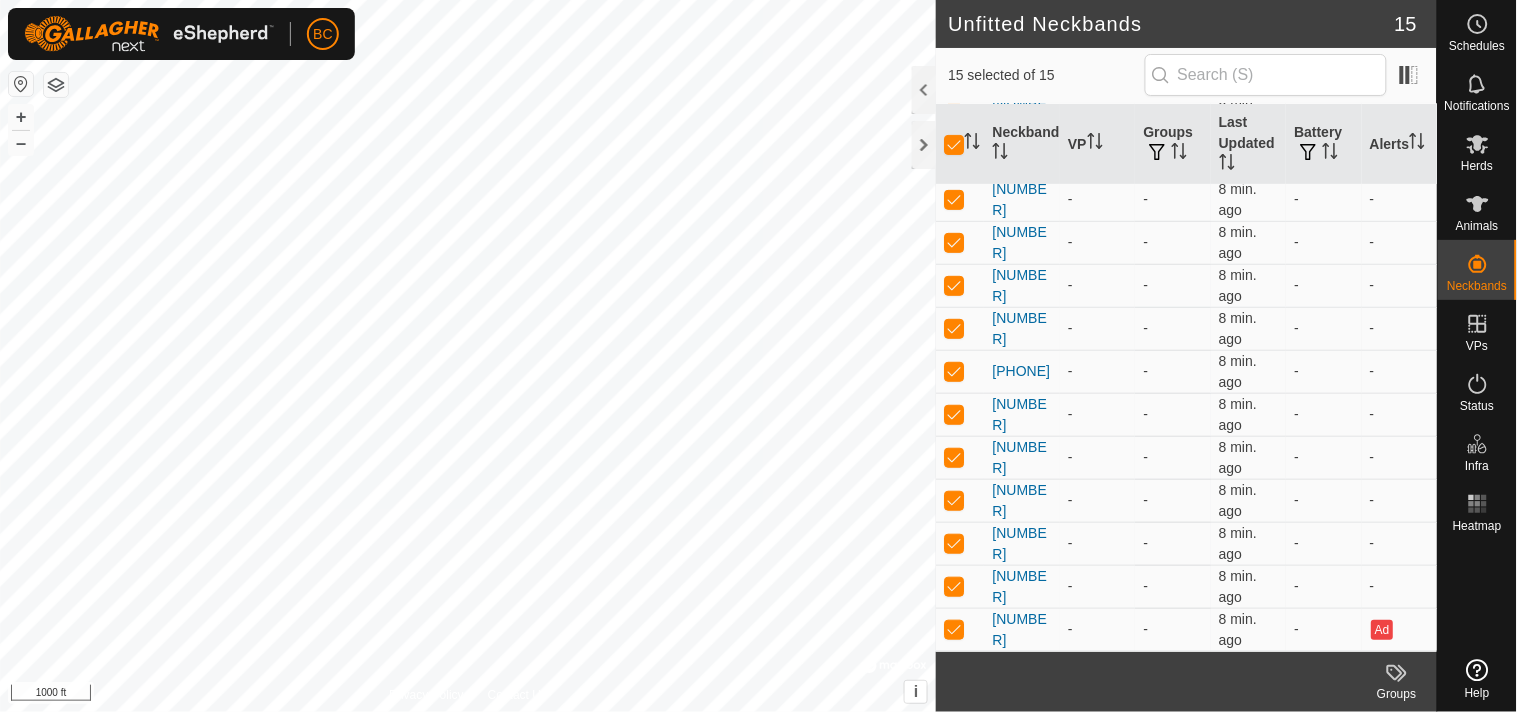 click 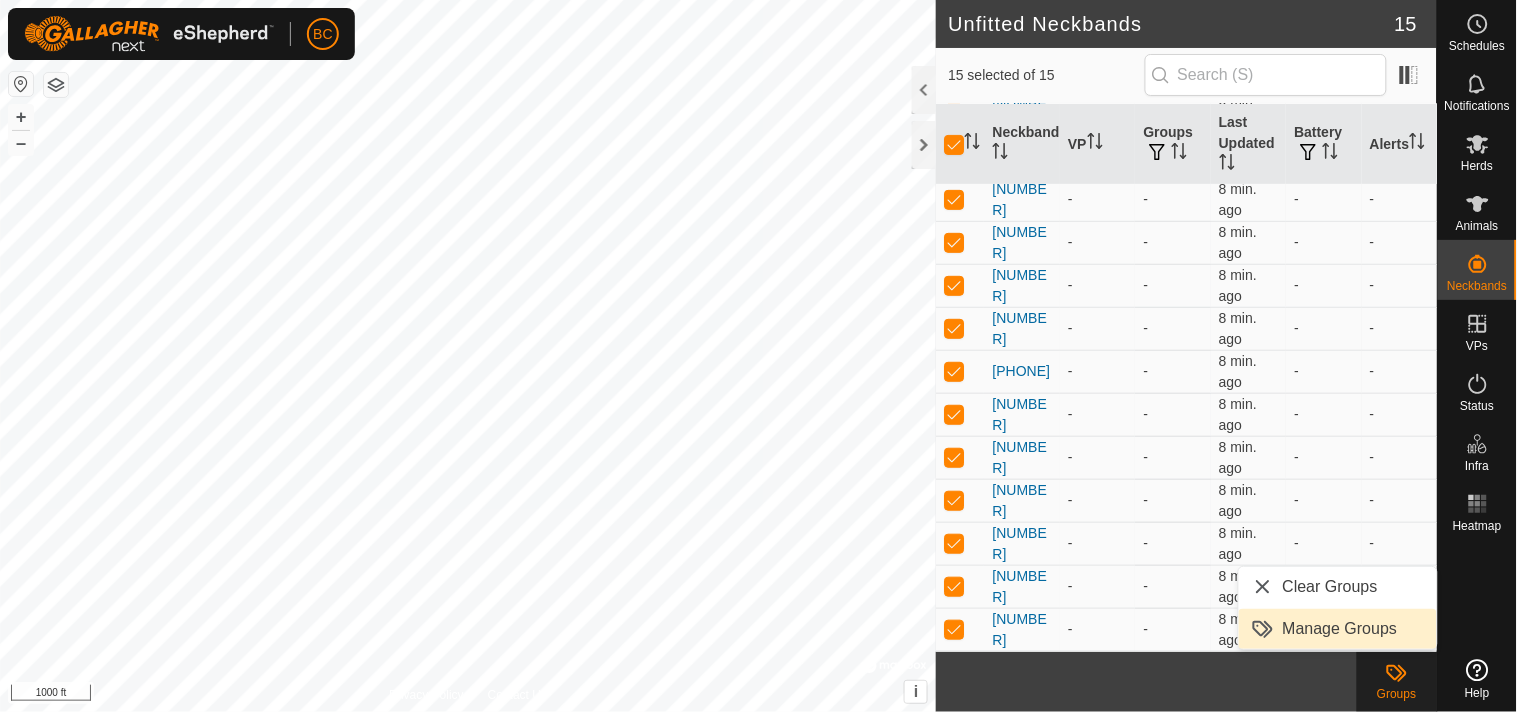 click on "Manage Groups" at bounding box center [1338, 629] 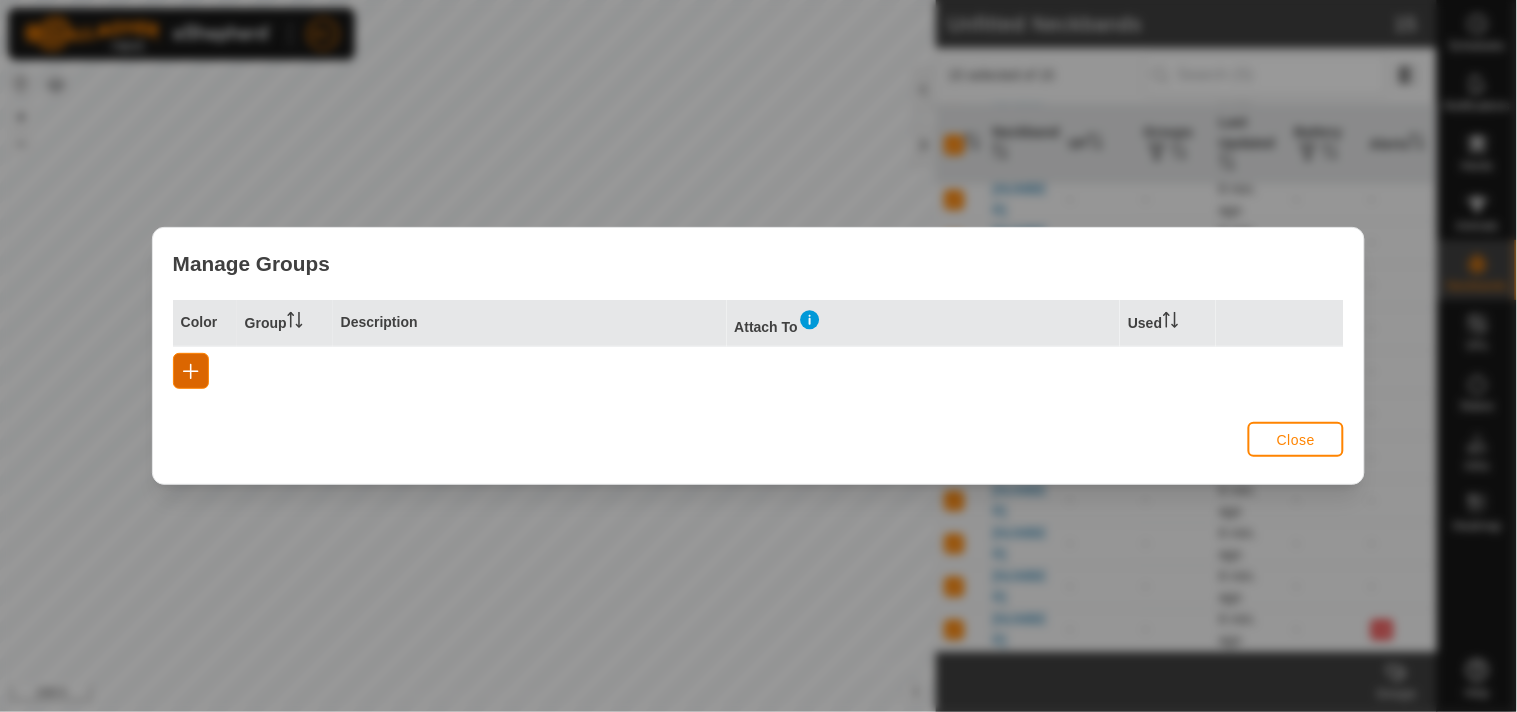 click 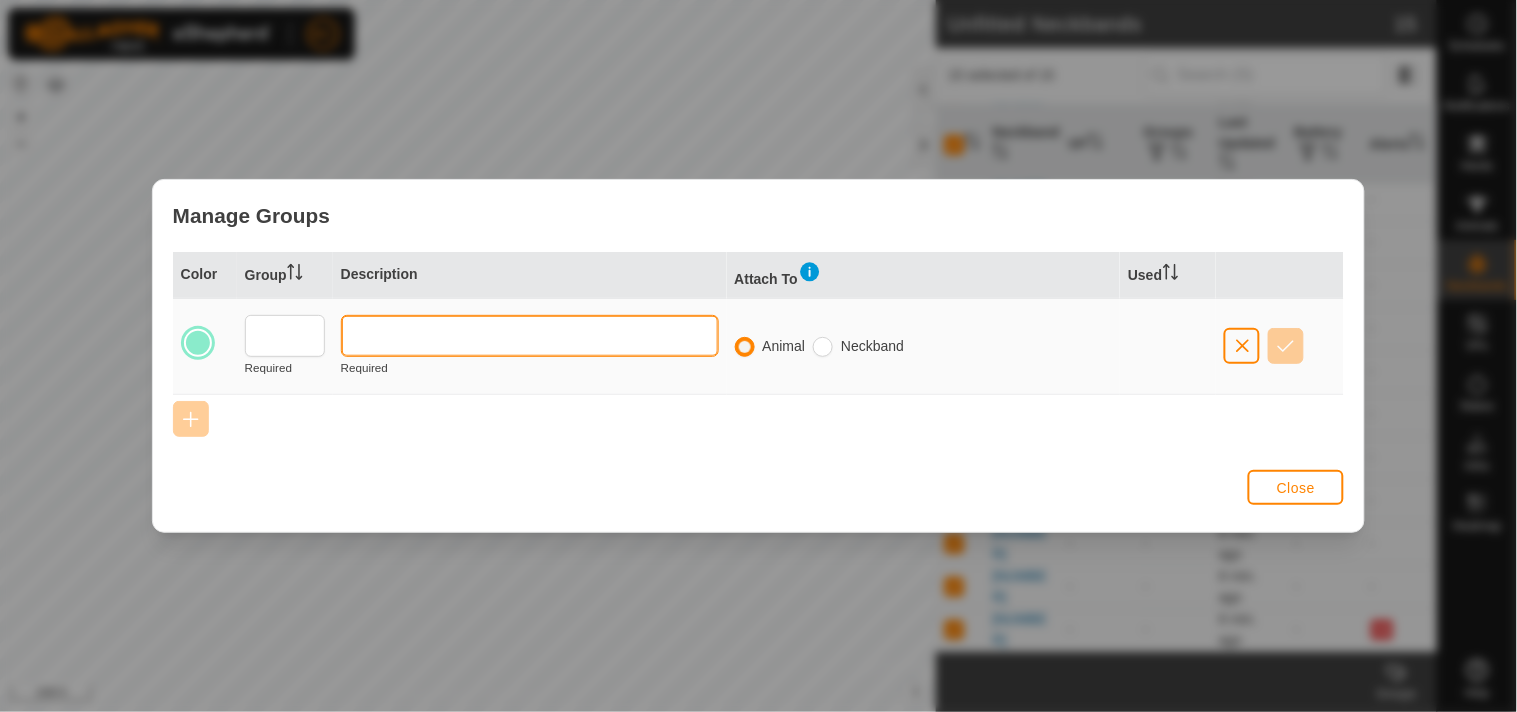 click at bounding box center [530, 336] 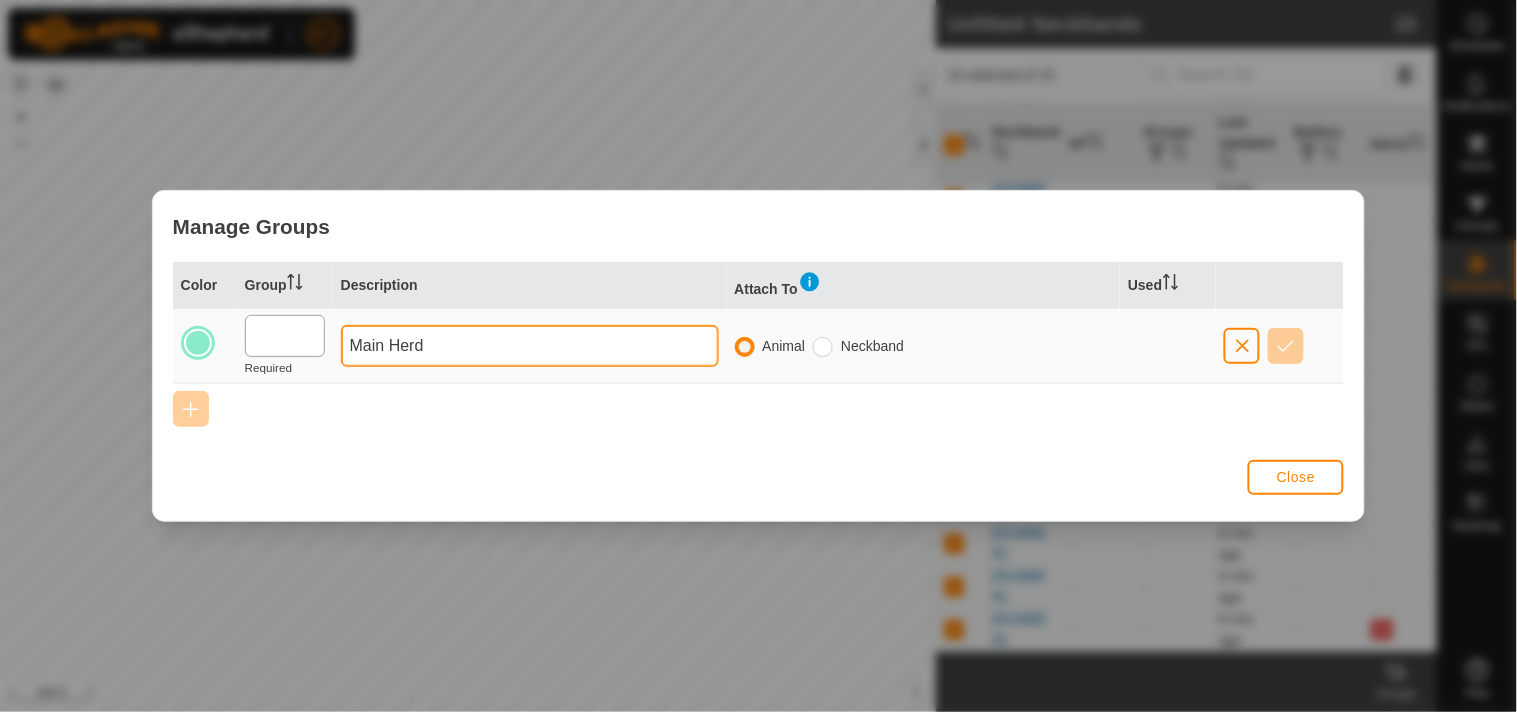 type on "Main Herd" 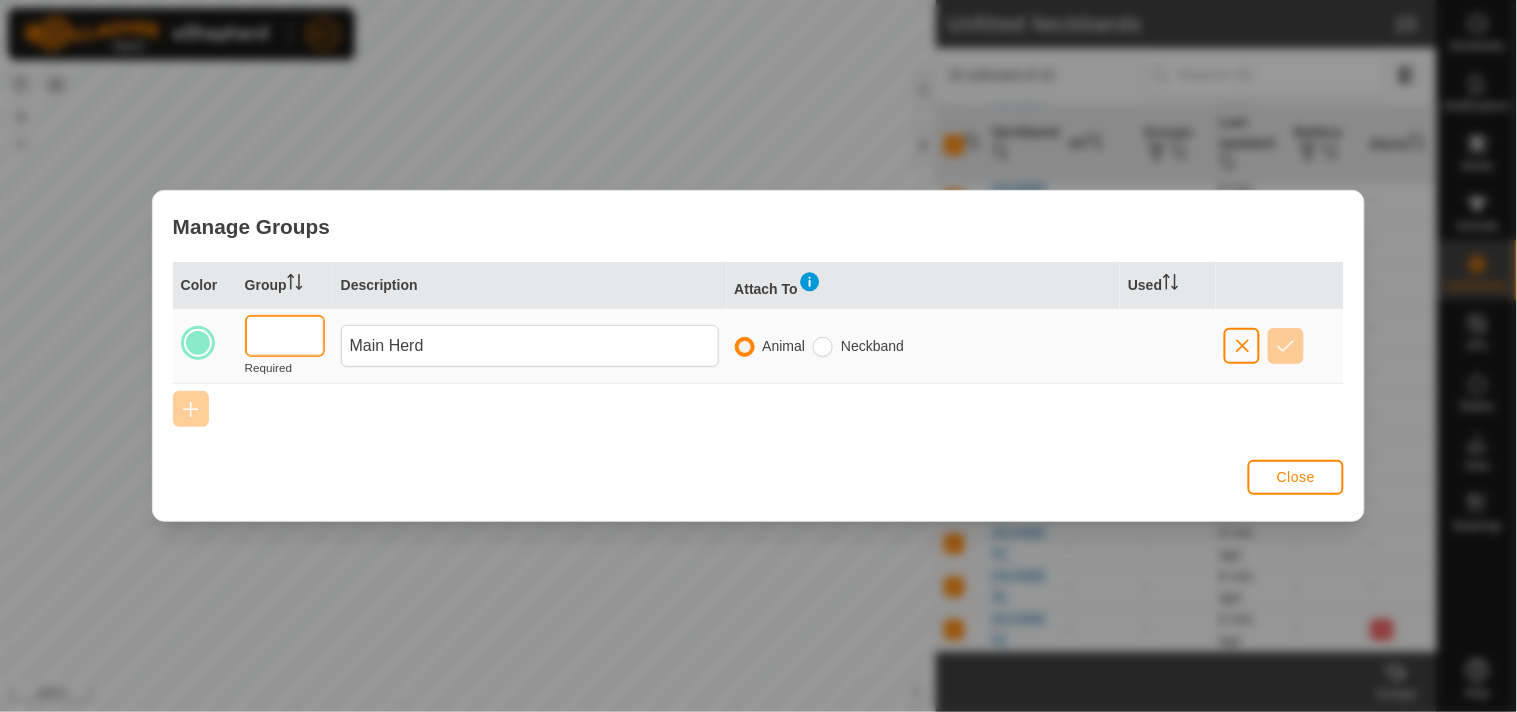 click at bounding box center (285, 336) 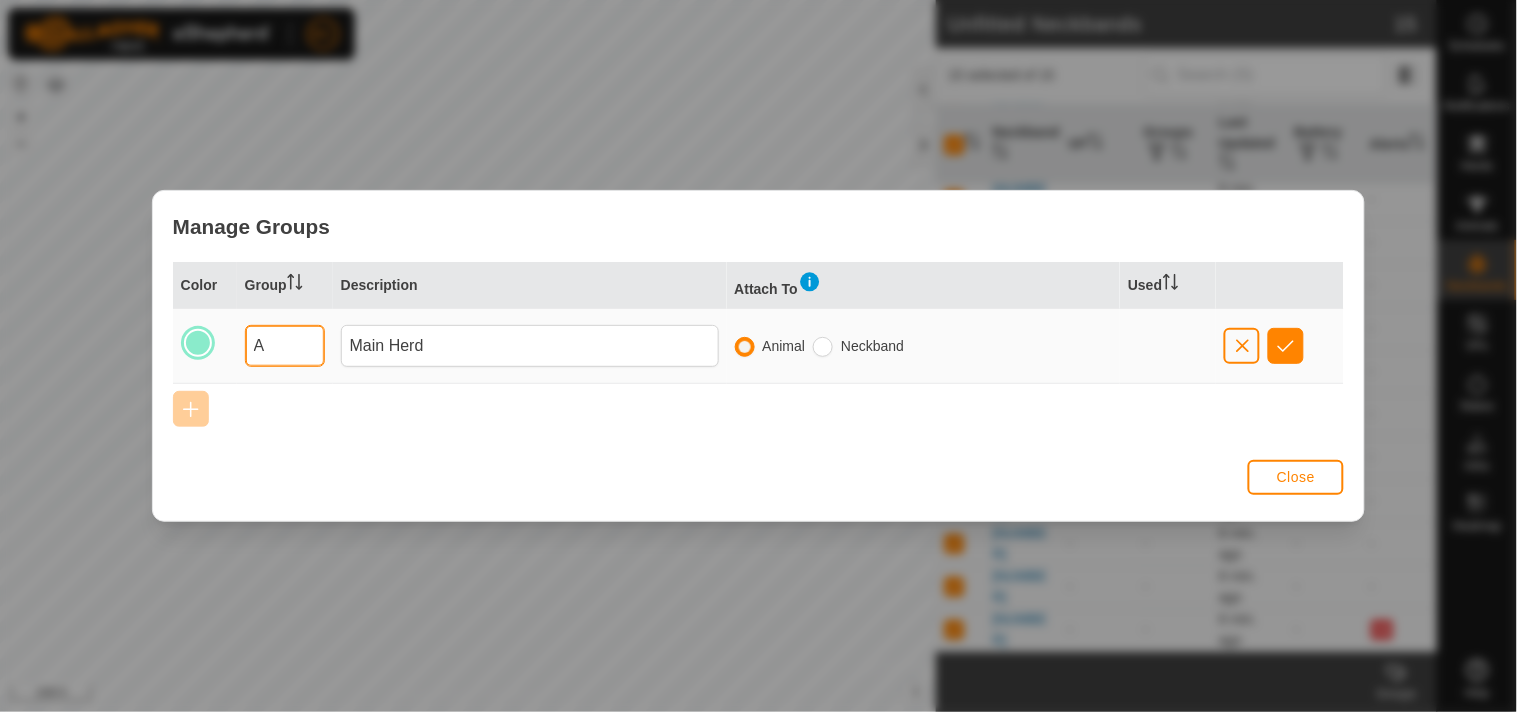 type on "A" 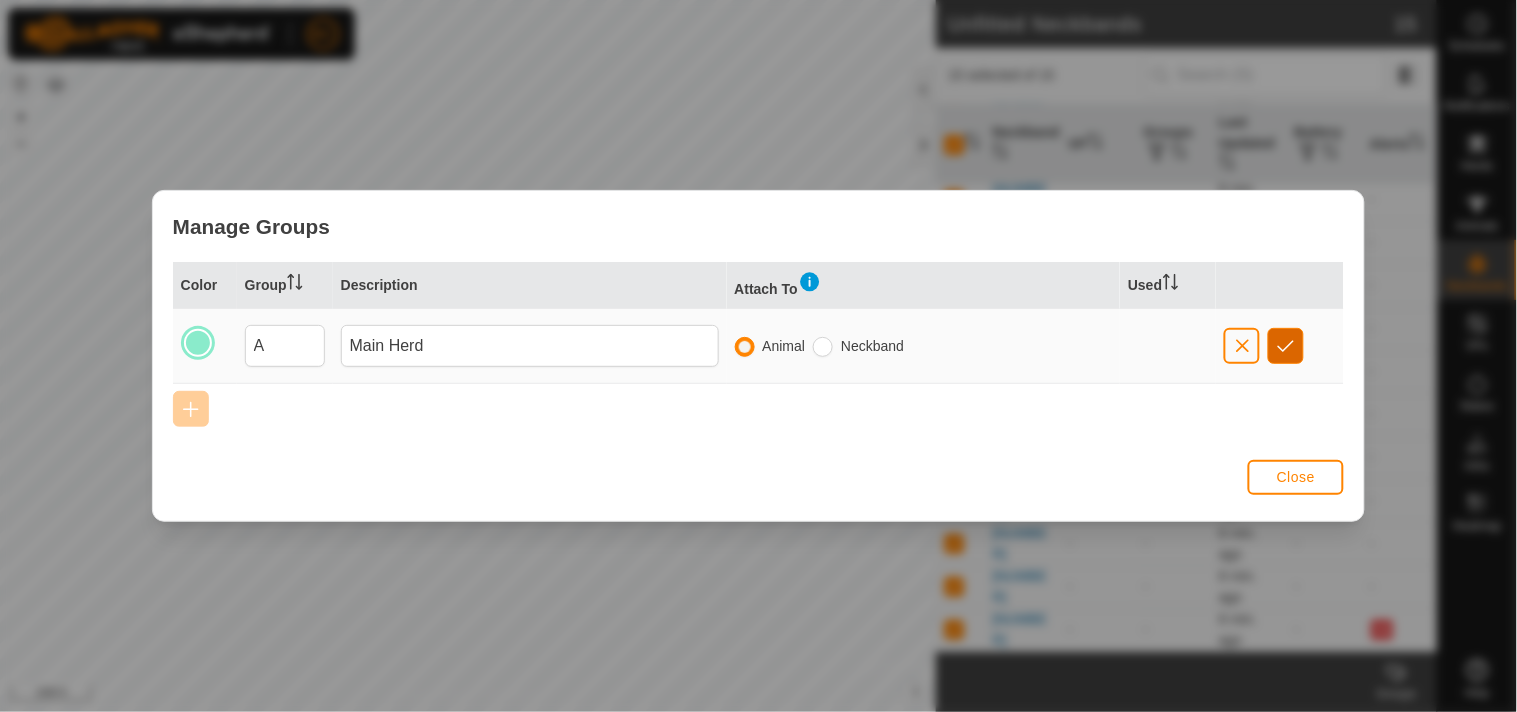 click at bounding box center (1286, 346) 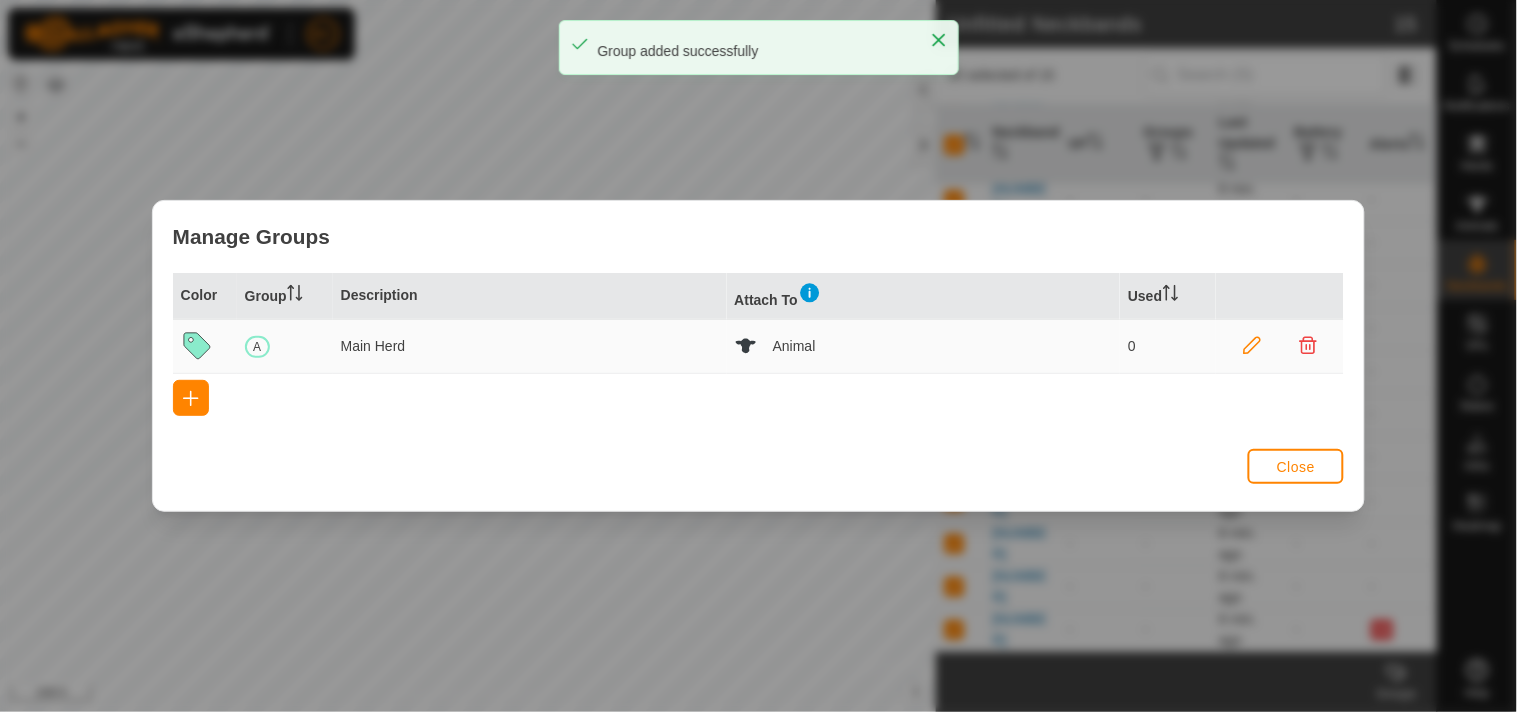 scroll, scrollTop: 0, scrollLeft: 0, axis: both 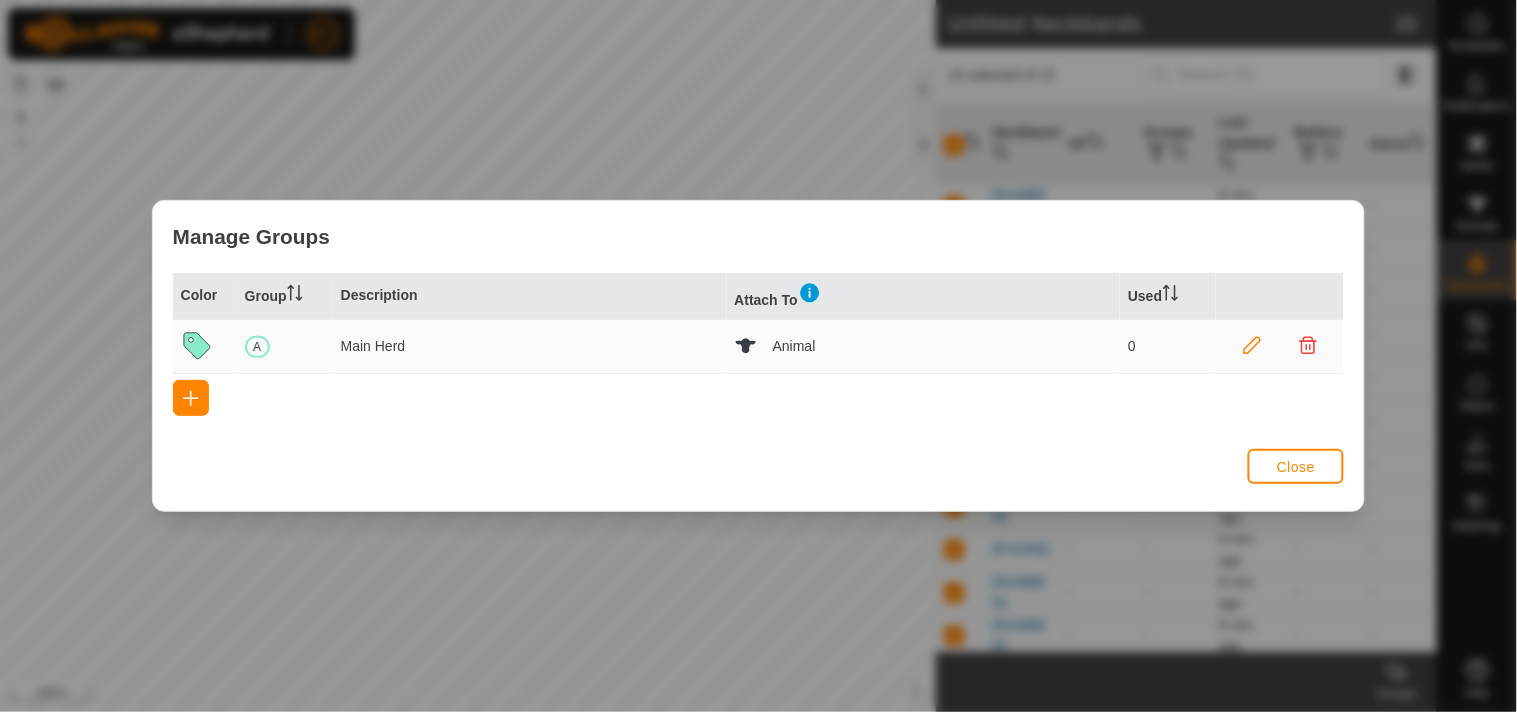 click 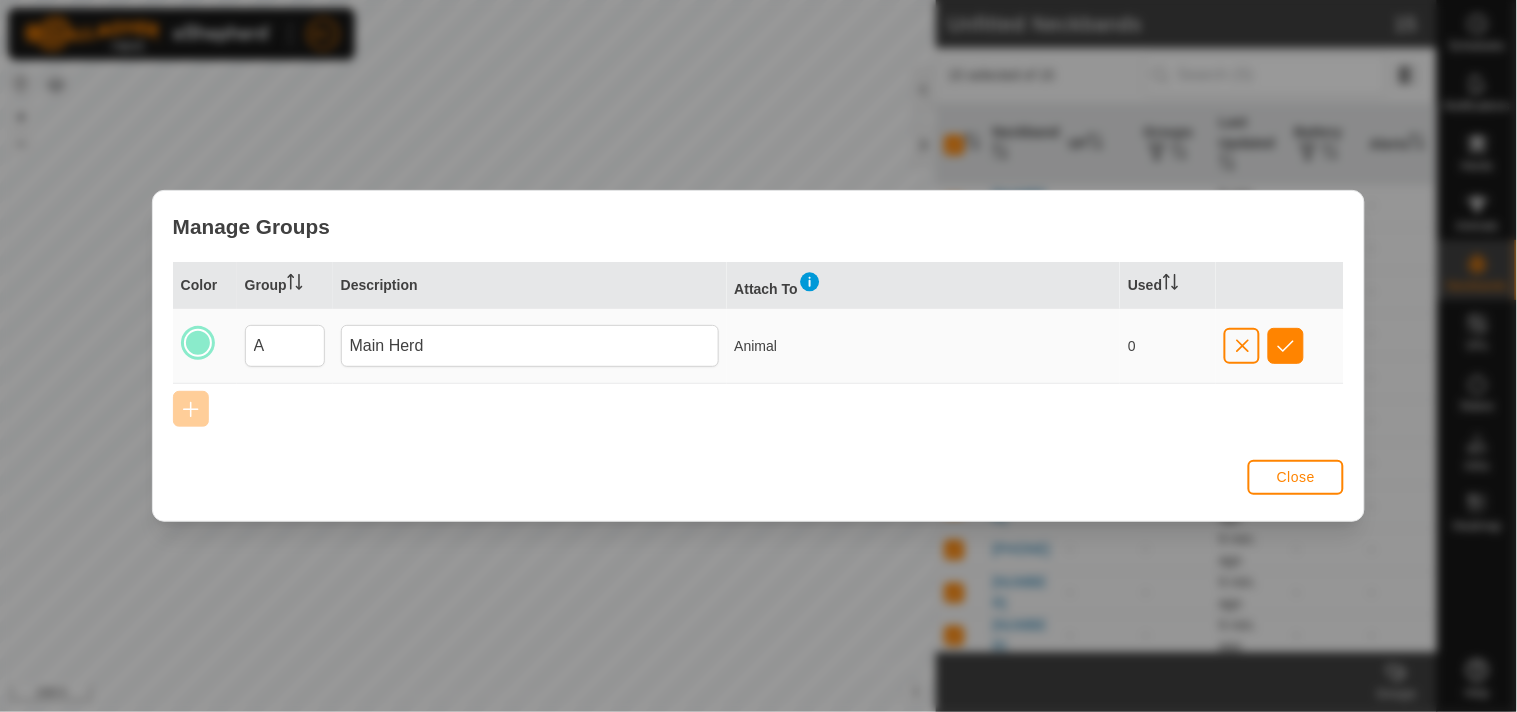 click at bounding box center (198, 343) 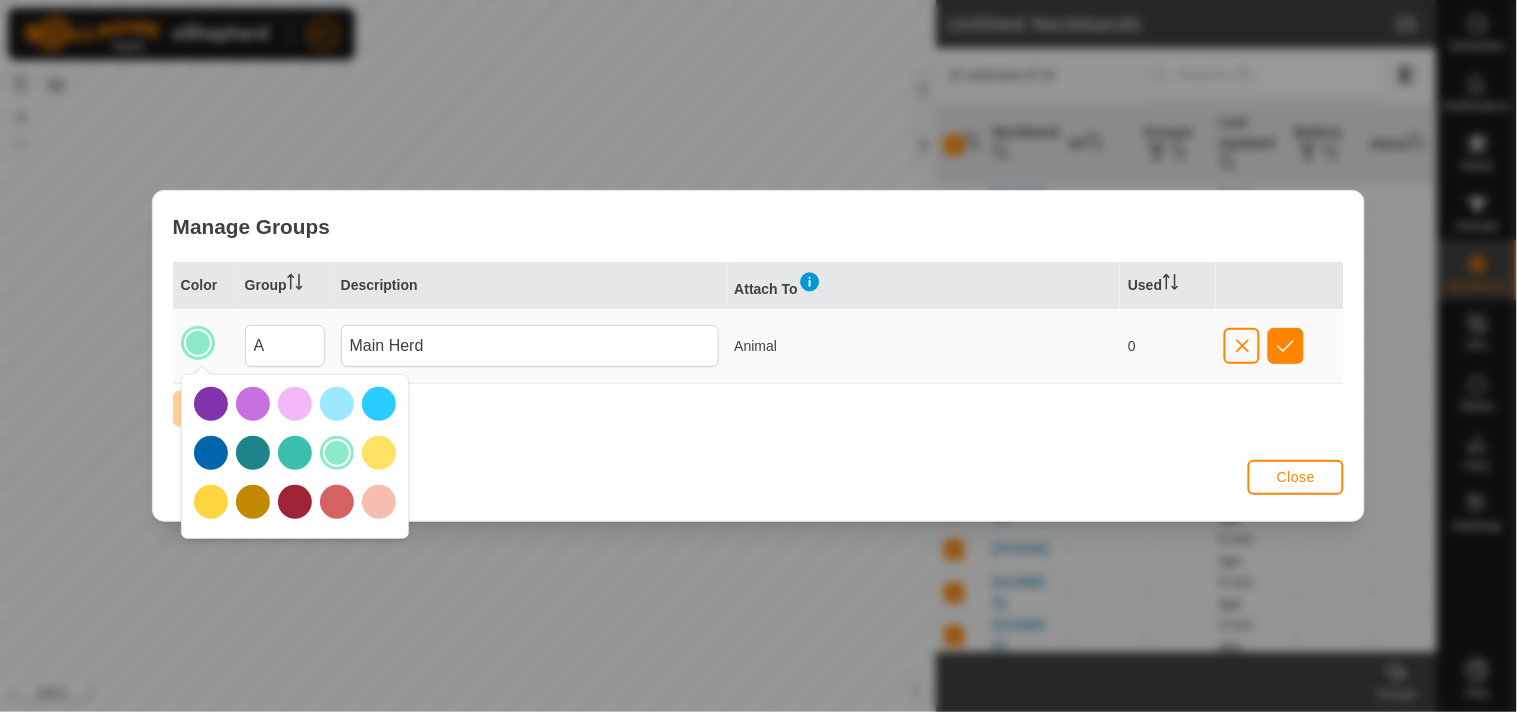 click at bounding box center (295, 502) 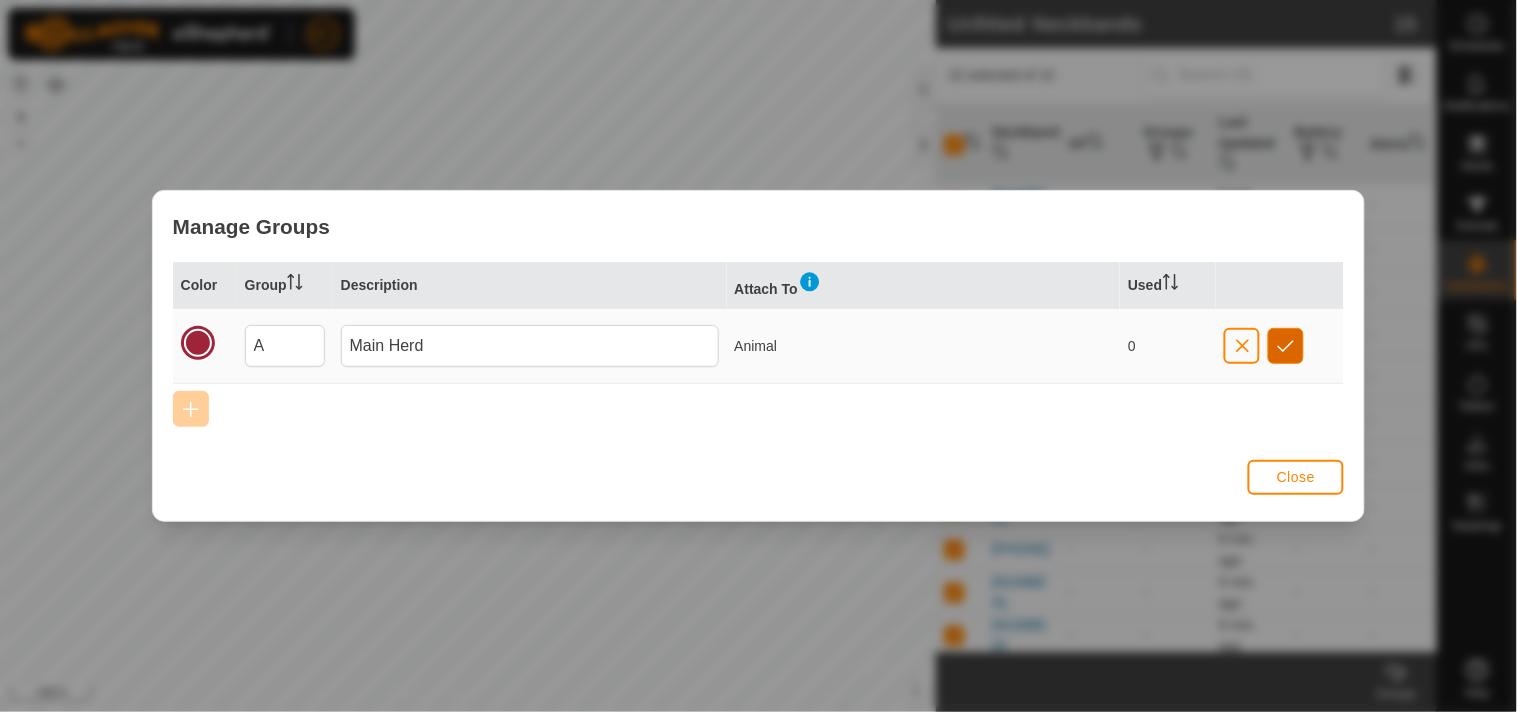 click at bounding box center [1286, 346] 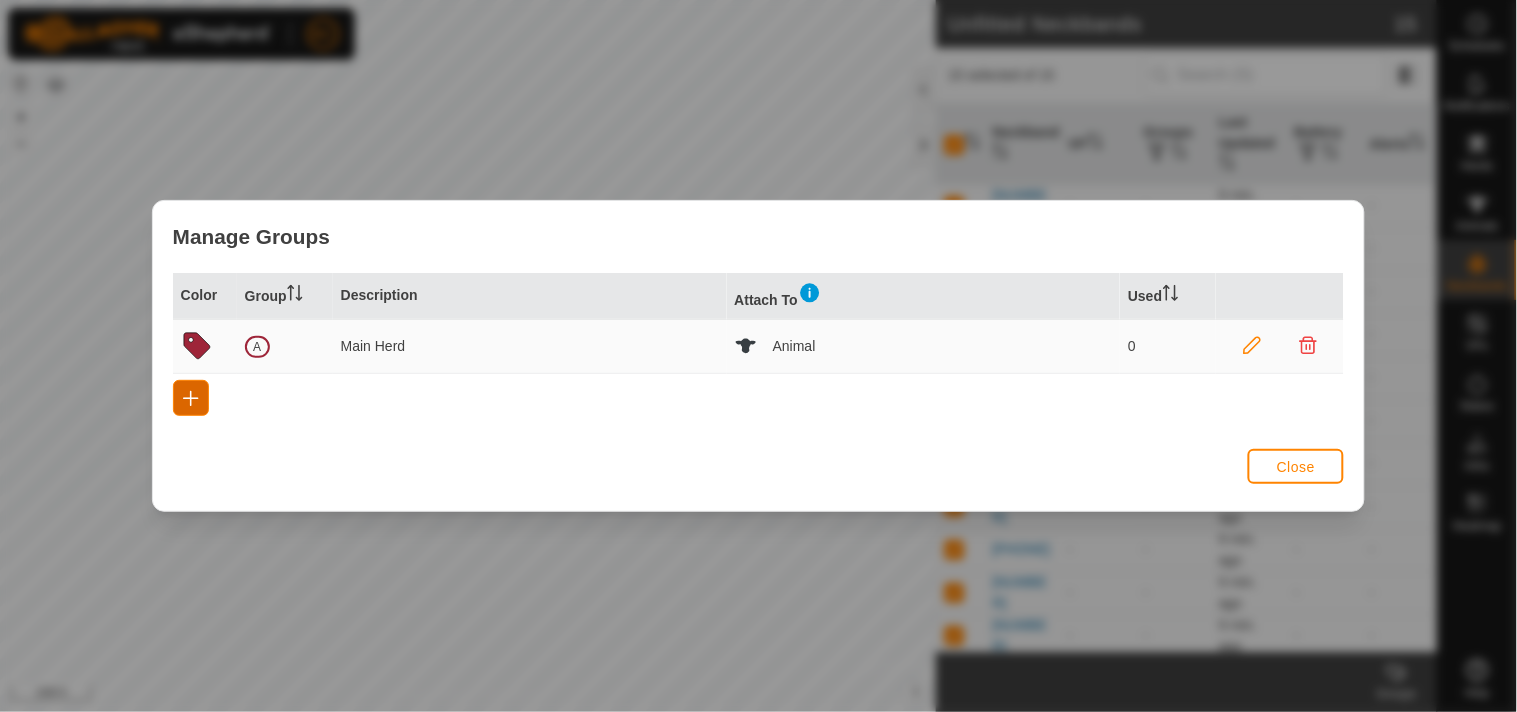 click 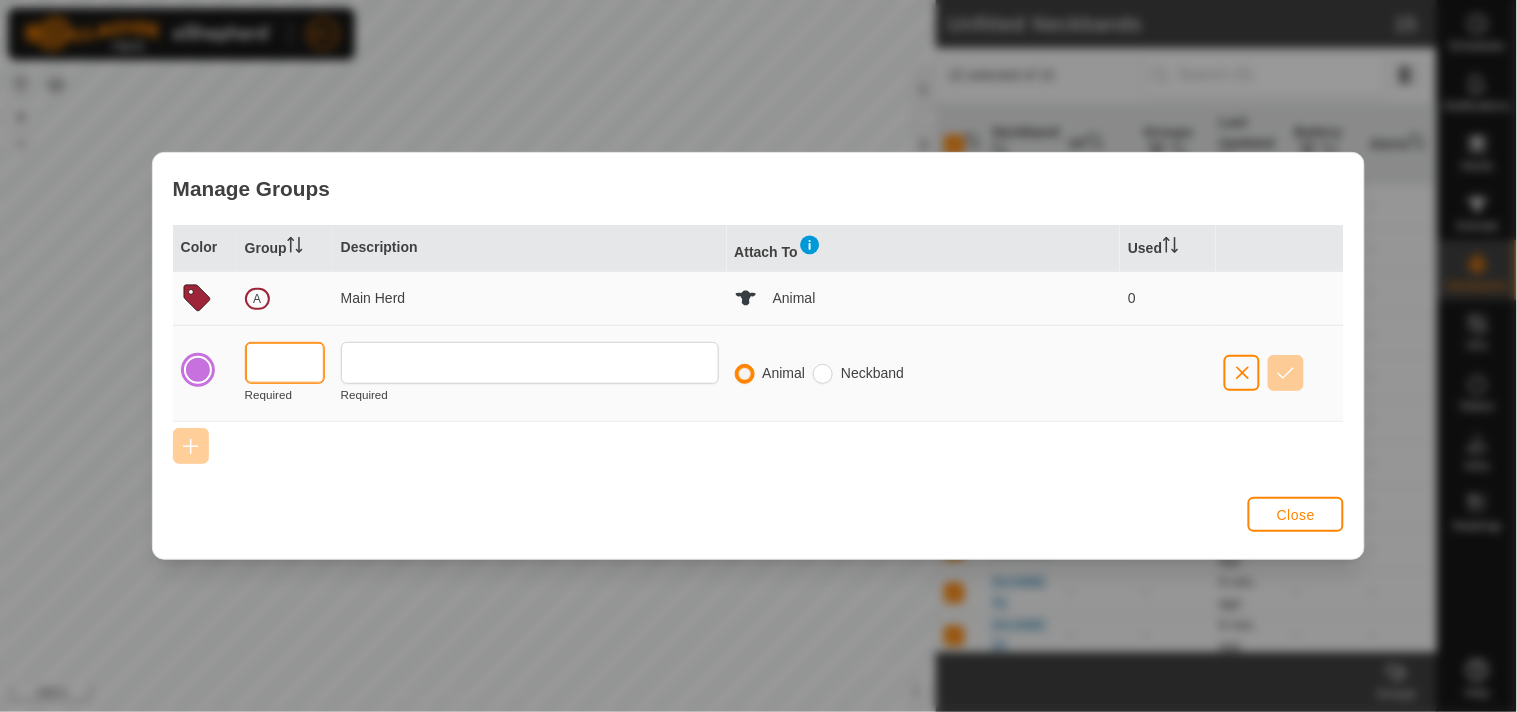 click at bounding box center (285, 363) 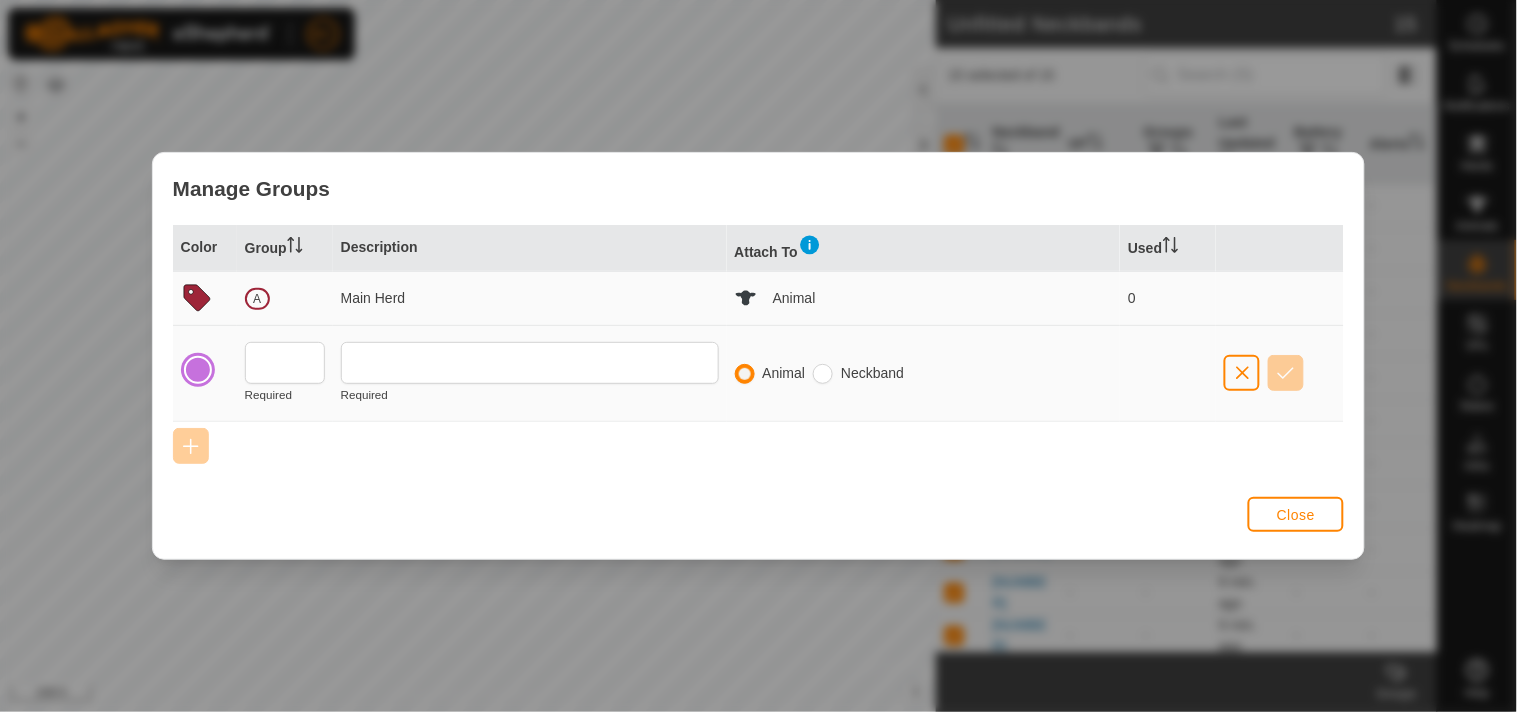 click on "A" at bounding box center [257, 299] 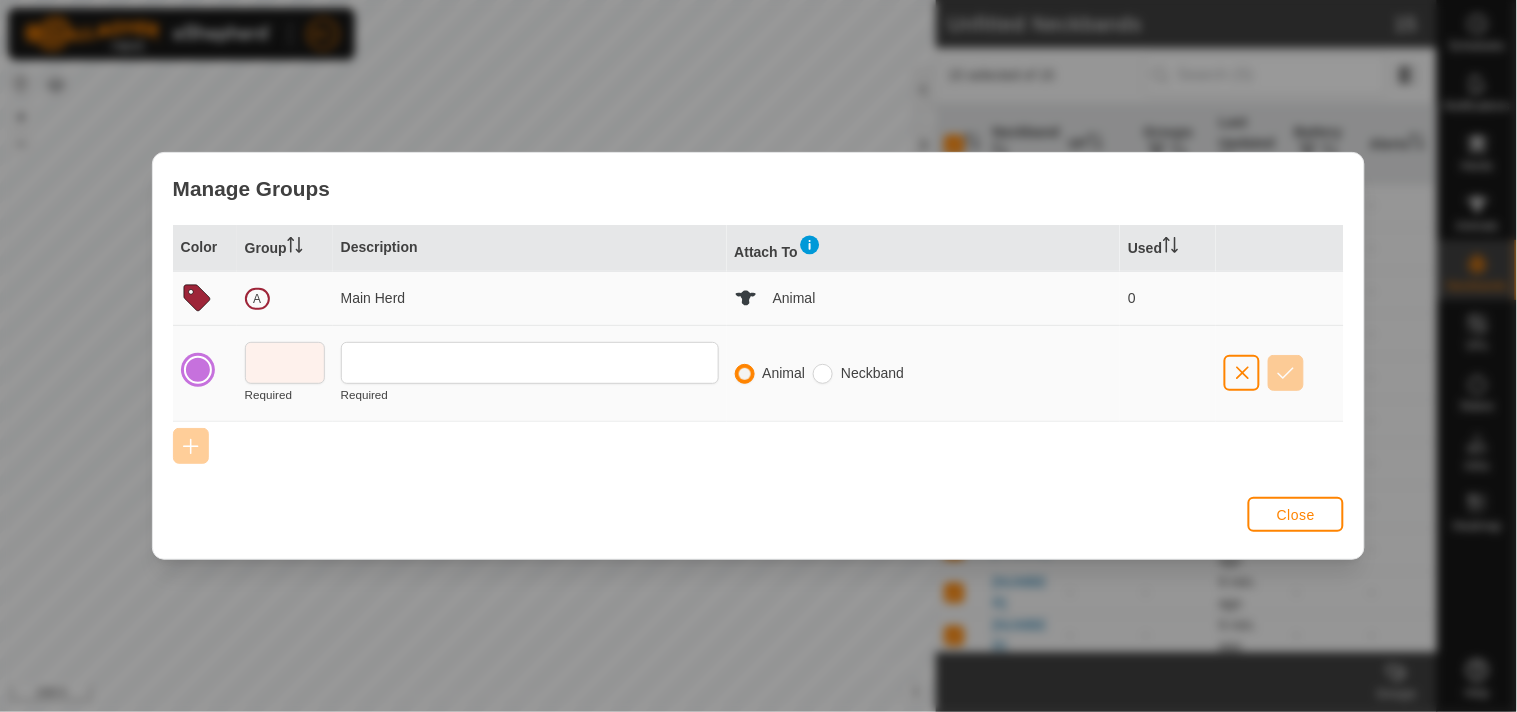 click on "A" at bounding box center (257, 299) 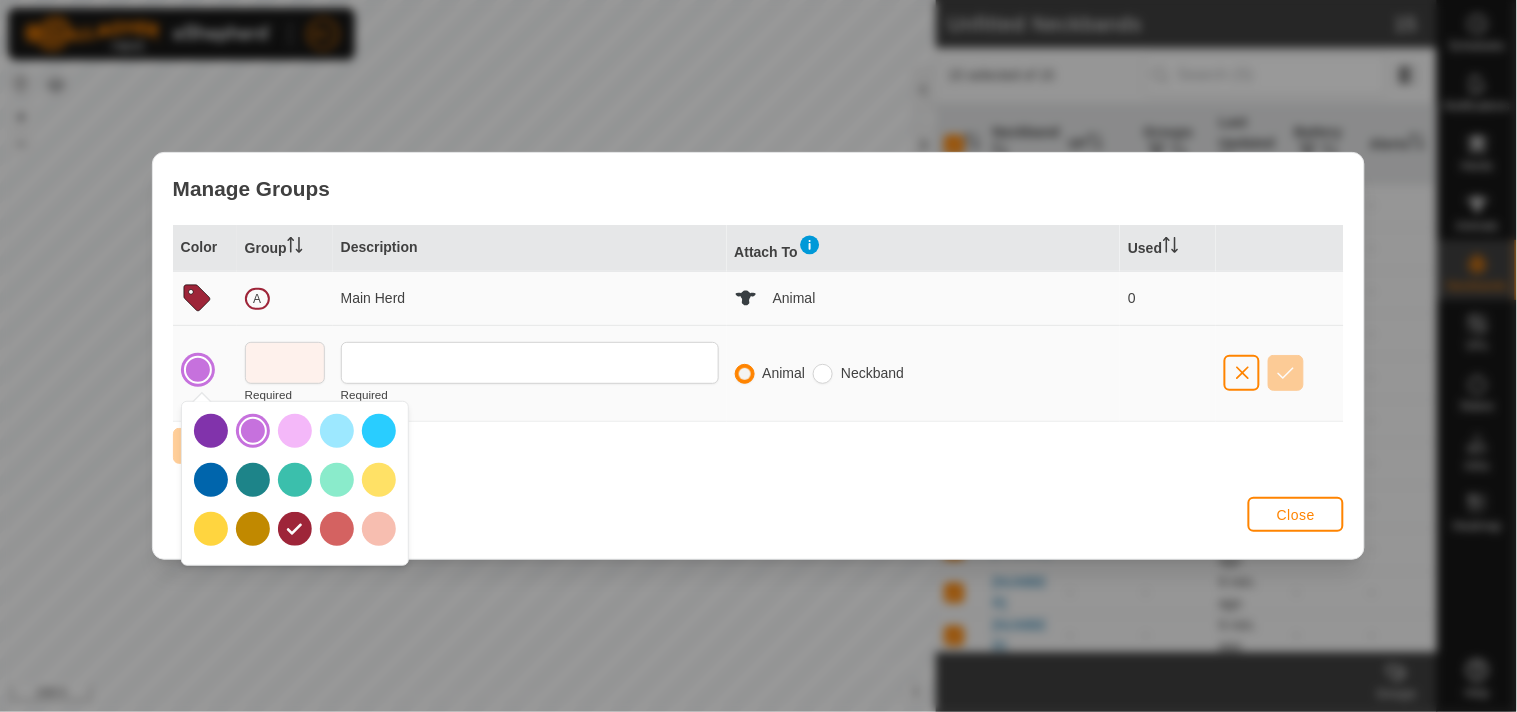 click at bounding box center (253, 529) 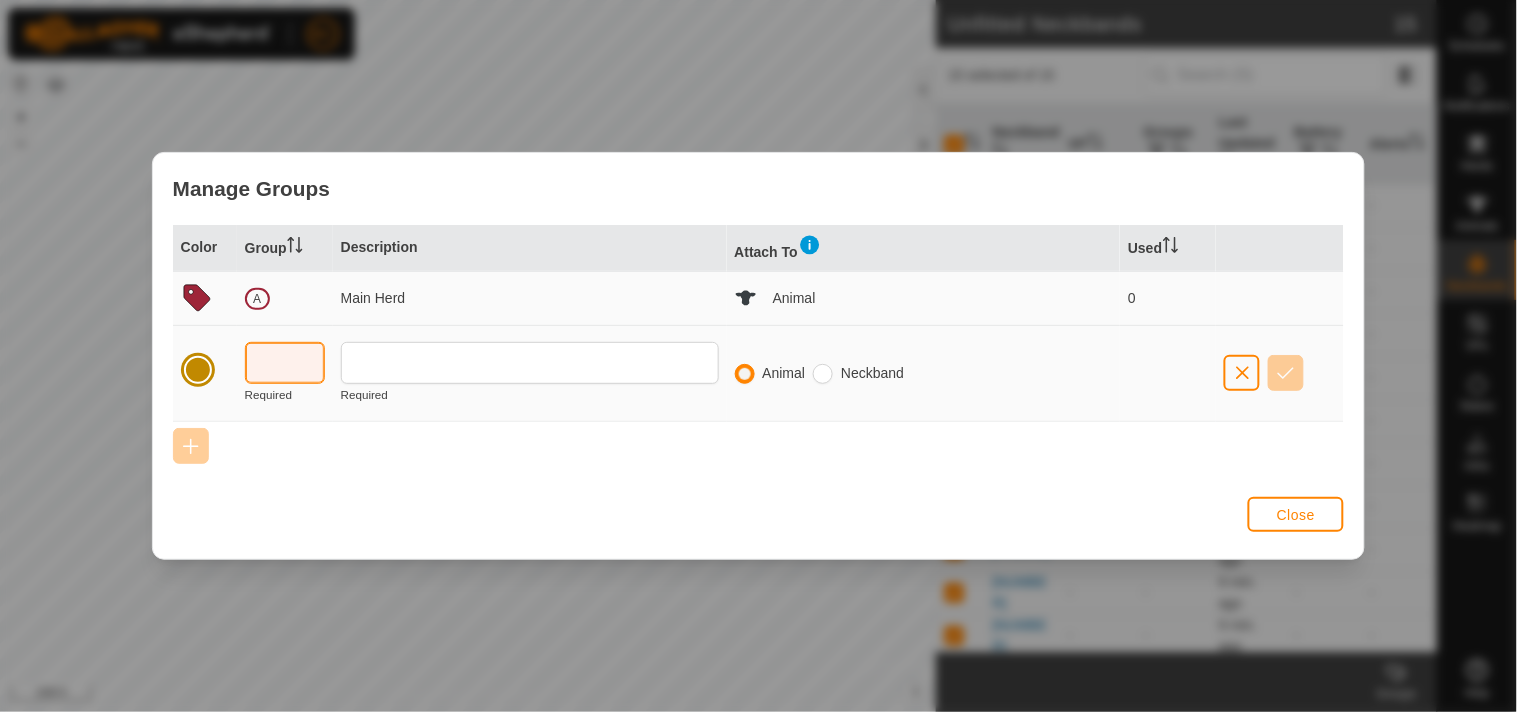 click at bounding box center (285, 363) 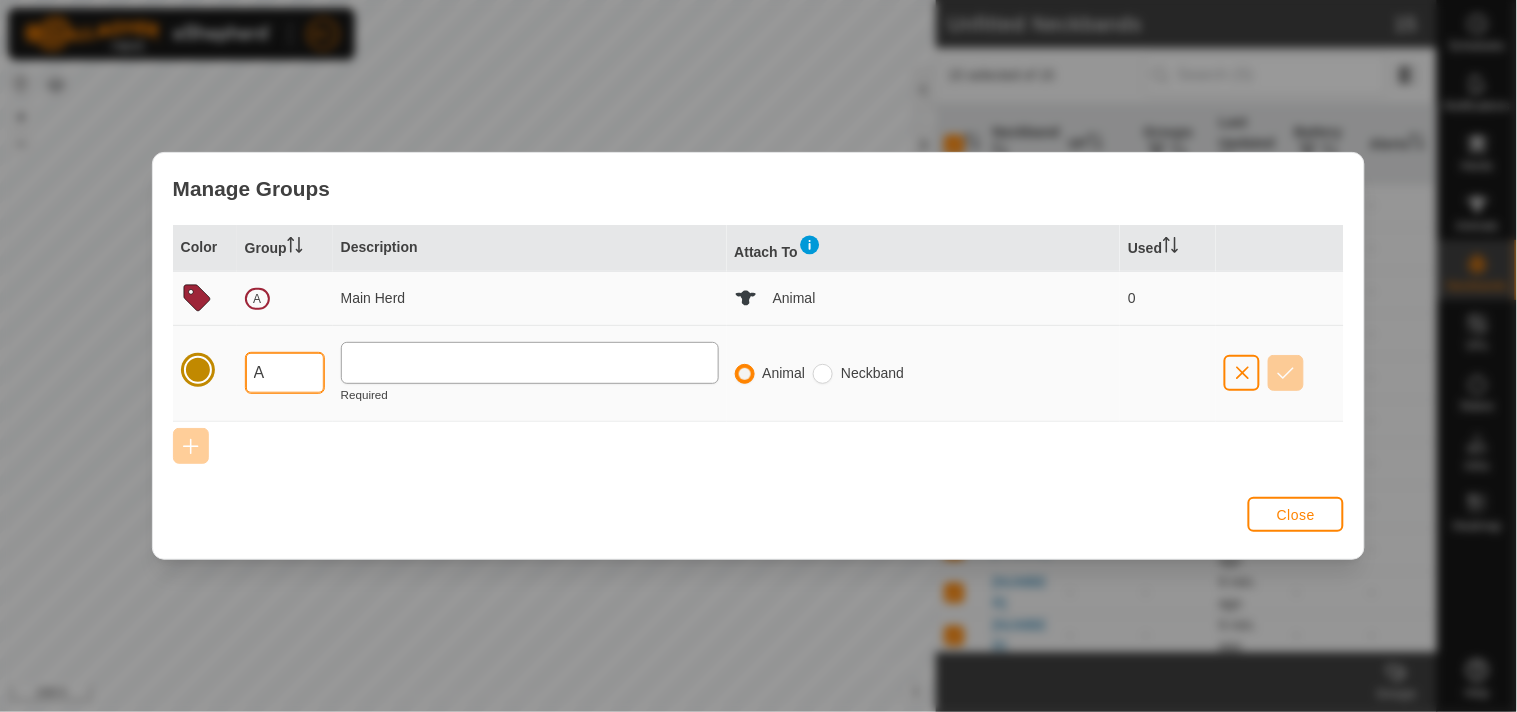 type on "A" 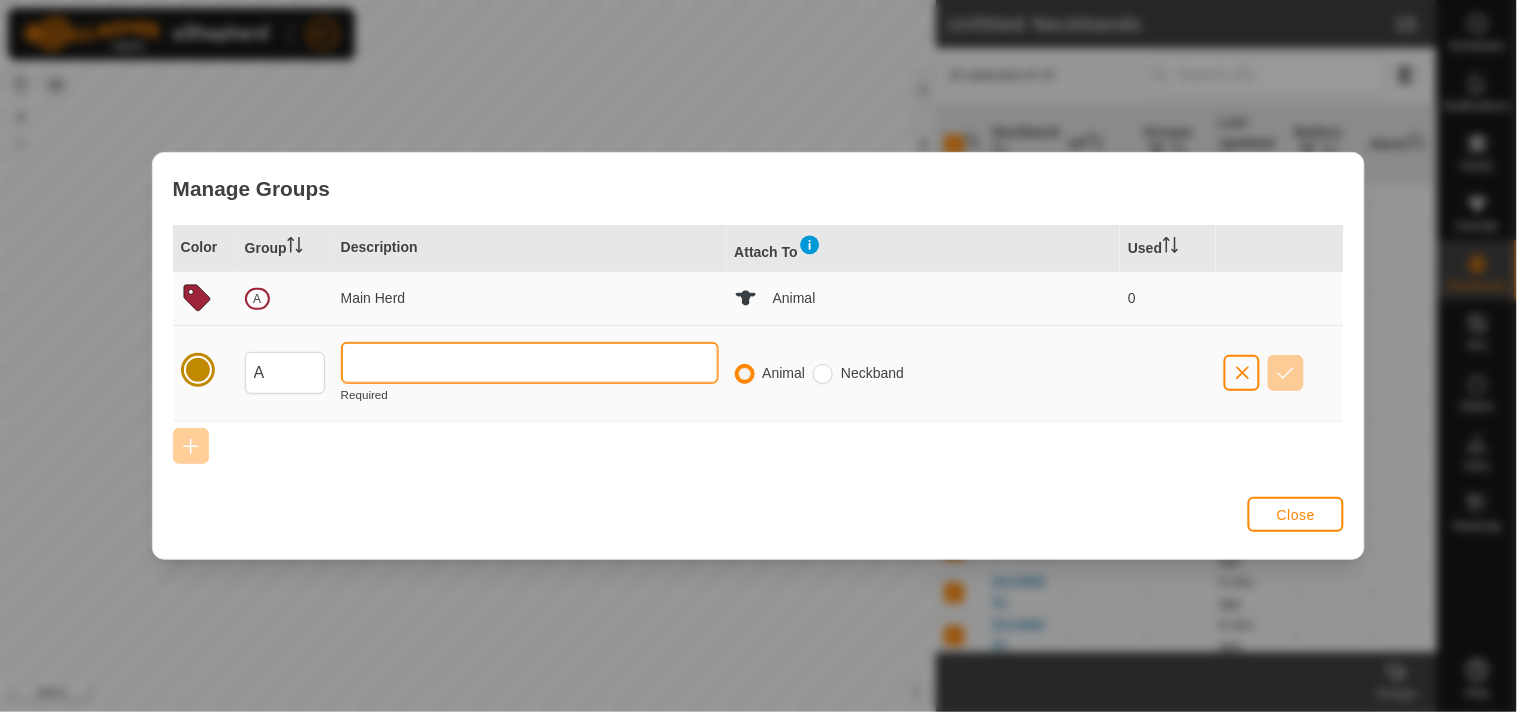 click at bounding box center (530, 363) 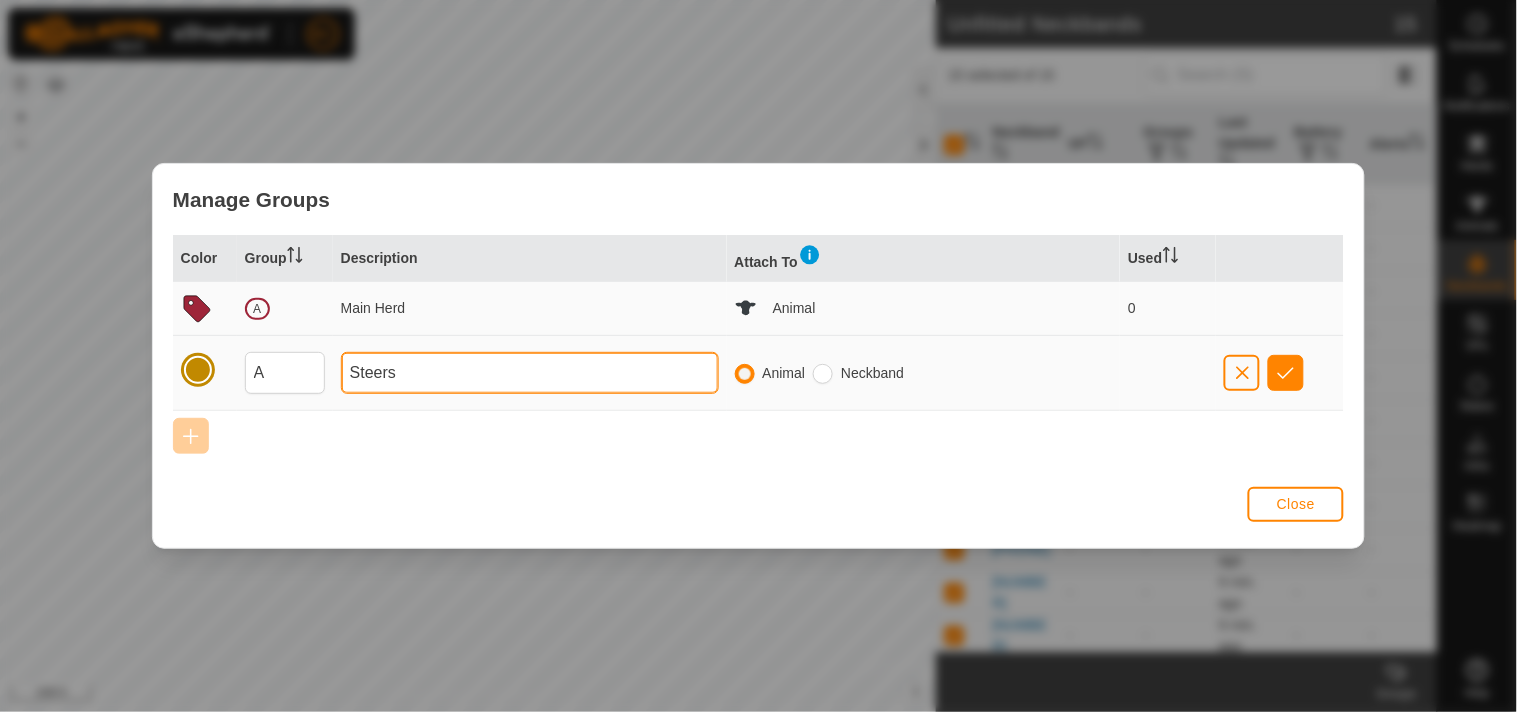 type on "Steers" 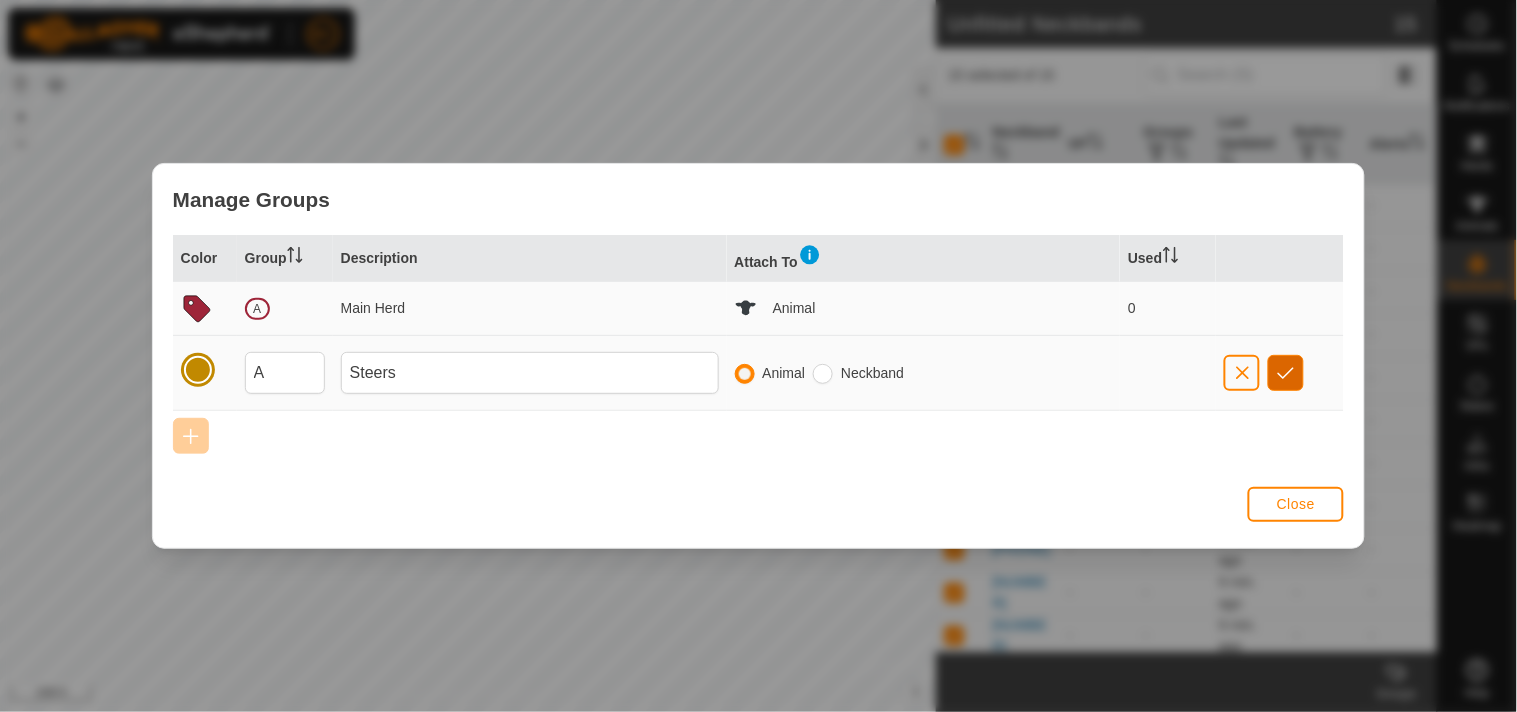 click at bounding box center (1286, 373) 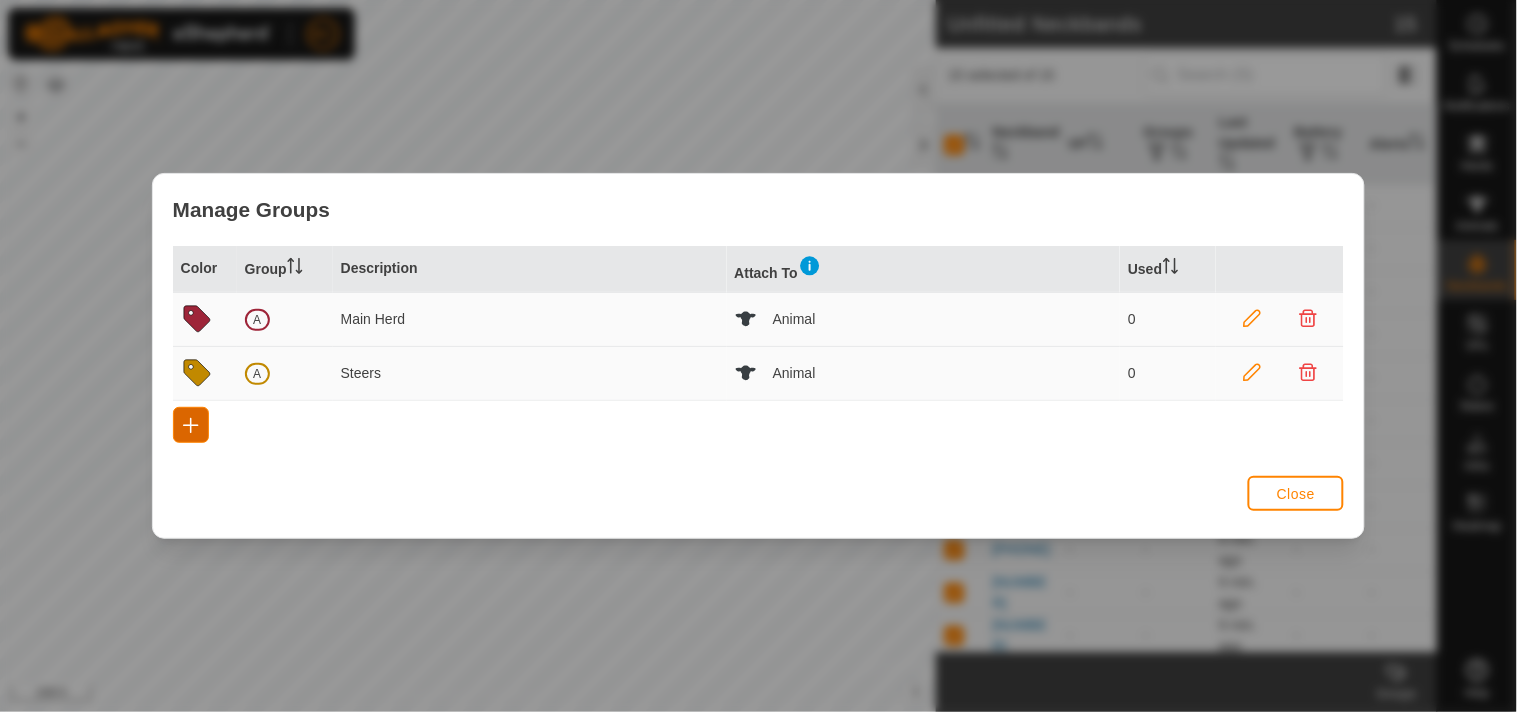 drag, startPoint x: 195, startPoint y: 437, endPoint x: 207, endPoint y: 433, distance: 12.649111 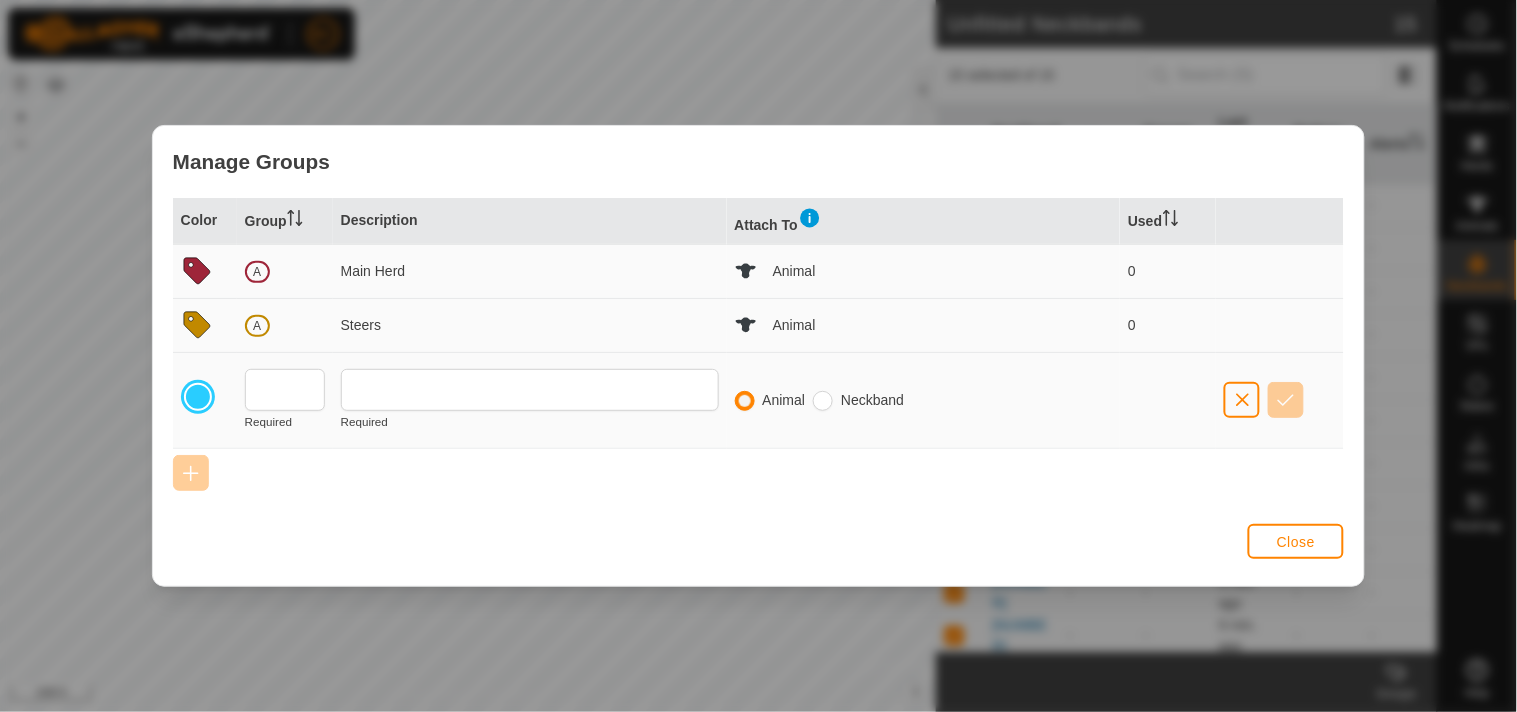 click at bounding box center (198, 397) 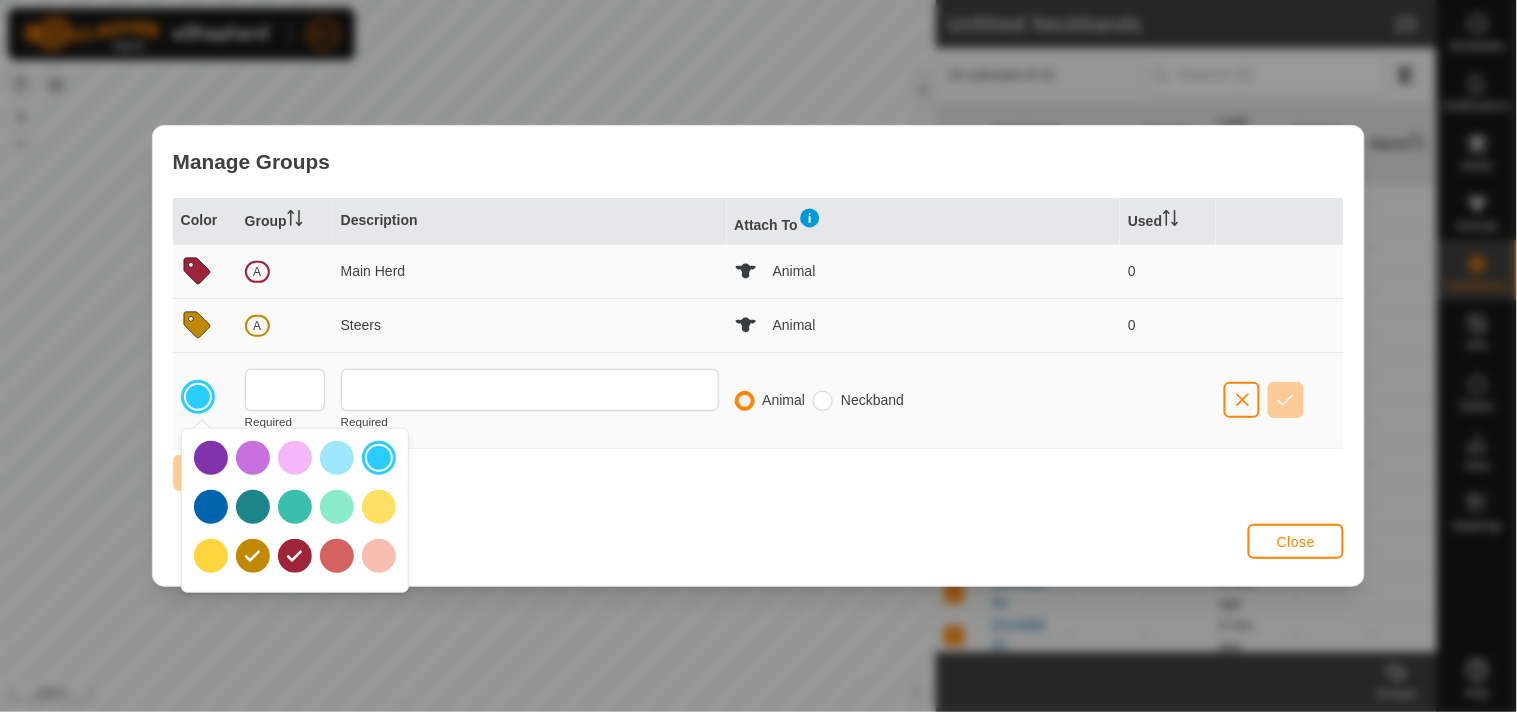 click at bounding box center [379, 507] 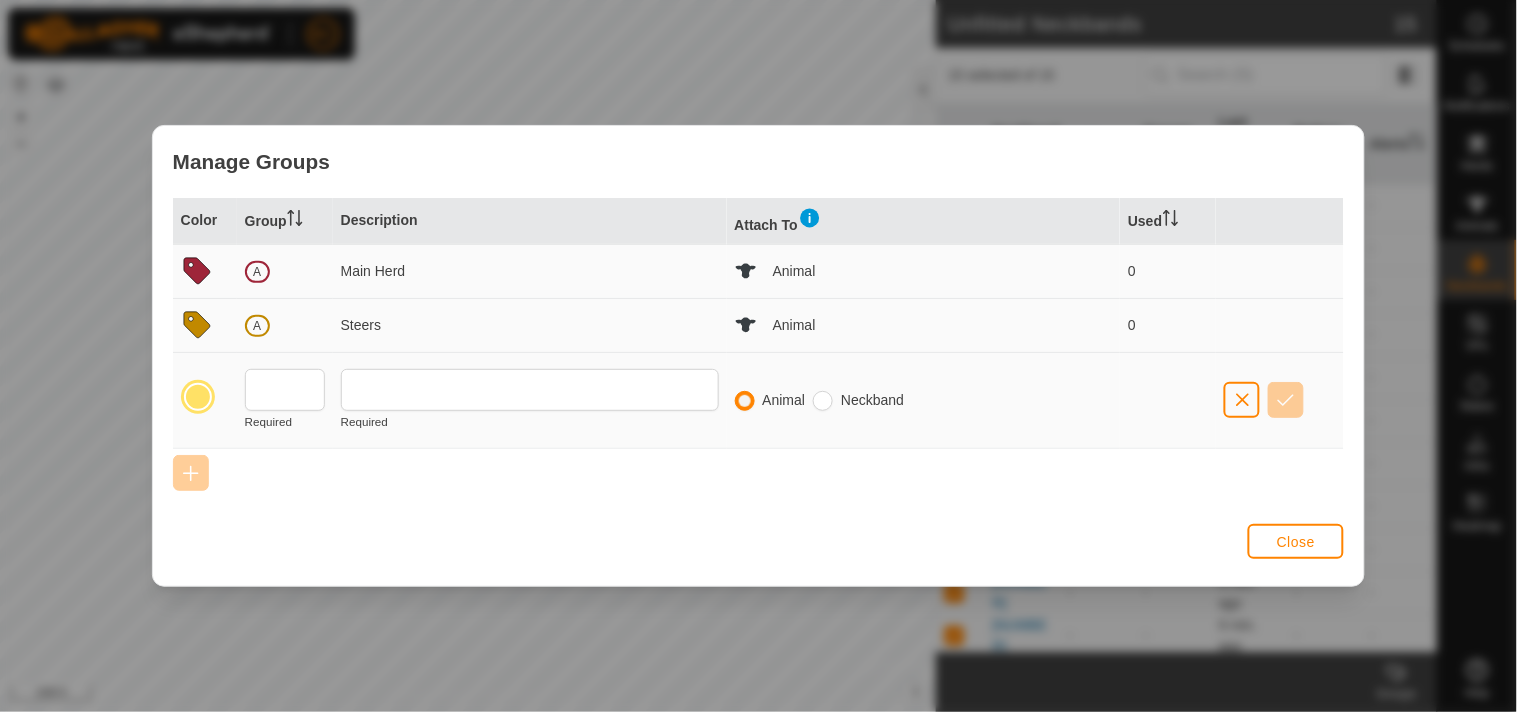 click at bounding box center [198, 397] 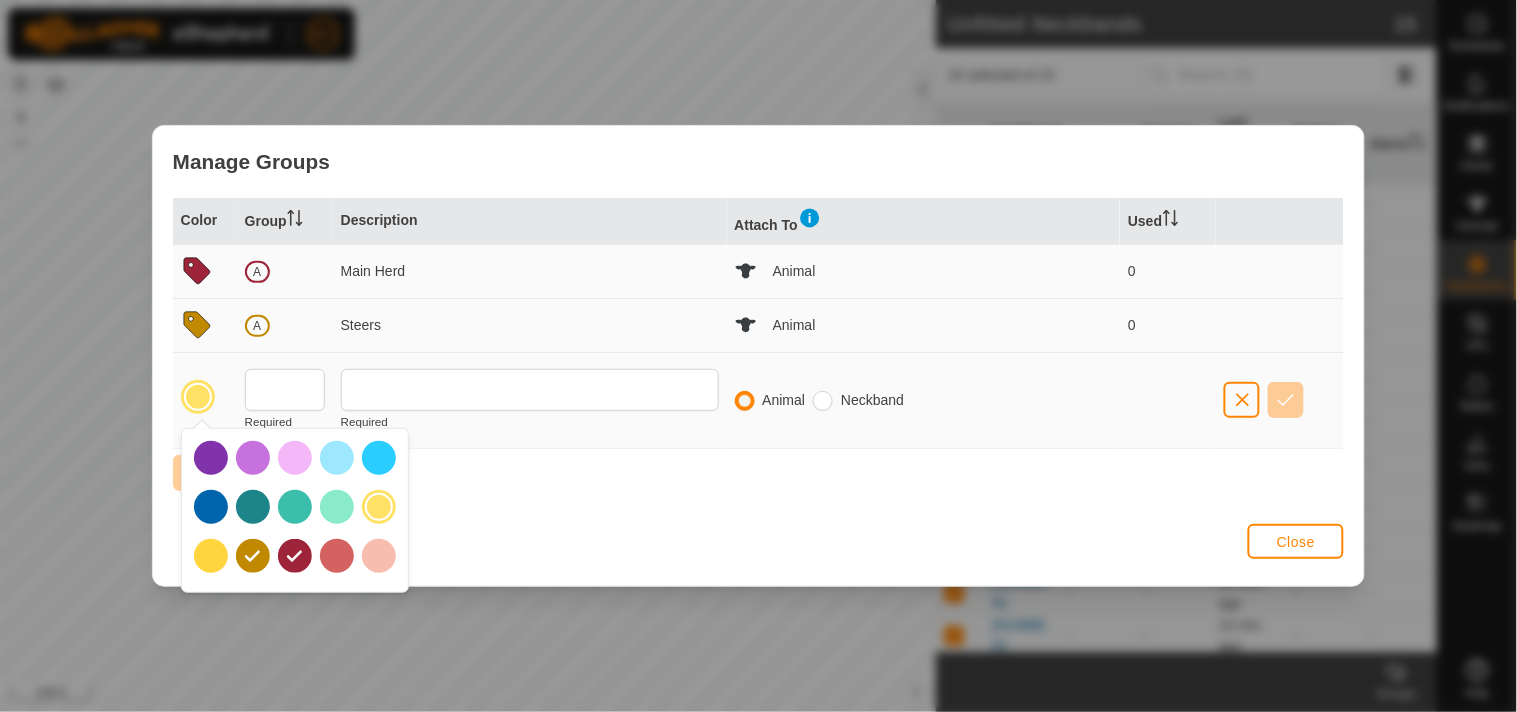 click at bounding box center (211, 556) 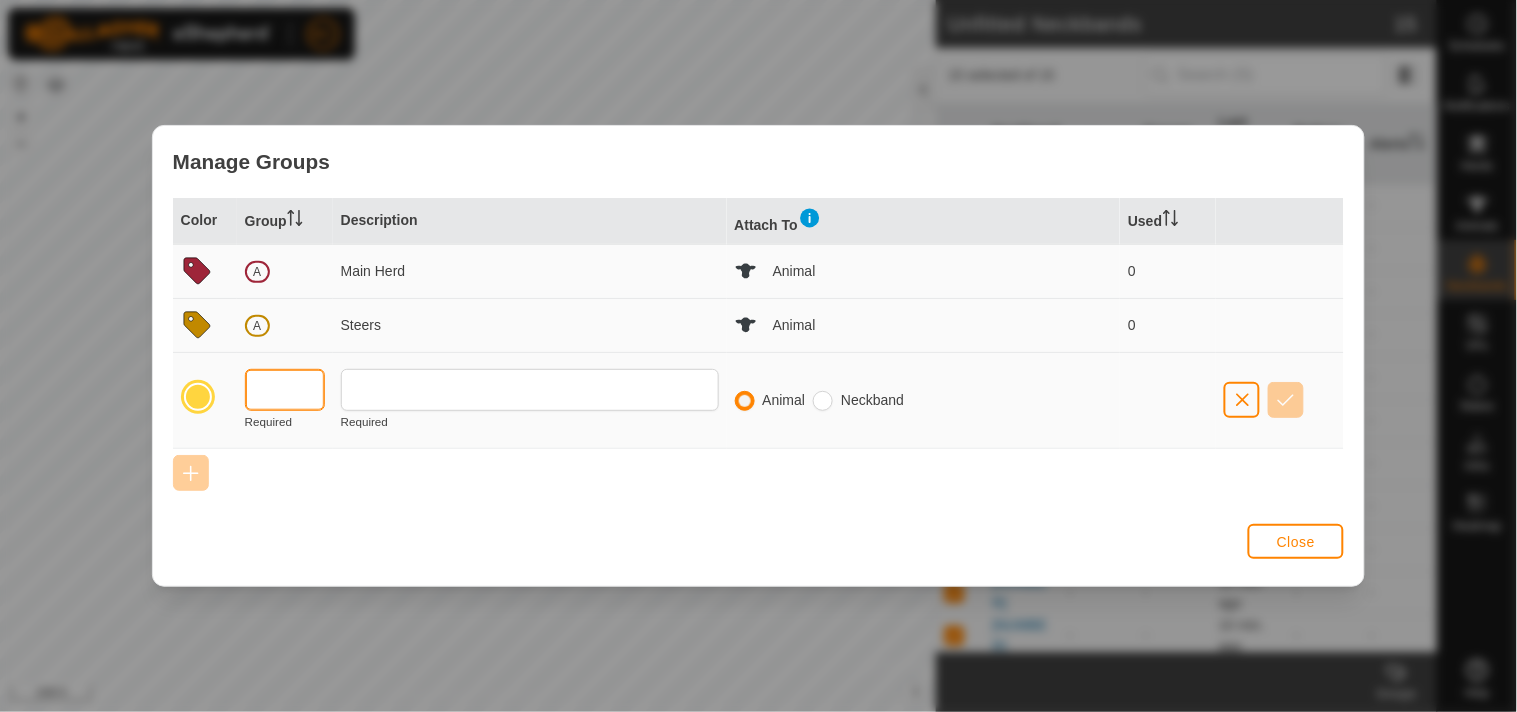 click at bounding box center [285, 390] 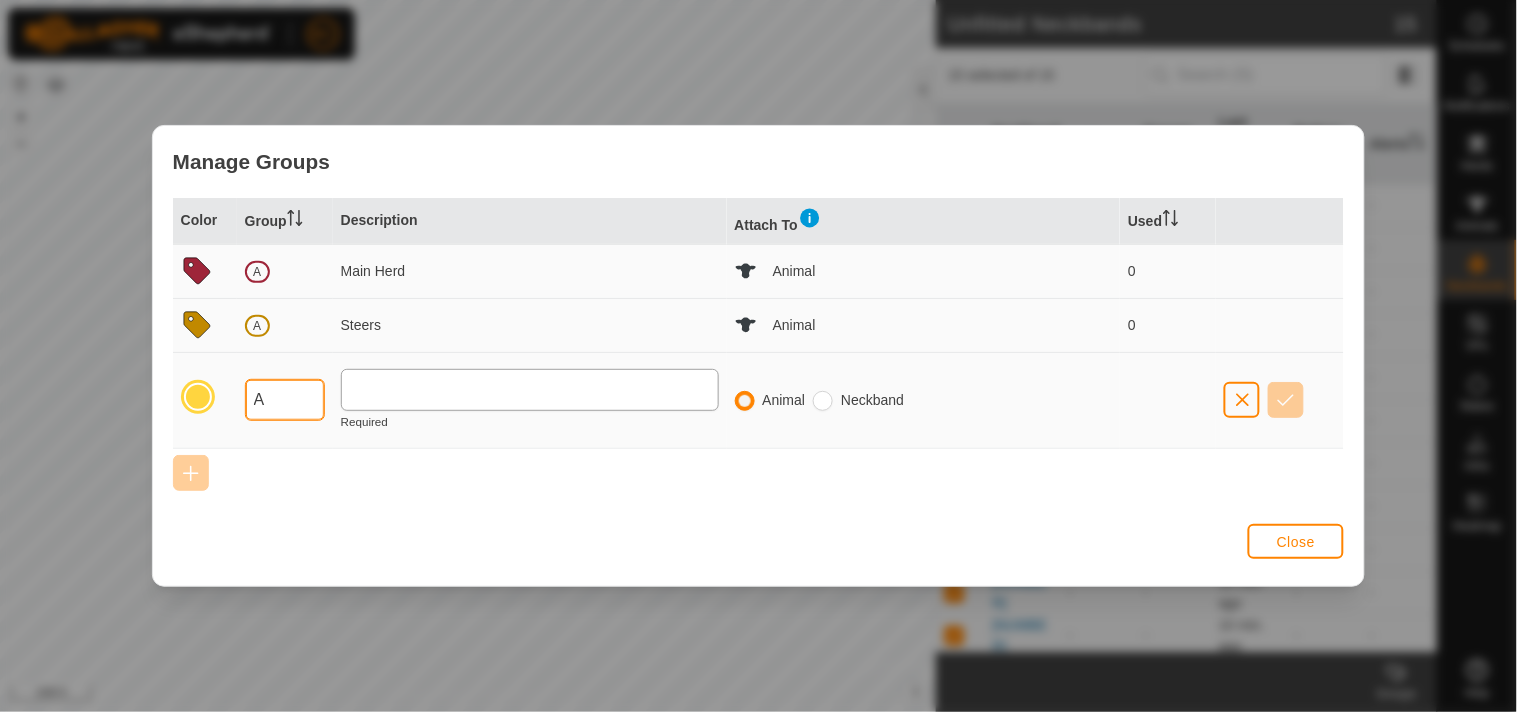 type on "A" 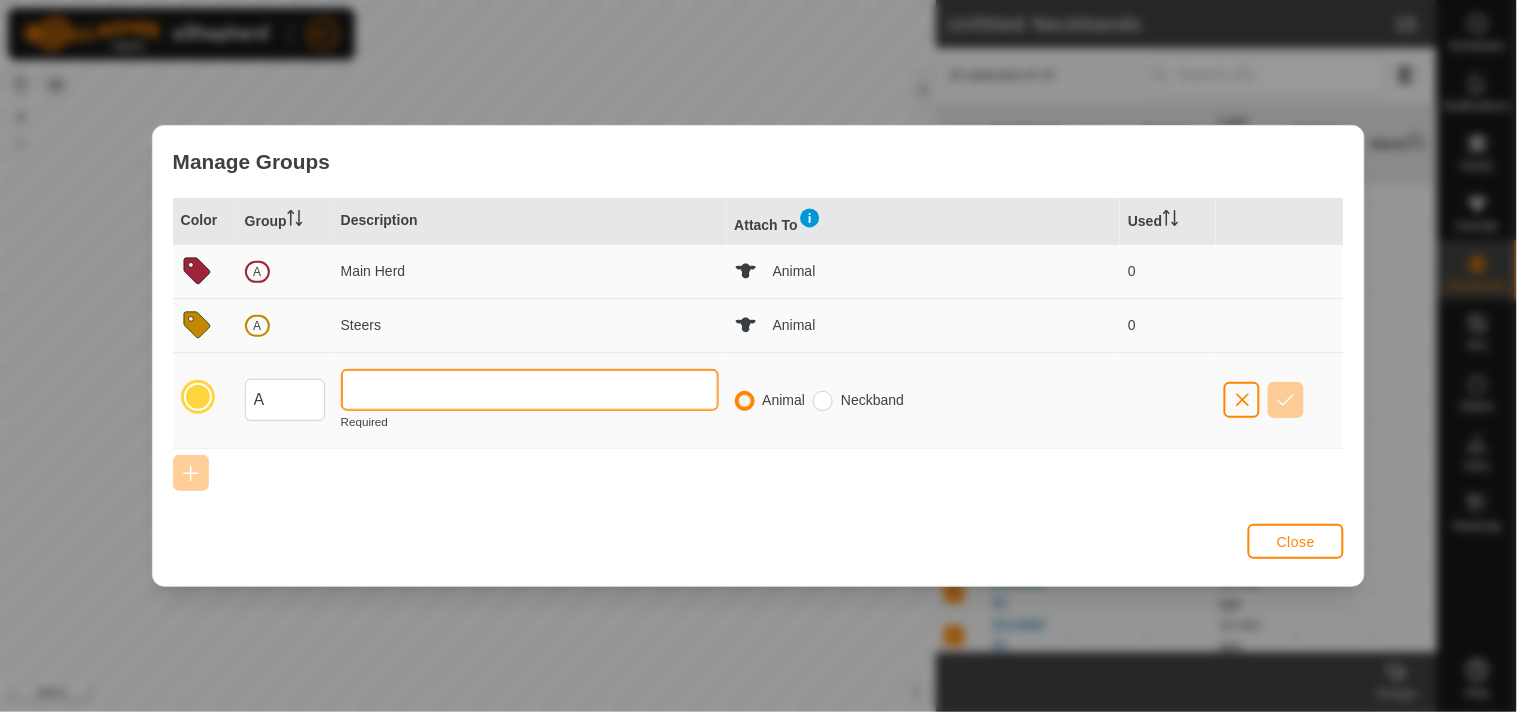 click at bounding box center [530, 390] 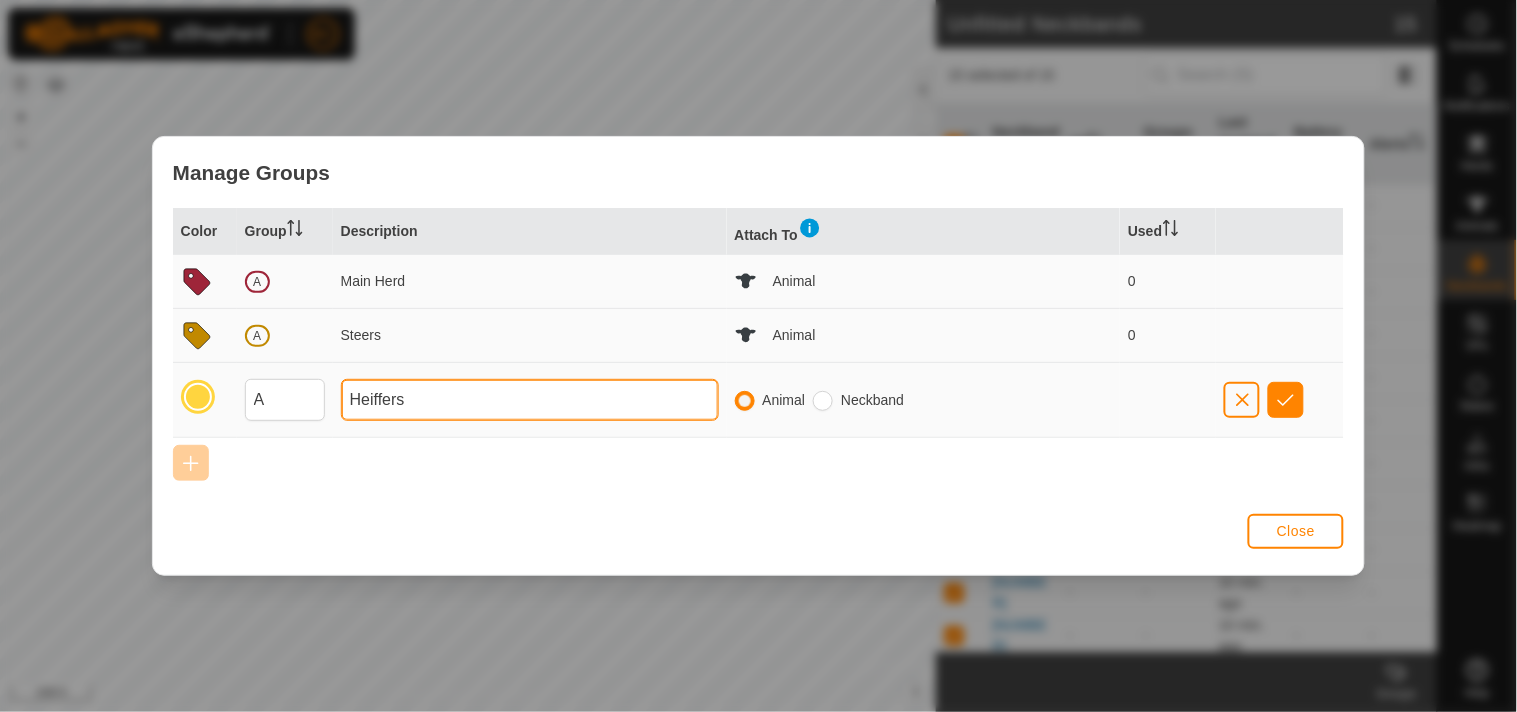 type on "Heiffers" 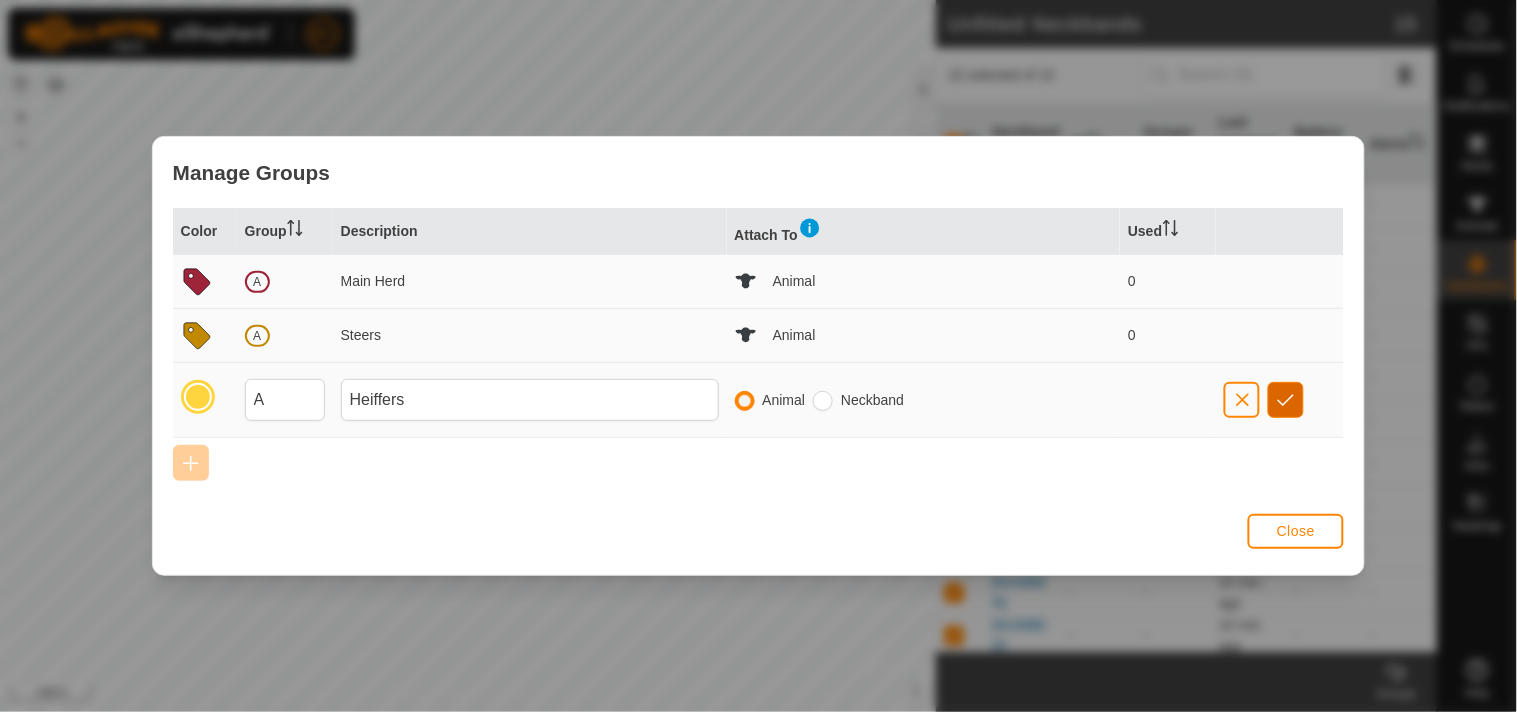 click at bounding box center [1286, 400] 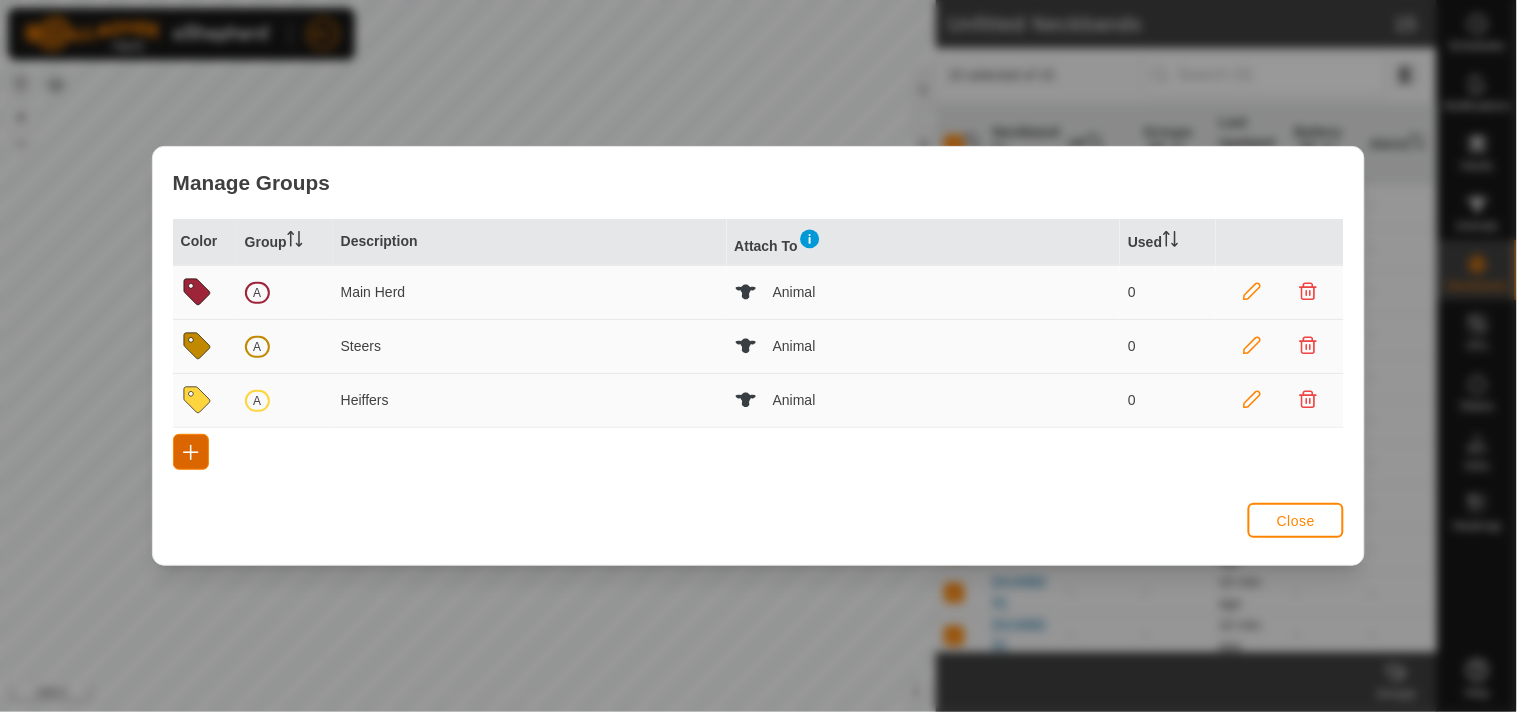 click 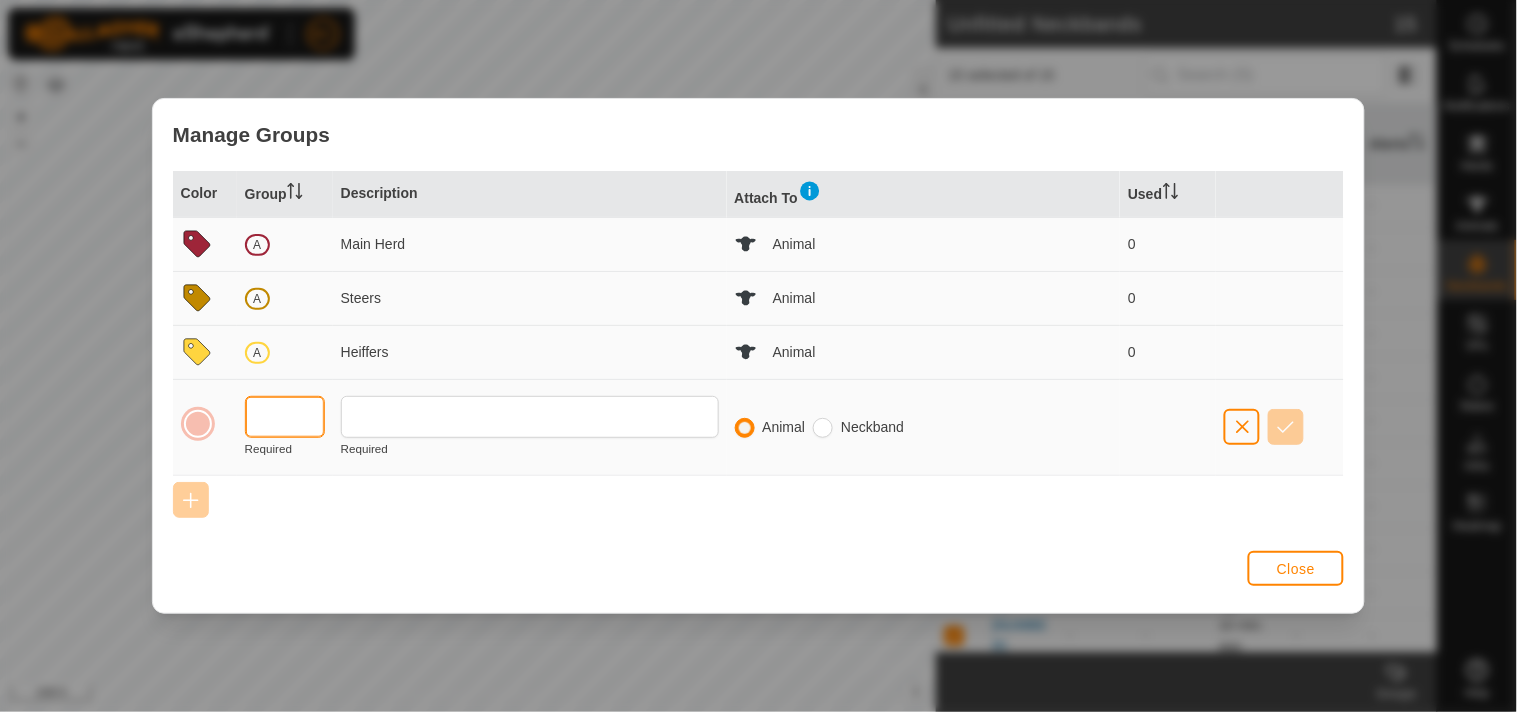click at bounding box center [285, 417] 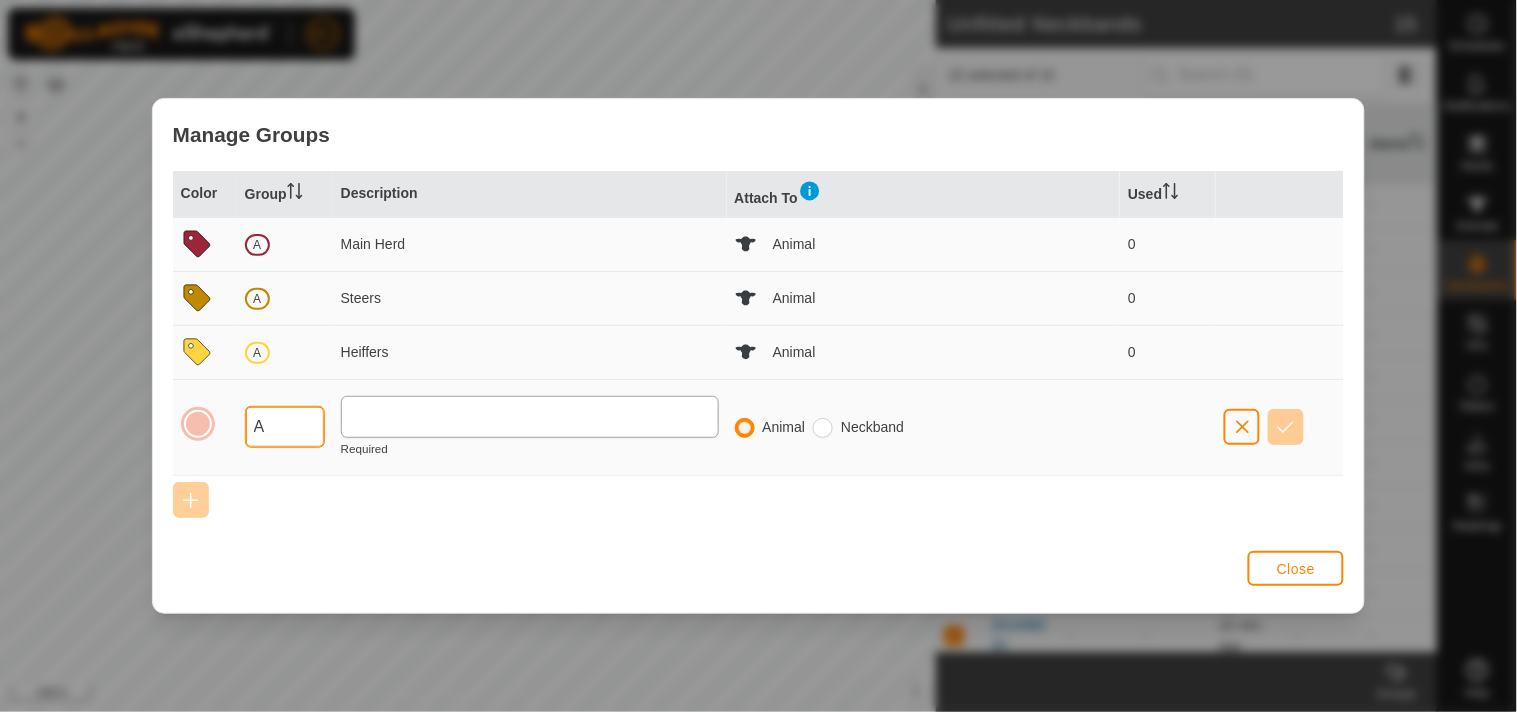 type on "A" 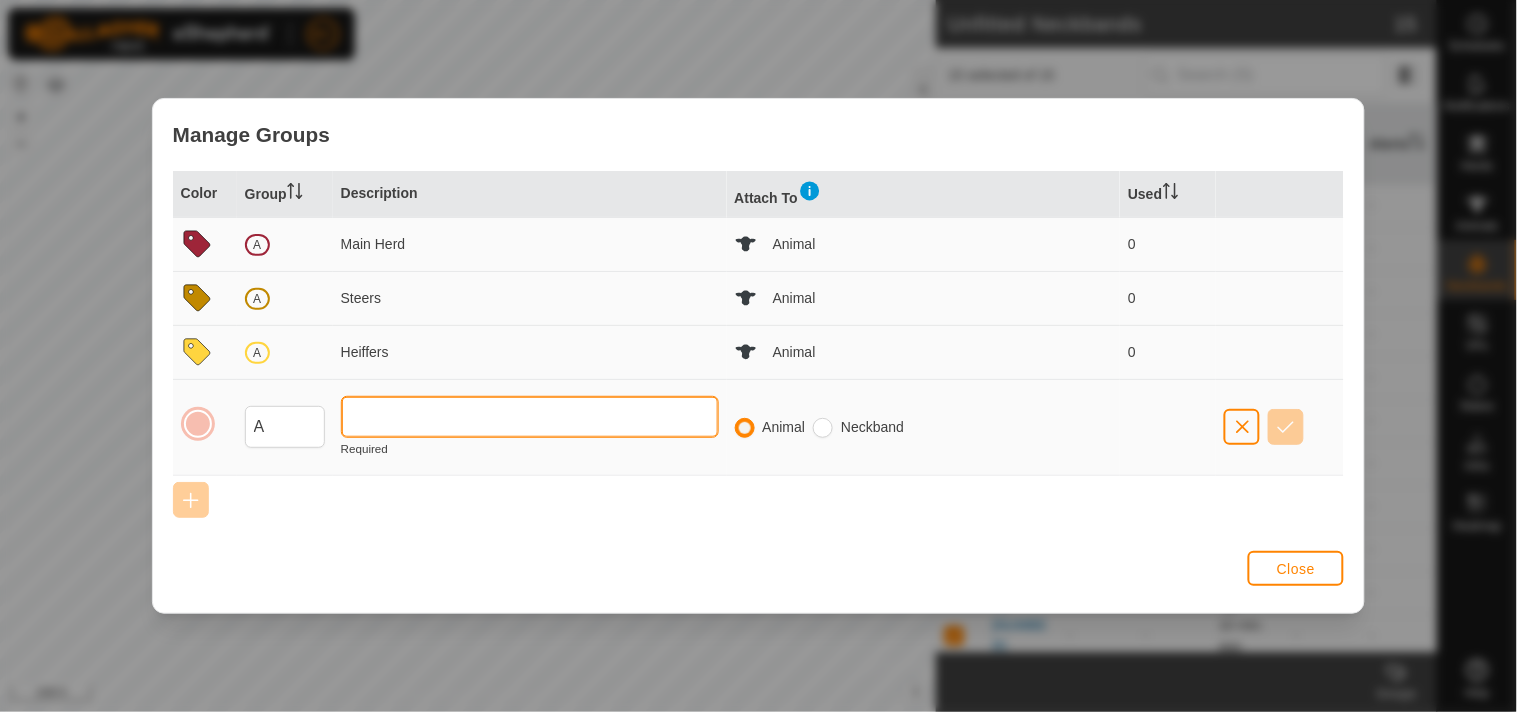 drag, startPoint x: 358, startPoint y: 417, endPoint x: 368, endPoint y: 415, distance: 10.198039 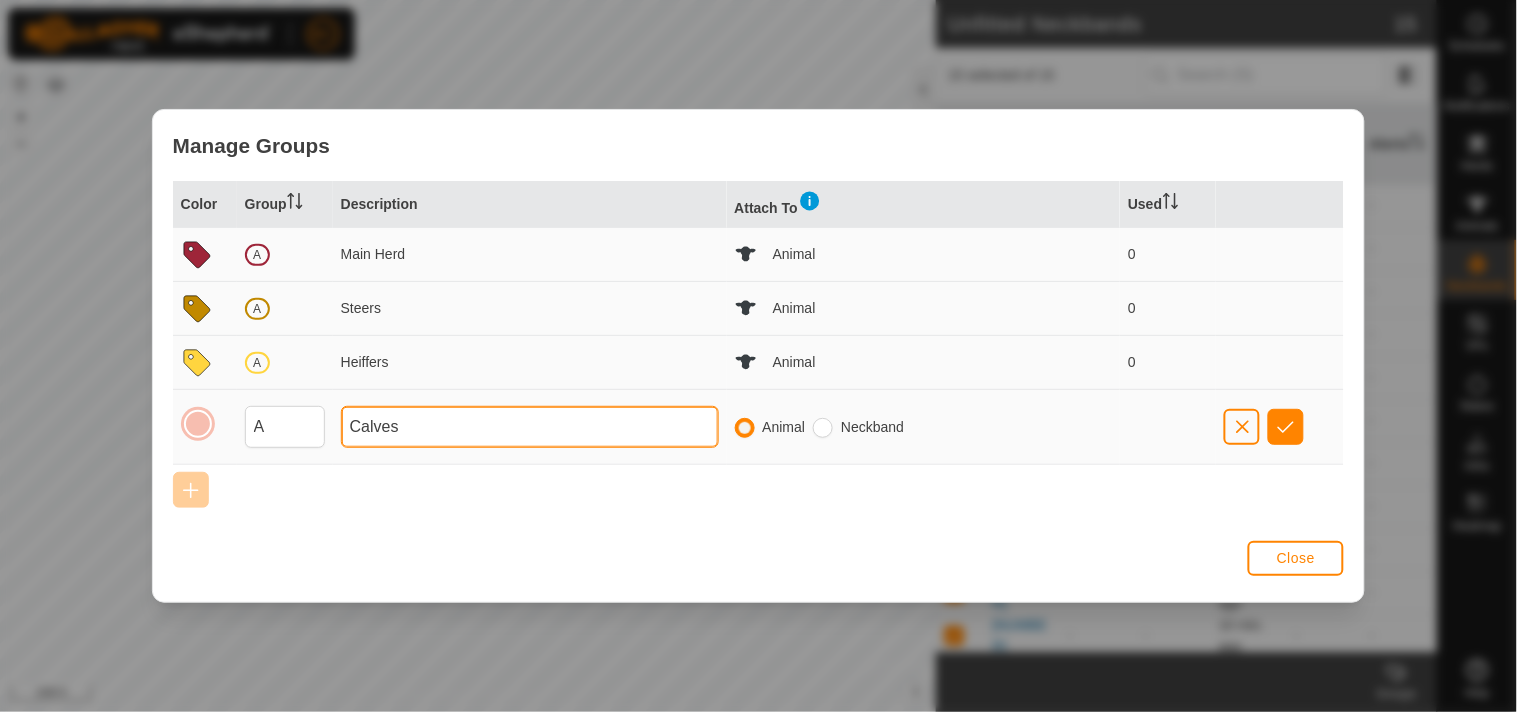type on "Calves" 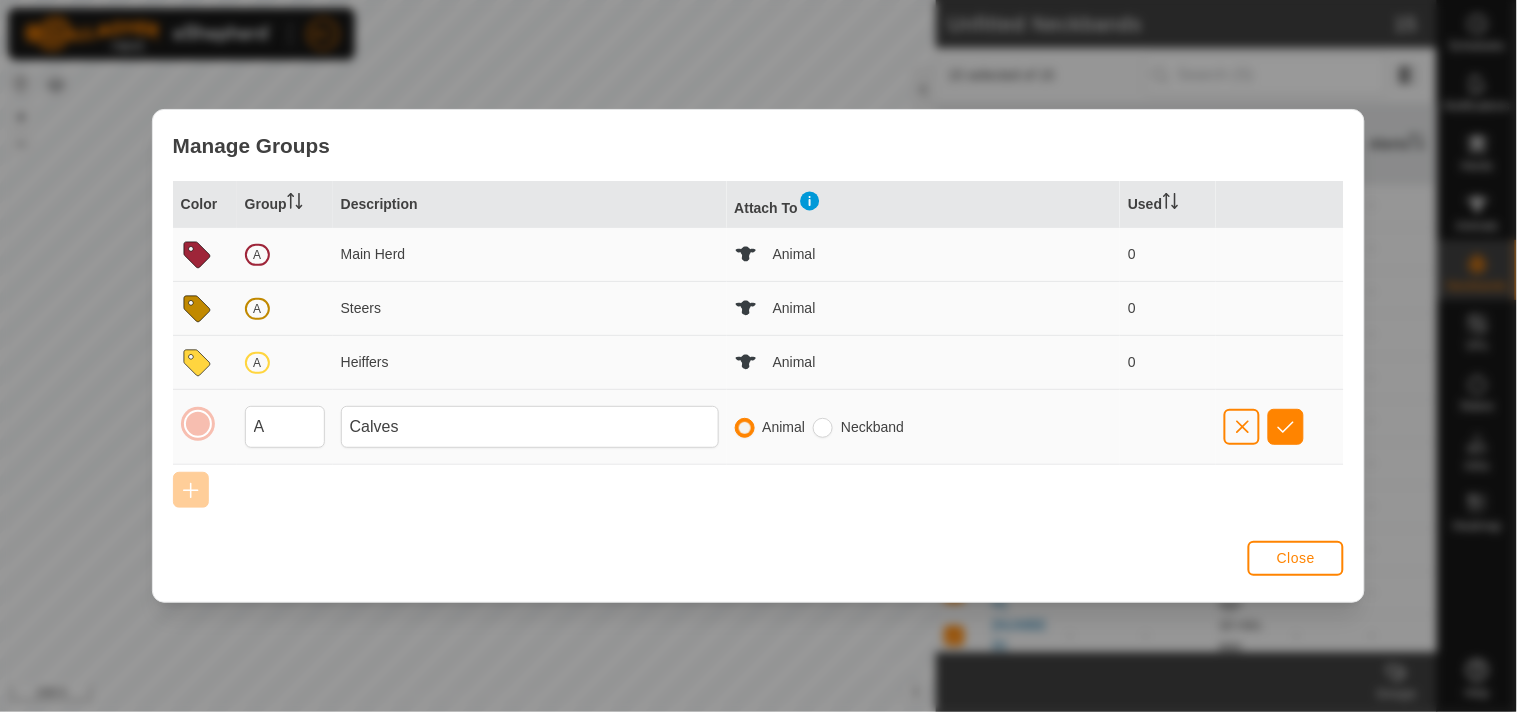 click at bounding box center [198, 424] 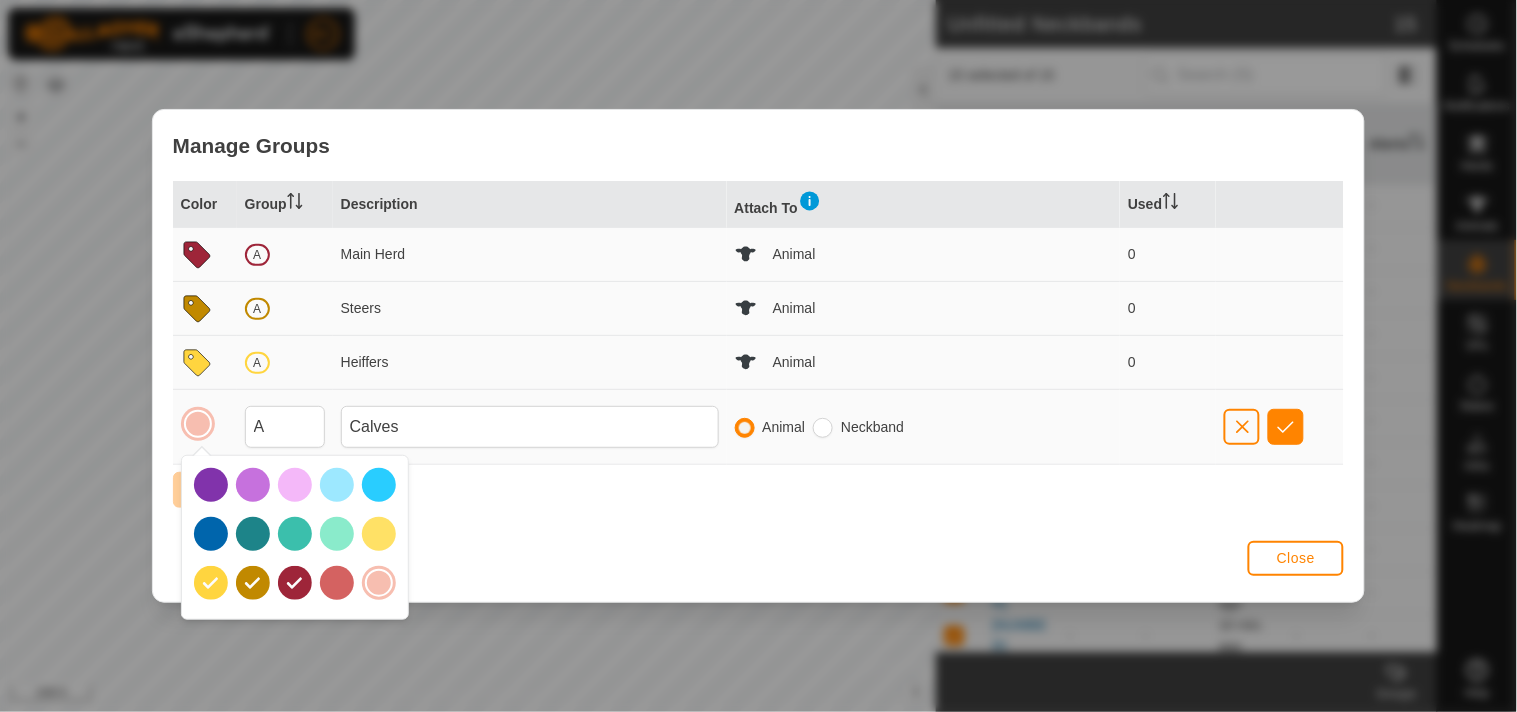 click at bounding box center [337, 485] 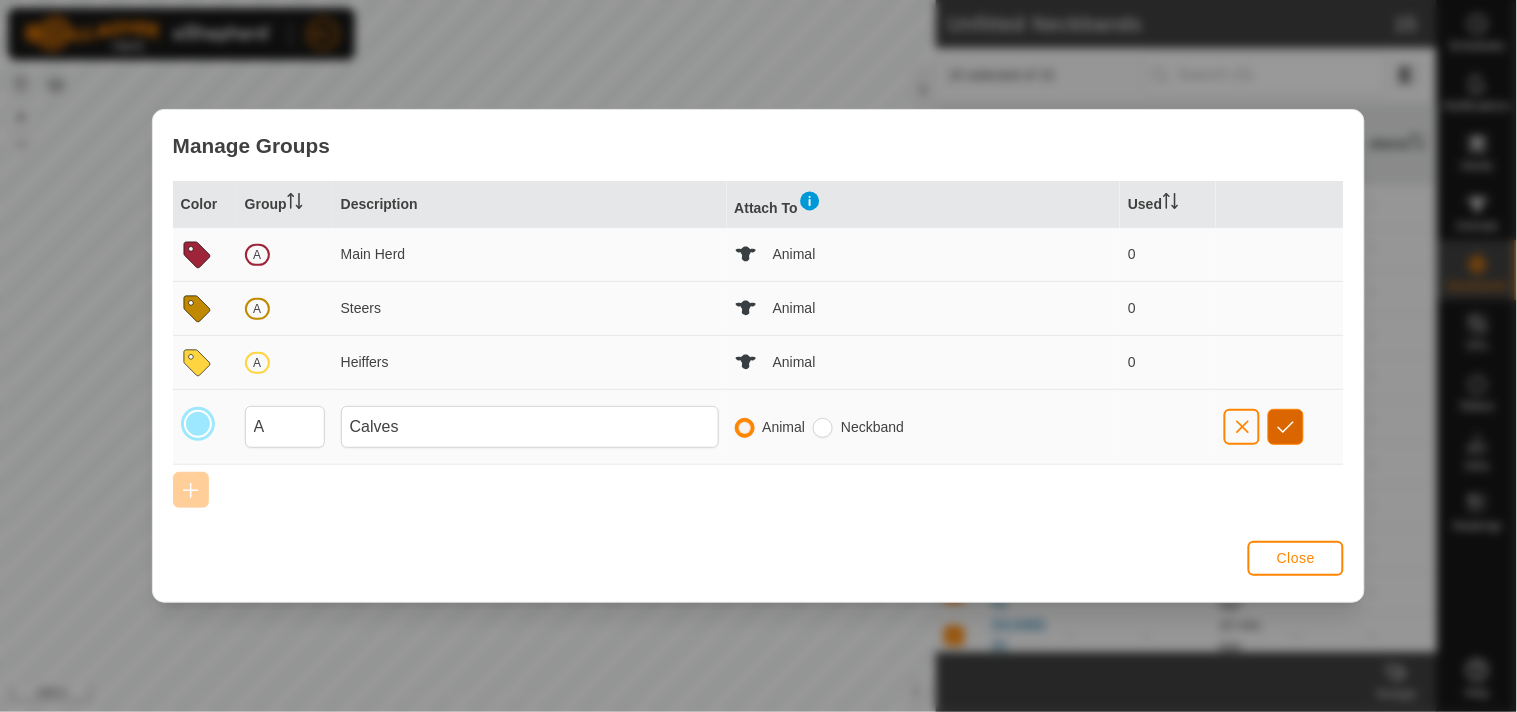 click at bounding box center [1286, 427] 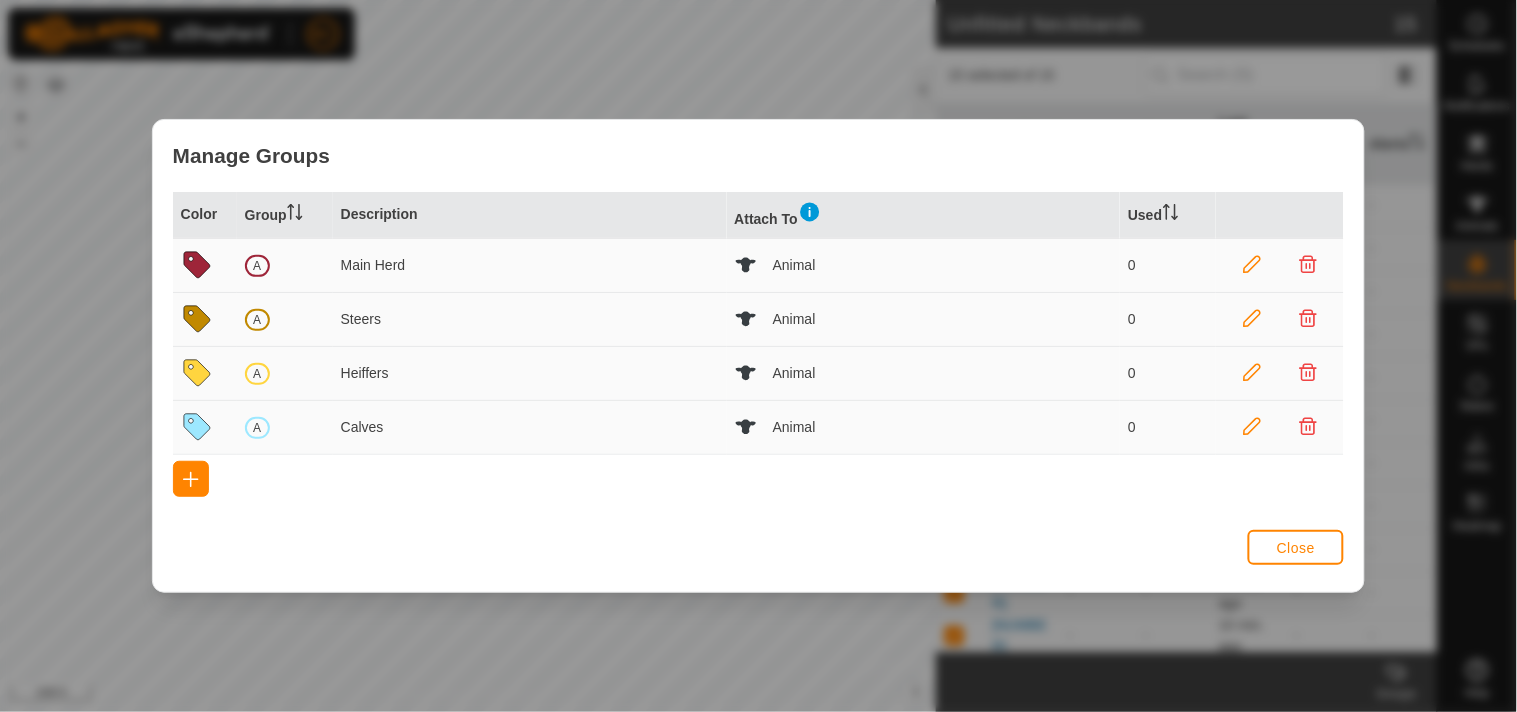 click at bounding box center (1280, 319) 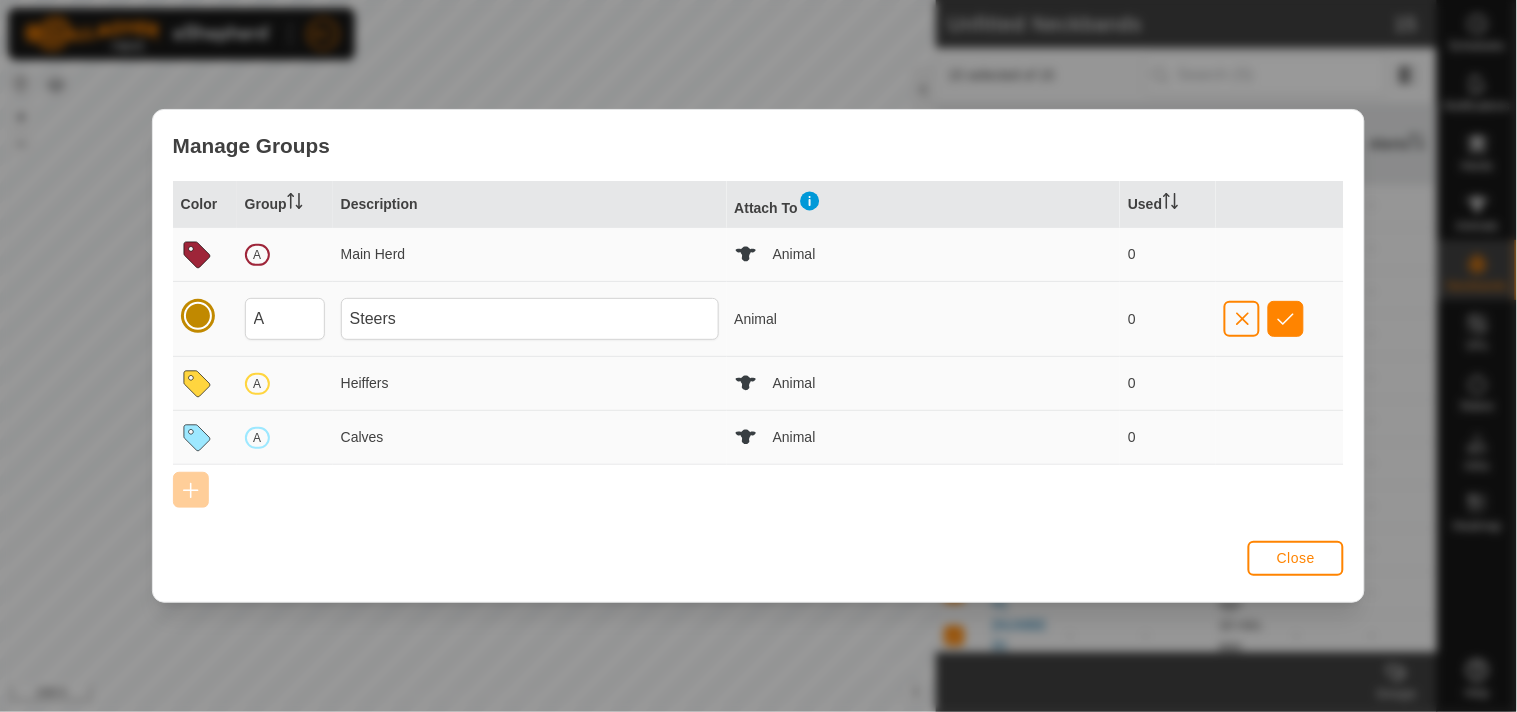 click at bounding box center (198, 316) 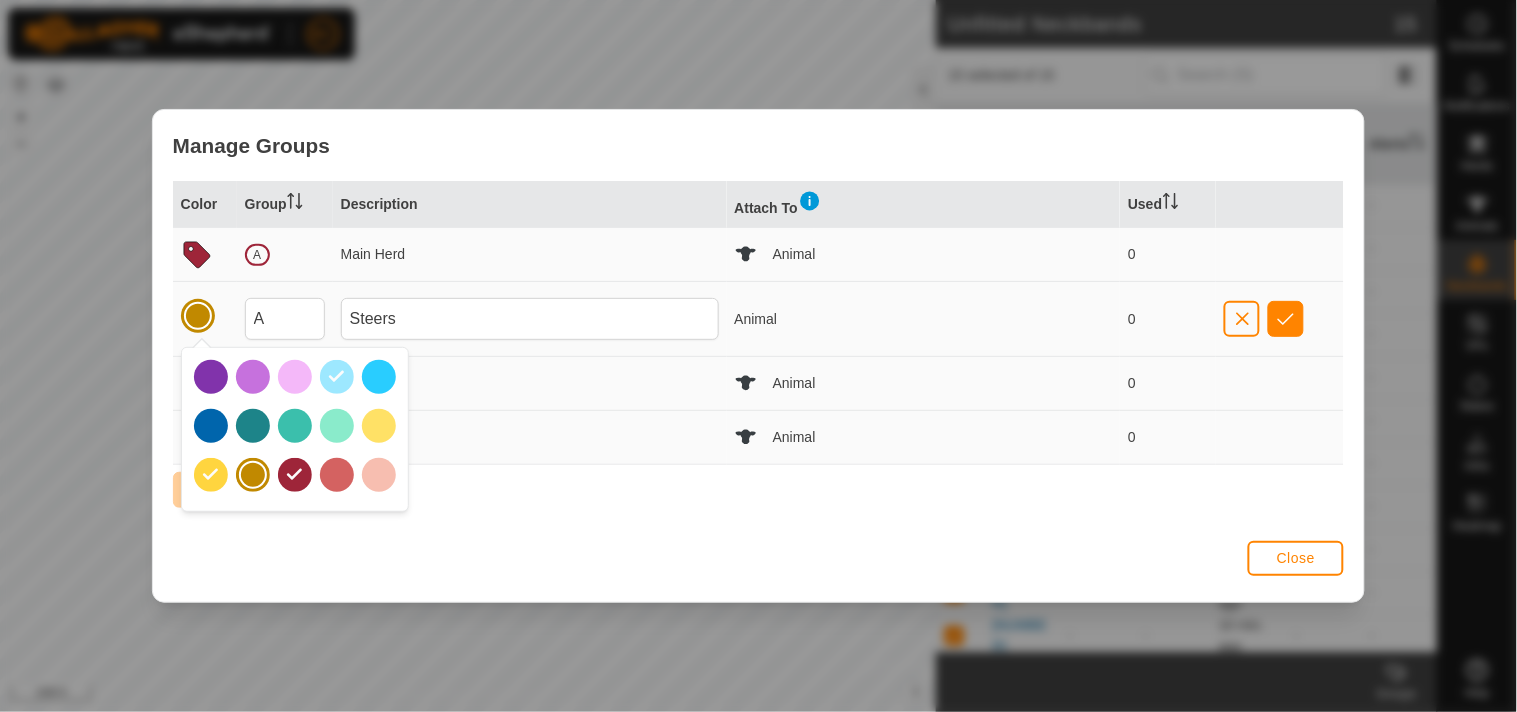 click at bounding box center [211, 426] 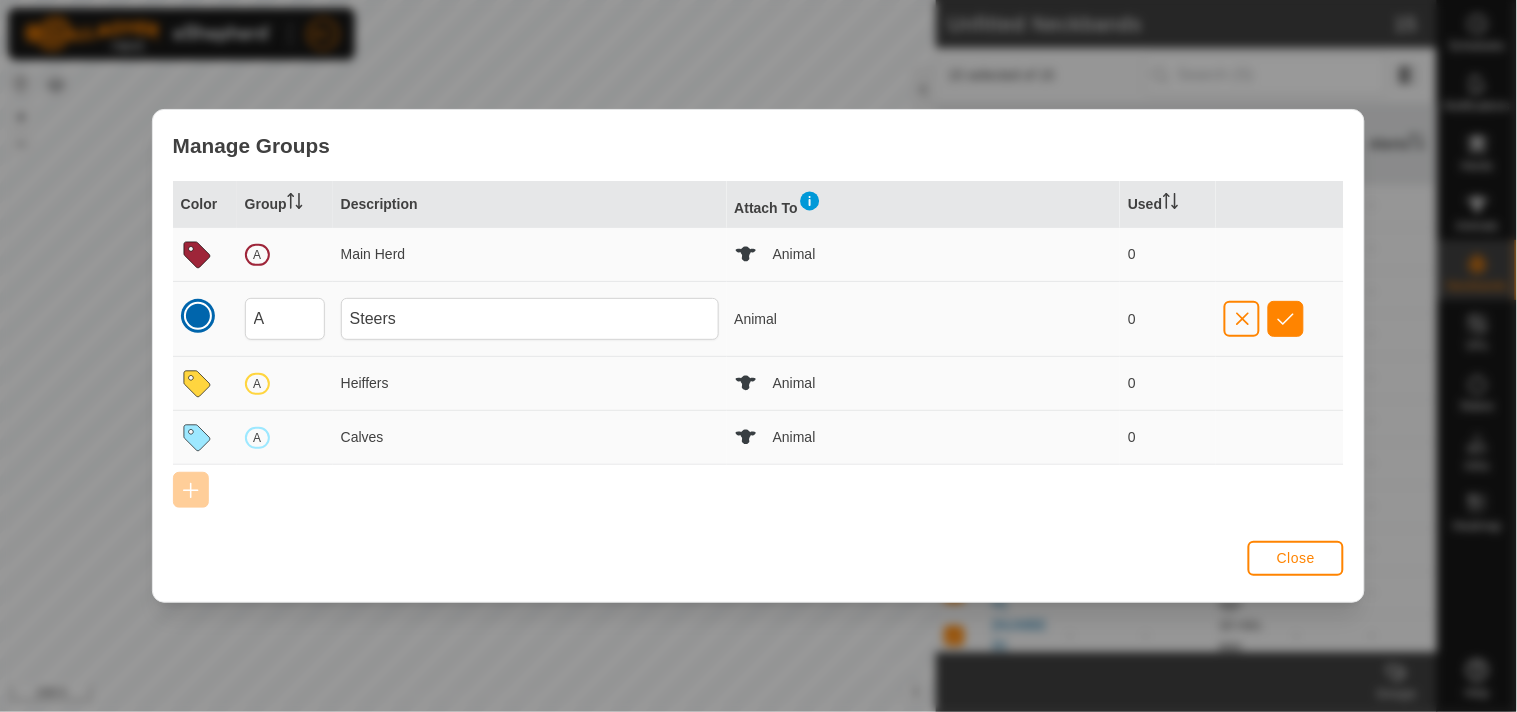 click at bounding box center (198, 316) 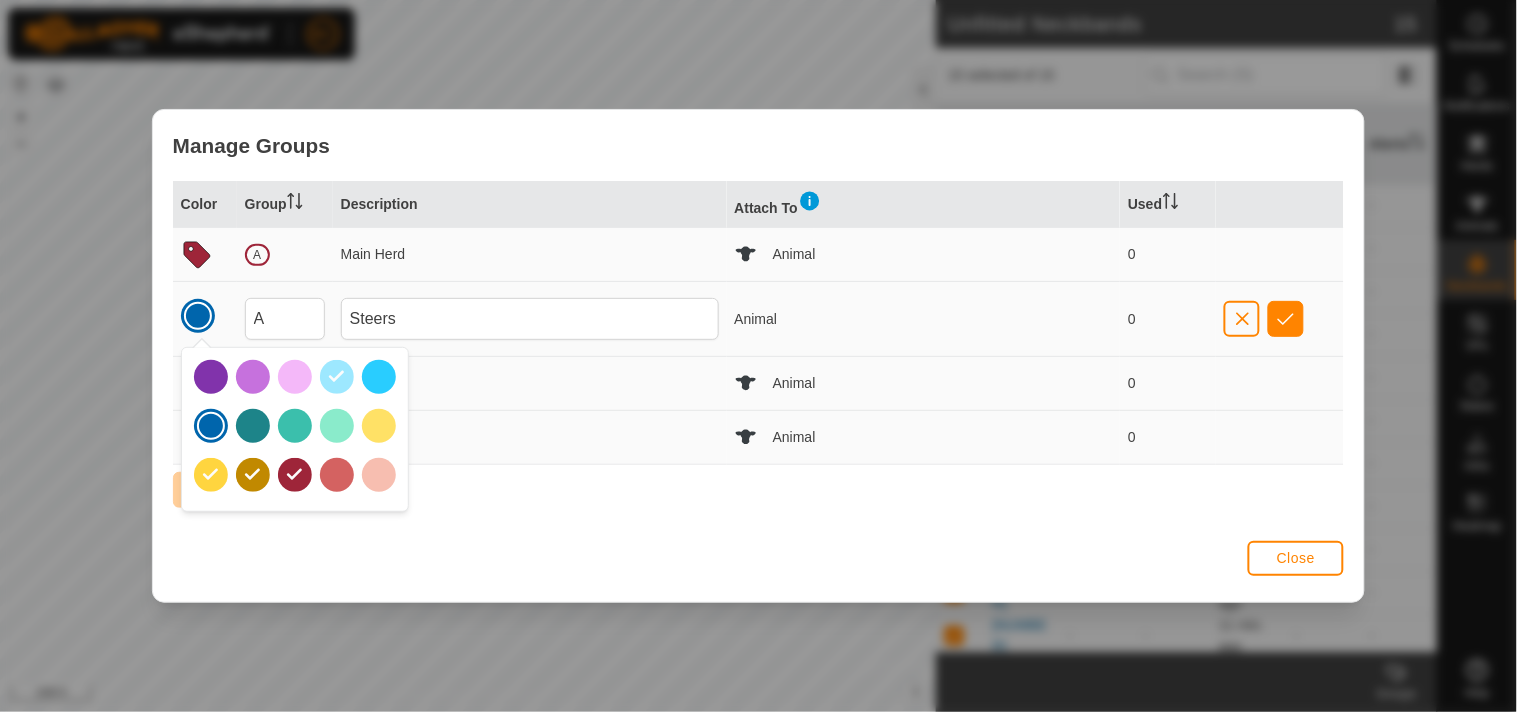click at bounding box center [198, 316] 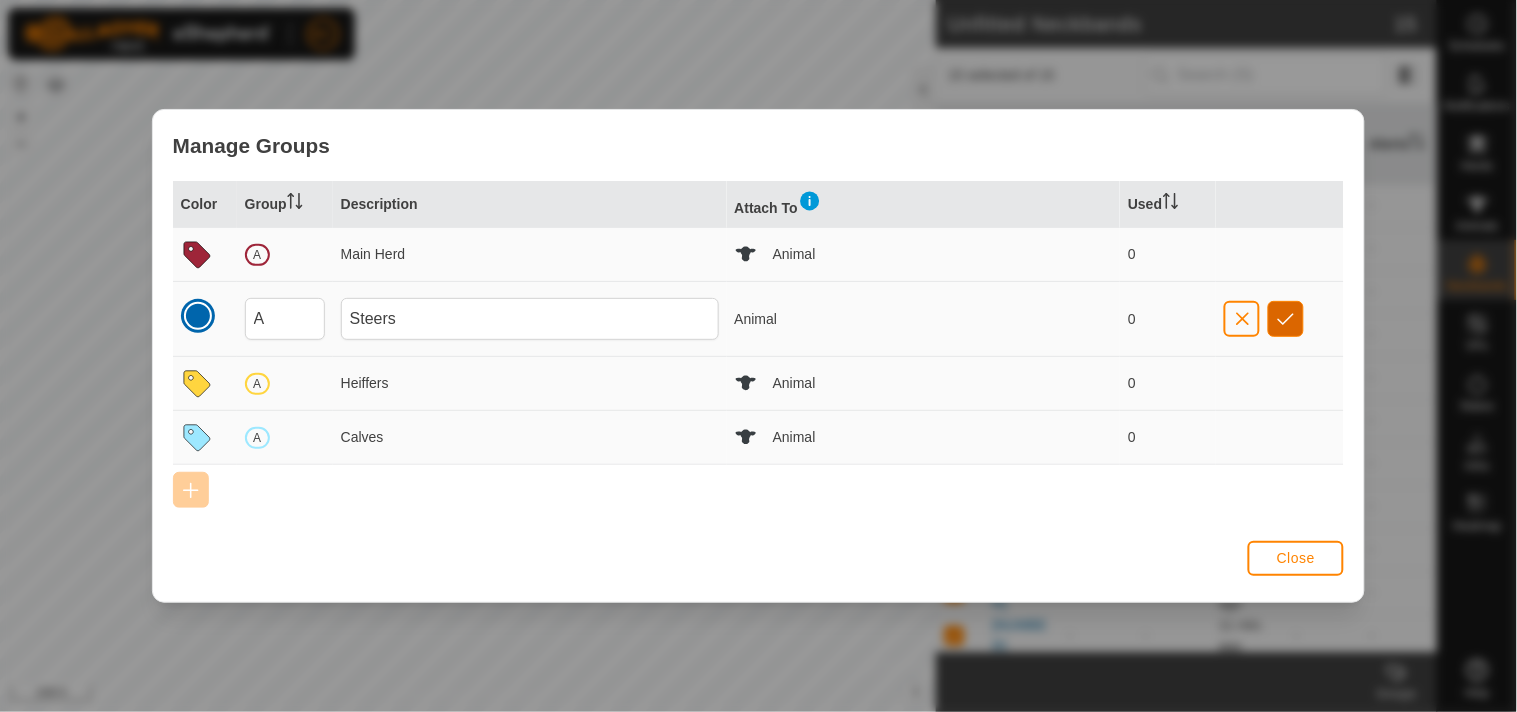 click at bounding box center [1286, 319] 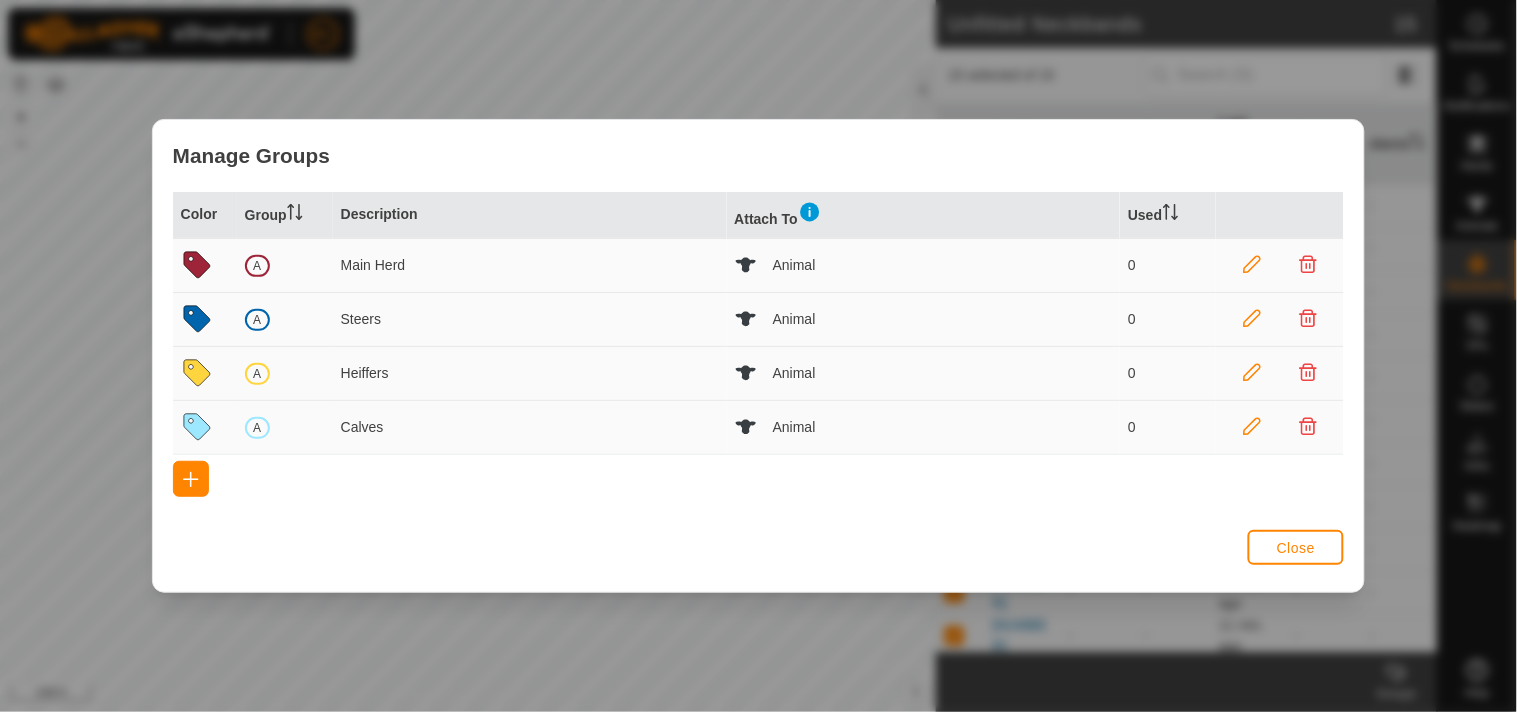 click at bounding box center [1252, 265] 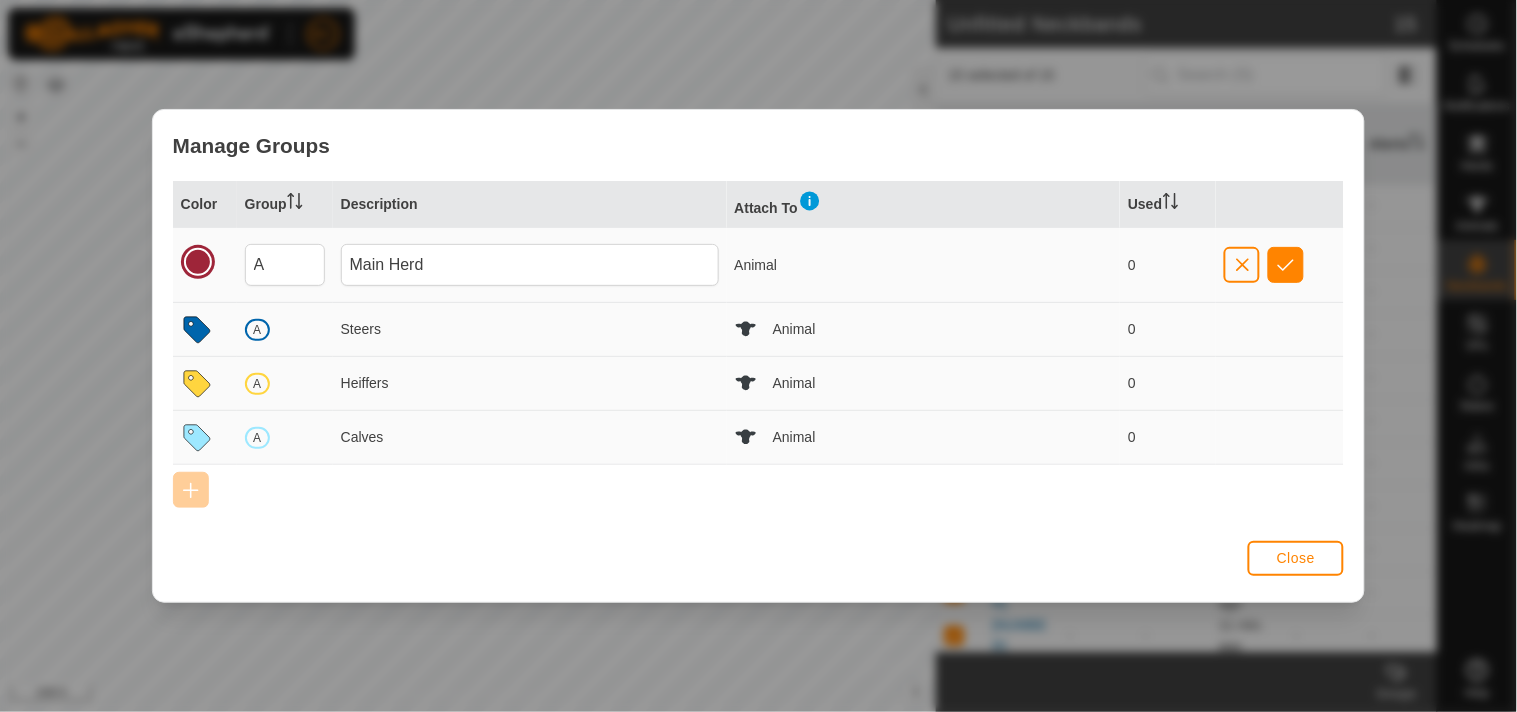 click at bounding box center (198, 262) 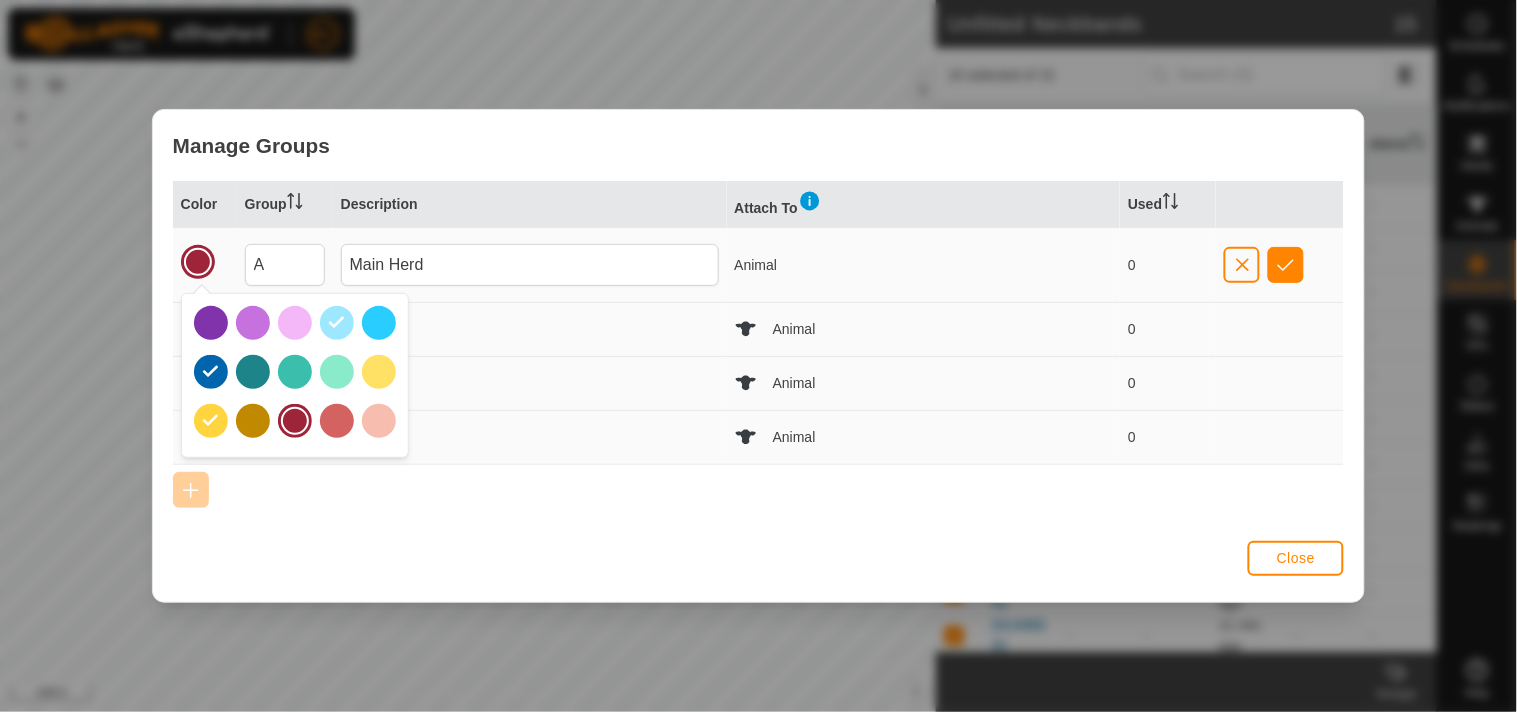 click at bounding box center (337, 421) 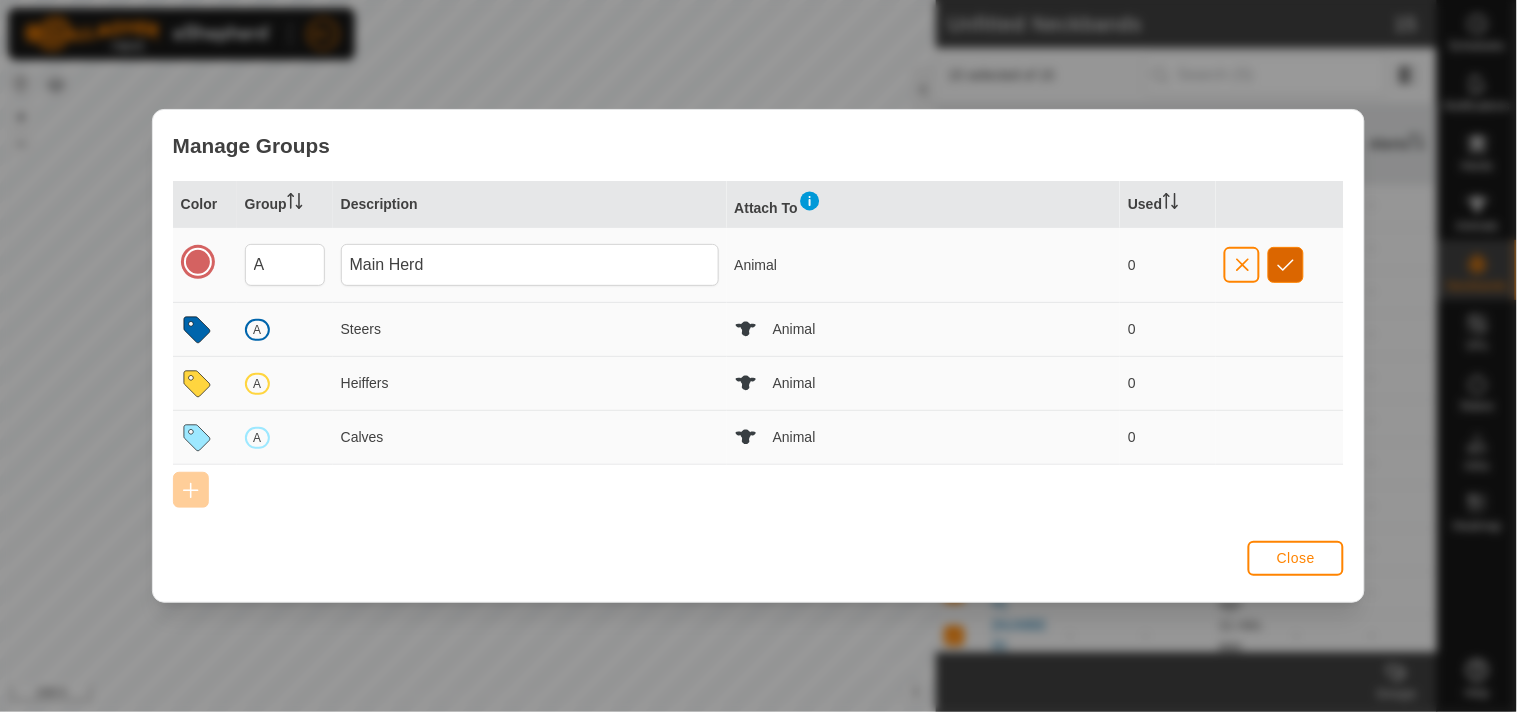 click at bounding box center [1286, 265] 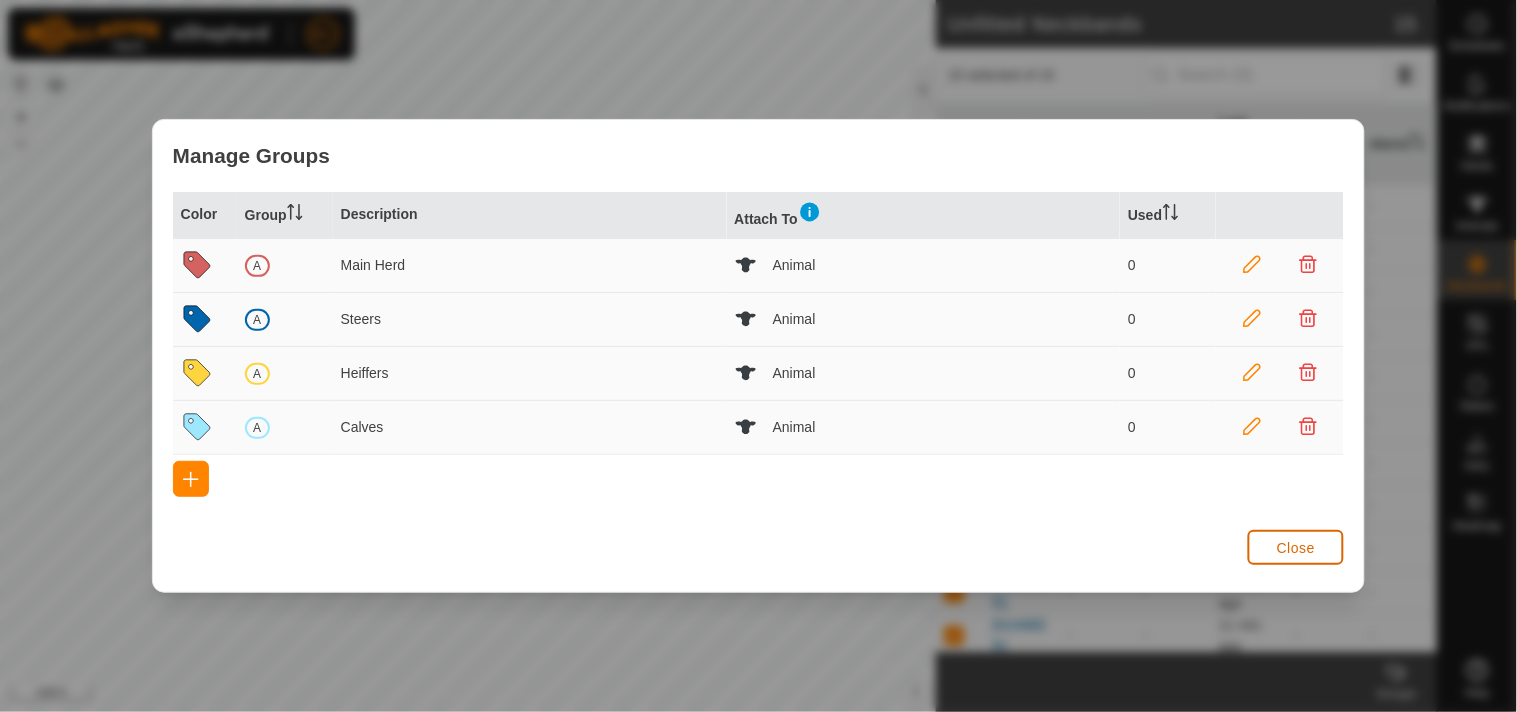 click on "Close" 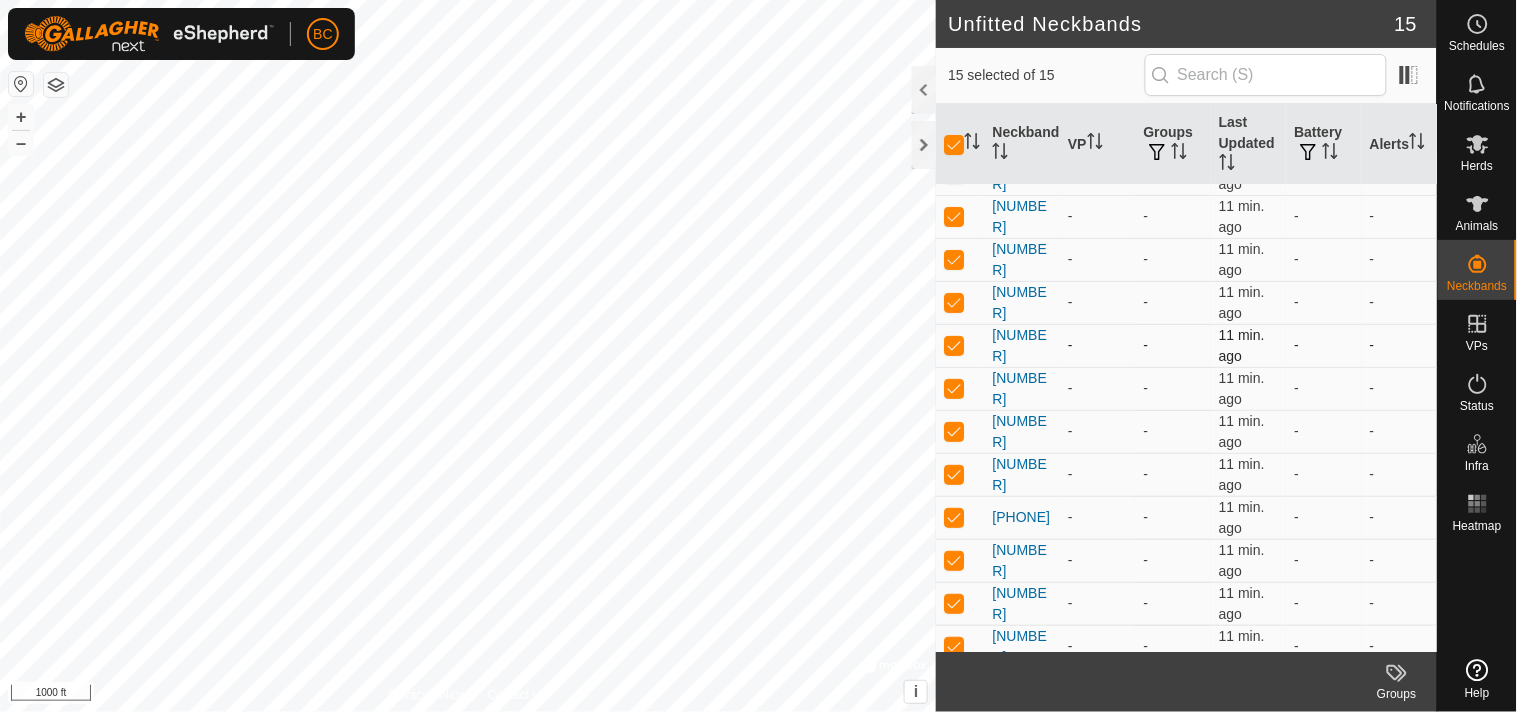 scroll, scrollTop: 0, scrollLeft: 0, axis: both 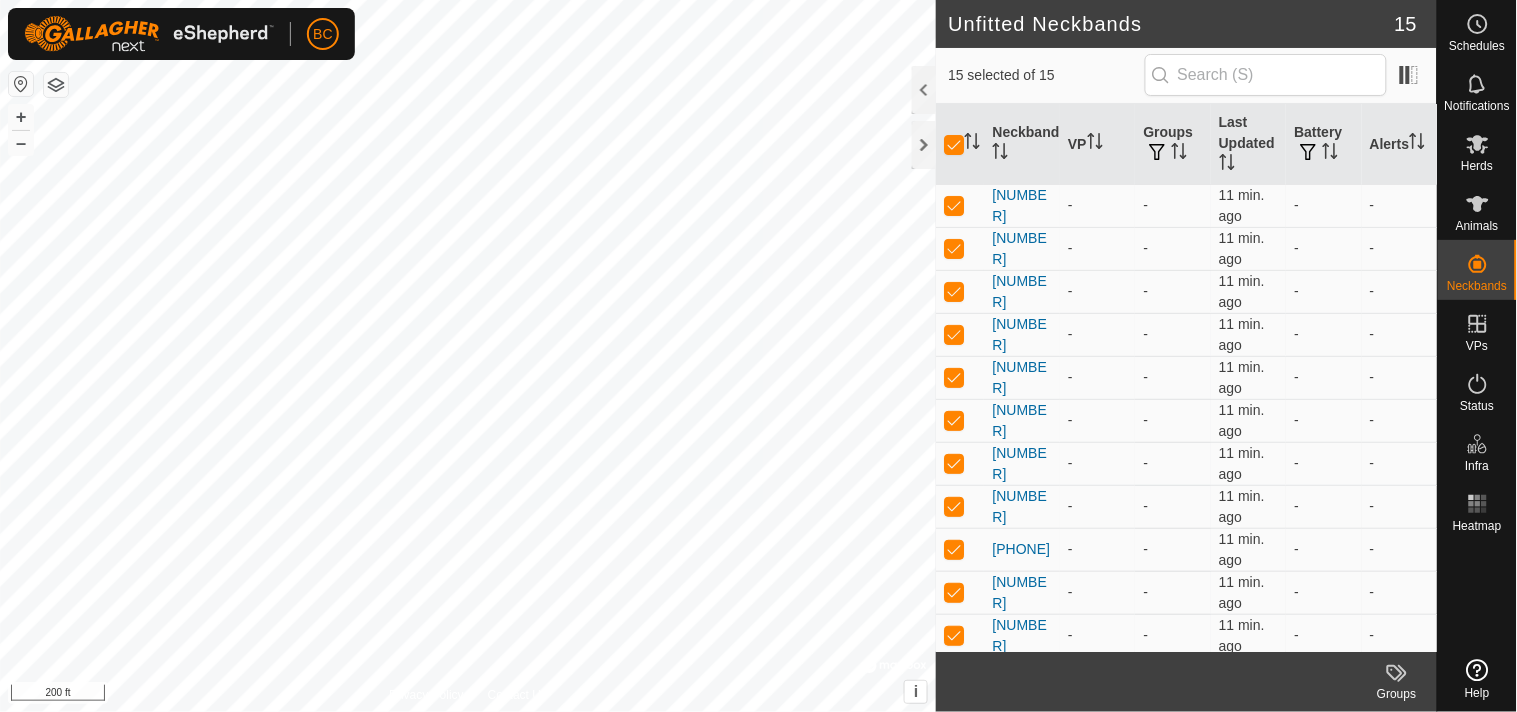 click on "Unfitted Neckbands 15  15 selected of 15   Neckband   VP   Groups   Last Updated   Battery   Alerts   0311928474  -  -  11 min. ago -  -   1495902005  -  -  11 min. ago -  -   3032348115  -  -  11 min. ago -  -   2152476260  -  -  11 min. ago -  -   1769510527  -  -  11 min. ago -  -   2053882887  -  -  11 min. ago -  -   2174733032  -  -  11 min. ago -  -   3397955936  -  -  11 min. ago -  -   0712904448  -  -  11 min. ago -  -   2554765912  -  -  11 min. ago -  -   0128976561  -  -  11 min. ago -  -   0258660861  -  -  11 min. ago -  -   3249963329  -  -  11 min. ago -  -   3085329224  -  -  11 min. ago -  -   0855207734  -  -  11 min. ago -  Ad   Groups  Privacy Policy Contact Us + – ⇧ i ©  Mapbox , ©  OpenStreetMap ,  Improve this map 200 ft" 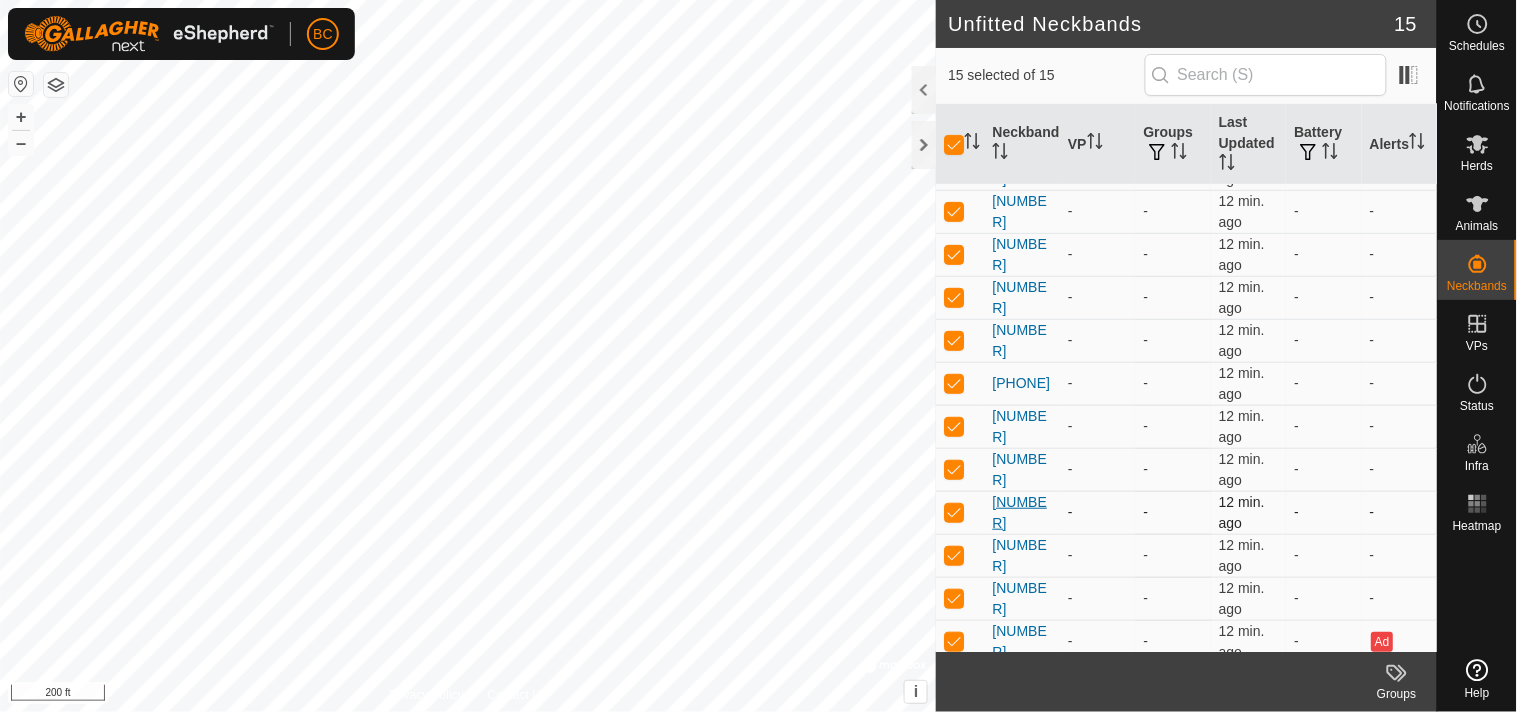 scroll, scrollTop: 180, scrollLeft: 0, axis: vertical 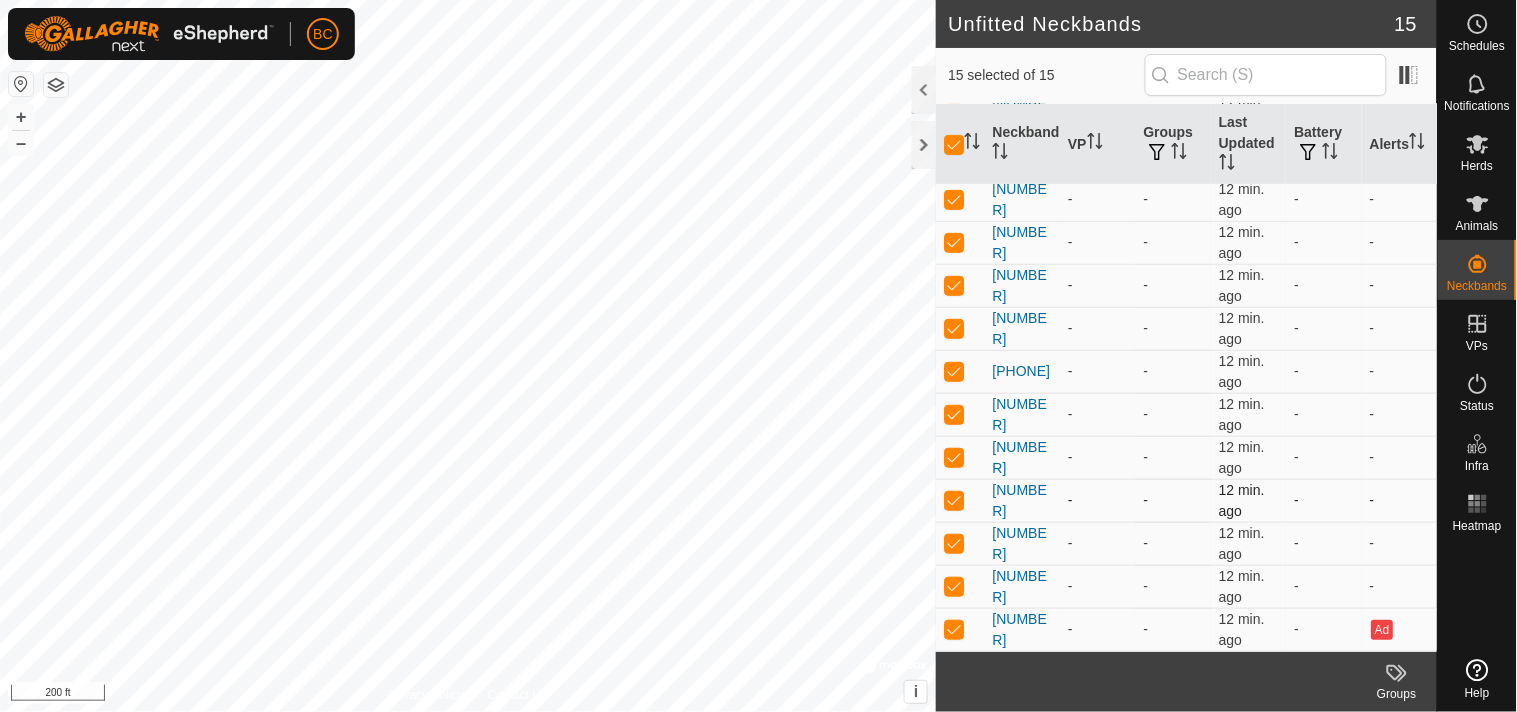 click at bounding box center [954, 500] 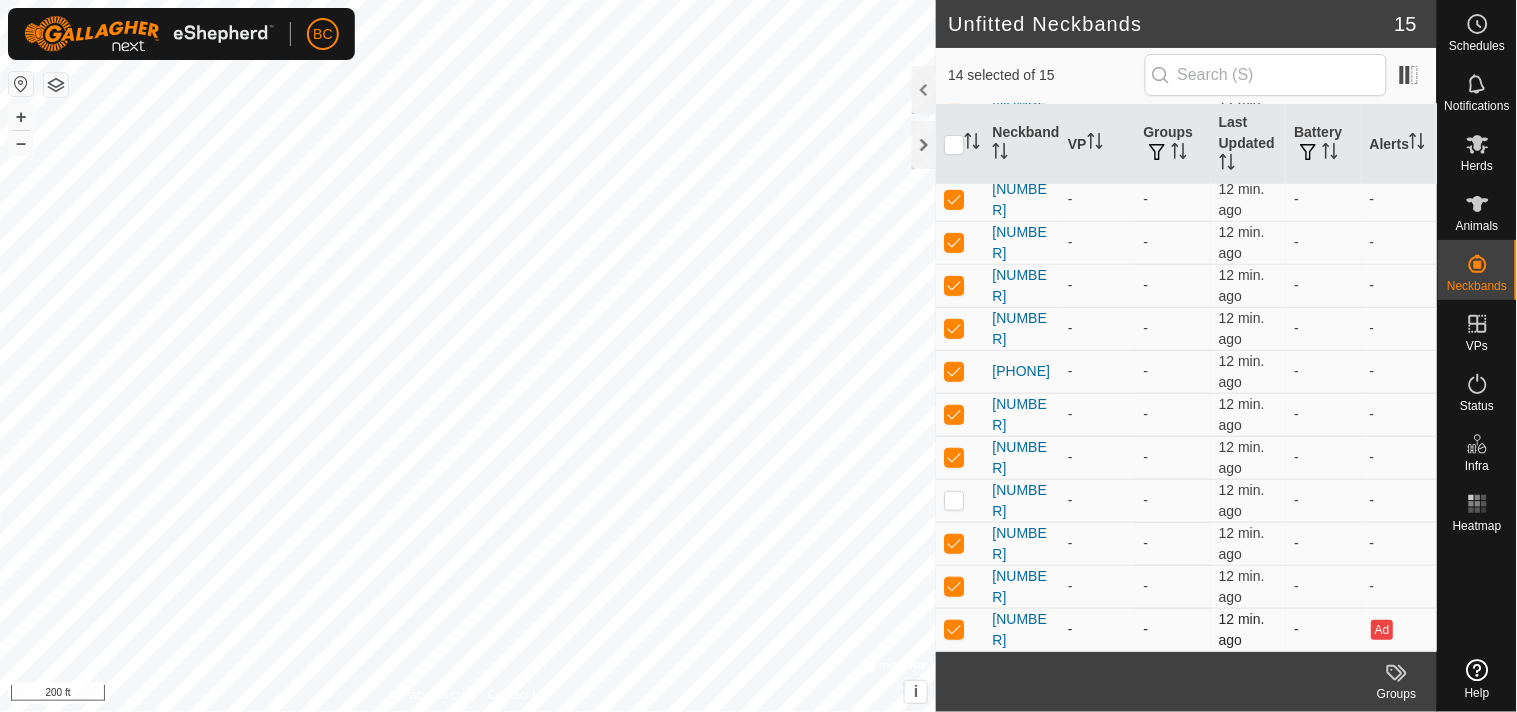 click at bounding box center (954, 629) 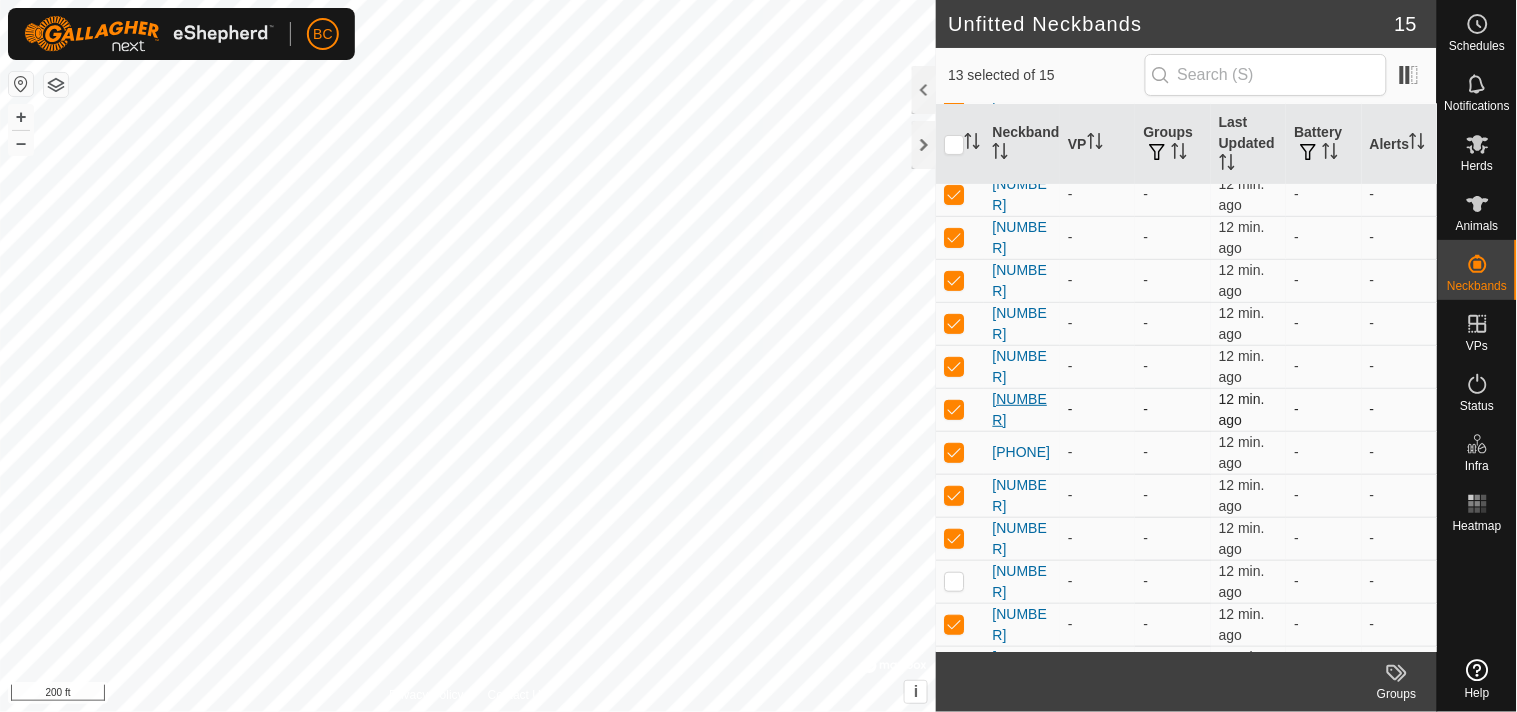 scroll, scrollTop: 0, scrollLeft: 0, axis: both 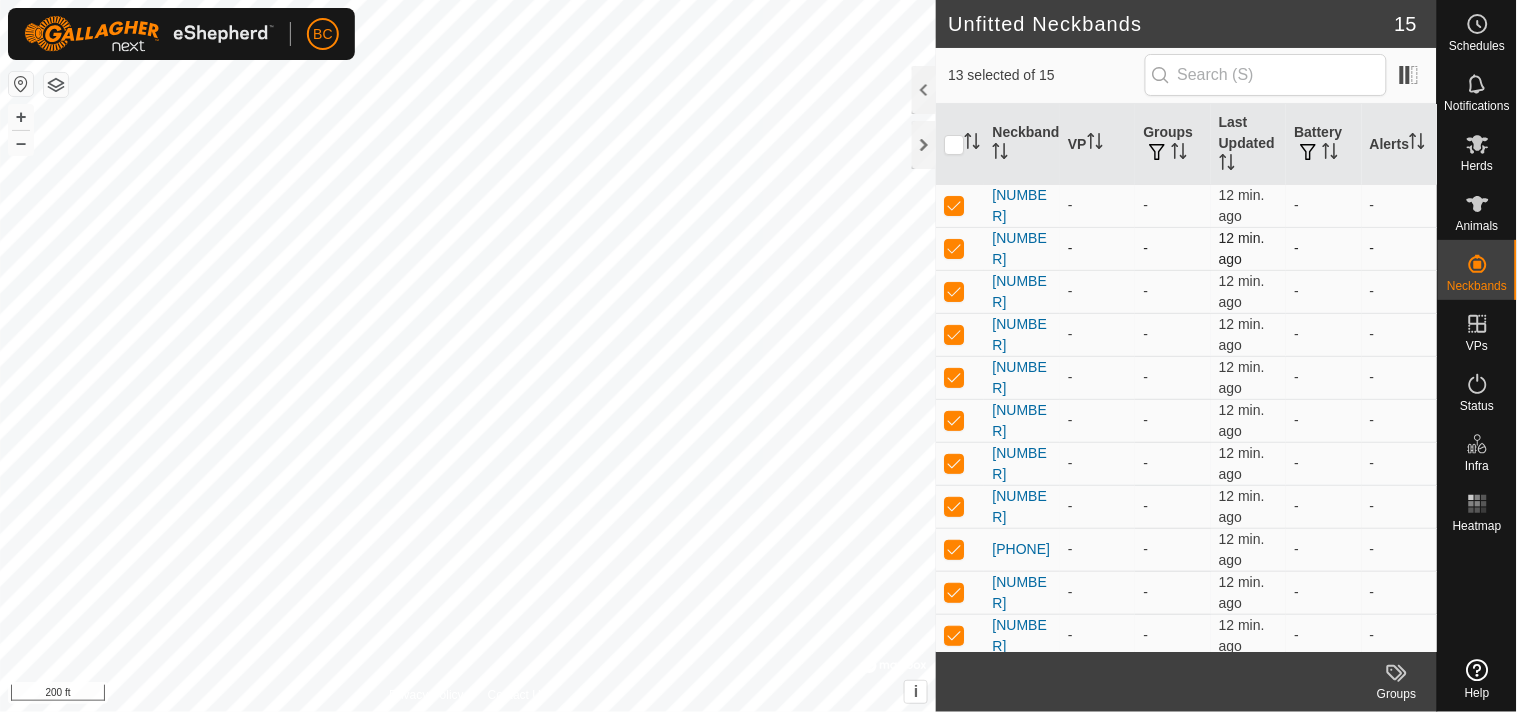 click at bounding box center [954, 248] 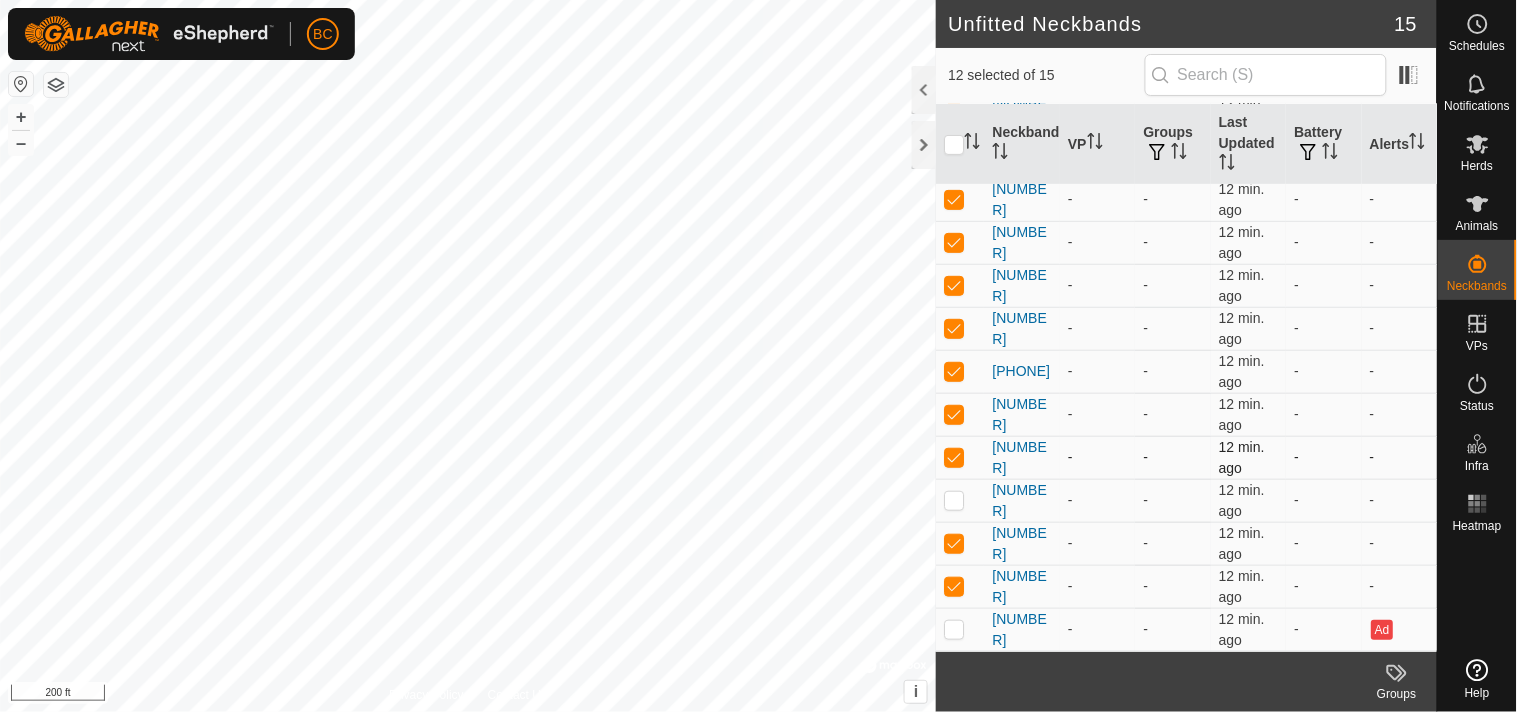 scroll, scrollTop: 180, scrollLeft: 0, axis: vertical 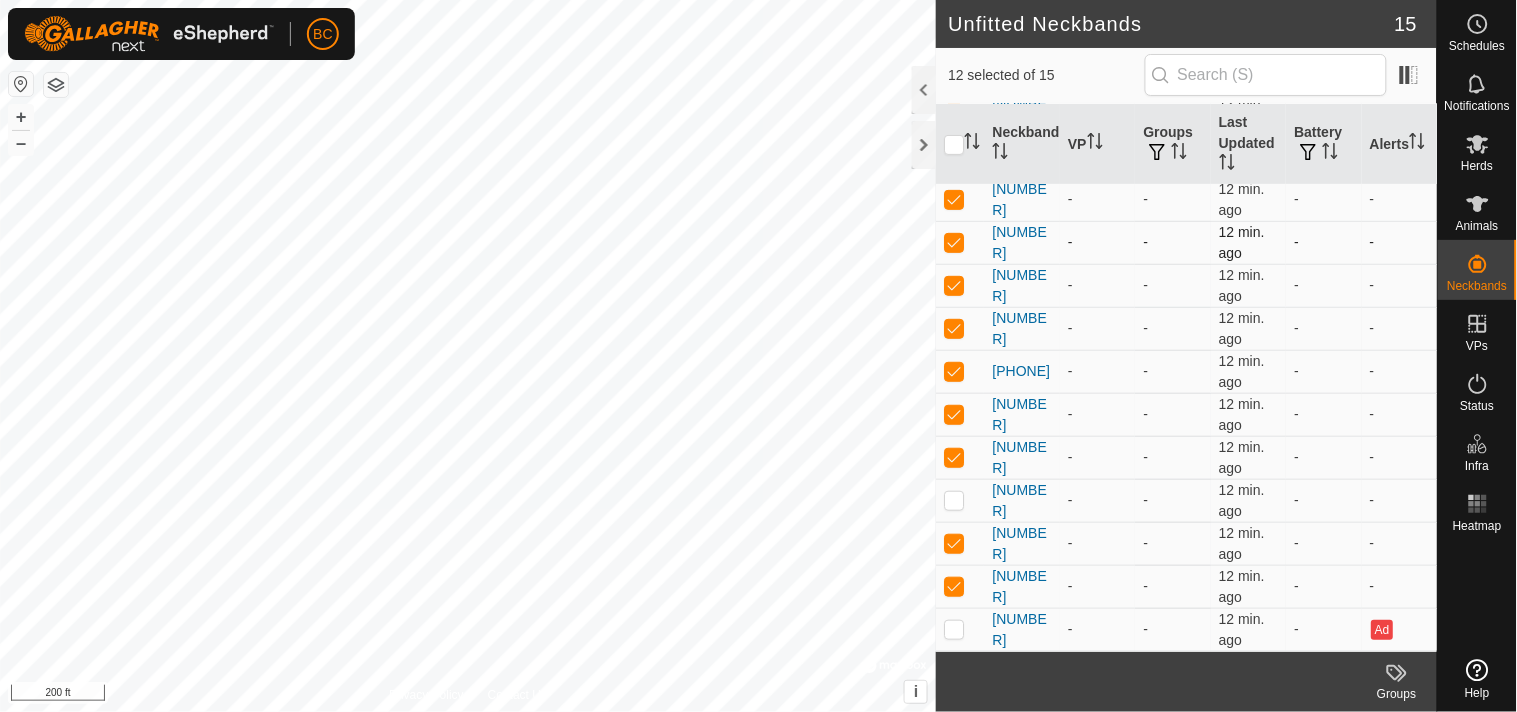 click at bounding box center (954, 242) 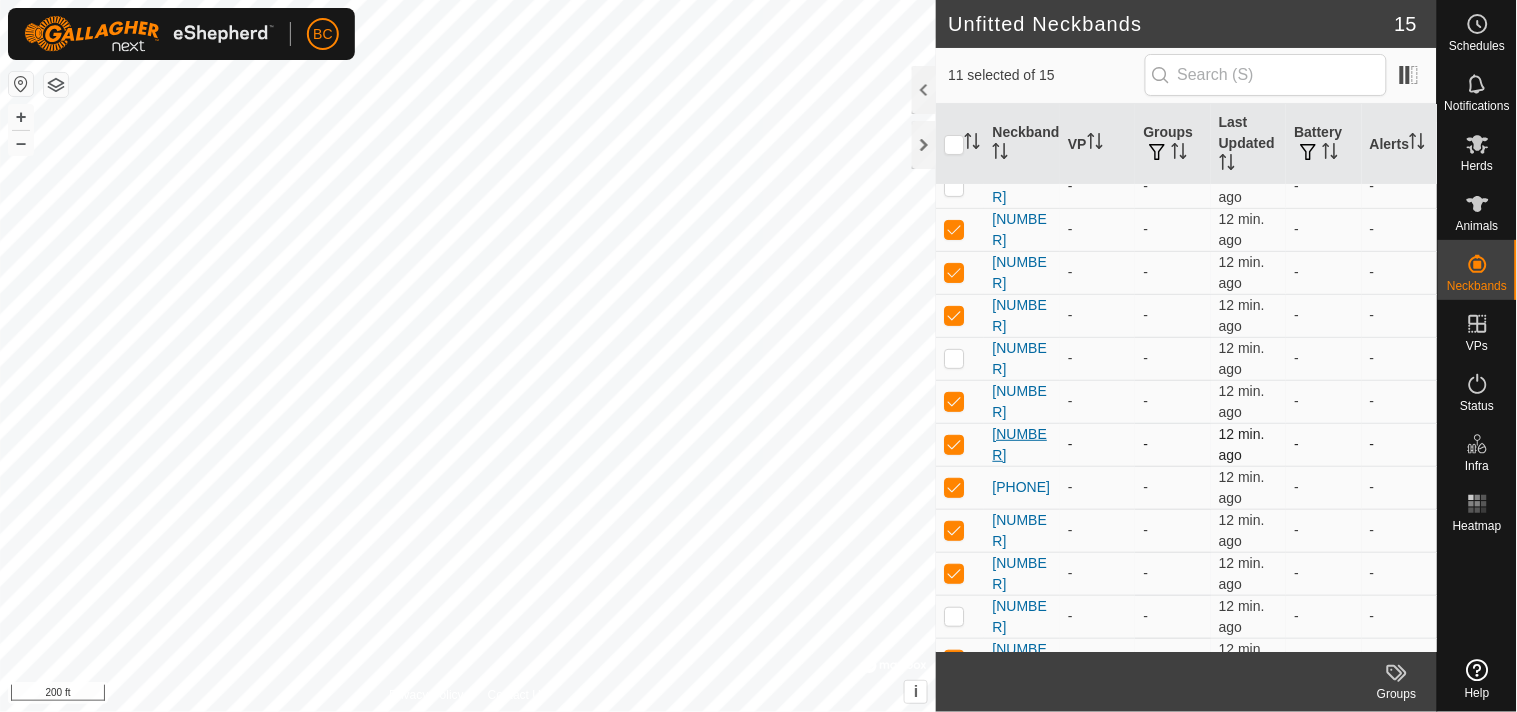 scroll, scrollTop: 0, scrollLeft: 0, axis: both 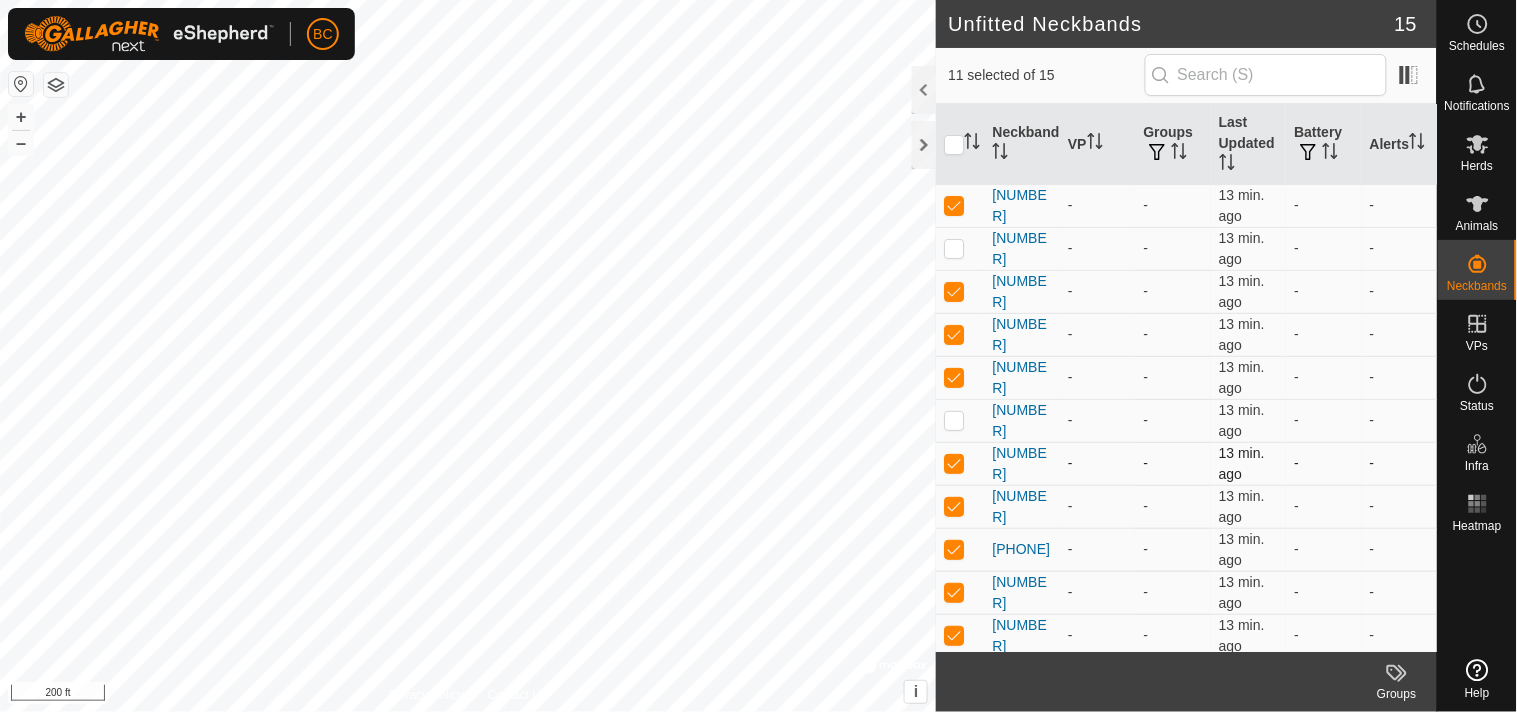 click at bounding box center (954, 463) 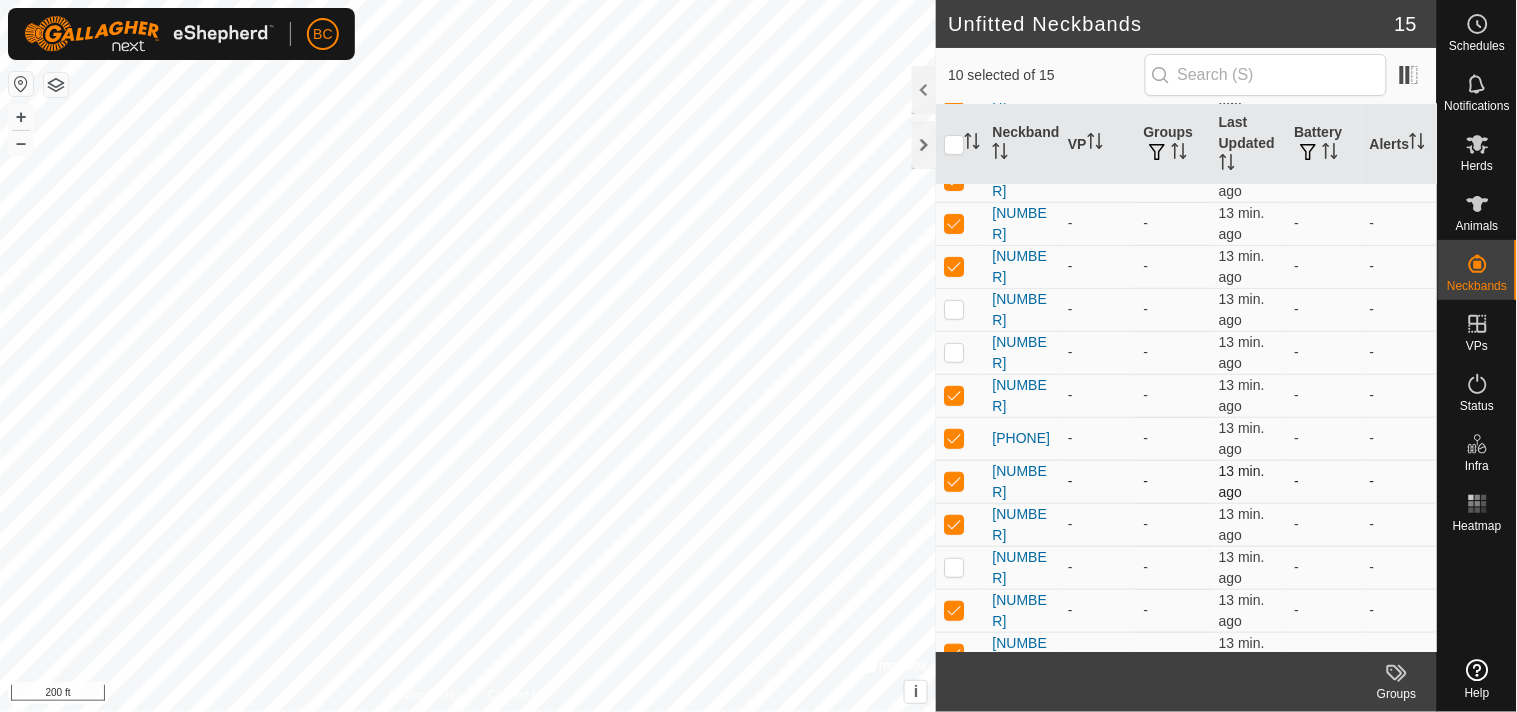 scroll, scrollTop: 180, scrollLeft: 0, axis: vertical 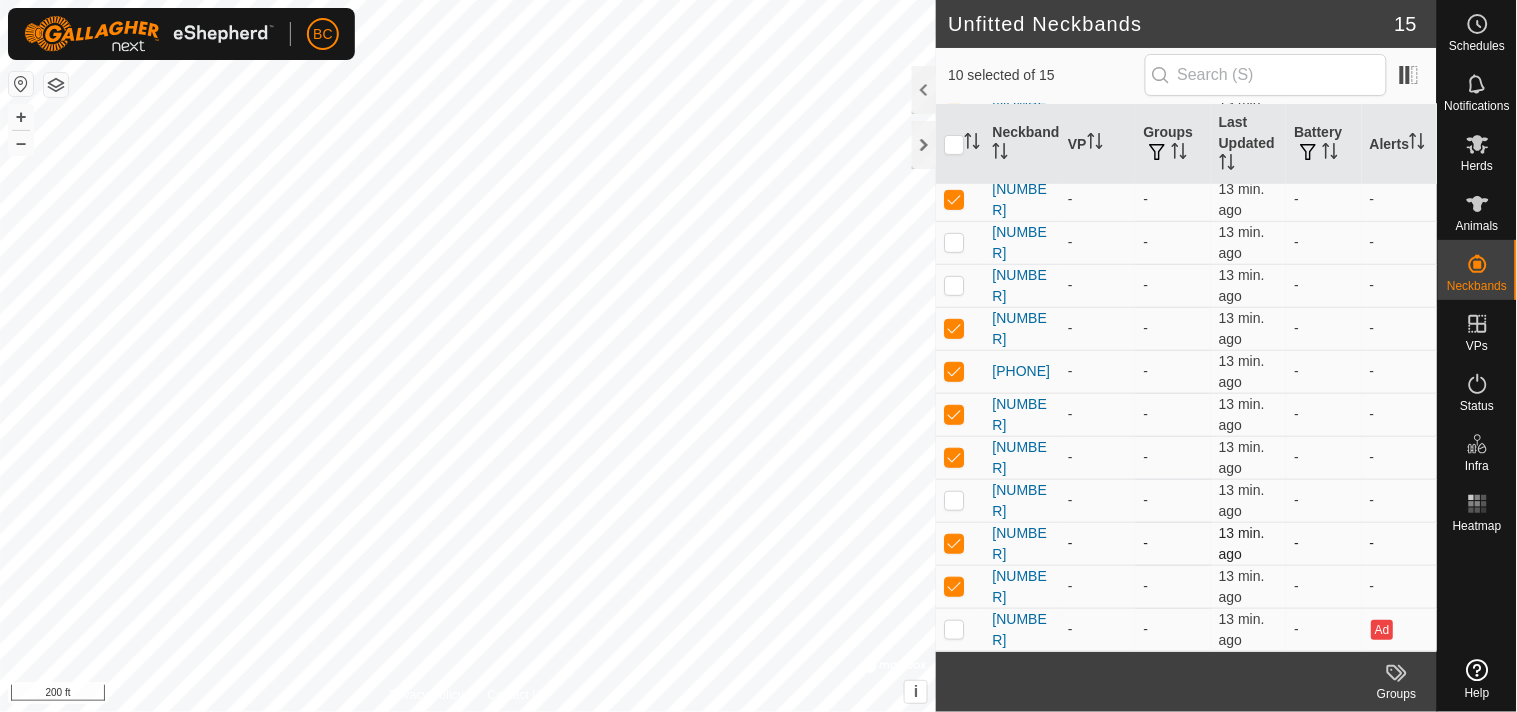 click at bounding box center [954, 543] 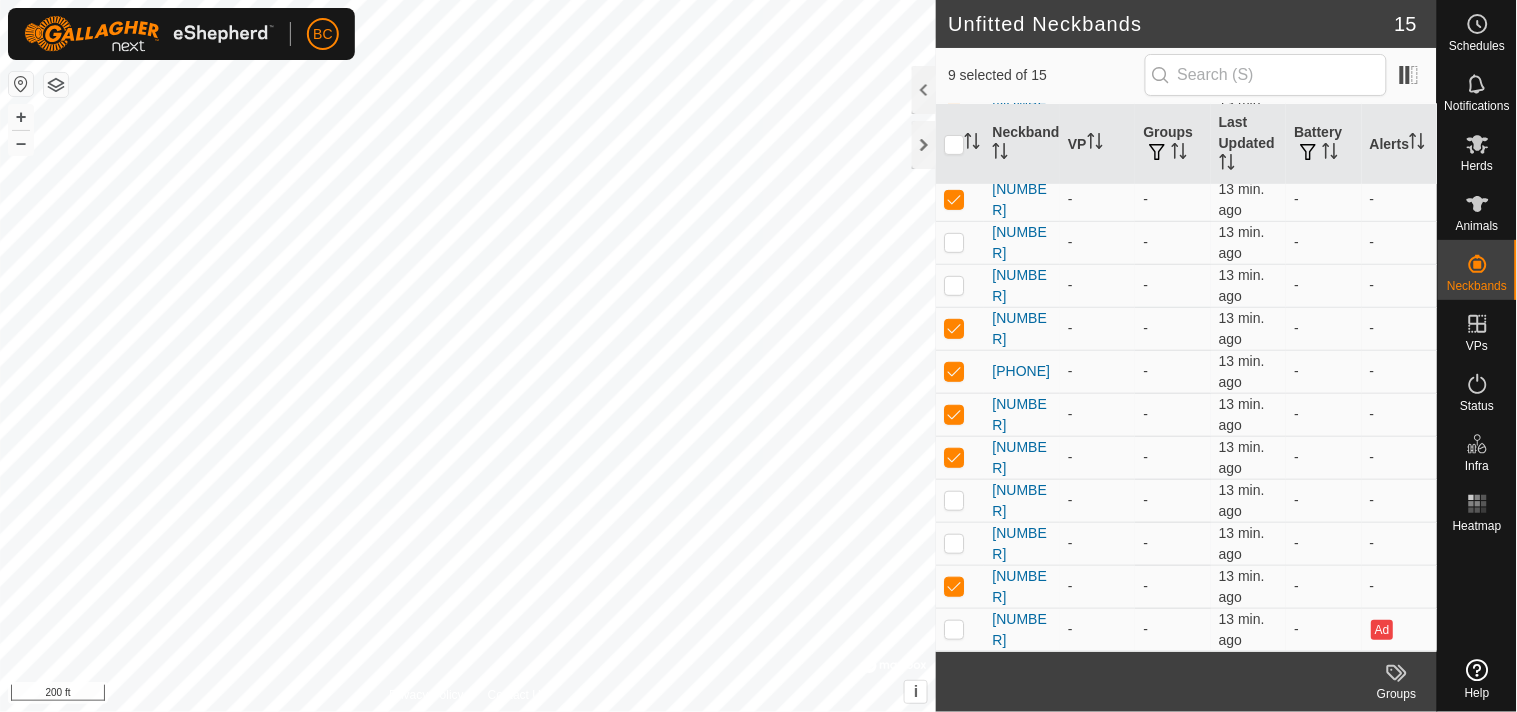 click 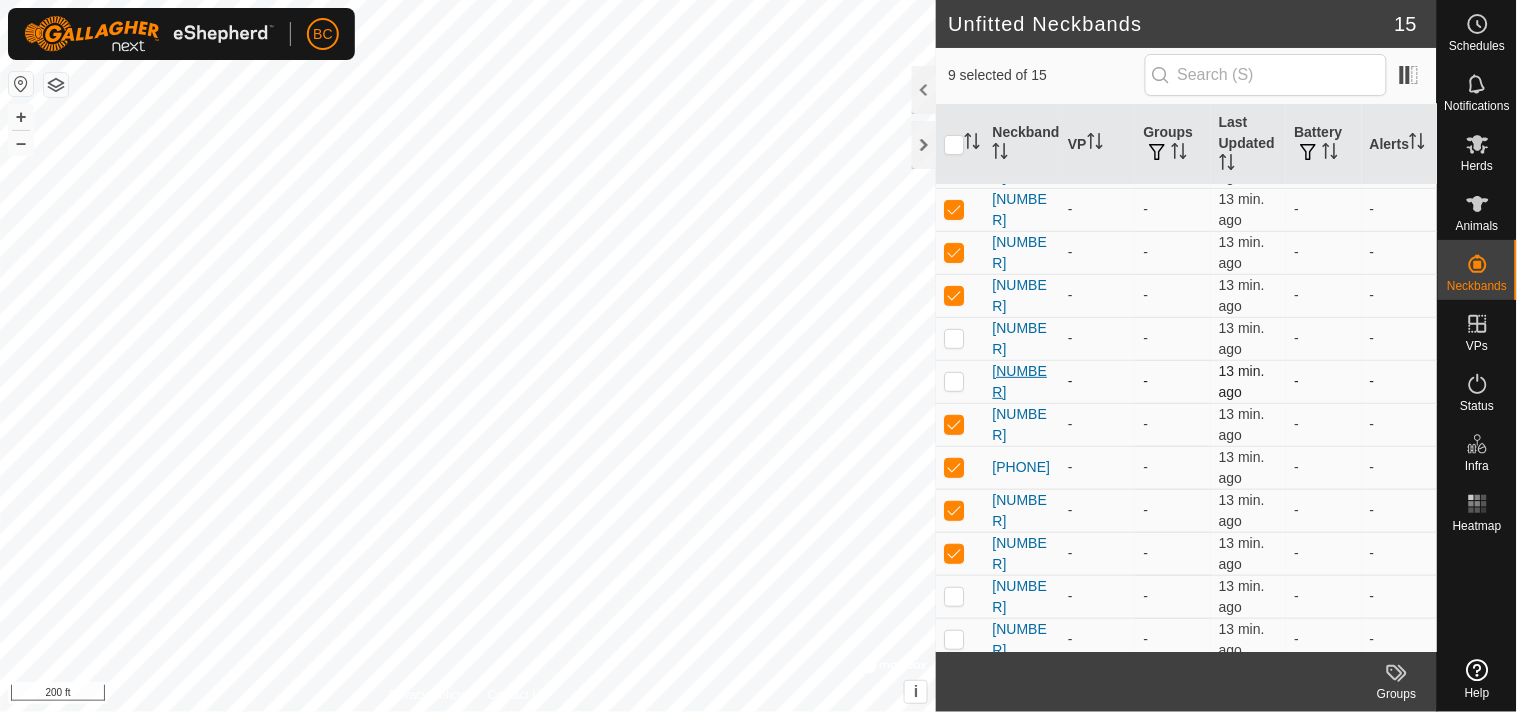 scroll, scrollTop: 0, scrollLeft: 0, axis: both 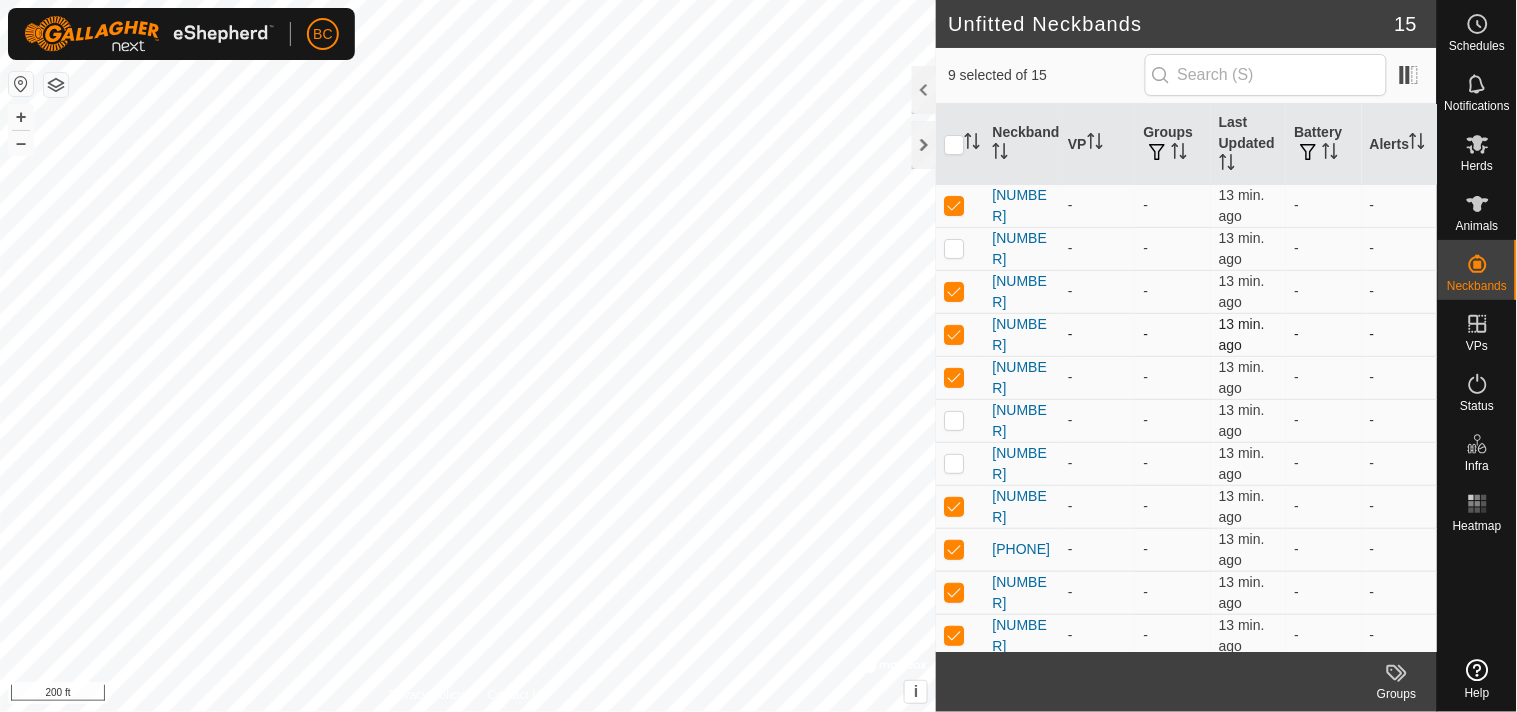 click at bounding box center (954, 334) 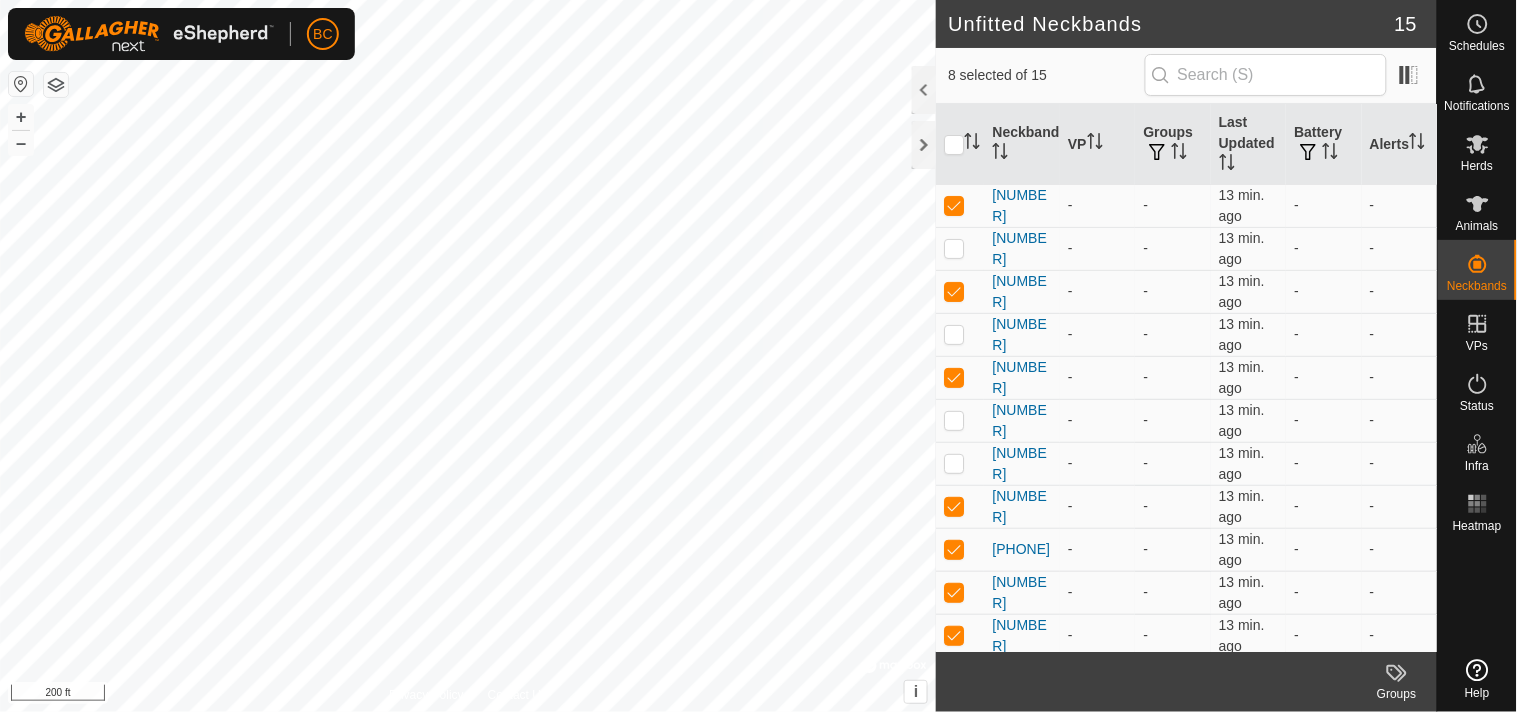 scroll, scrollTop: 180, scrollLeft: 0, axis: vertical 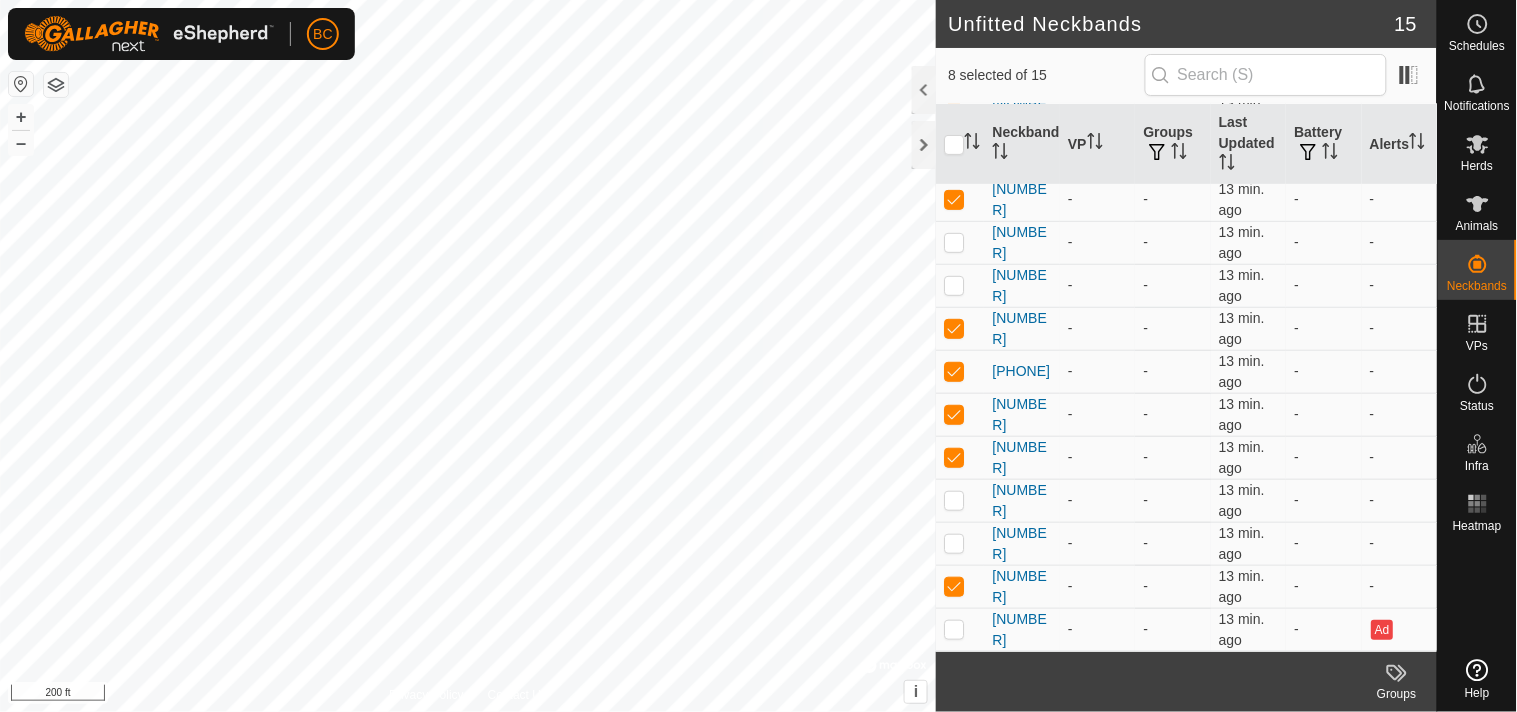 click 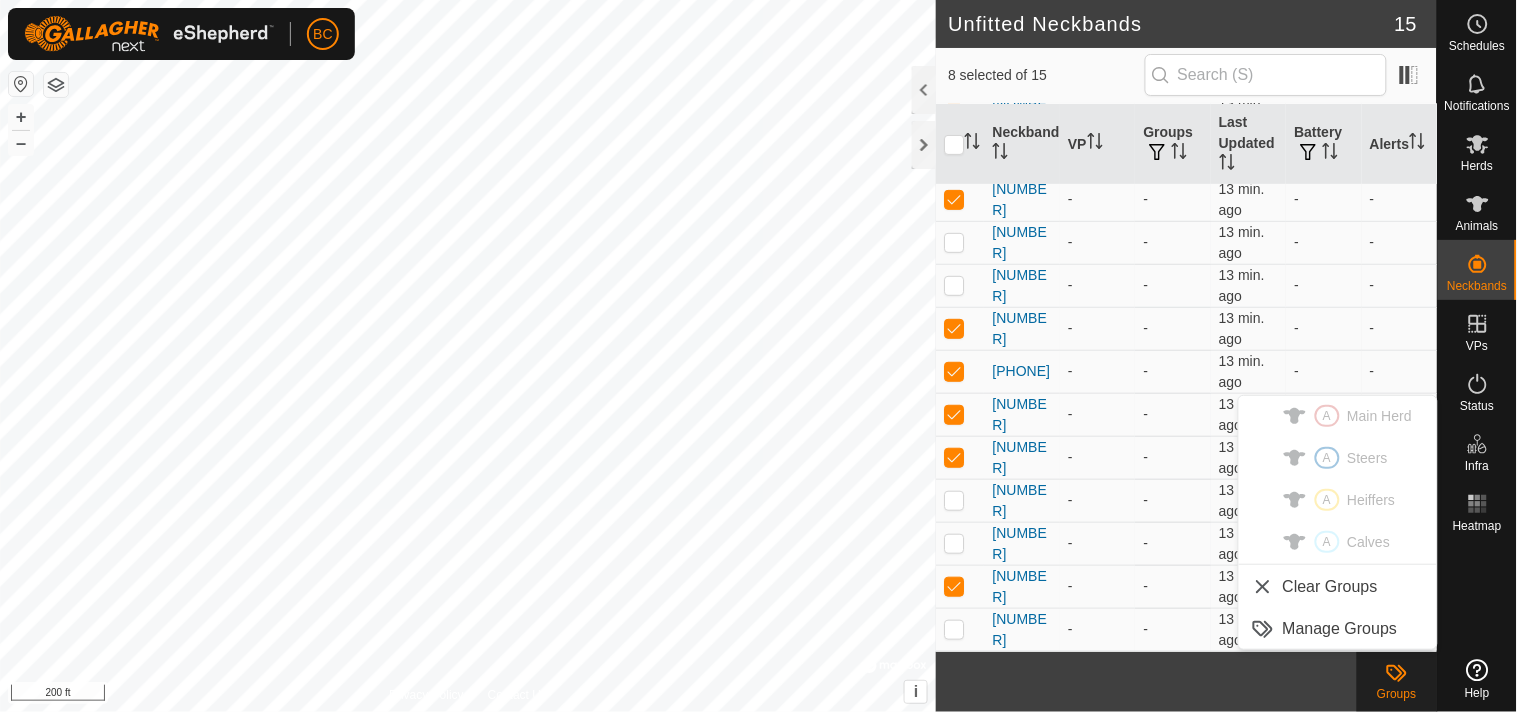 click on "A
Main Herd
A
Steers
A
Heiffers
A
Calves Clear Groups Manage Groups" at bounding box center [1338, 522] 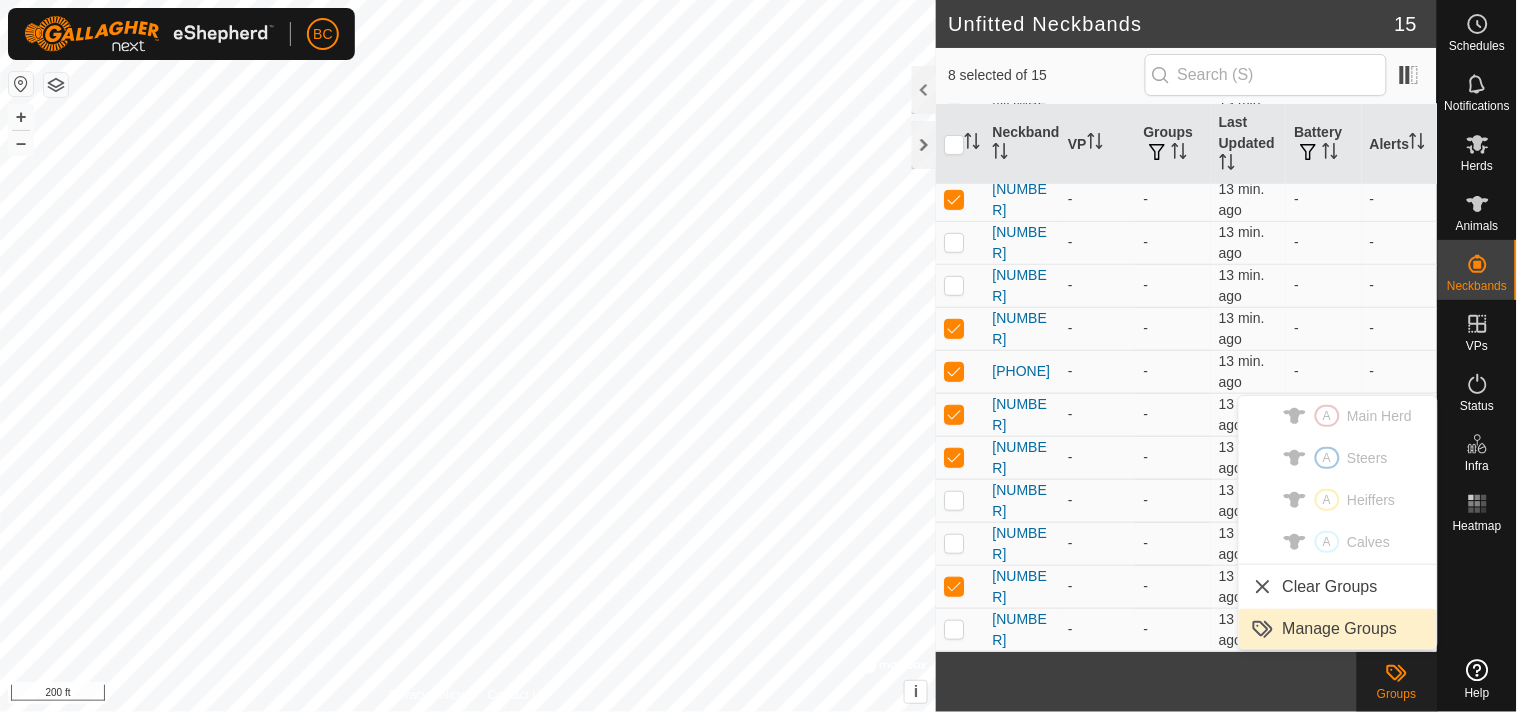 click on "Manage Groups" at bounding box center (1338, 629) 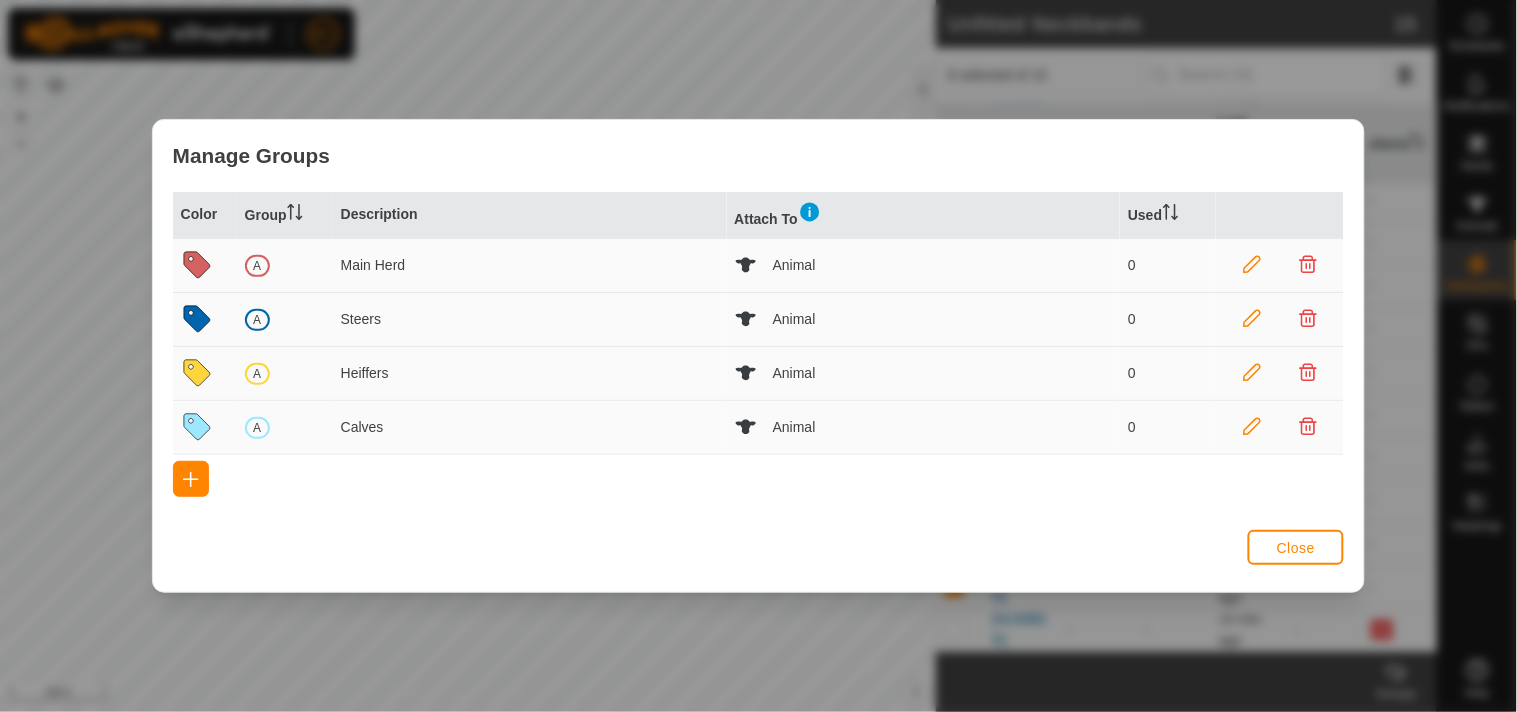click at bounding box center [1252, 265] 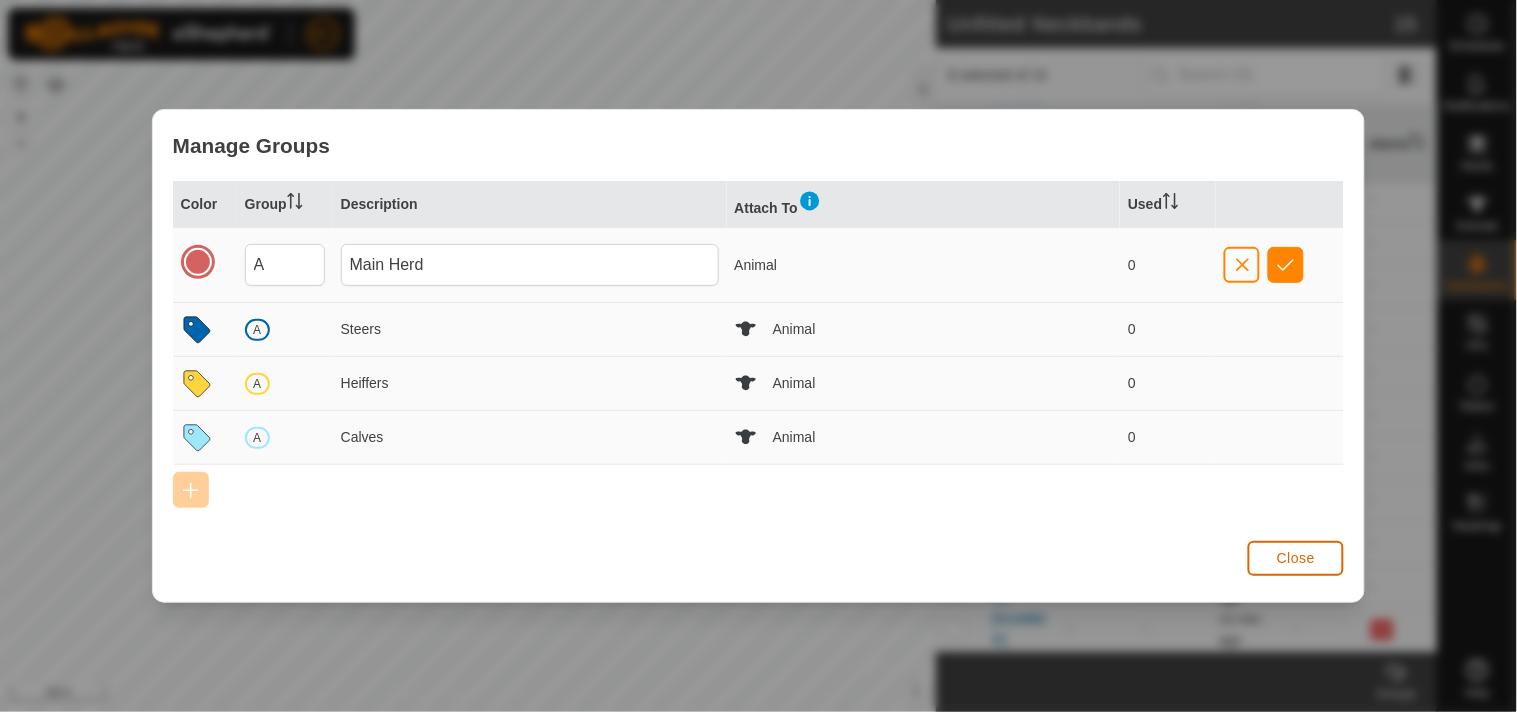 click on "Close" 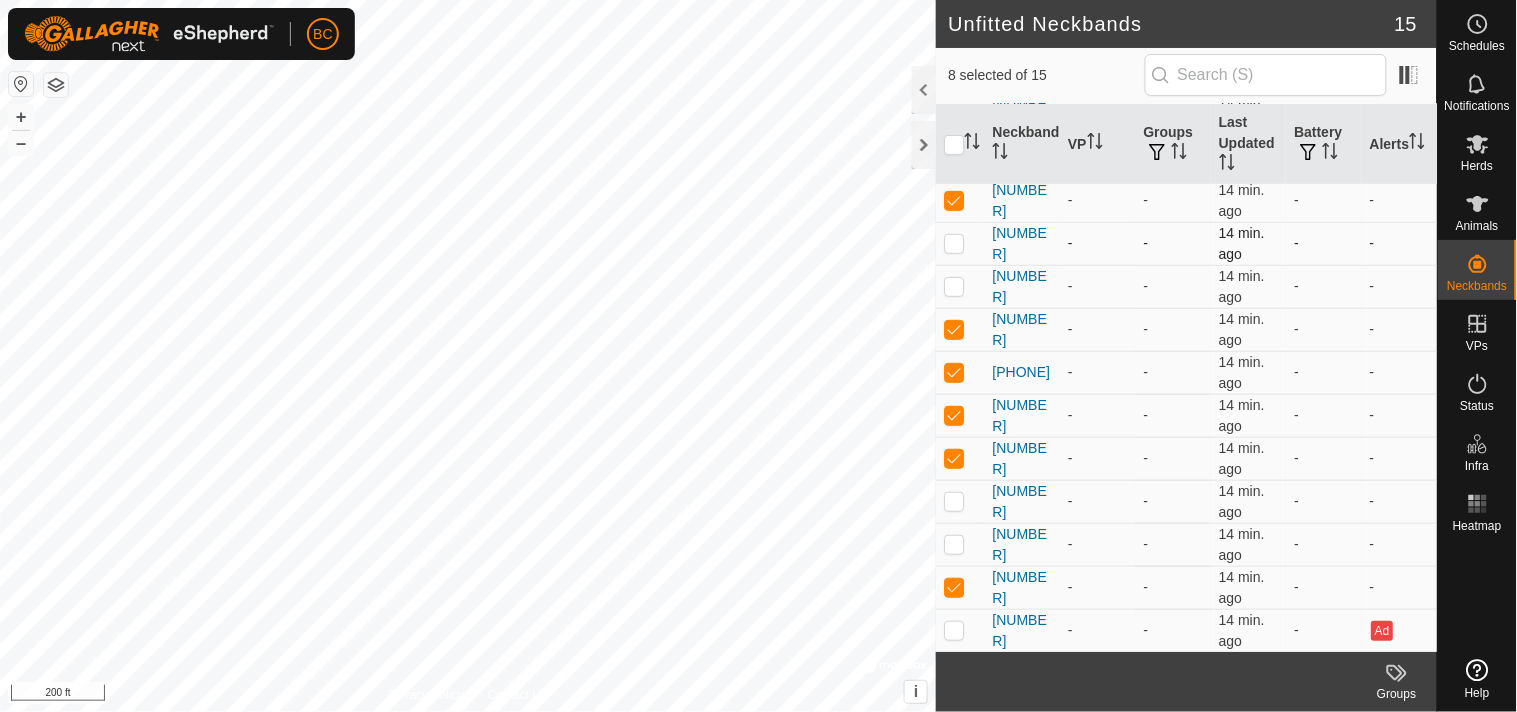 scroll, scrollTop: 180, scrollLeft: 0, axis: vertical 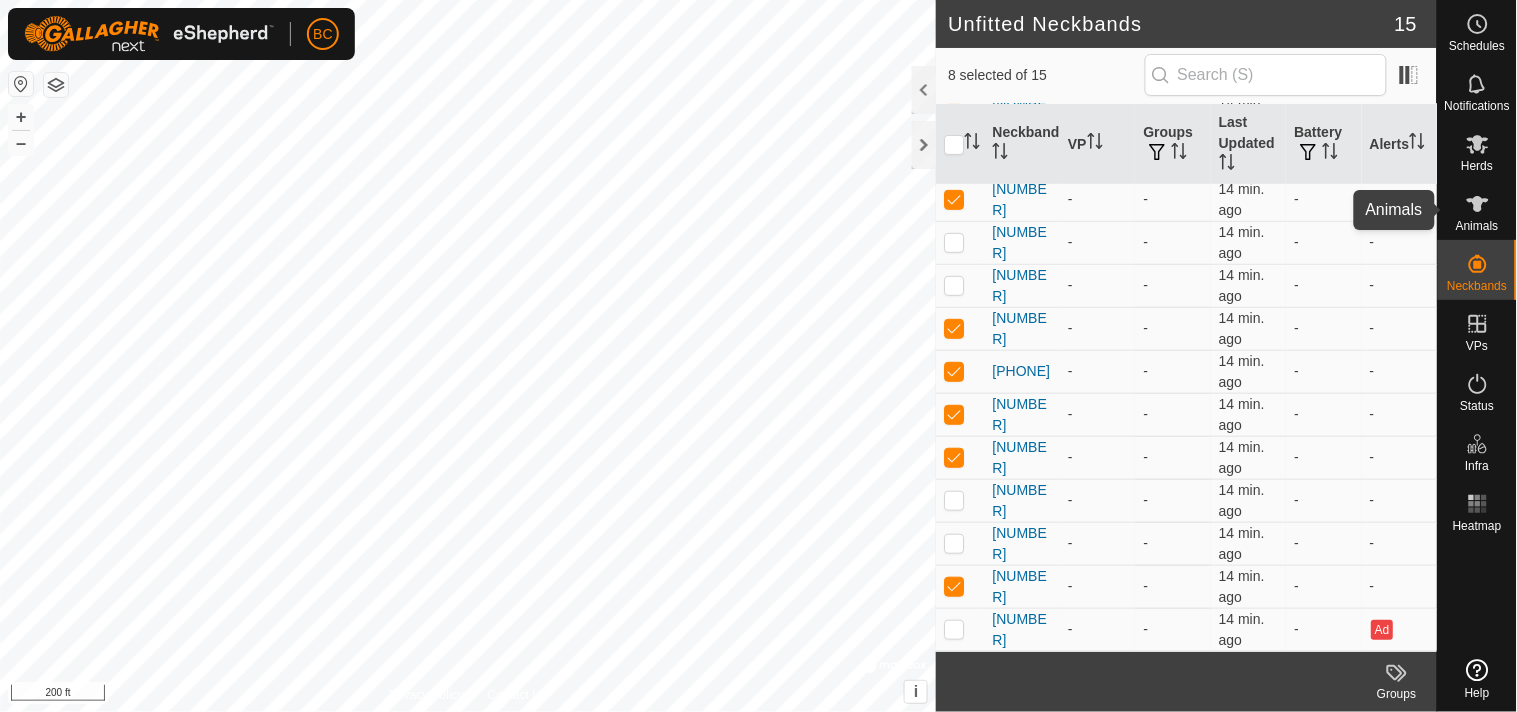 click 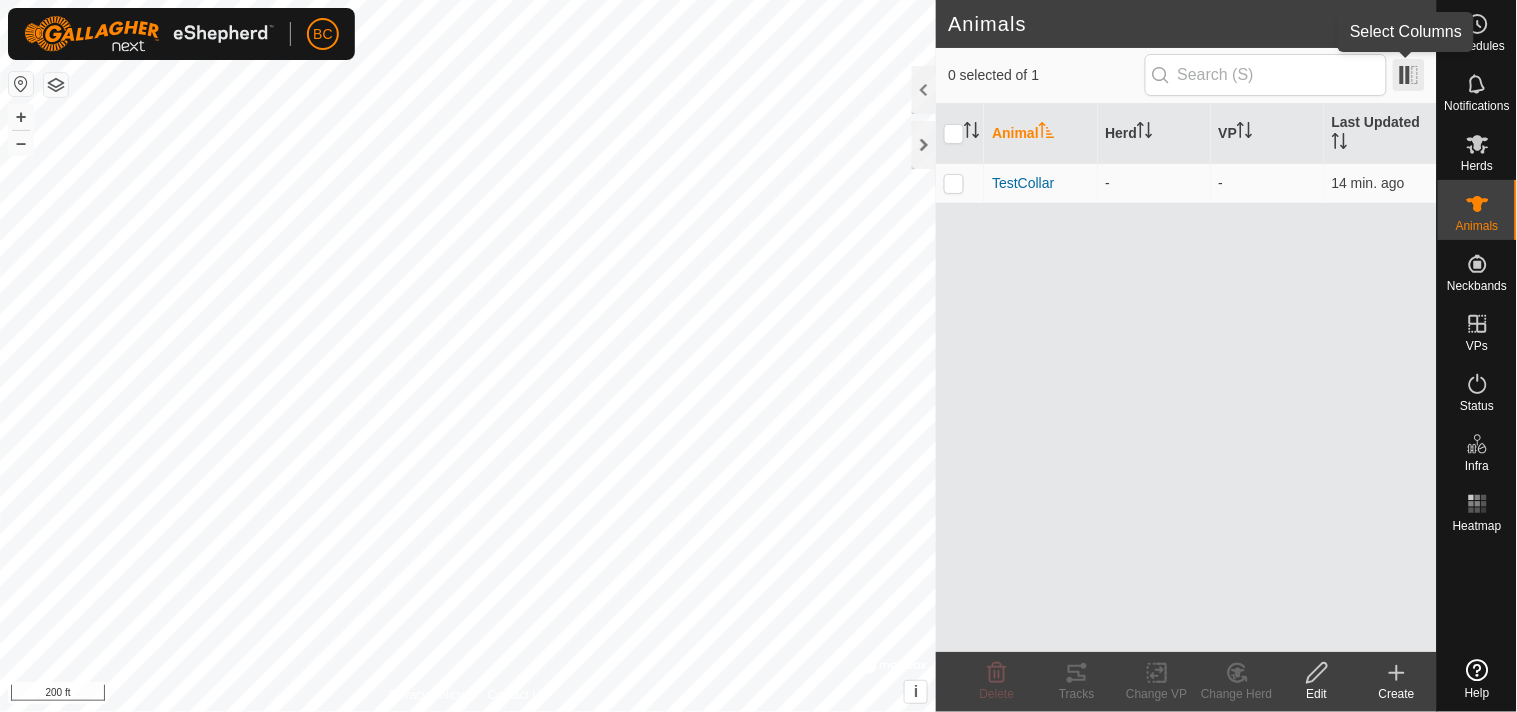 click at bounding box center (1409, 75) 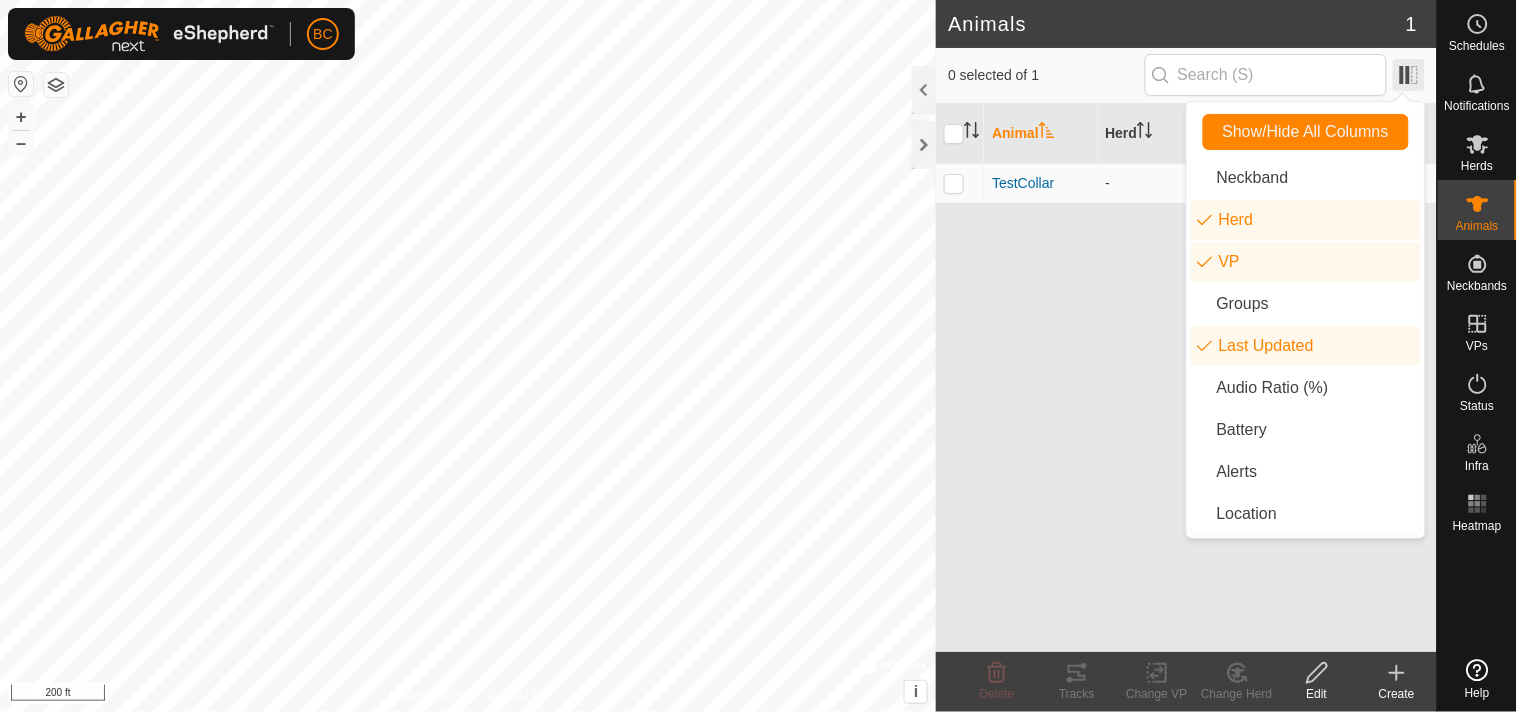 click at bounding box center (1409, 75) 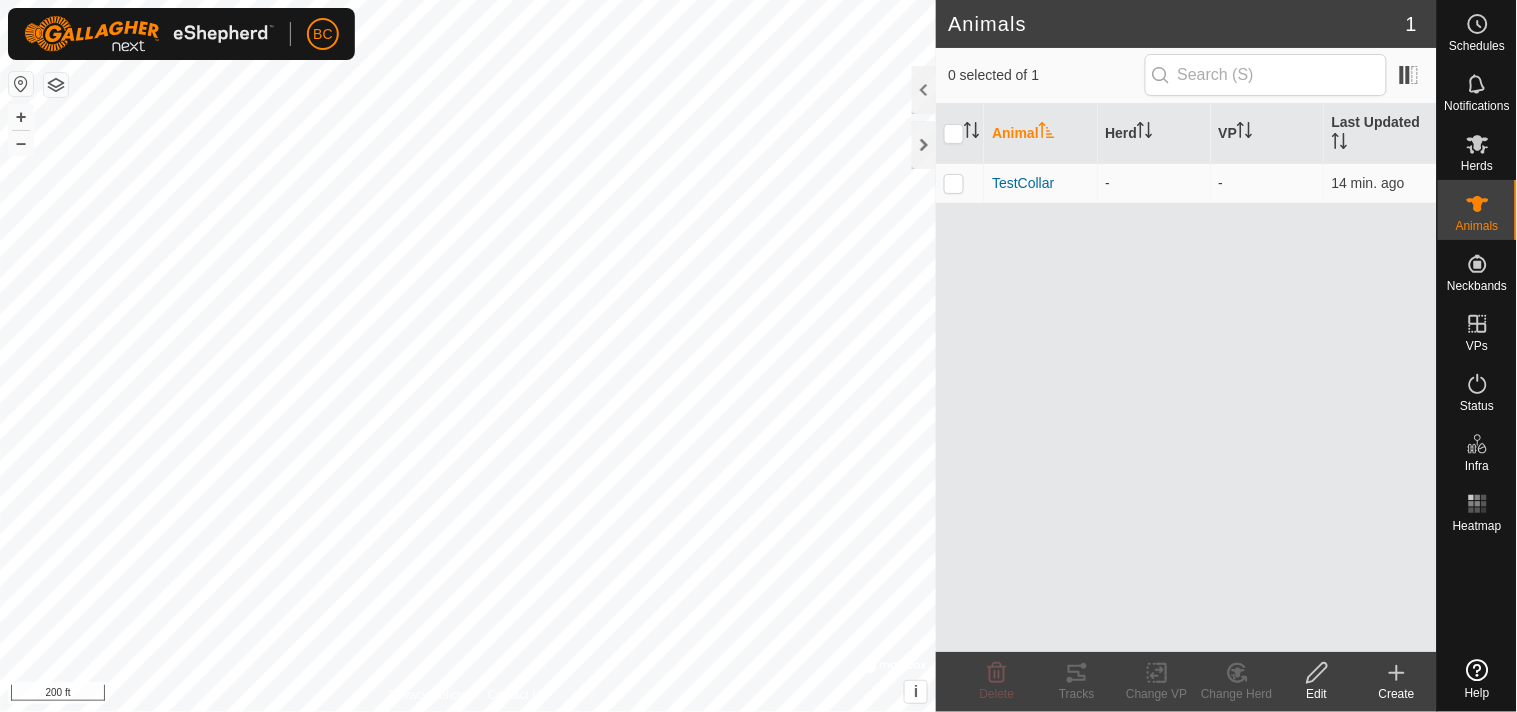 click 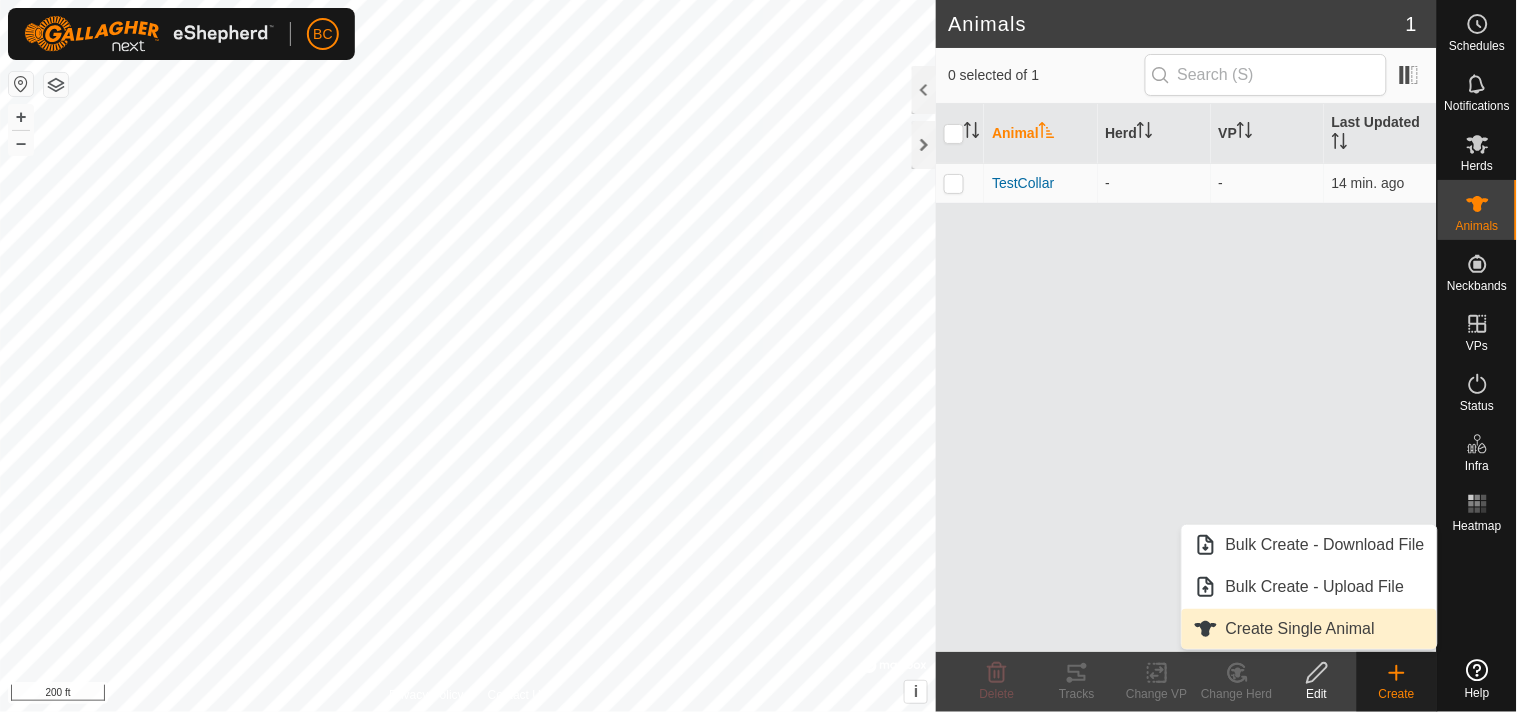 click on "Create Single Animal" at bounding box center [1309, 629] 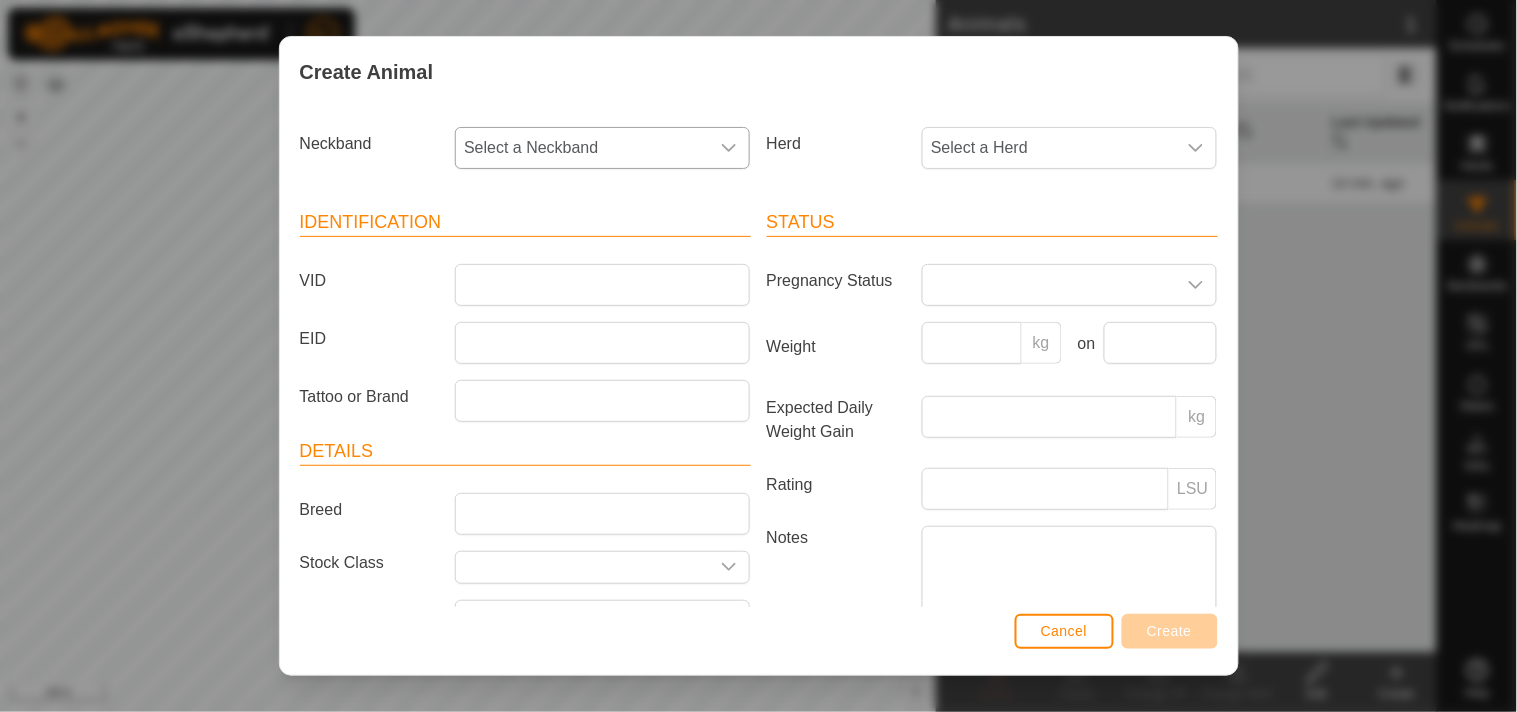 click at bounding box center [729, 148] 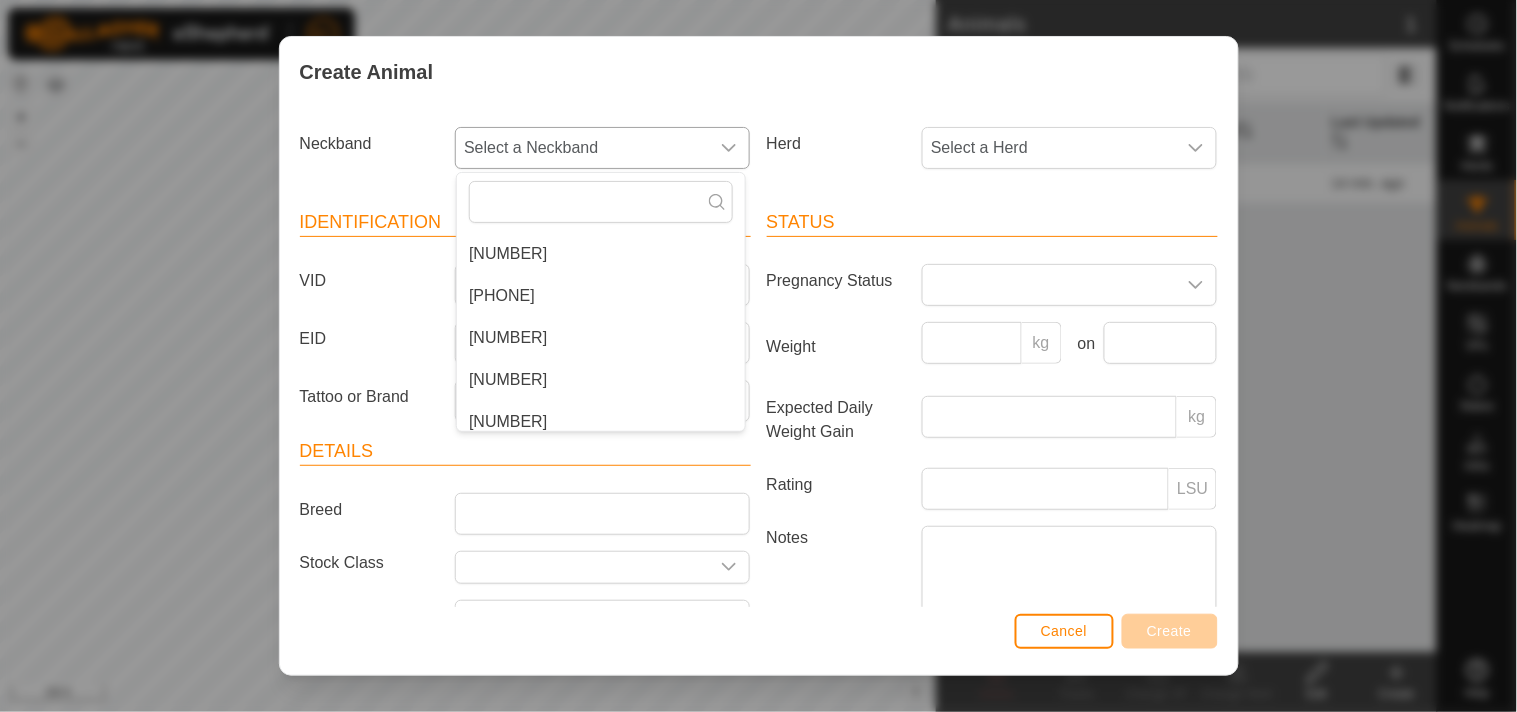 scroll, scrollTop: 444, scrollLeft: 0, axis: vertical 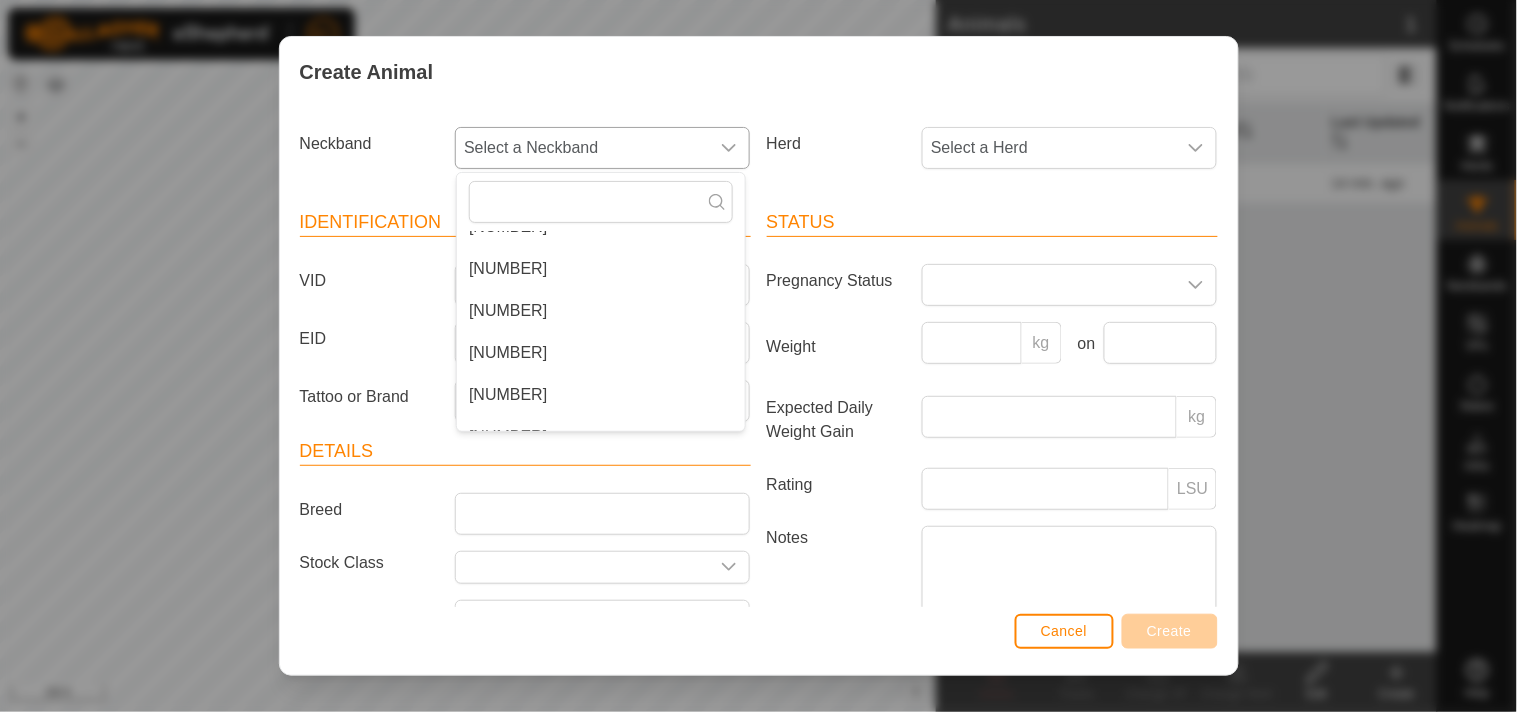 click on "[NUMBER]" at bounding box center (601, 269) 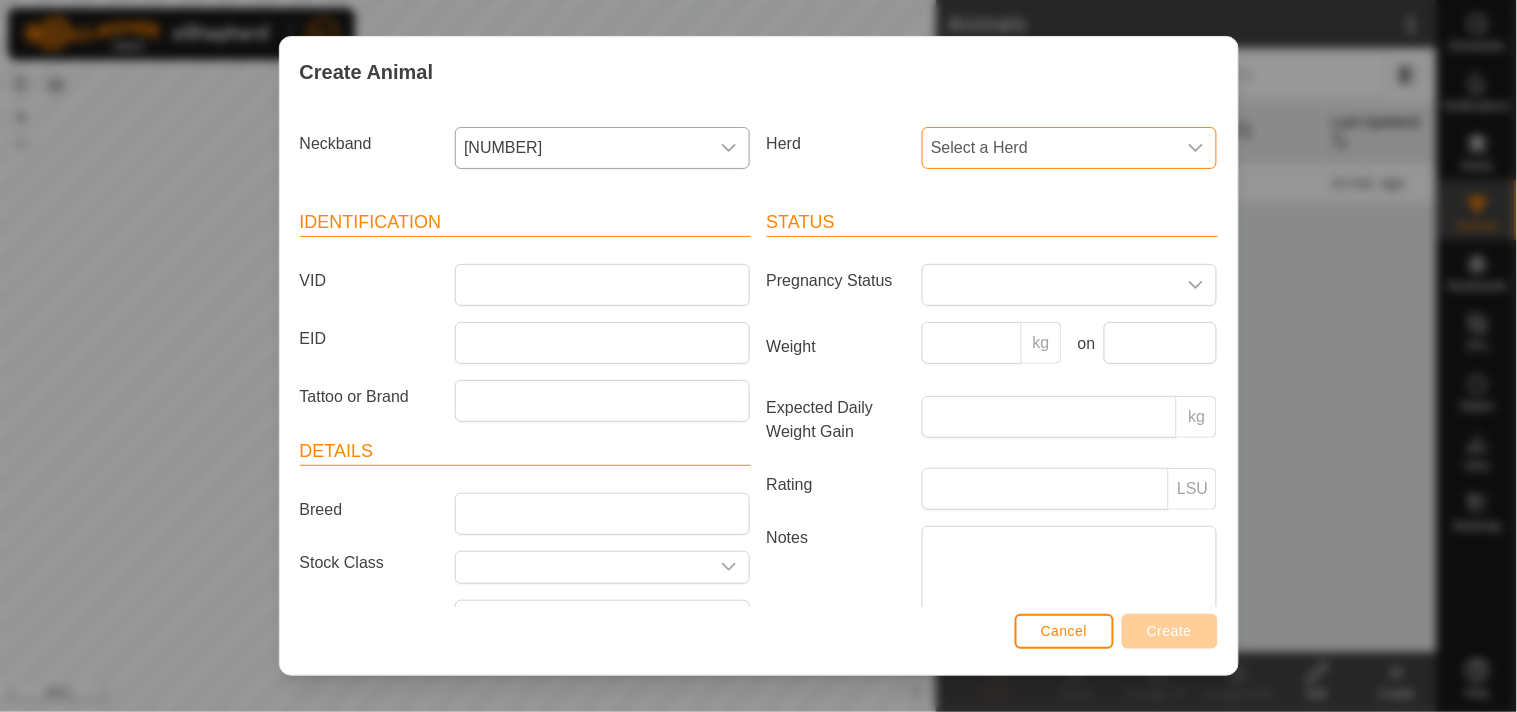 click on "Select a Herd" at bounding box center [1049, 148] 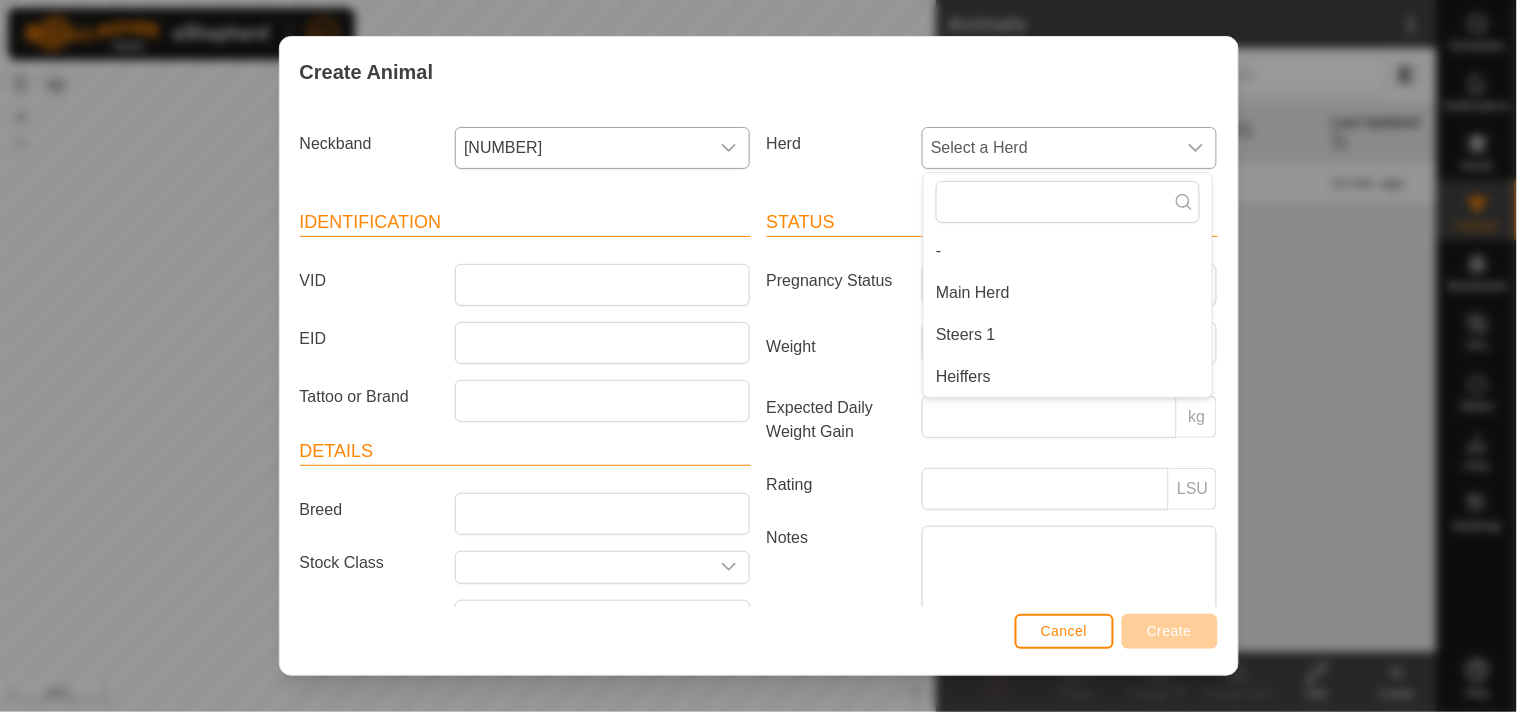 click on "Main Herd" at bounding box center (1068, 293) 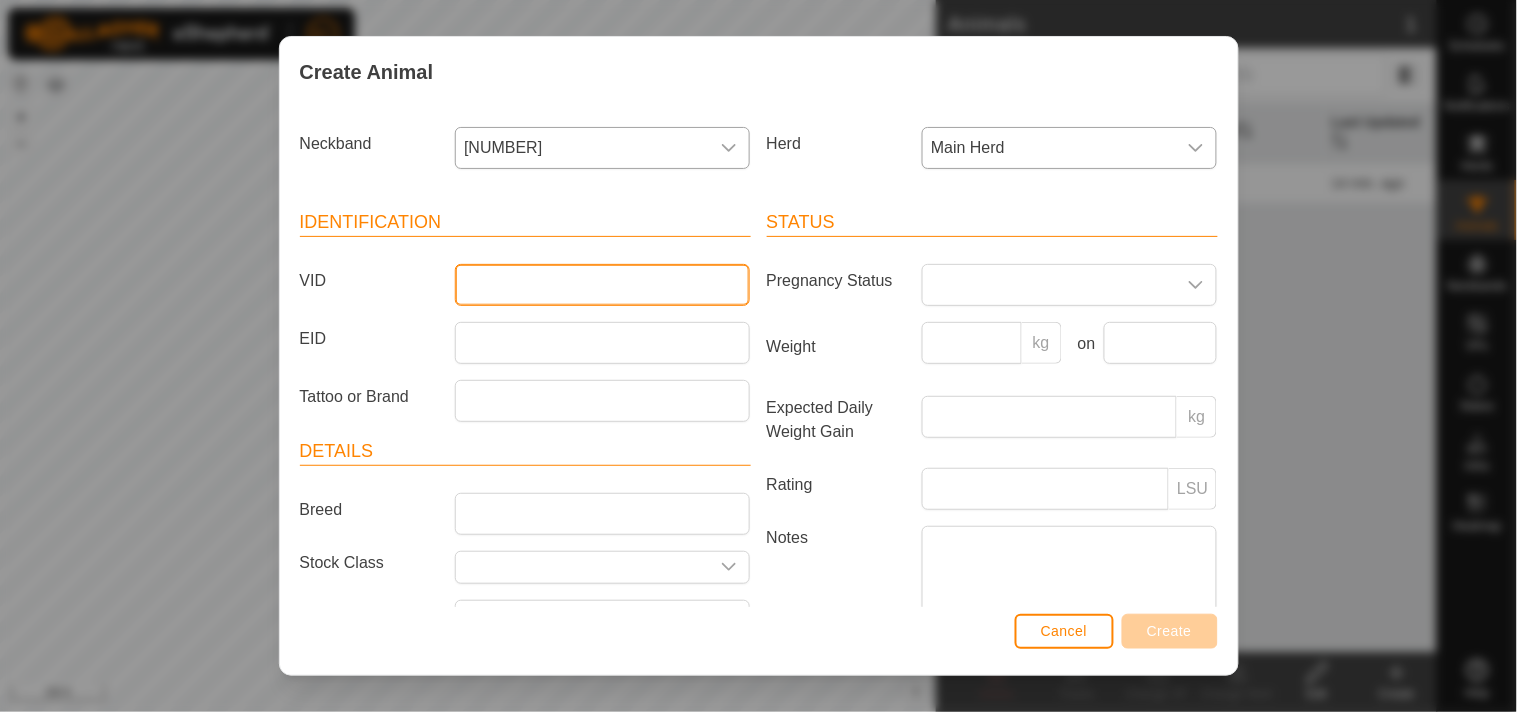 click on "VID" at bounding box center (602, 285) 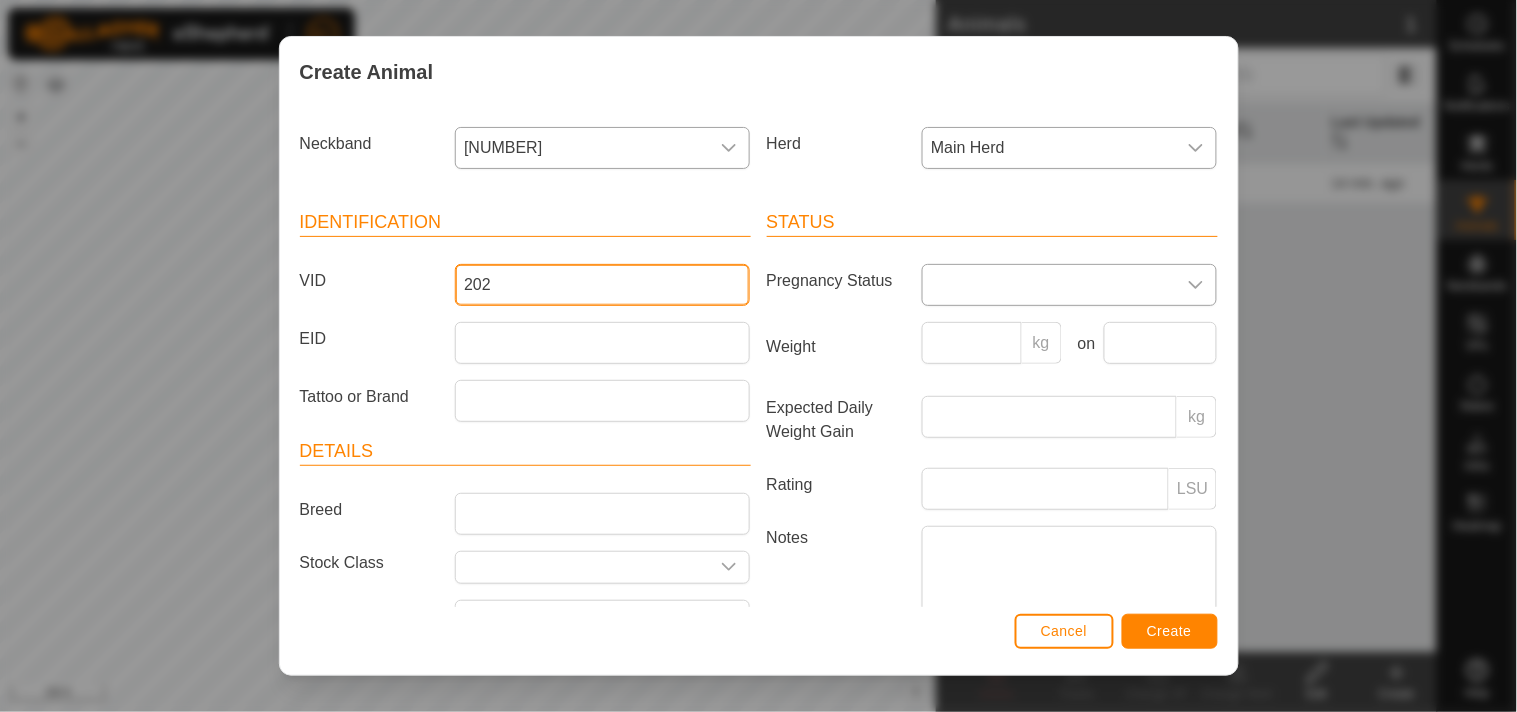 type on "202" 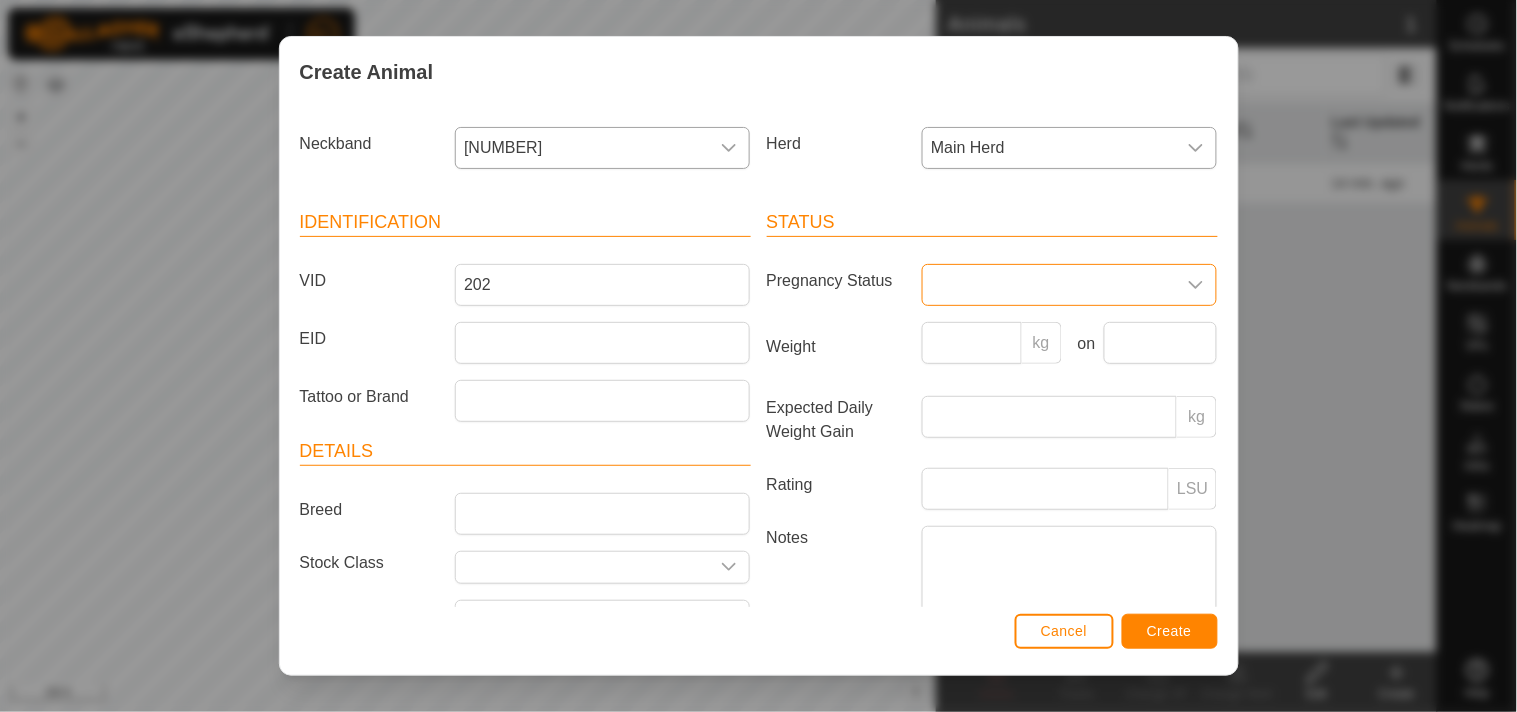 click at bounding box center (1049, 285) 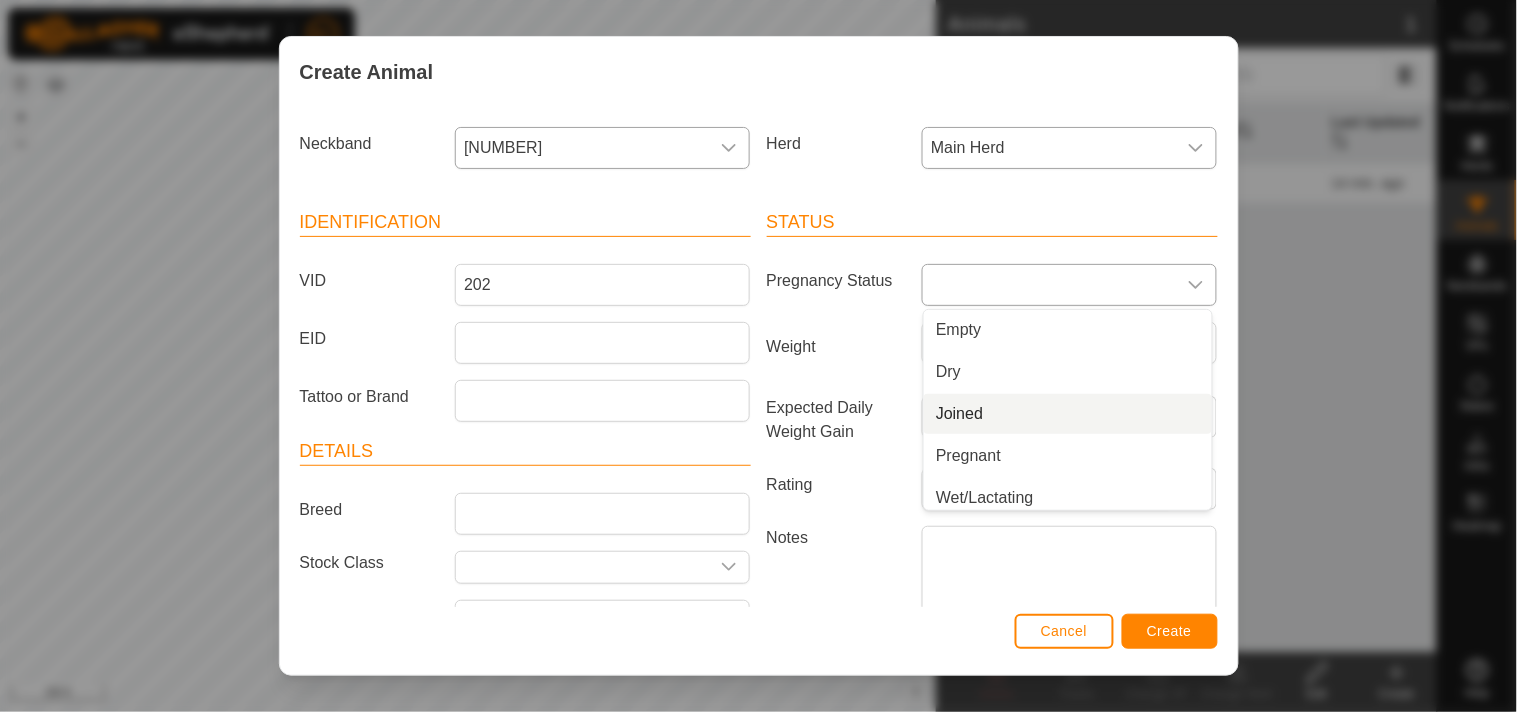 click on "Joined" at bounding box center [1068, 414] 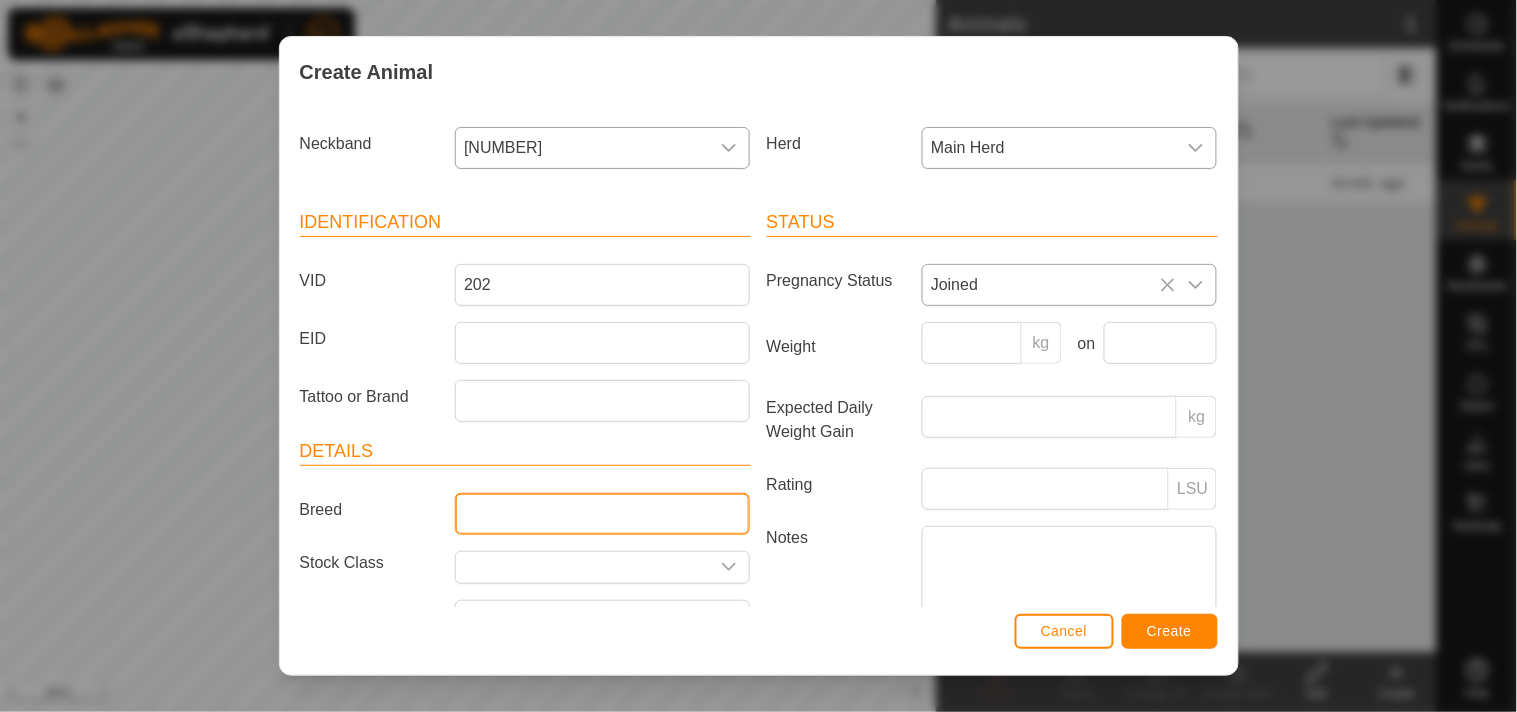 click on "Breed" at bounding box center (602, 514) 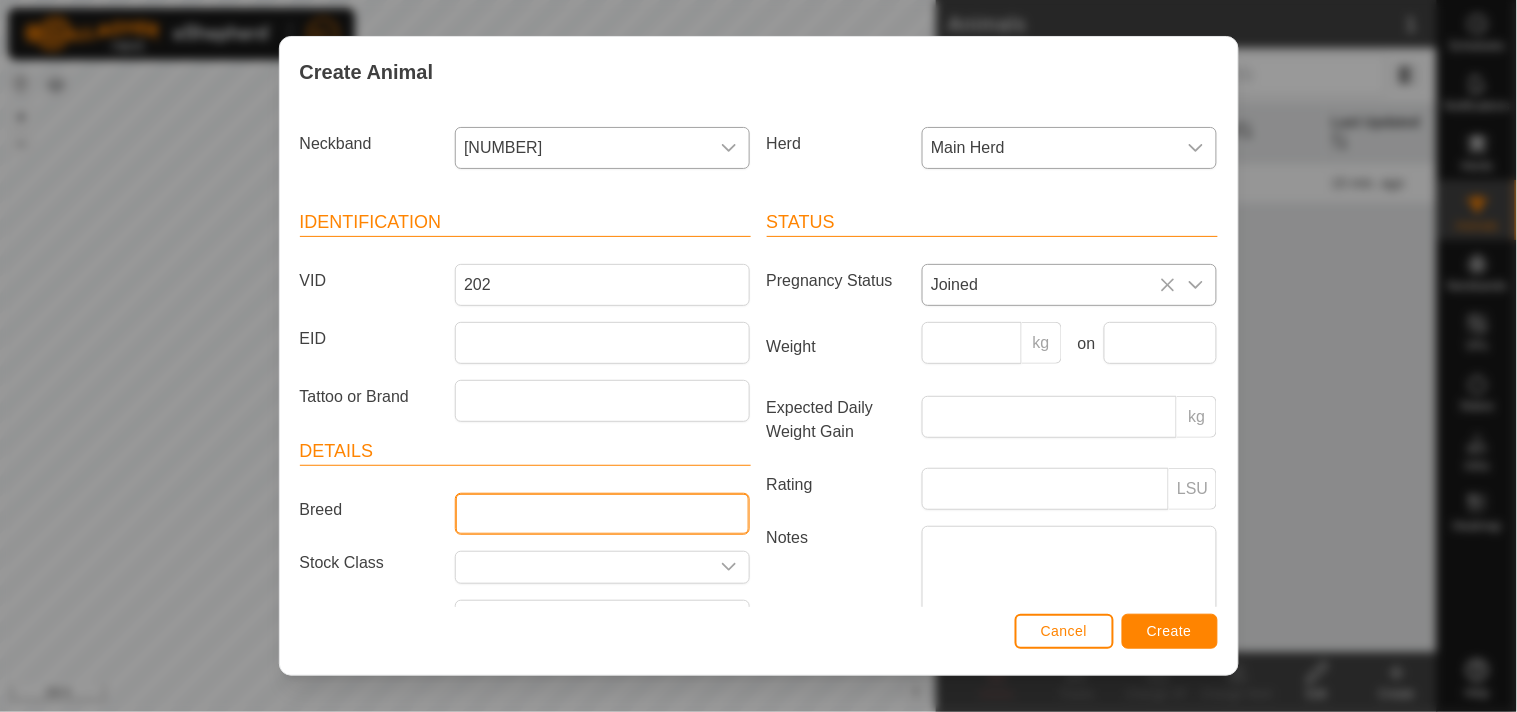 scroll, scrollTop: 107, scrollLeft: 0, axis: vertical 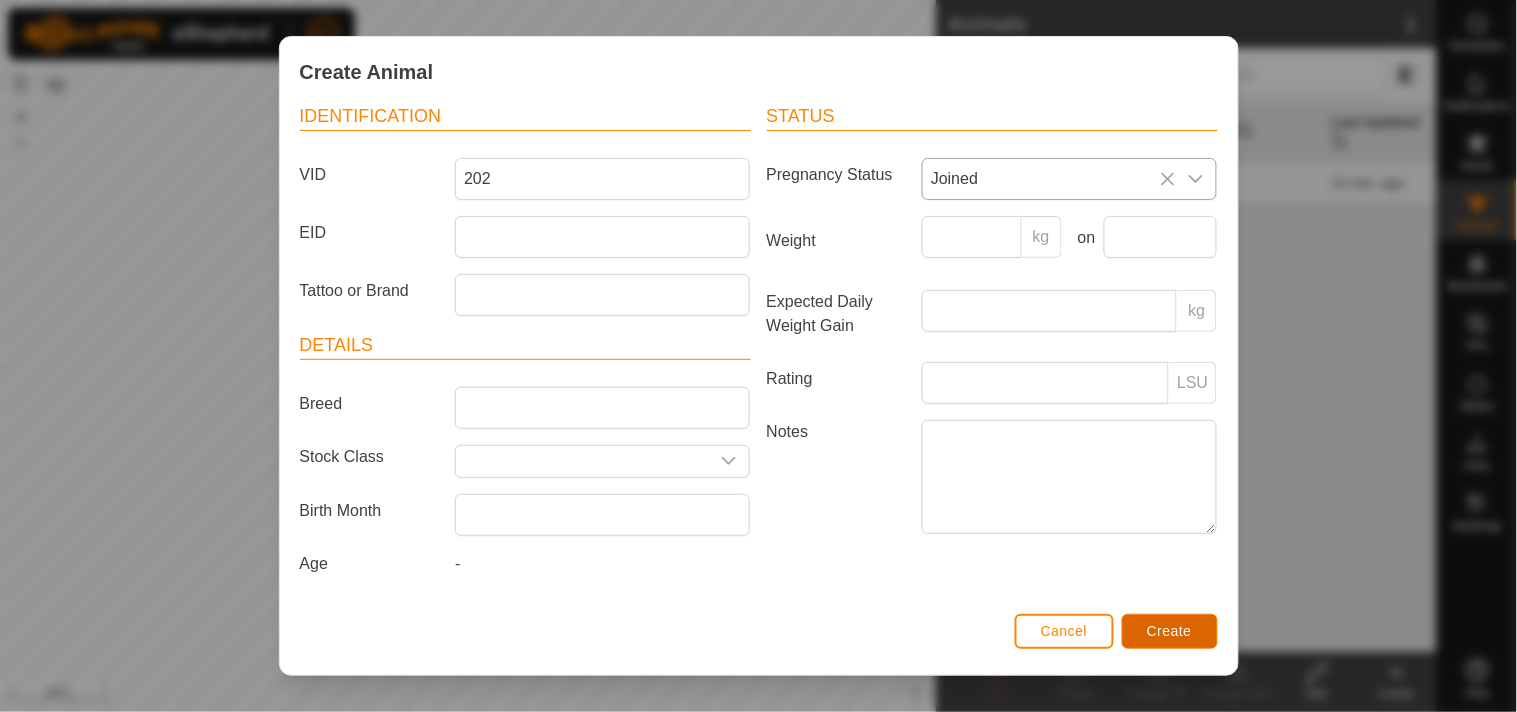click on "Create" at bounding box center [1170, 631] 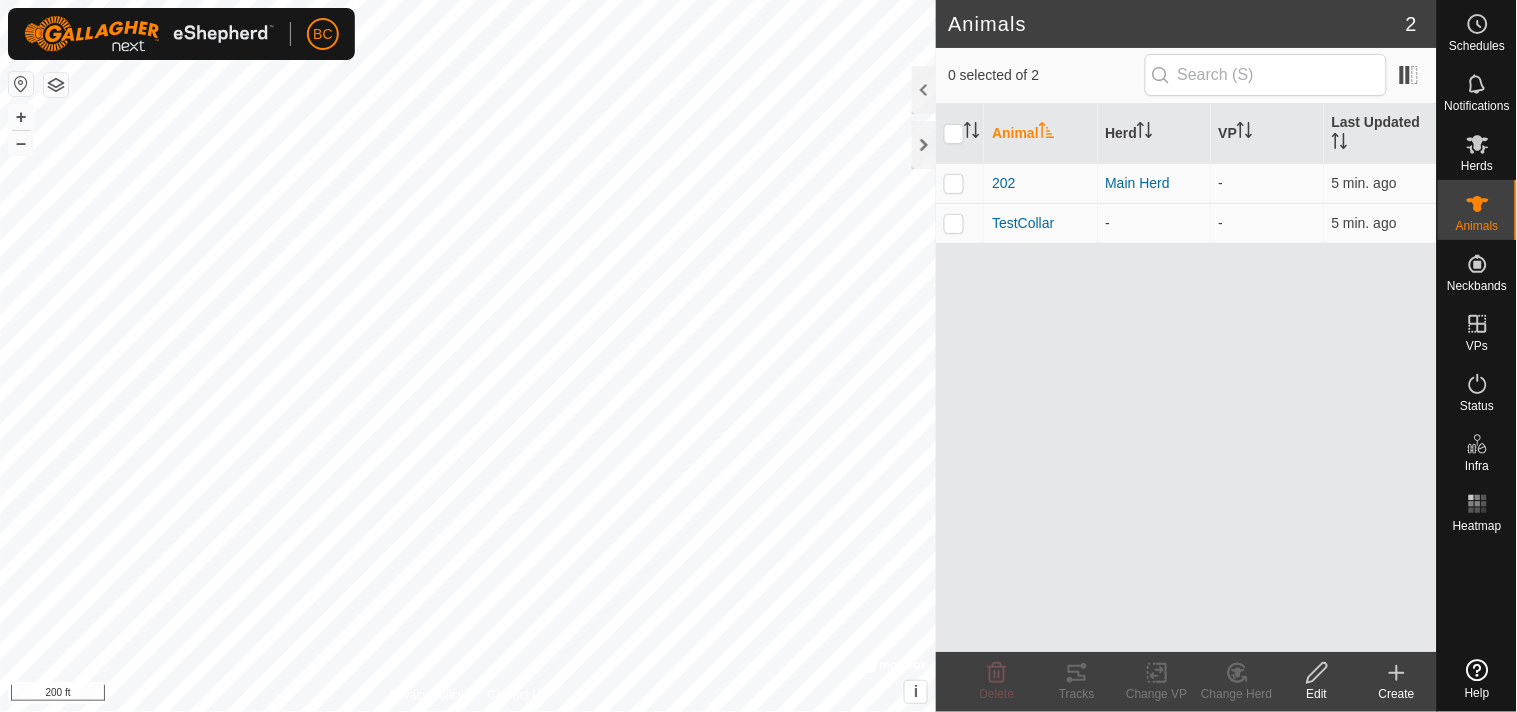 click 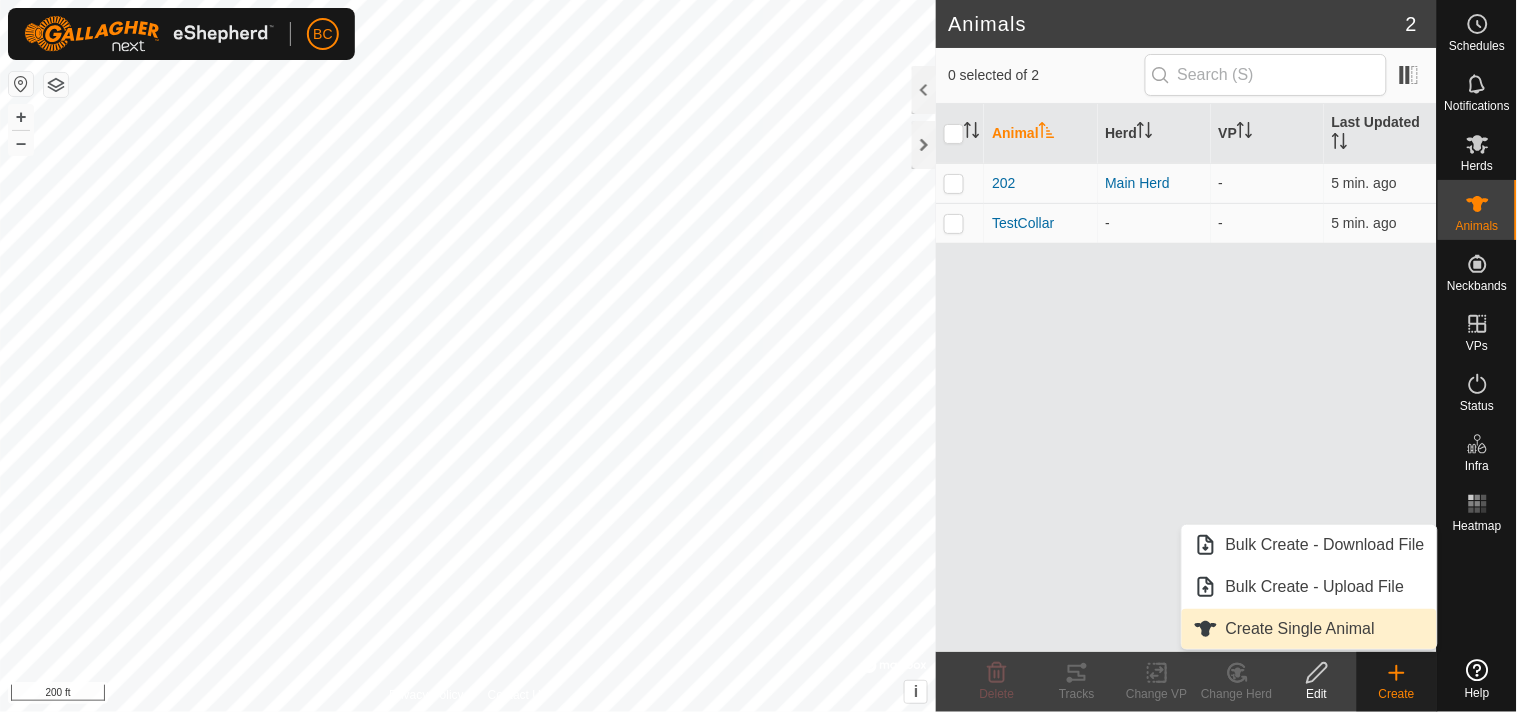 click on "Create Single Animal" at bounding box center (1309, 629) 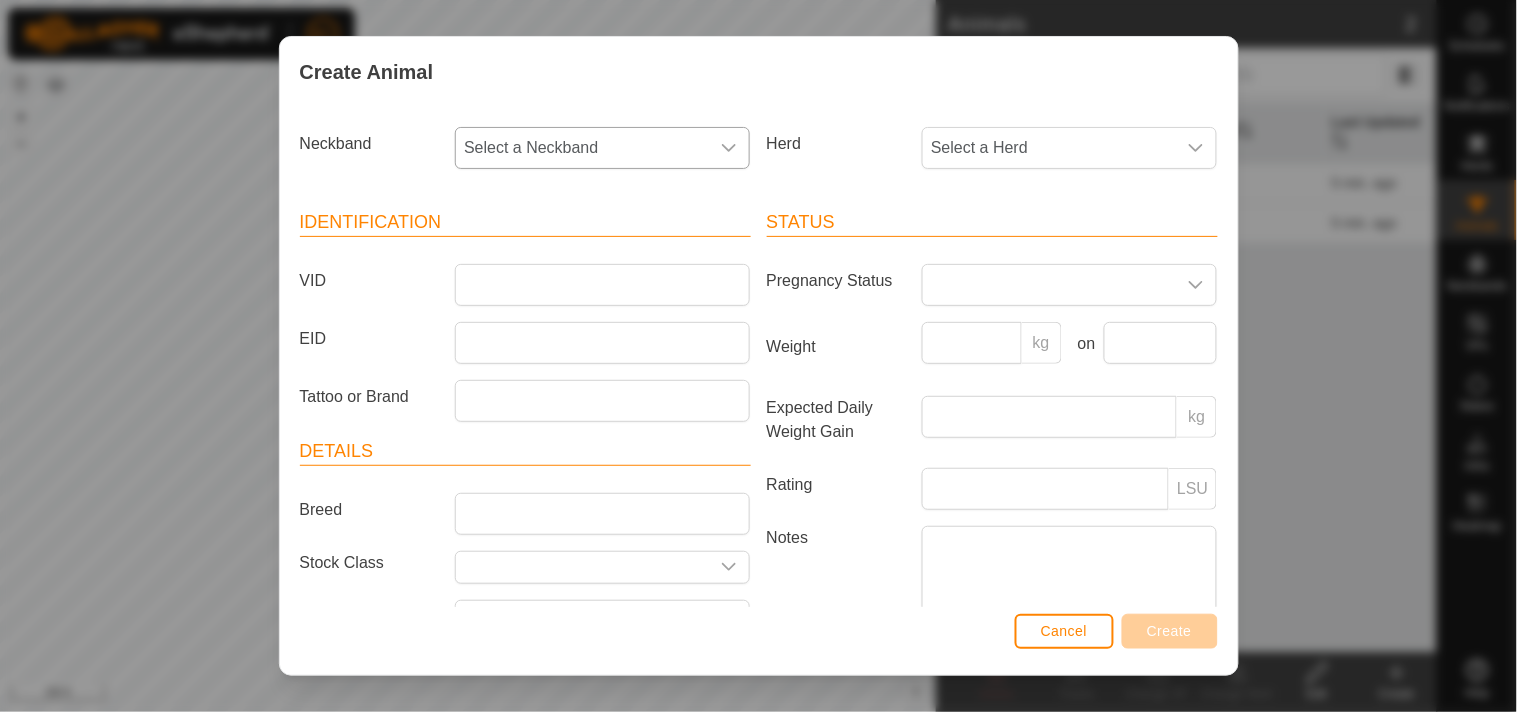 click on "Select a Neckband" at bounding box center (582, 148) 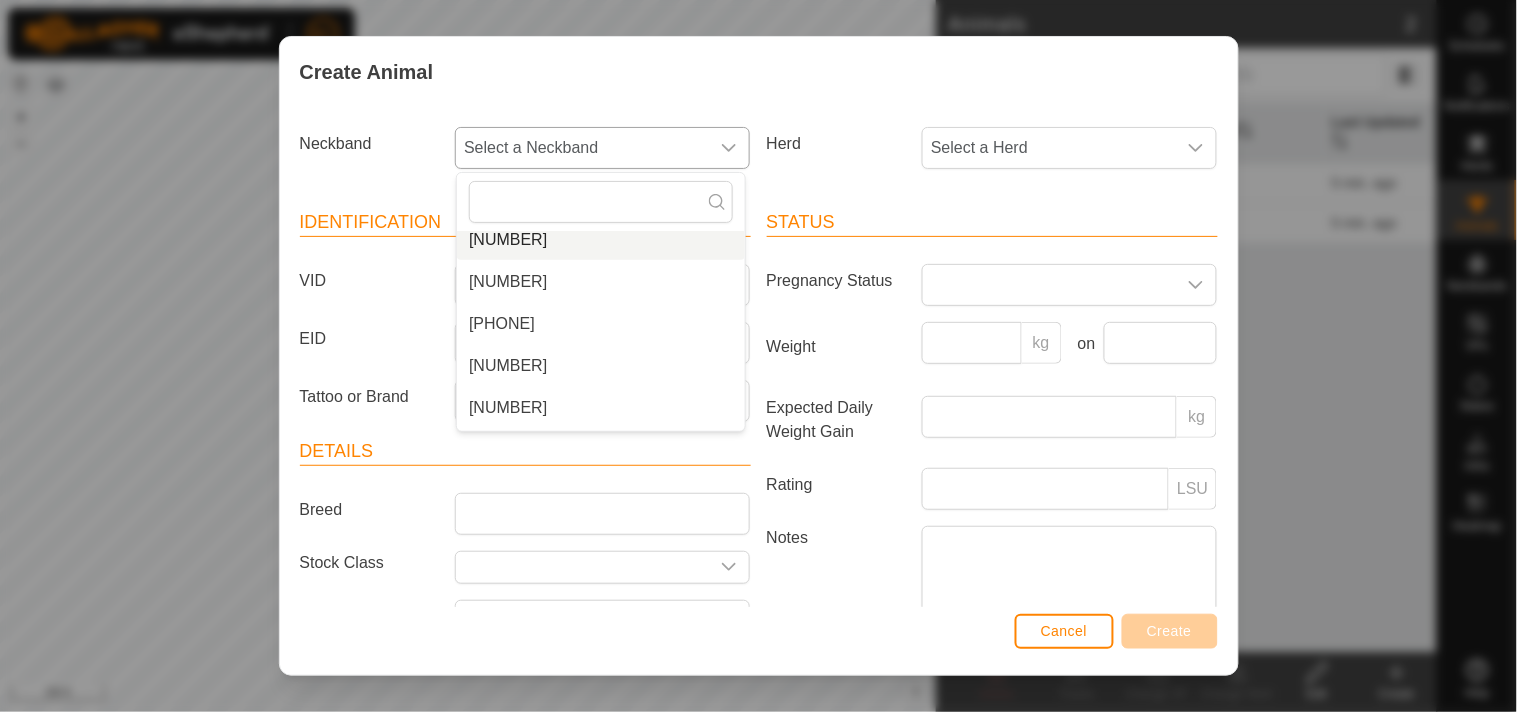 scroll, scrollTop: 333, scrollLeft: 0, axis: vertical 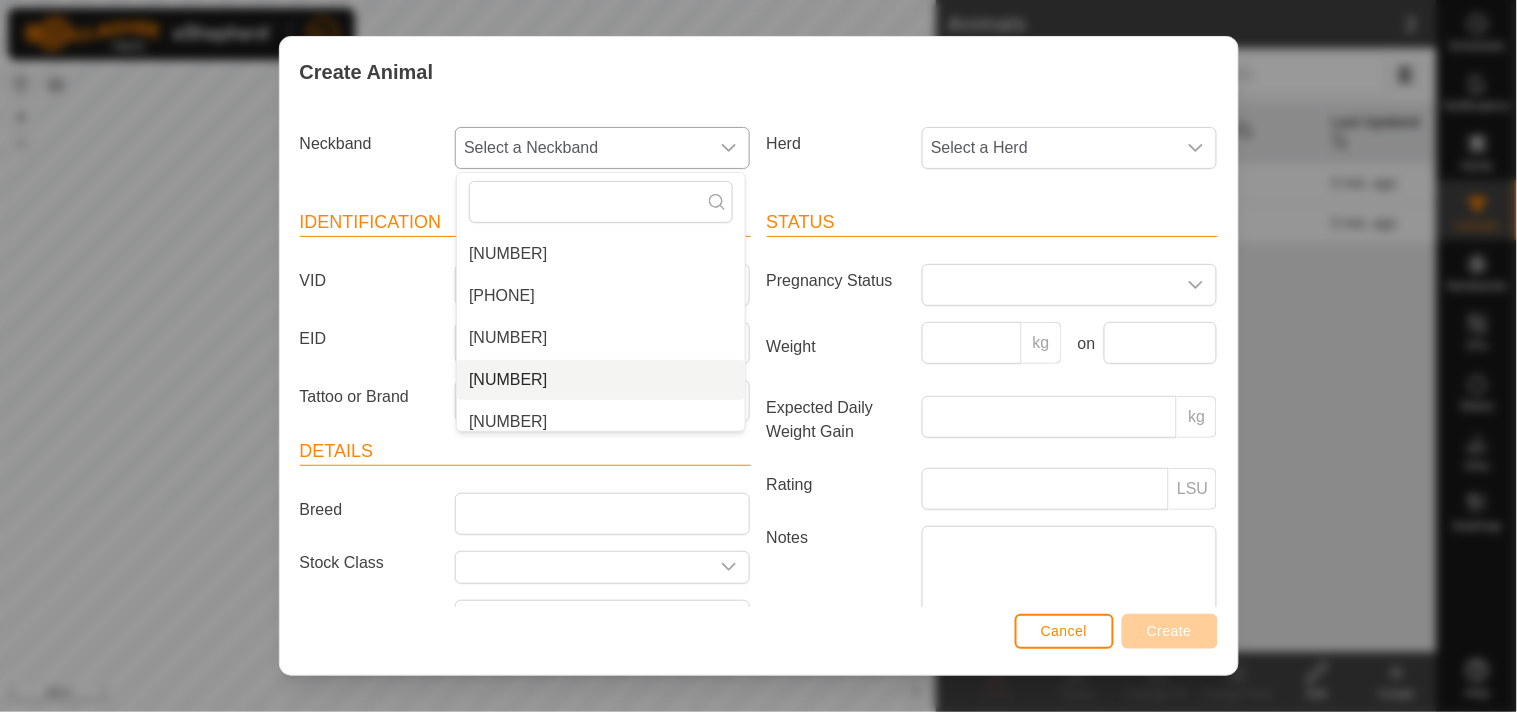 click on "[NUMBER]" at bounding box center [601, 380] 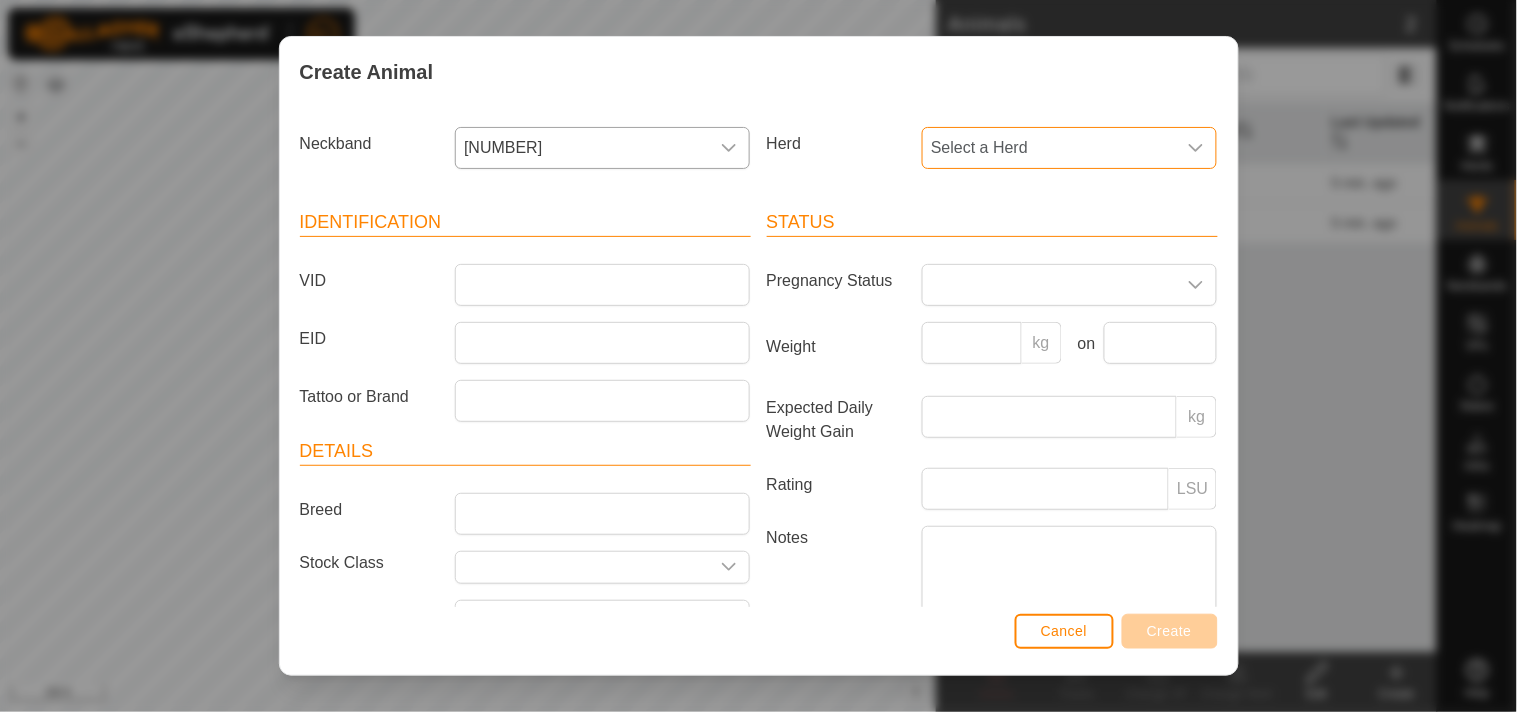 click on "Select a Herd" at bounding box center (1049, 148) 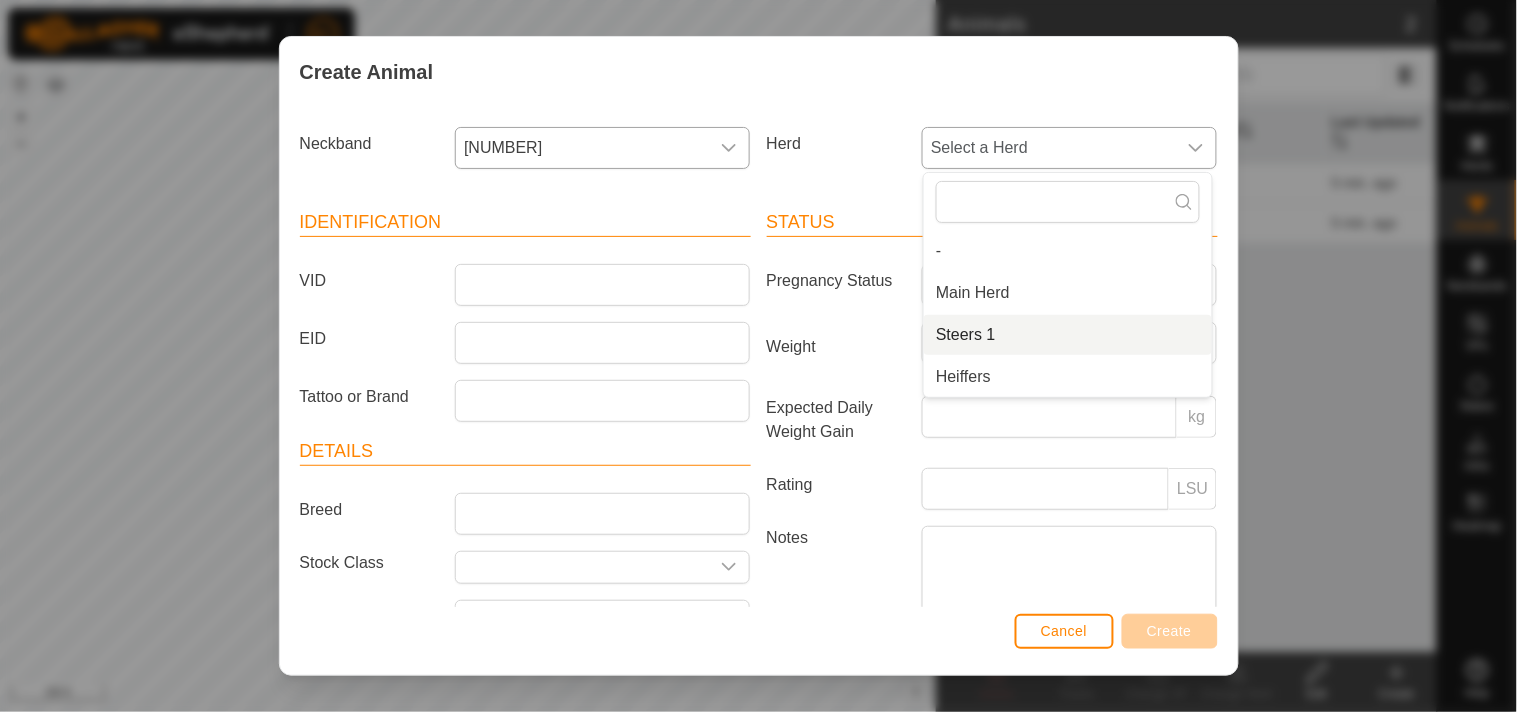 click on "Steers 1" at bounding box center (1068, 335) 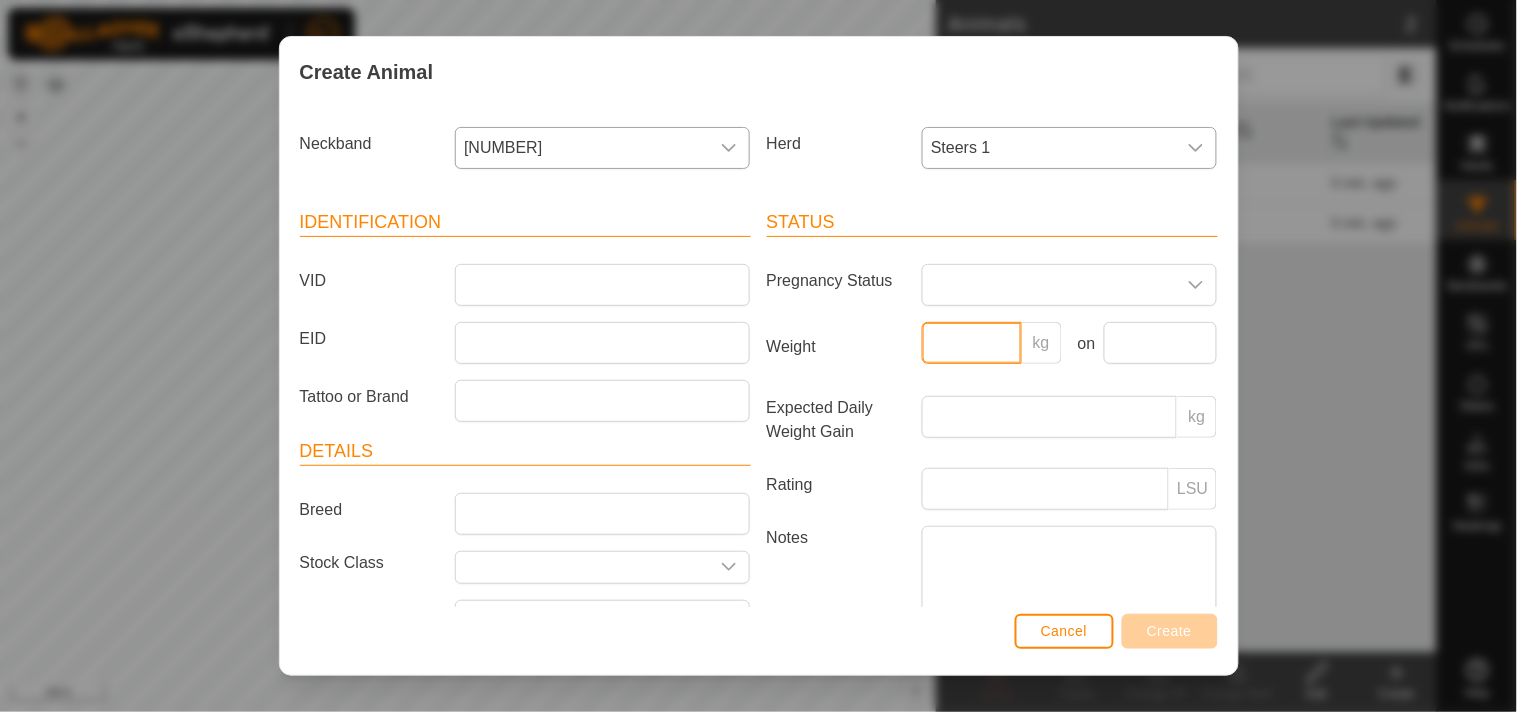 click on "Weight" at bounding box center (972, 343) 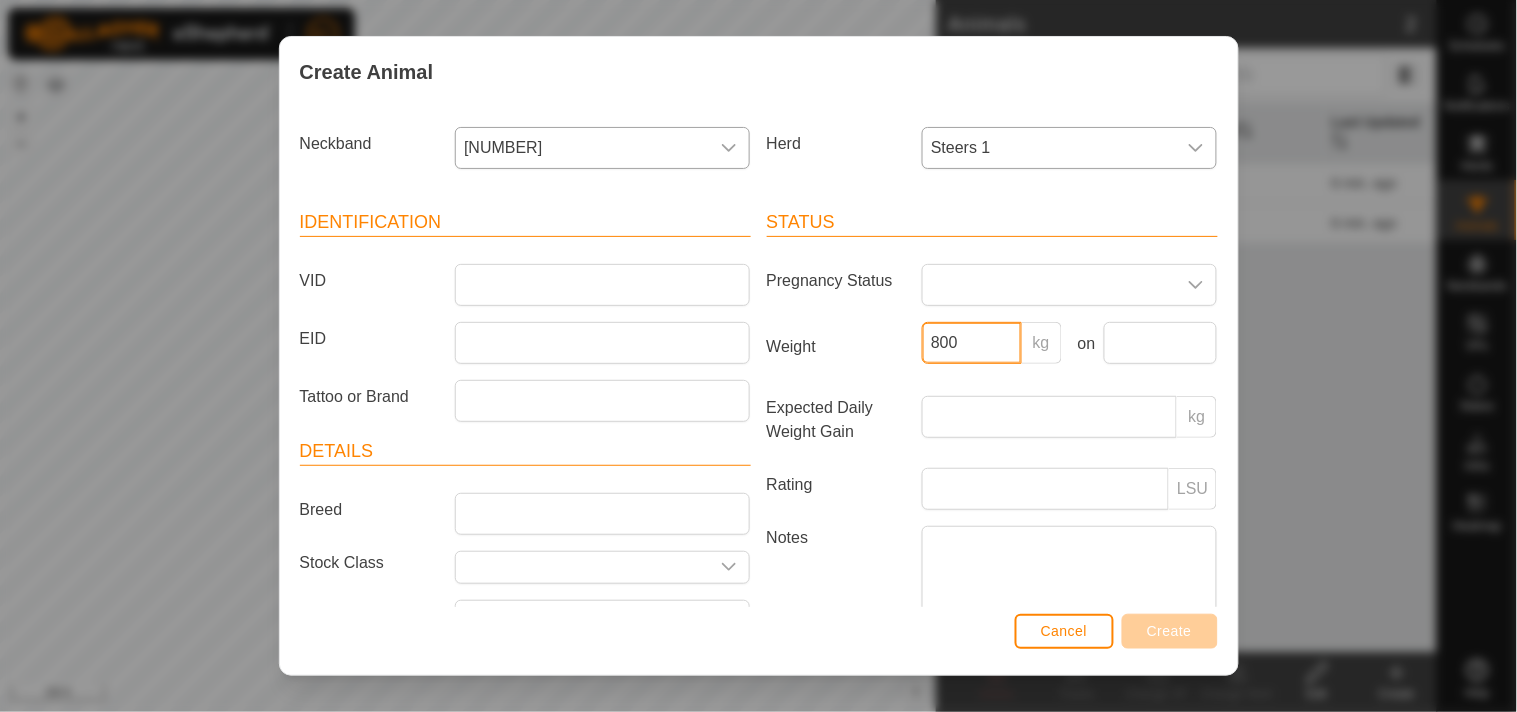 type on "800" 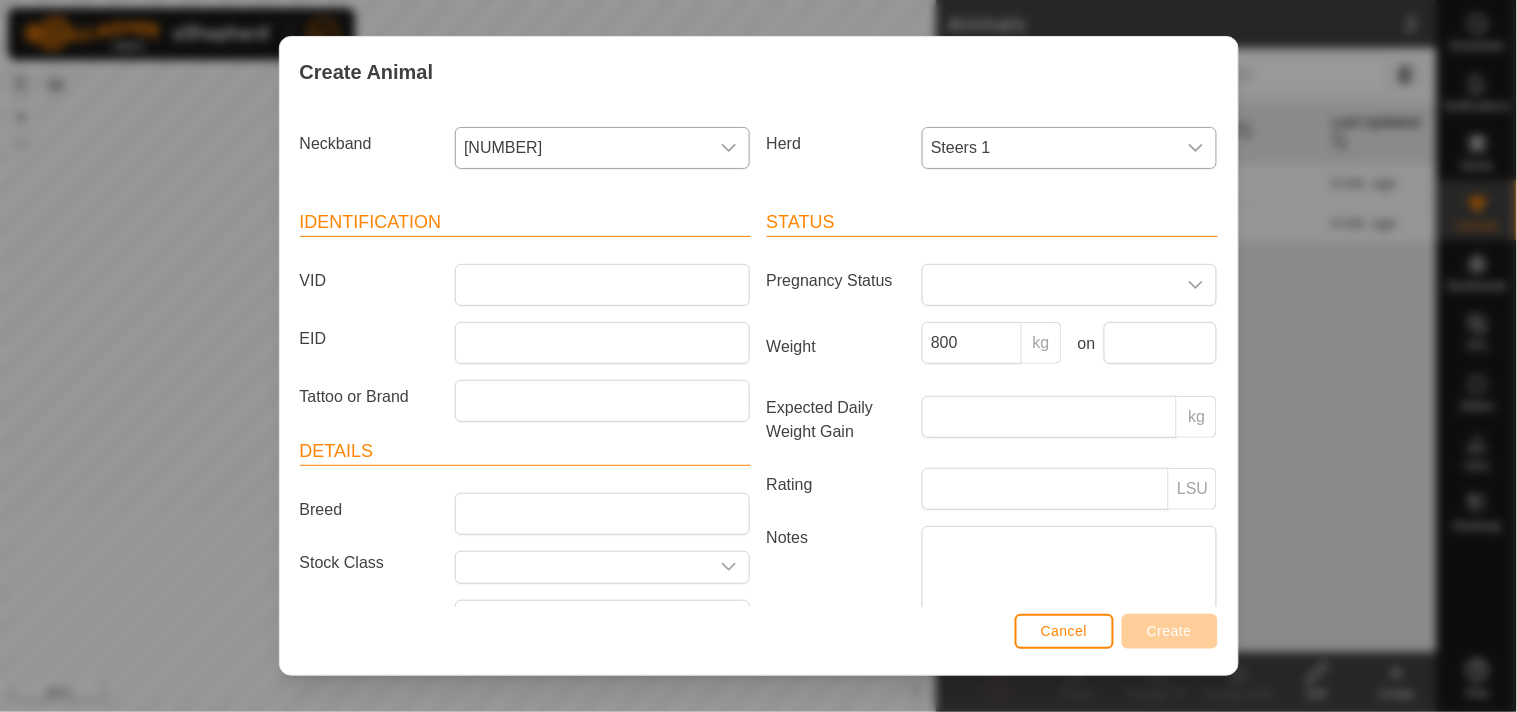 click on "kg" at bounding box center [1042, 343] 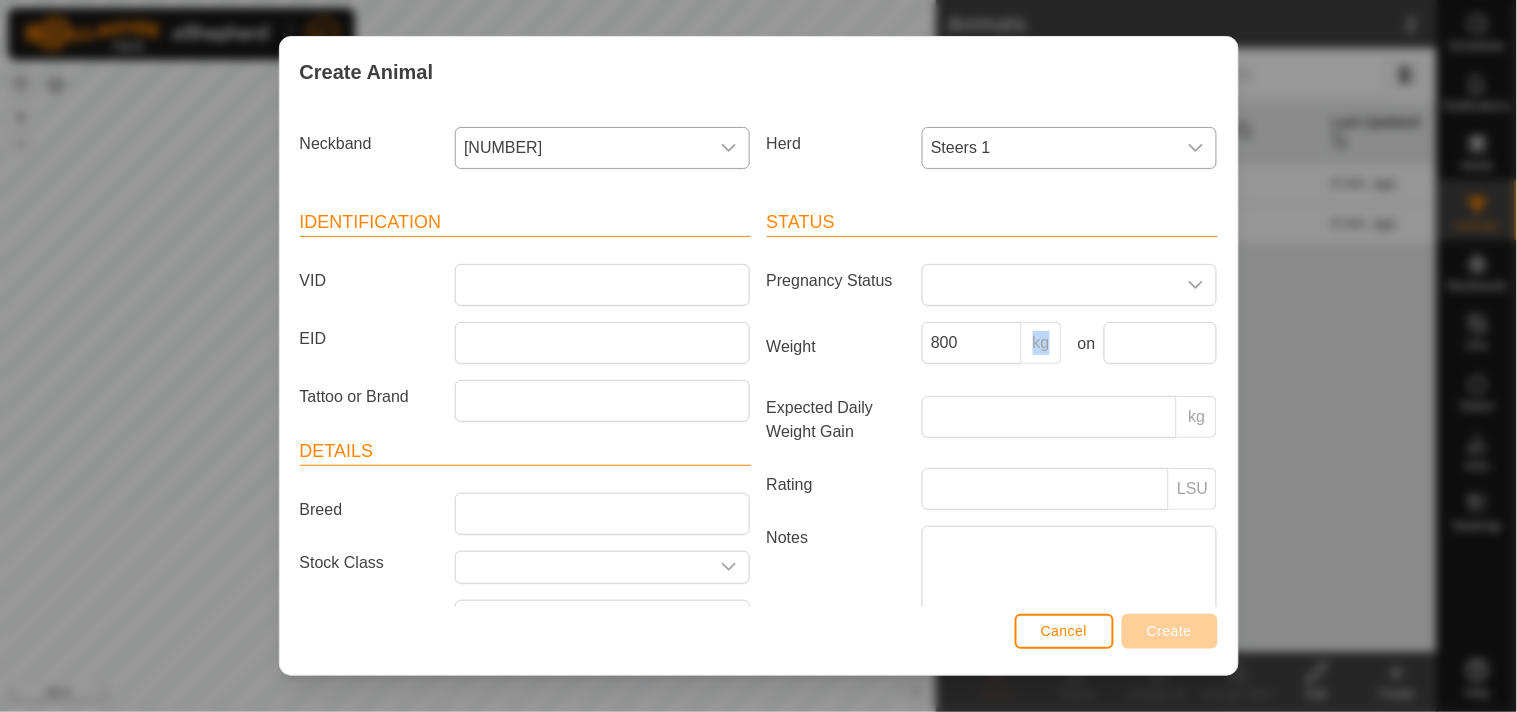 click on "kg" at bounding box center (1042, 343) 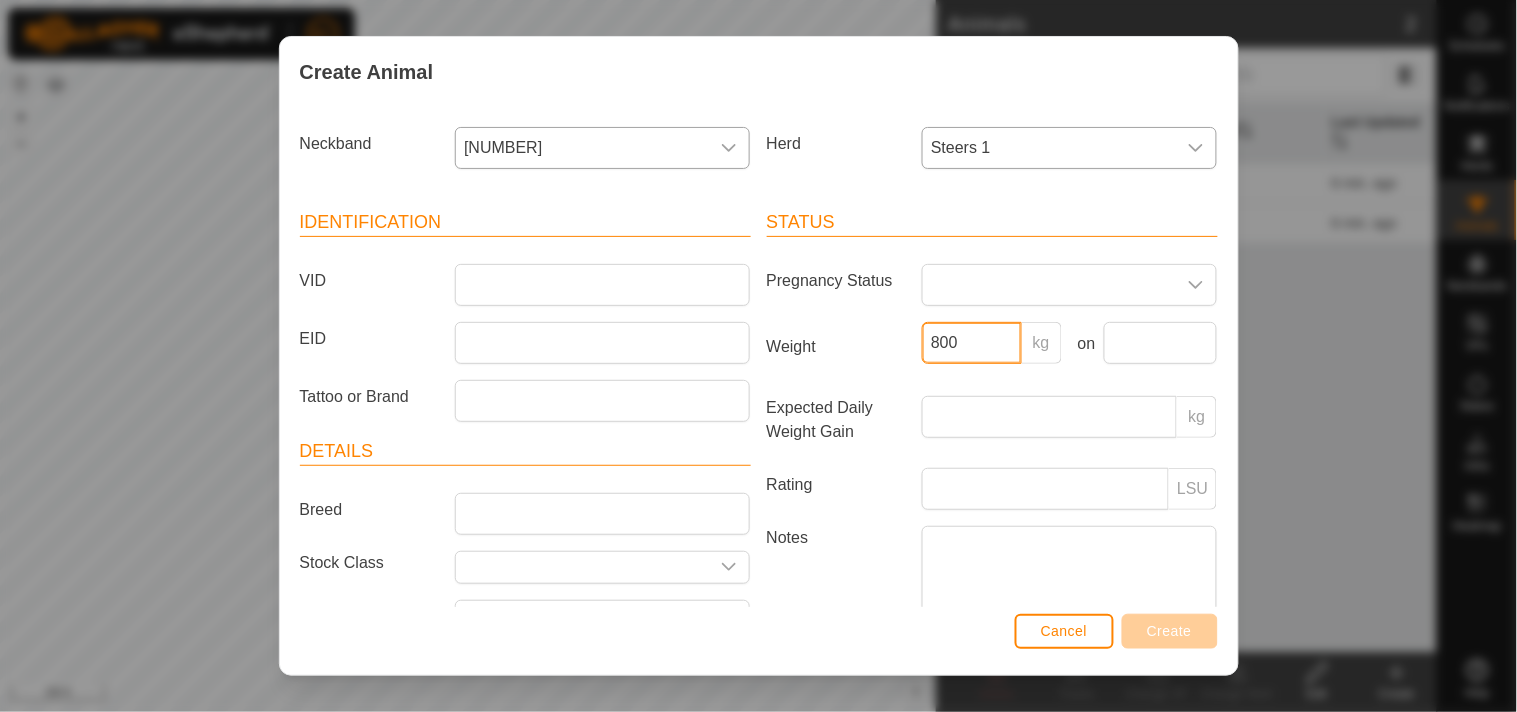 drag, startPoint x: 1021, startPoint y: 354, endPoint x: 976, endPoint y: 337, distance: 48.104053 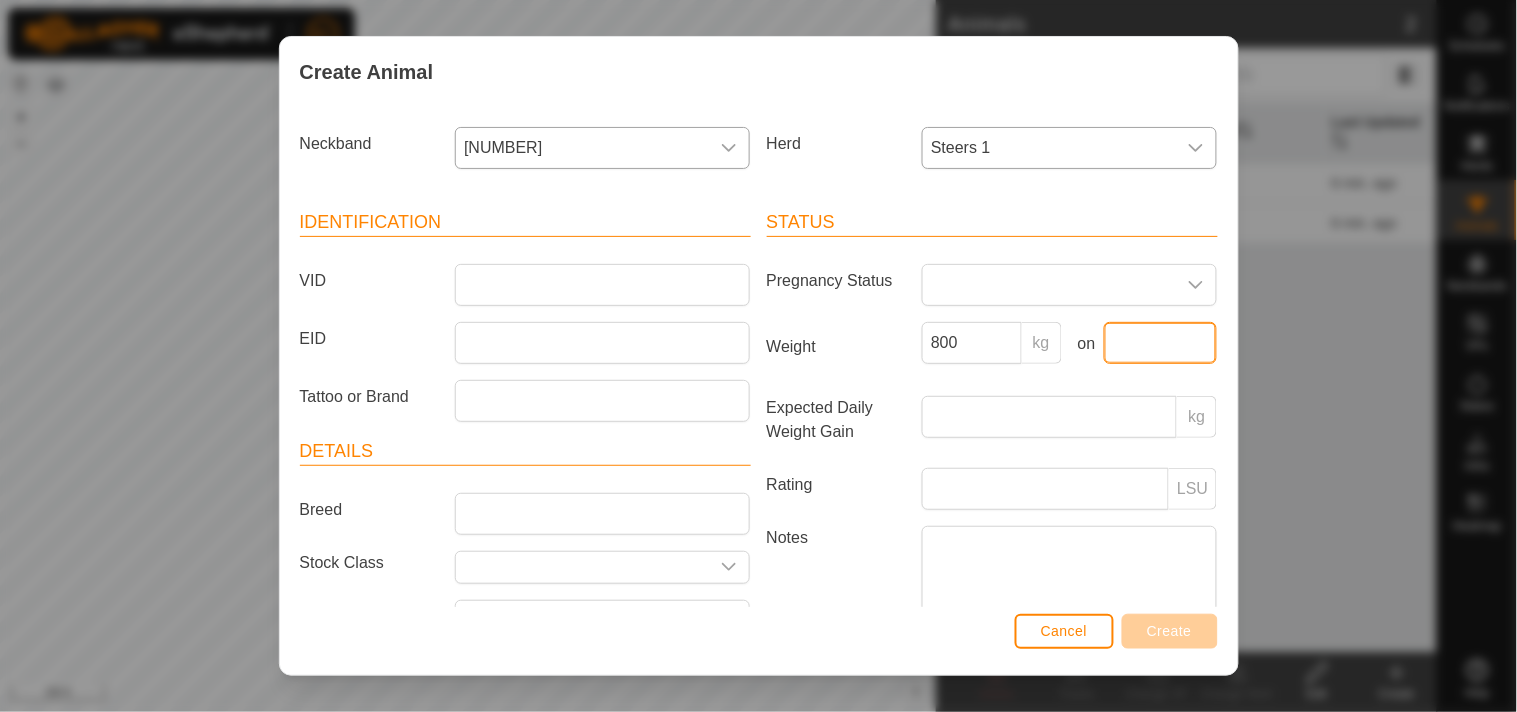 click at bounding box center [1161, 343] 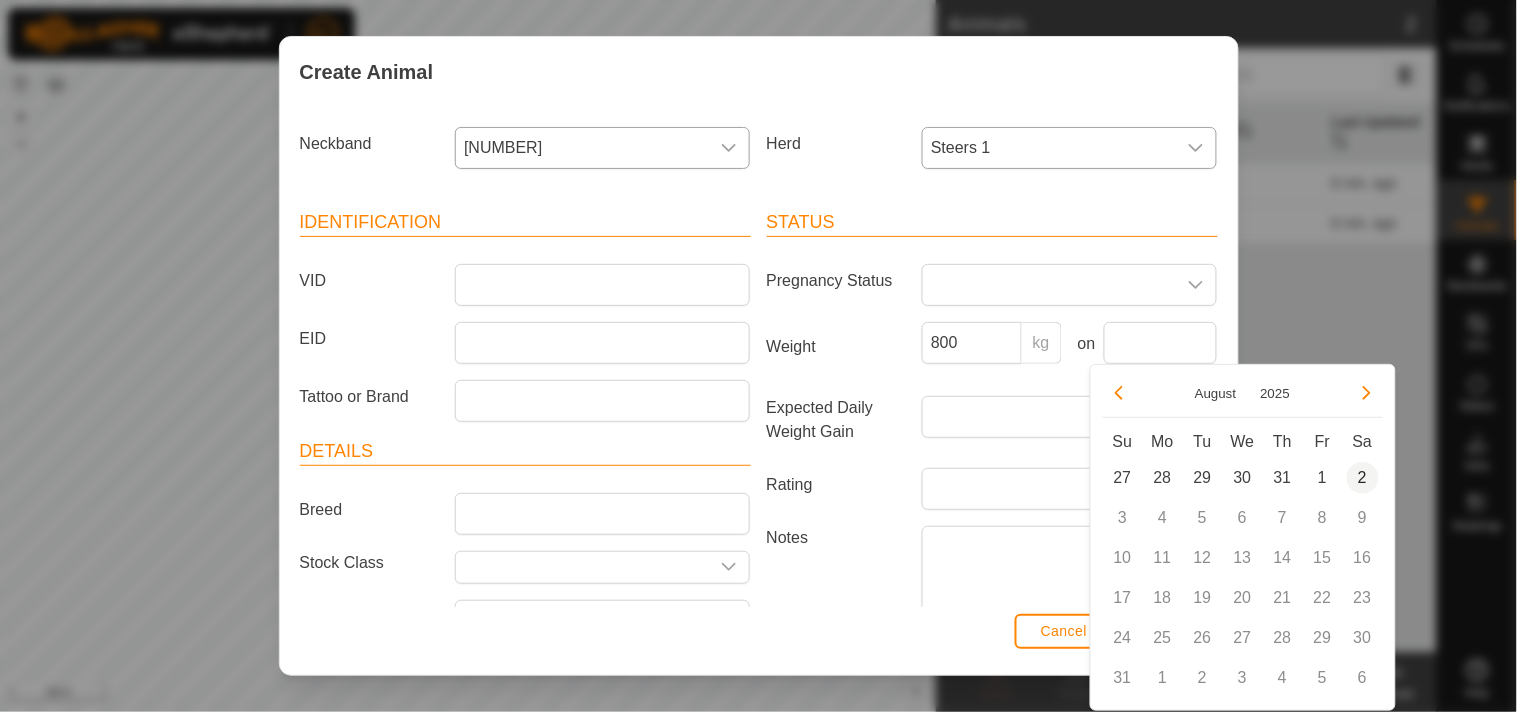 click on "2" at bounding box center (1363, 478) 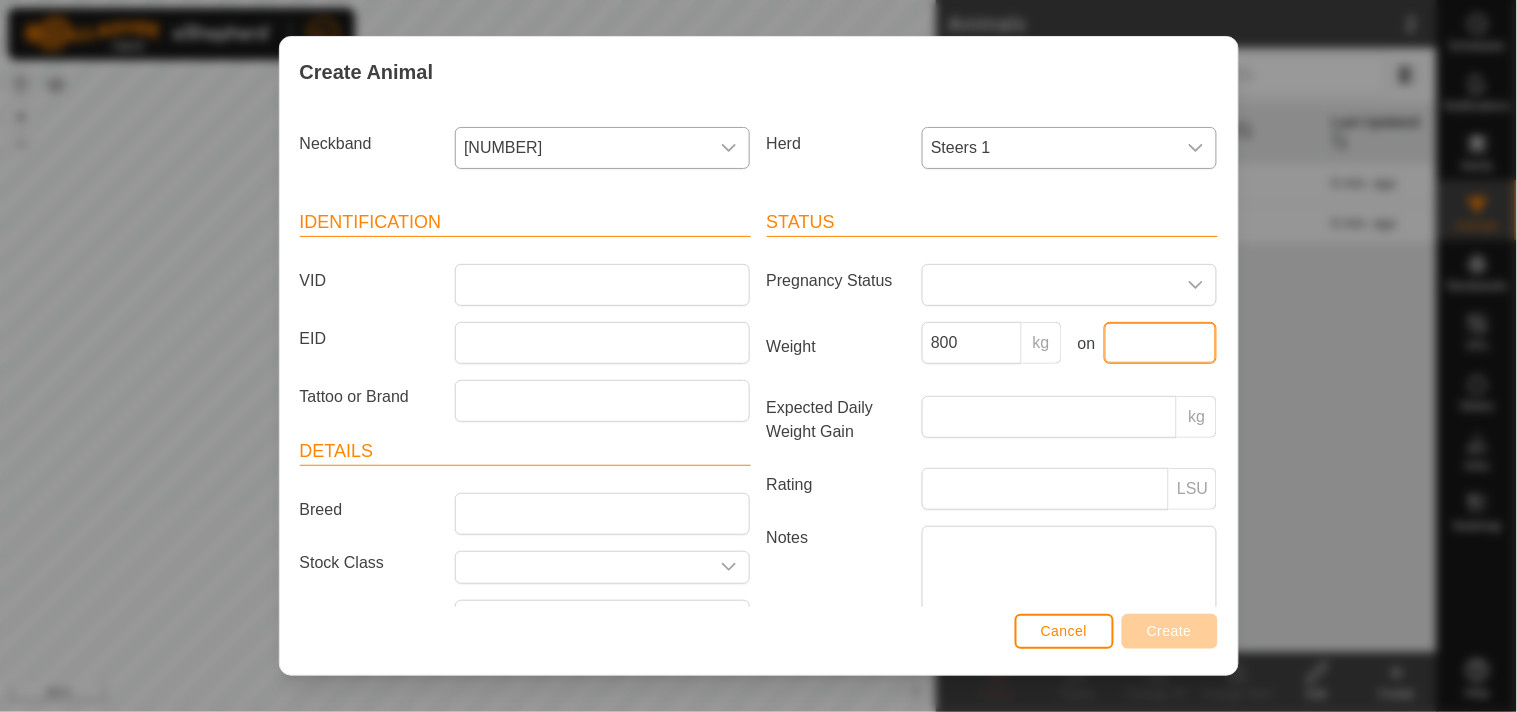 scroll, scrollTop: 0, scrollLeft: 1, axis: horizontal 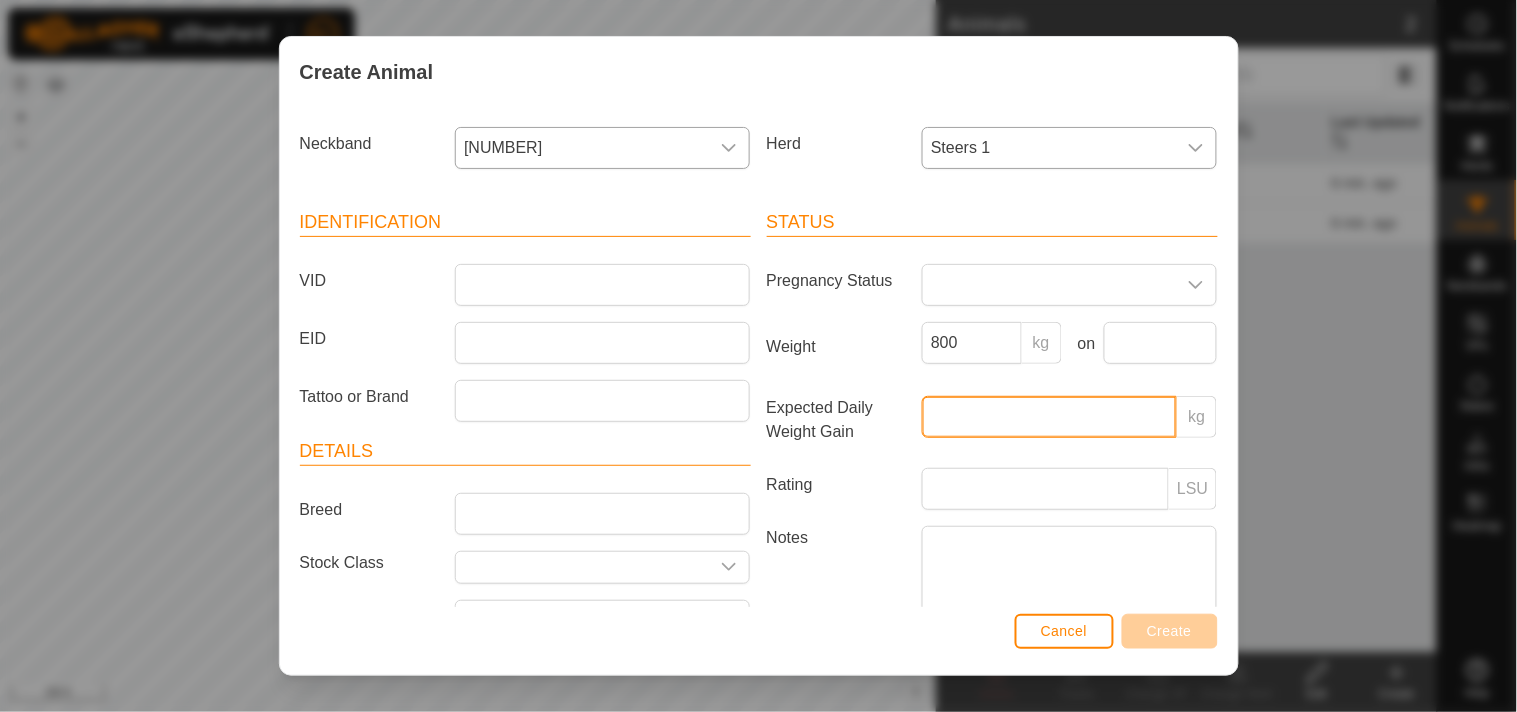 click on "Expected Daily Weight Gain" at bounding box center [1049, 417] 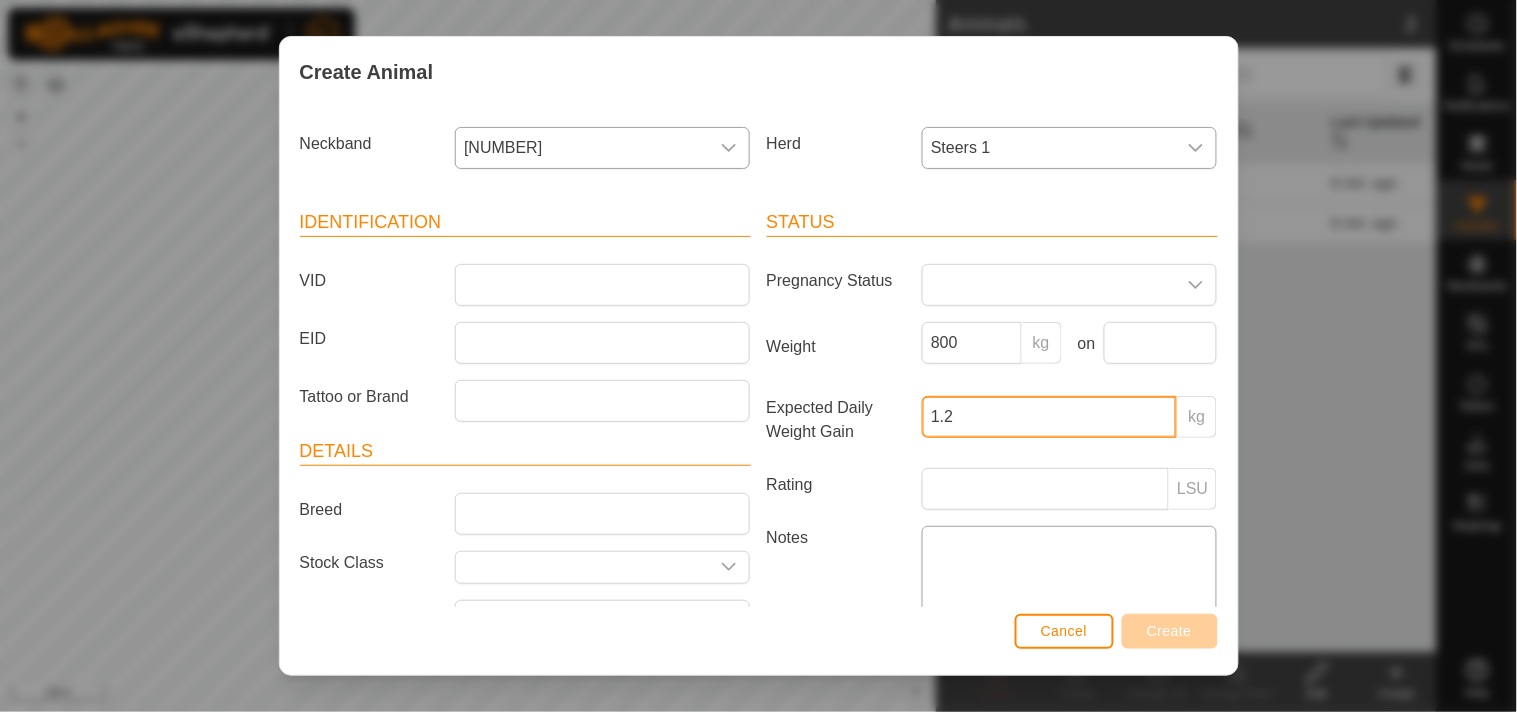 type on "1.2" 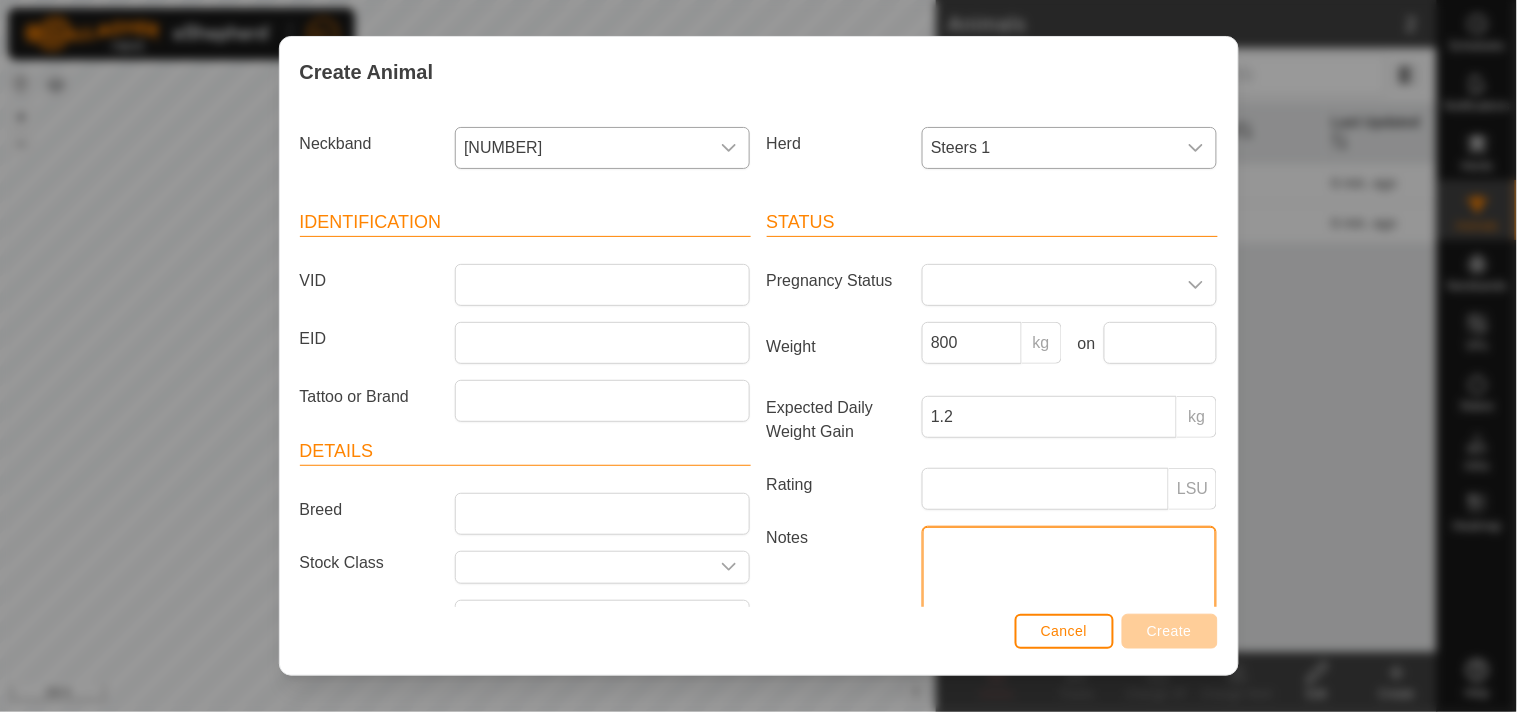 click on "Notes" at bounding box center (1069, 583) 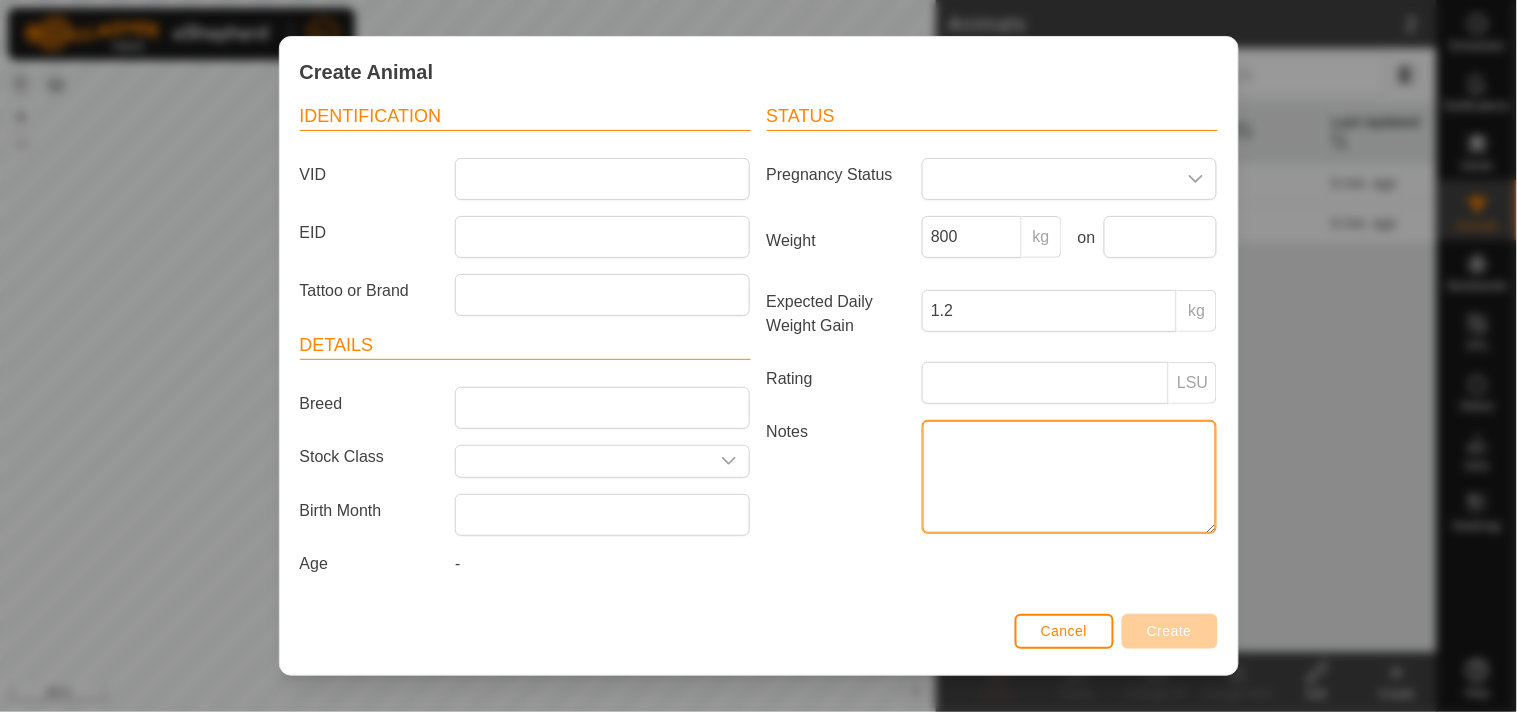 scroll, scrollTop: 107, scrollLeft: 0, axis: vertical 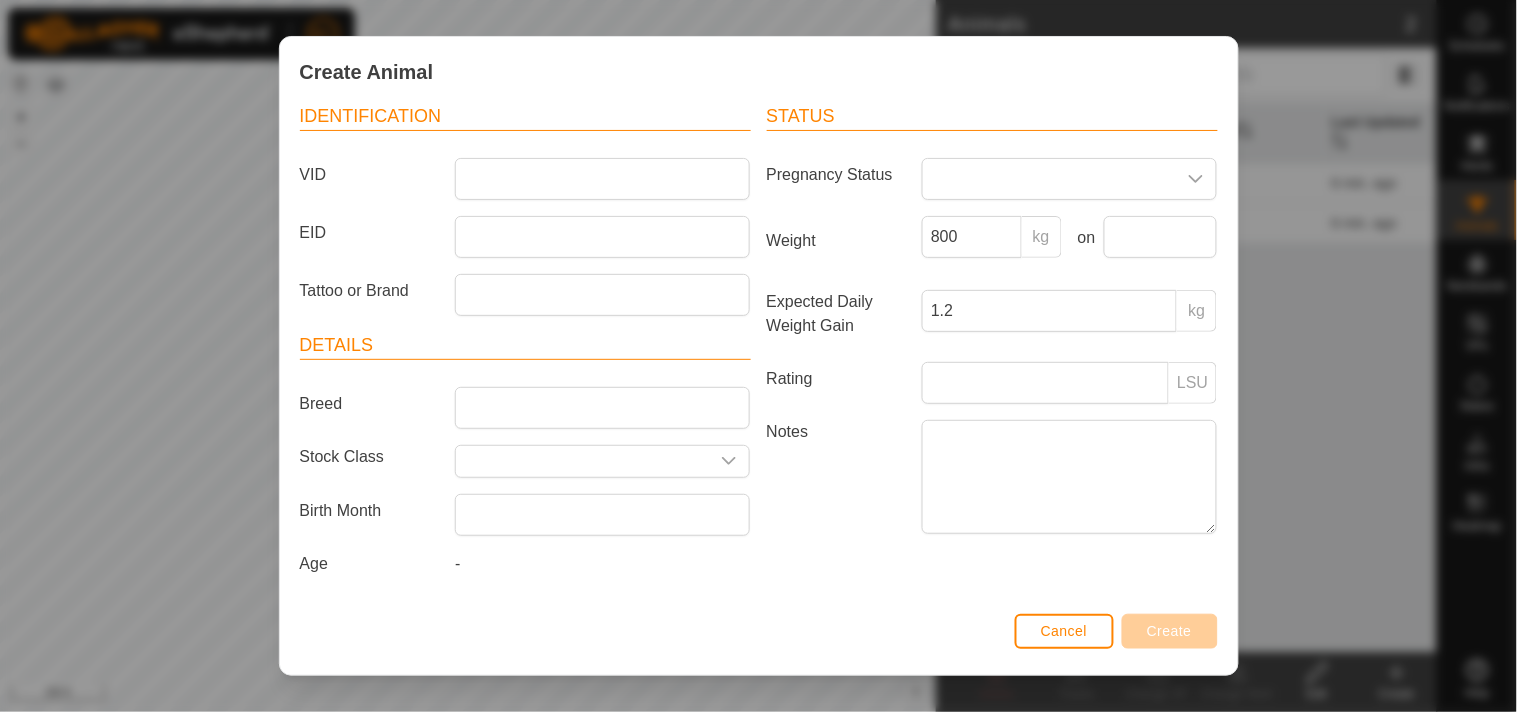 click on "Notes" at bounding box center [992, 480] 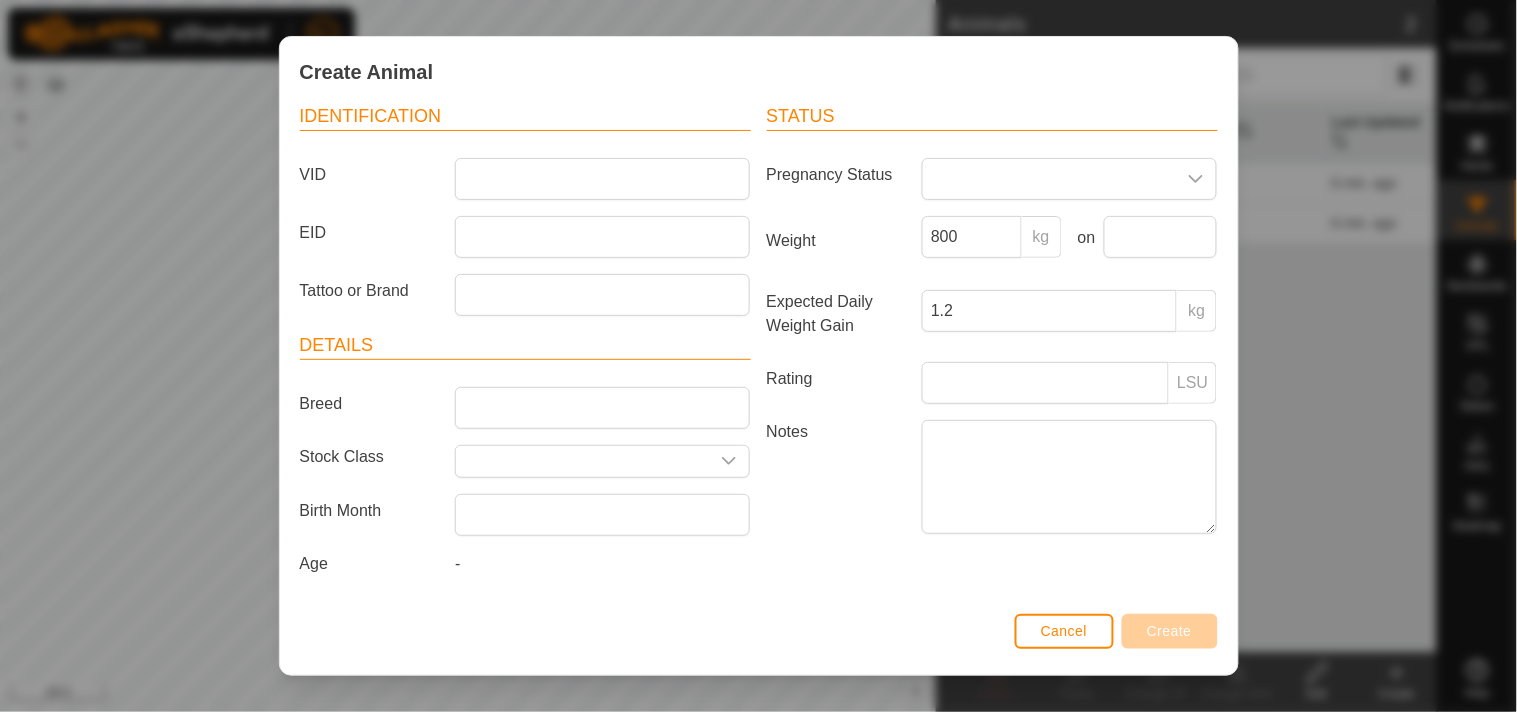 scroll, scrollTop: 0, scrollLeft: 0, axis: both 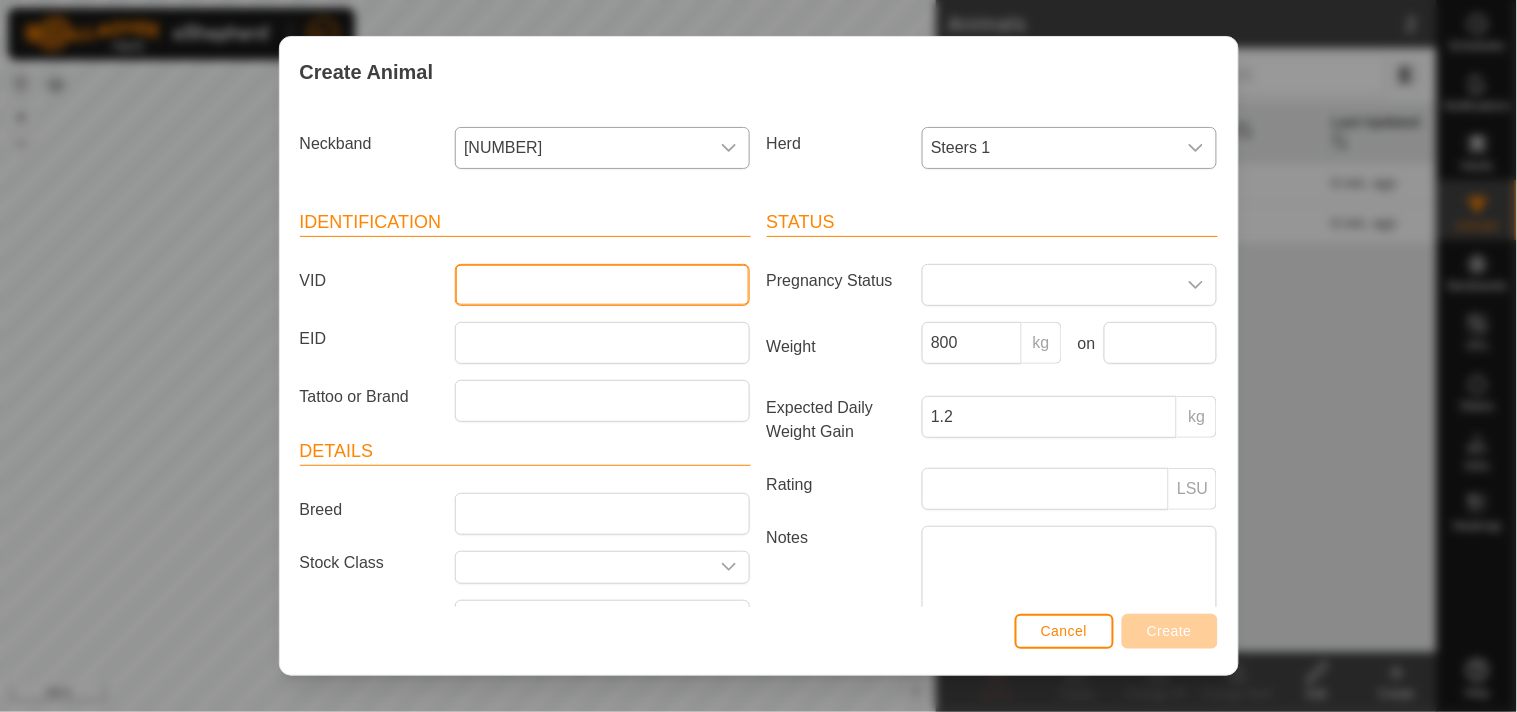 click on "VID" at bounding box center [602, 285] 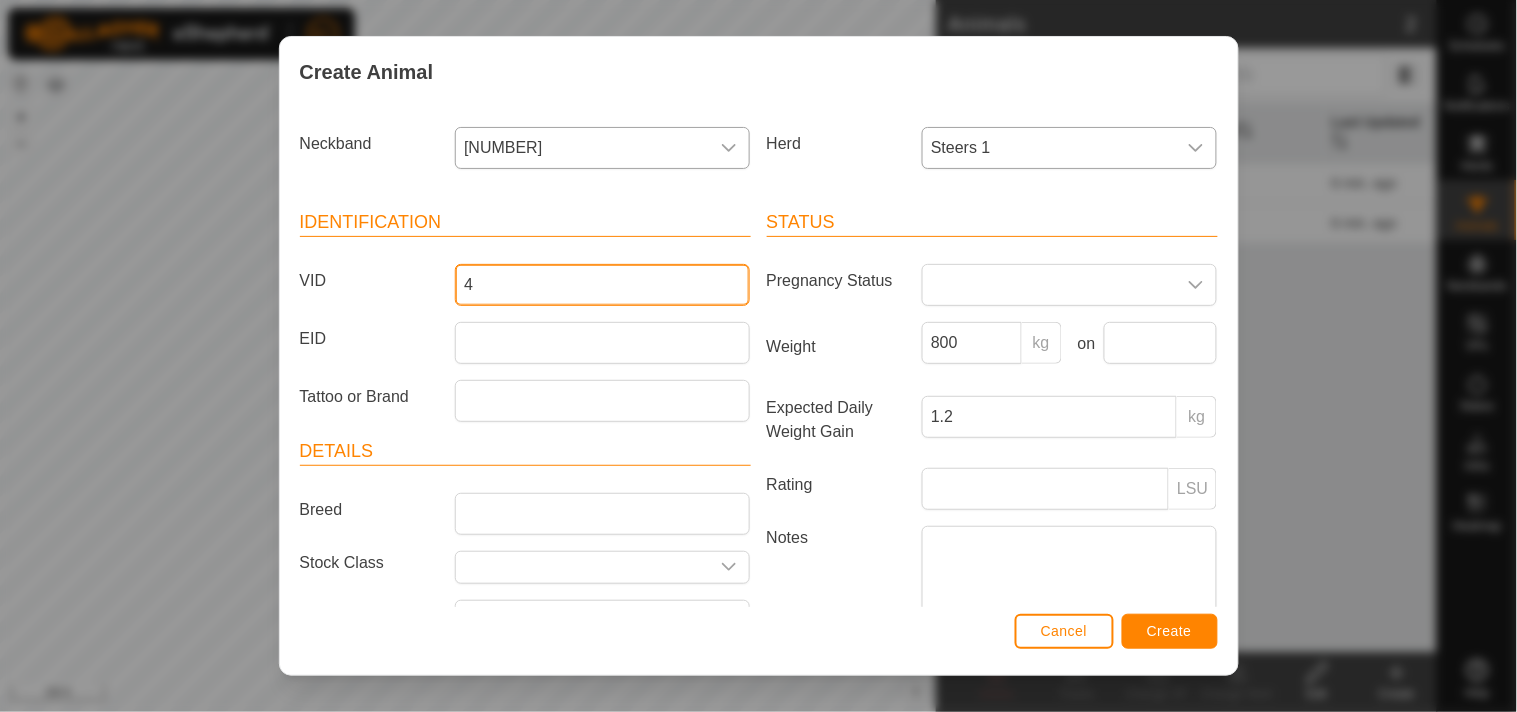 type on "4" 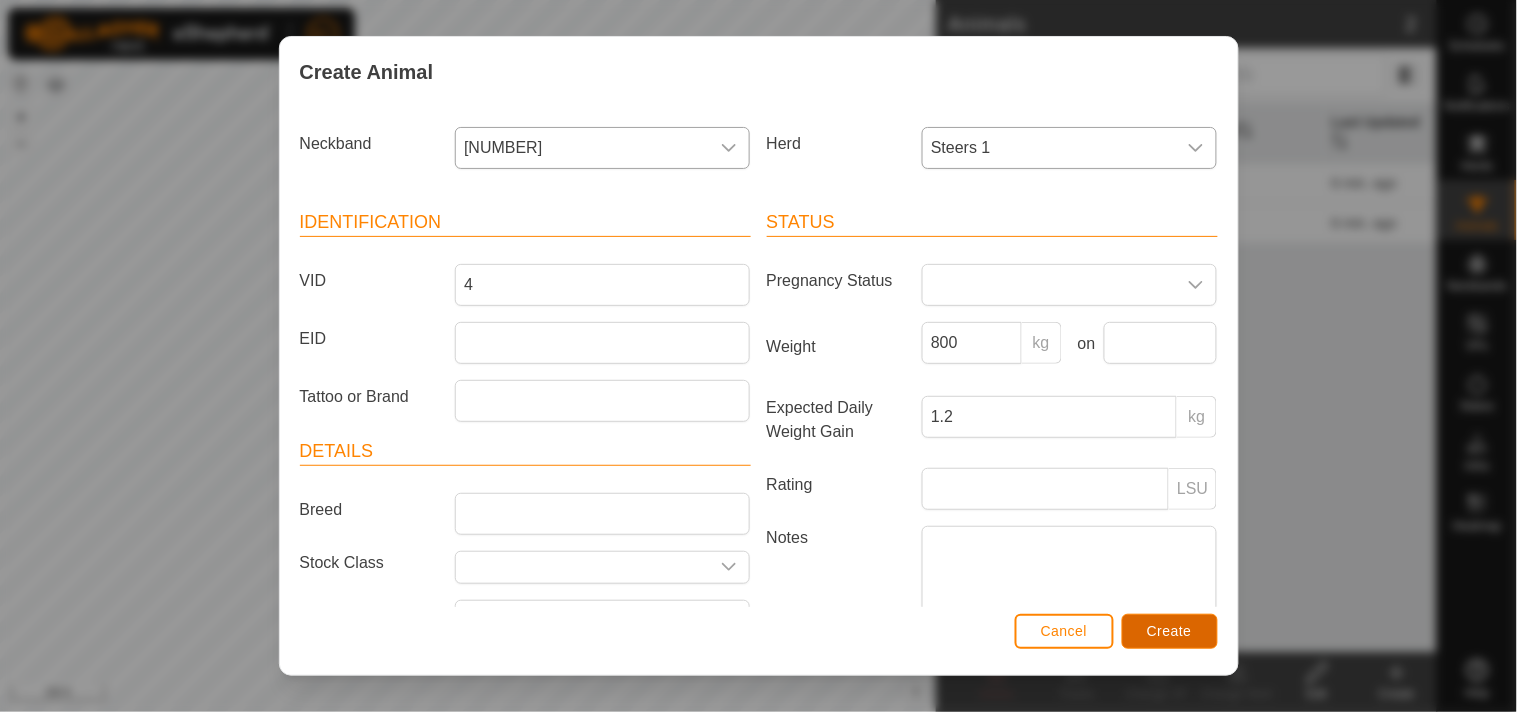 click on "Create" at bounding box center (1170, 631) 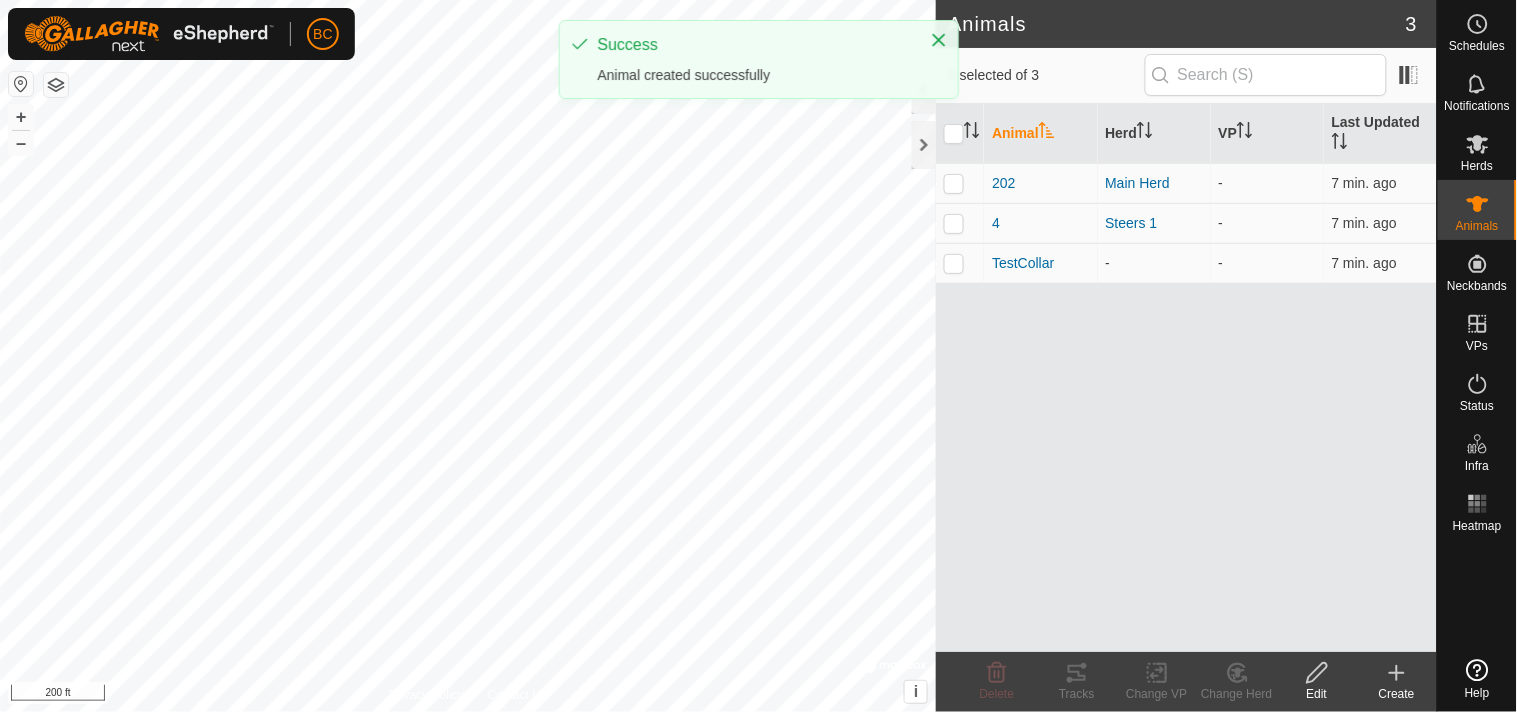drag, startPoint x: 1390, startPoint y: 664, endPoint x: 1381, endPoint y: 654, distance: 13.453624 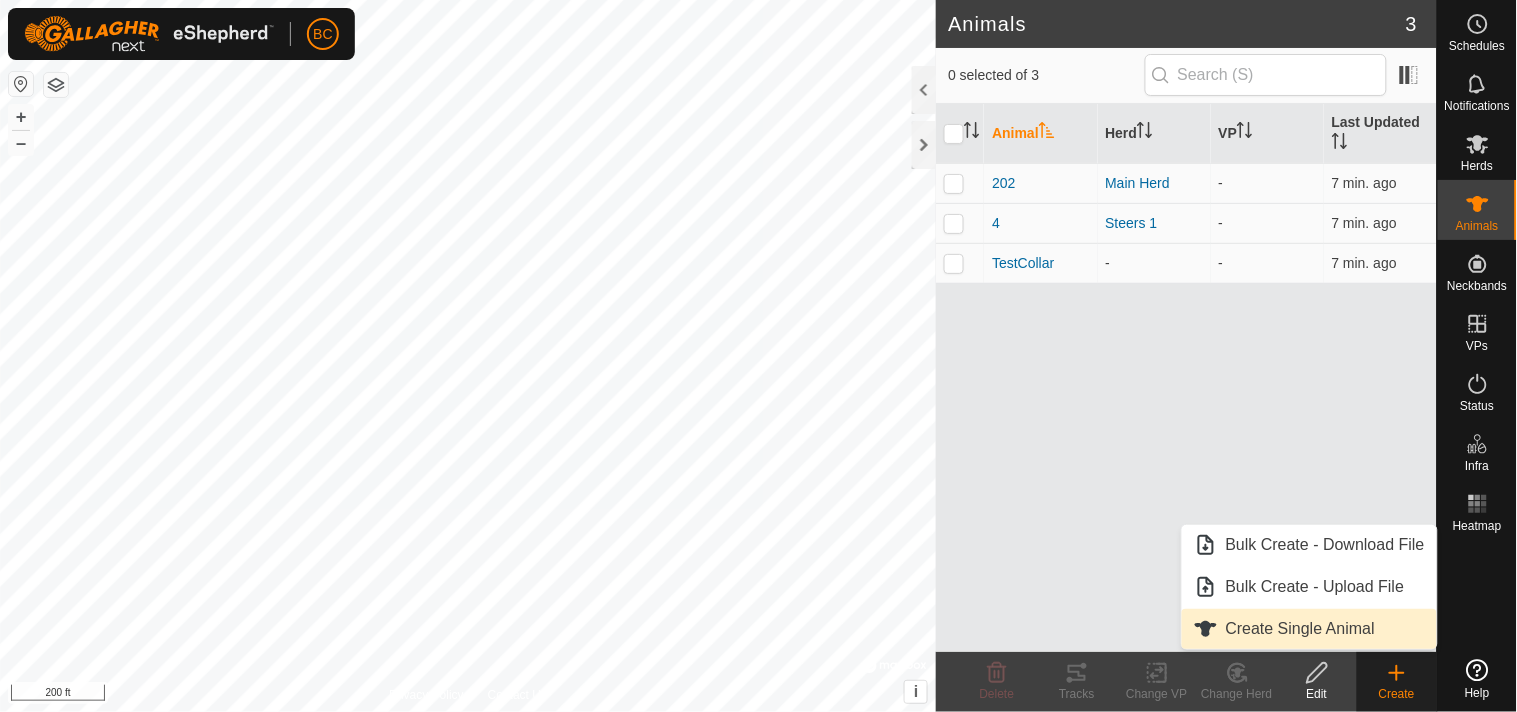 drag, startPoint x: 1253, startPoint y: 632, endPoint x: 1236, endPoint y: 611, distance: 27.018513 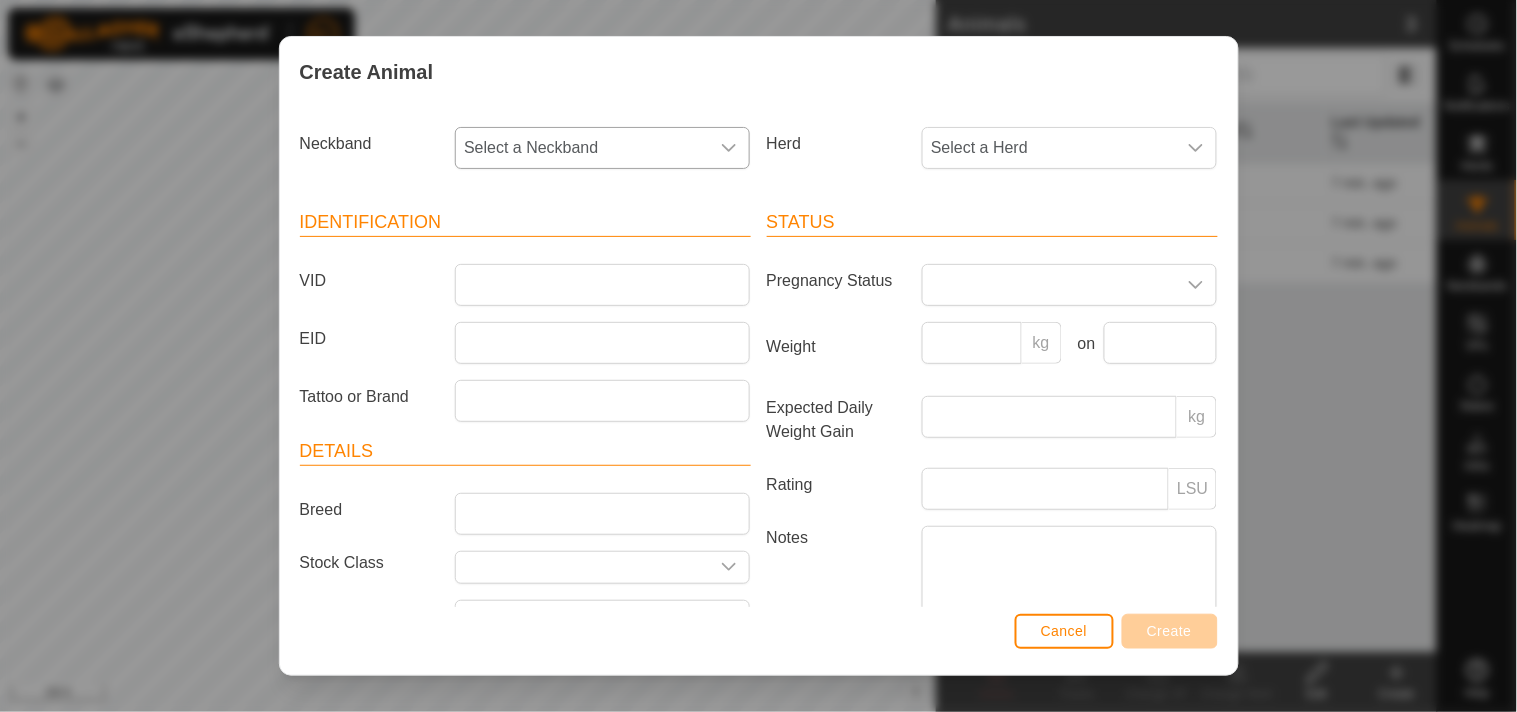 click on "Select a Neckband" at bounding box center [582, 148] 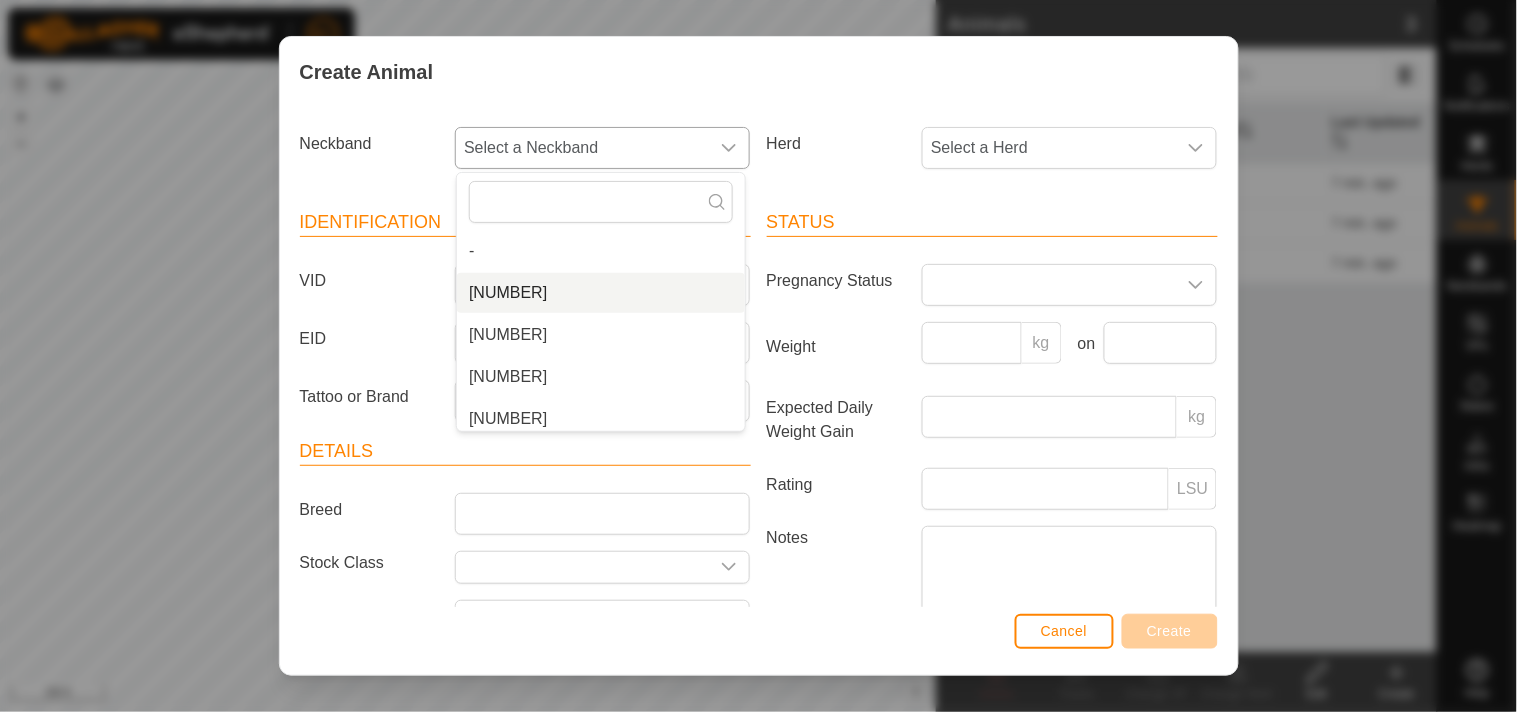 click on "[NUMBER]" at bounding box center (601, 293) 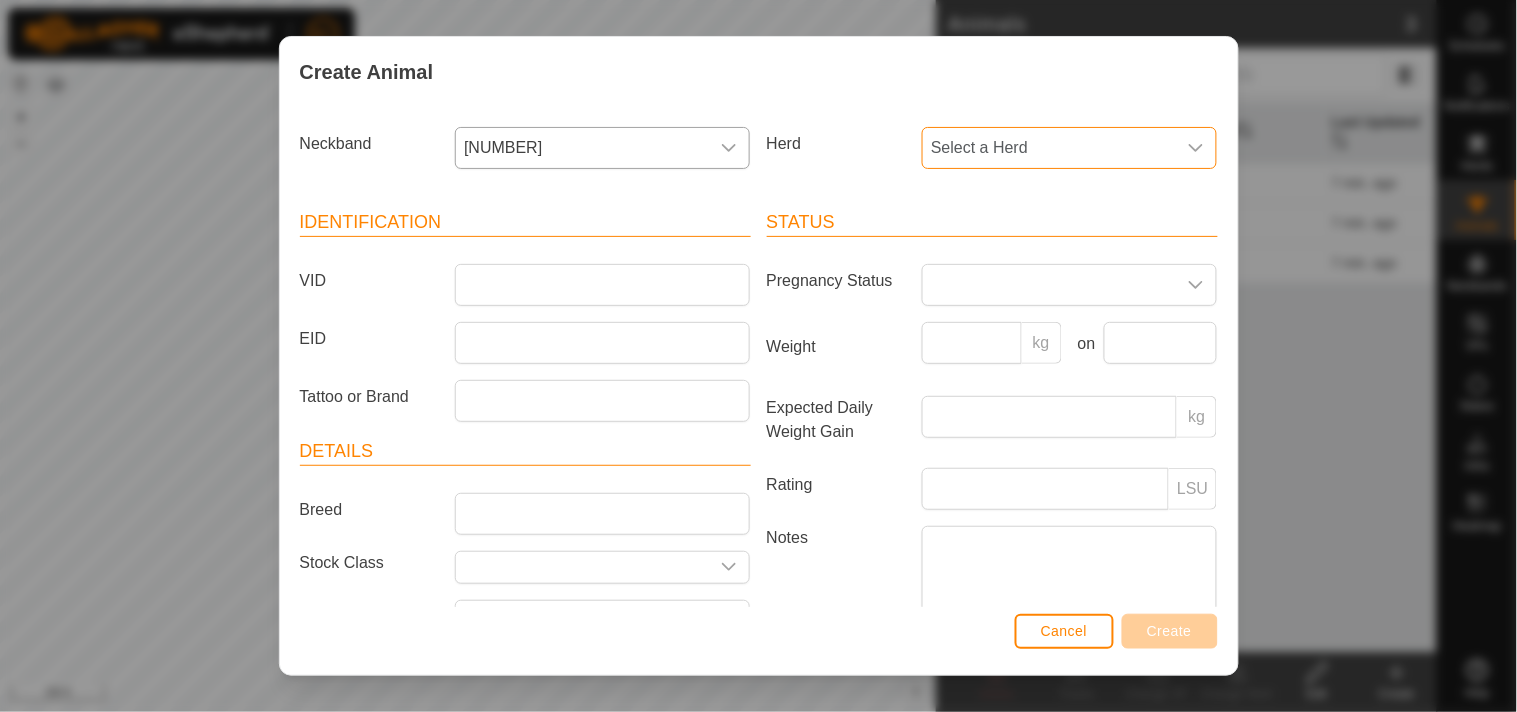 click on "Select a Herd" at bounding box center [1049, 148] 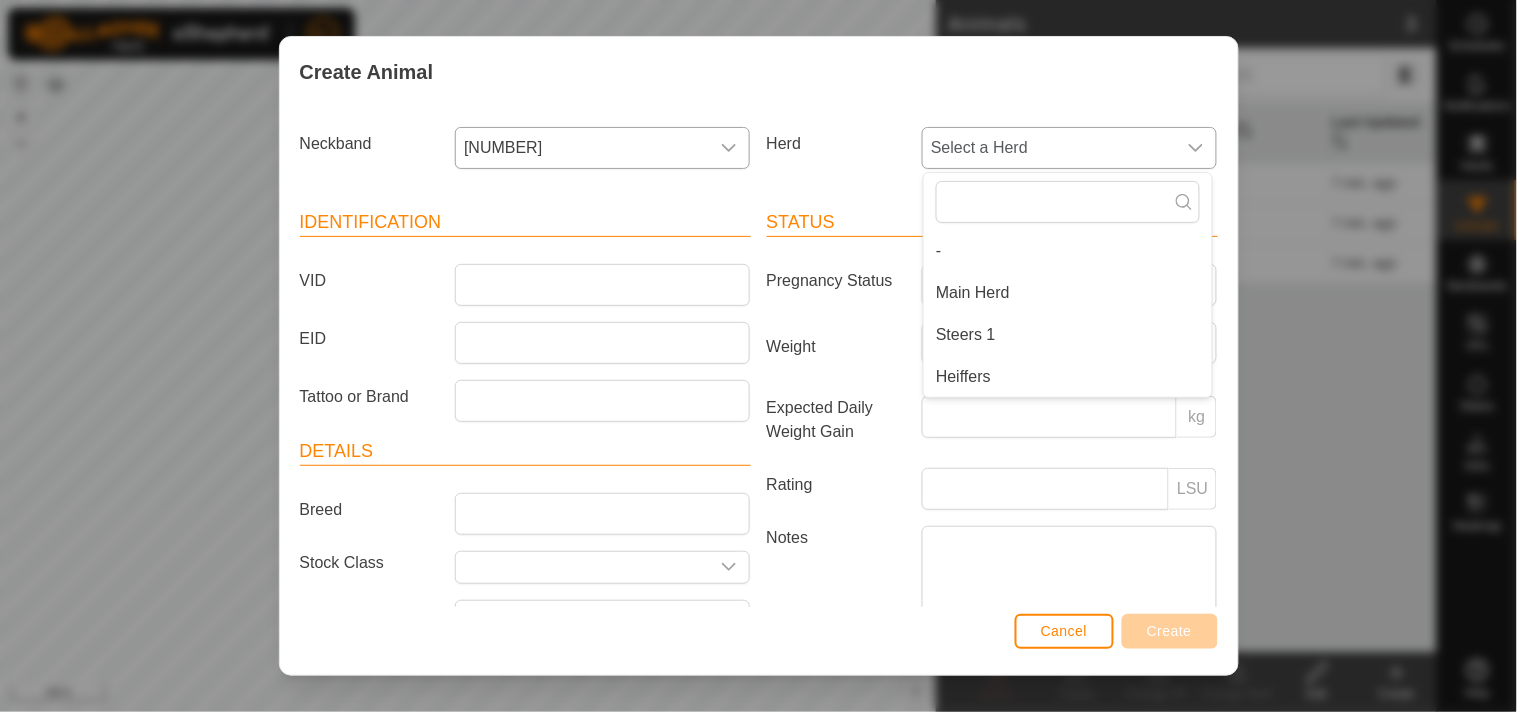 click on "Main Herd" at bounding box center [1068, 293] 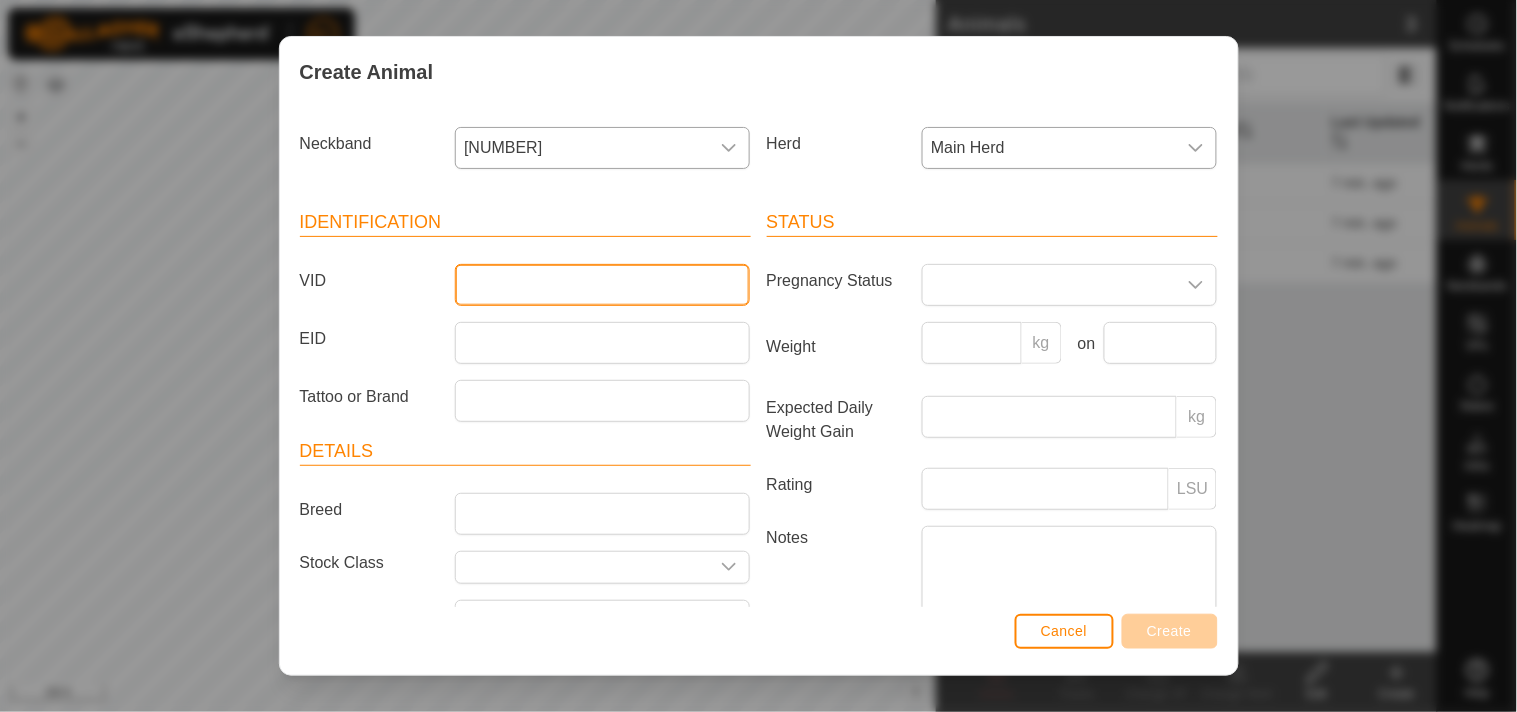 click on "VID" at bounding box center (602, 285) 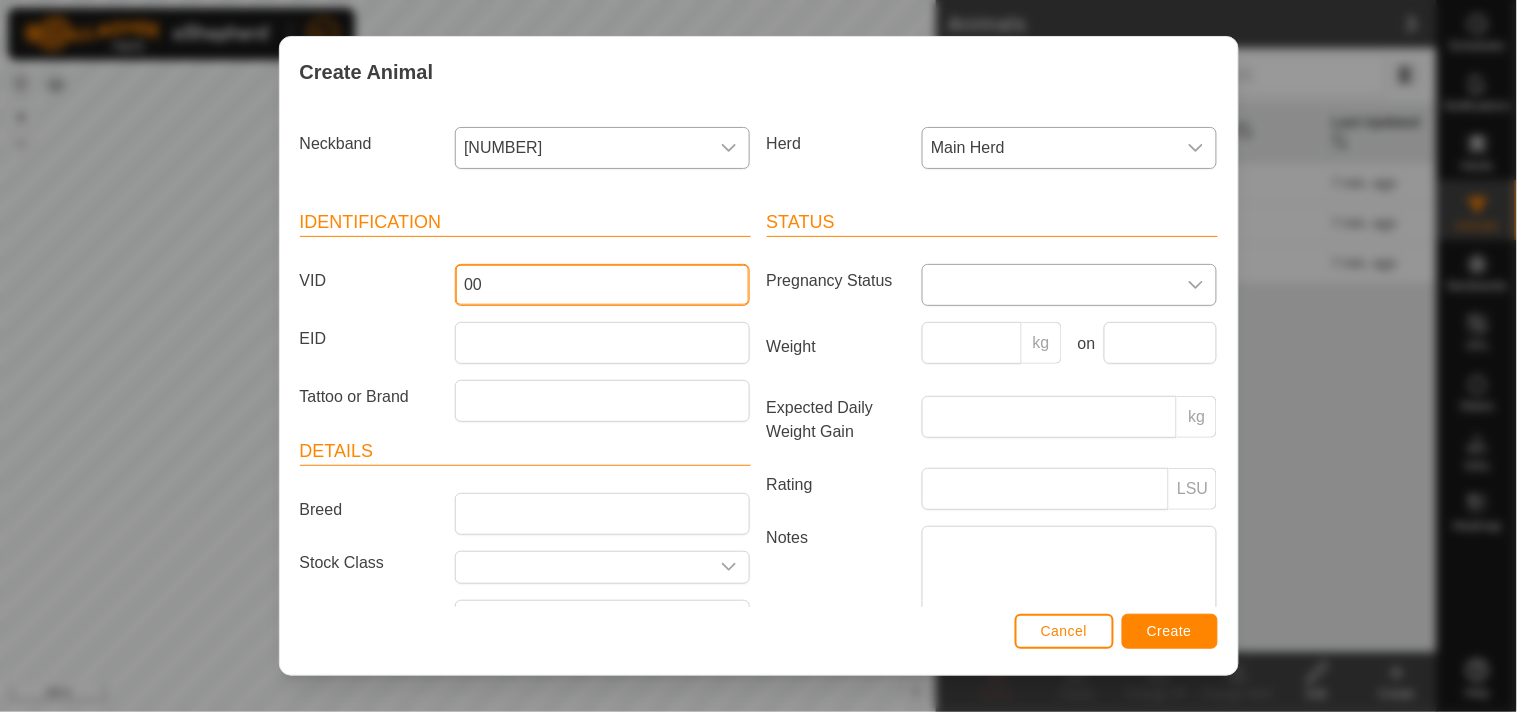 type on "00" 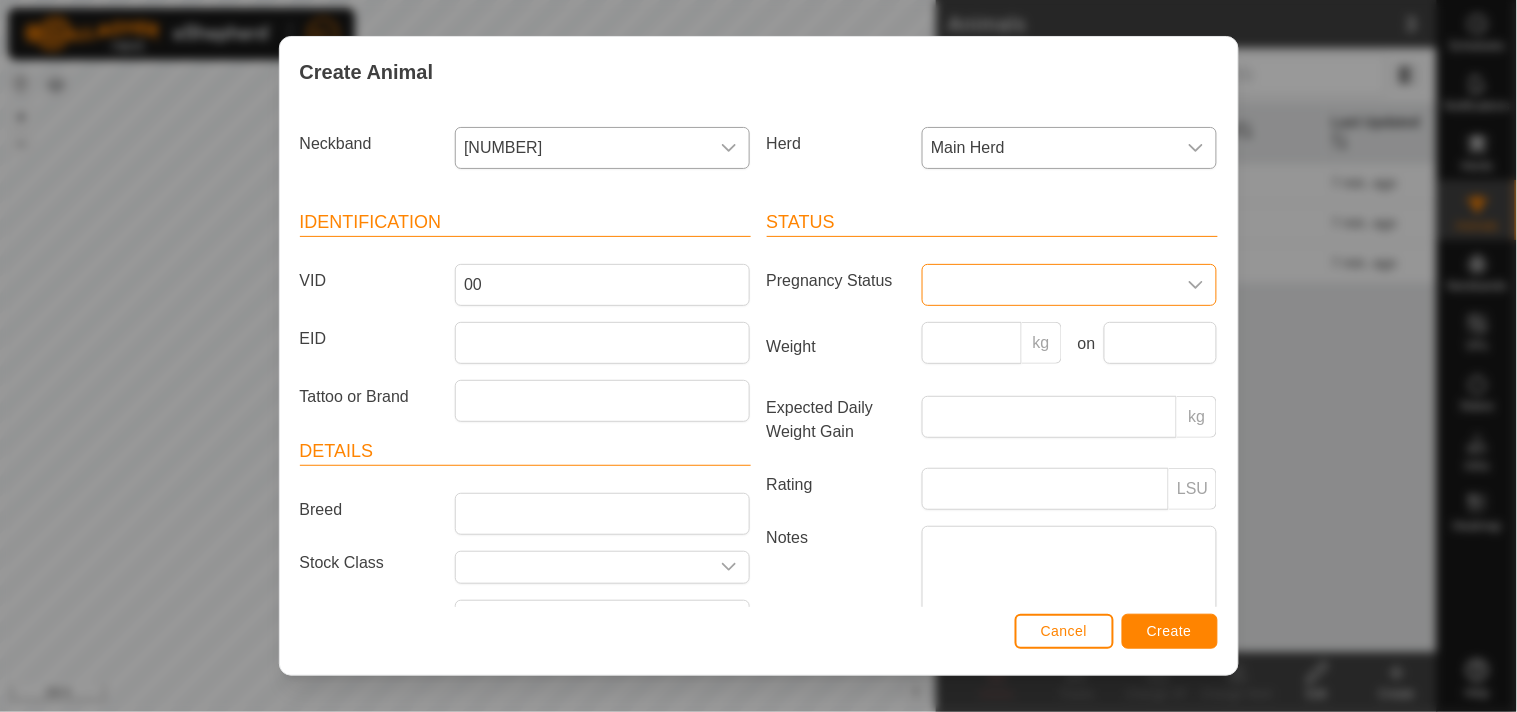 click at bounding box center [1049, 285] 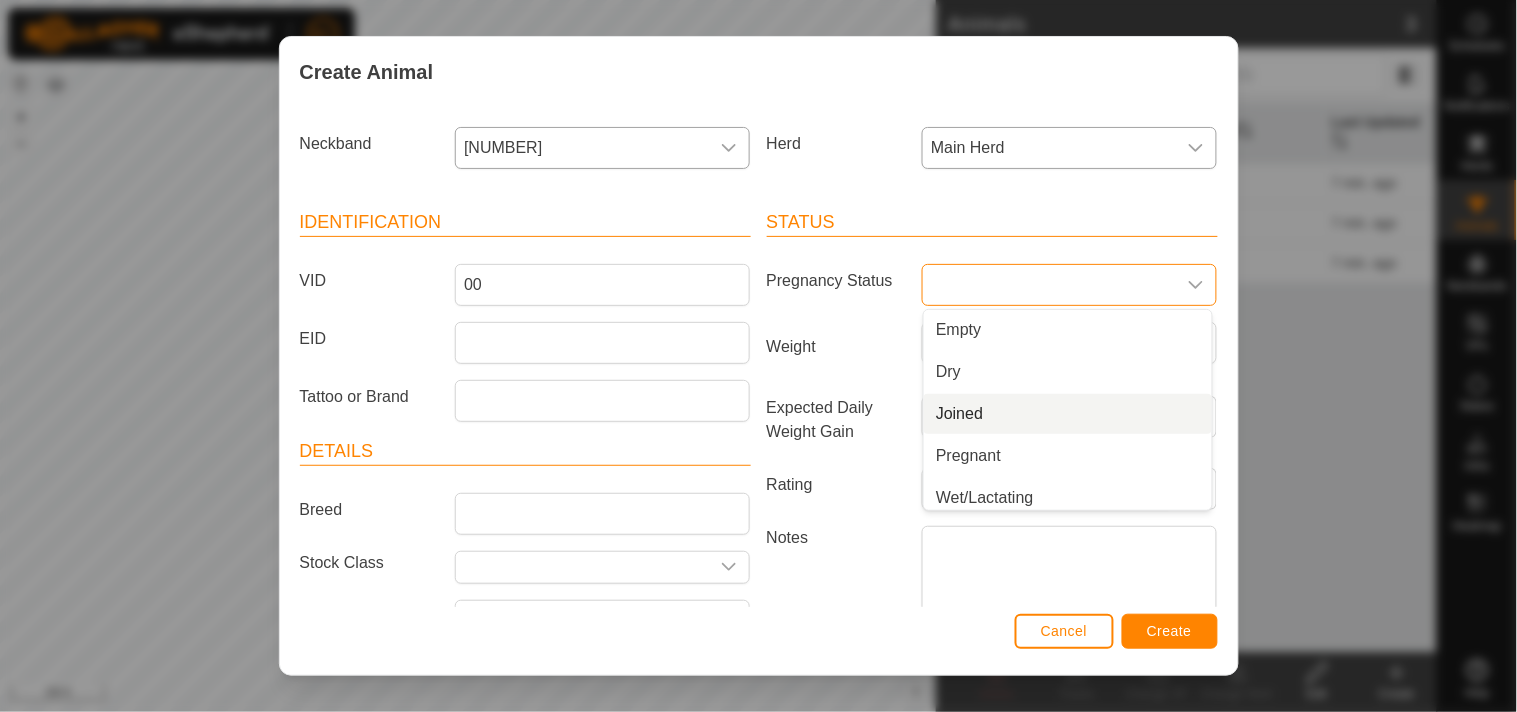 click on "Joined" at bounding box center [1068, 414] 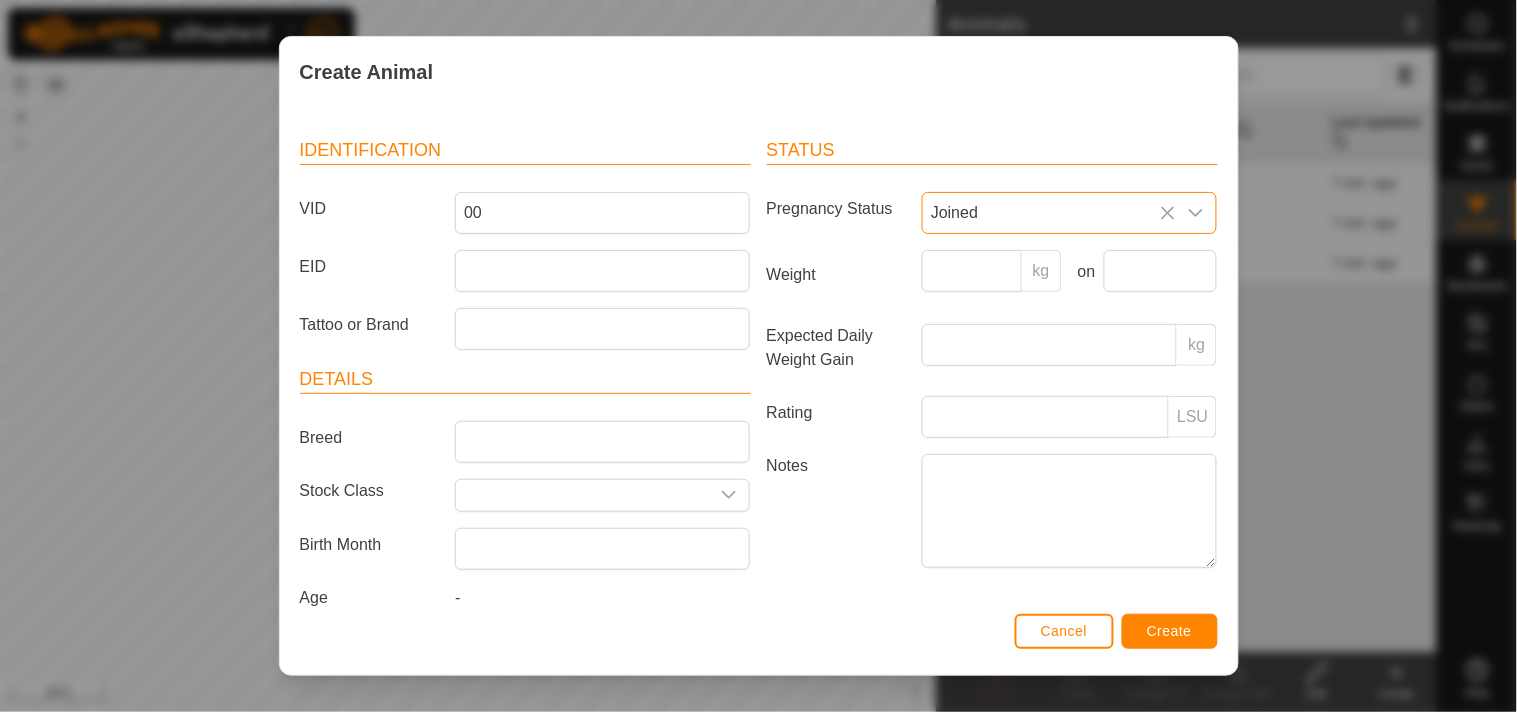 scroll, scrollTop: 107, scrollLeft: 0, axis: vertical 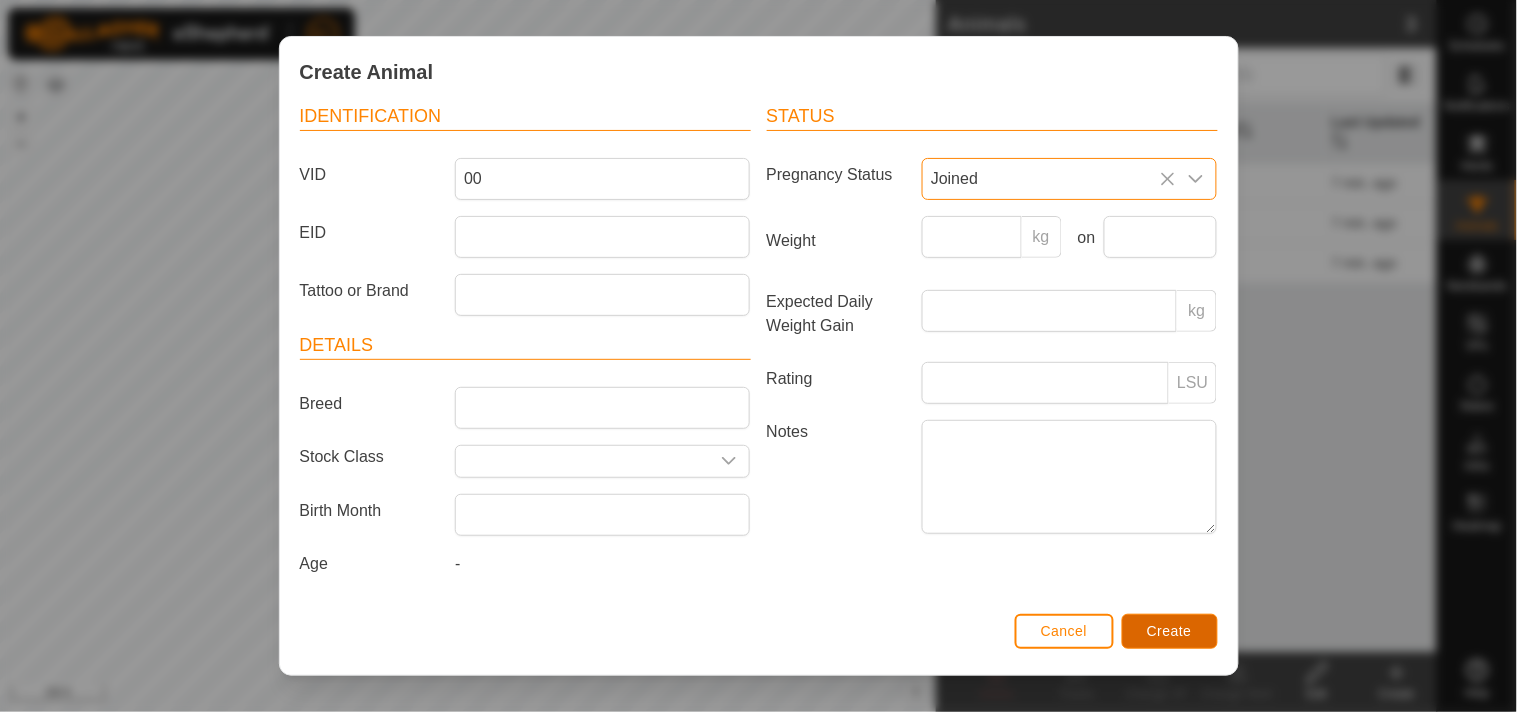 click on "Create" at bounding box center (1170, 631) 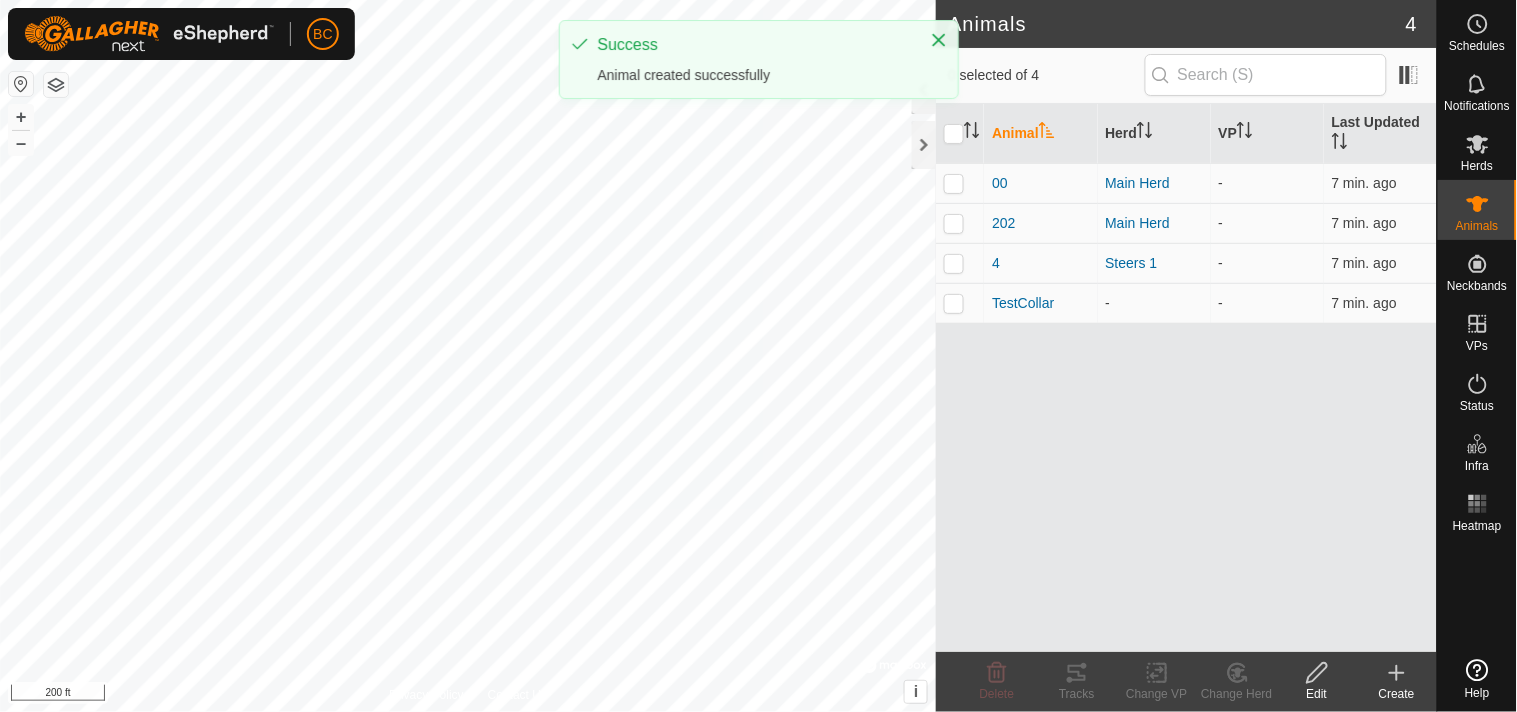 click 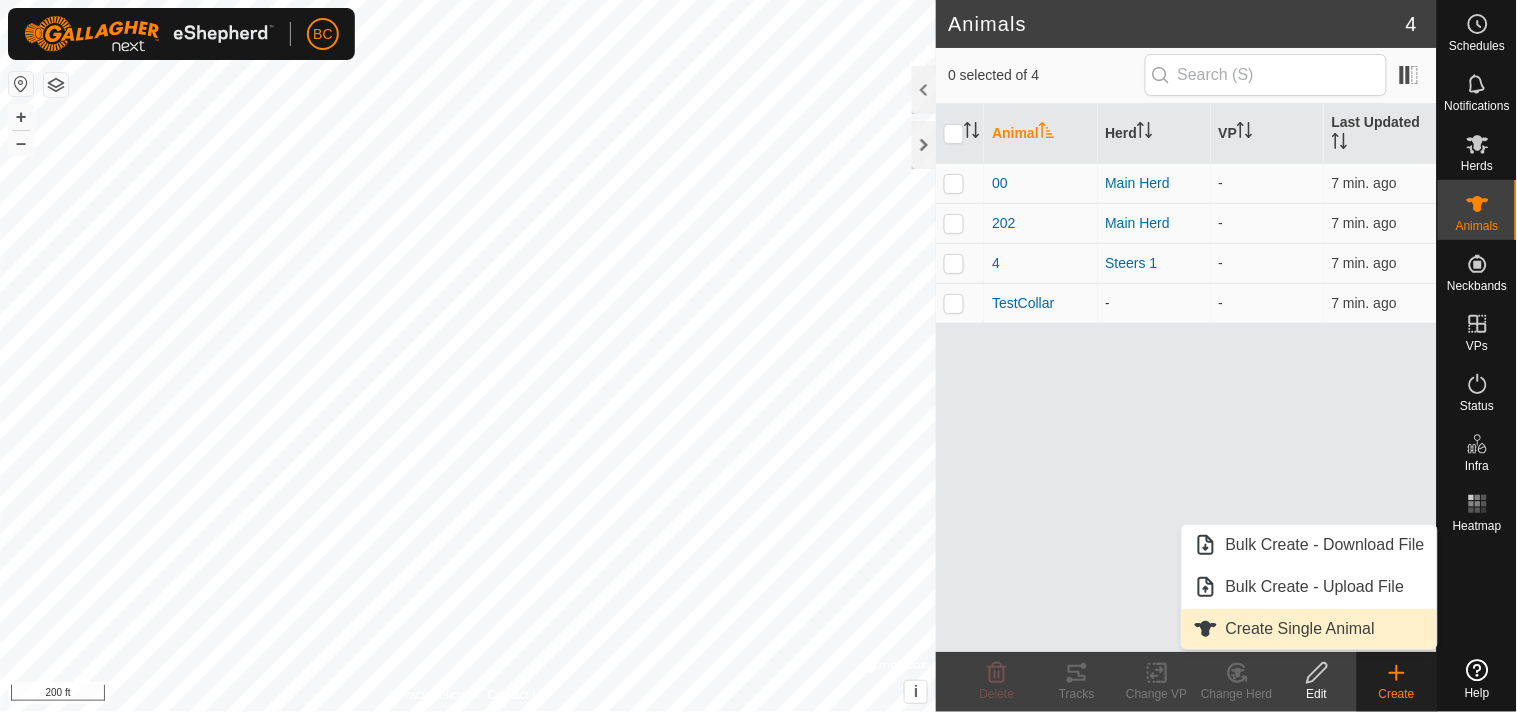 click on "Create Single Animal" at bounding box center [1309, 629] 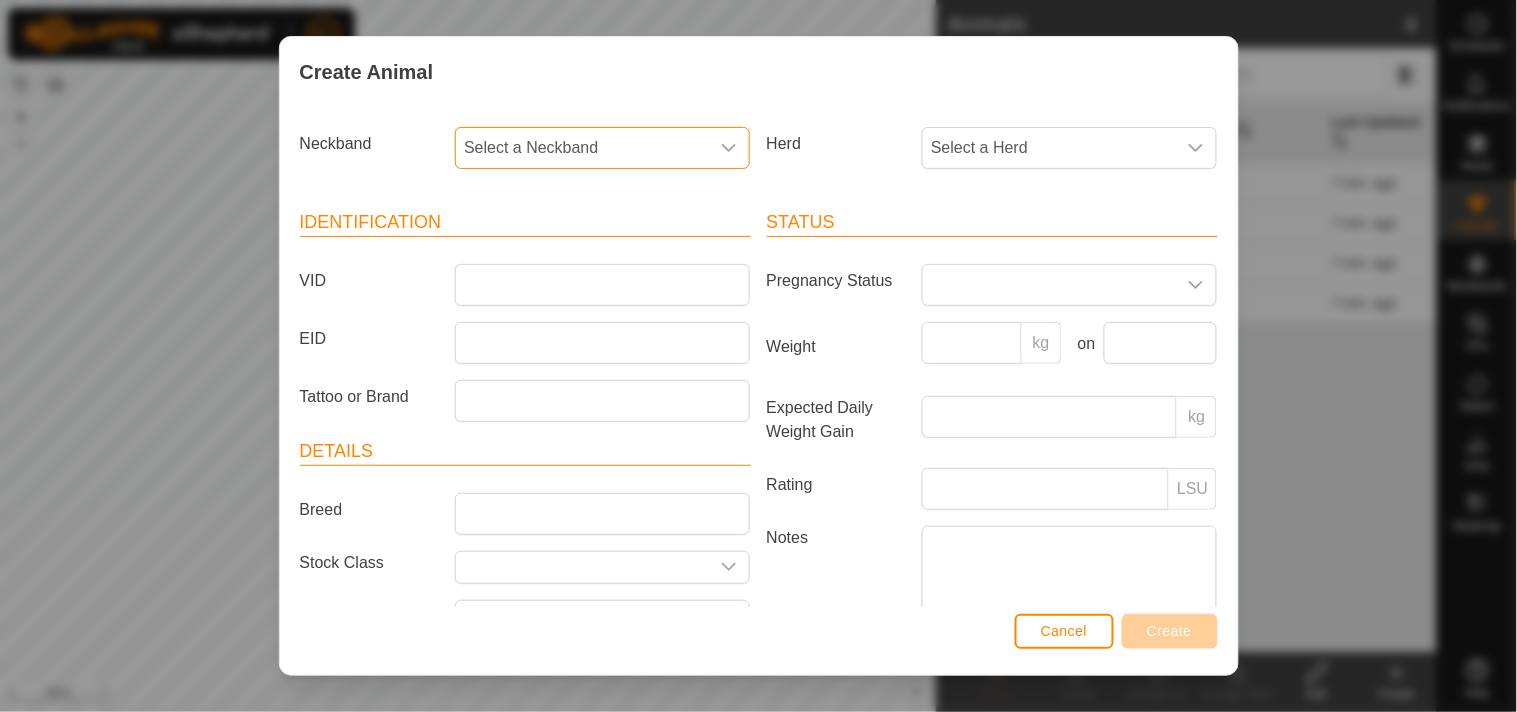 click on "Select a Neckband" at bounding box center [582, 148] 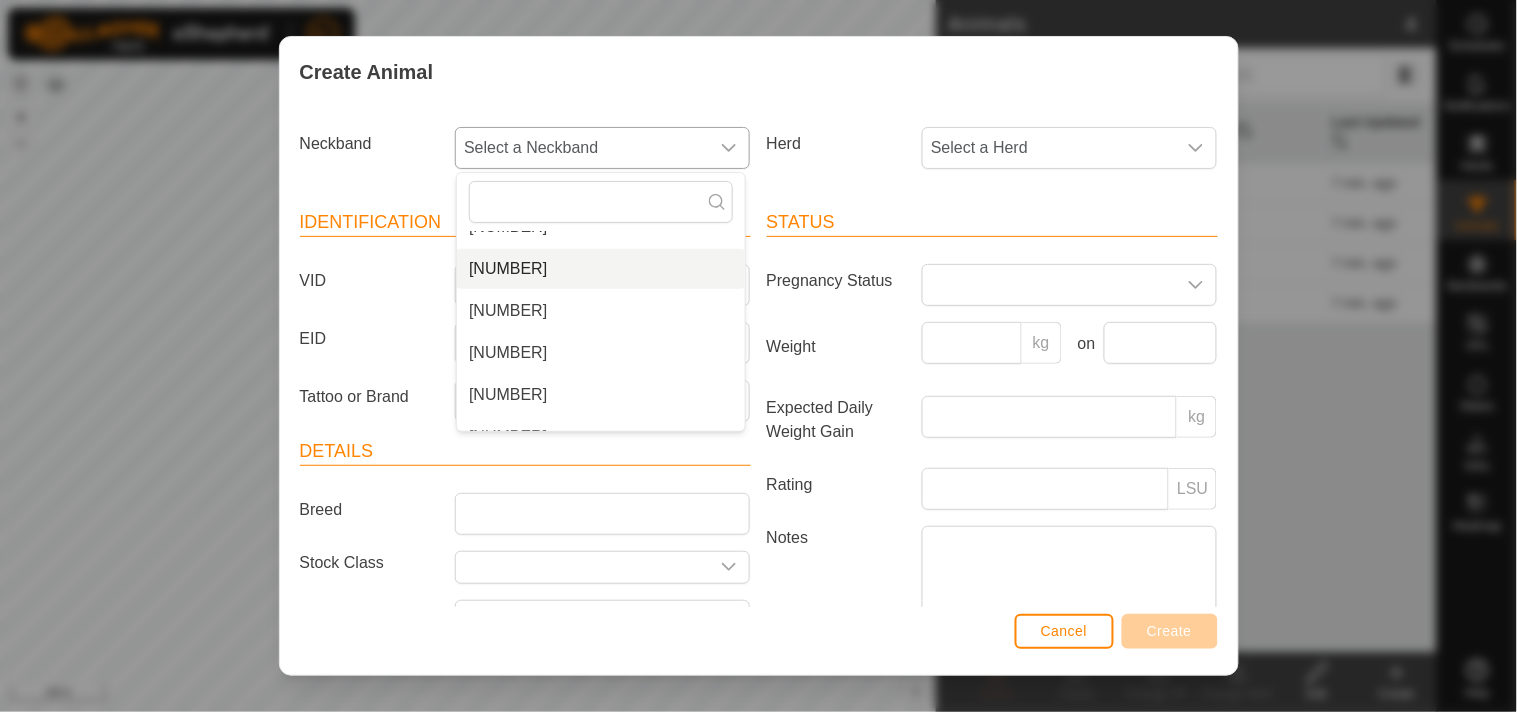 scroll, scrollTop: 222, scrollLeft: 0, axis: vertical 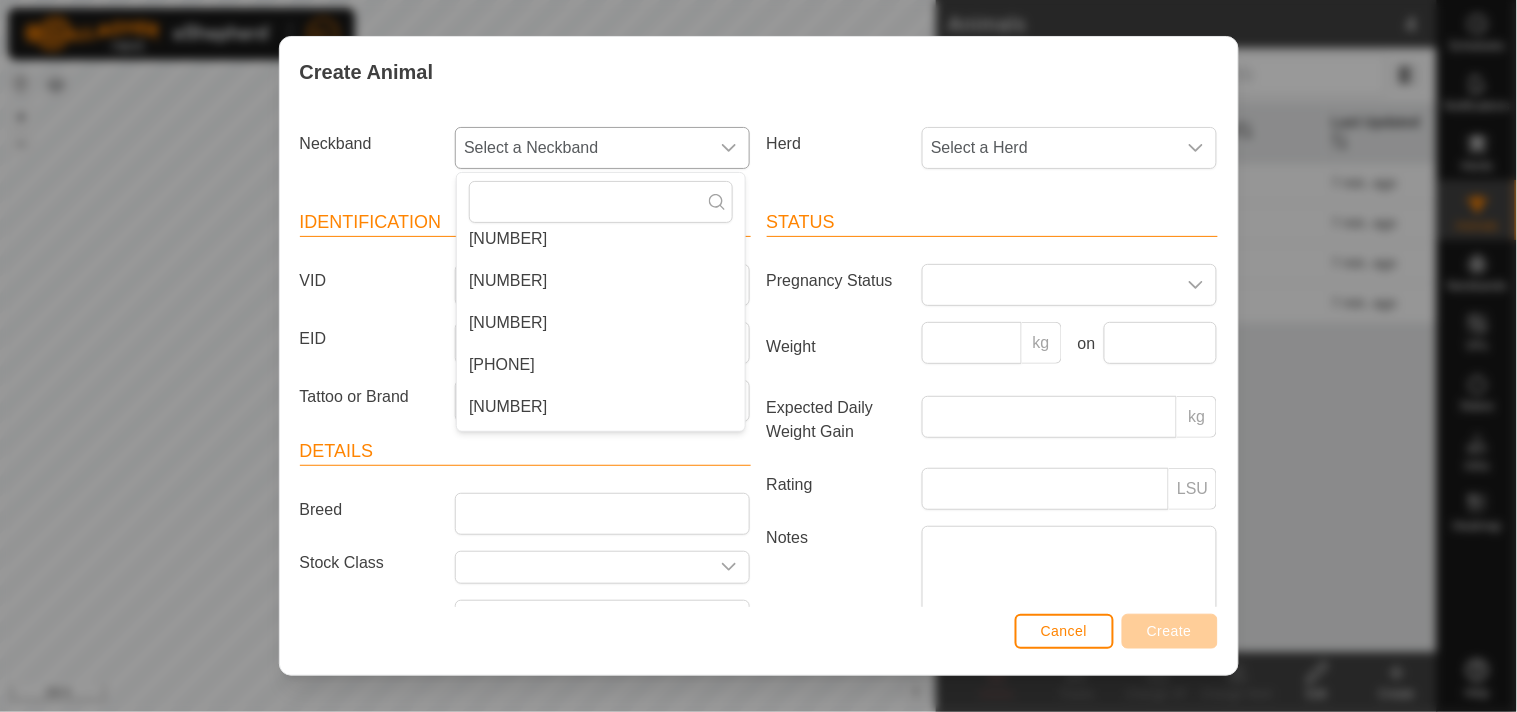 click on "[PHONE]" at bounding box center (601, 365) 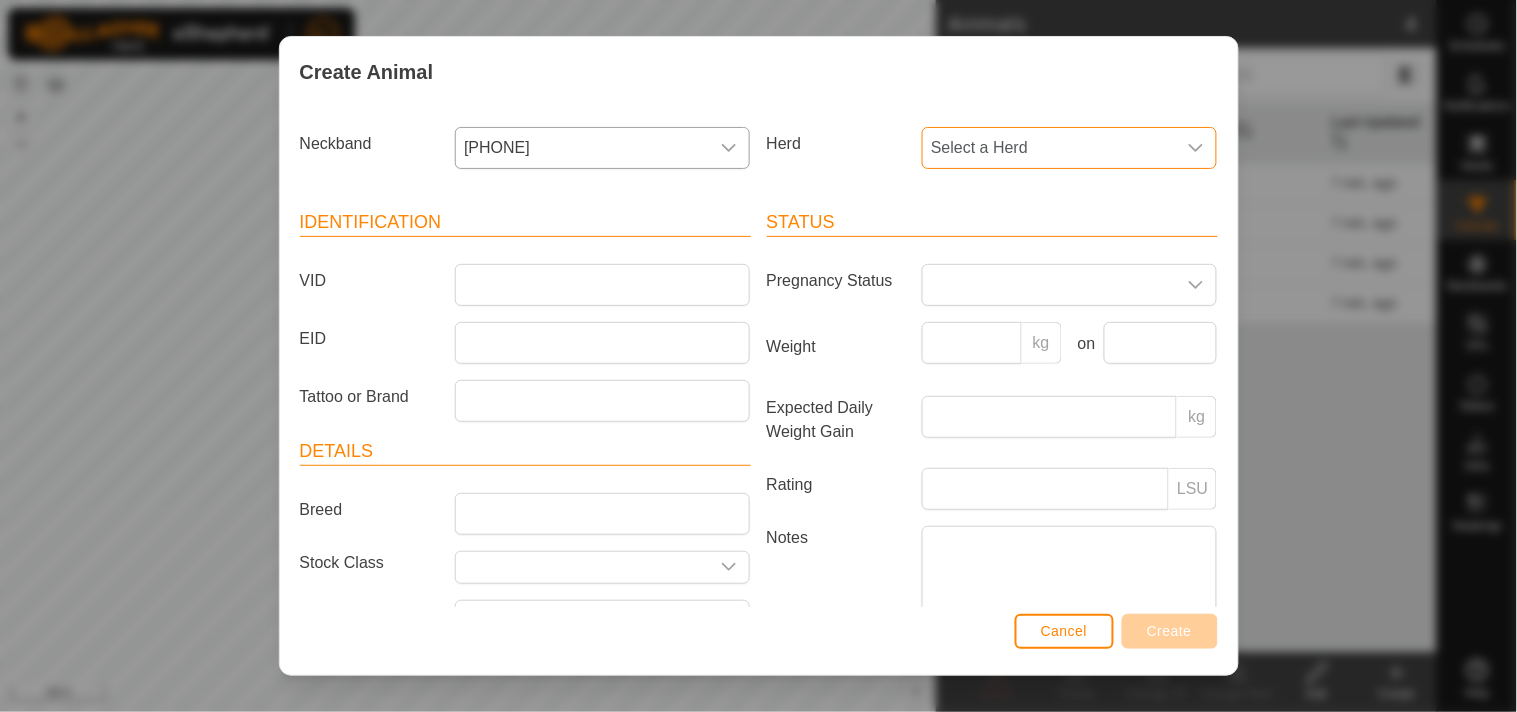 click on "Select a Herd" at bounding box center (1049, 148) 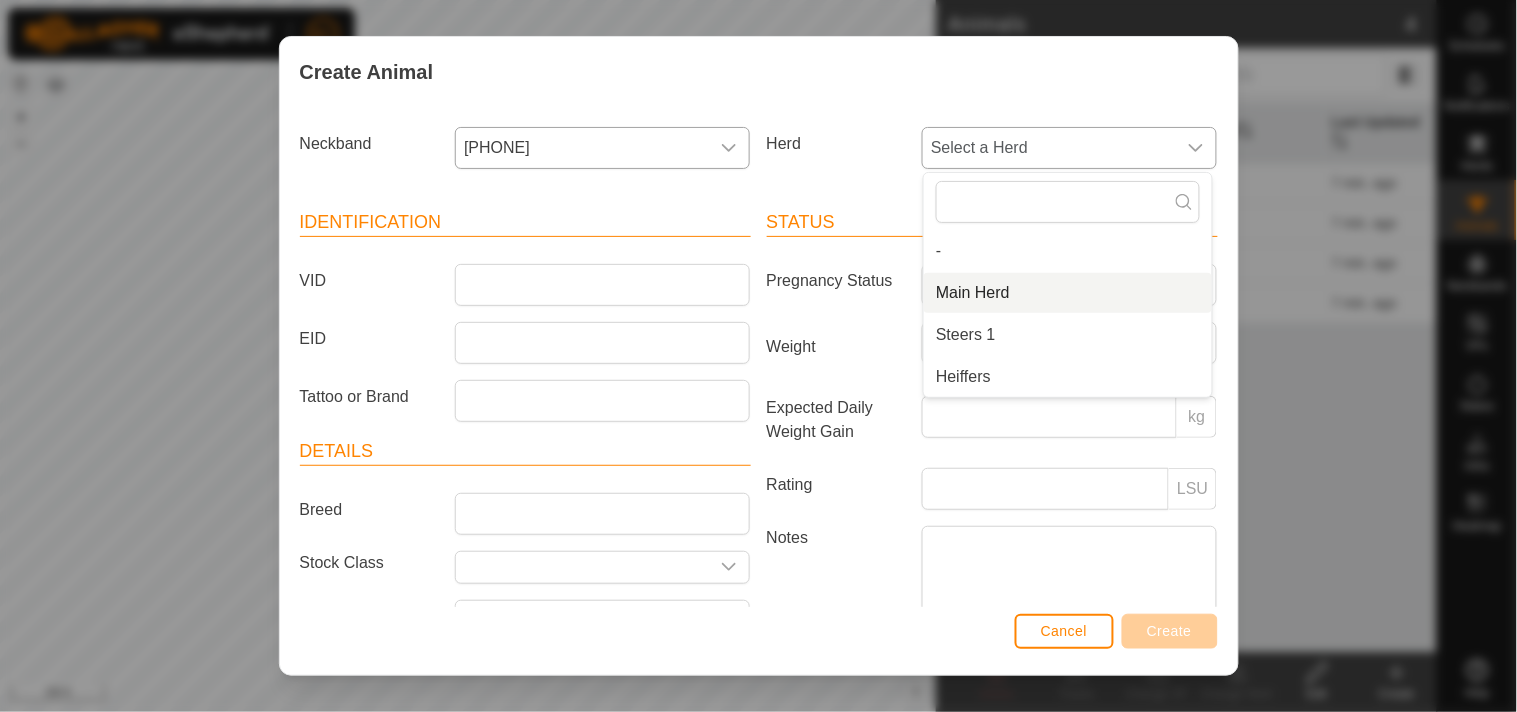 click on "Main Herd" at bounding box center (1068, 293) 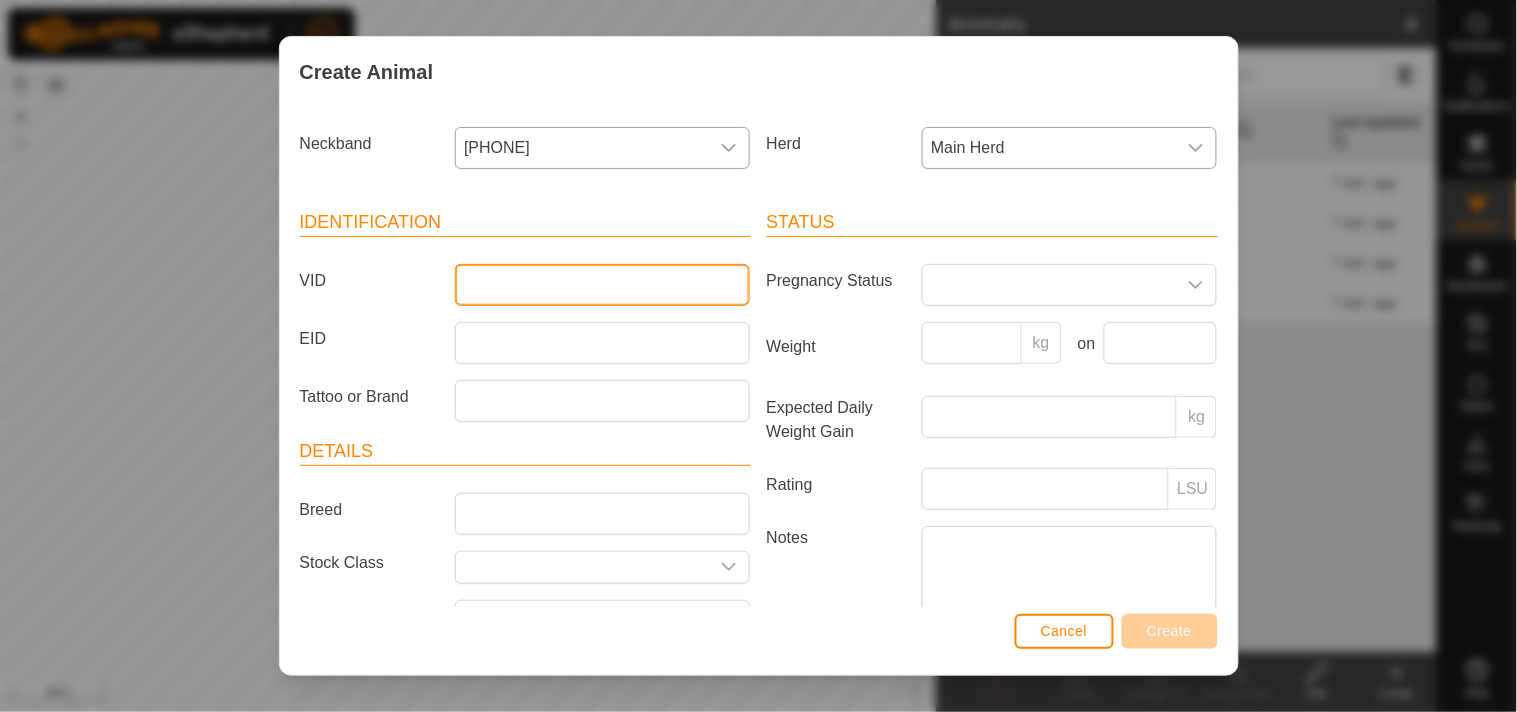 click on "VID" at bounding box center (602, 285) 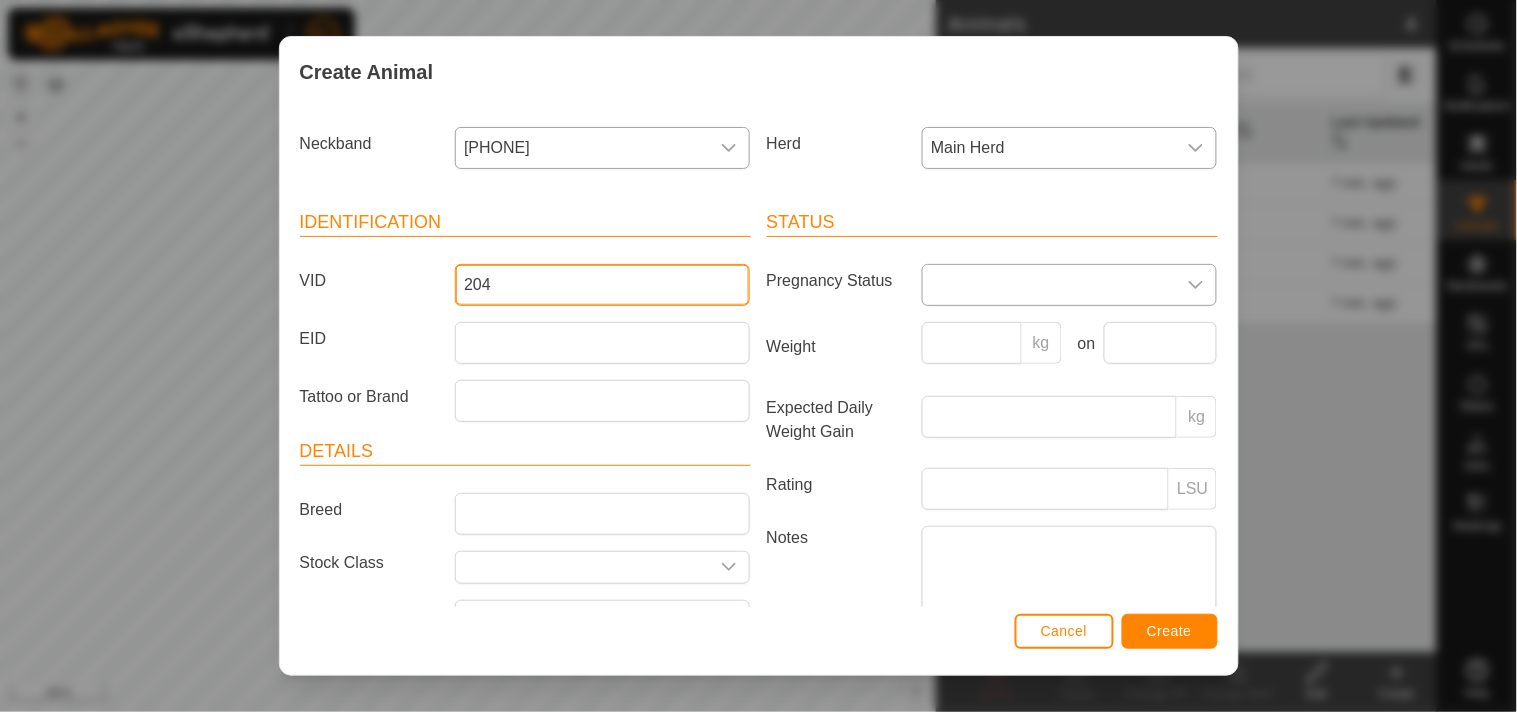 type on "204" 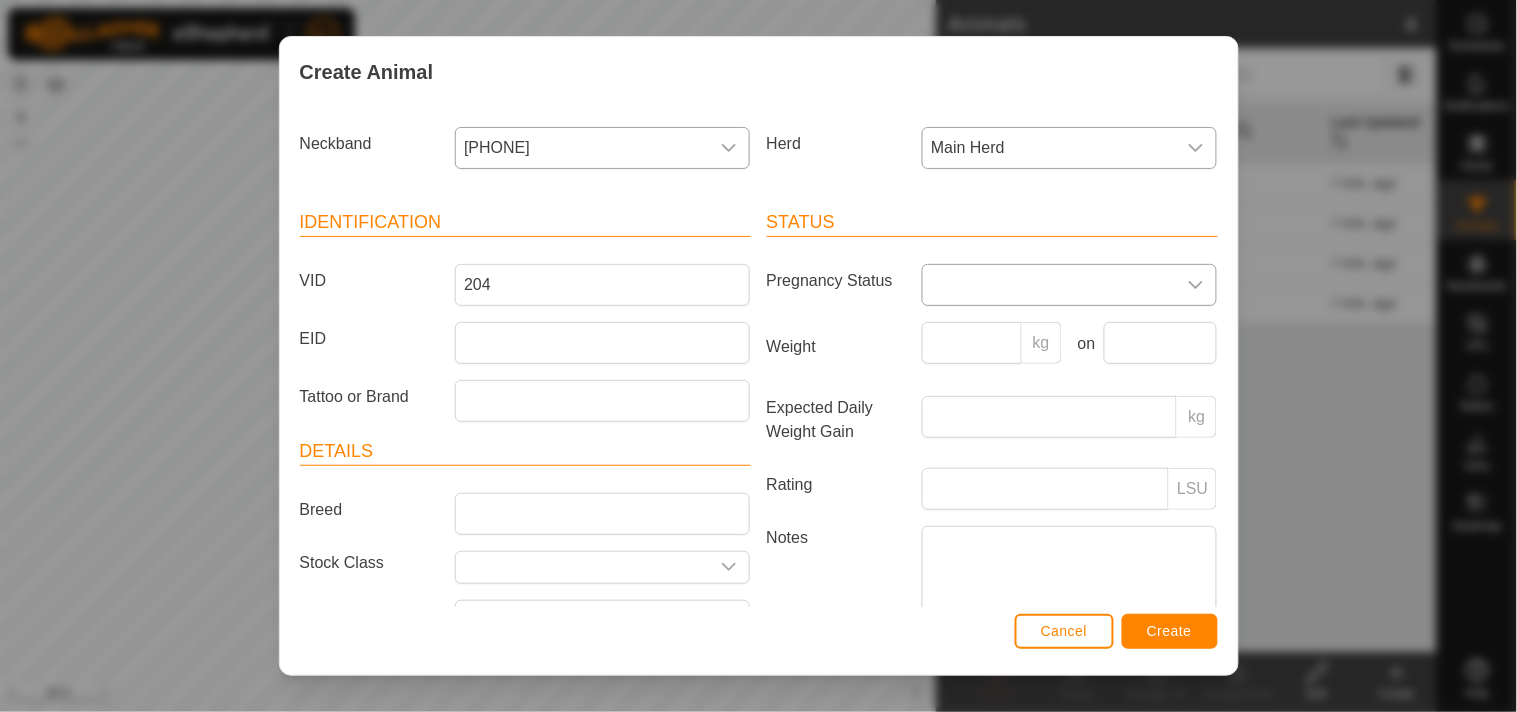 click at bounding box center (1049, 285) 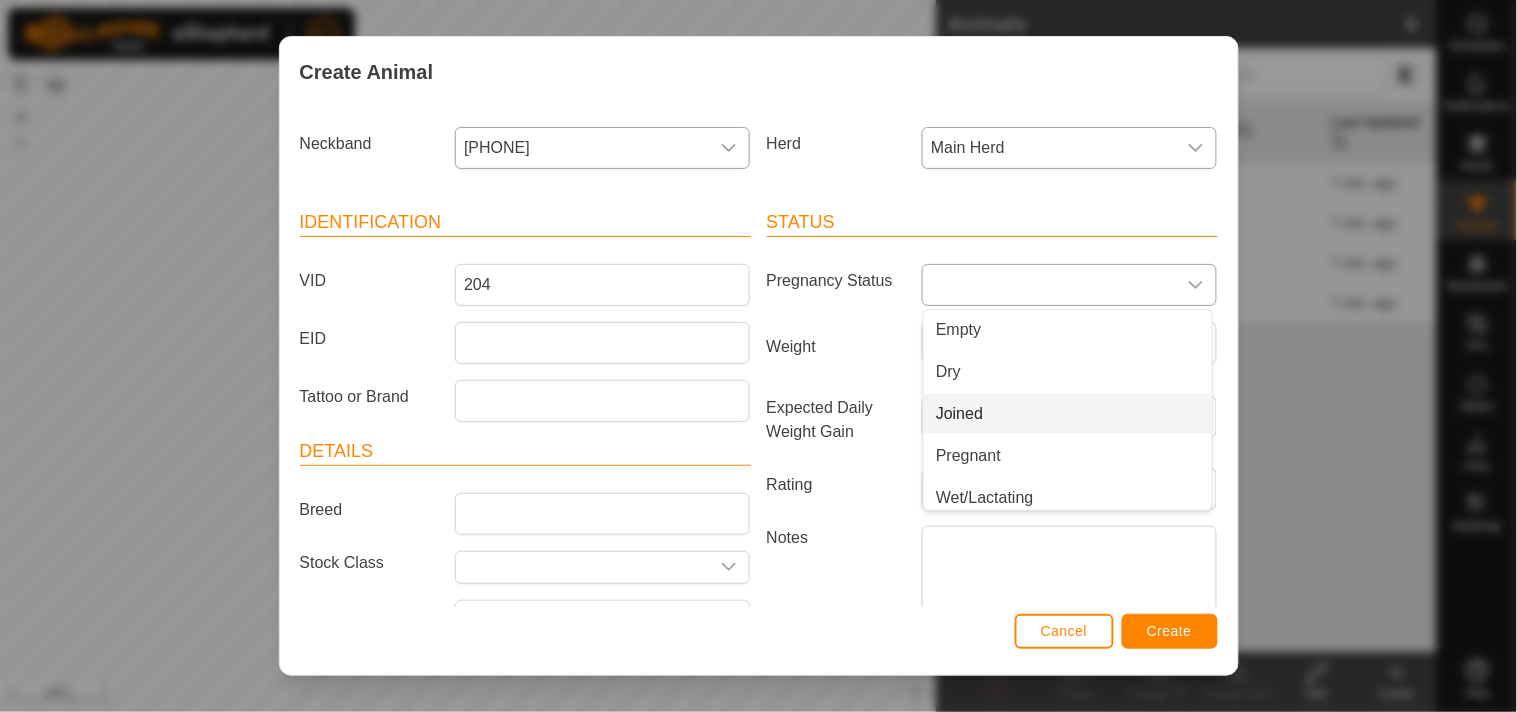click on "Joined" at bounding box center (1068, 414) 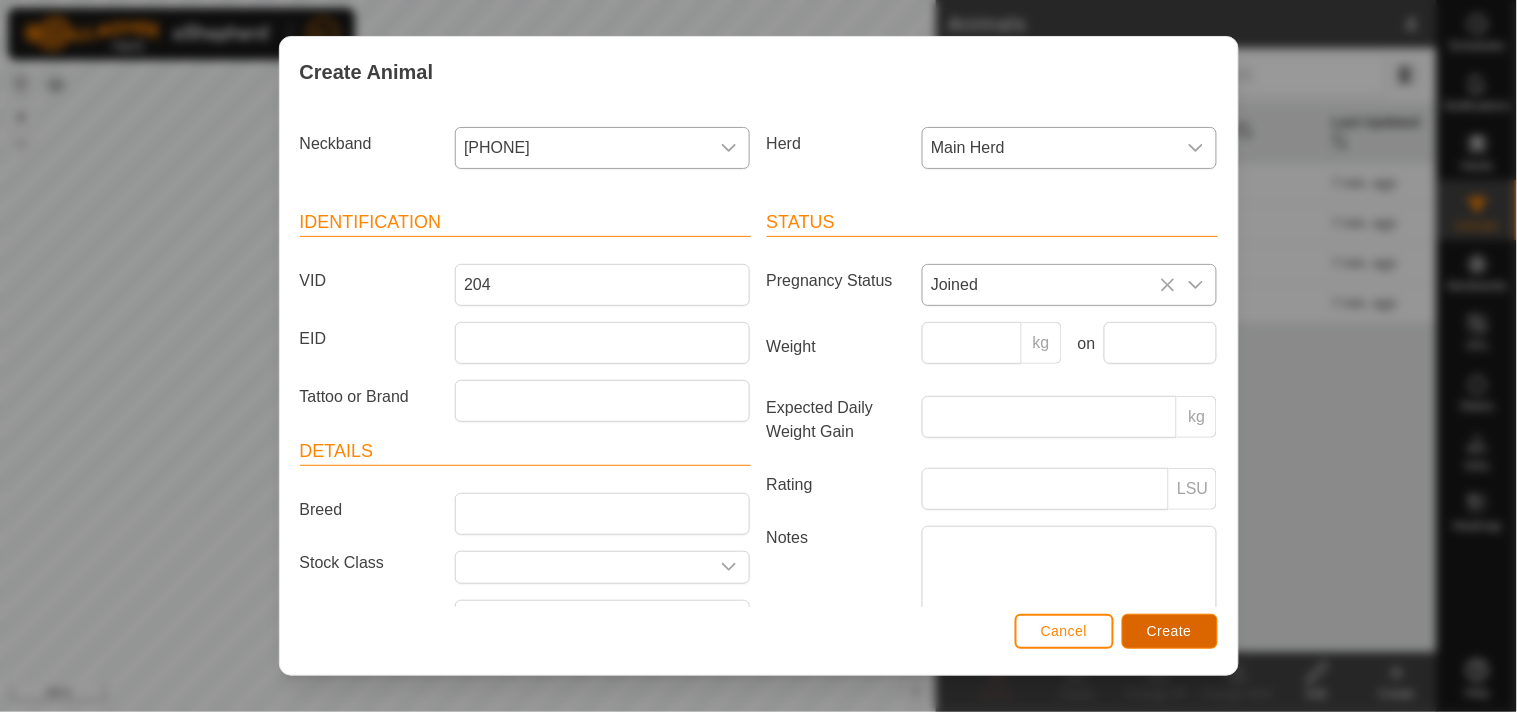 click on "Create" at bounding box center [1169, 631] 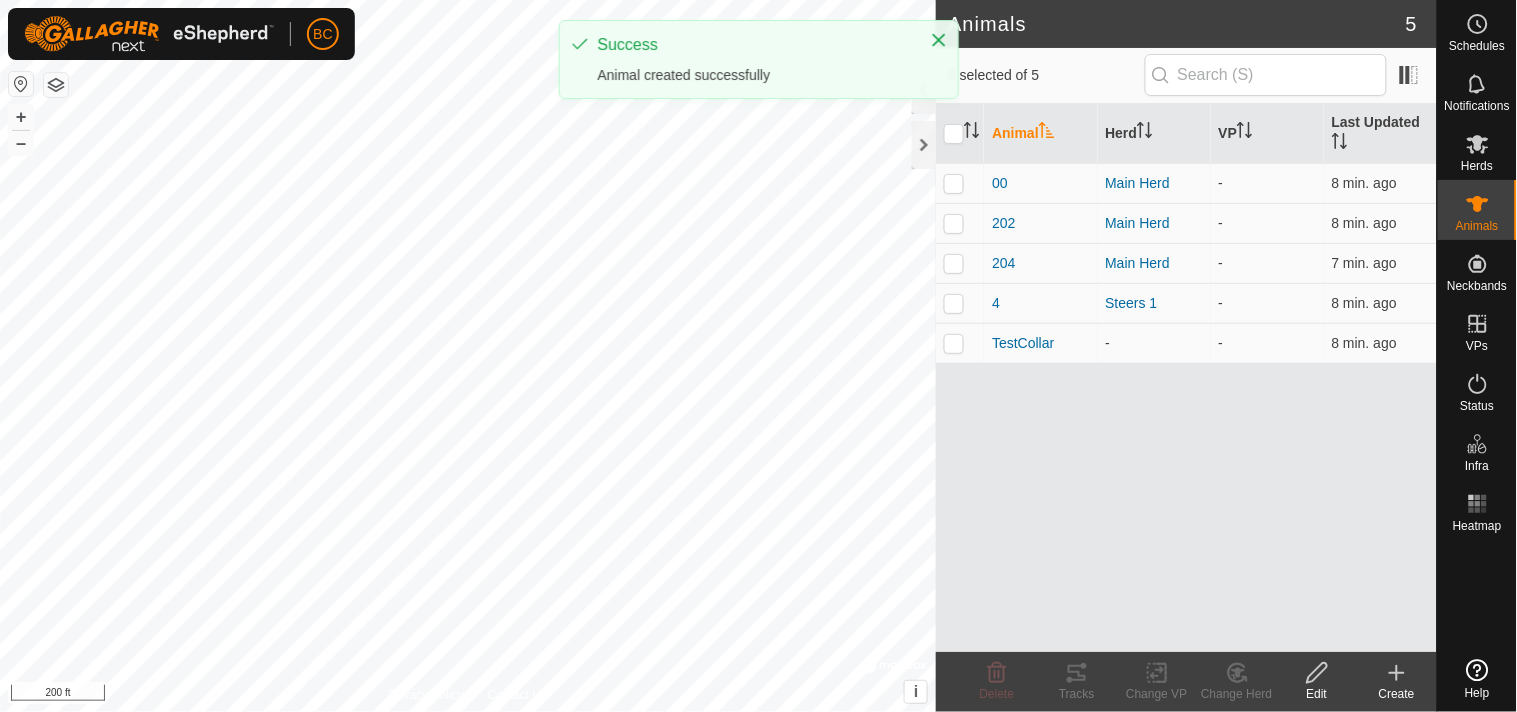 click 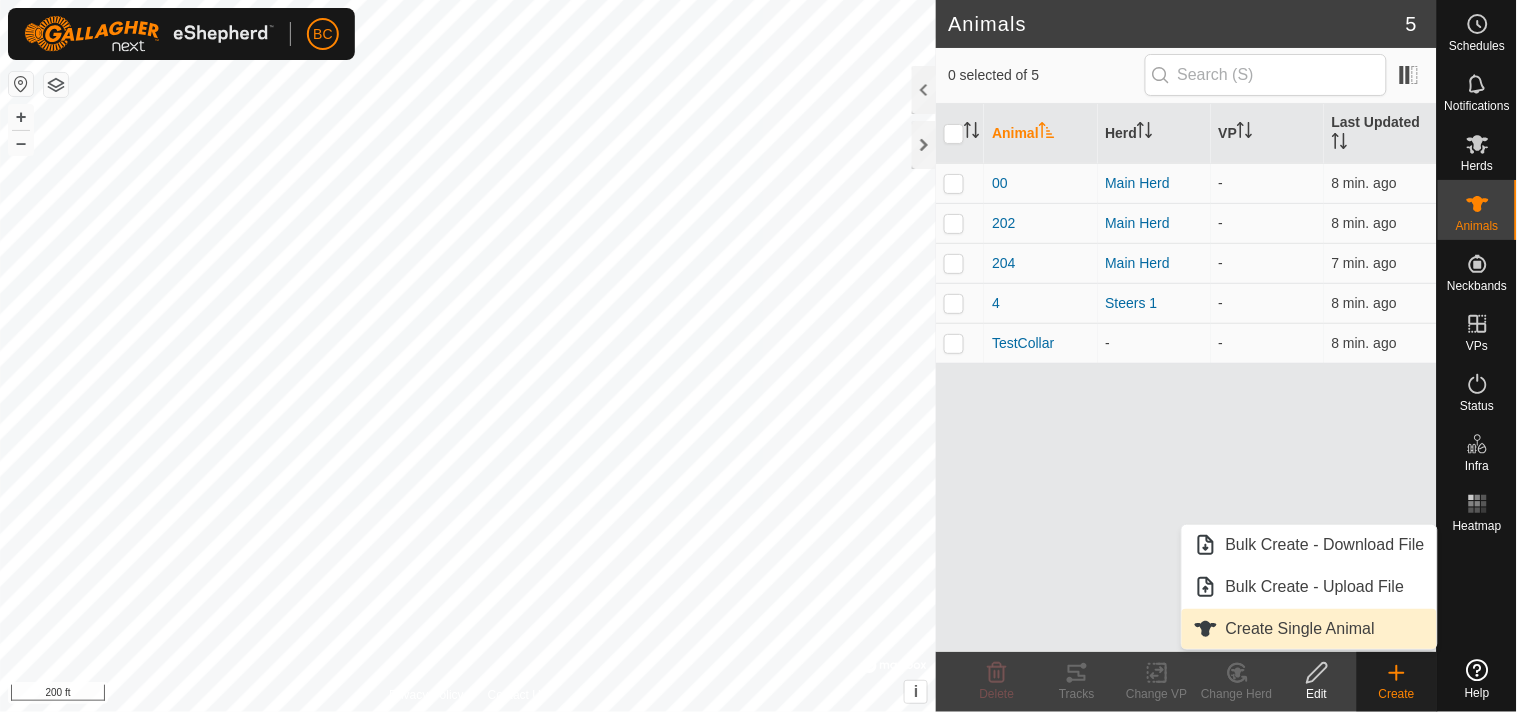 click on "Create Single Animal" at bounding box center (1309, 629) 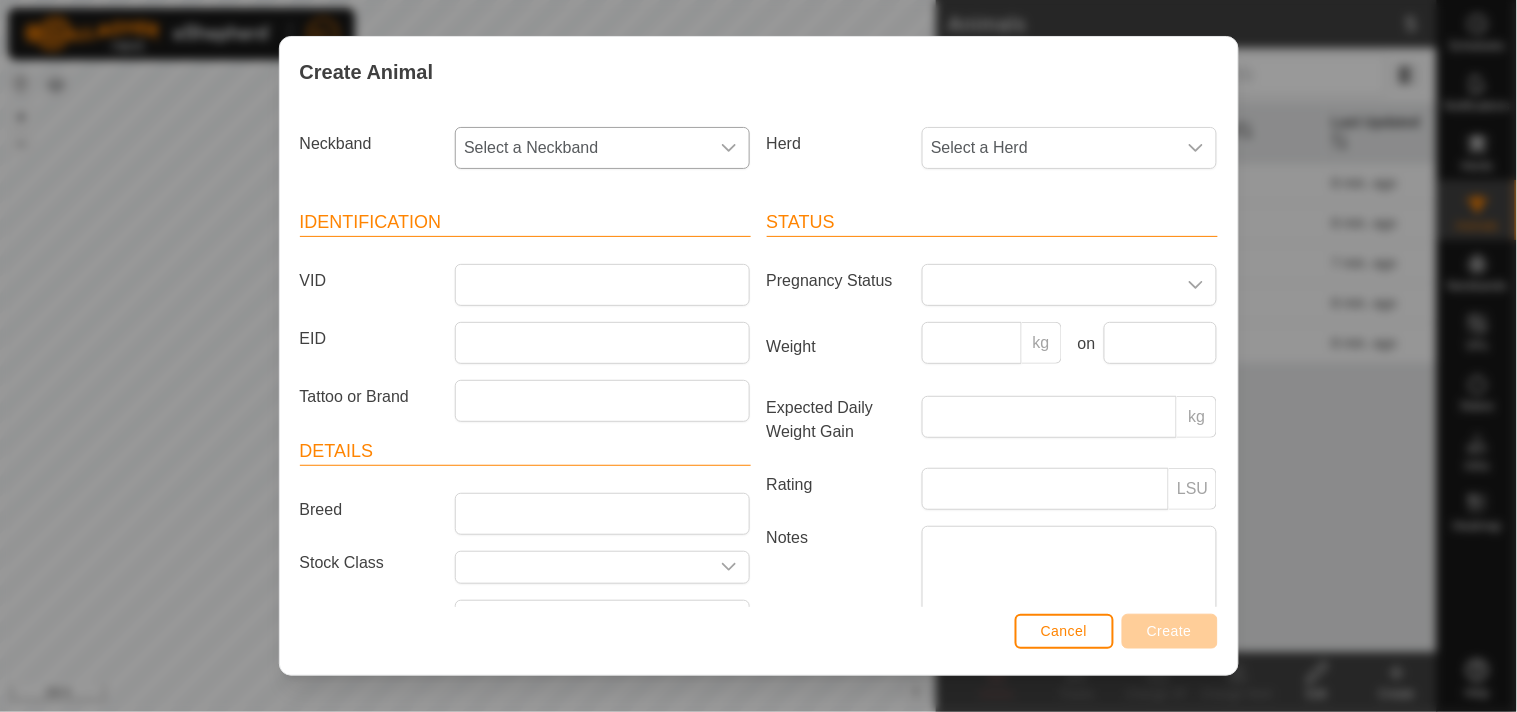 click at bounding box center [729, 148] 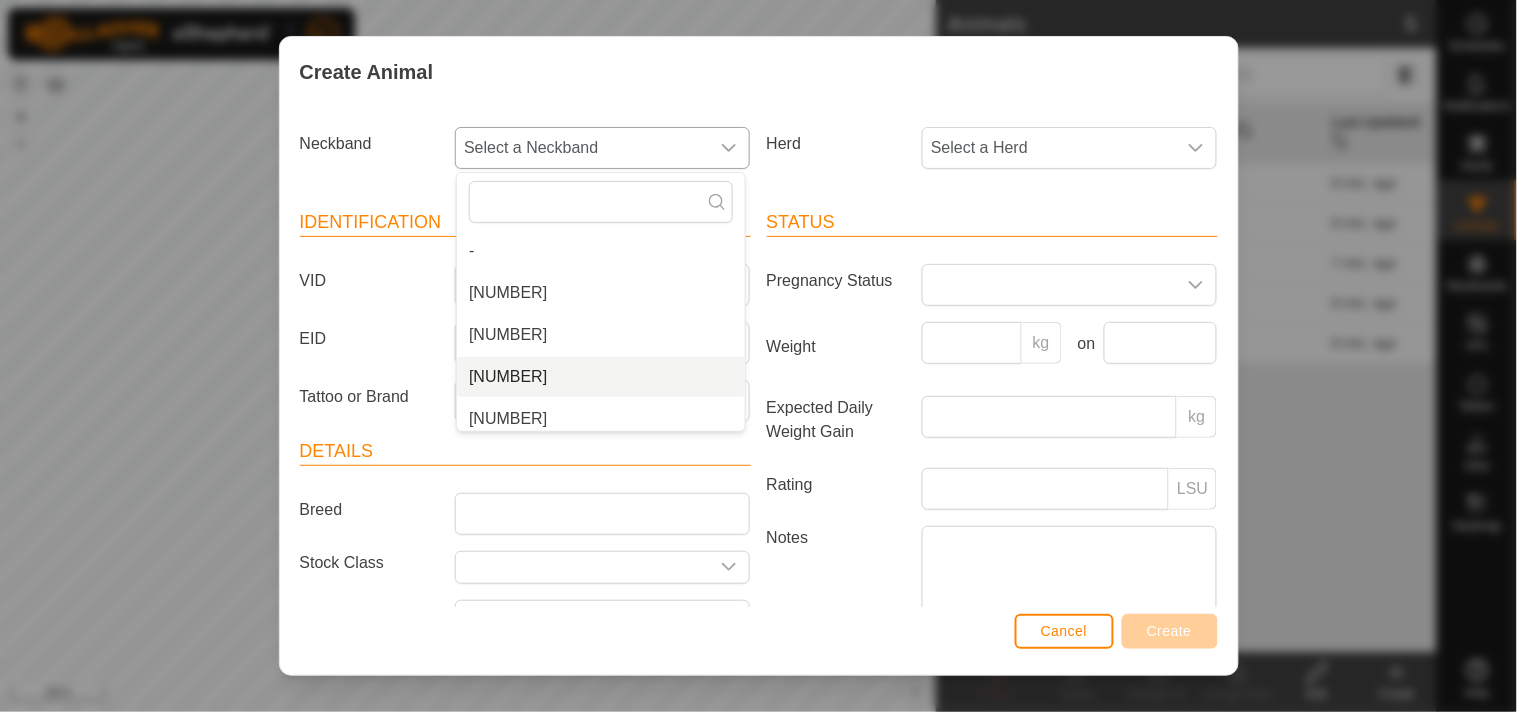 scroll, scrollTop: 7, scrollLeft: 0, axis: vertical 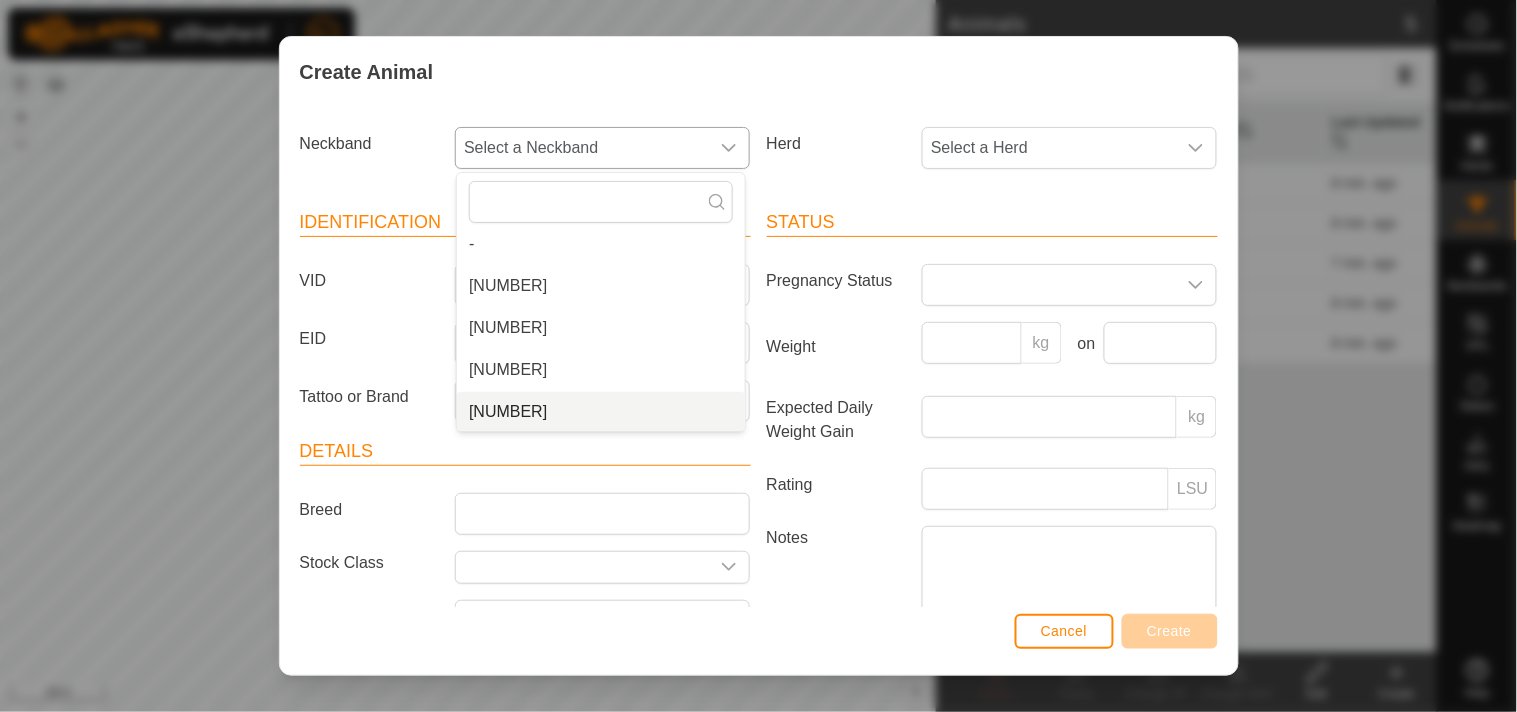 click on "[NUMBER]" at bounding box center [601, 412] 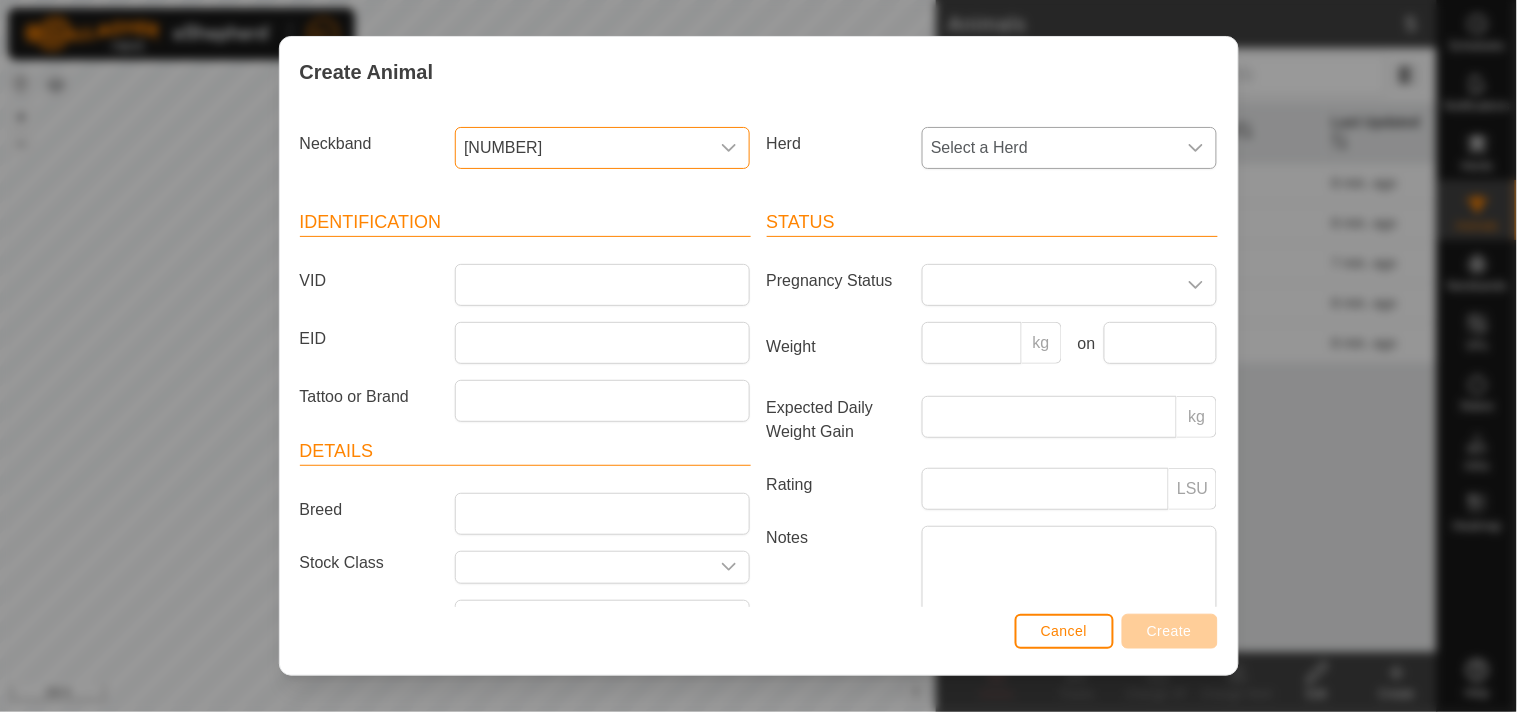 click on "Select a Herd" at bounding box center [1049, 148] 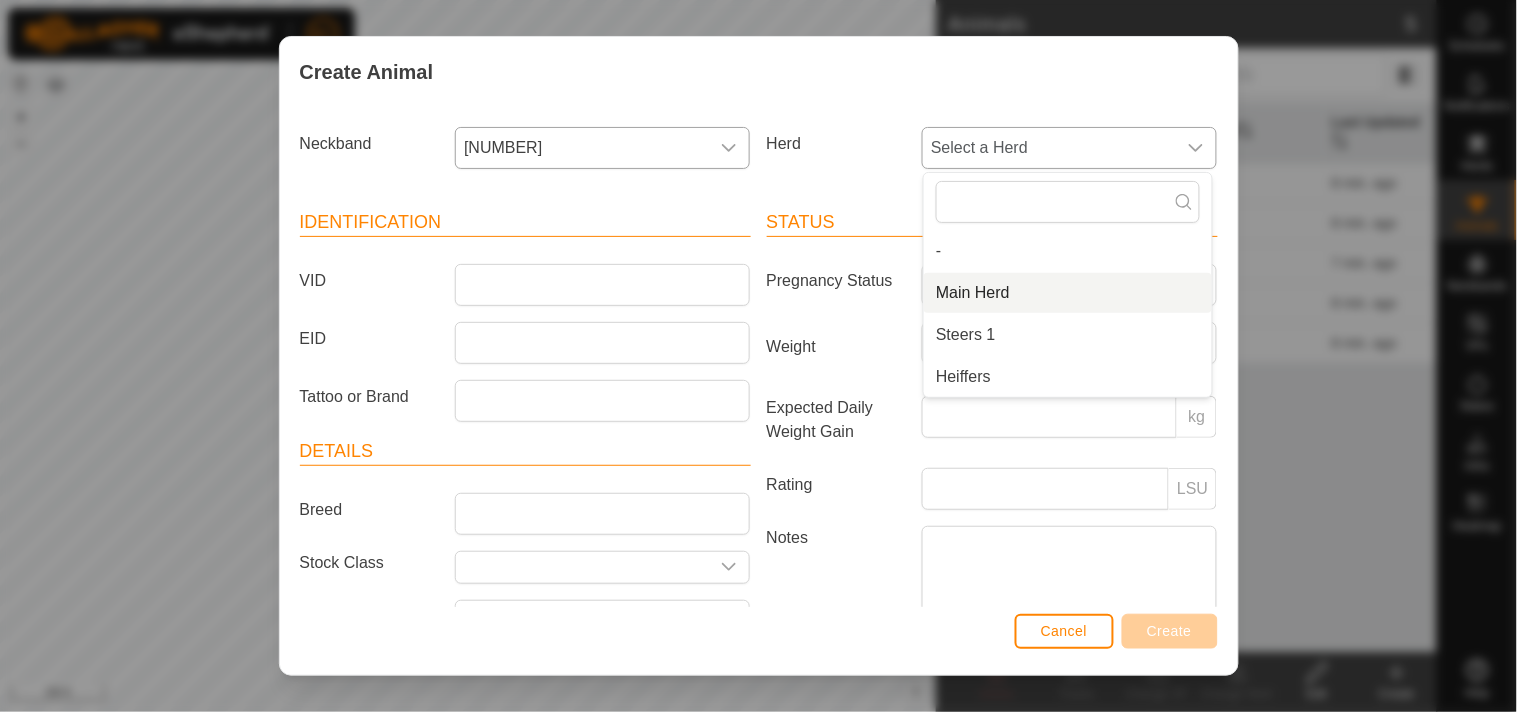 click on "Main Herd" at bounding box center (1068, 293) 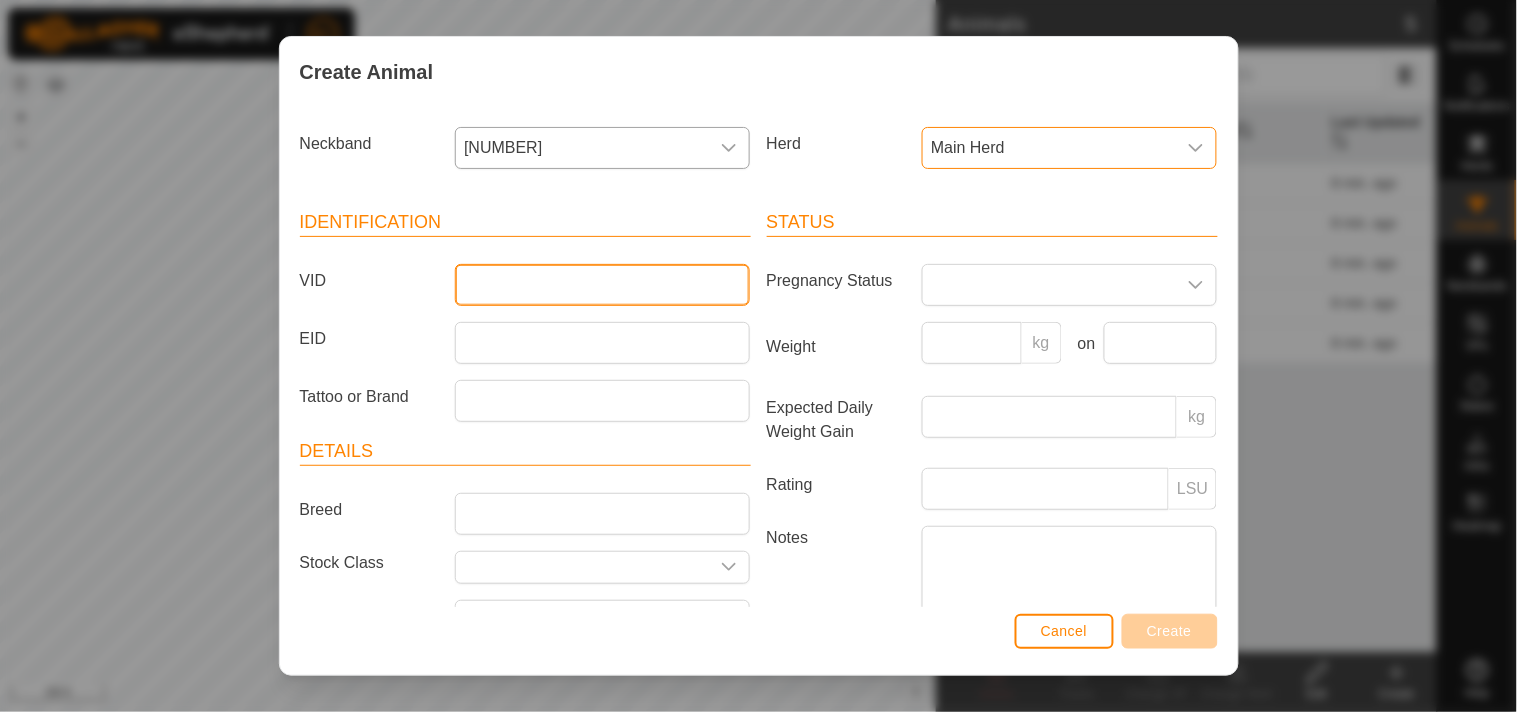 click on "VID" at bounding box center (602, 285) 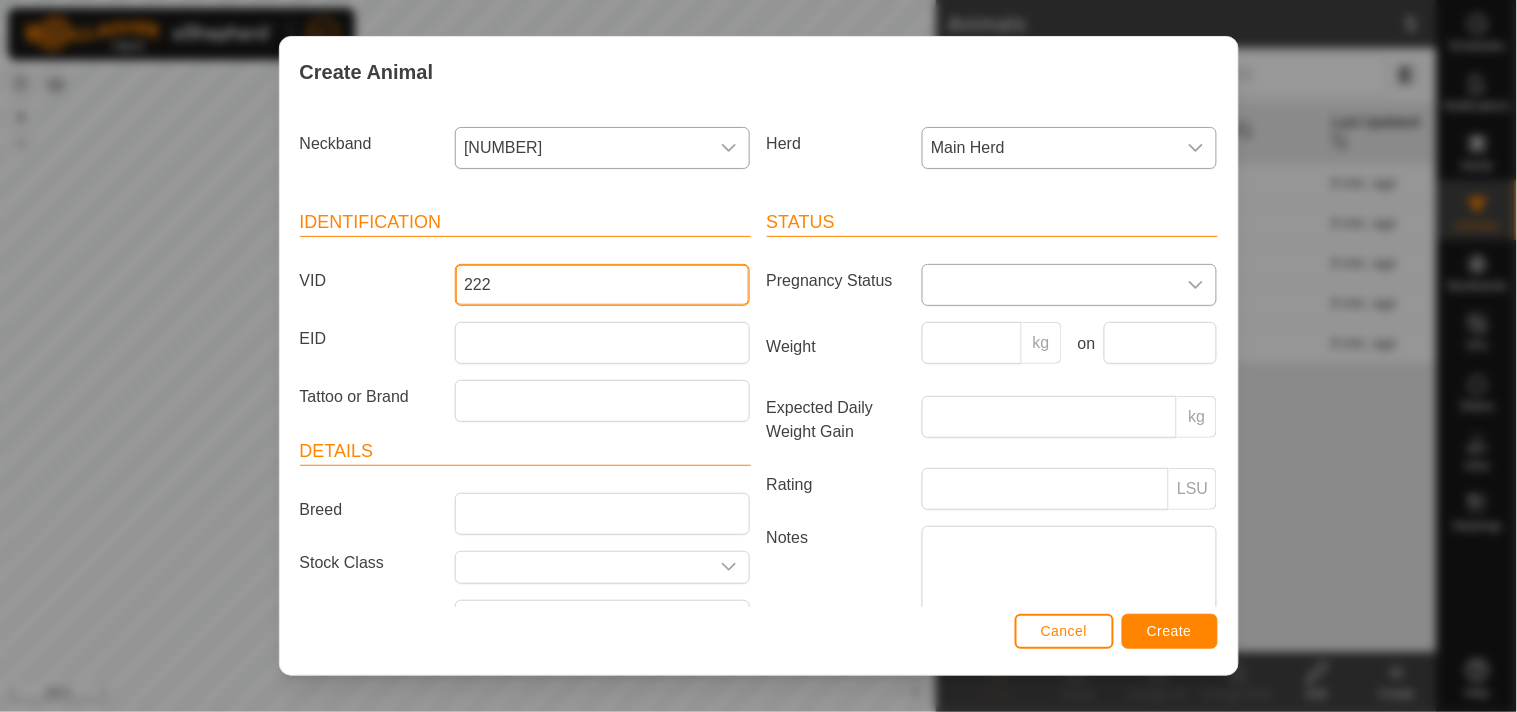 type on "222" 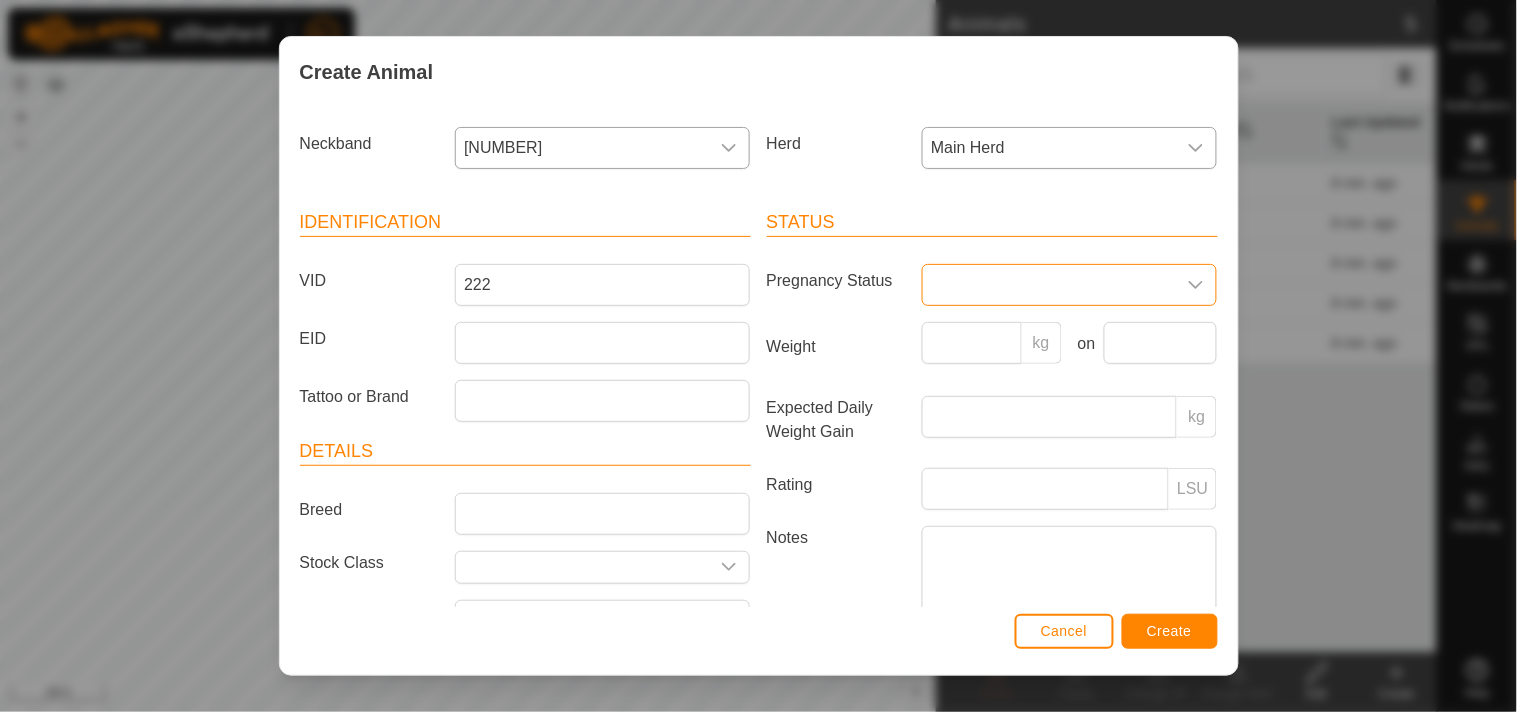 click at bounding box center [1049, 285] 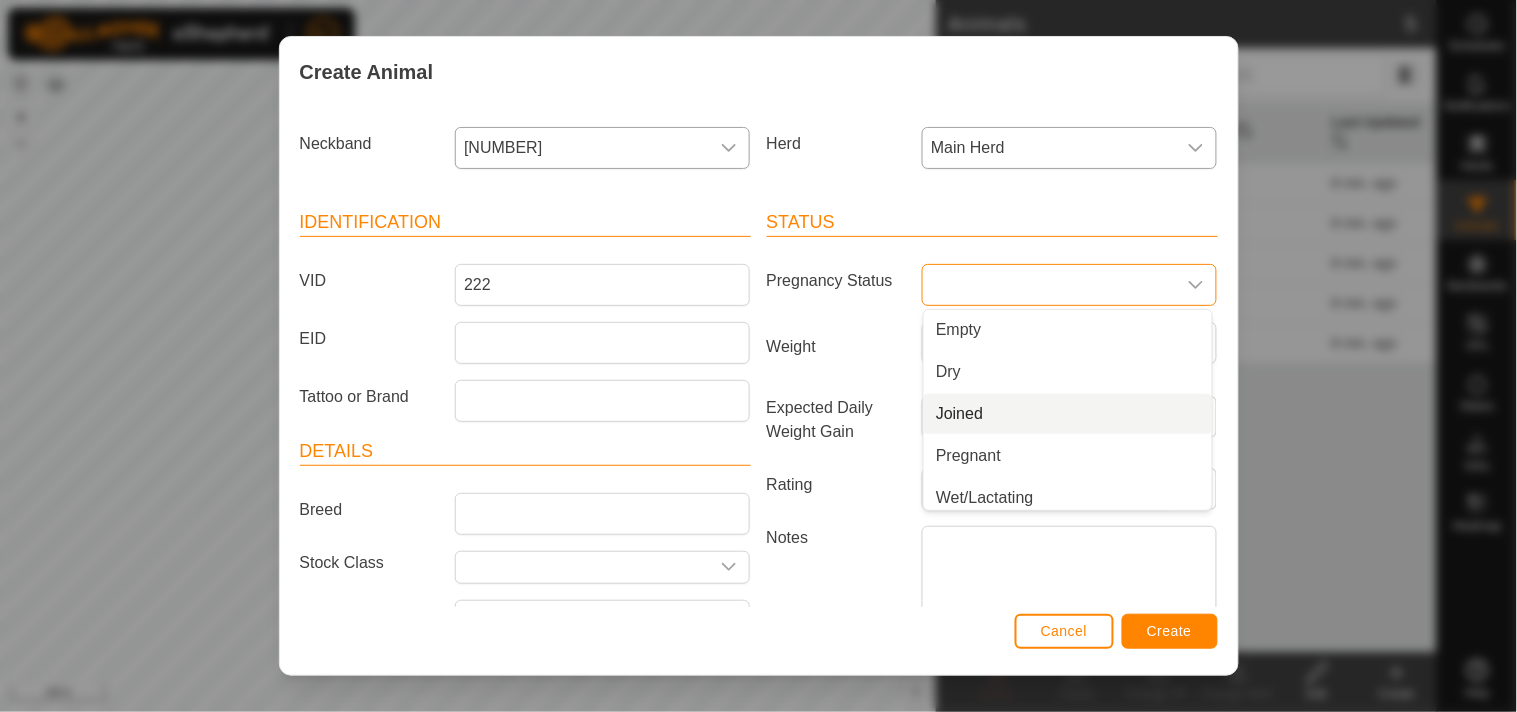 click on "Joined" at bounding box center (1068, 414) 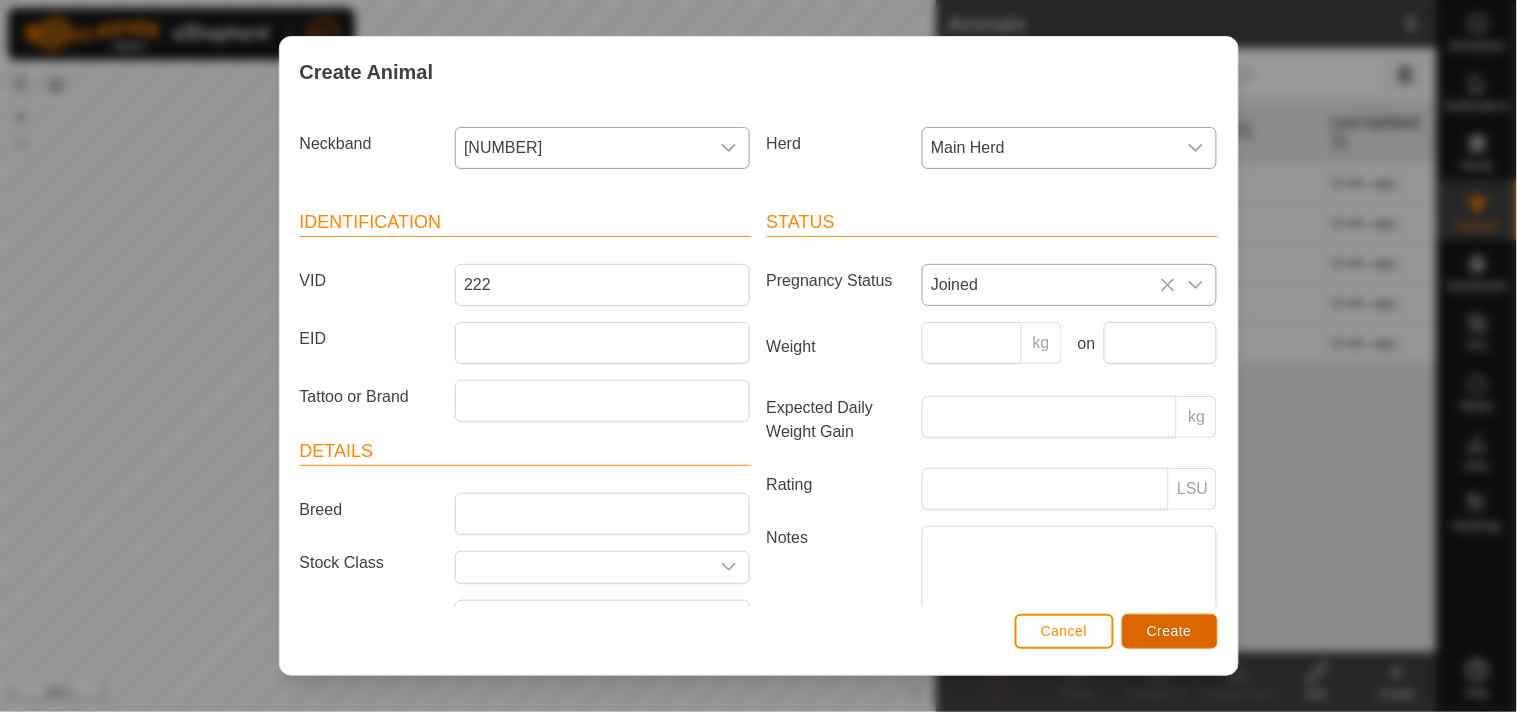 click on "Create" at bounding box center (1169, 631) 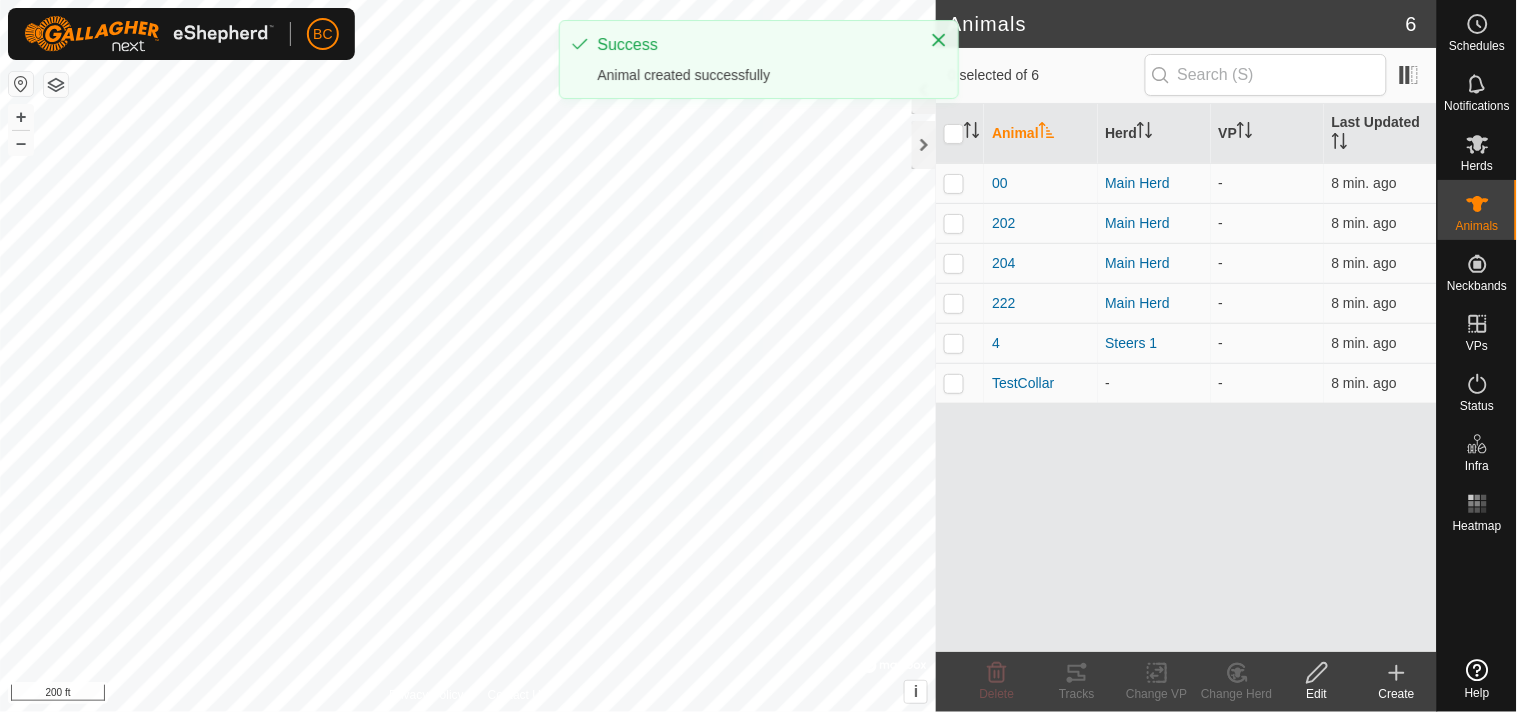 click 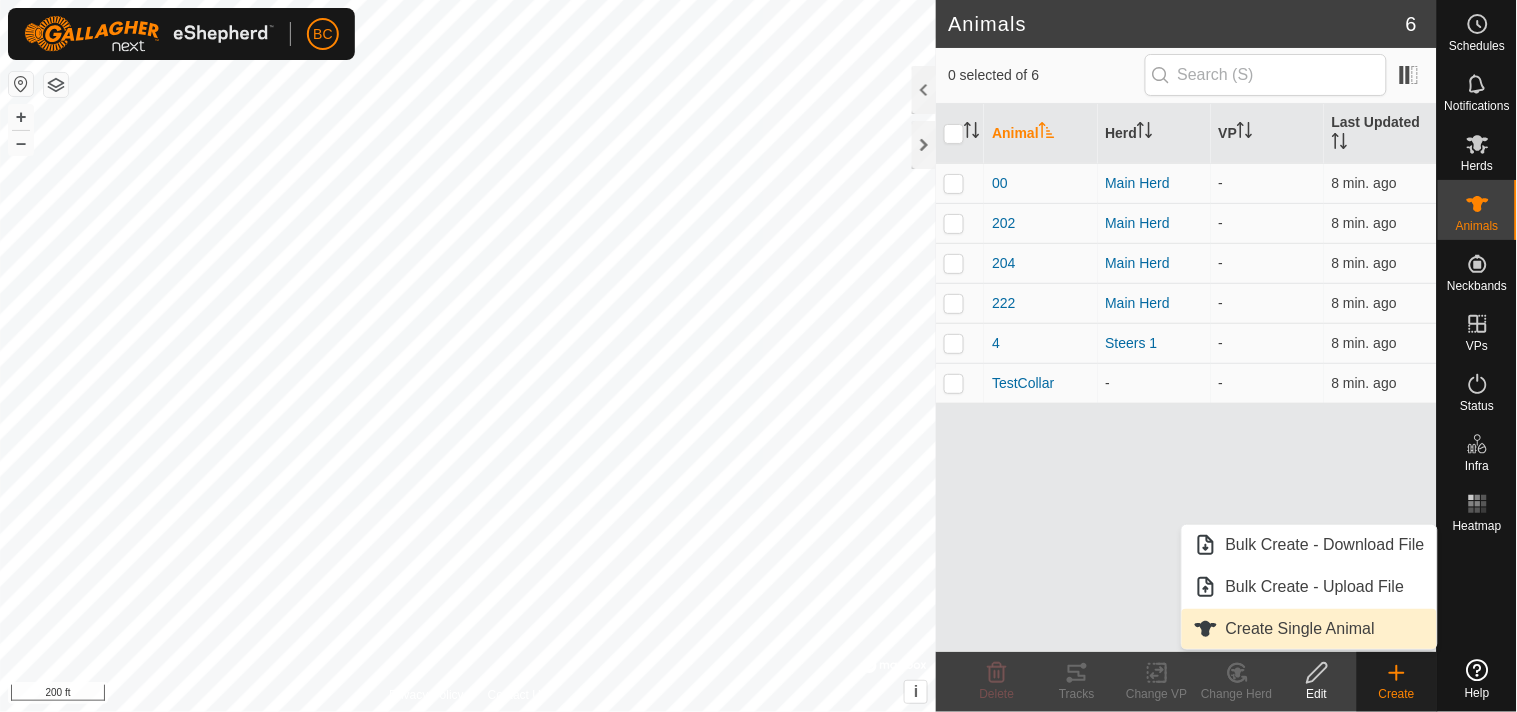 click on "Create Single Animal" at bounding box center [1309, 629] 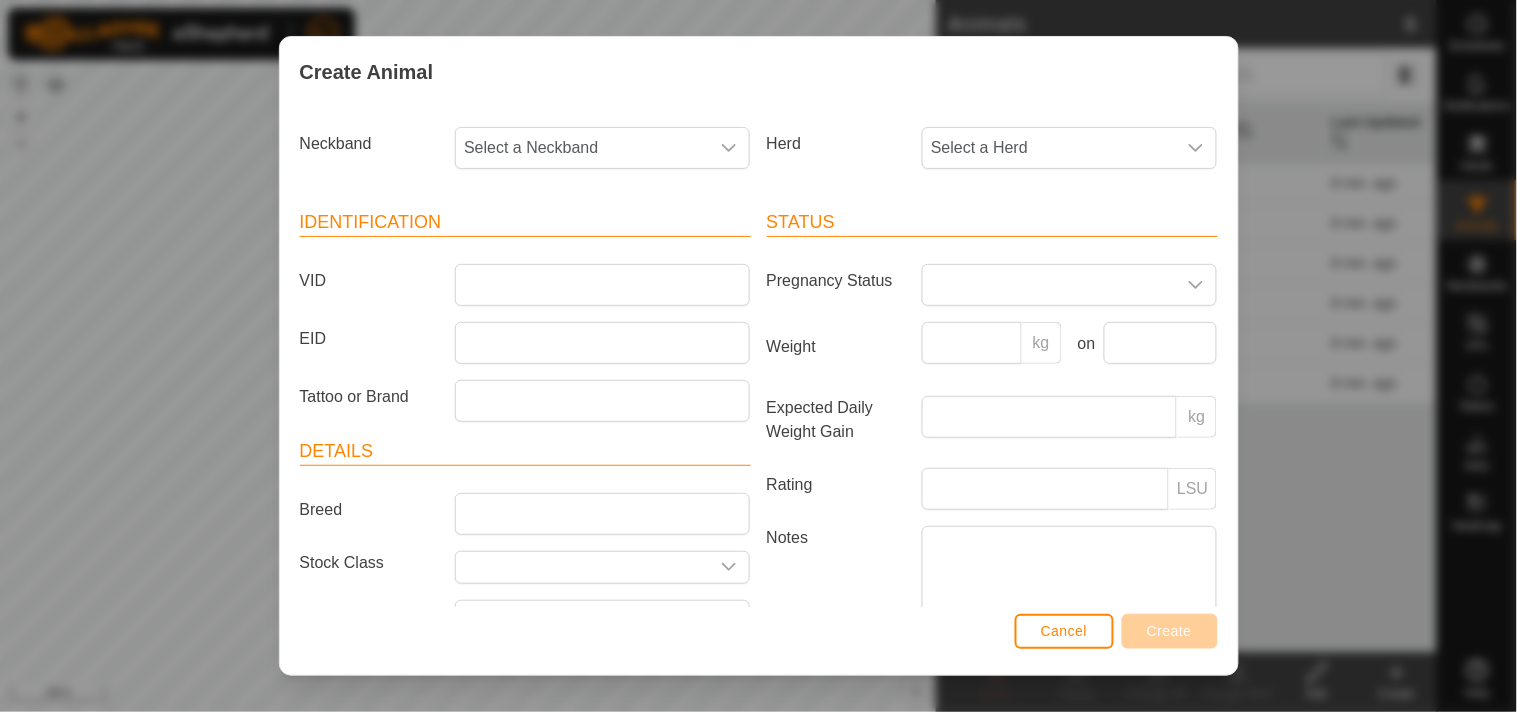 click on "Select a Neckband" at bounding box center [602, 148] 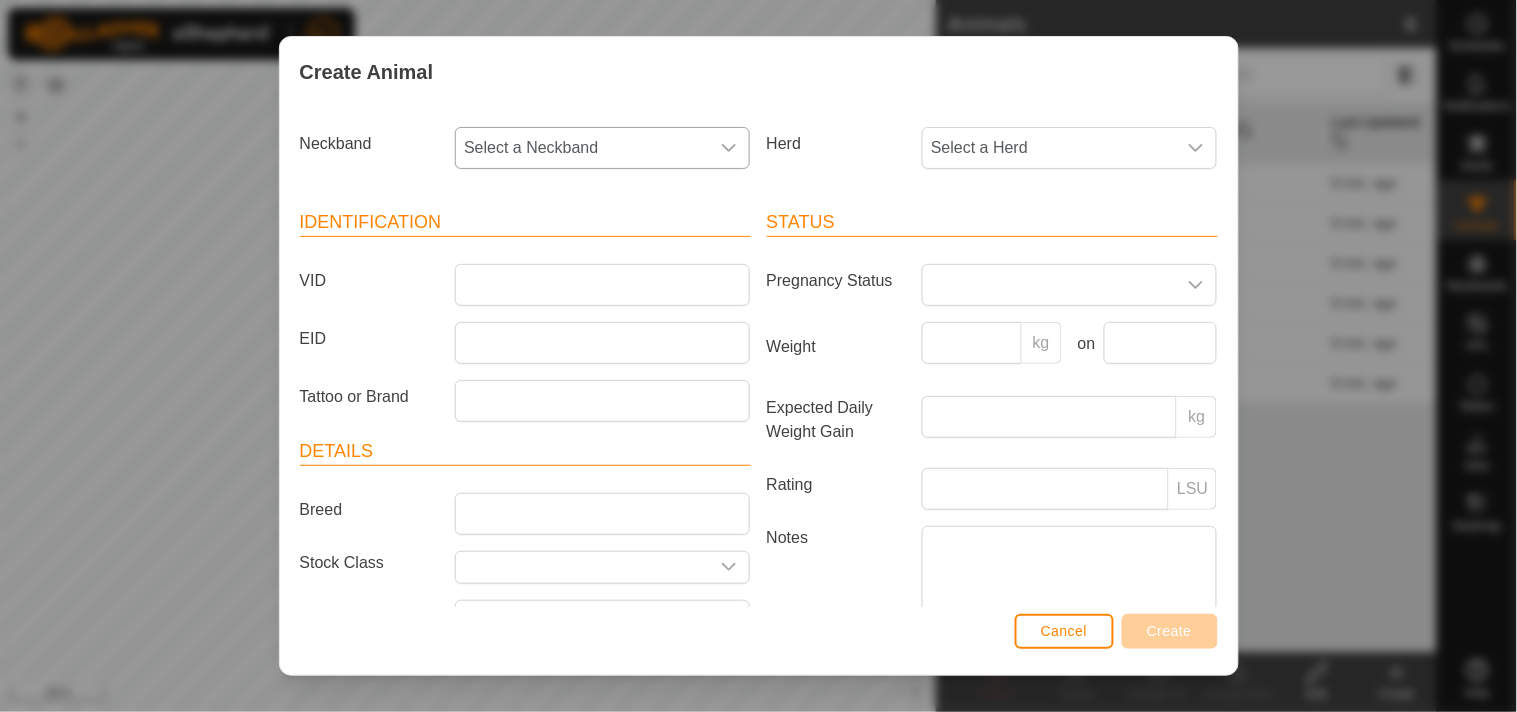 click at bounding box center (729, 148) 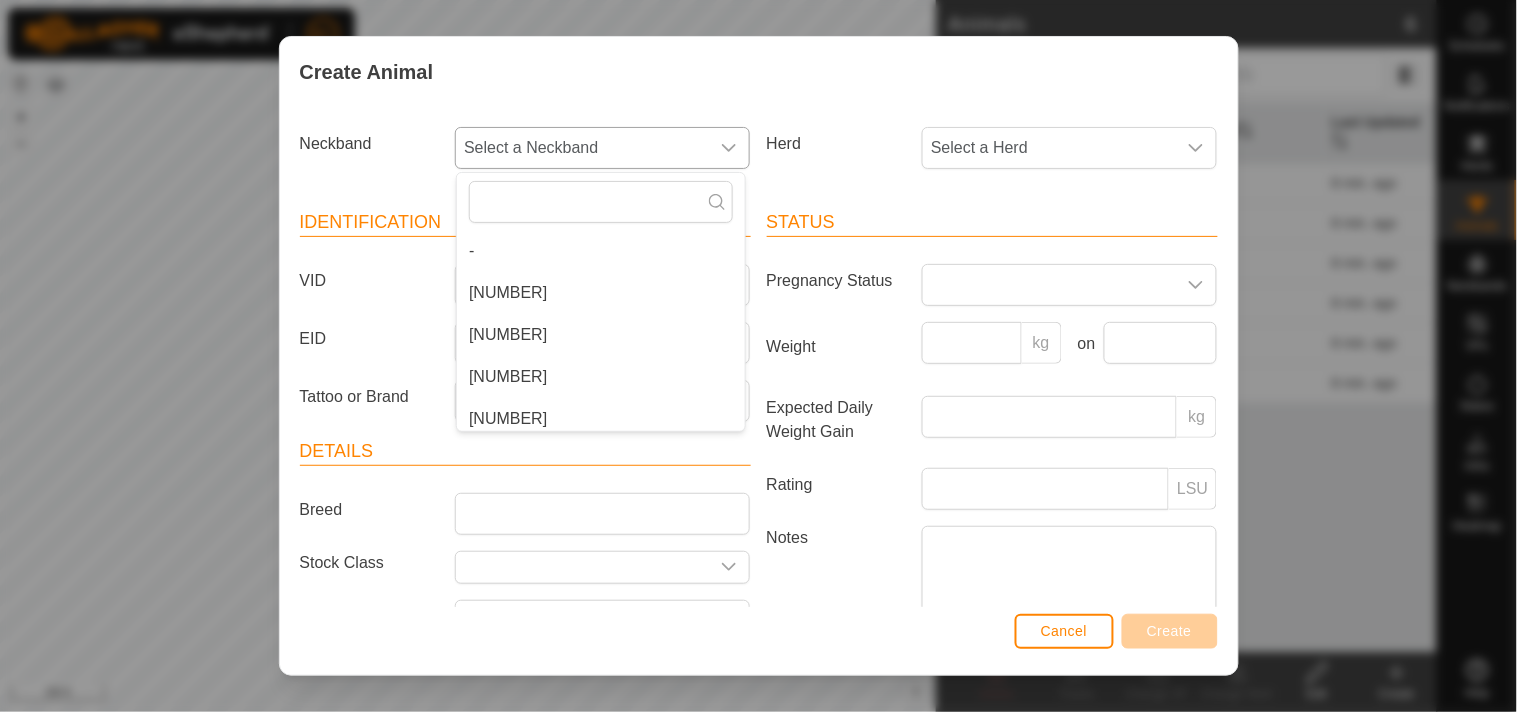 click on "[NUMBER]" at bounding box center [601, 377] 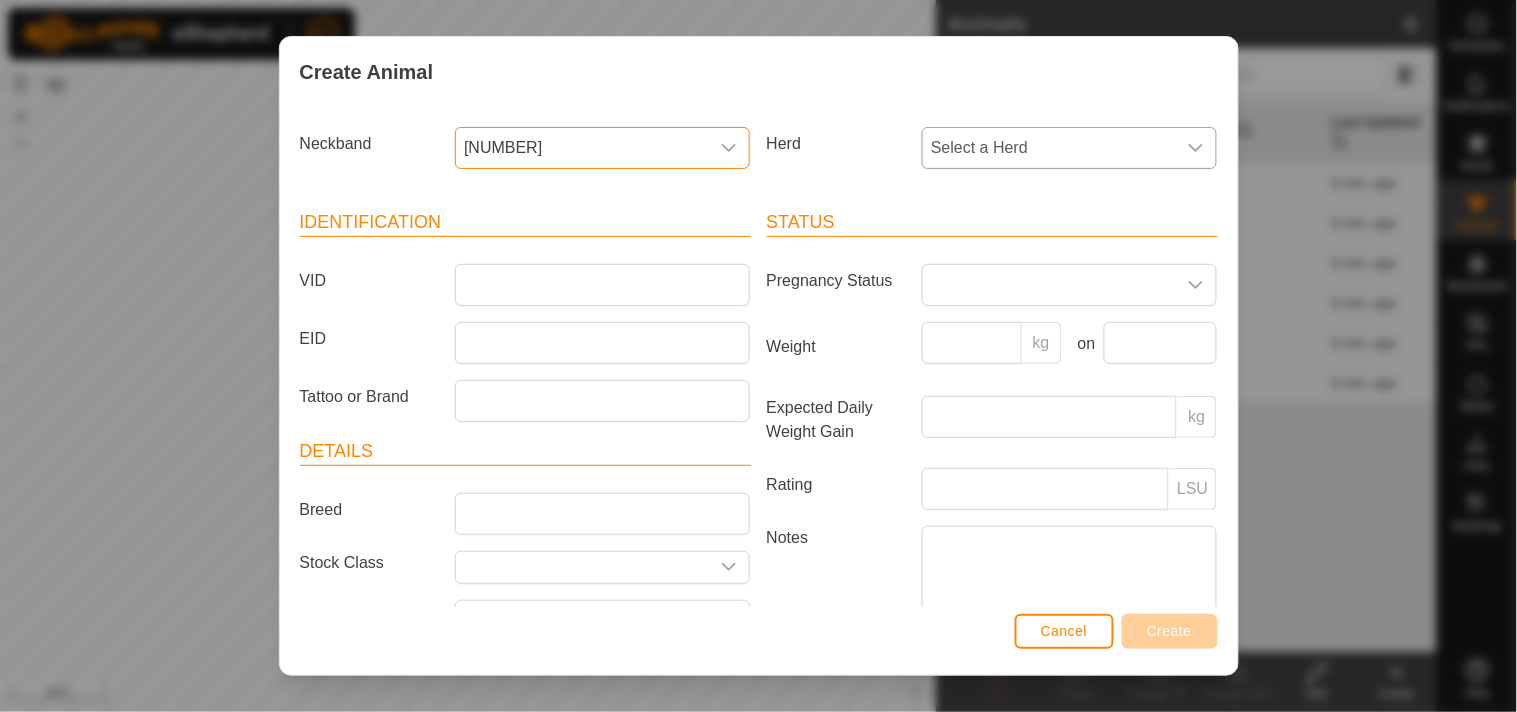 click on "Select a Herd" at bounding box center (1049, 148) 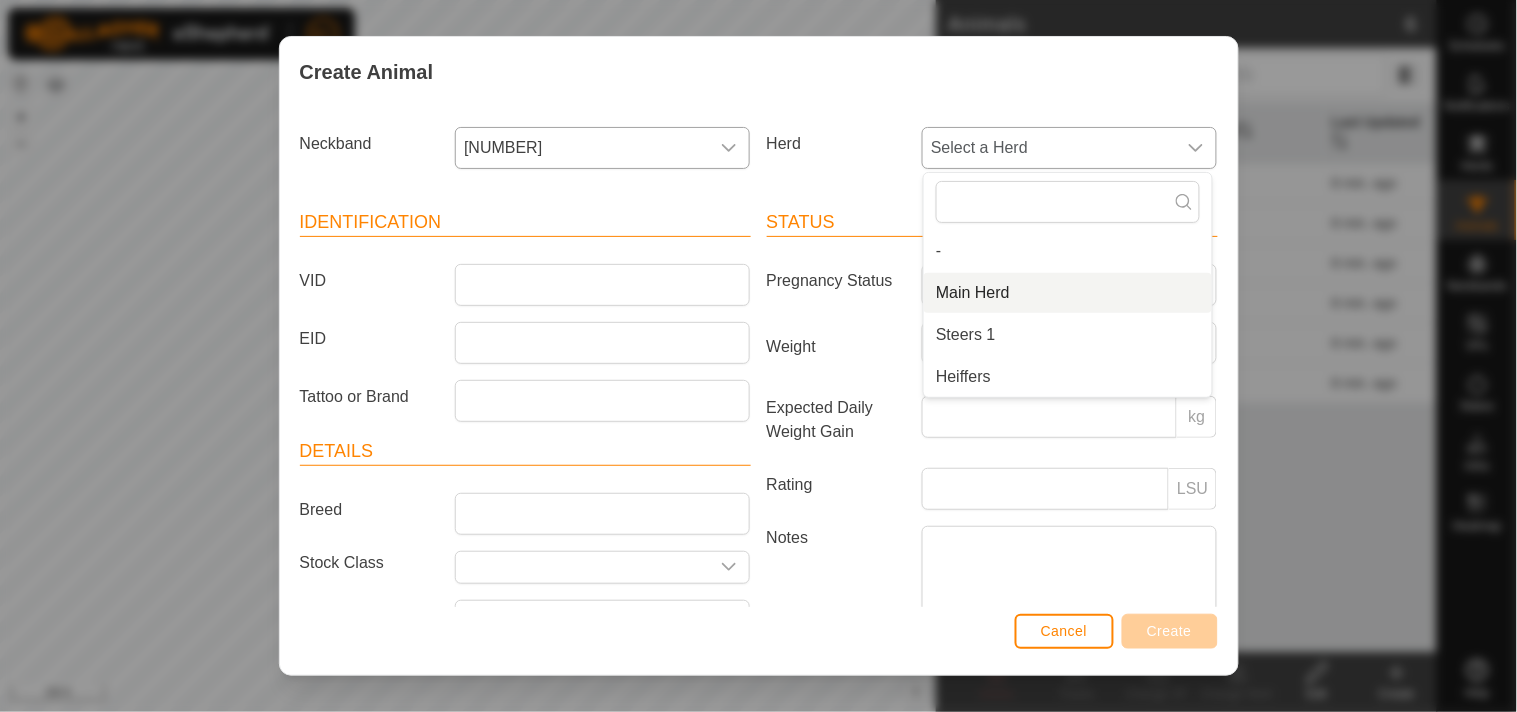 click on "Main Herd" at bounding box center [1068, 293] 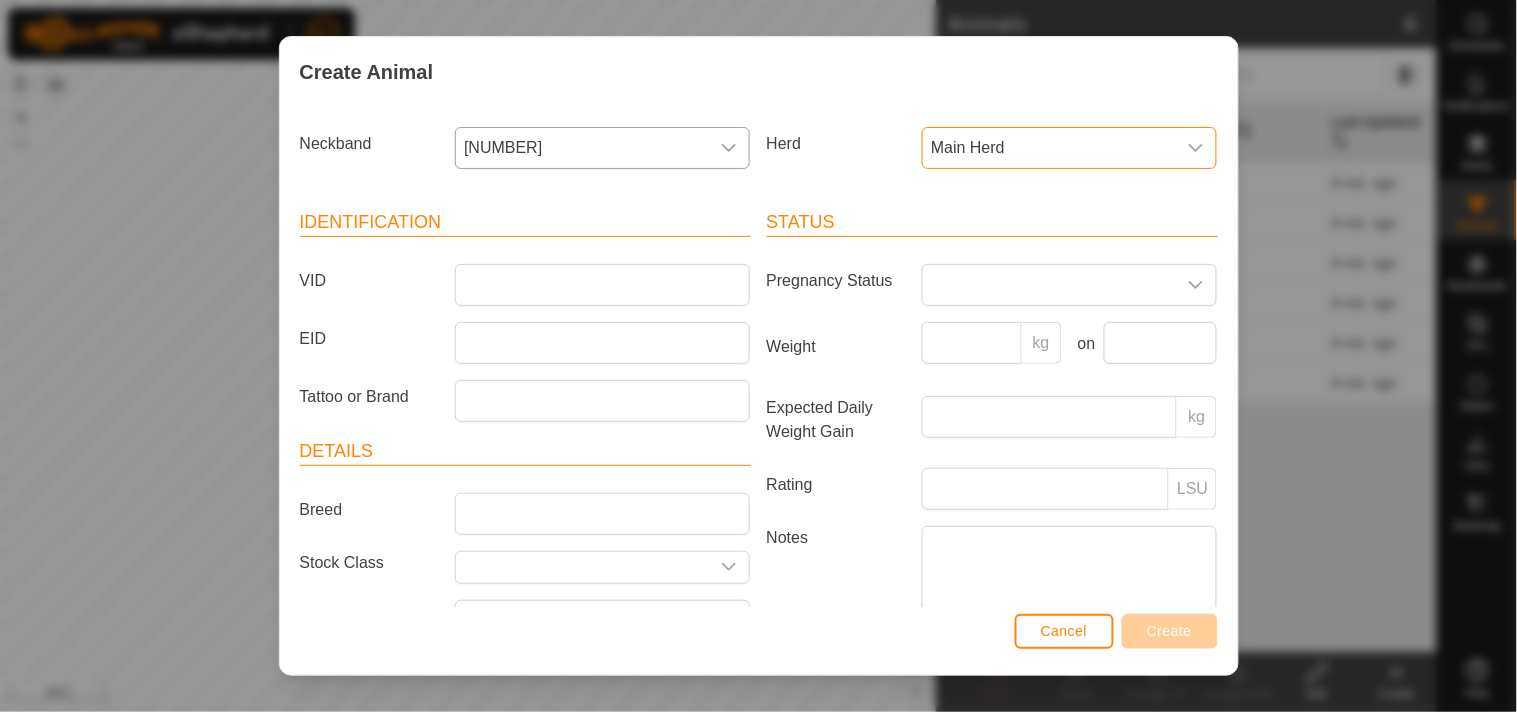 click on "Main Herd" at bounding box center [1049, 148] 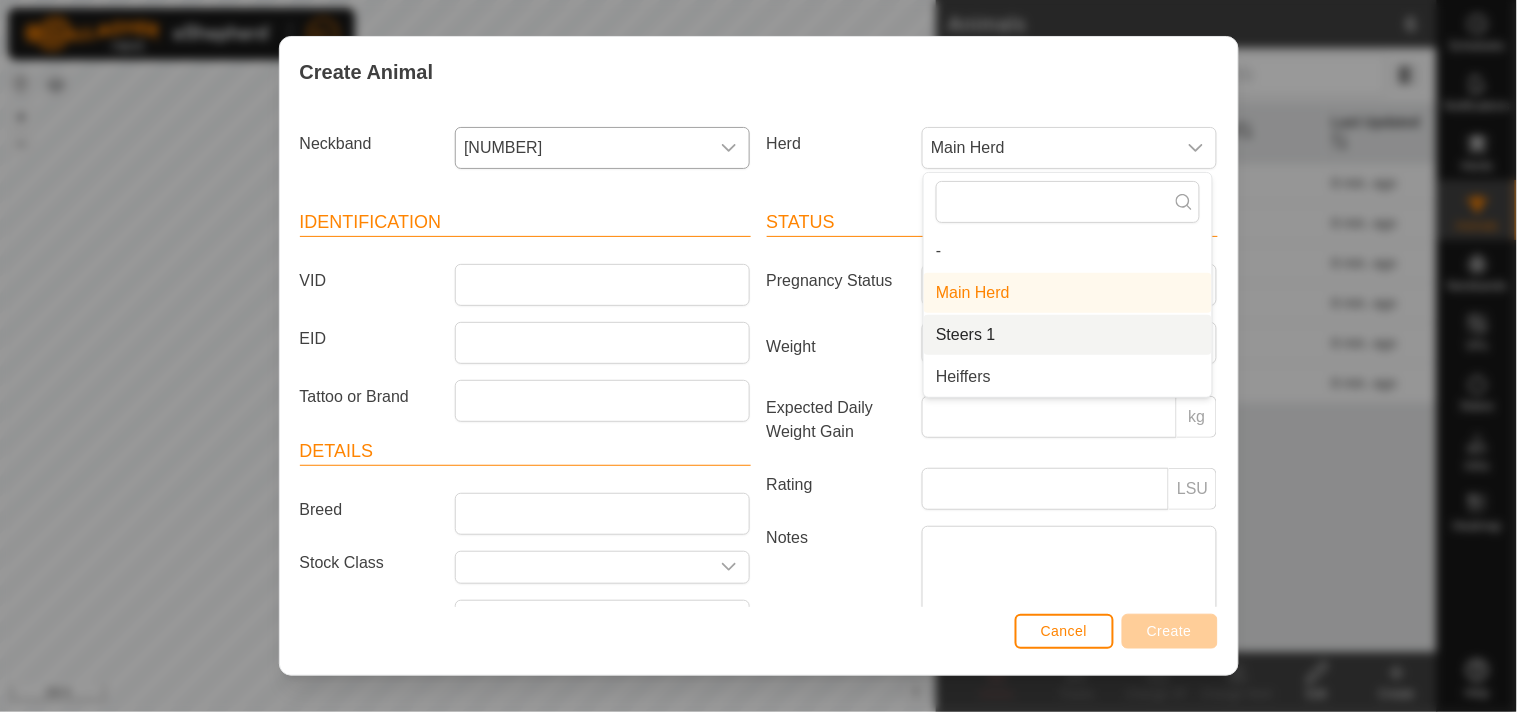 click on "Steers 1" at bounding box center [1068, 335] 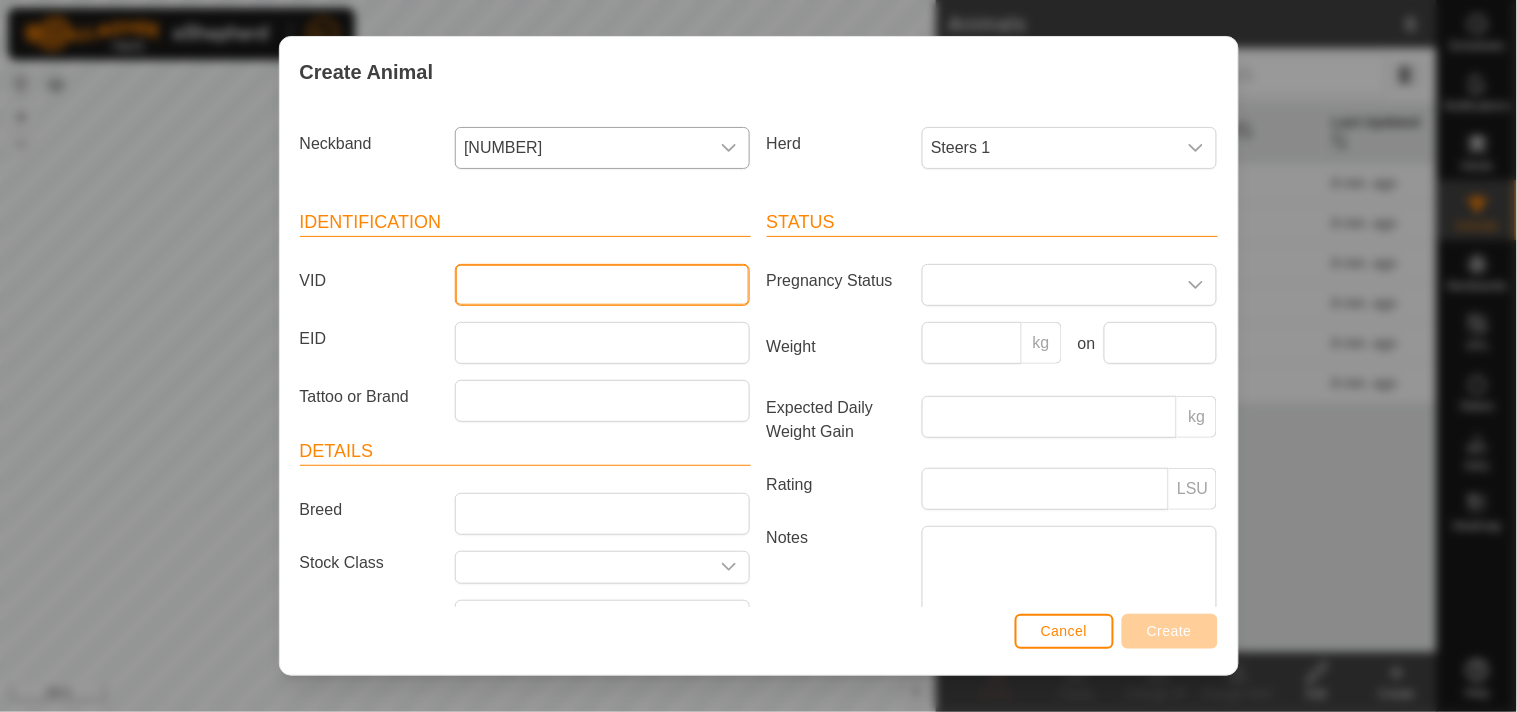 click on "VID" at bounding box center [602, 285] 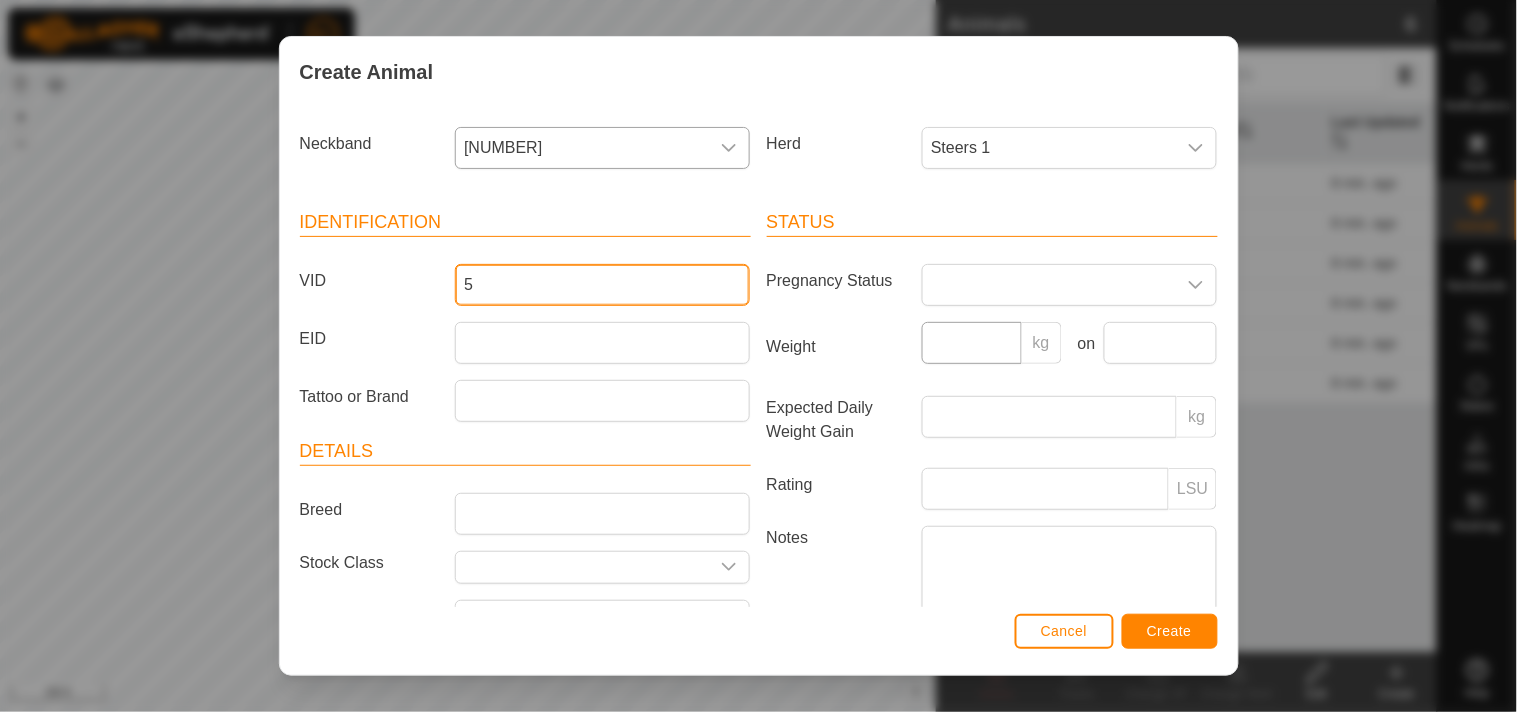type on "5" 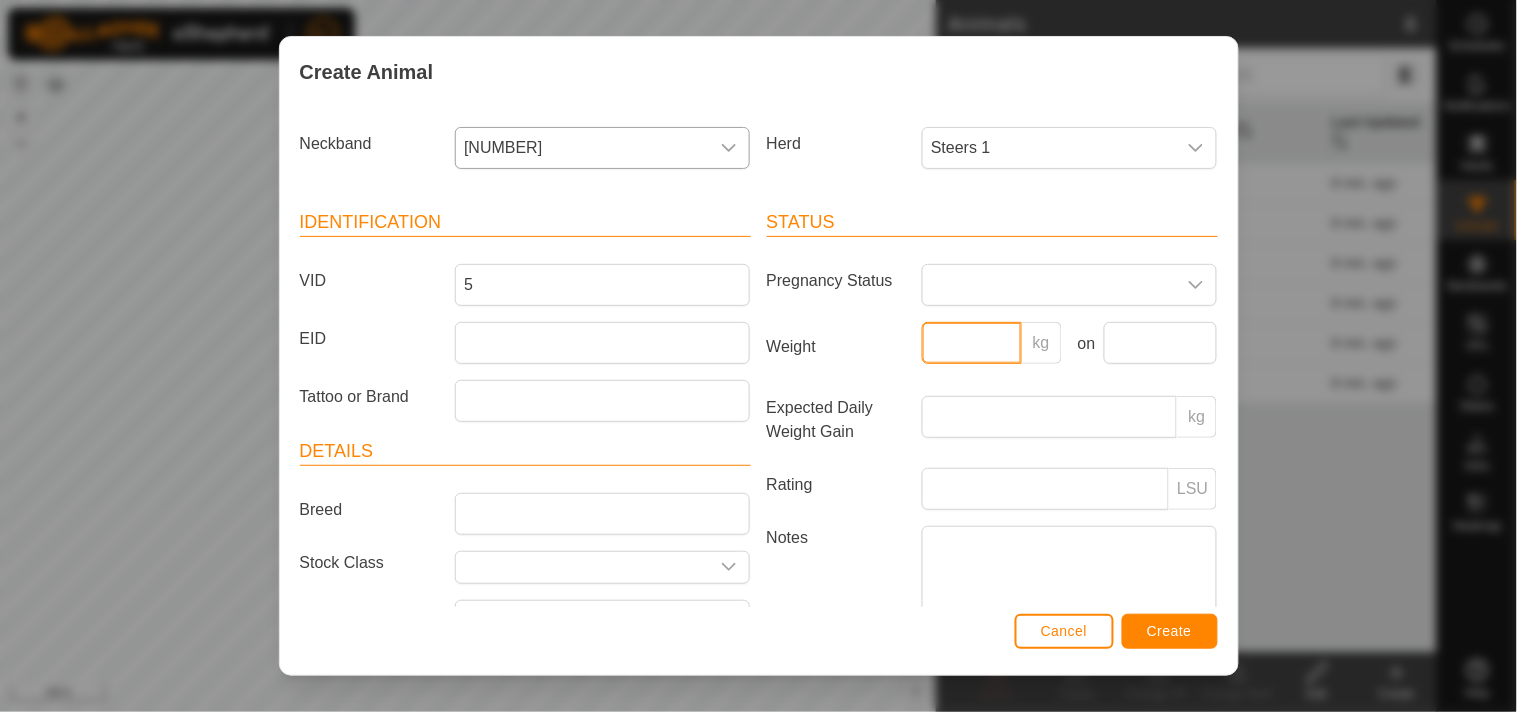 click on "Weight" at bounding box center [972, 343] 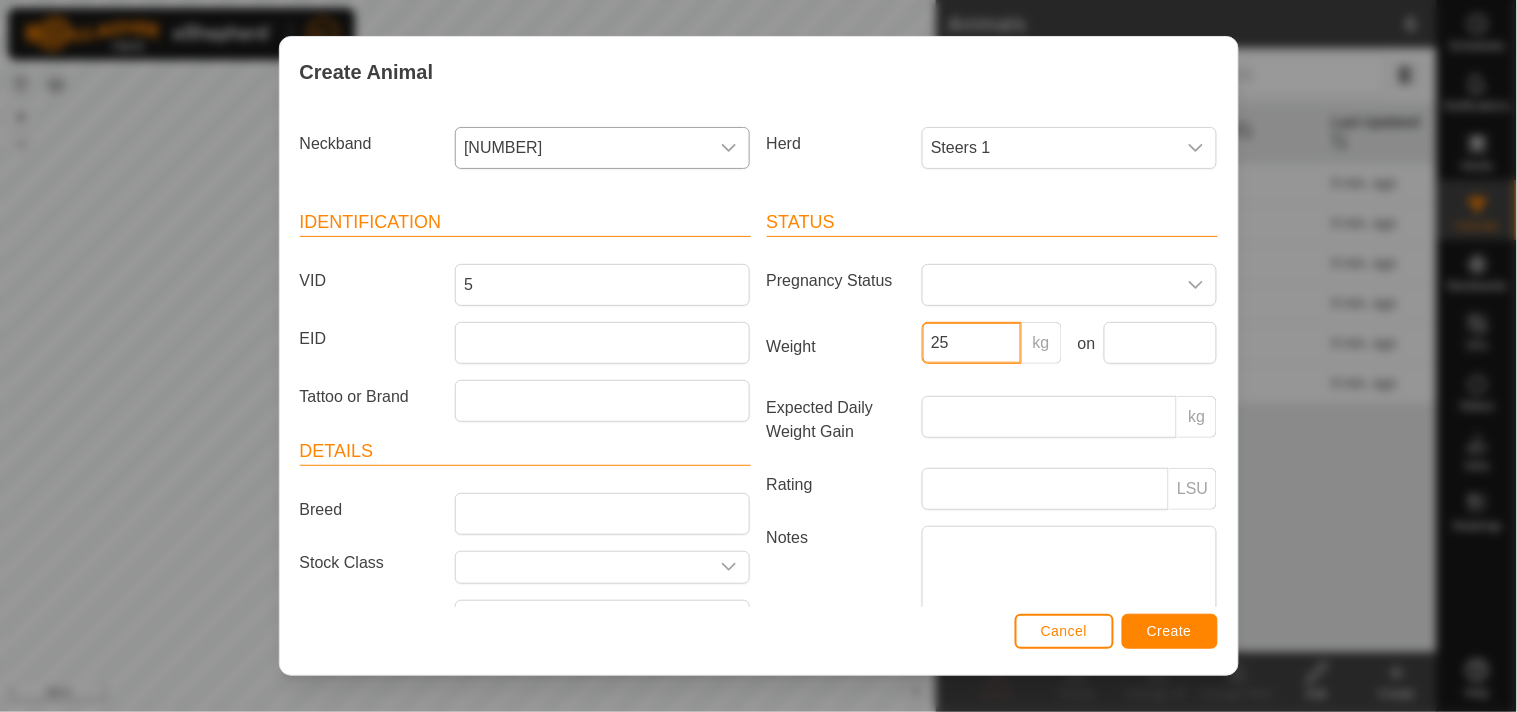 type on "2" 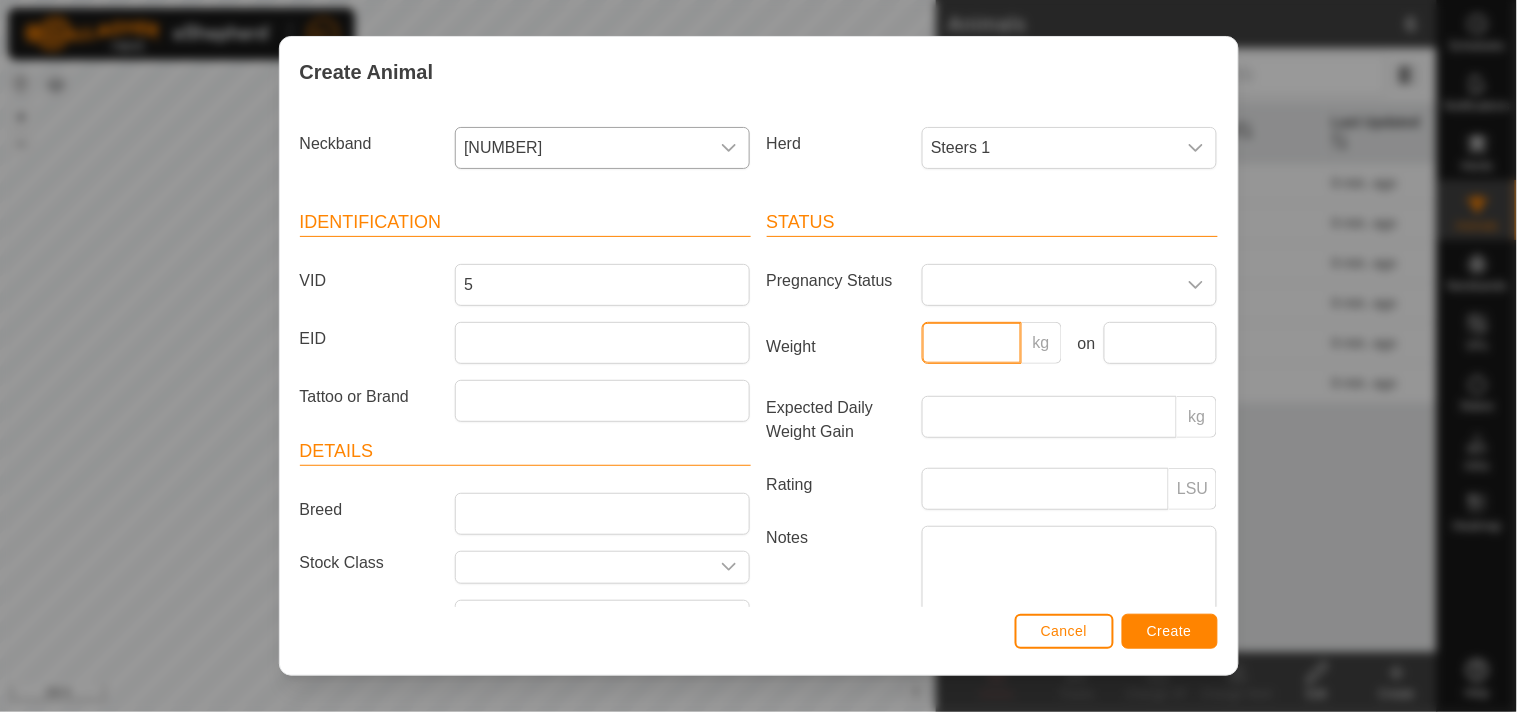 type on "8" 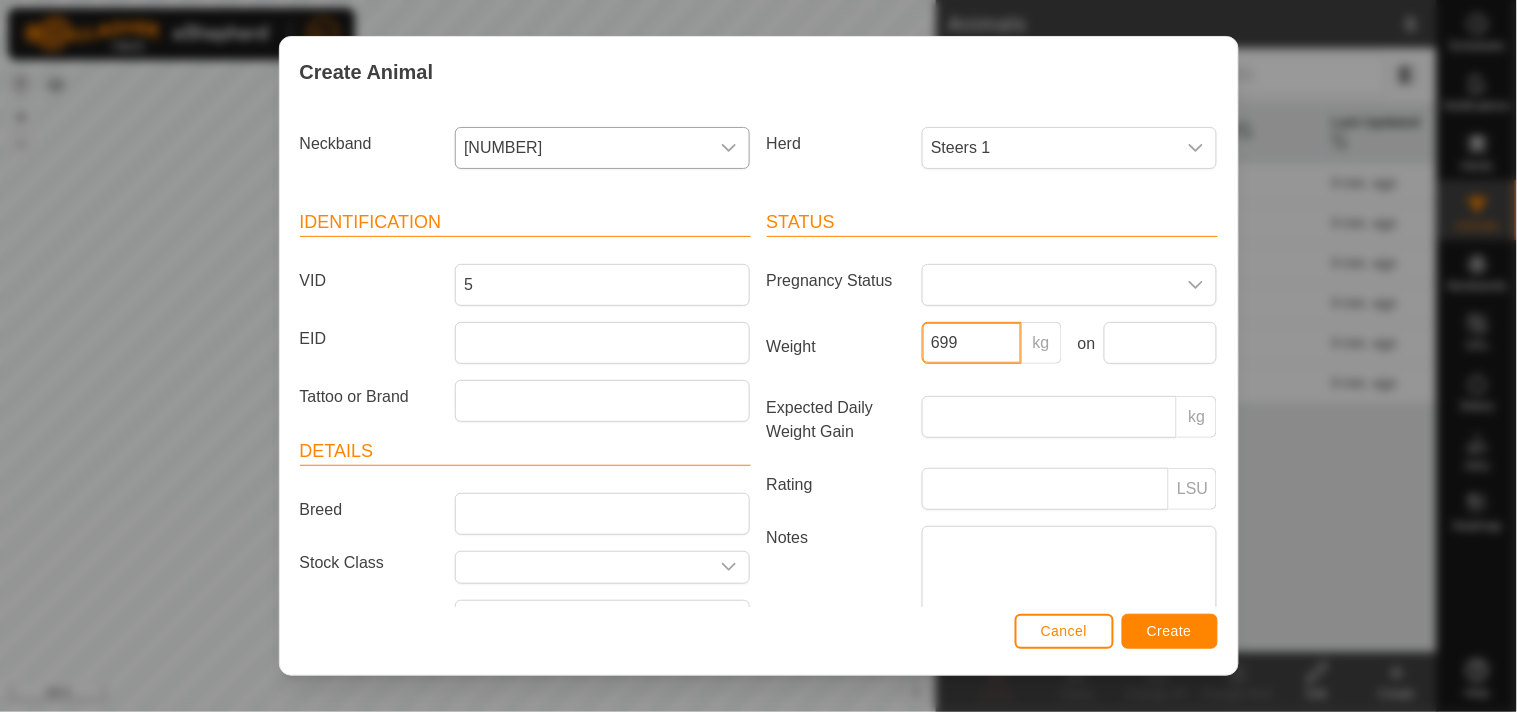 type on "699" 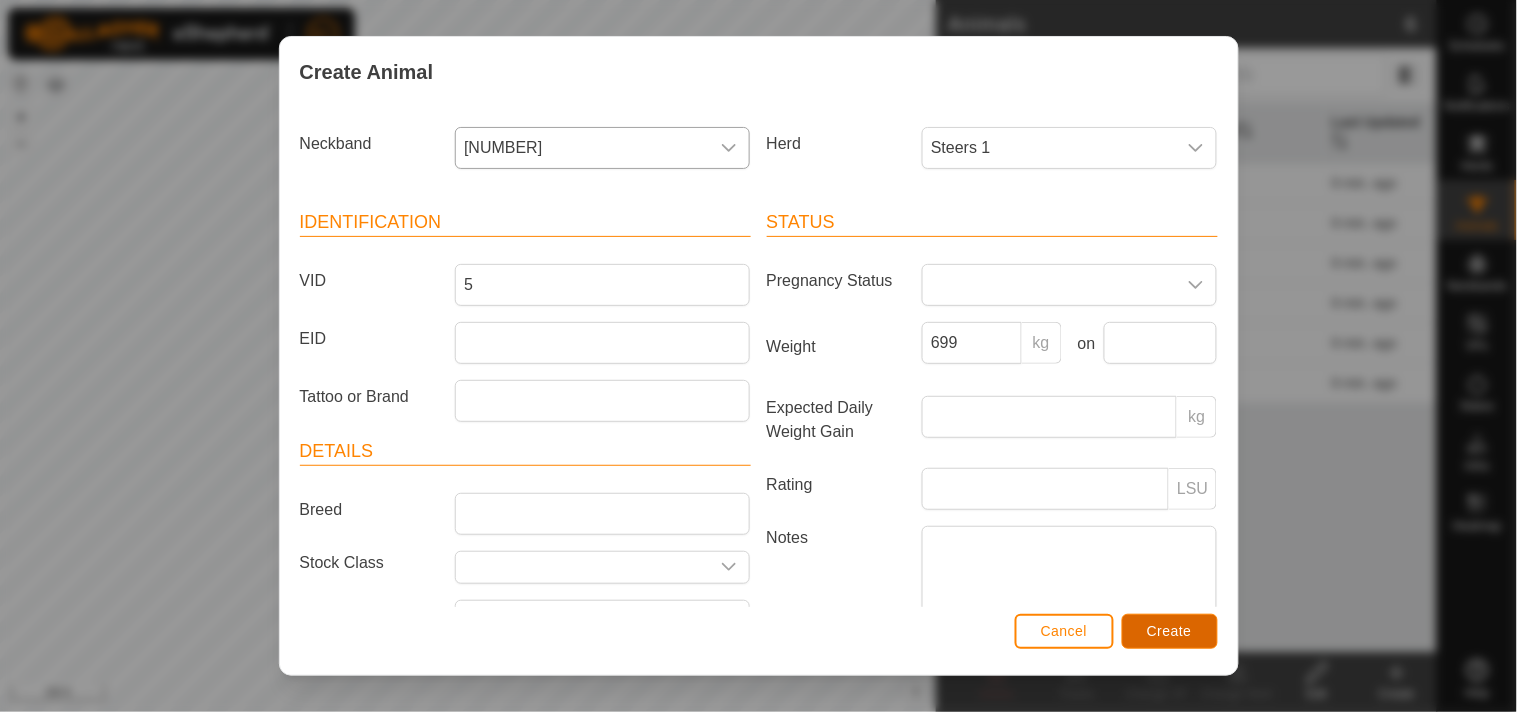 click on "Create" at bounding box center (1169, 631) 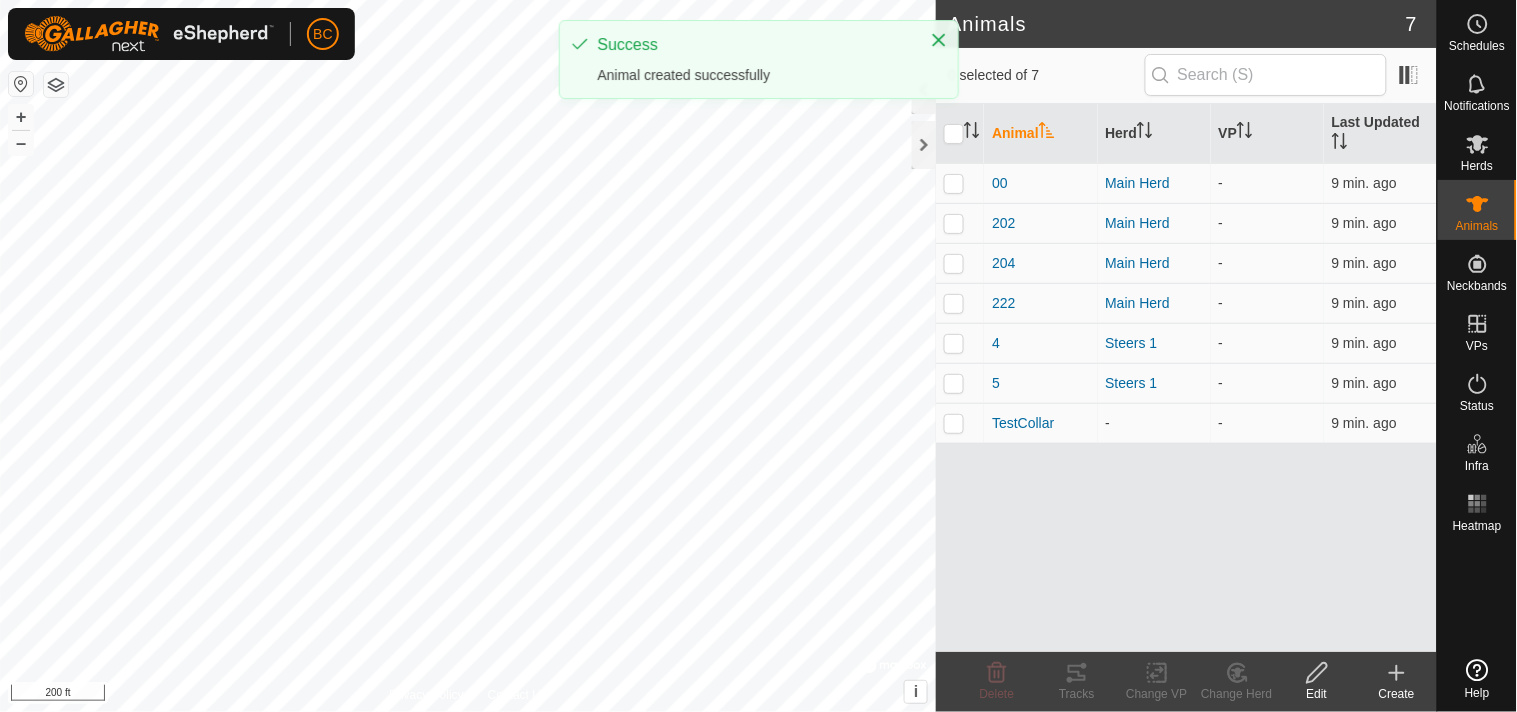 click on "Create" 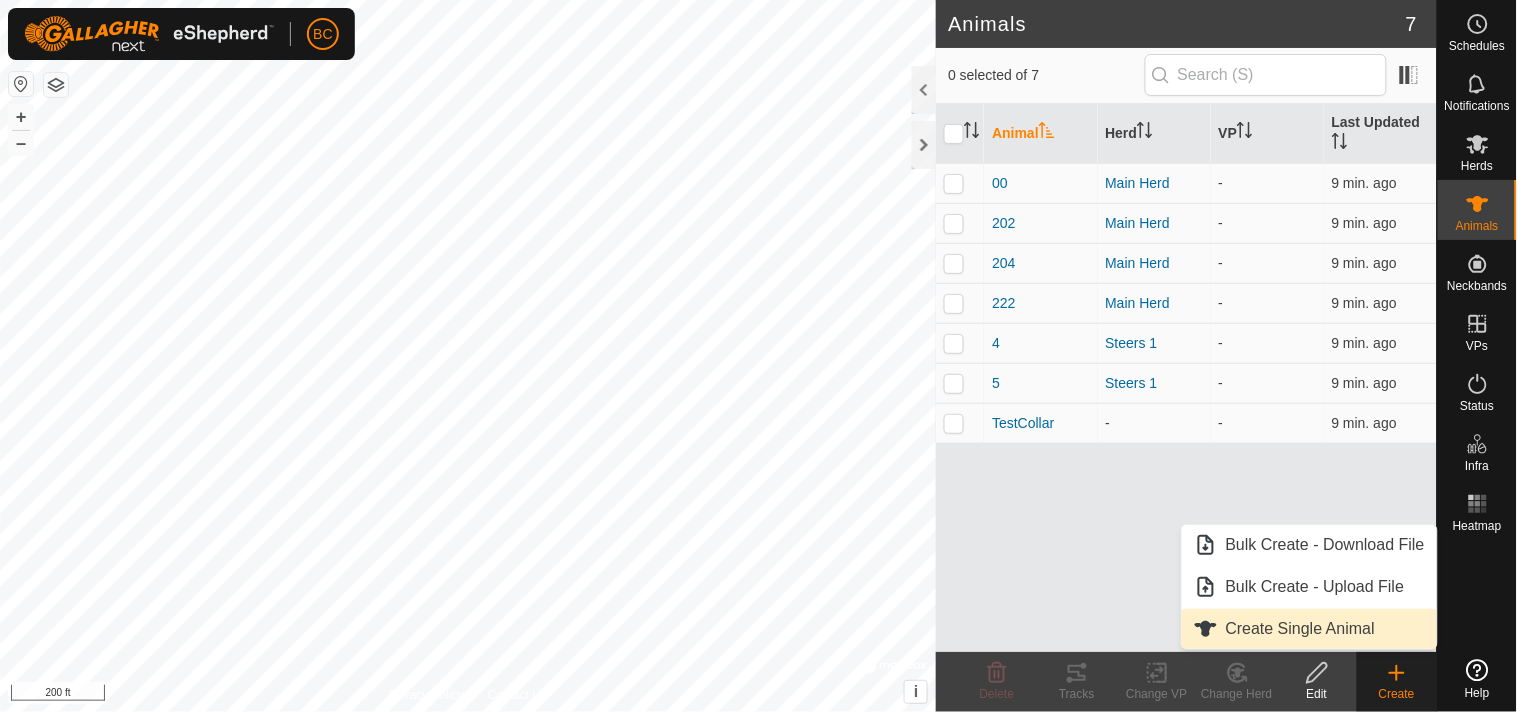 click on "Create Single Animal" at bounding box center (1309, 629) 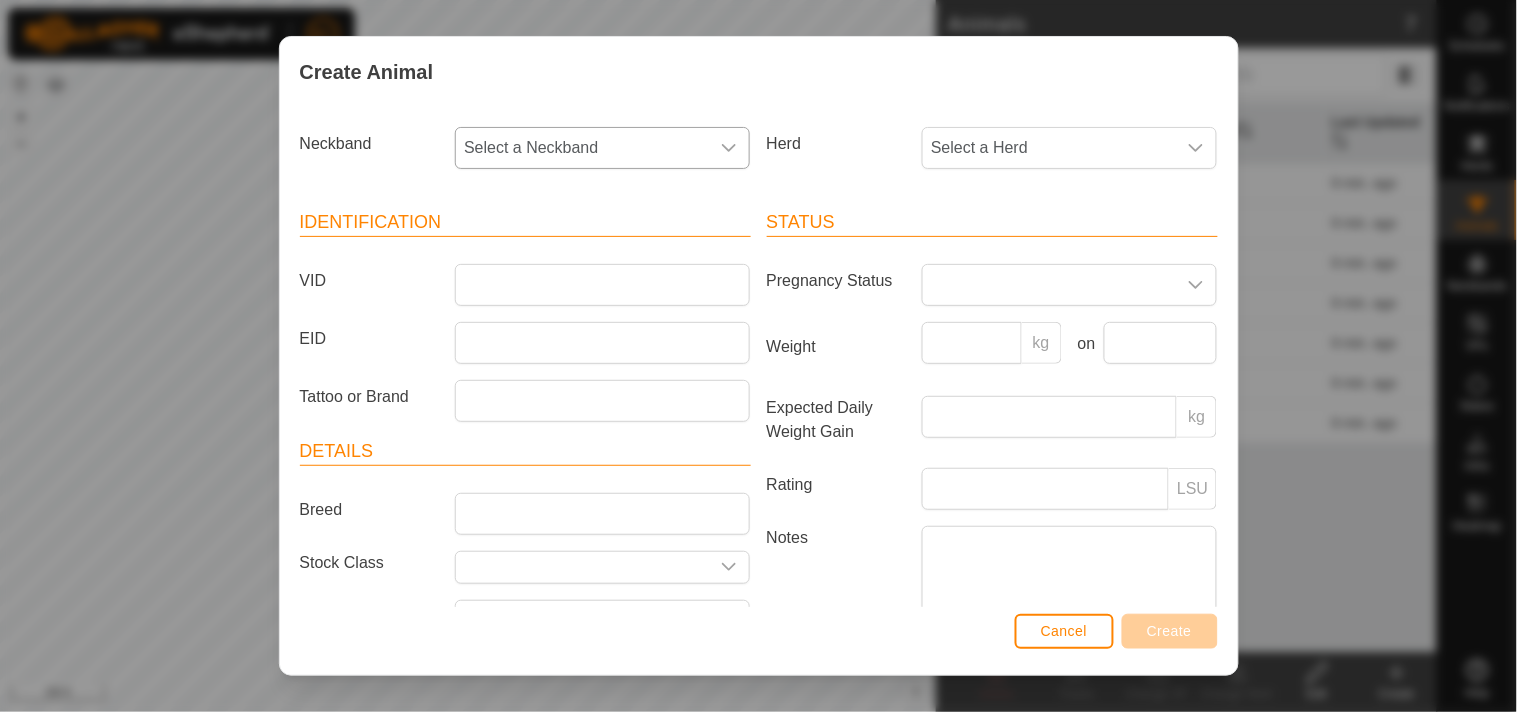 click on "Select a Neckband" at bounding box center [582, 148] 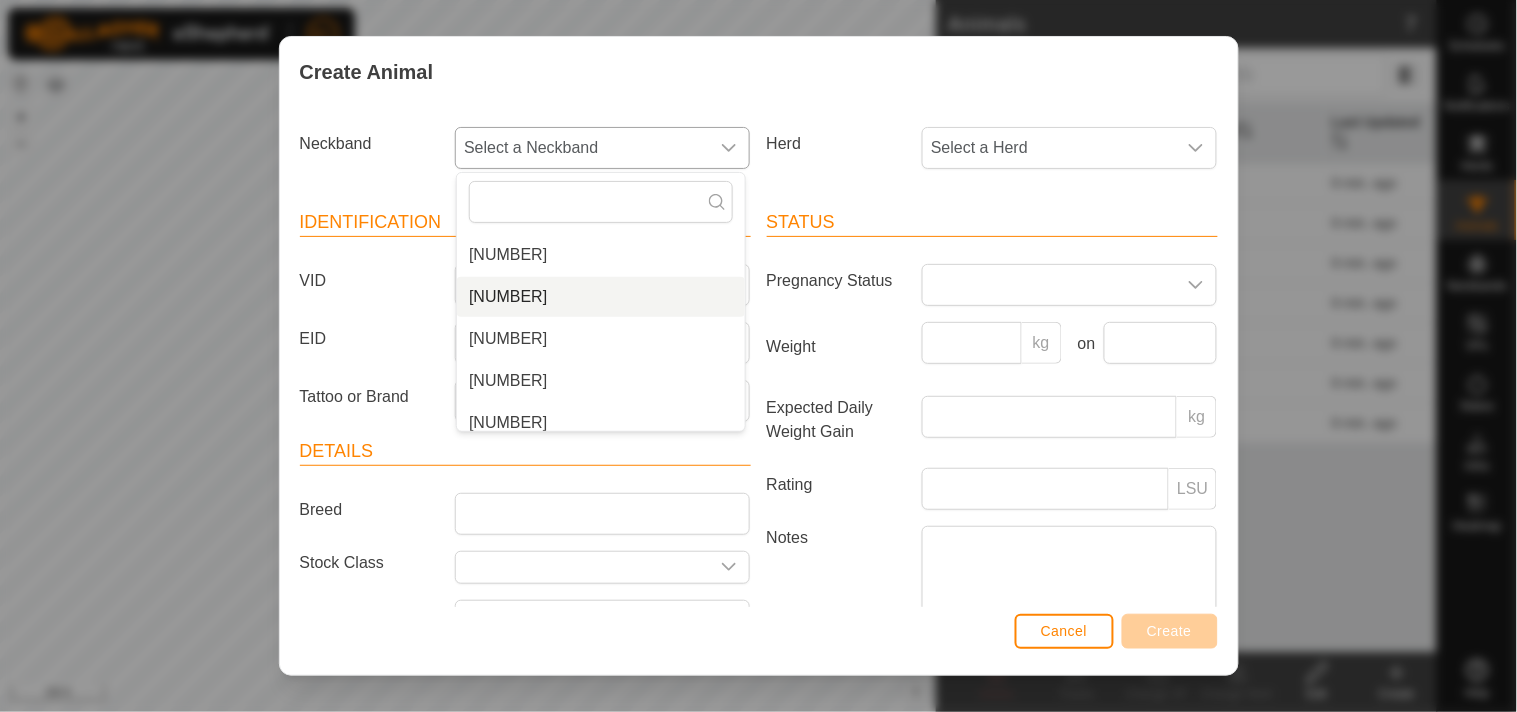 scroll, scrollTop: 217, scrollLeft: 0, axis: vertical 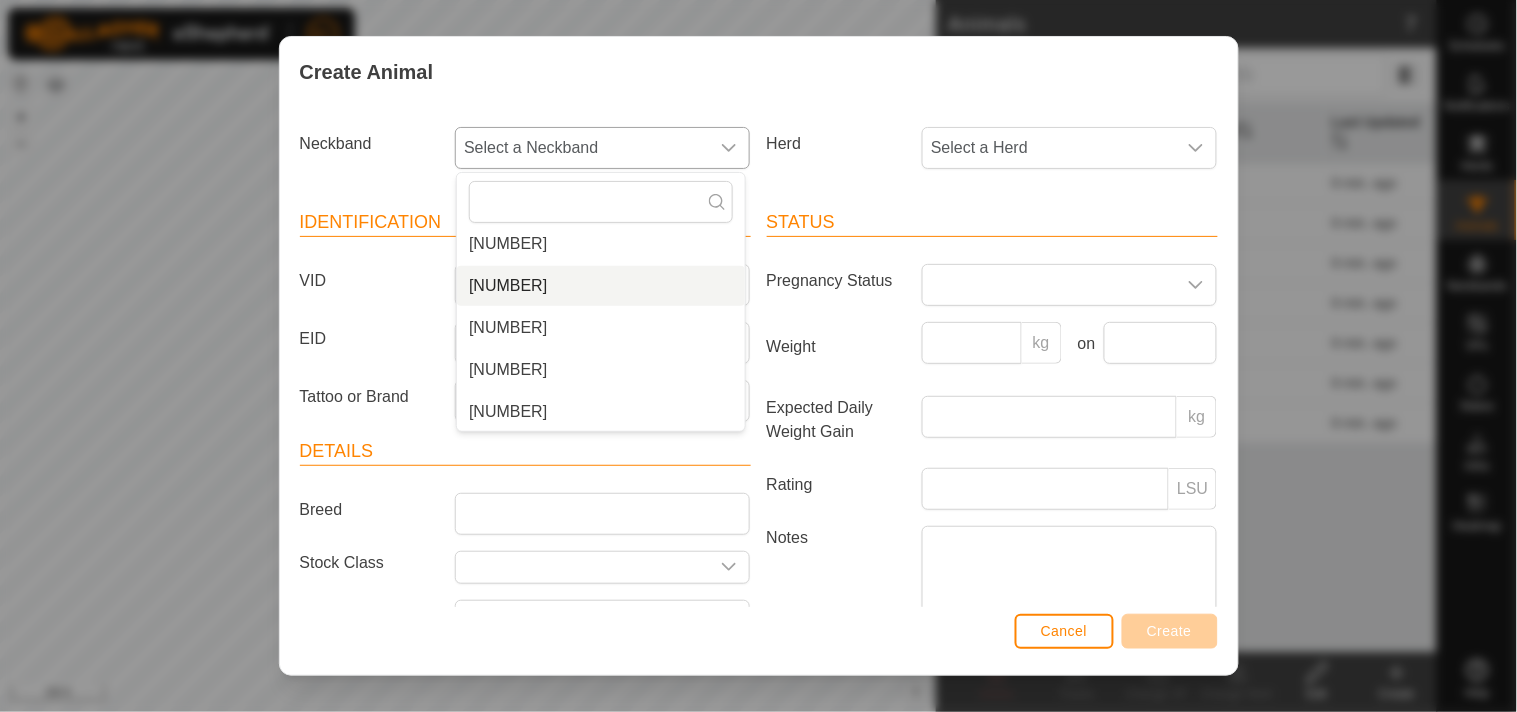click on "[NUMBER]" at bounding box center [601, 286] 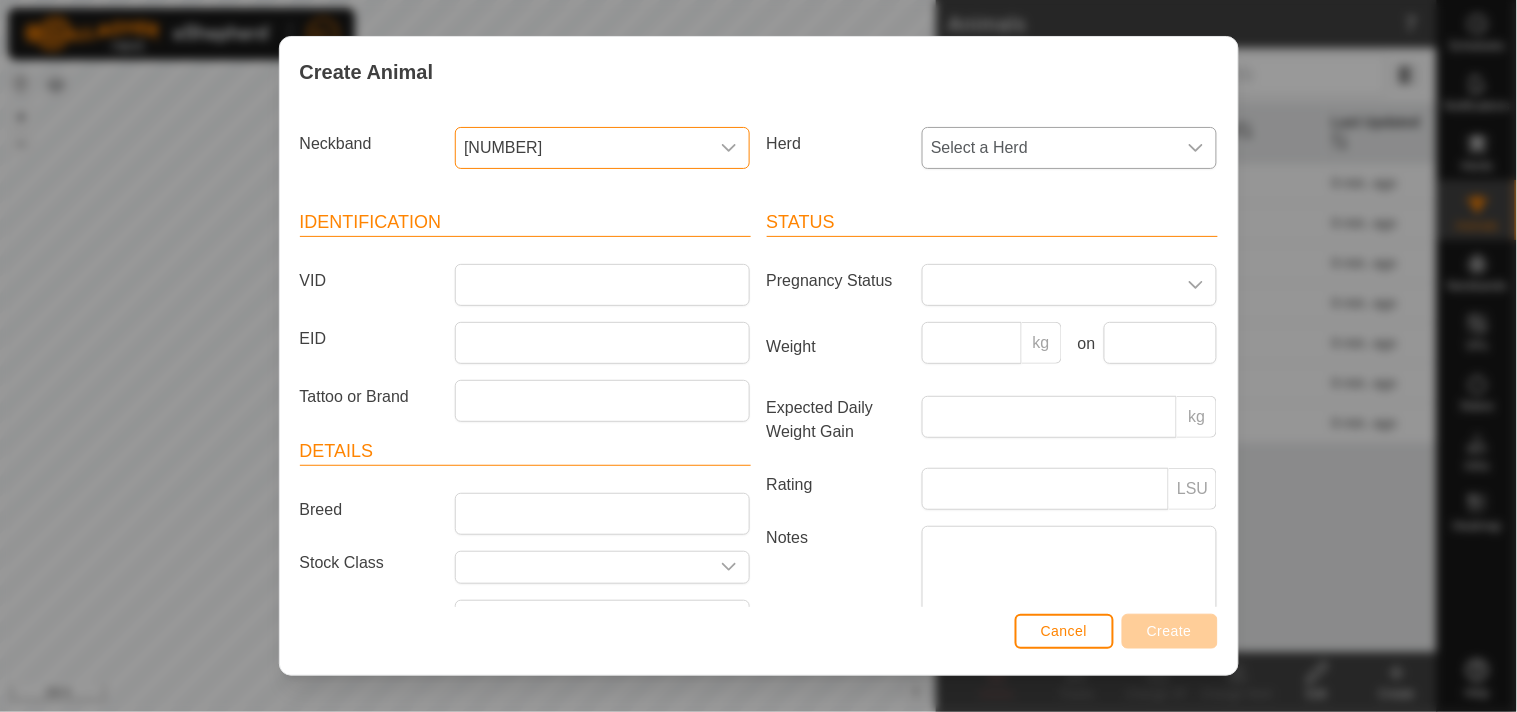 click on "Select a Herd" at bounding box center (1049, 148) 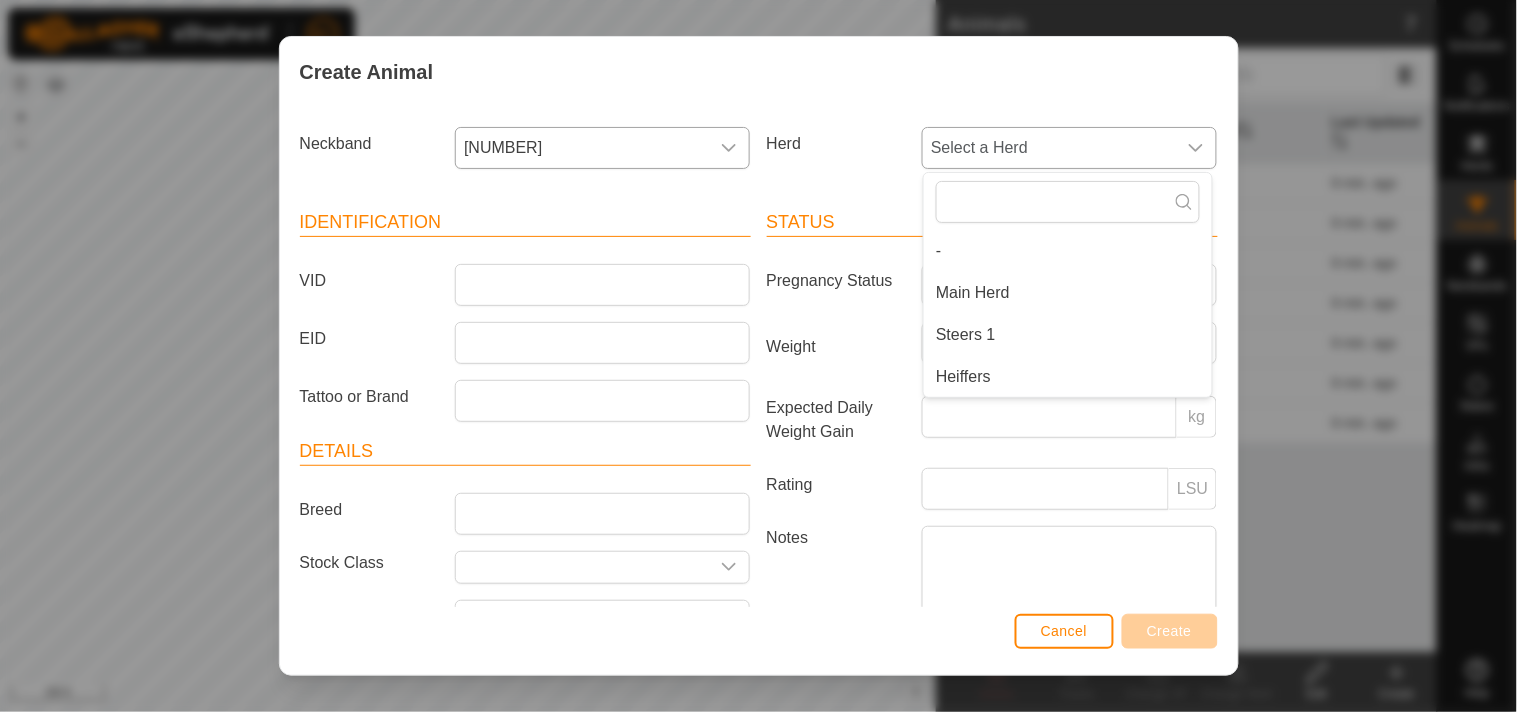 click on "Main Herd" at bounding box center (1068, 293) 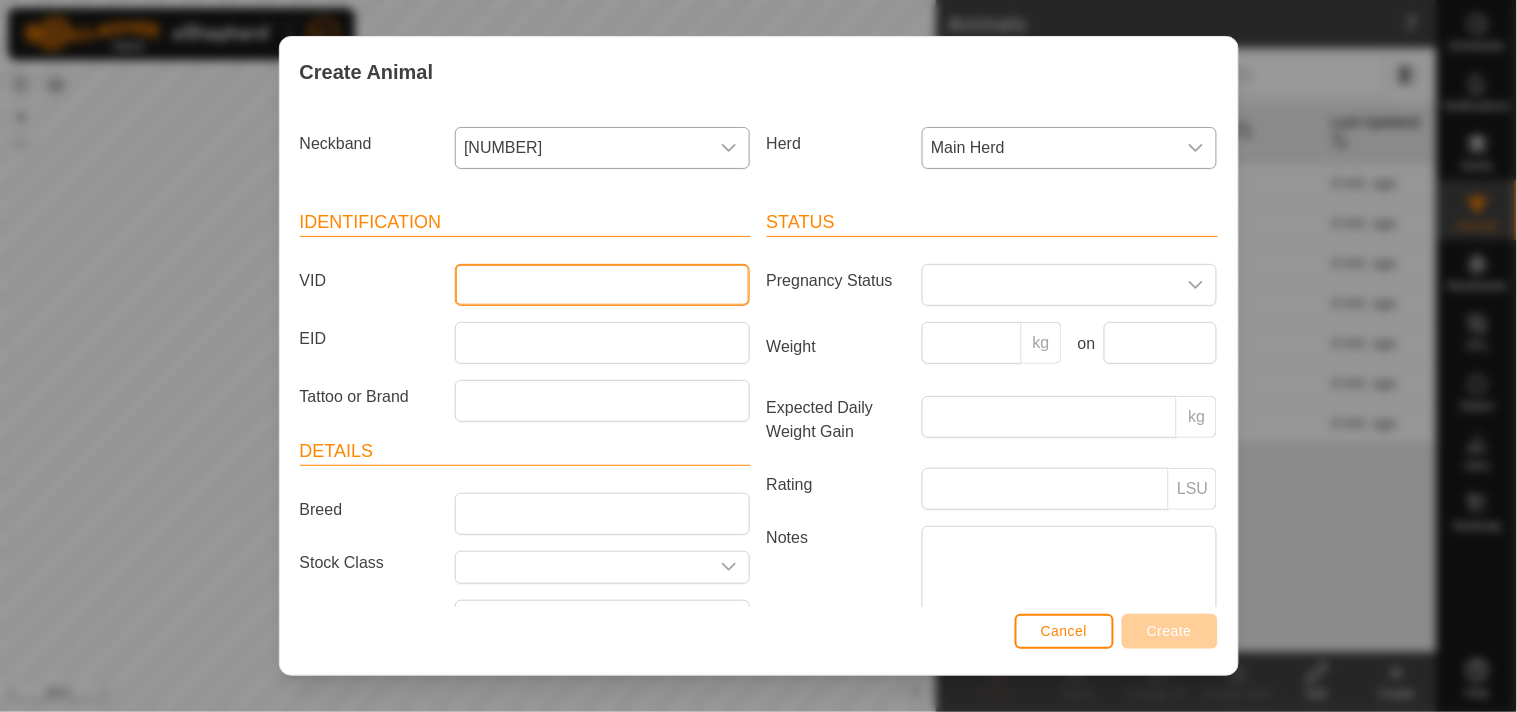 click on "VID" at bounding box center (602, 285) 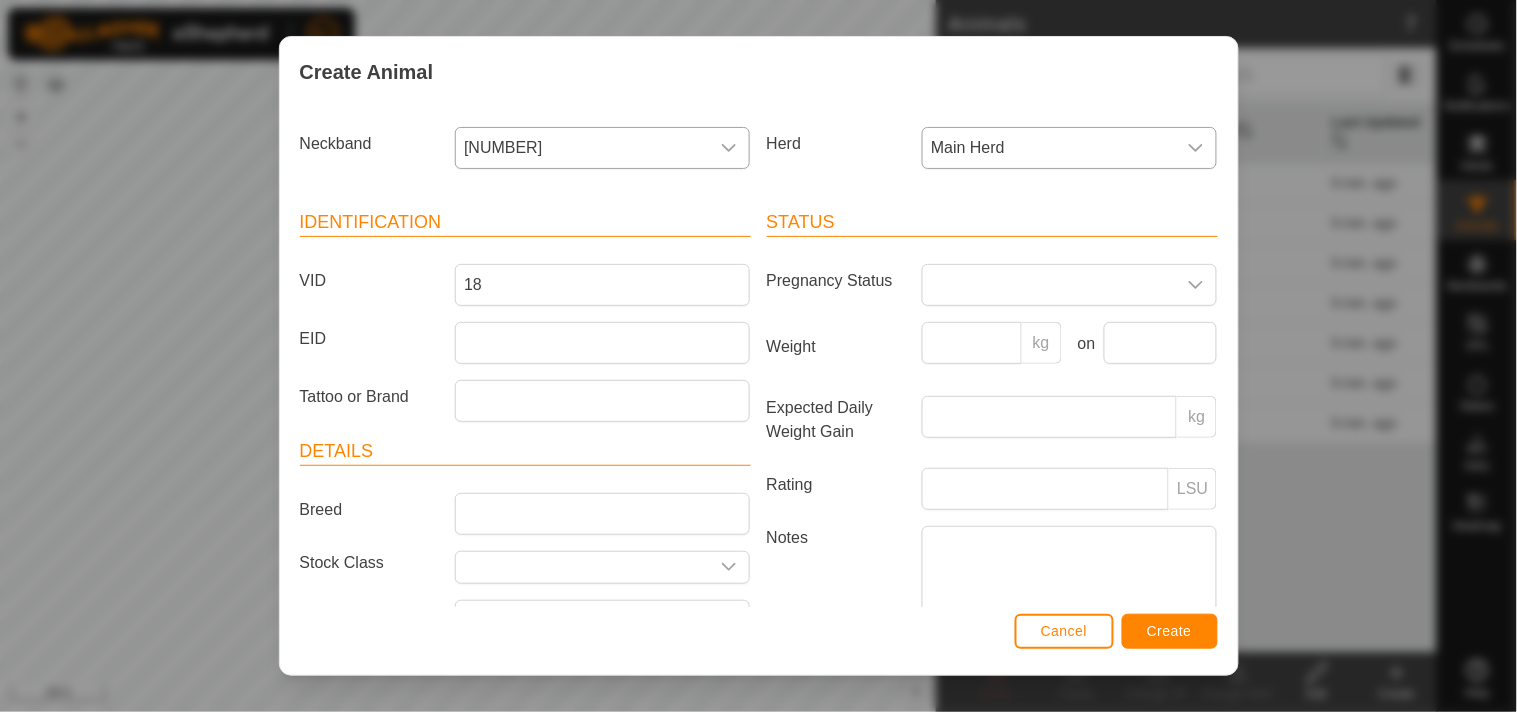 drag, startPoint x: 594, startPoint y: 287, endPoint x: 861, endPoint y: 108, distance: 321.44983 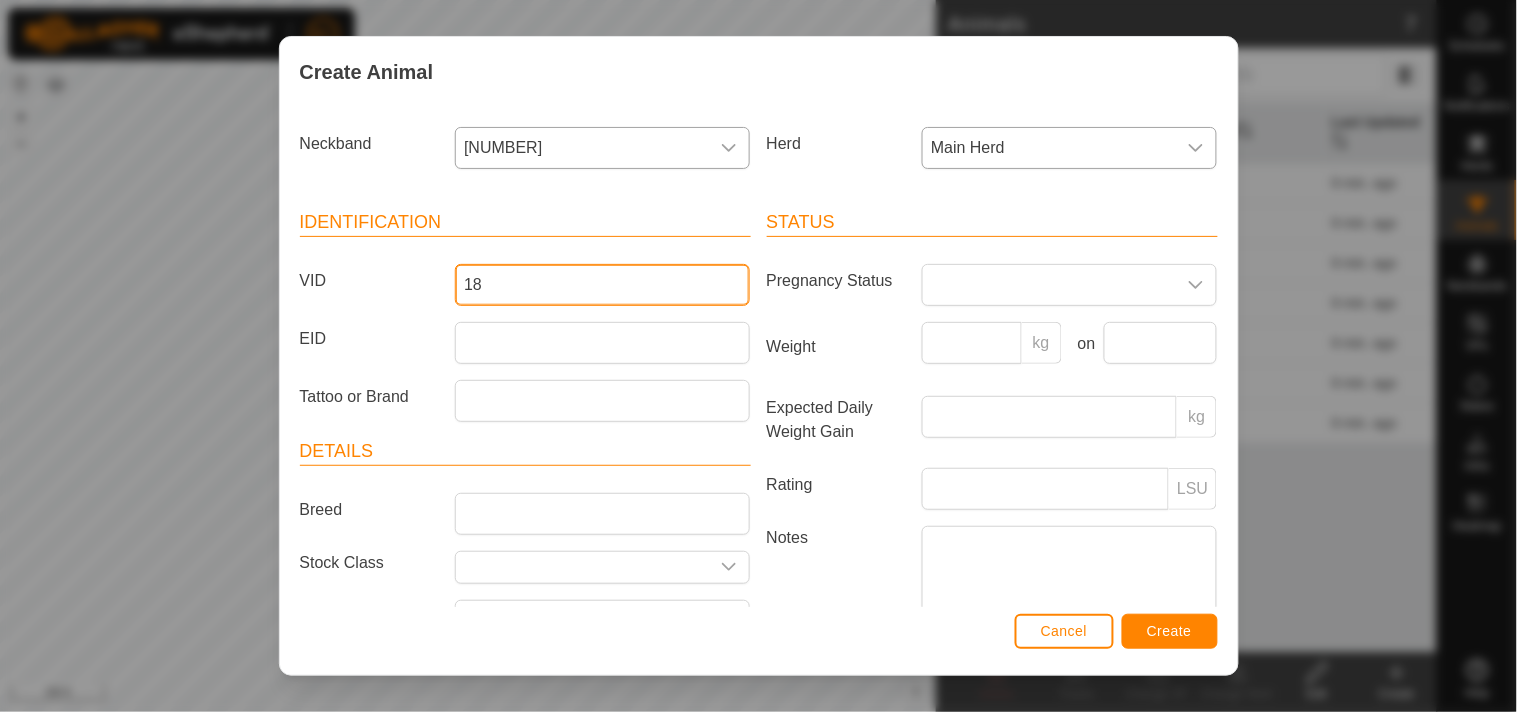 click on "18" at bounding box center (602, 285) 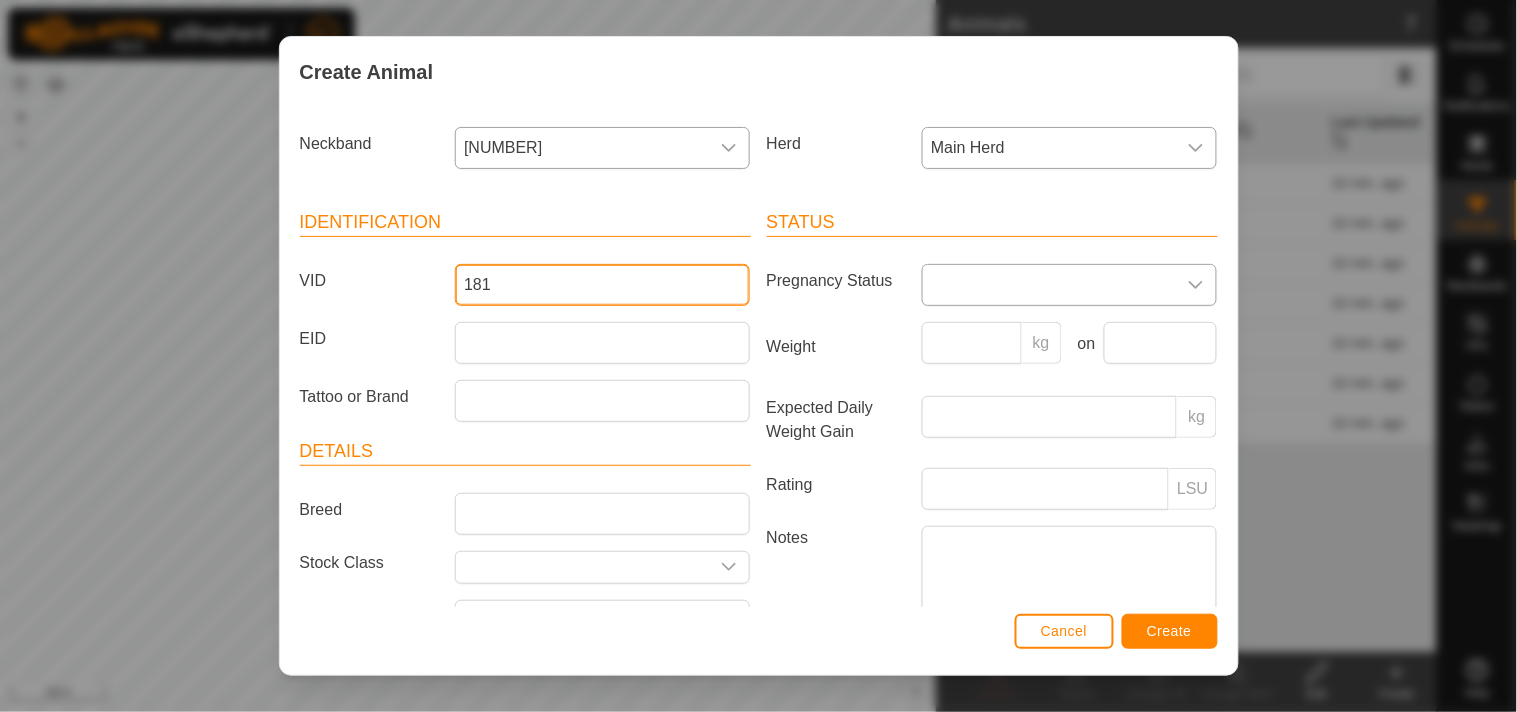 type on "181" 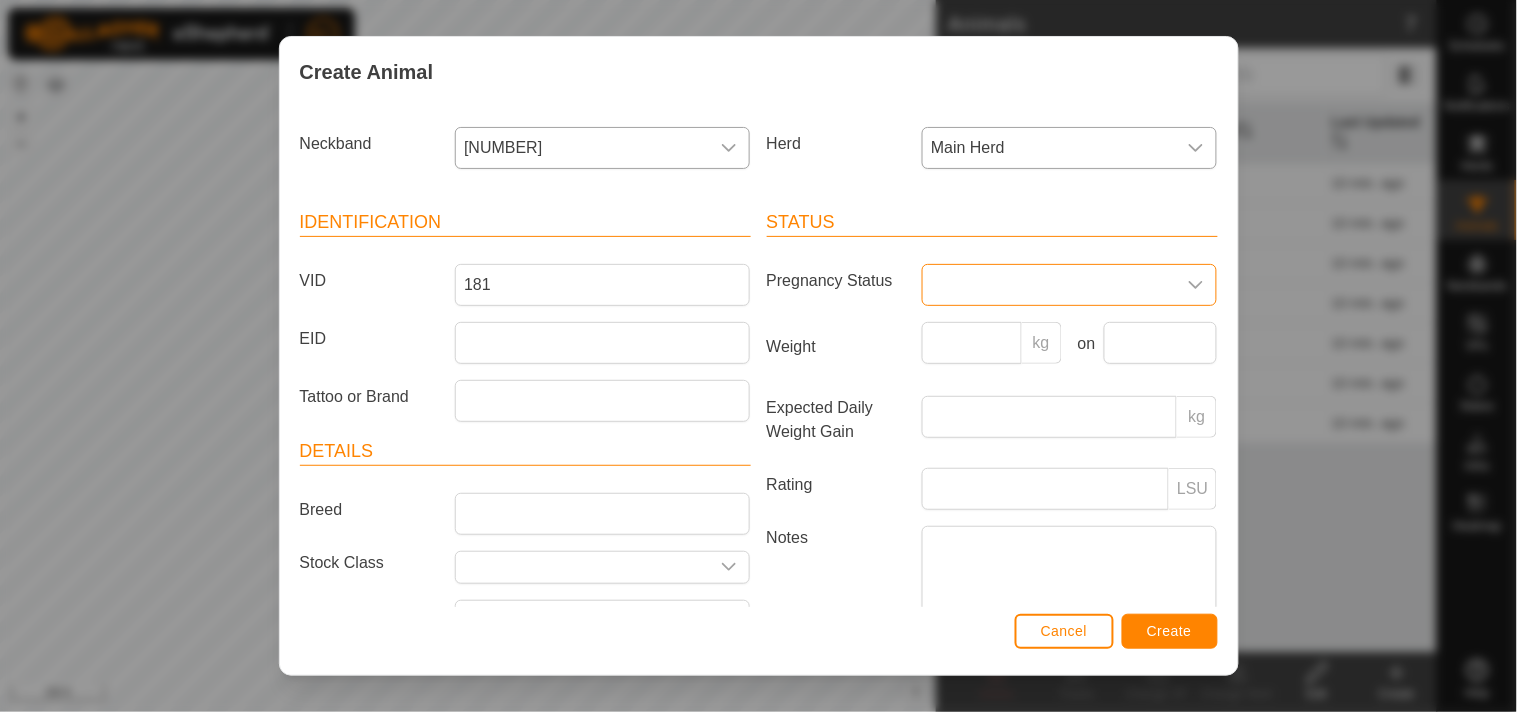 click at bounding box center (1049, 285) 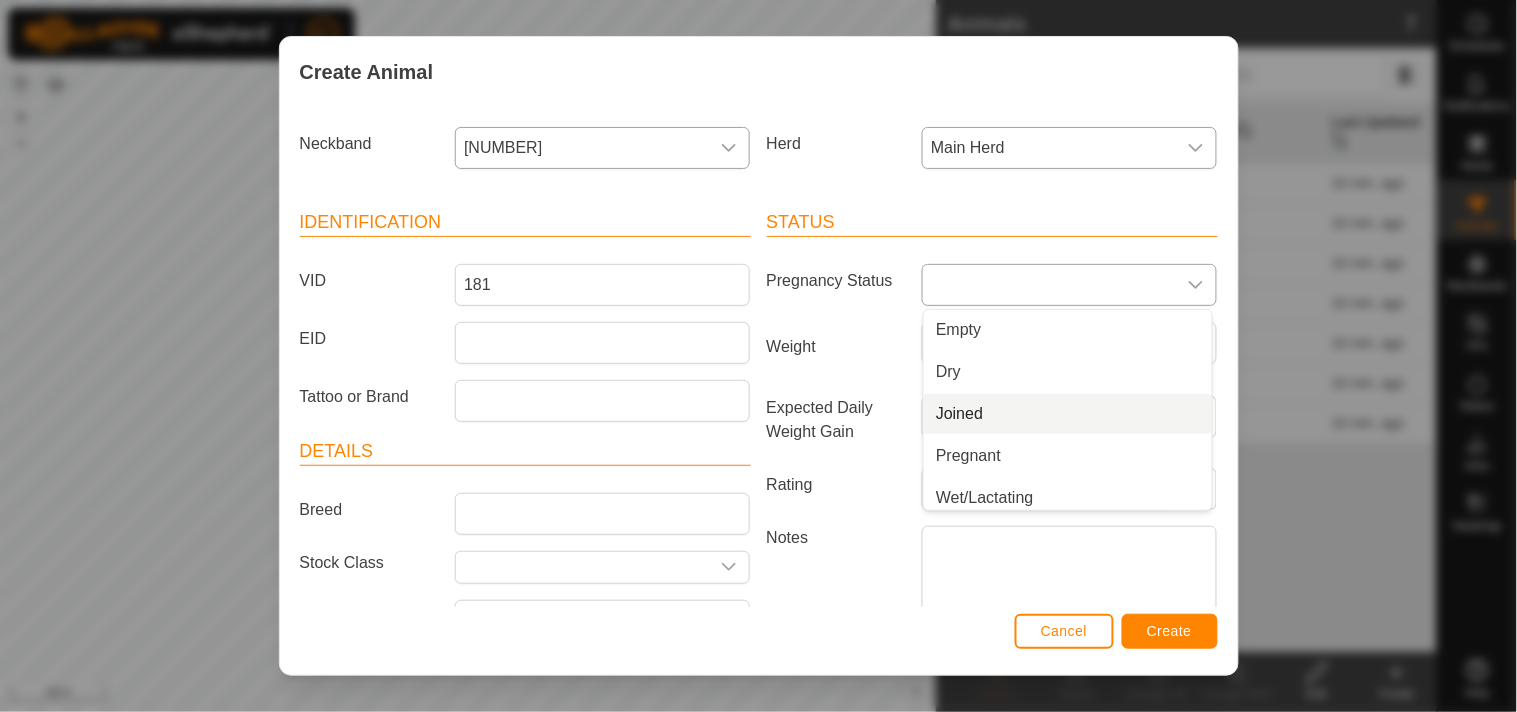 click on "Joined" at bounding box center [1068, 414] 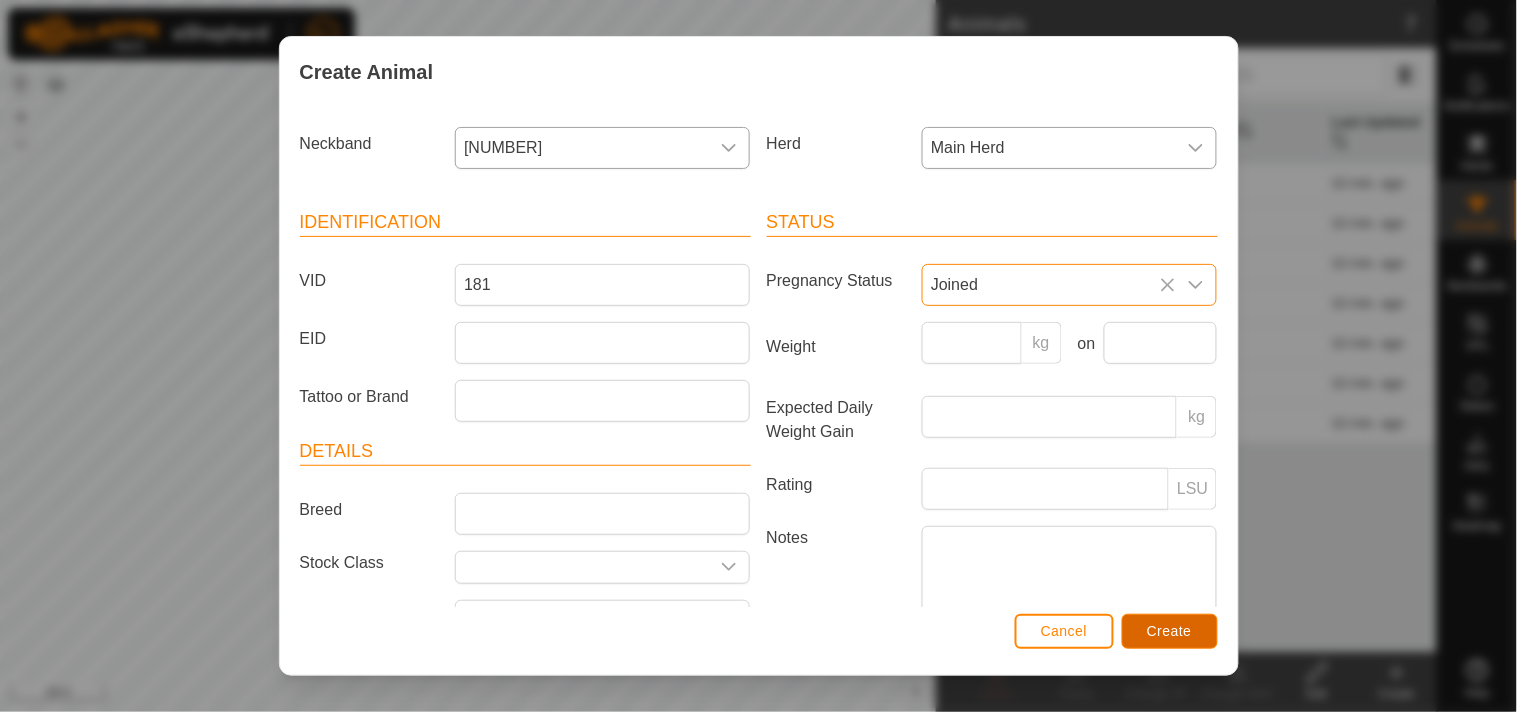 click on "Create" at bounding box center [1169, 631] 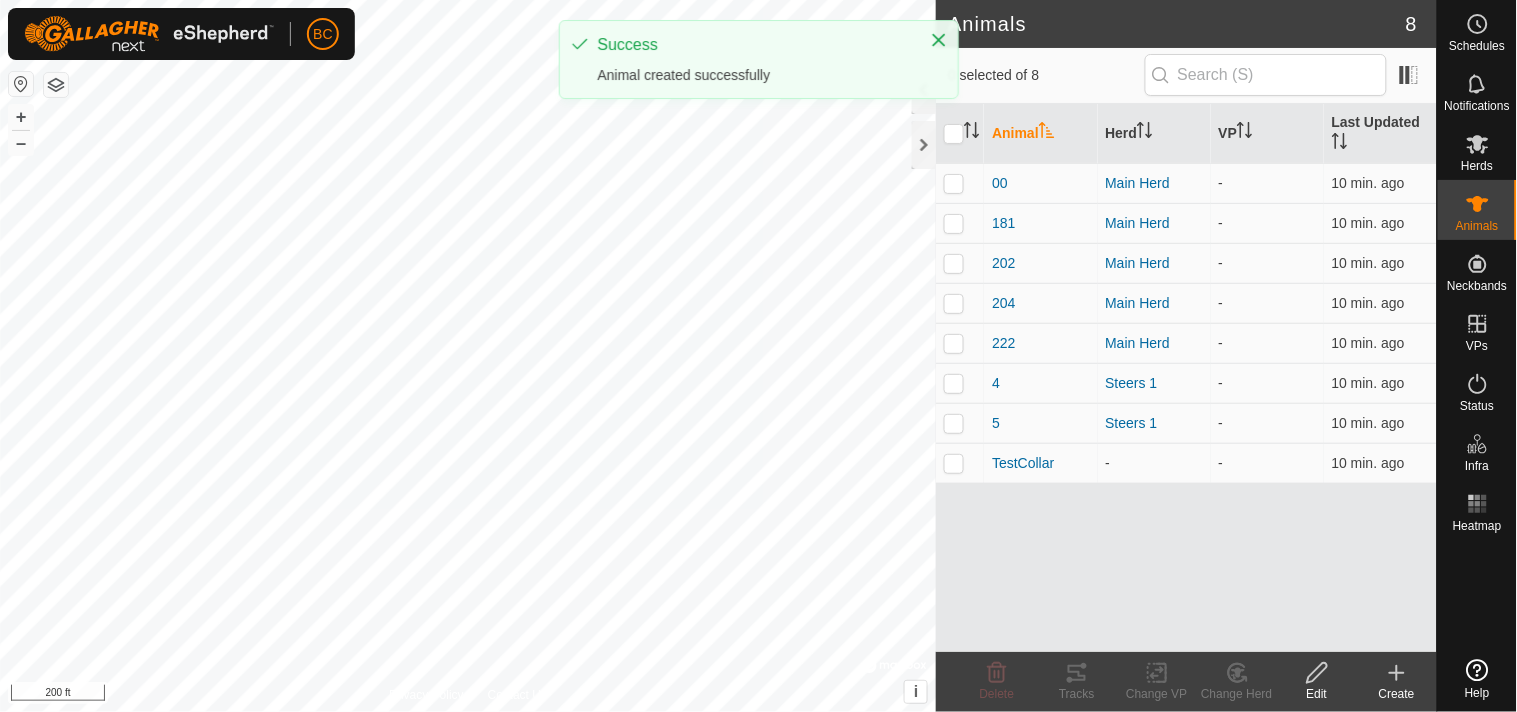 click 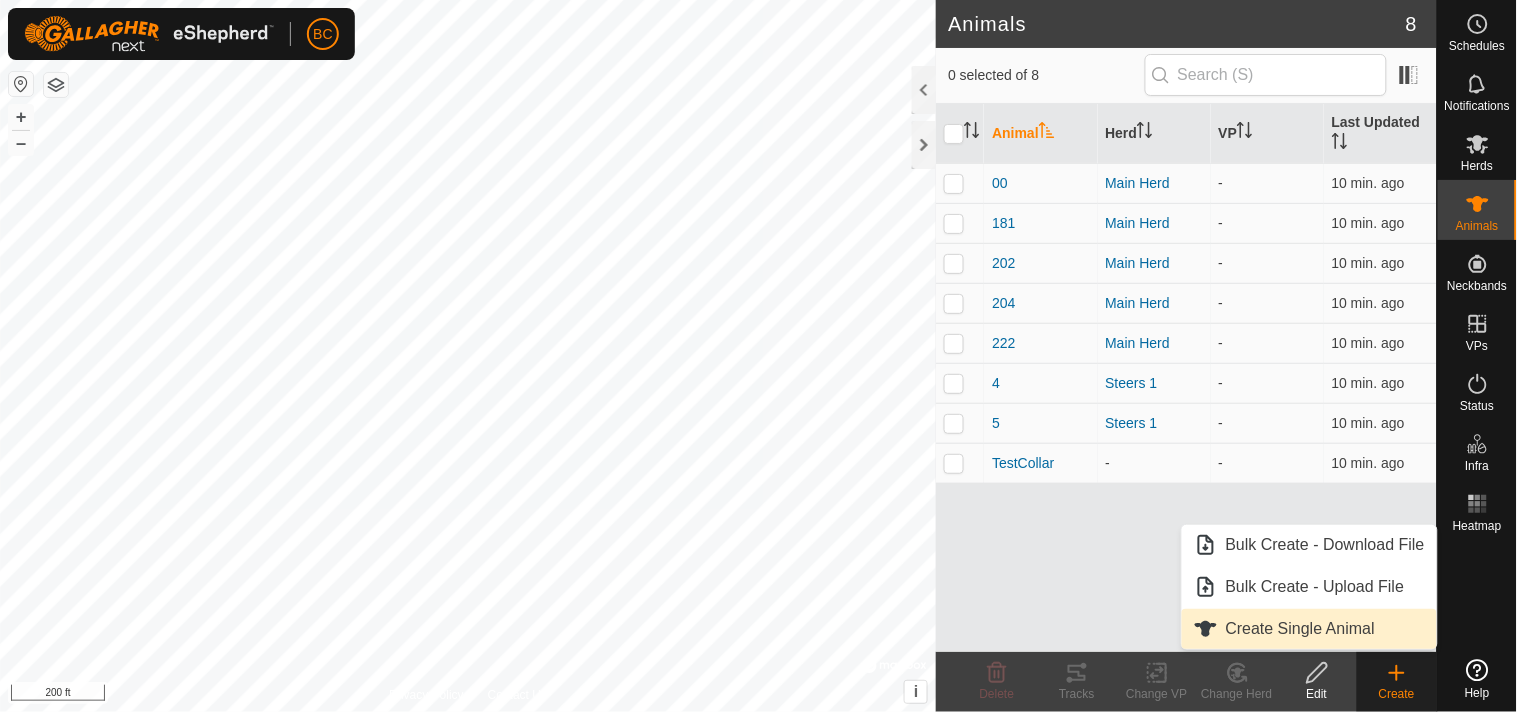 click on "Create Single Animal" at bounding box center (1309, 629) 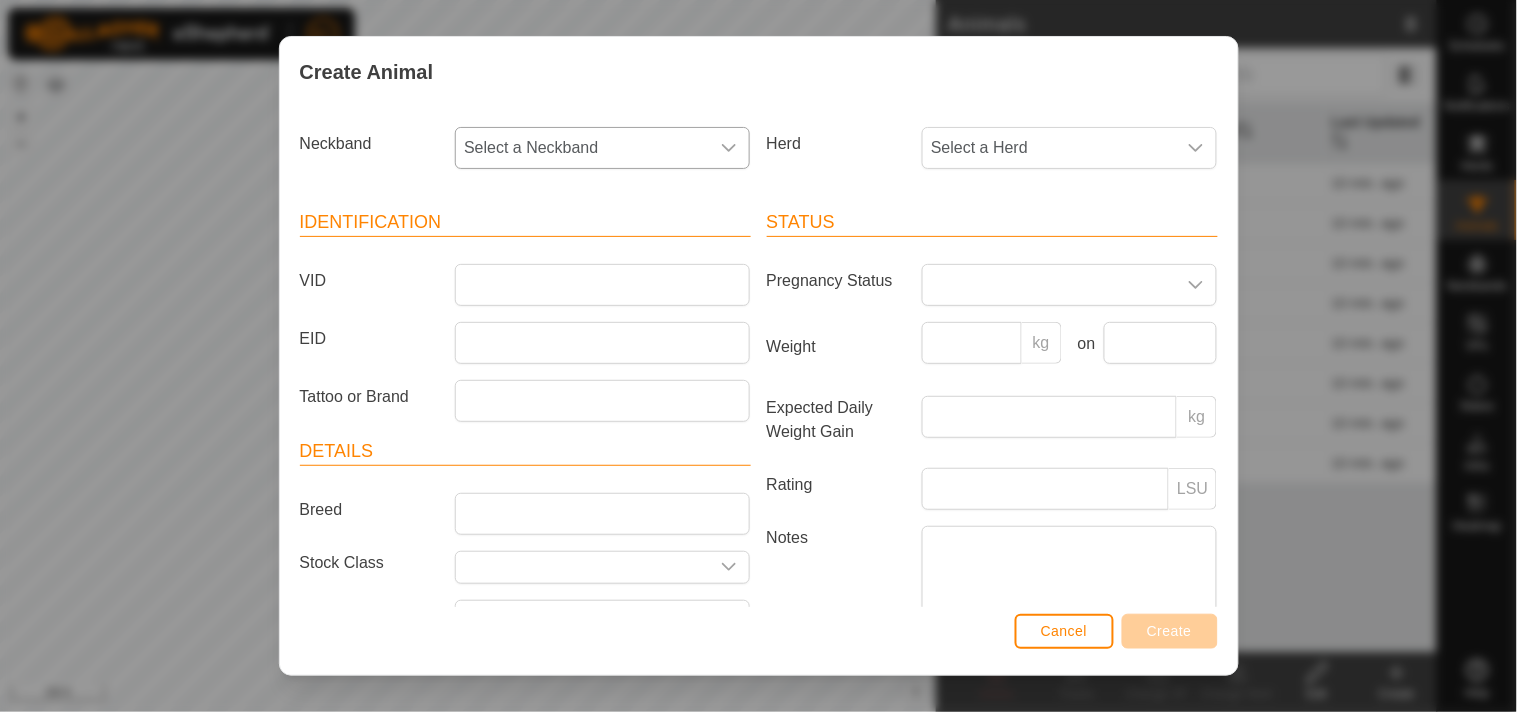 click at bounding box center (729, 148) 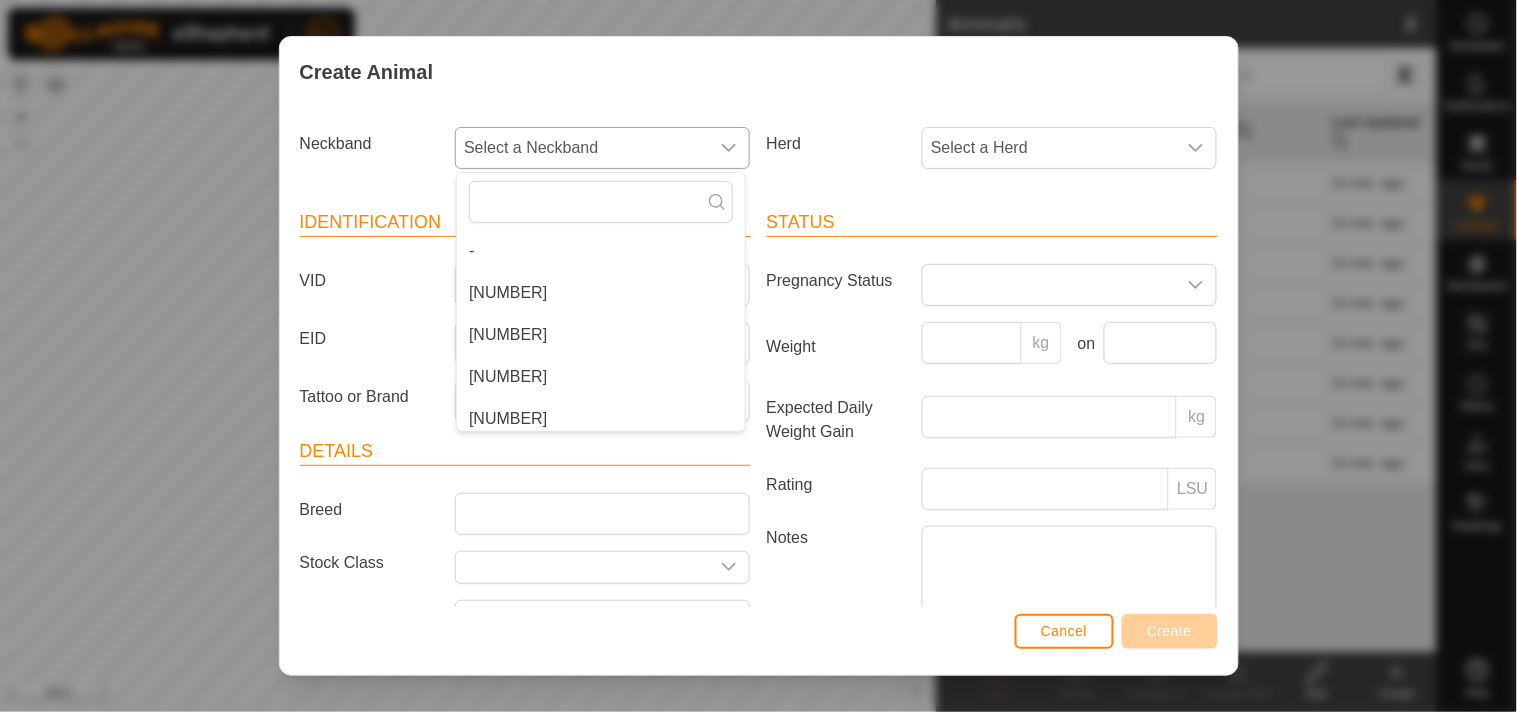 click on "[NUMBER]" at bounding box center (601, 335) 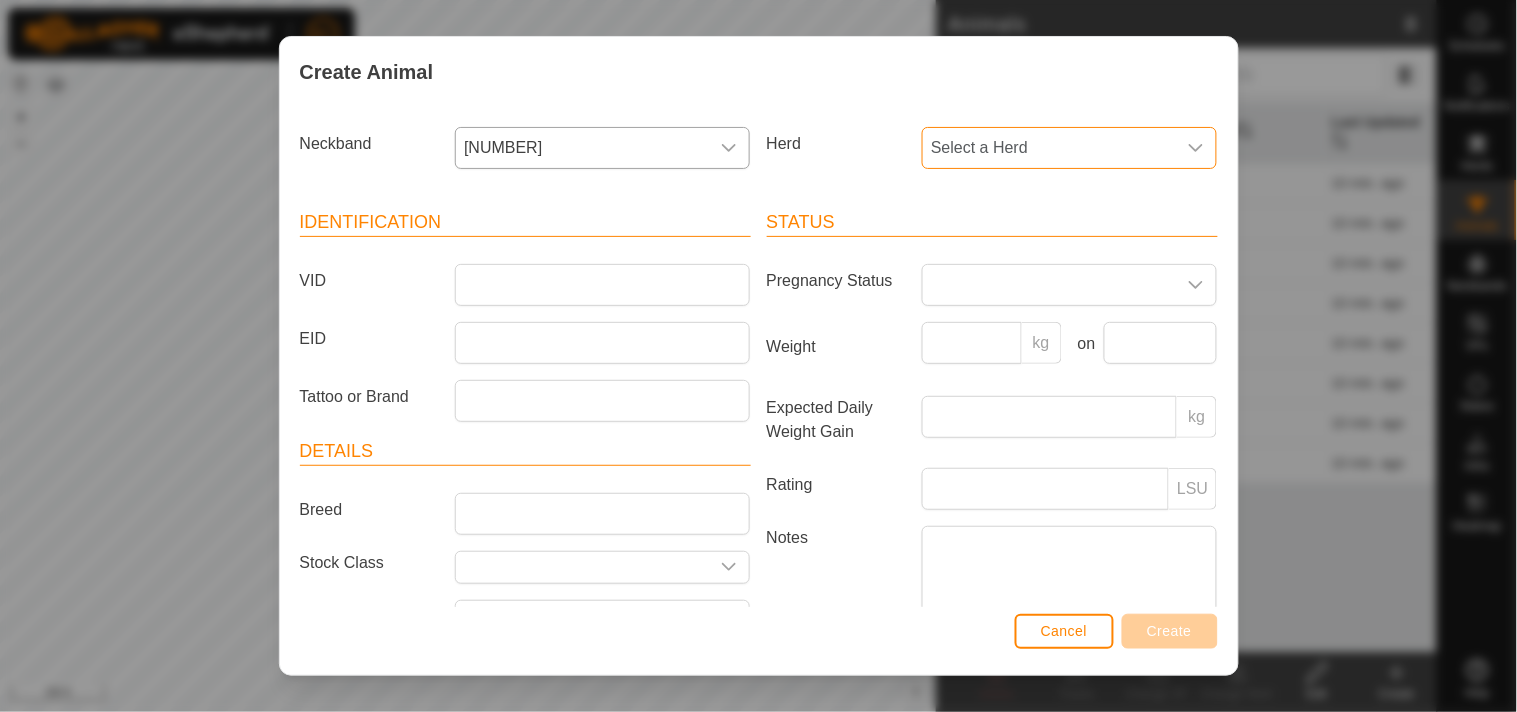 click on "Select a Herd" at bounding box center (1049, 148) 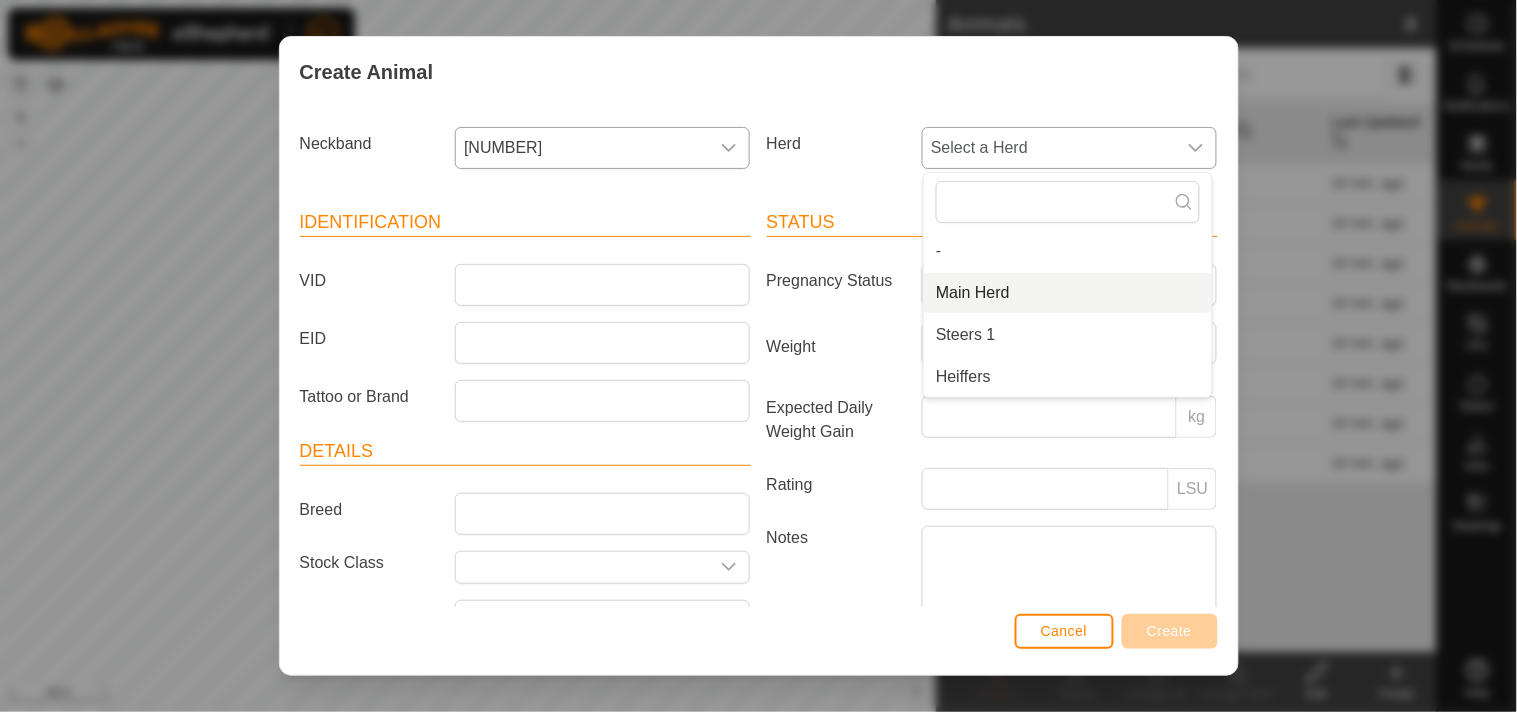 click on "Main Herd" at bounding box center (1068, 293) 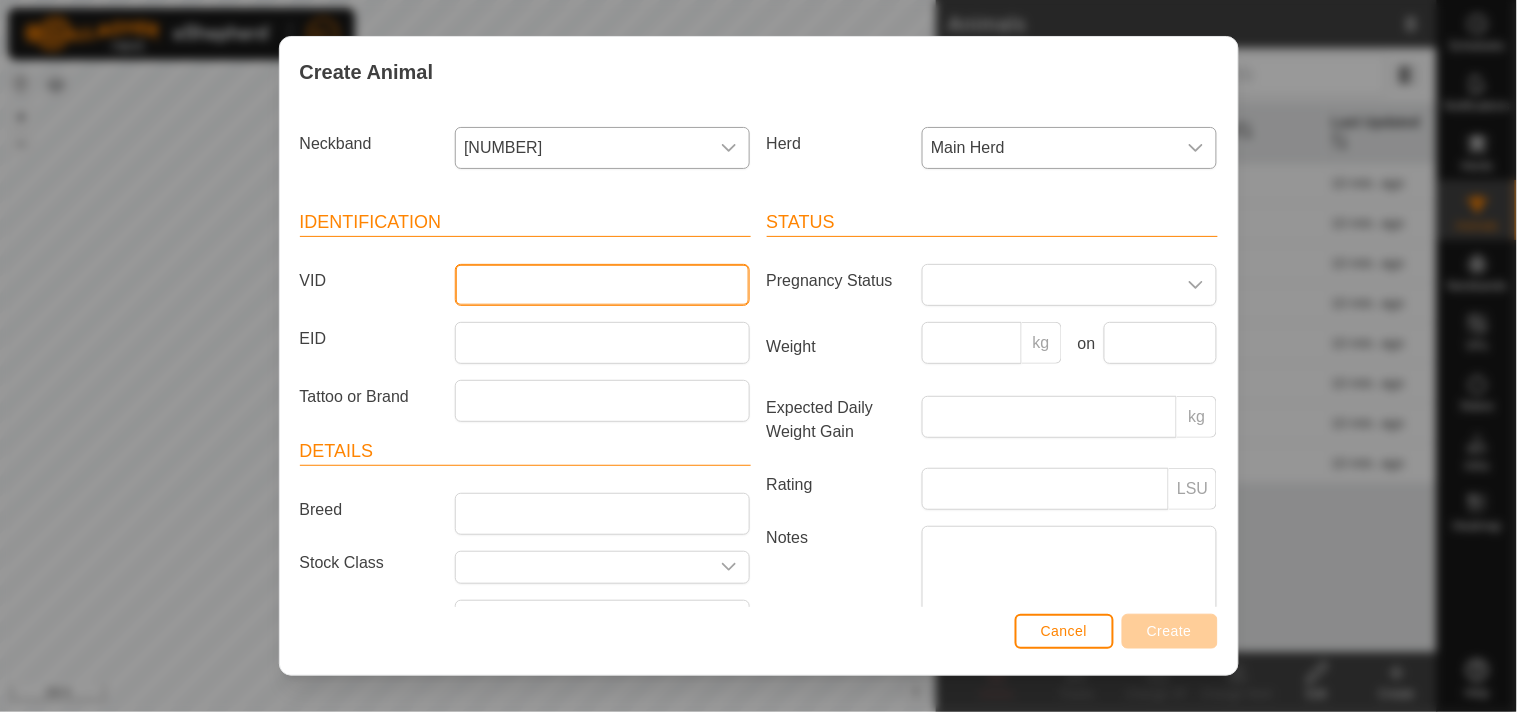 click on "VID" at bounding box center (602, 285) 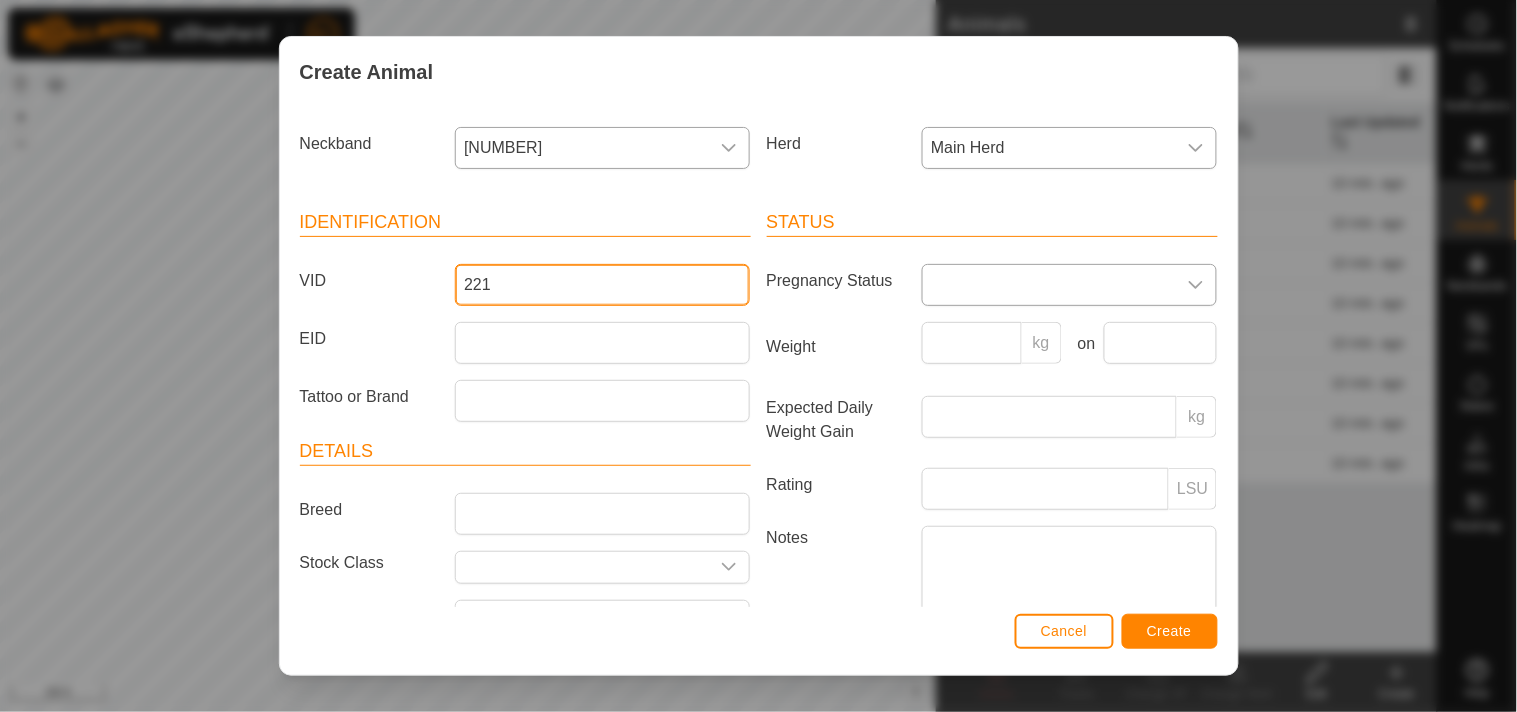 type on "221" 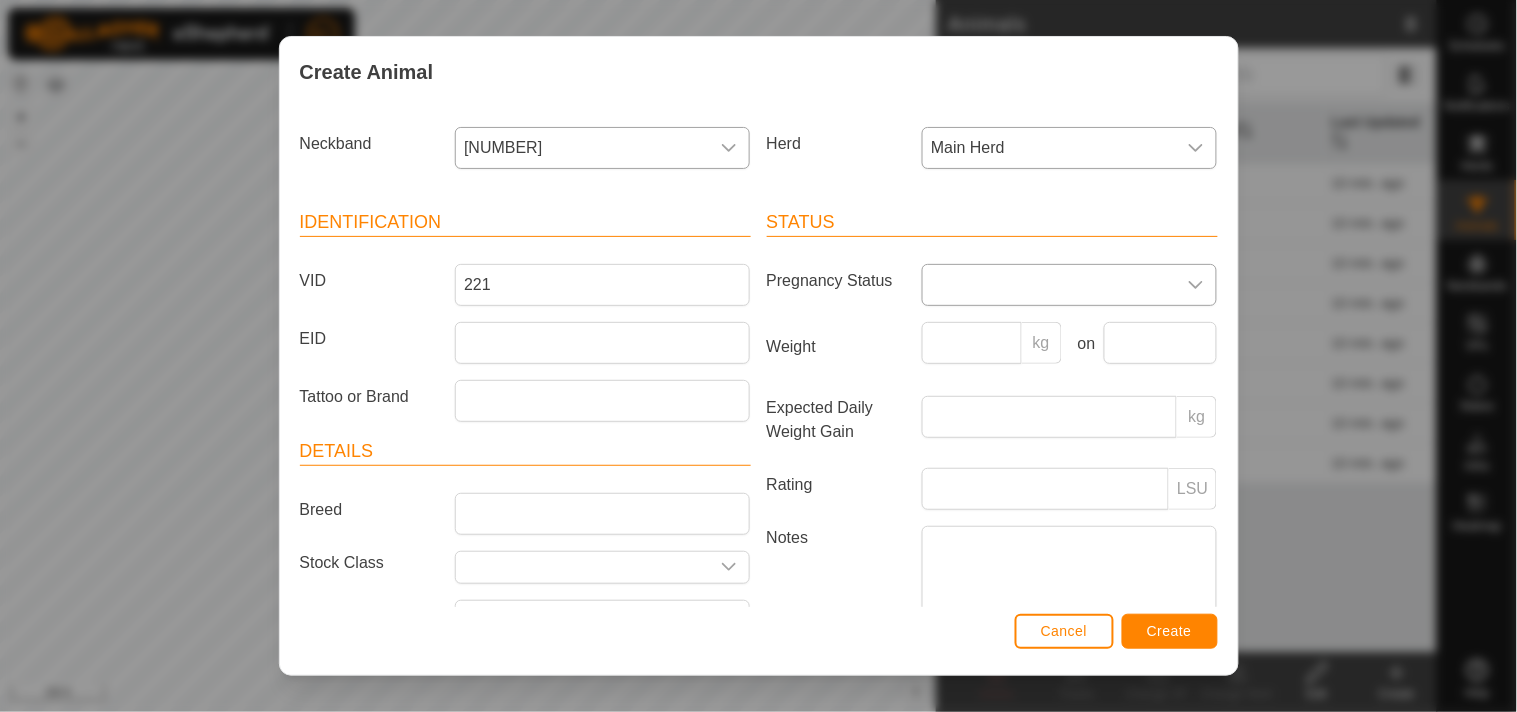 click at bounding box center [1049, 285] 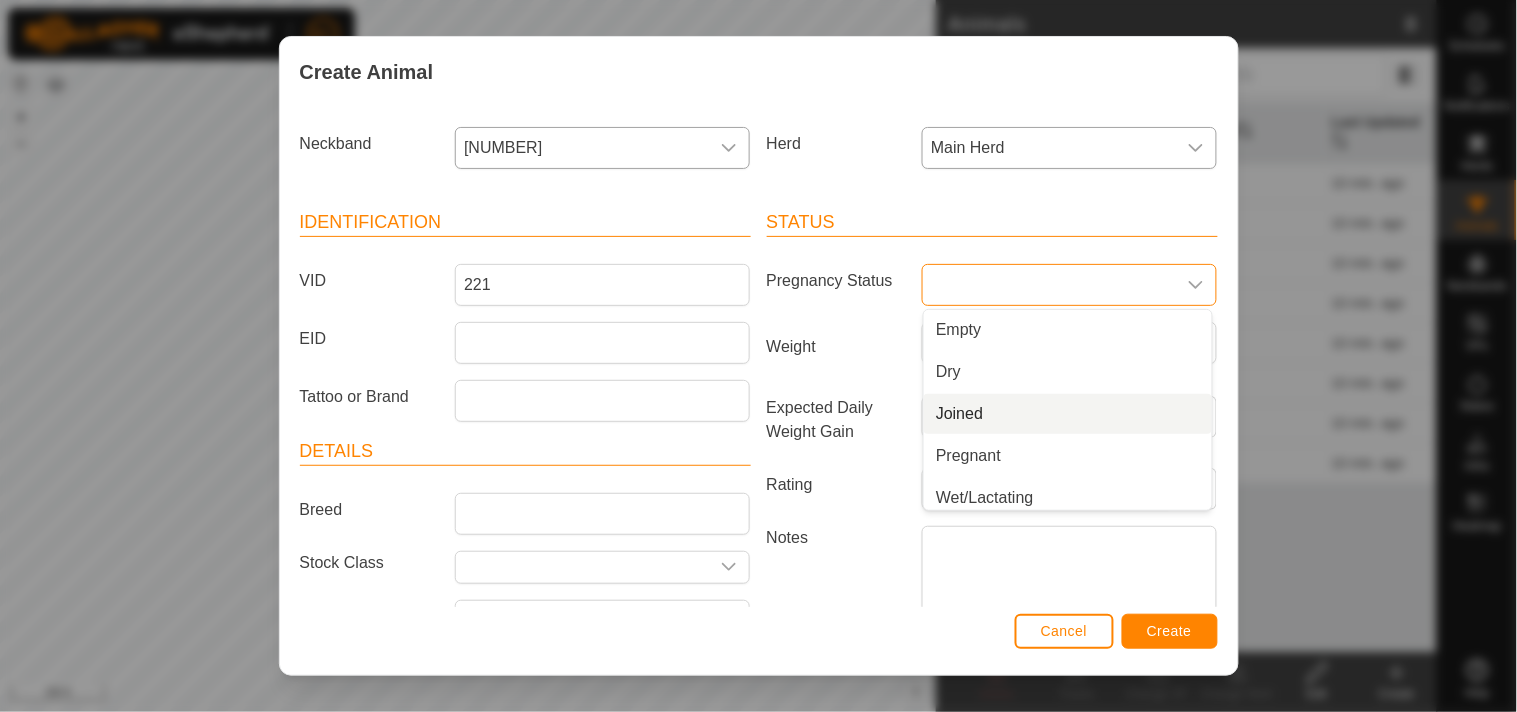 click on "Joined" at bounding box center [1068, 414] 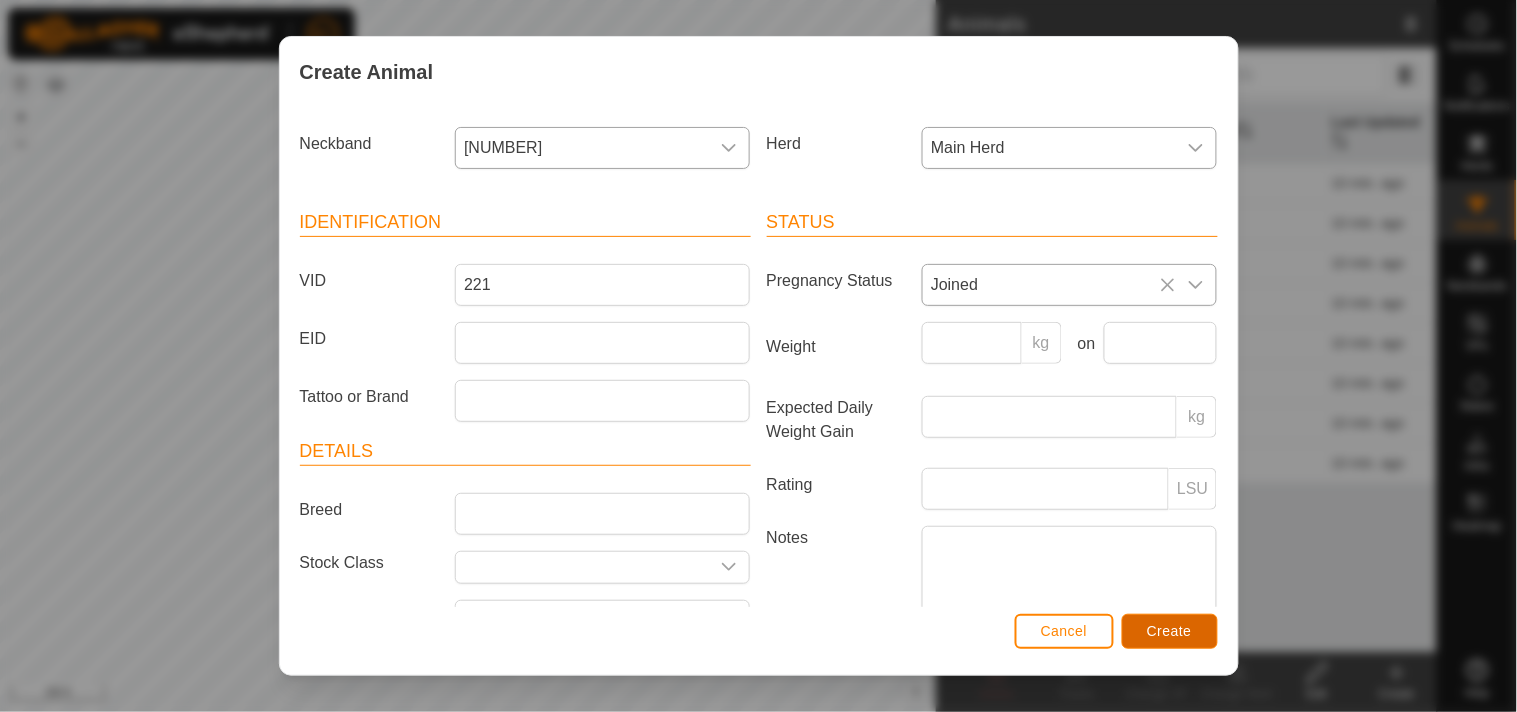 click on "Create" at bounding box center [1169, 631] 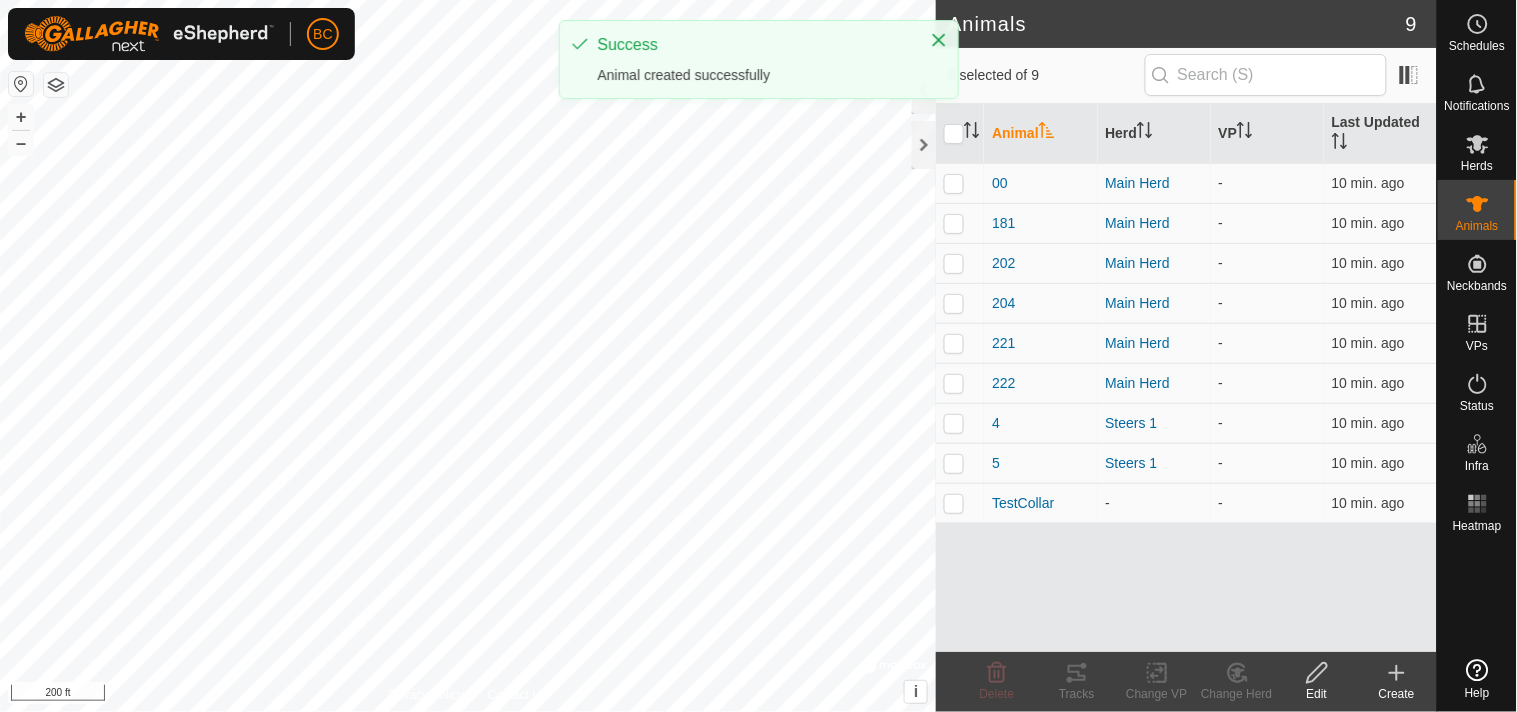 click 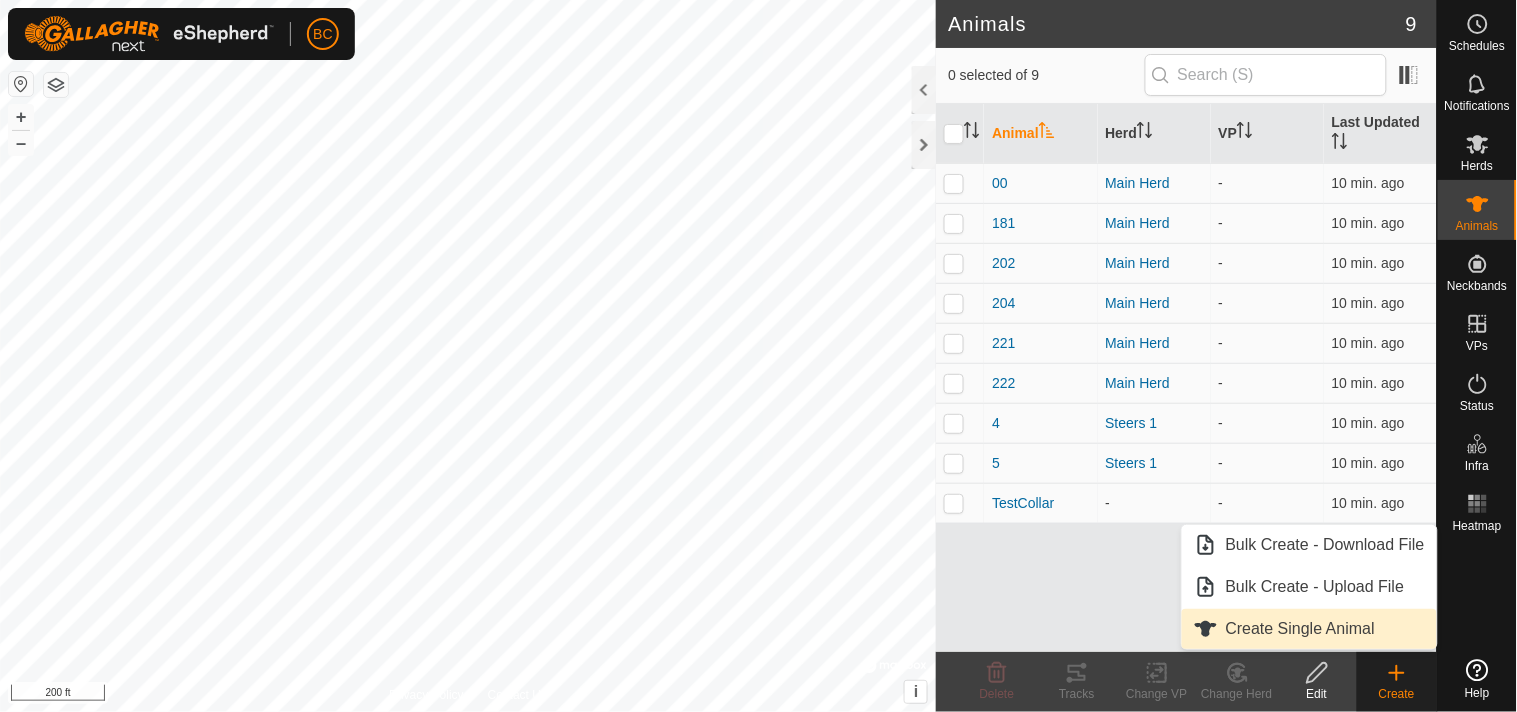 click on "Create Single Animal" at bounding box center (1309, 629) 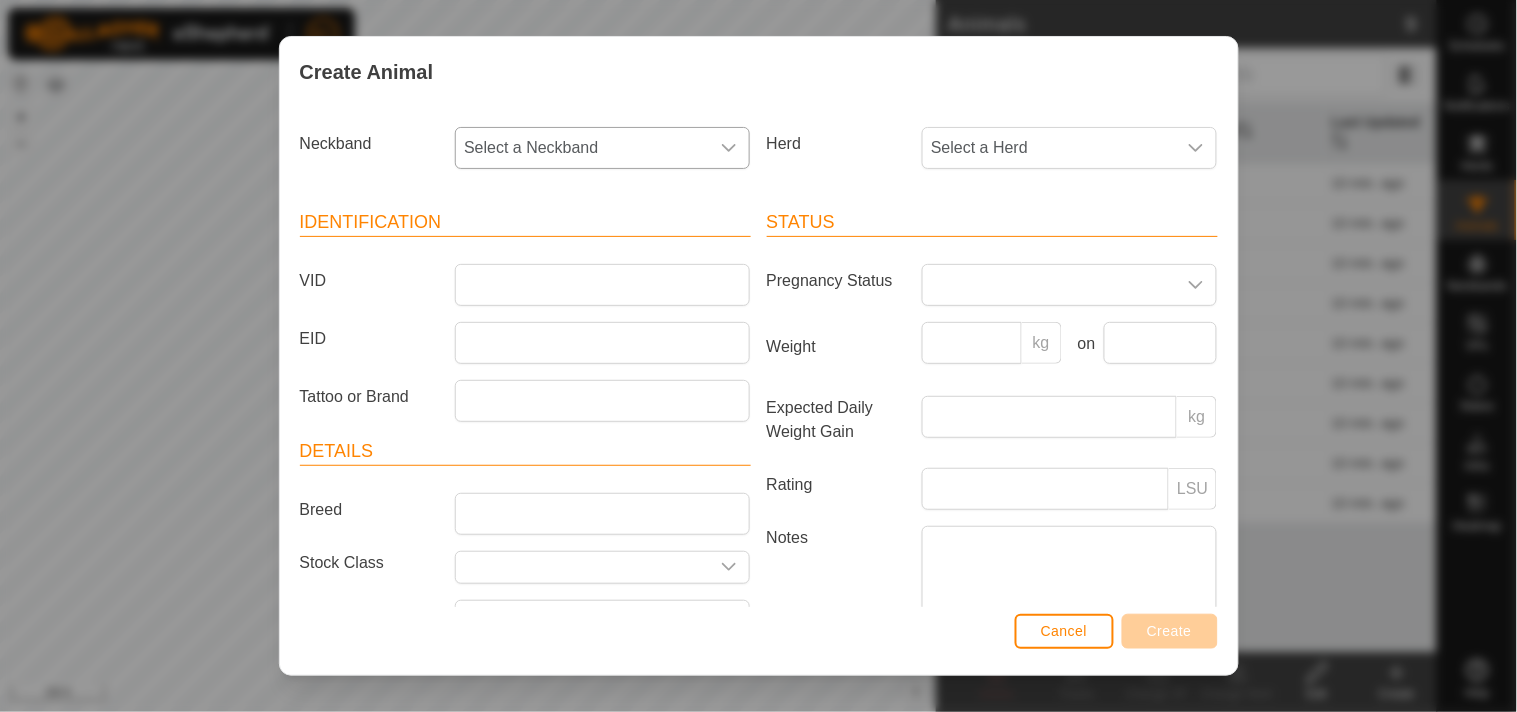 click 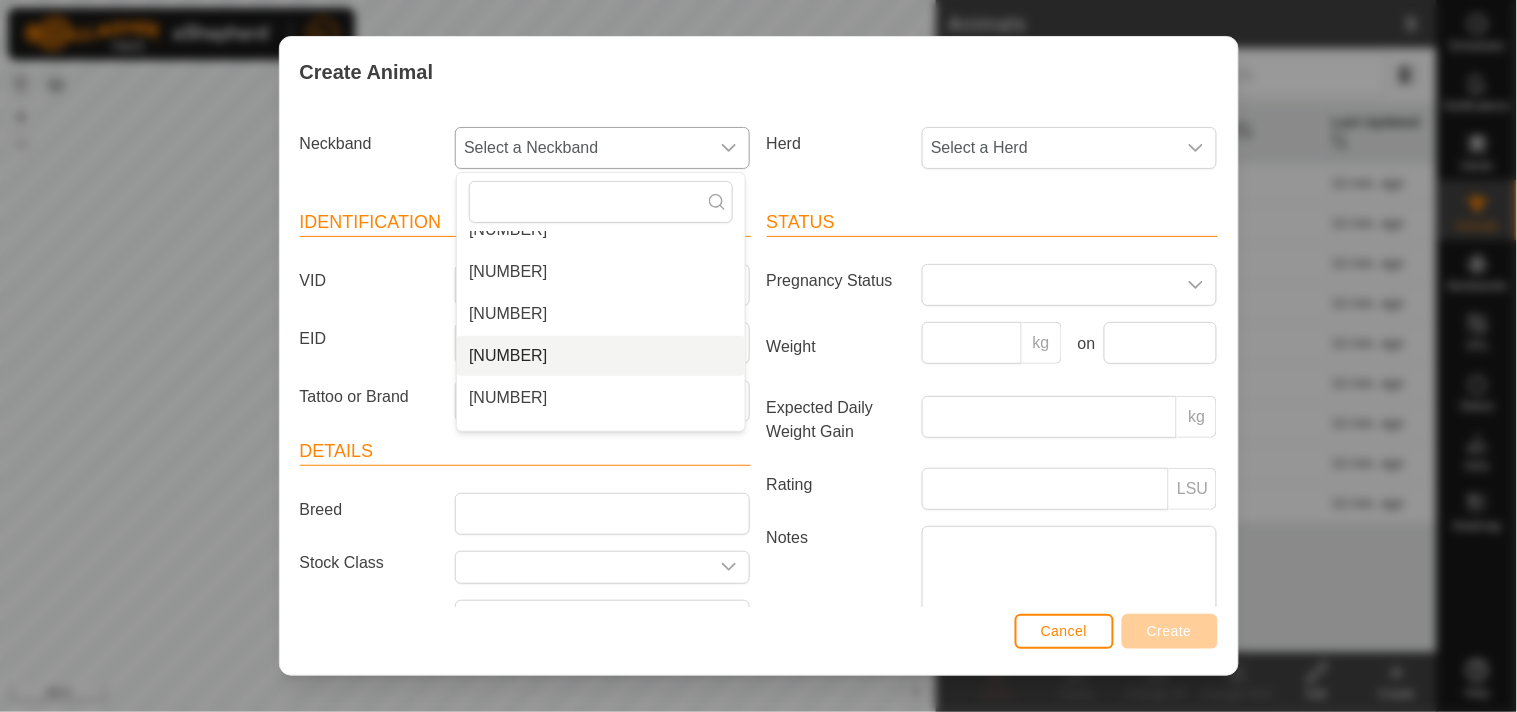 scroll, scrollTop: 133, scrollLeft: 0, axis: vertical 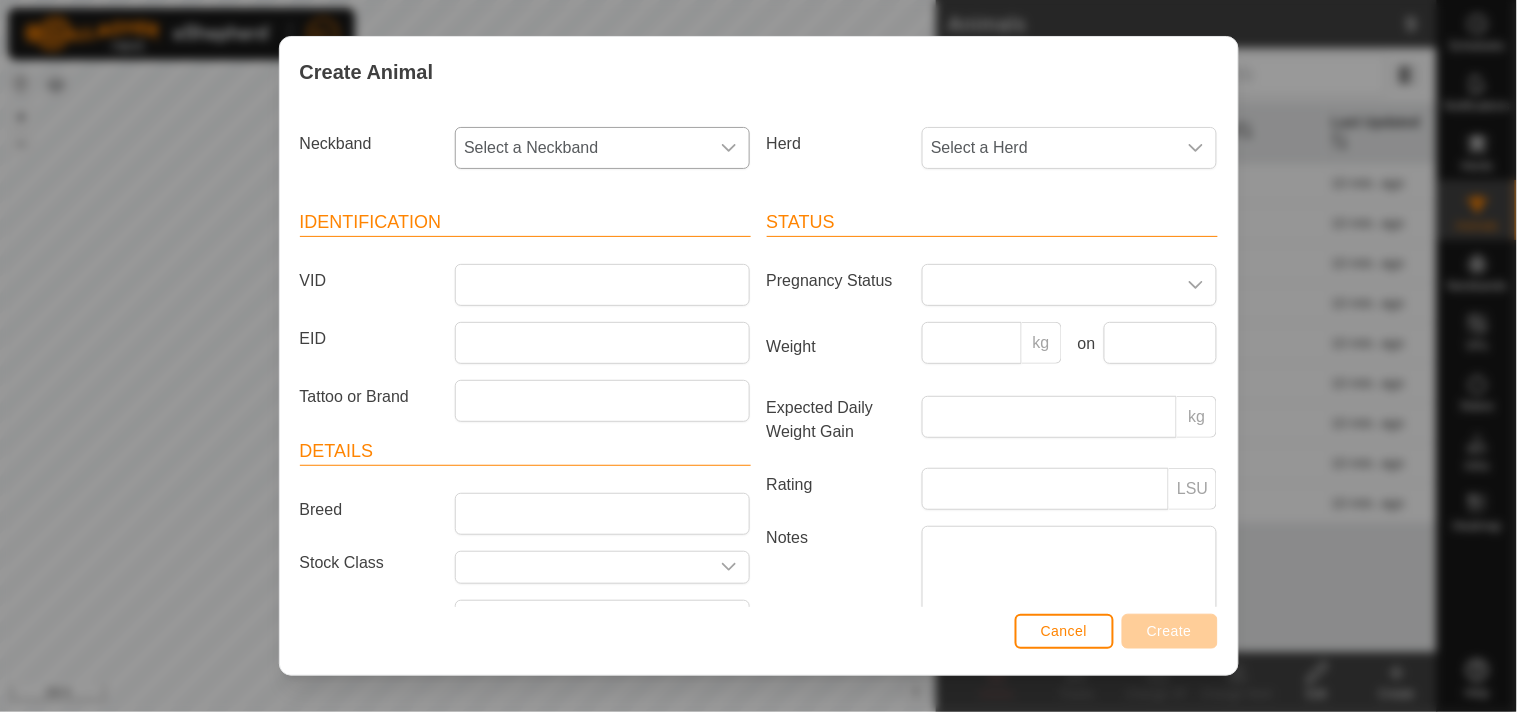 click at bounding box center [729, 148] 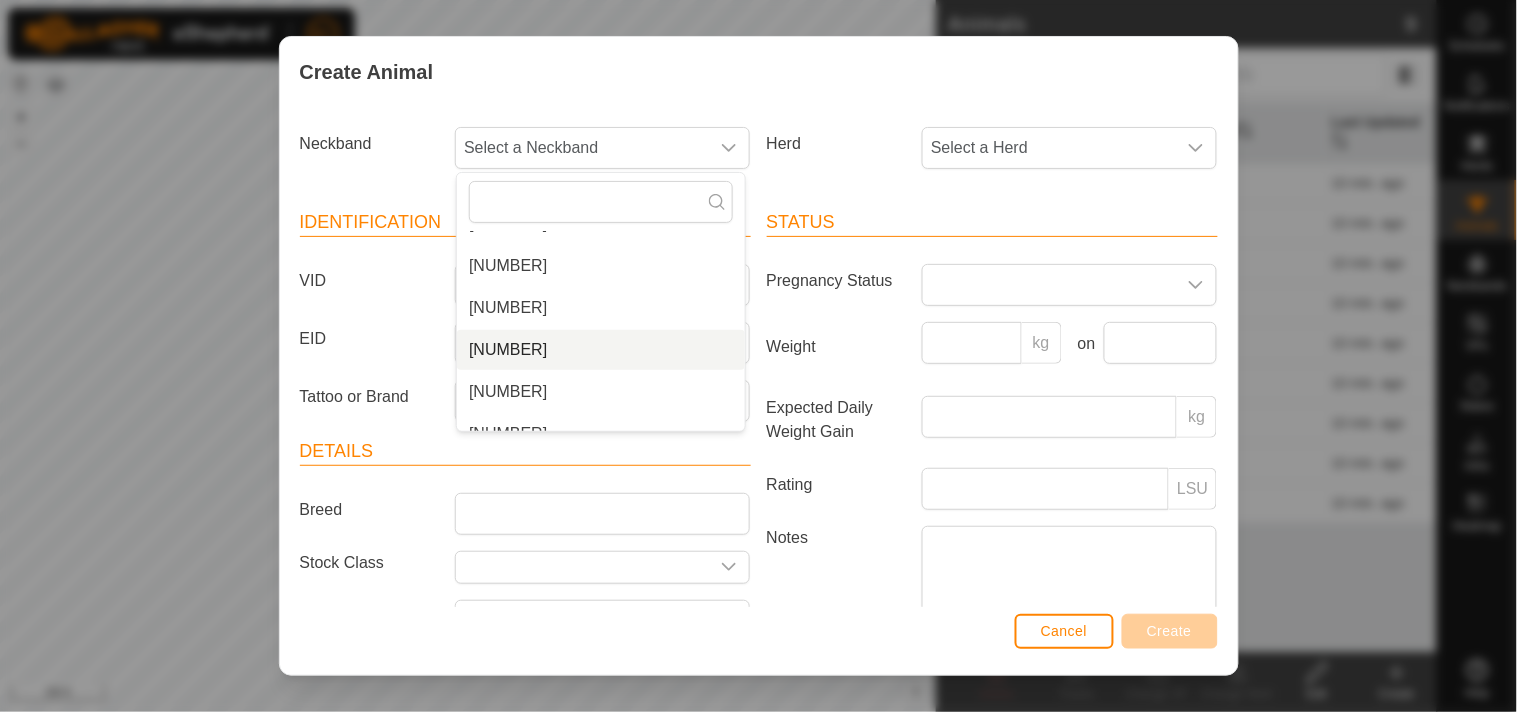 scroll, scrollTop: 133, scrollLeft: 0, axis: vertical 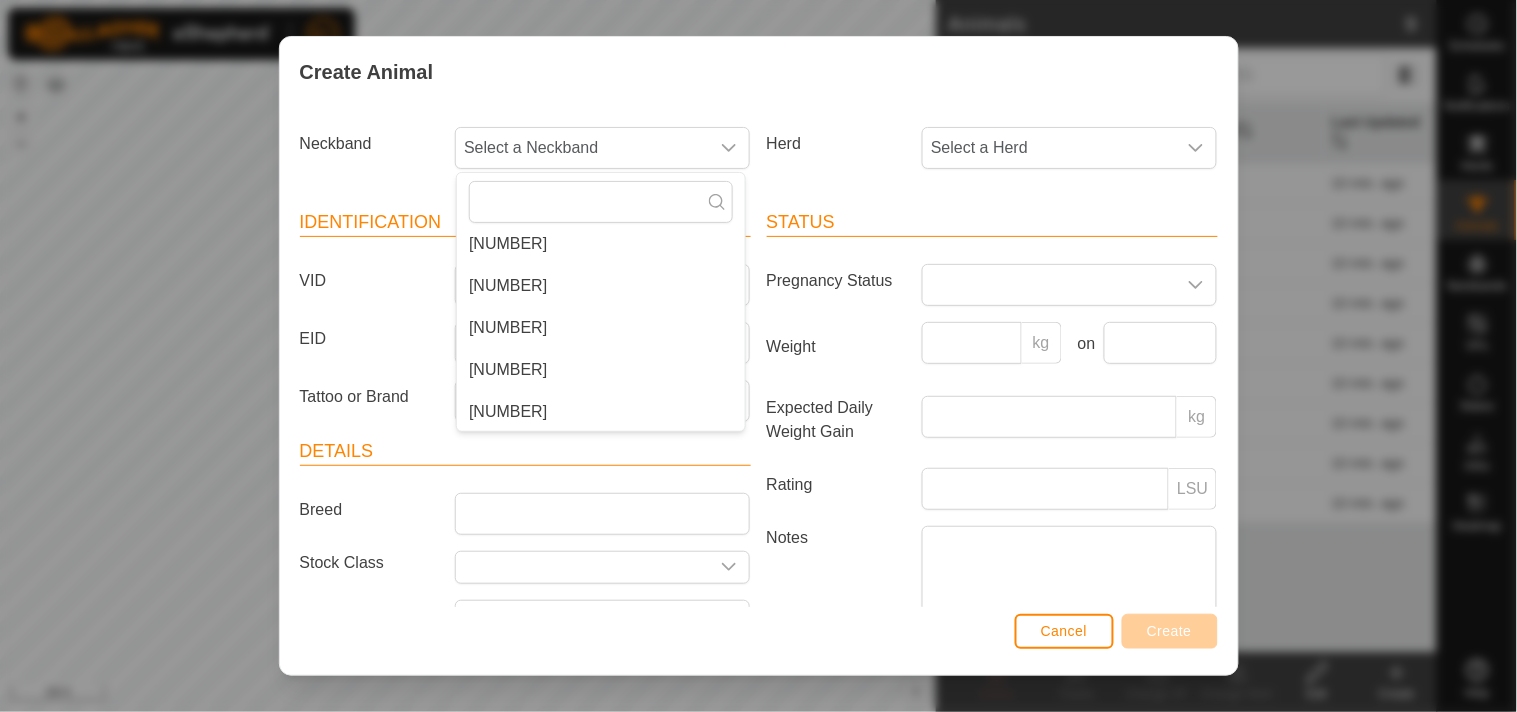 click on "[NUMBER]" at bounding box center (601, 370) 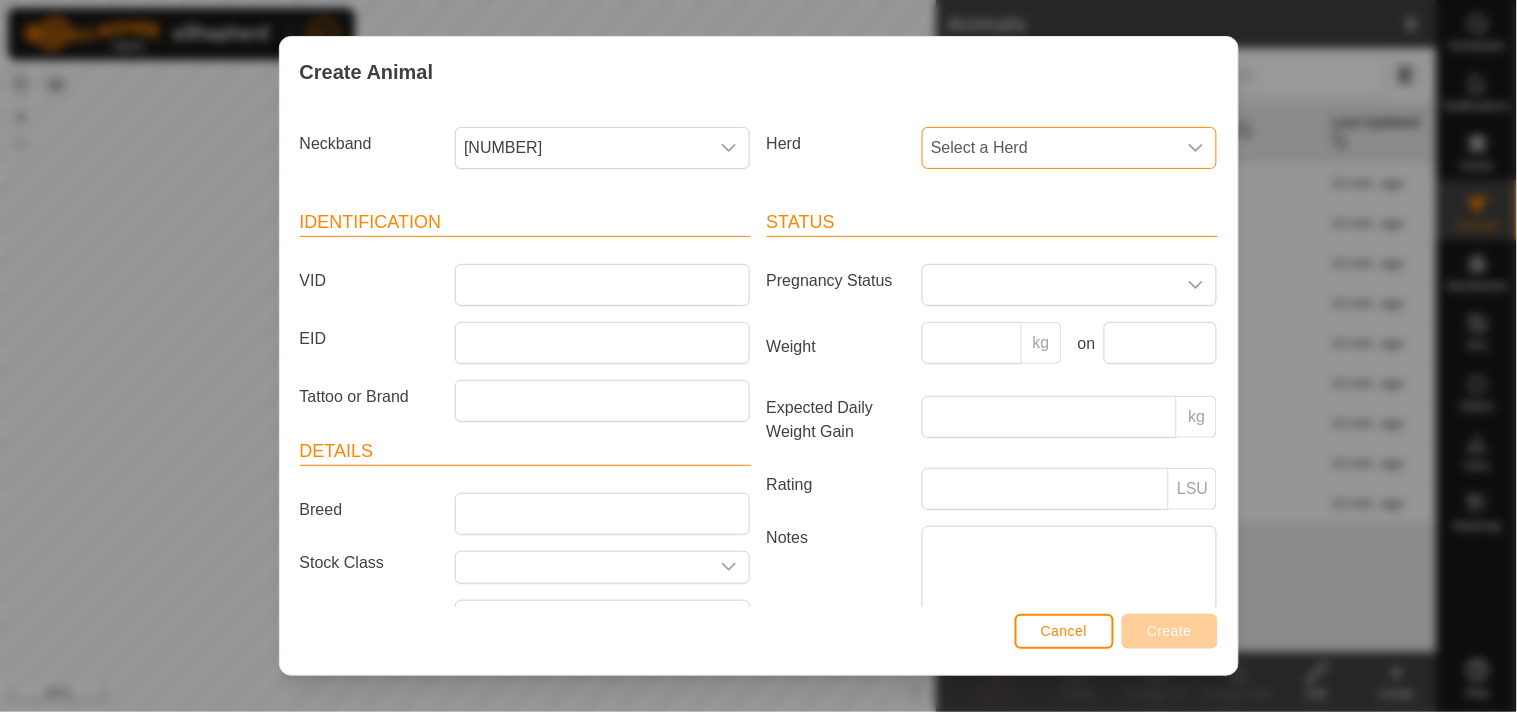 click on "Select a Herd" at bounding box center [1049, 148] 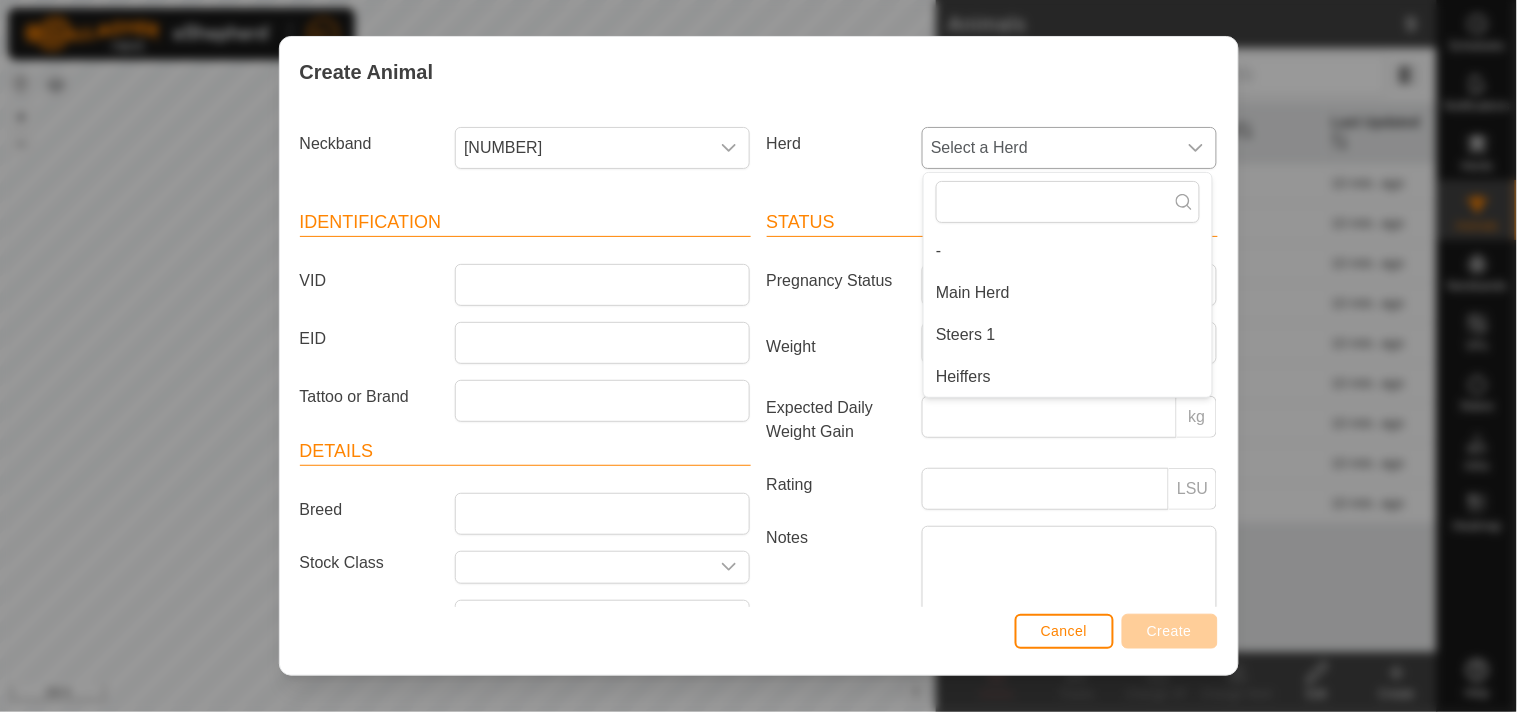 click on "Main Herd" at bounding box center [1068, 293] 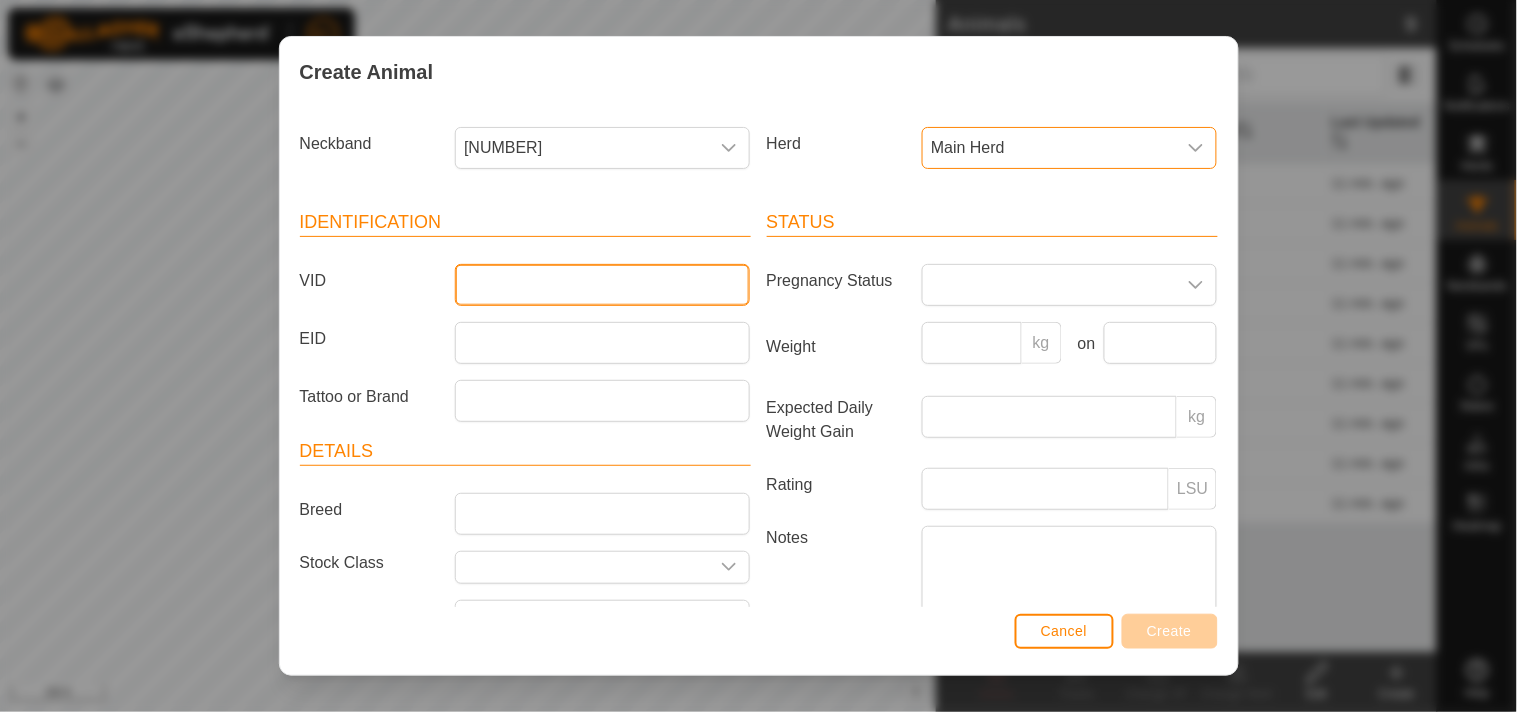 click on "VID" at bounding box center (602, 285) 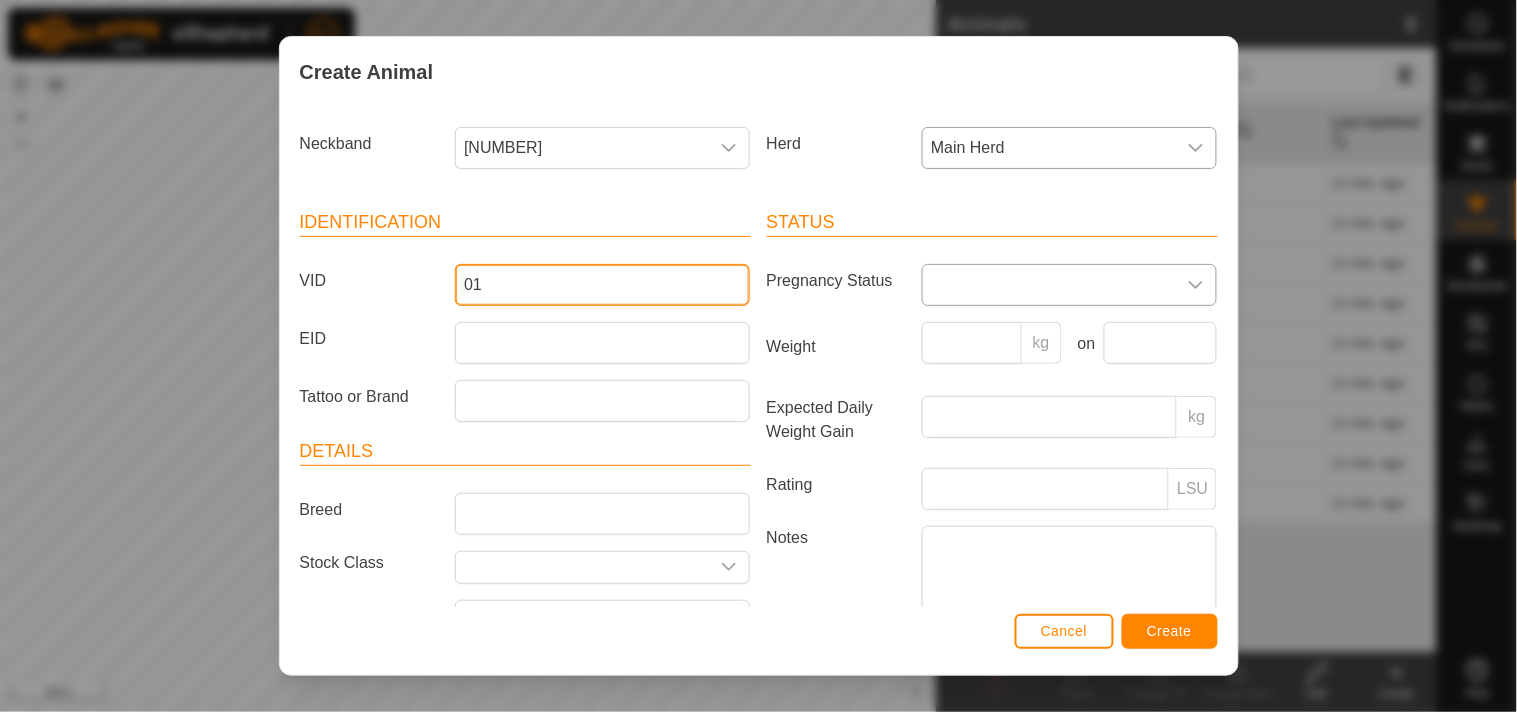 type on "01" 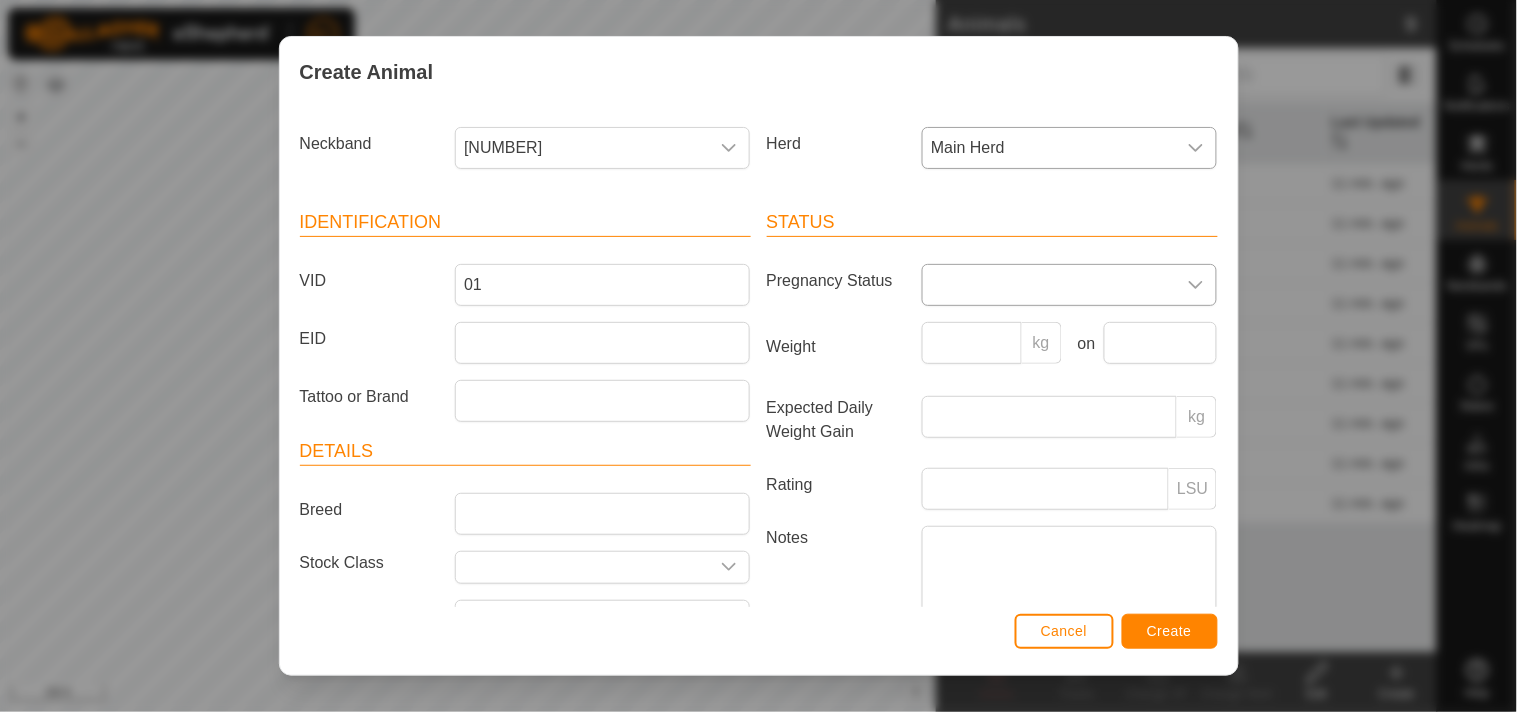 click at bounding box center (1049, 285) 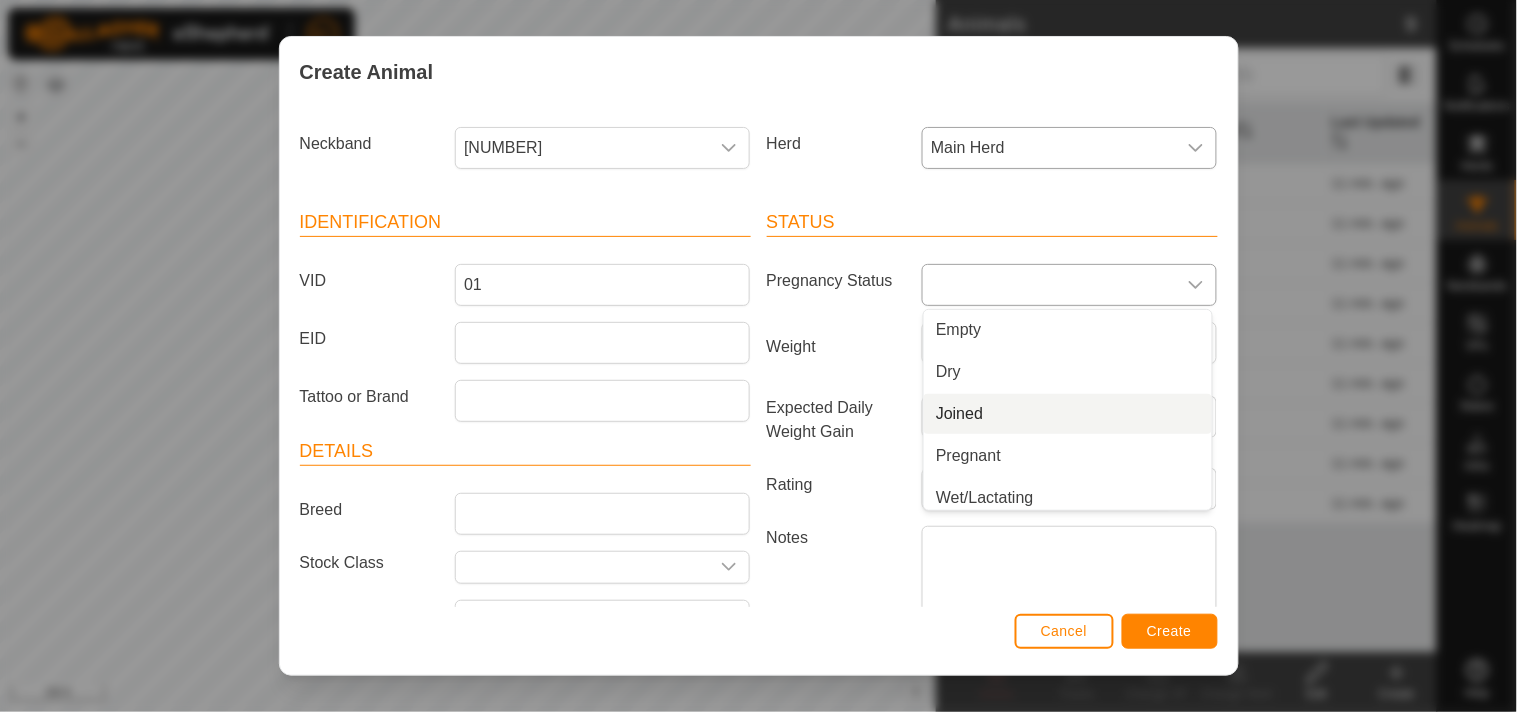 click on "Joined" at bounding box center (1068, 414) 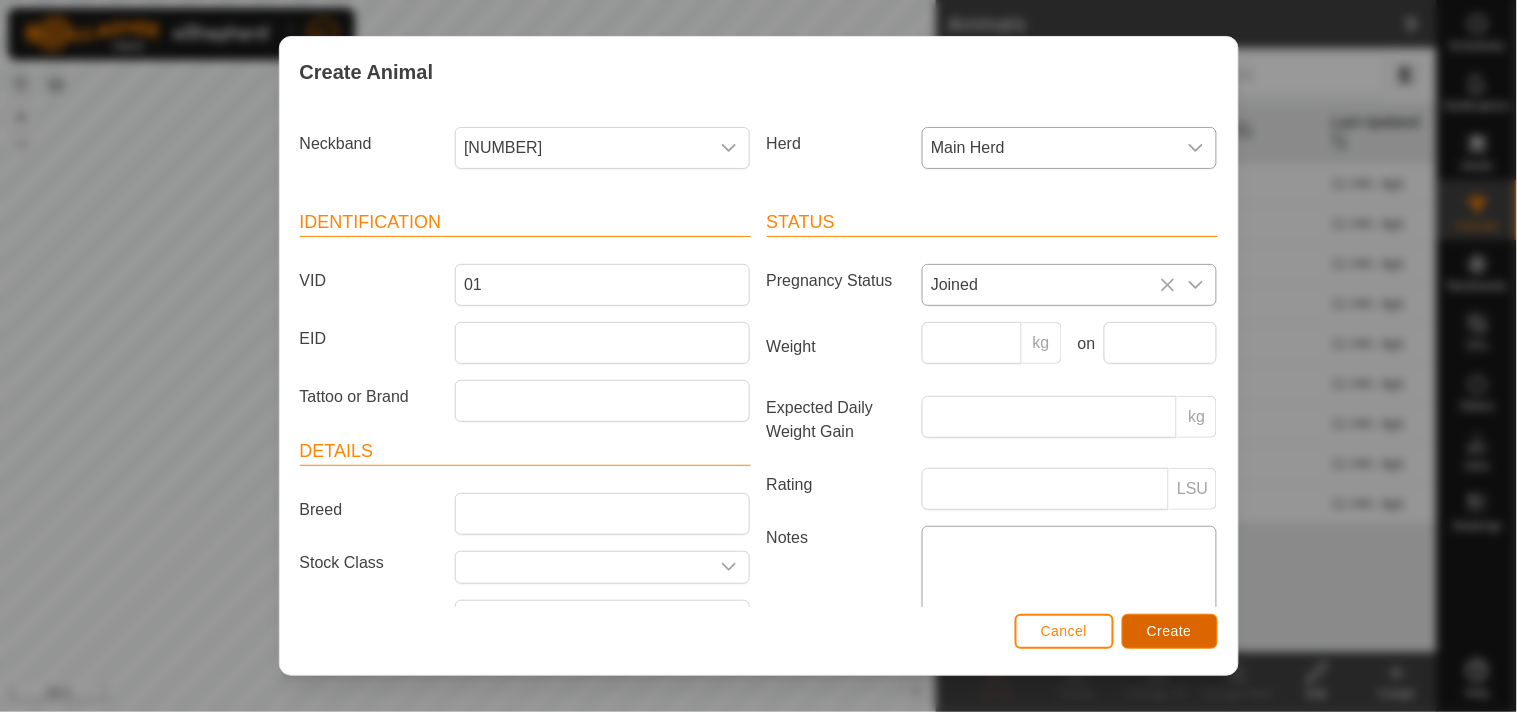 drag, startPoint x: 1138, startPoint y: 622, endPoint x: 1138, endPoint y: 606, distance: 16 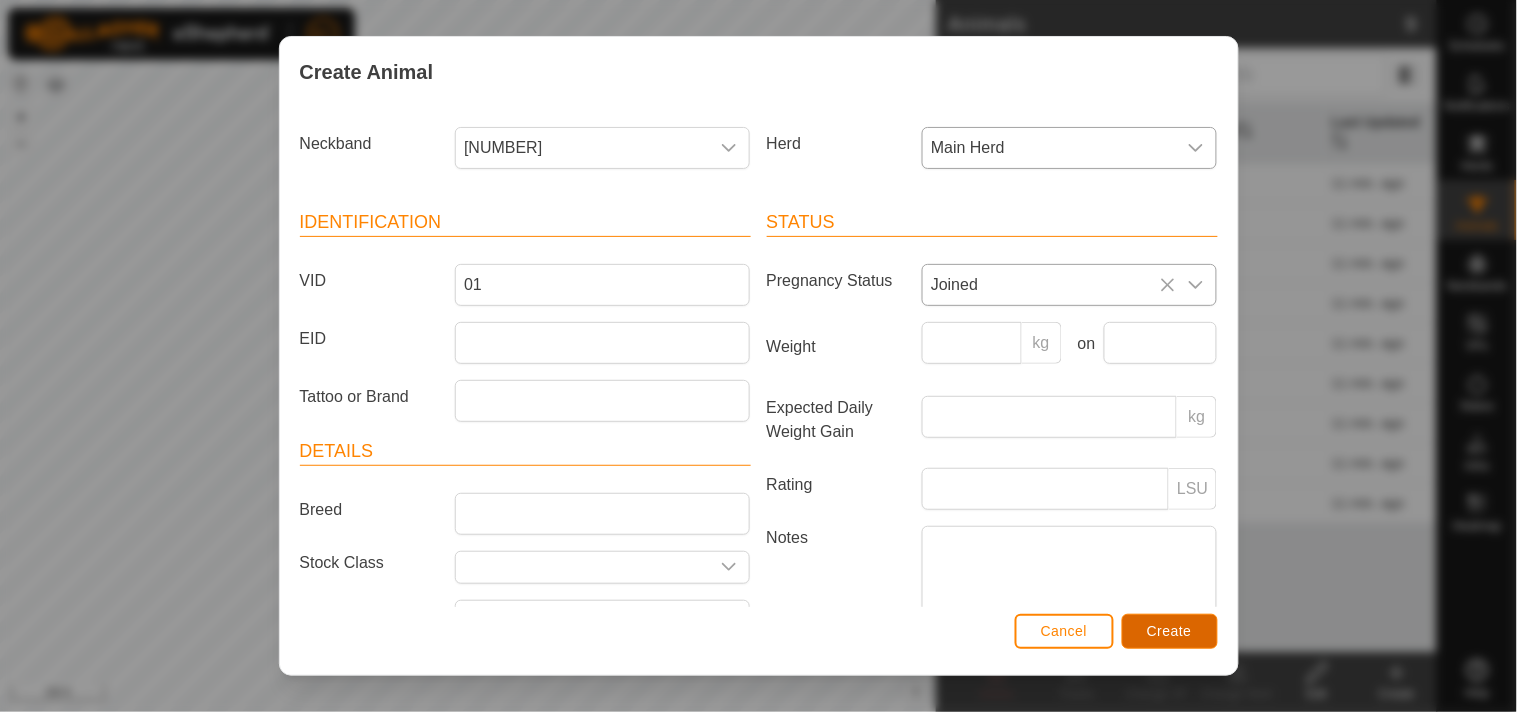 click on "Create" at bounding box center [1170, 631] 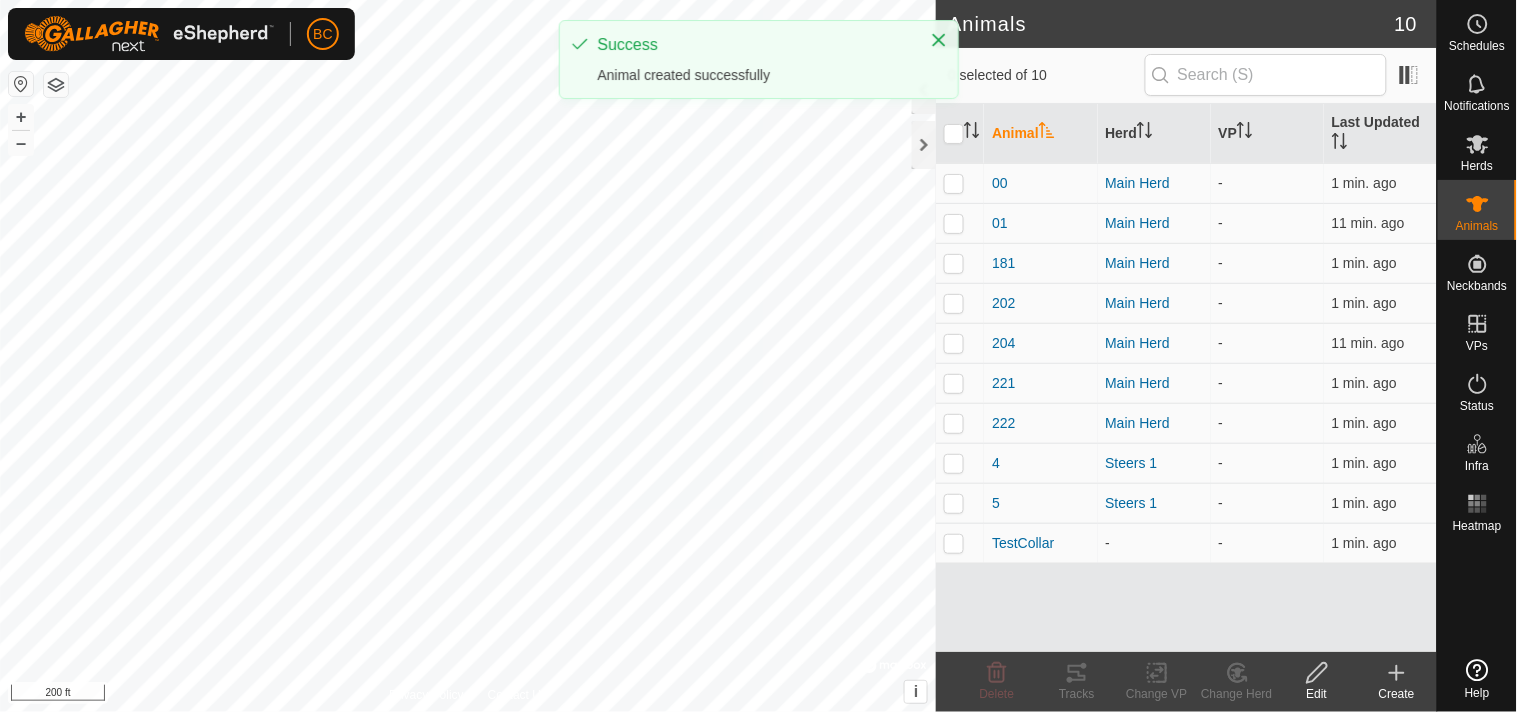 click 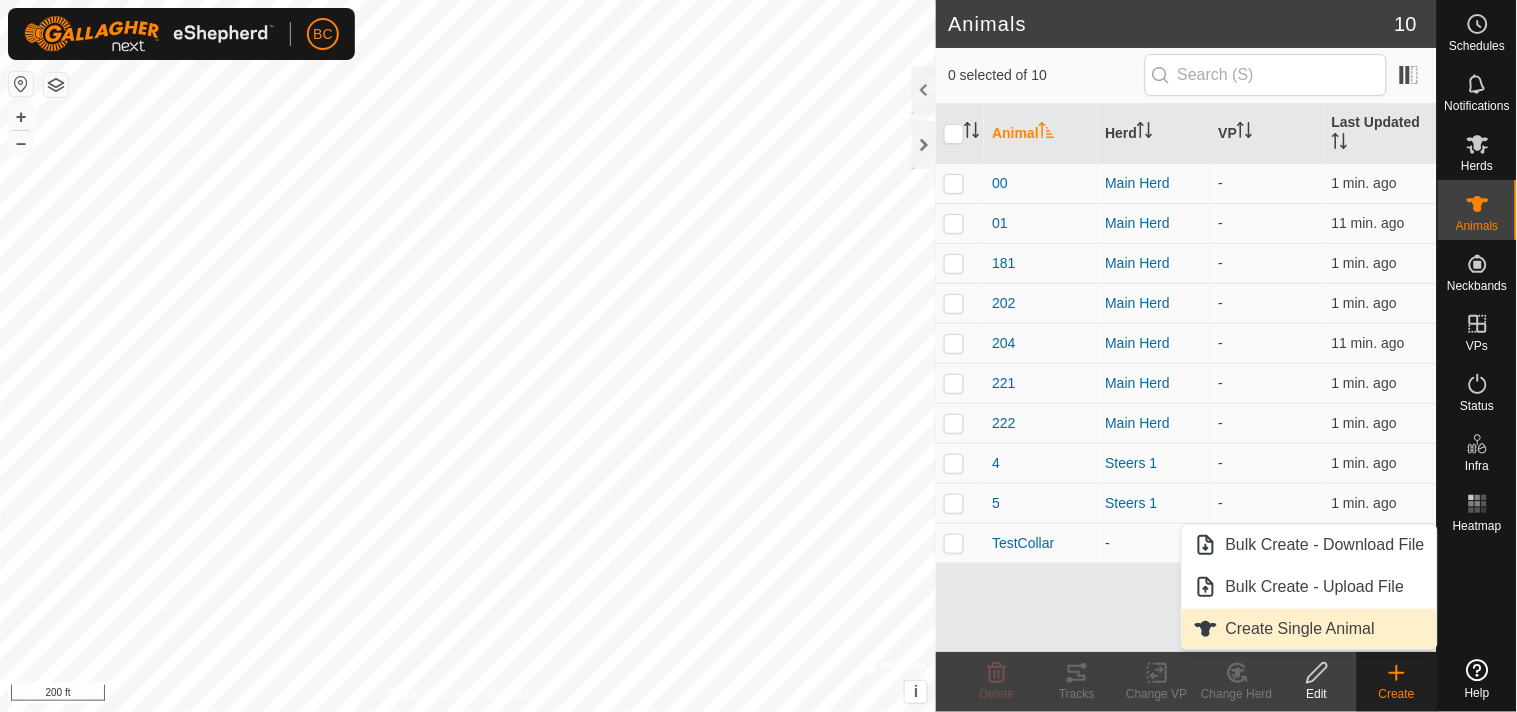 click on "Create Single Animal" at bounding box center [1309, 629] 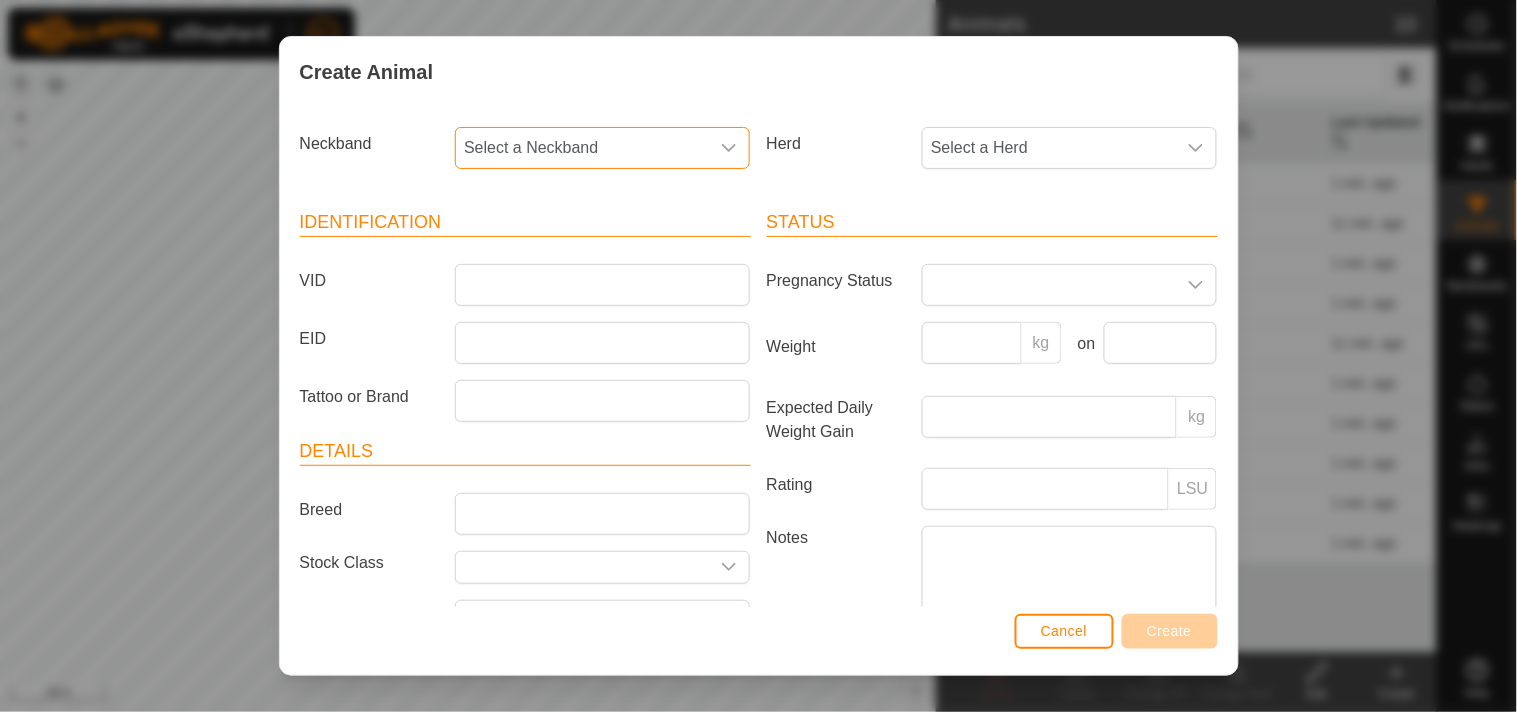 click on "Select a Neckband" at bounding box center [582, 148] 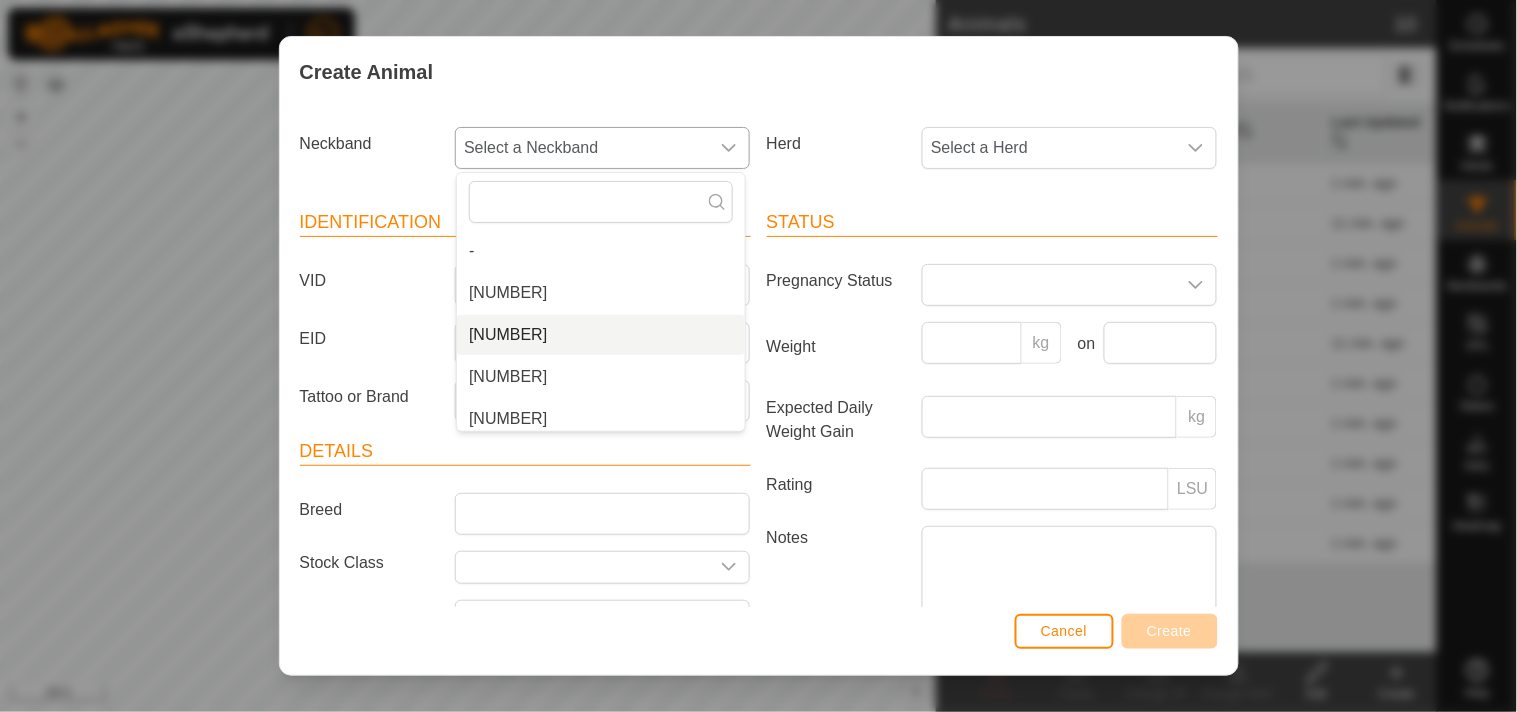 scroll, scrollTop: 92, scrollLeft: 0, axis: vertical 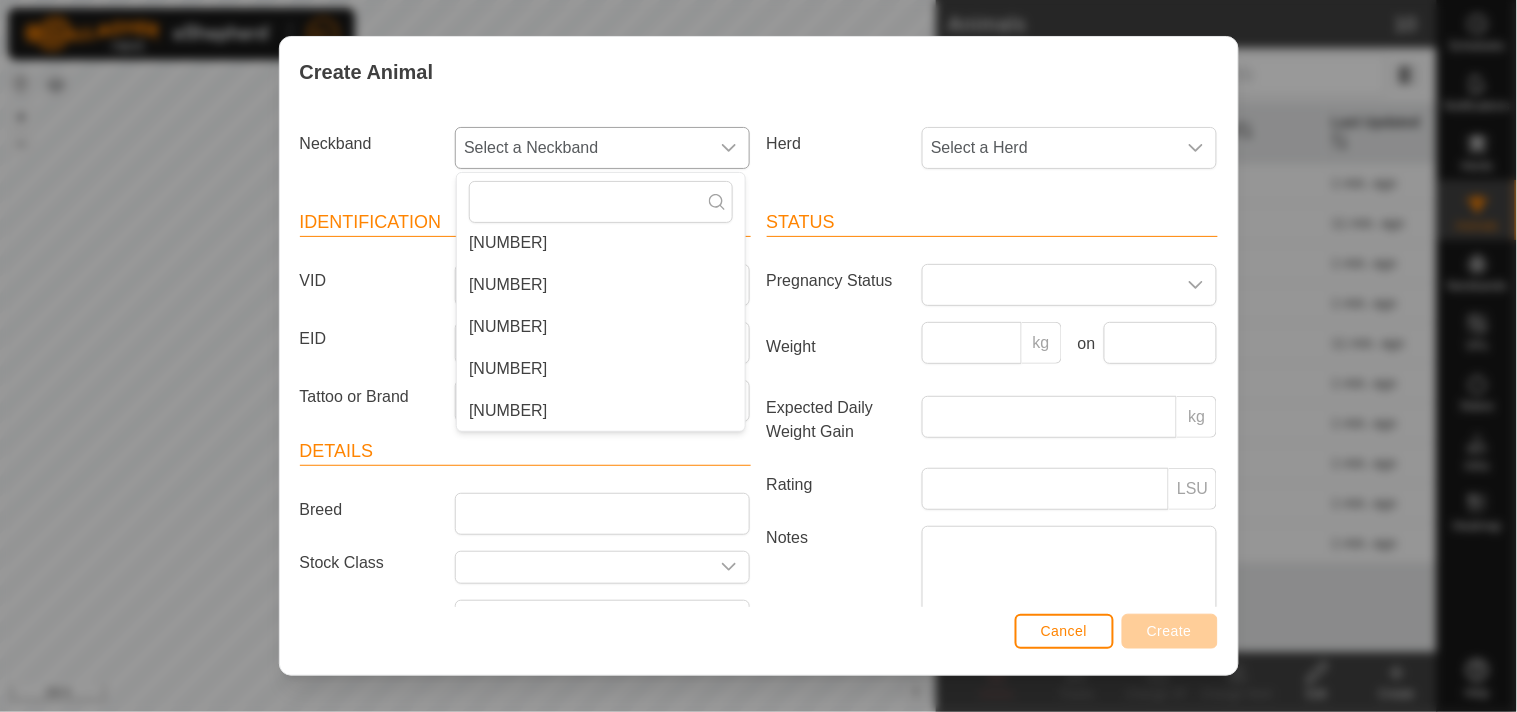 click on "[NUMBER]" at bounding box center (601, 327) 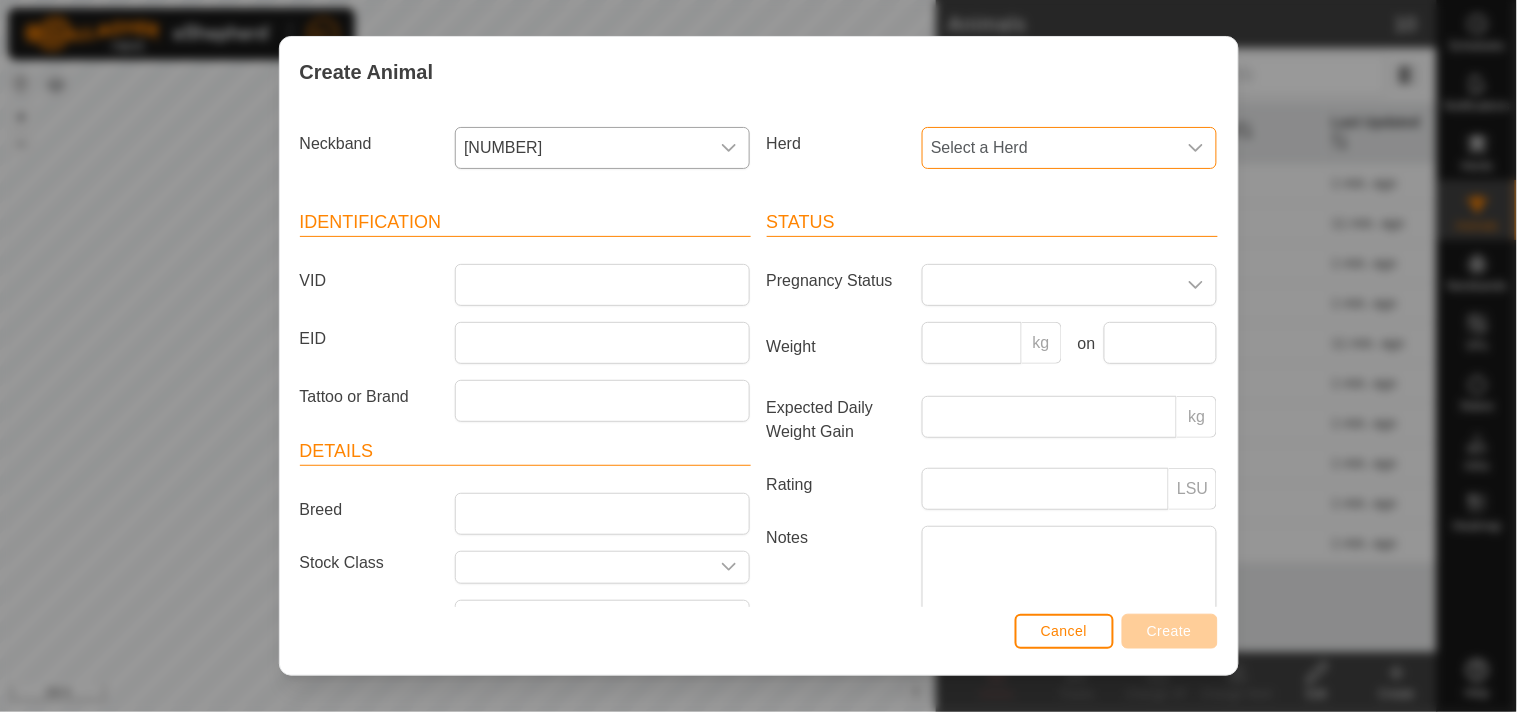 click on "Select a Herd" at bounding box center (1049, 148) 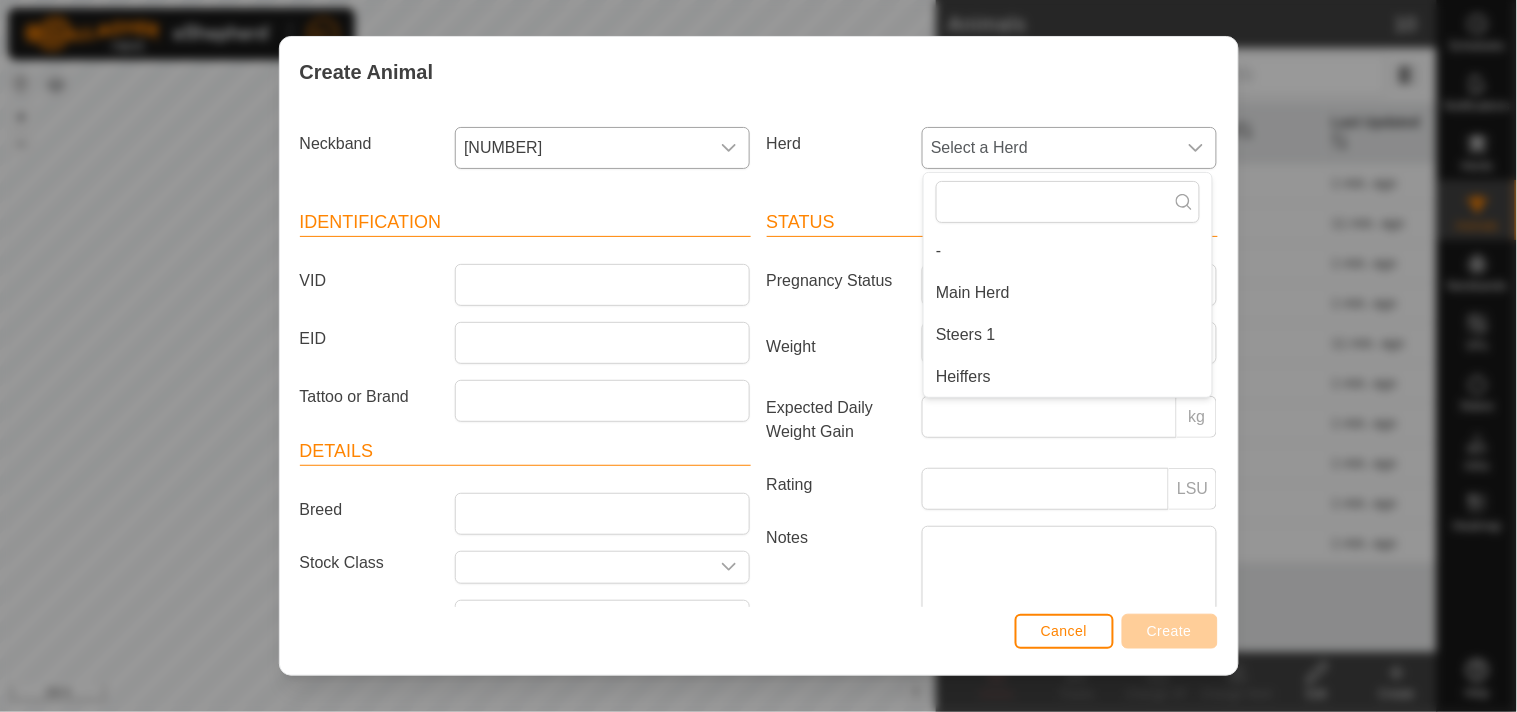 click on "Main Herd" at bounding box center [1068, 293] 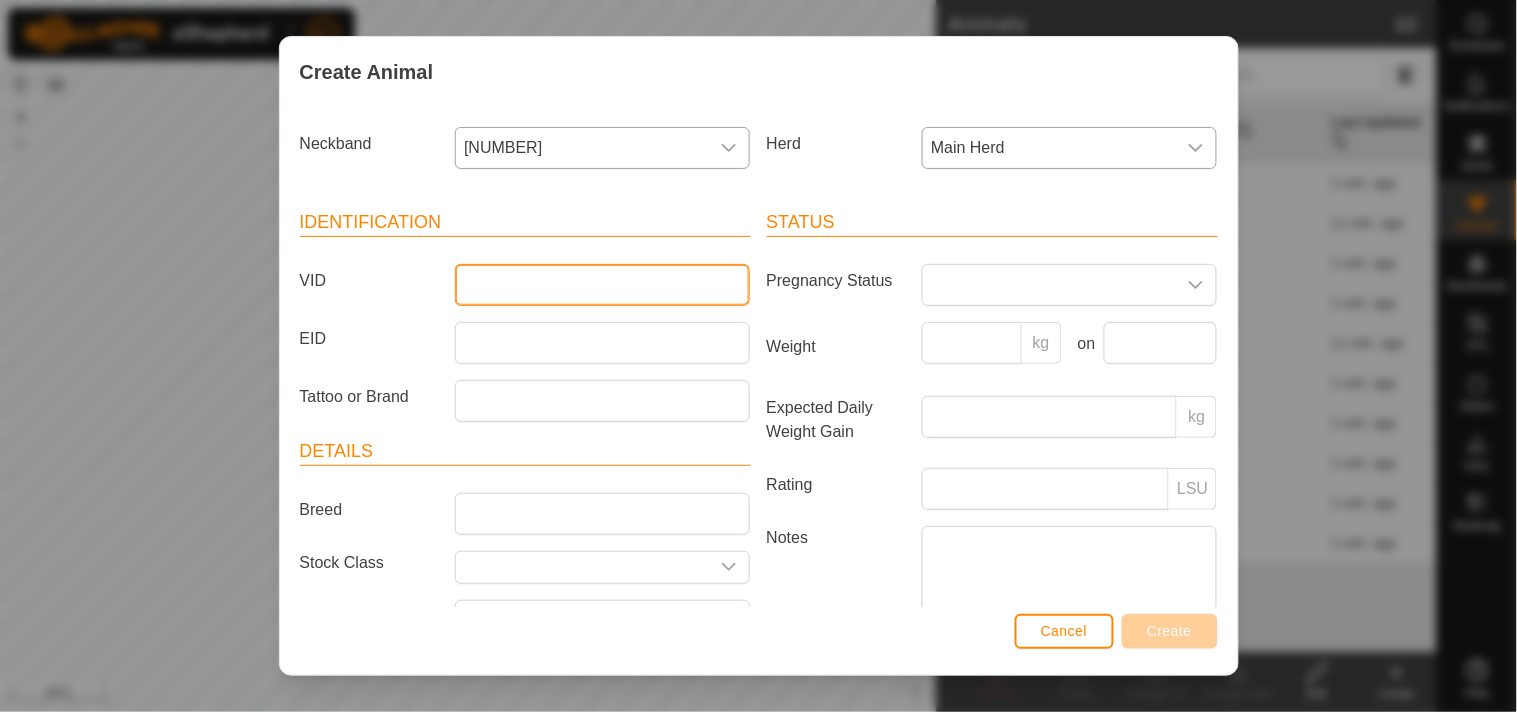 click on "VID" at bounding box center [602, 285] 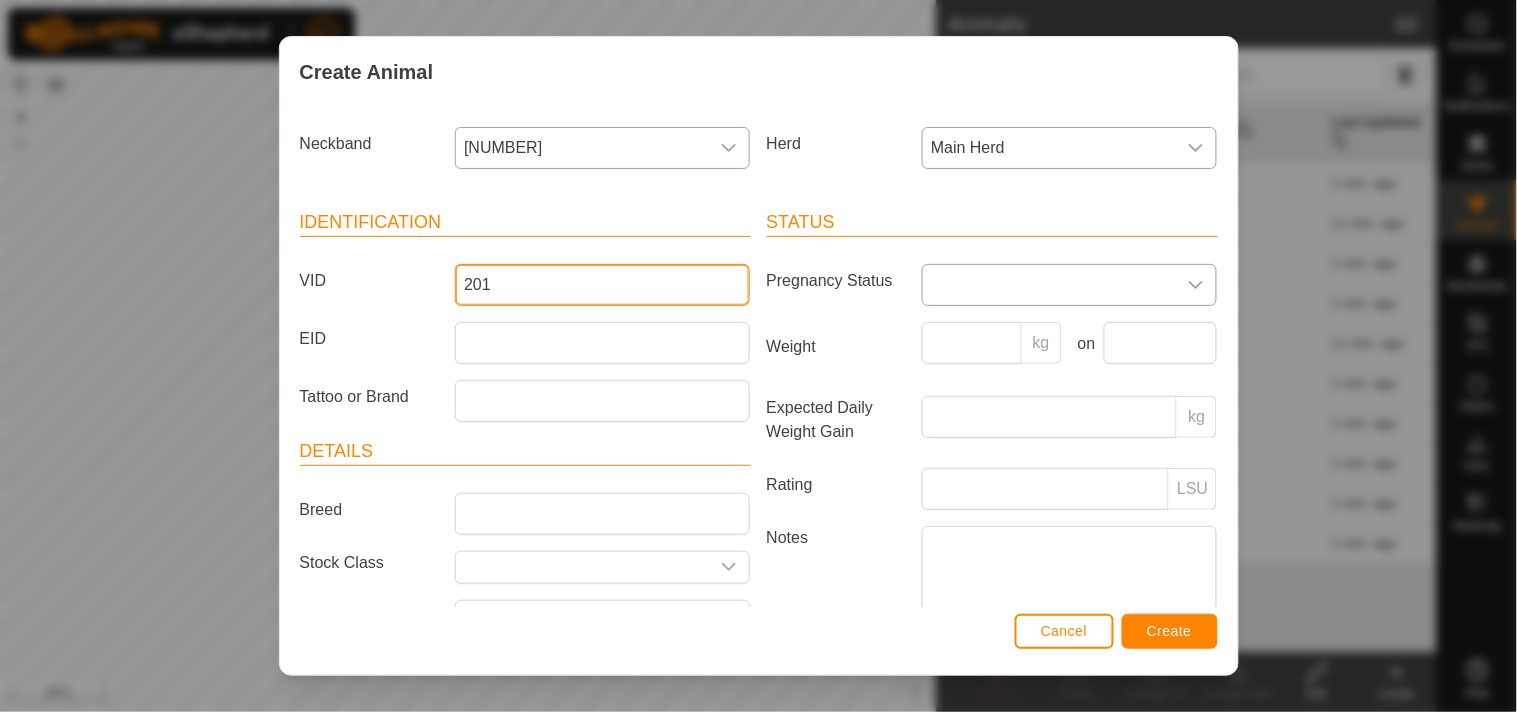type on "201" 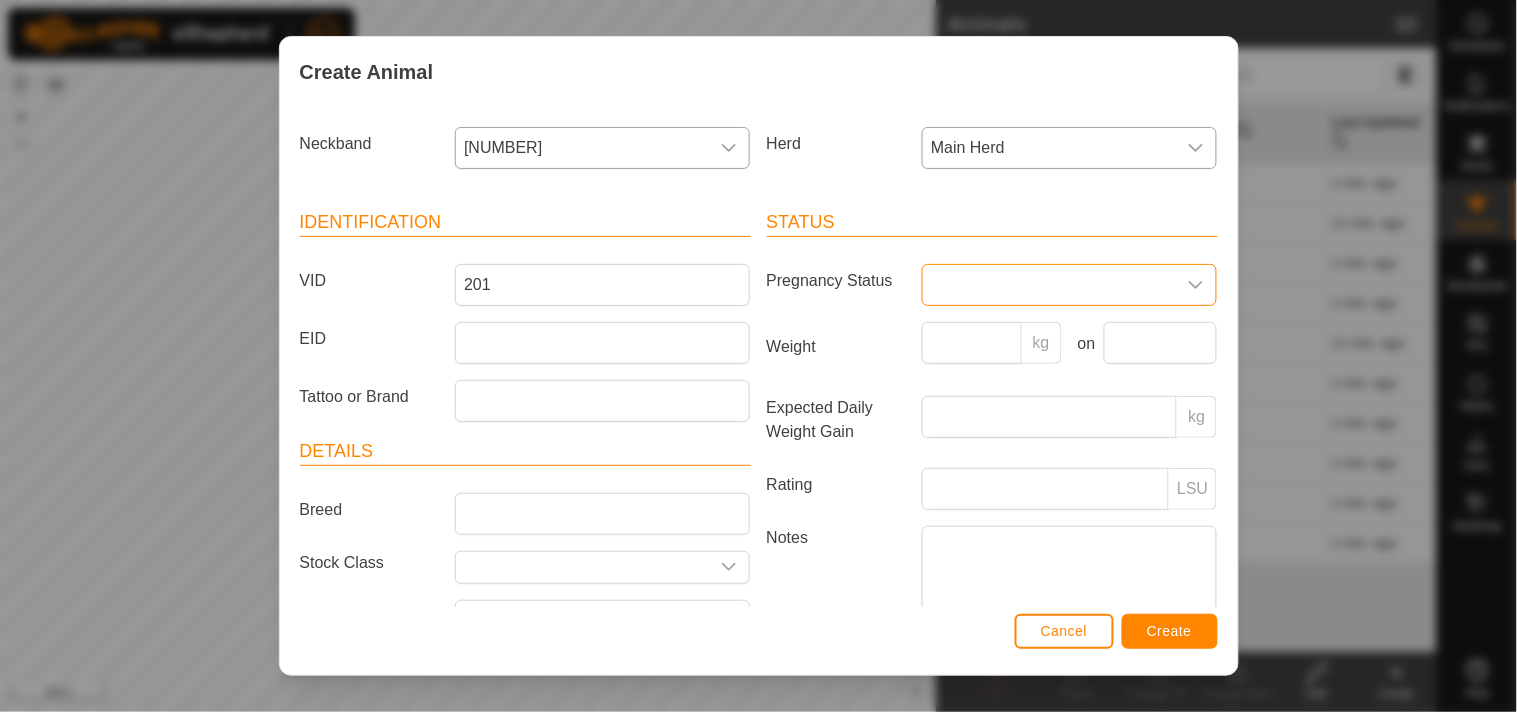 click at bounding box center (1049, 285) 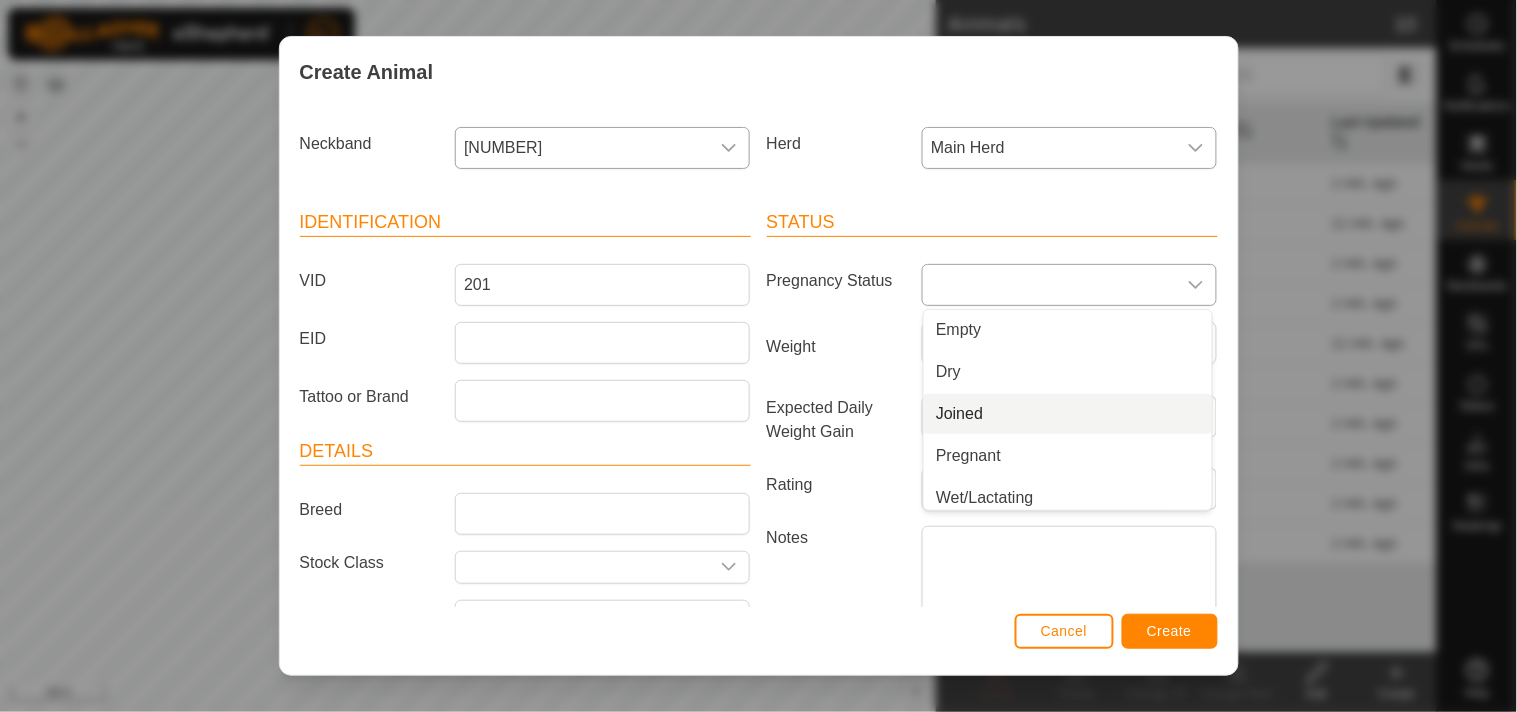 click on "Joined" at bounding box center [1068, 414] 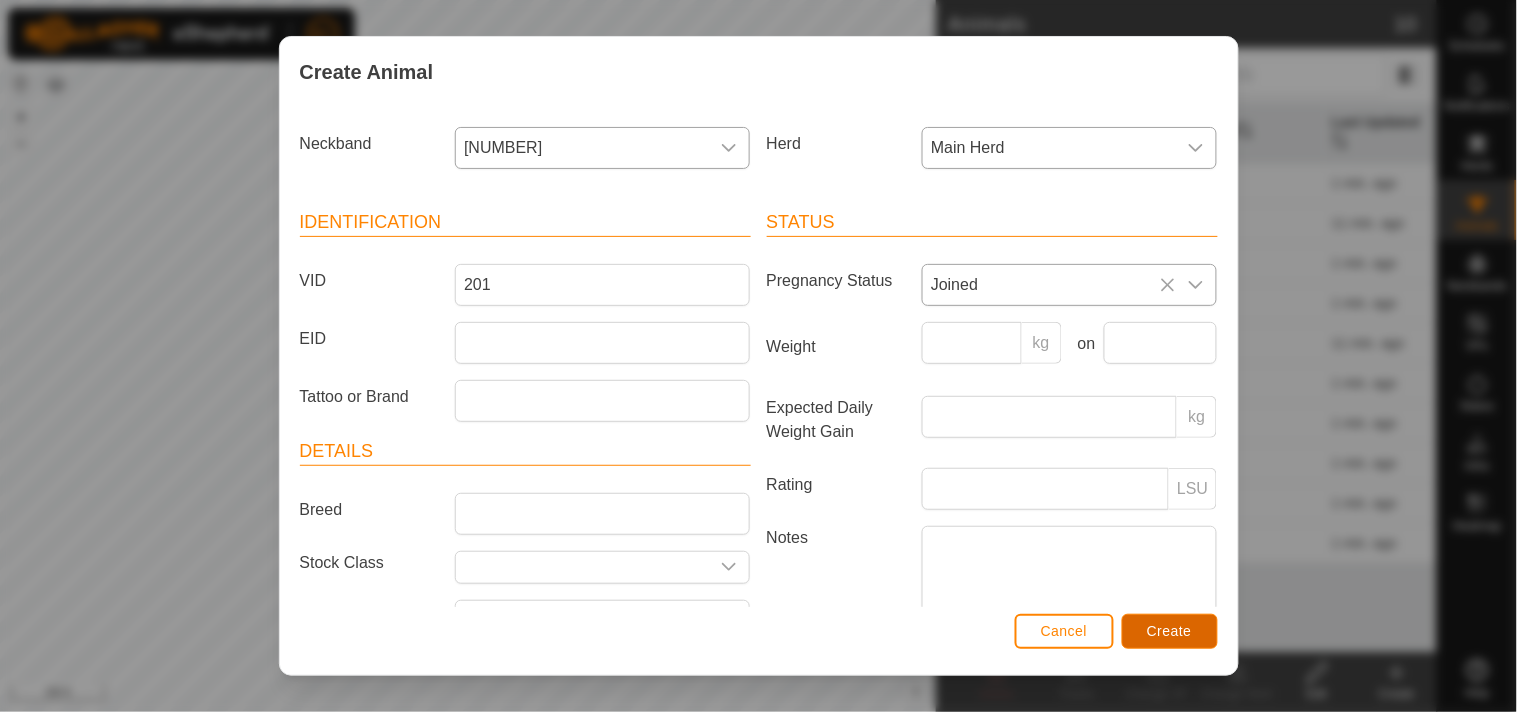 click on "Create" at bounding box center (1170, 631) 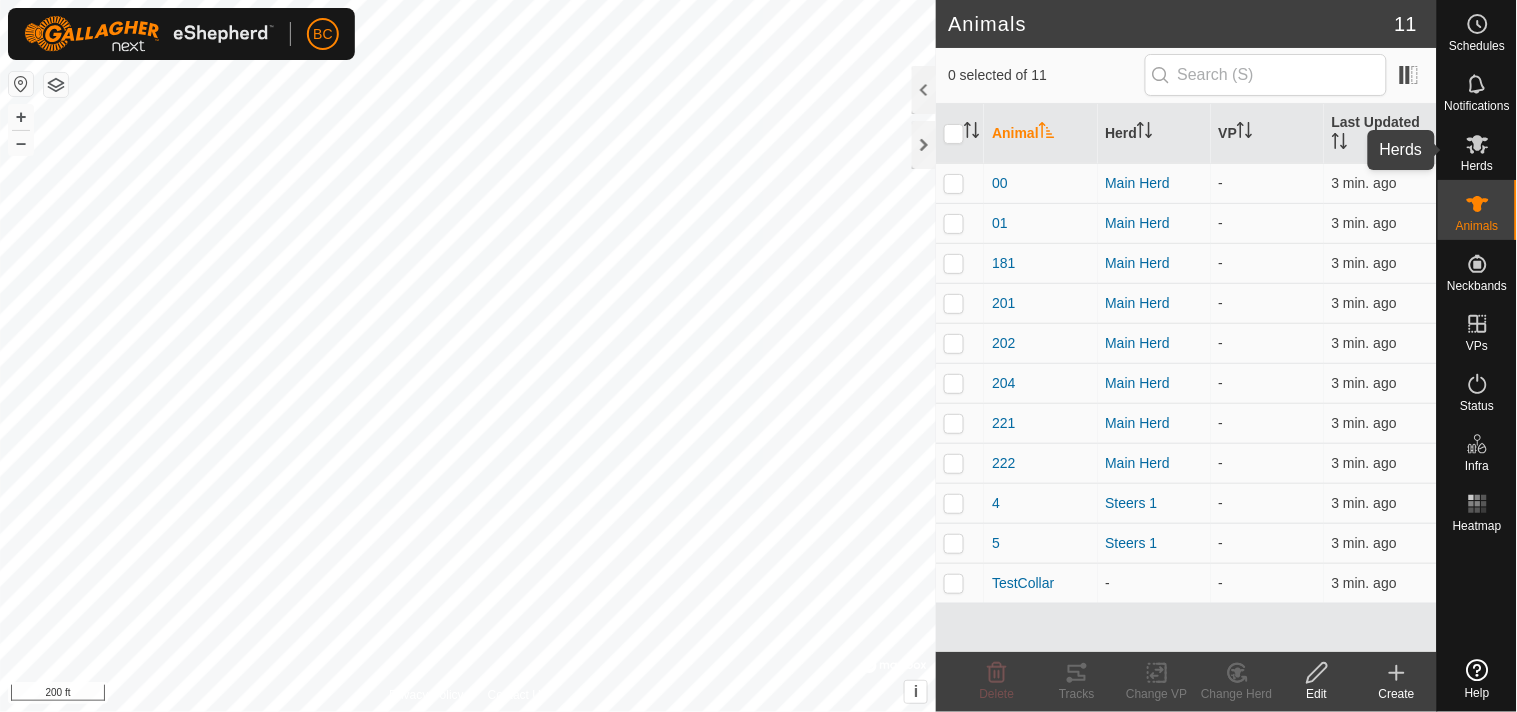 click 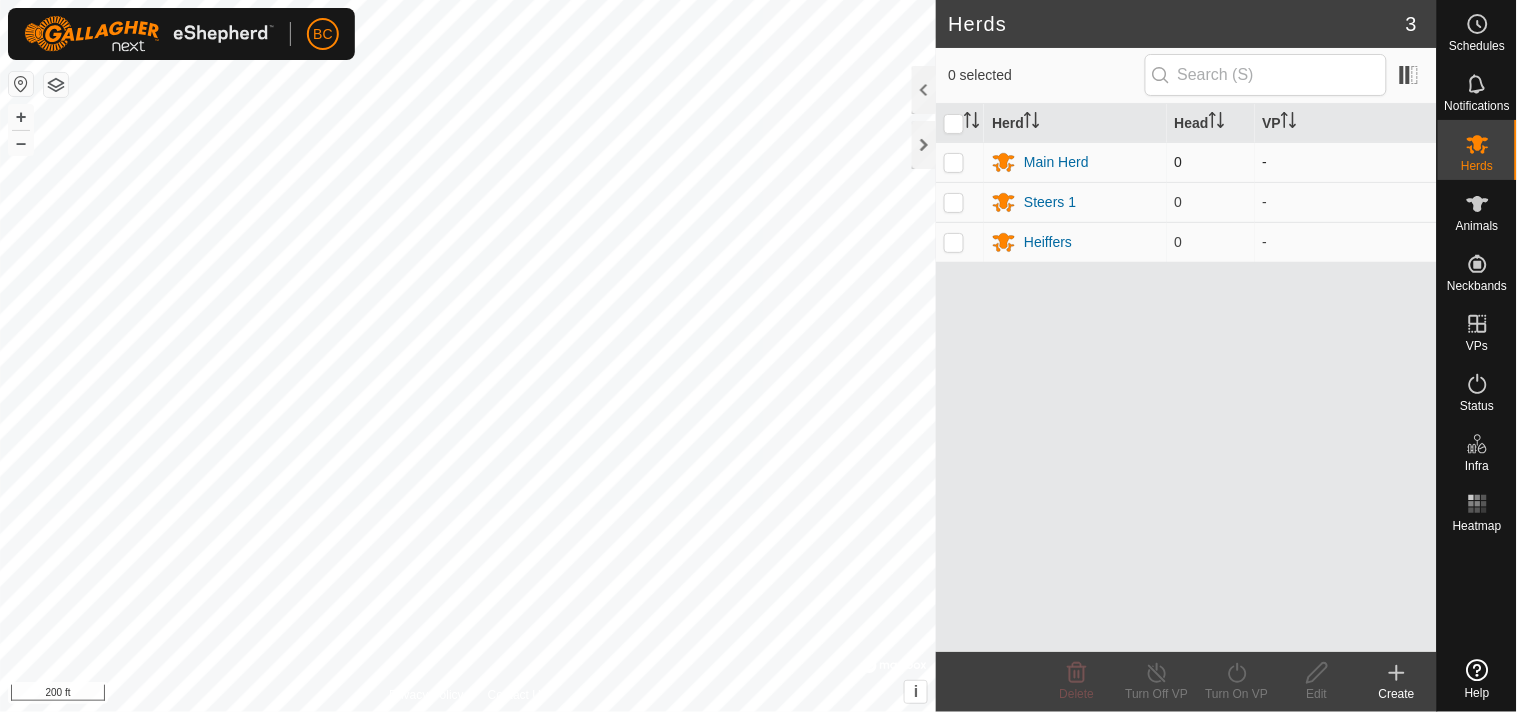 click at bounding box center [960, 162] 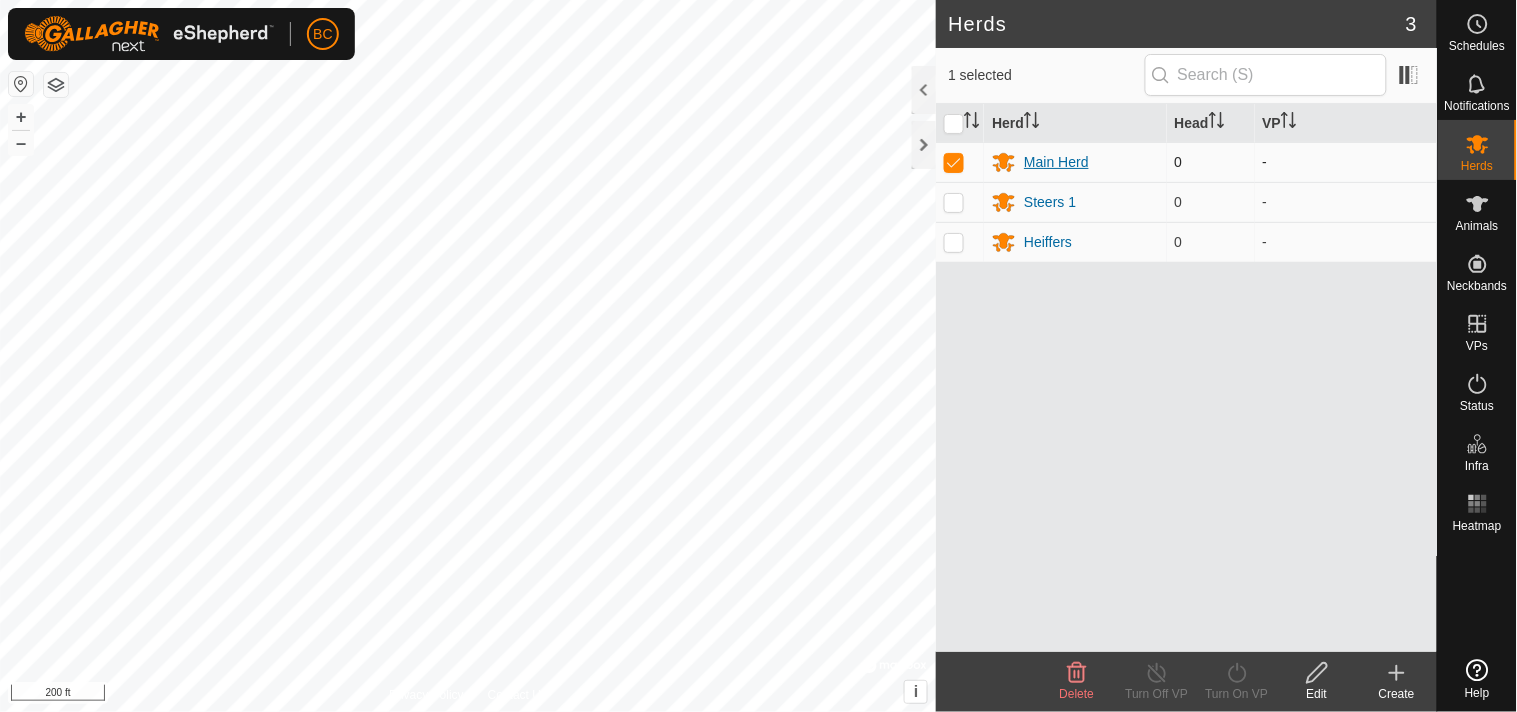 click on "Main Herd" at bounding box center [1075, 162] 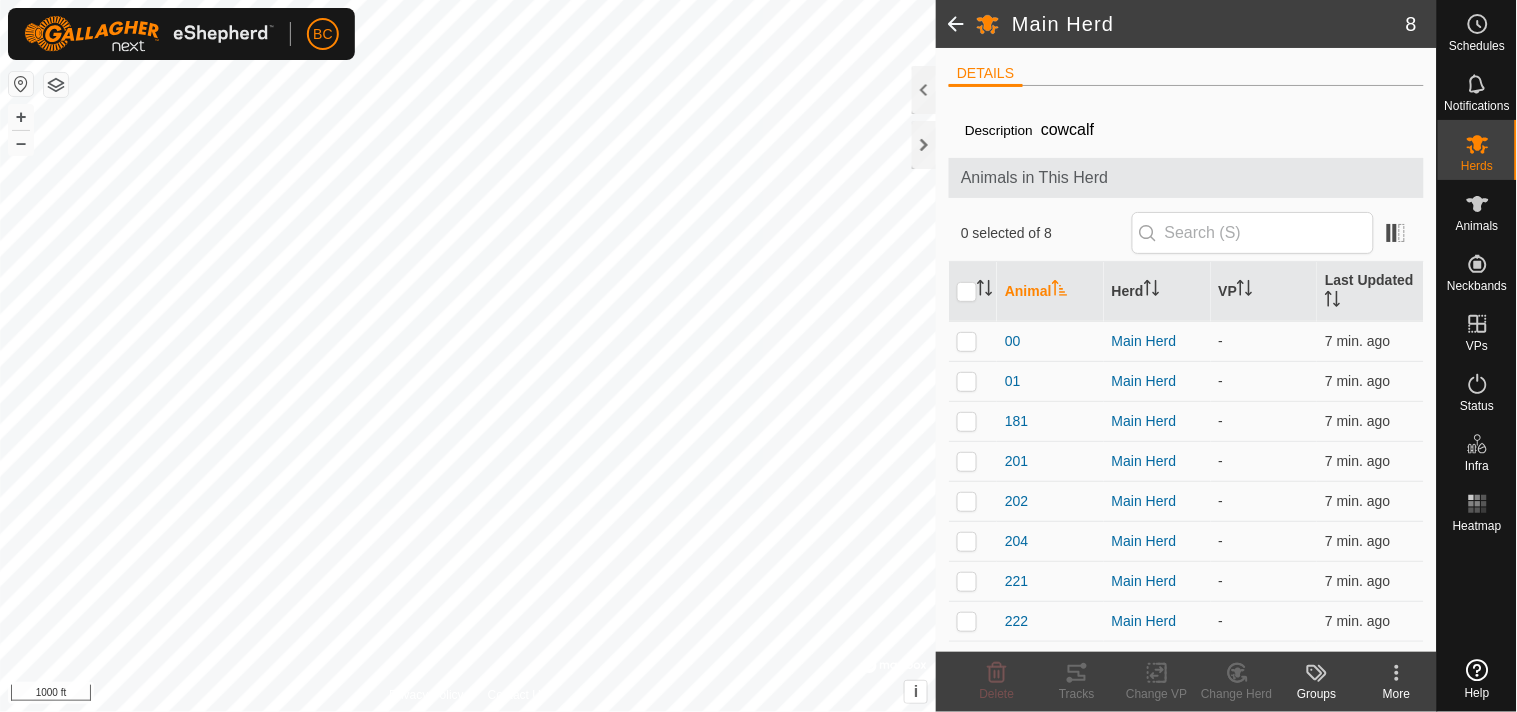 click 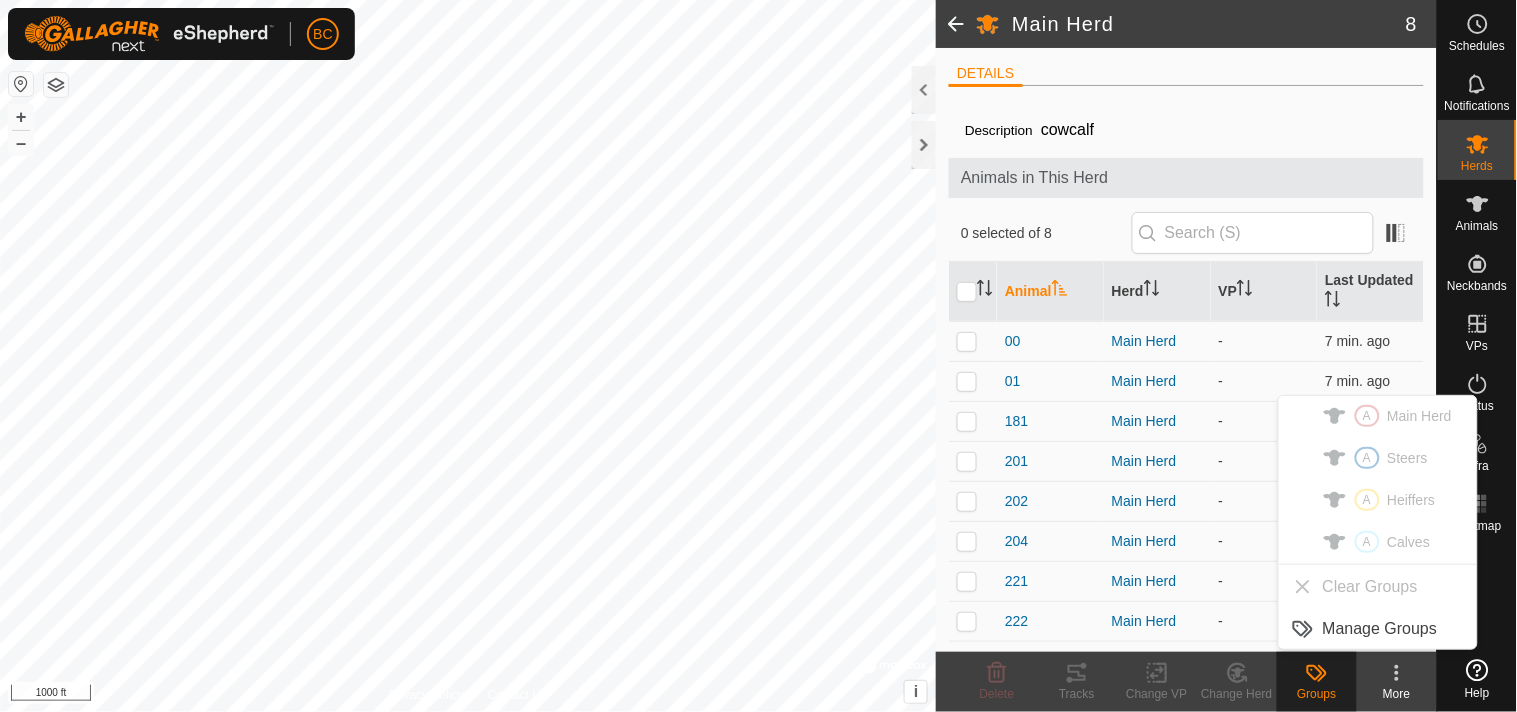 click on "A
Main Herd
A
Steers
A
Heiffers
A
Calves Clear Groups Manage Groups" at bounding box center (1378, 522) 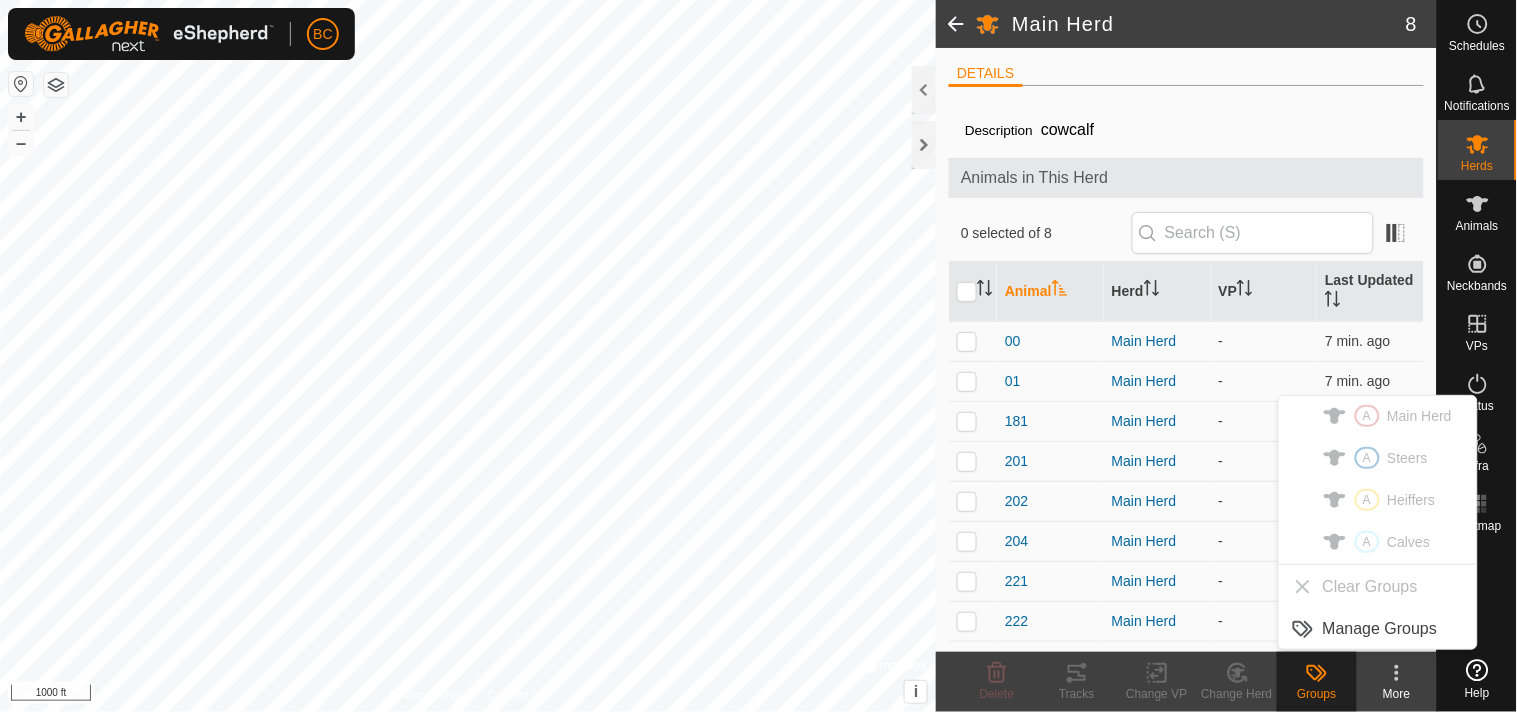 click on "A
Main Herd
A
Steers
A
Heiffers
A
Calves Clear Groups Manage Groups" at bounding box center (1378, 522) 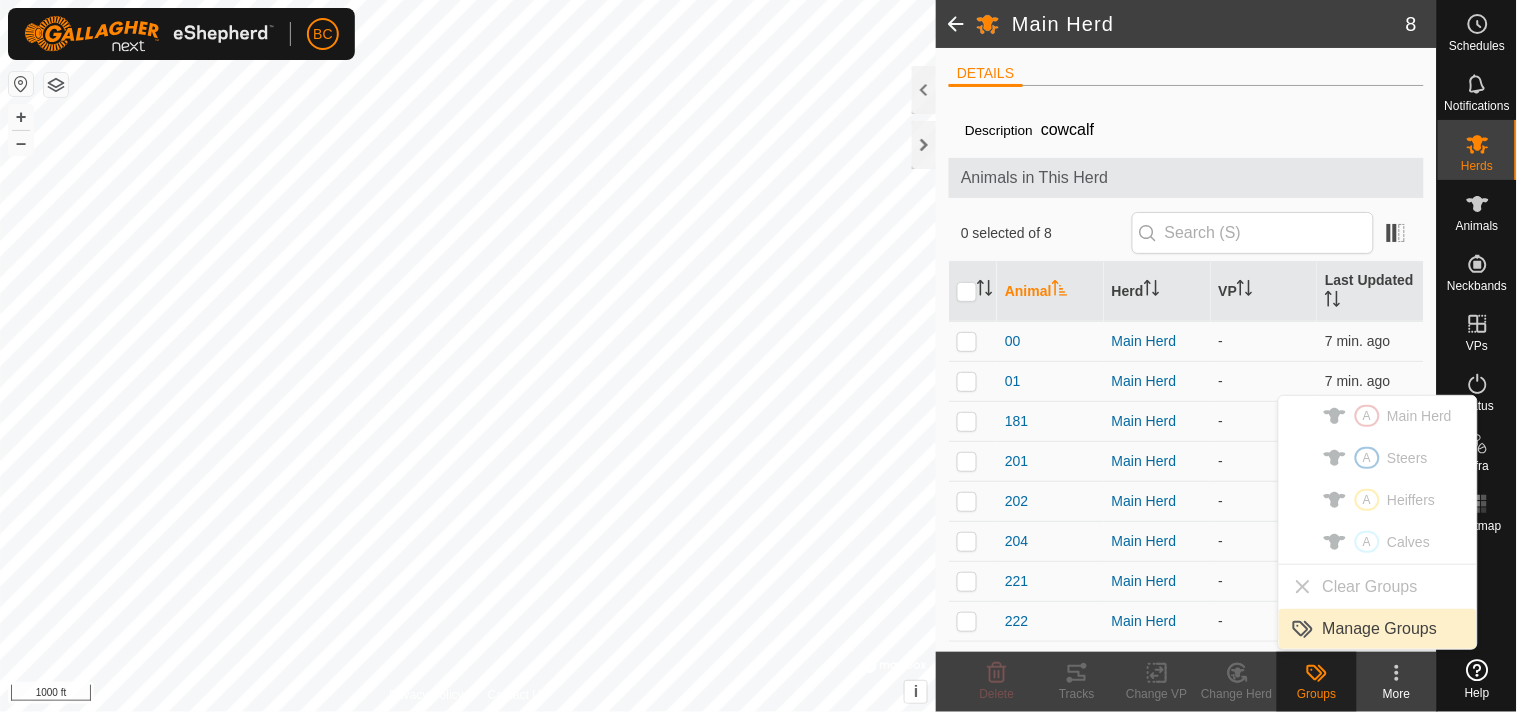 click on "Manage Groups" at bounding box center [1378, 629] 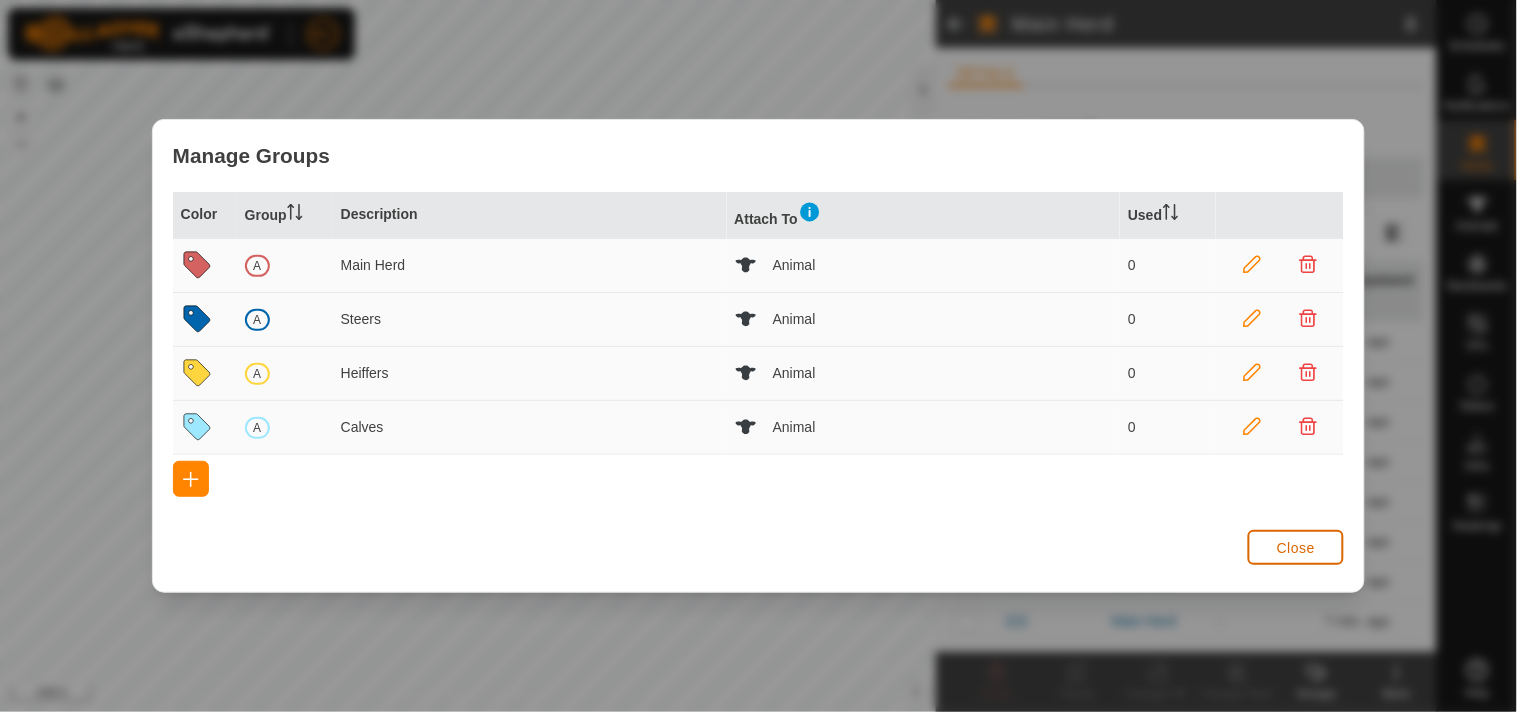 click on "Close" 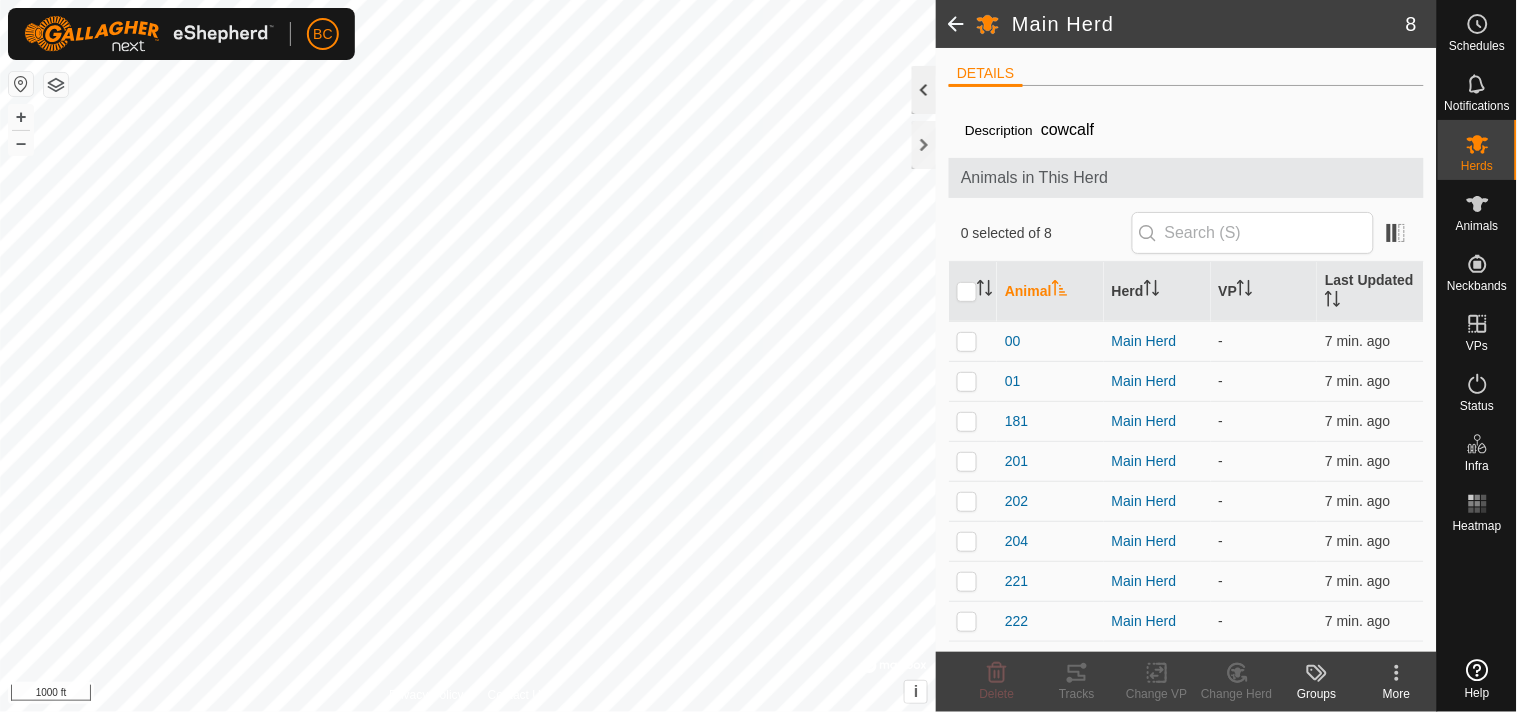 click 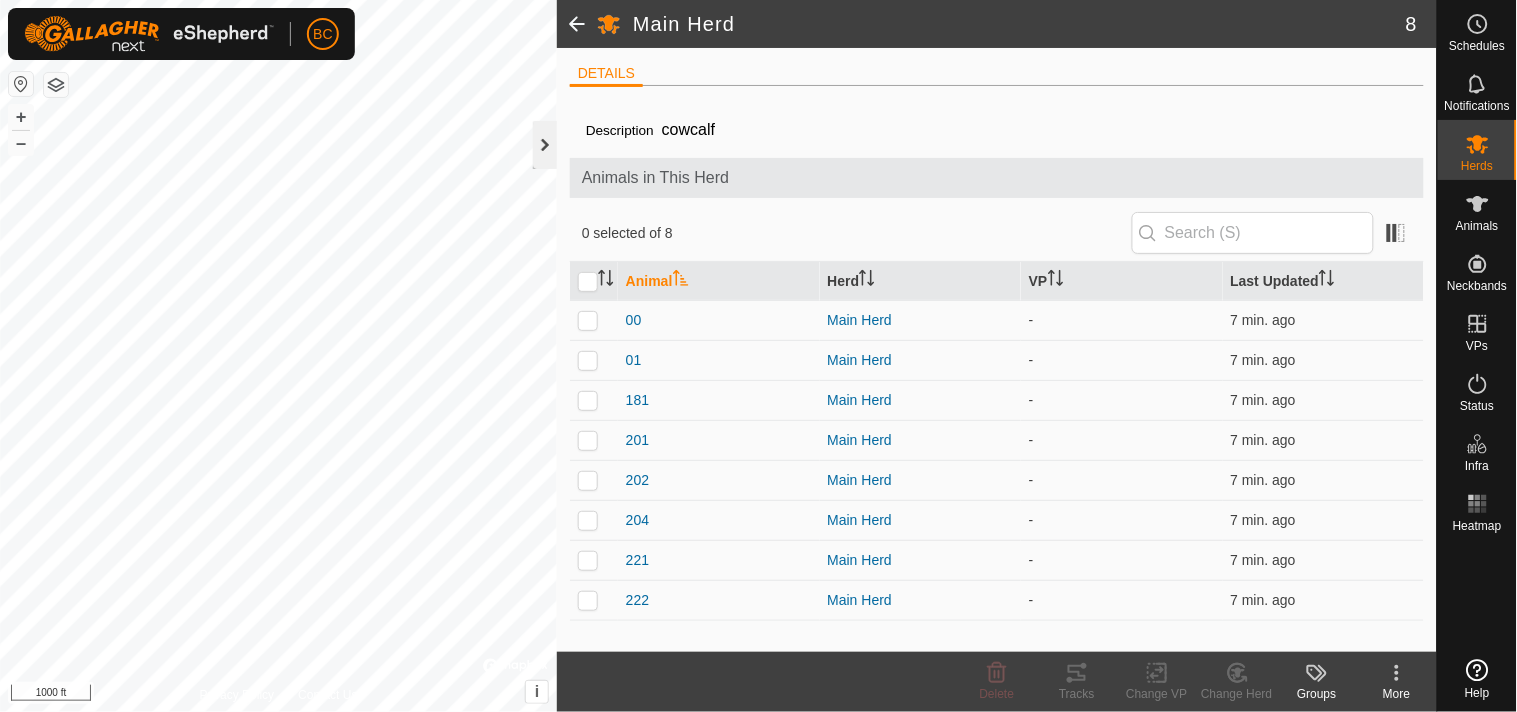 click 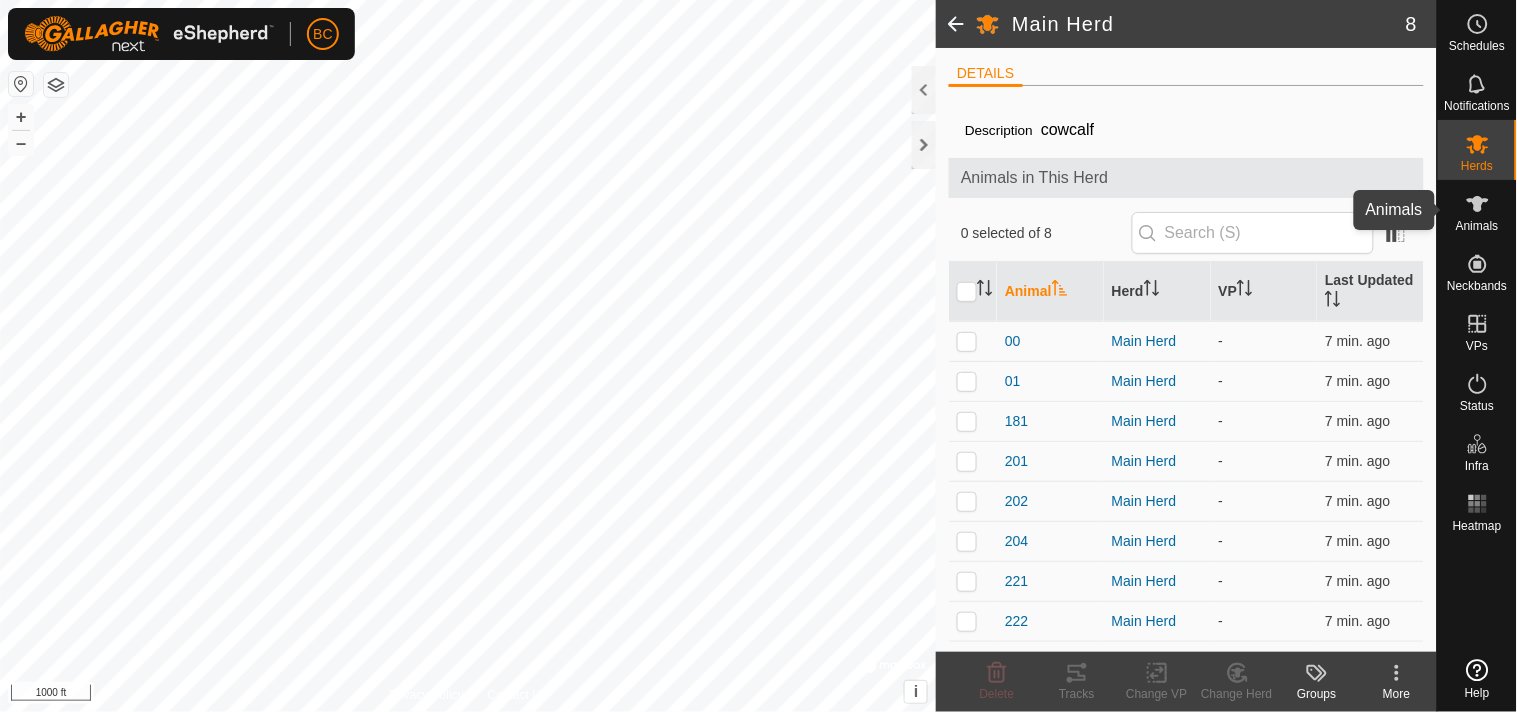 click on "Animals" at bounding box center (1477, 226) 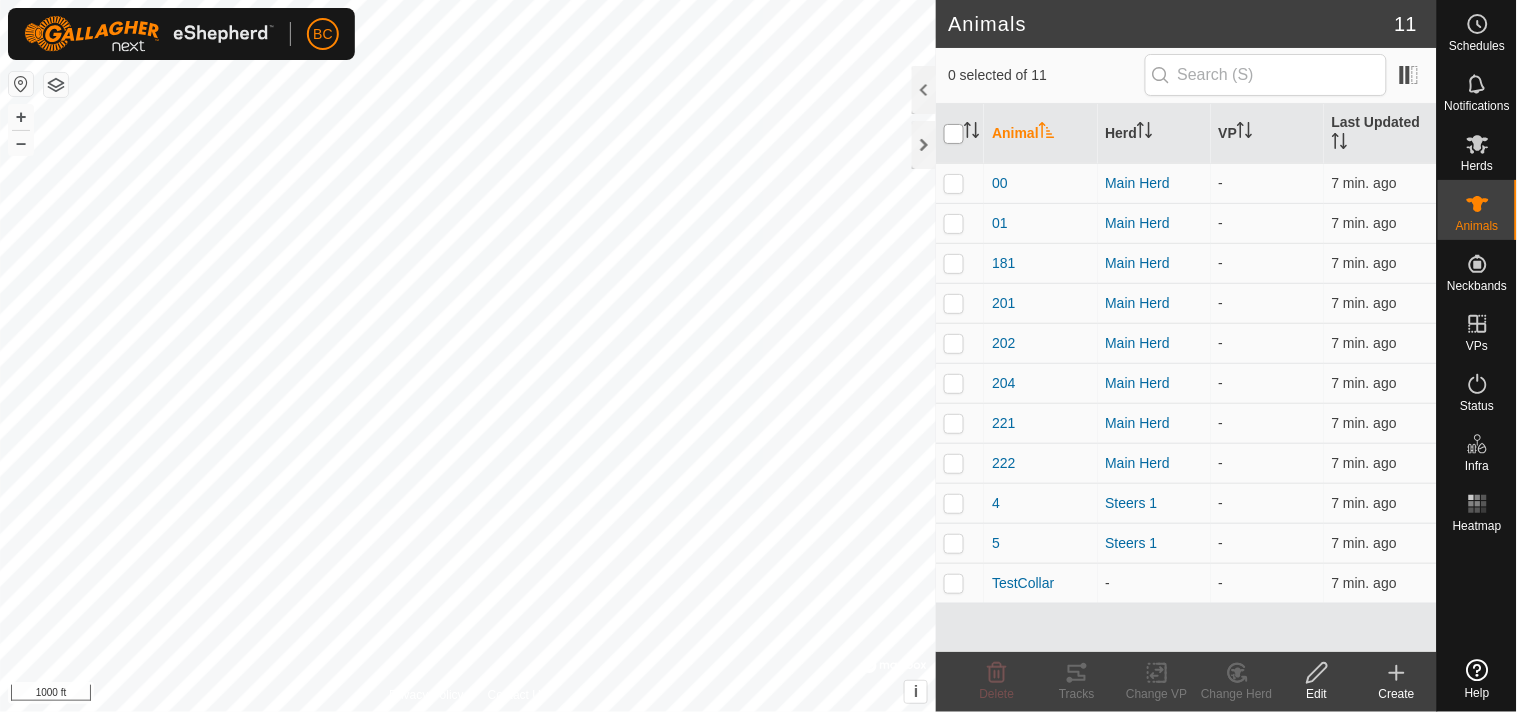 click at bounding box center (954, 134) 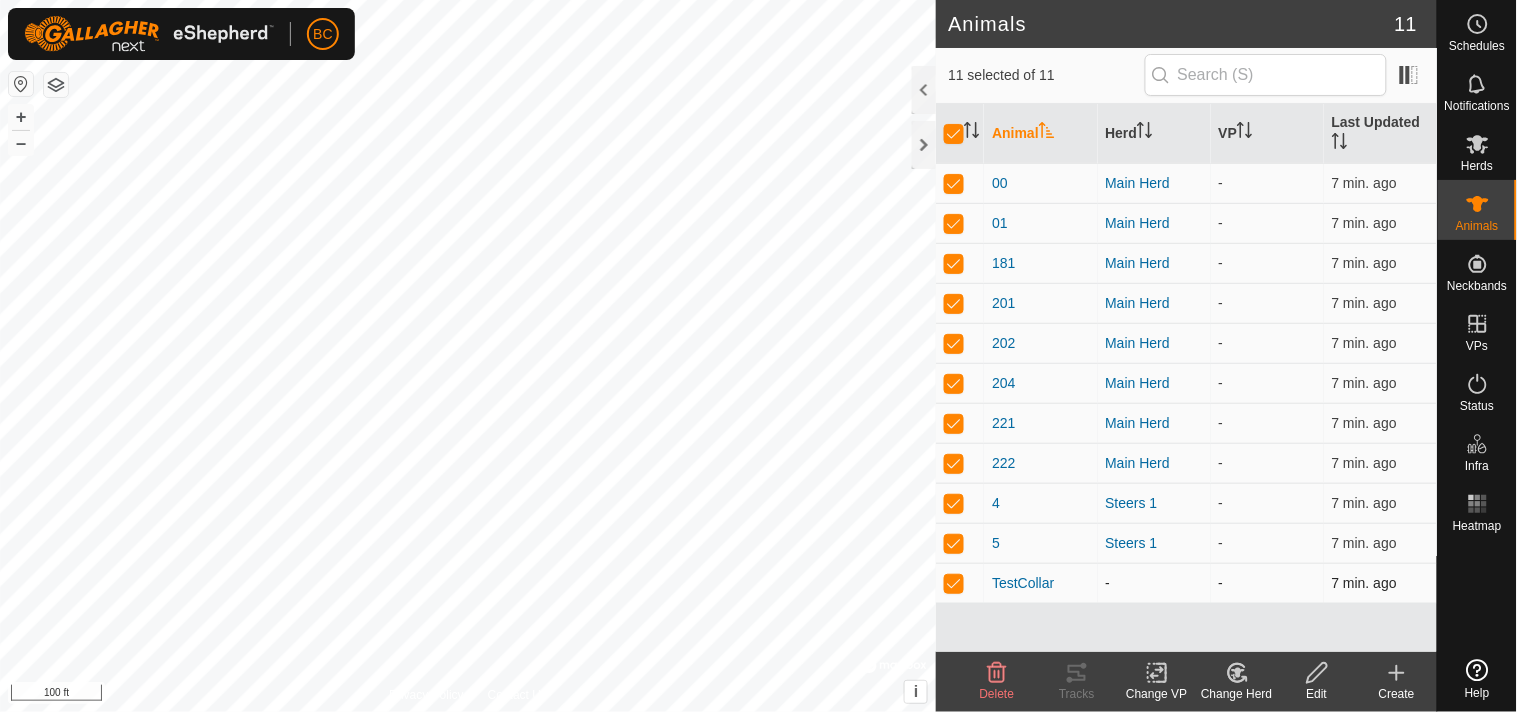 click at bounding box center (960, 583) 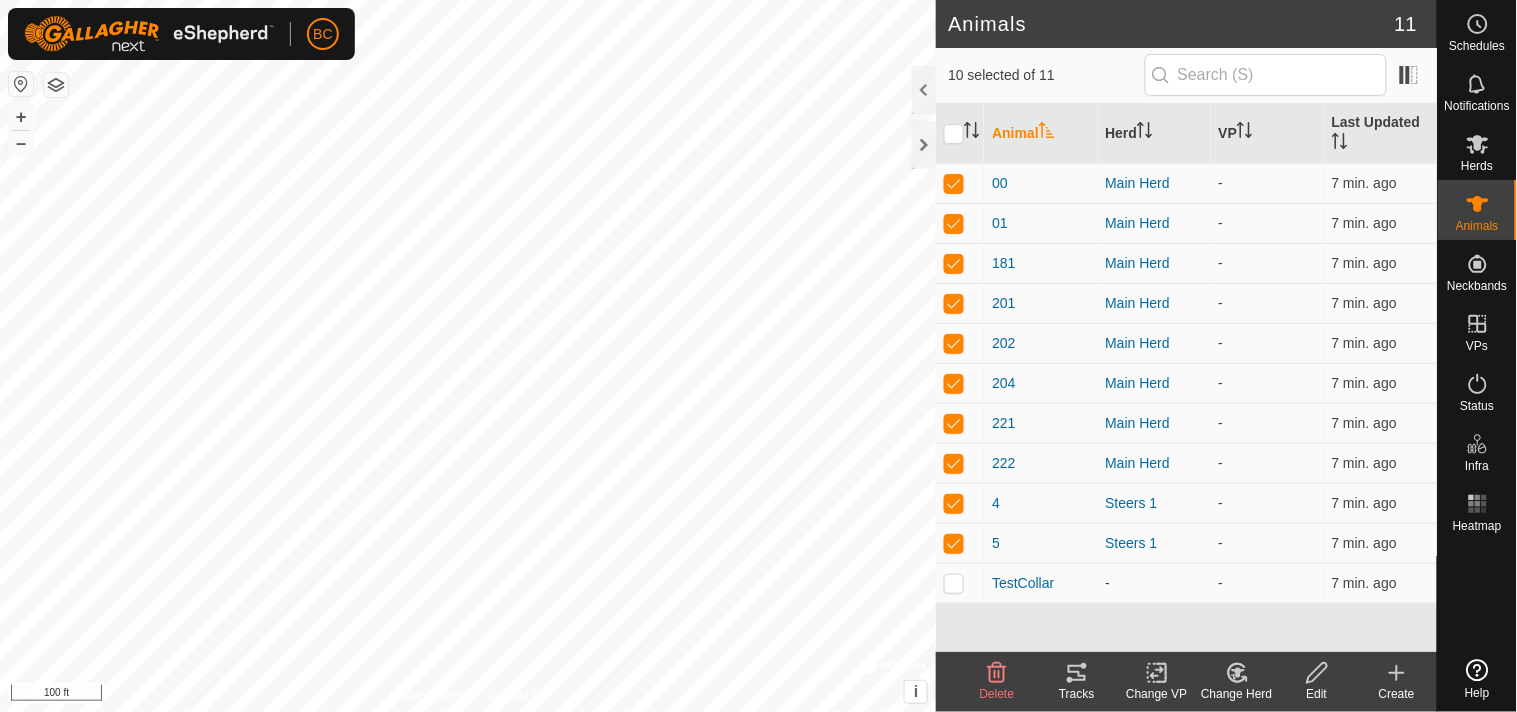 click 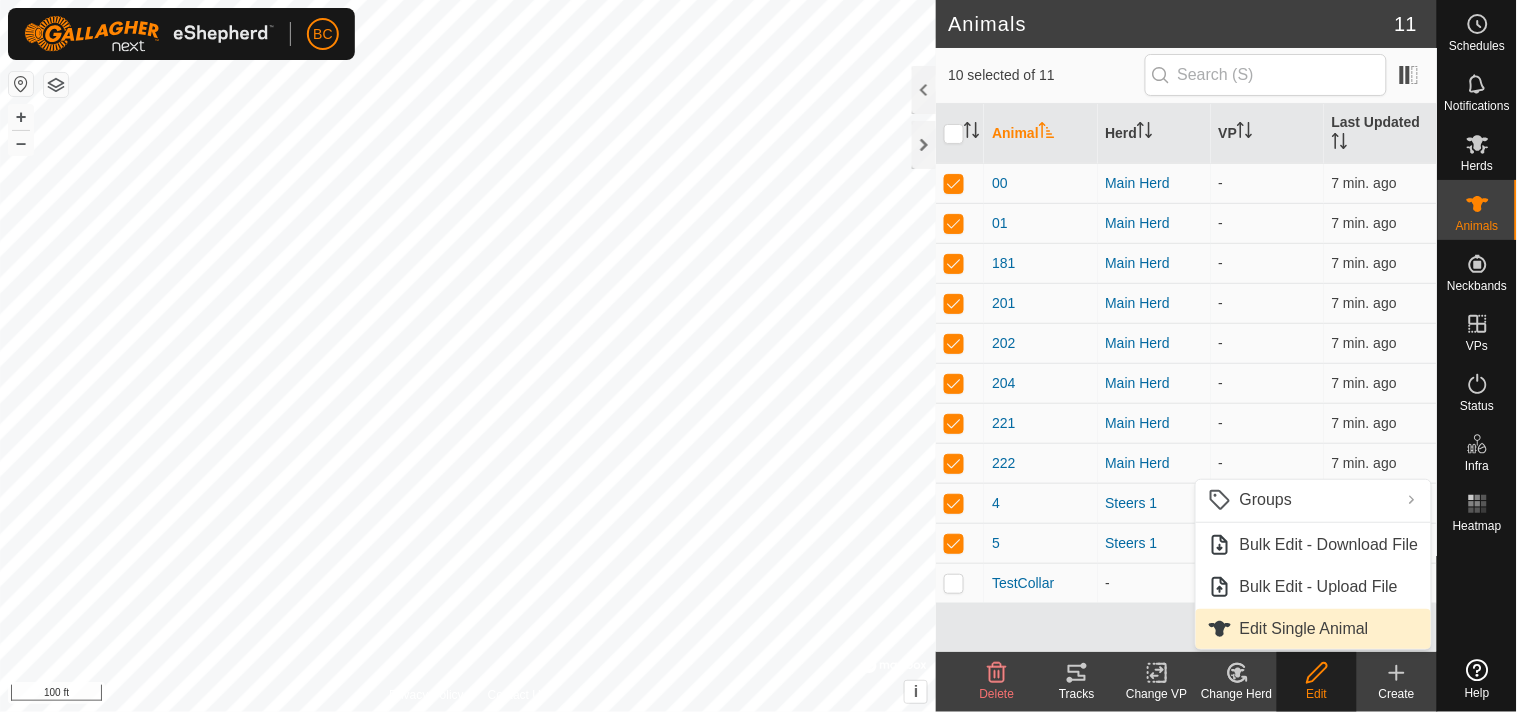 click on "Edit Single Animal" at bounding box center (1304, 629) 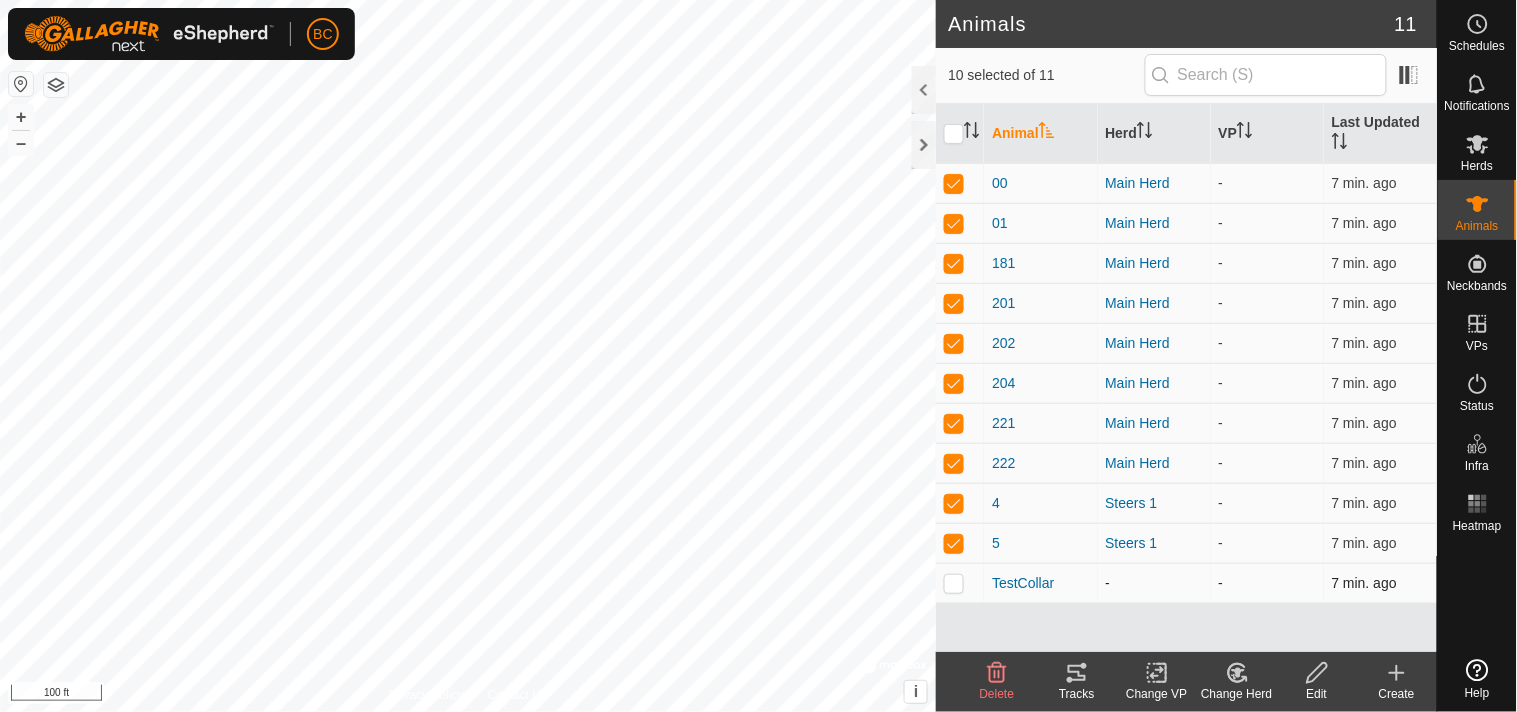 click at bounding box center (960, 583) 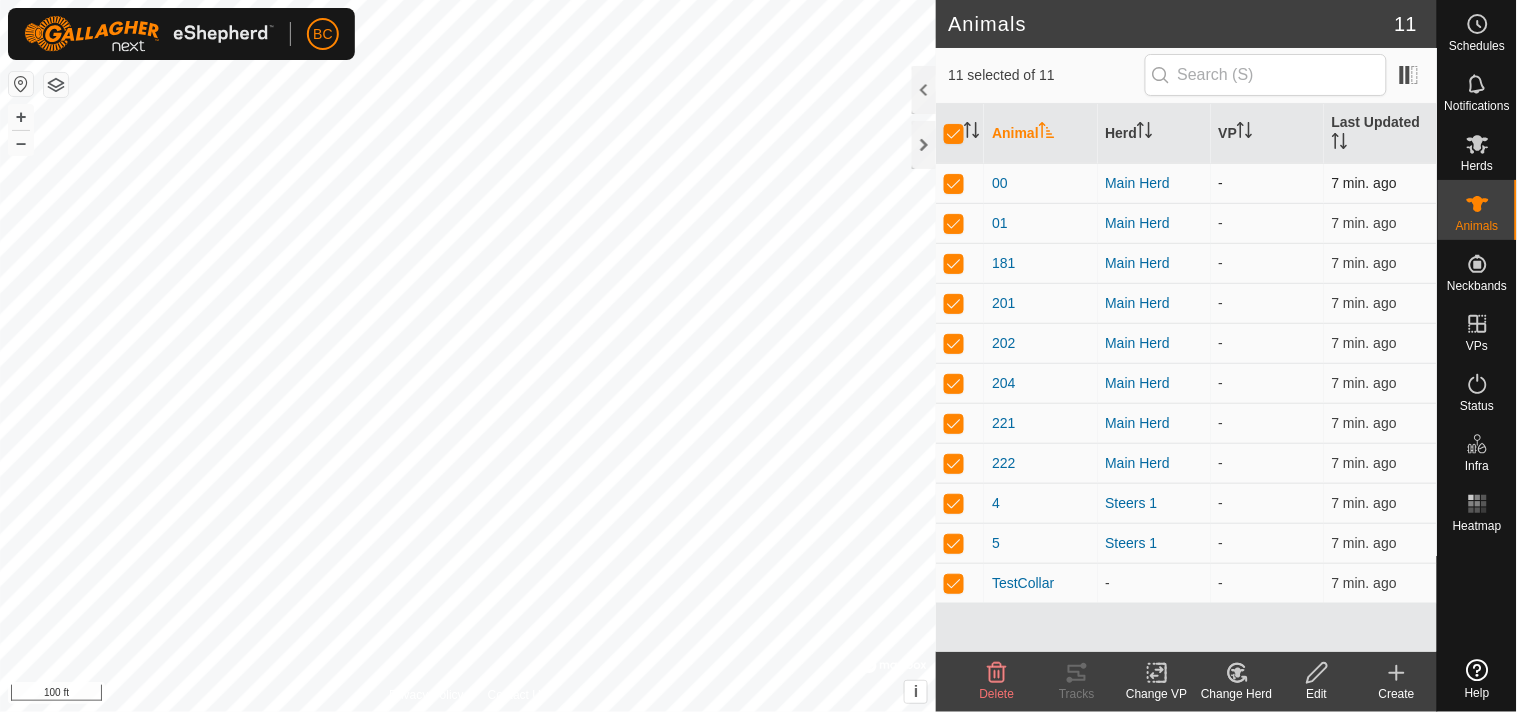 drag, startPoint x: 960, startPoint y: 130, endPoint x: 953, endPoint y: 195, distance: 65.37584 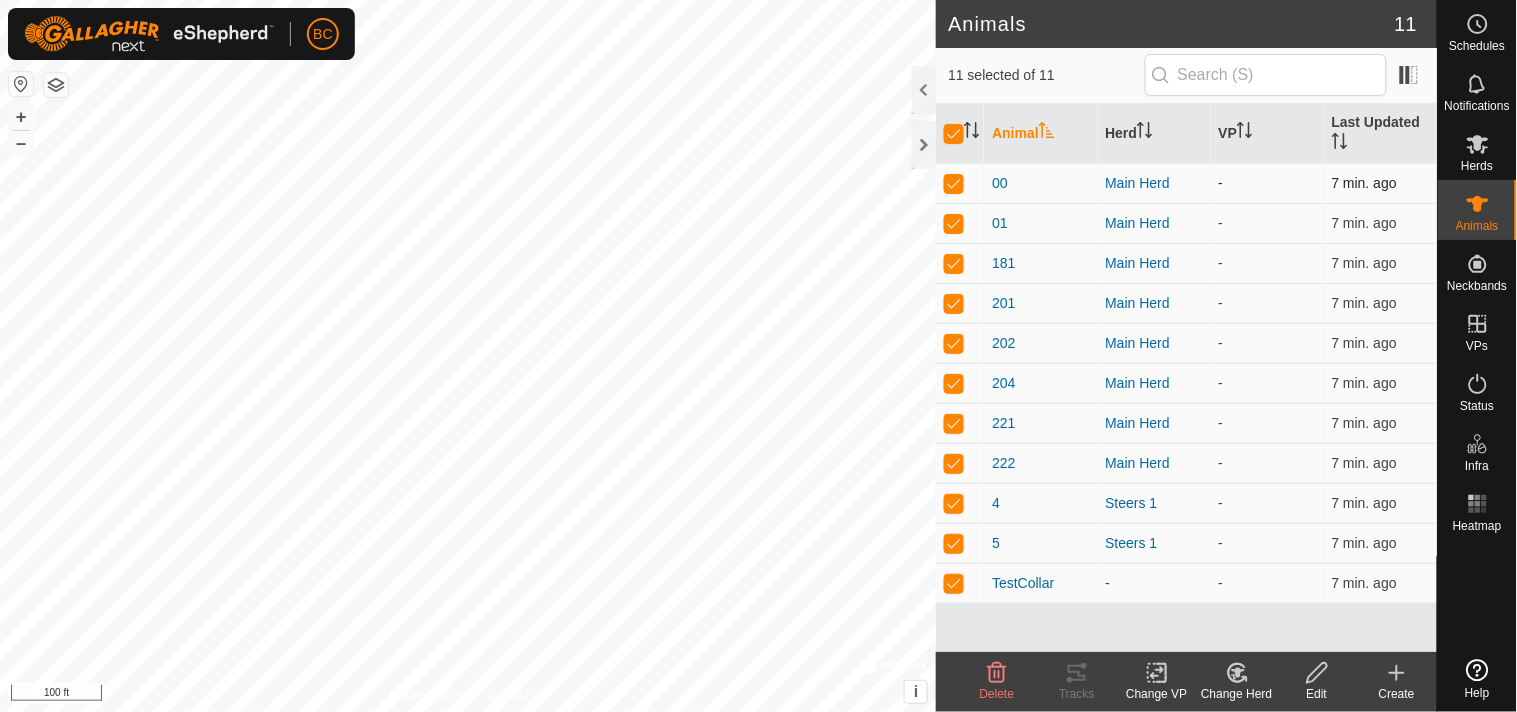 click at bounding box center [954, 134] 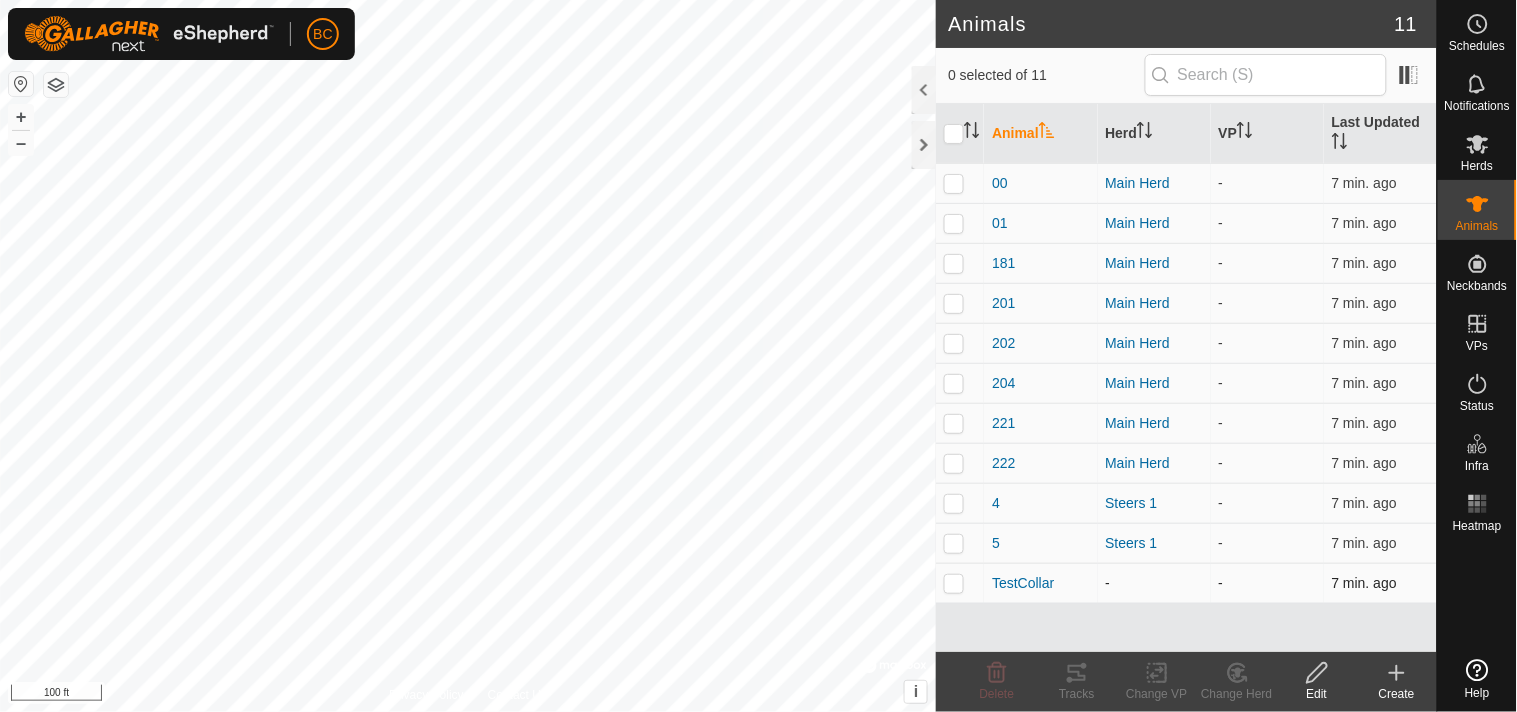 click at bounding box center (954, 583) 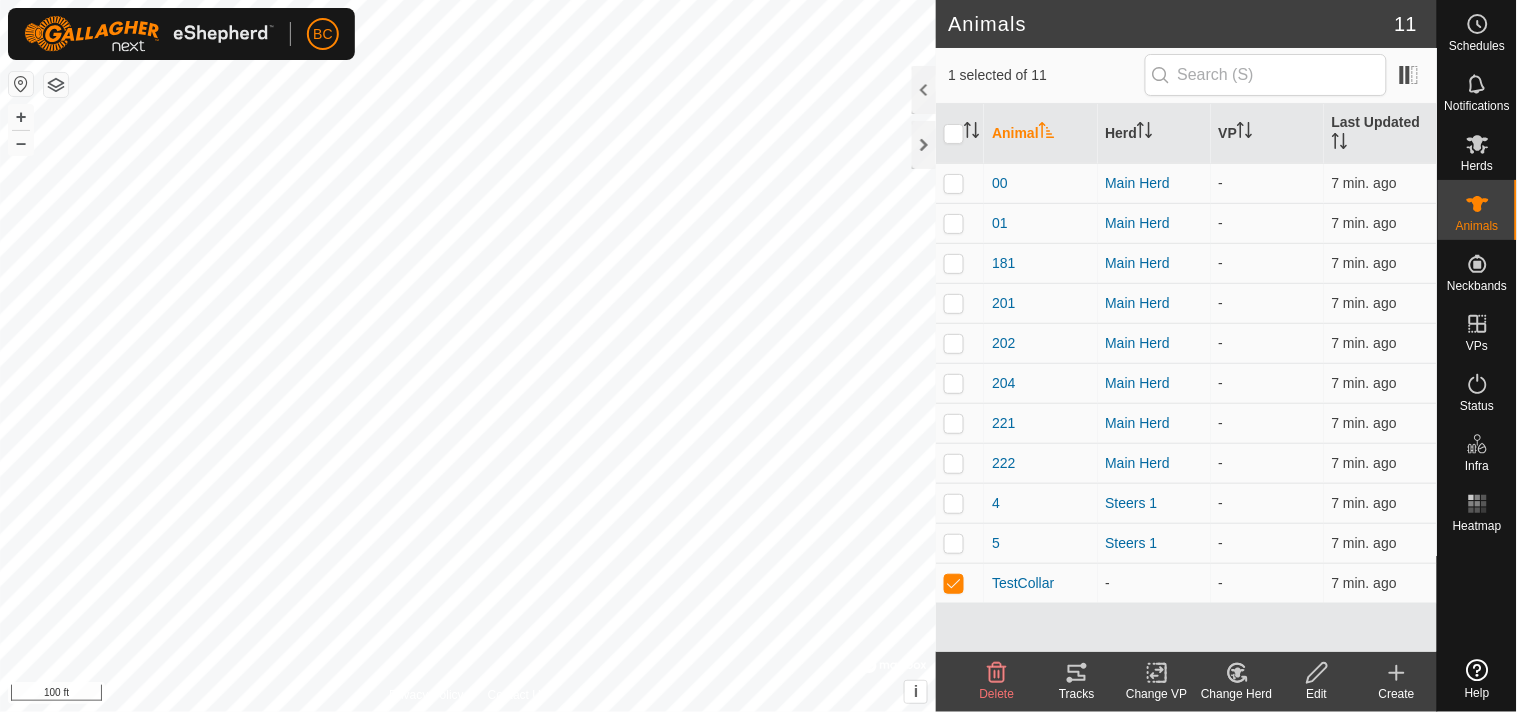 click 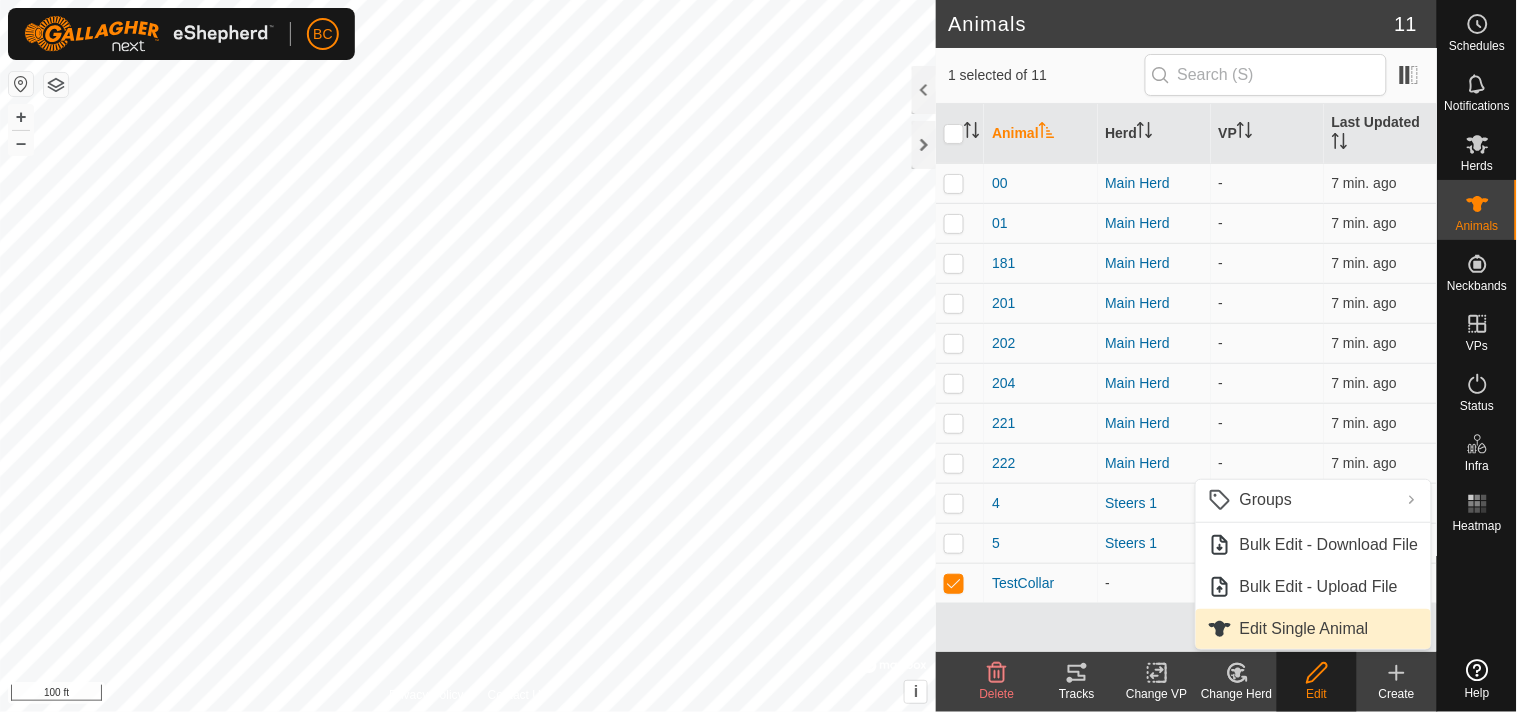 click on "Edit Single Animal" at bounding box center [1304, 629] 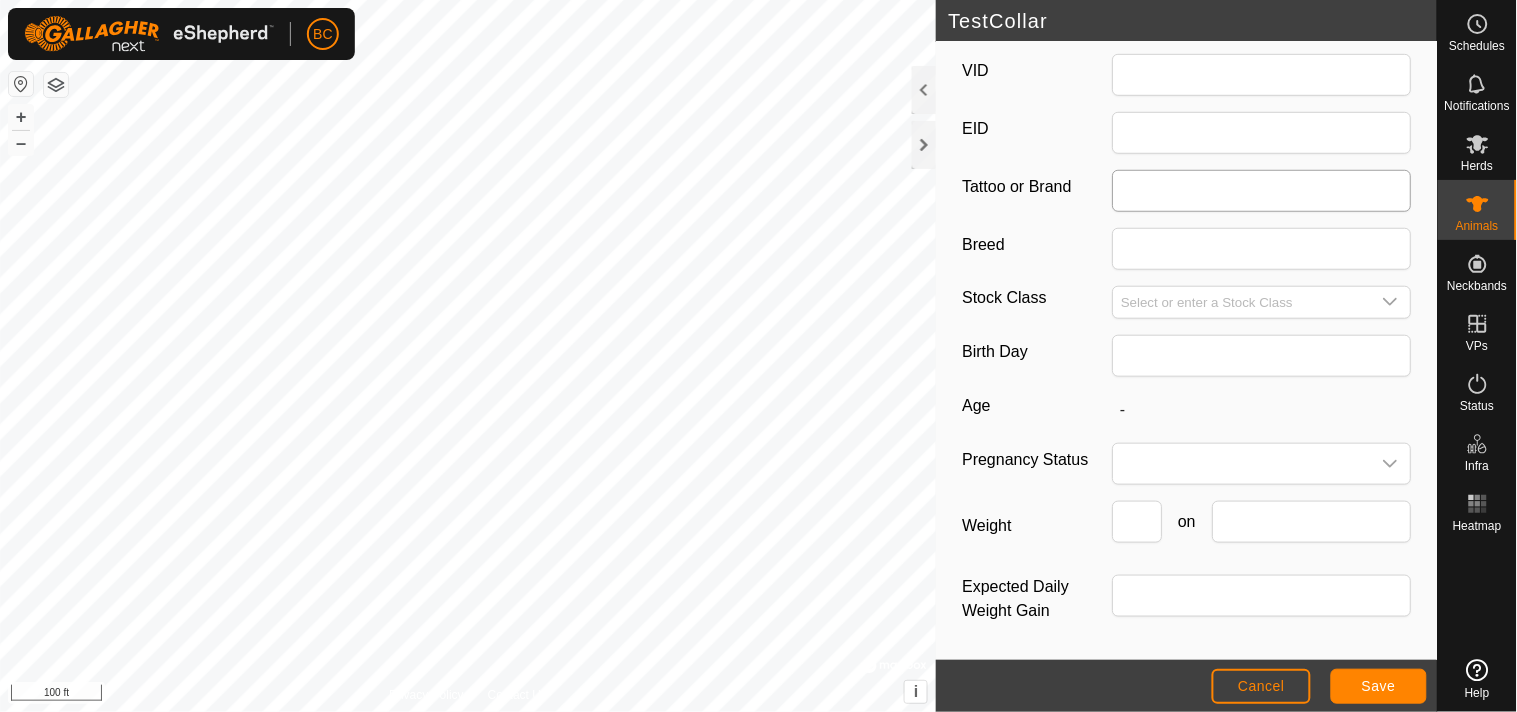 scroll, scrollTop: 206, scrollLeft: 0, axis: vertical 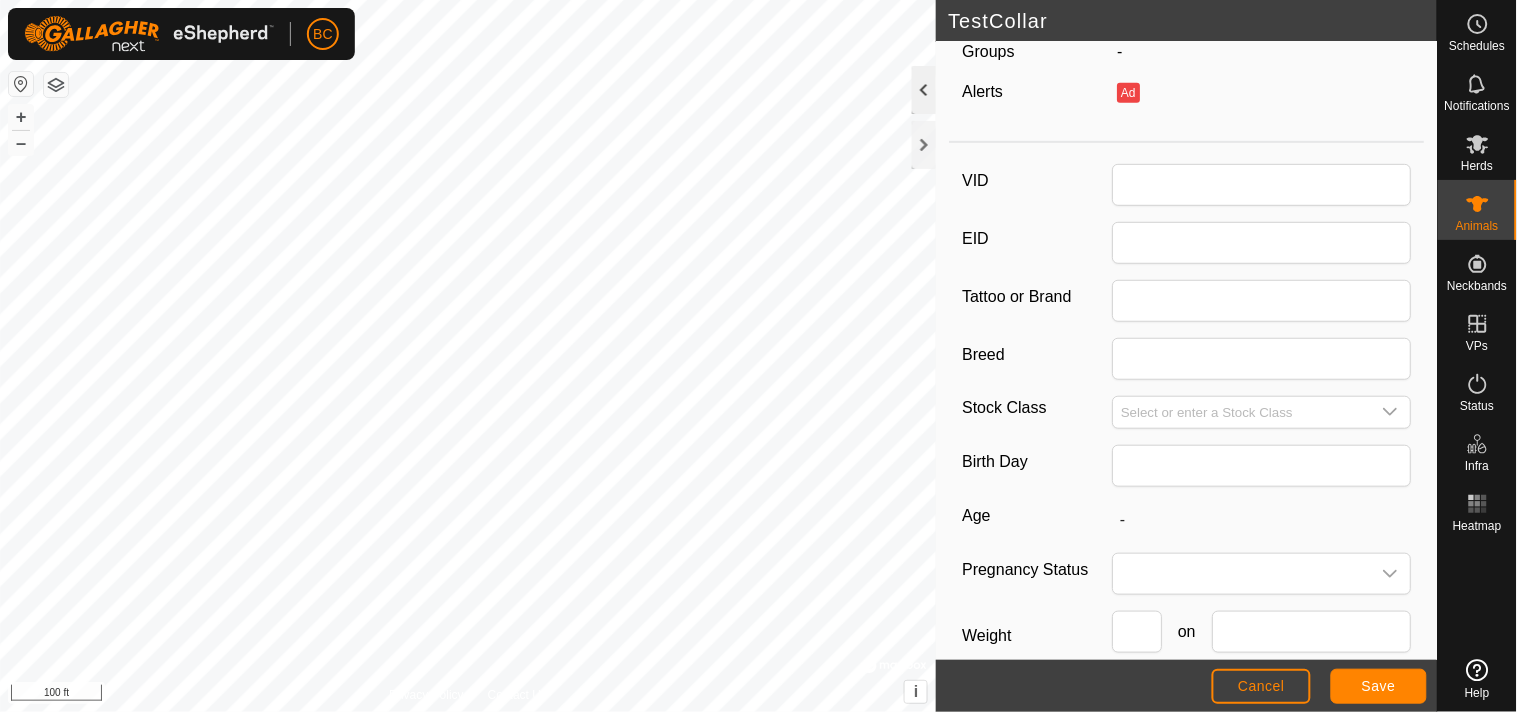 click 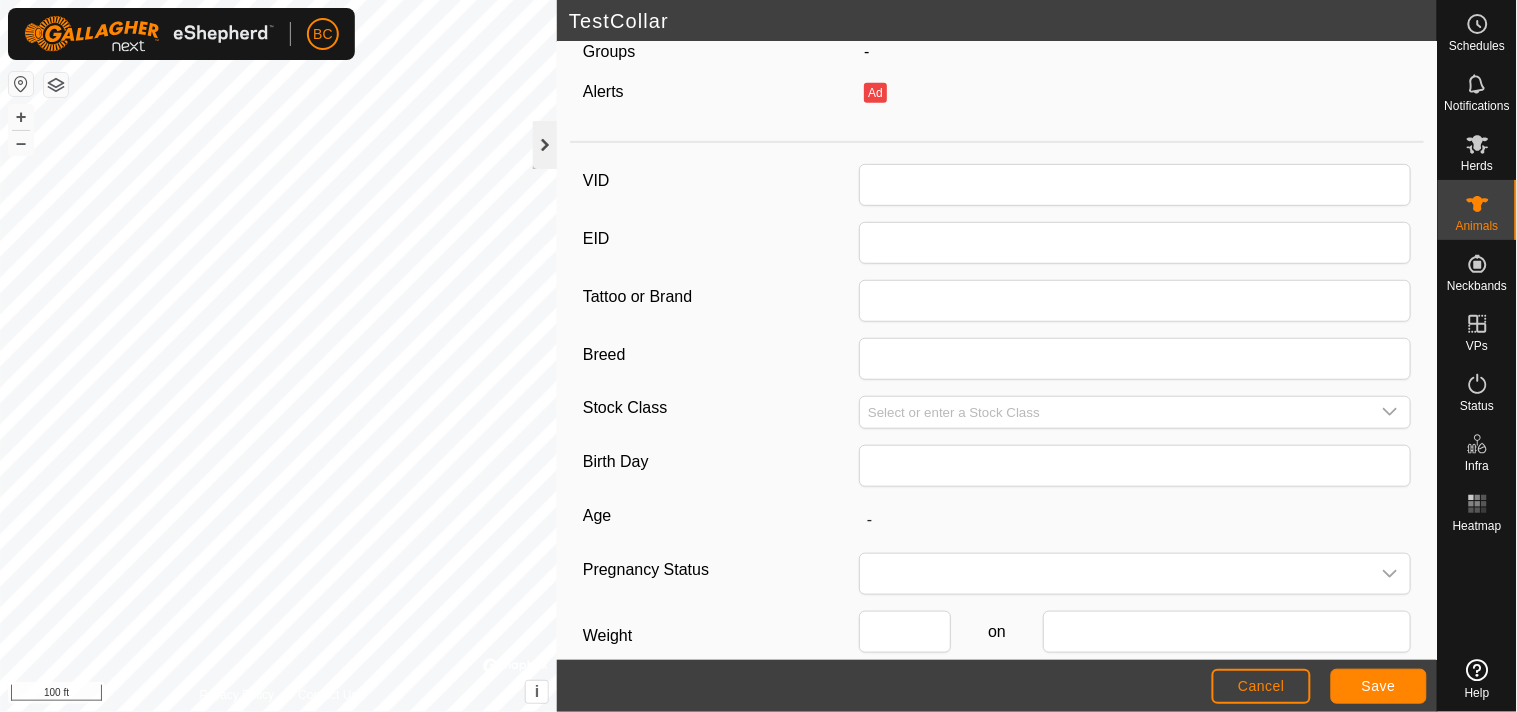 click 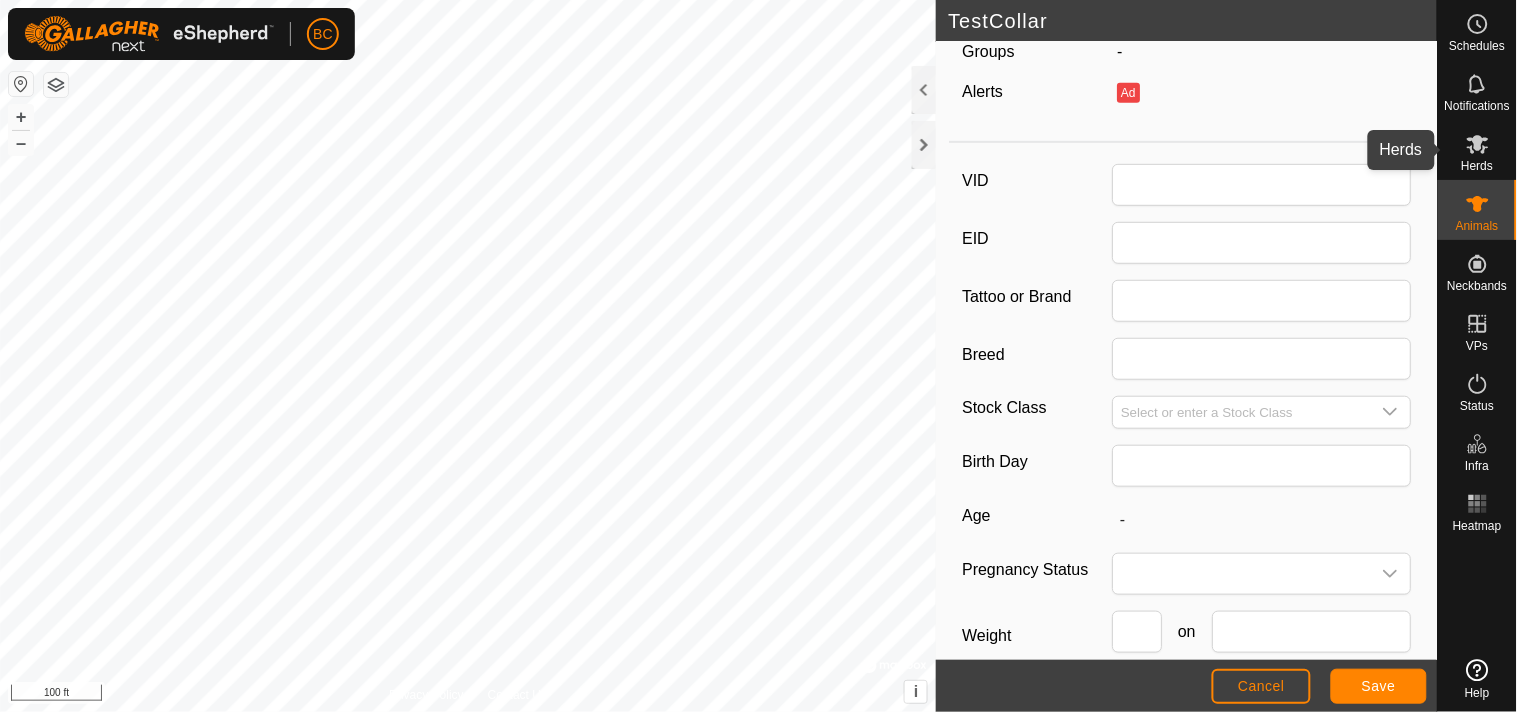 click on "Herds" at bounding box center [1477, 166] 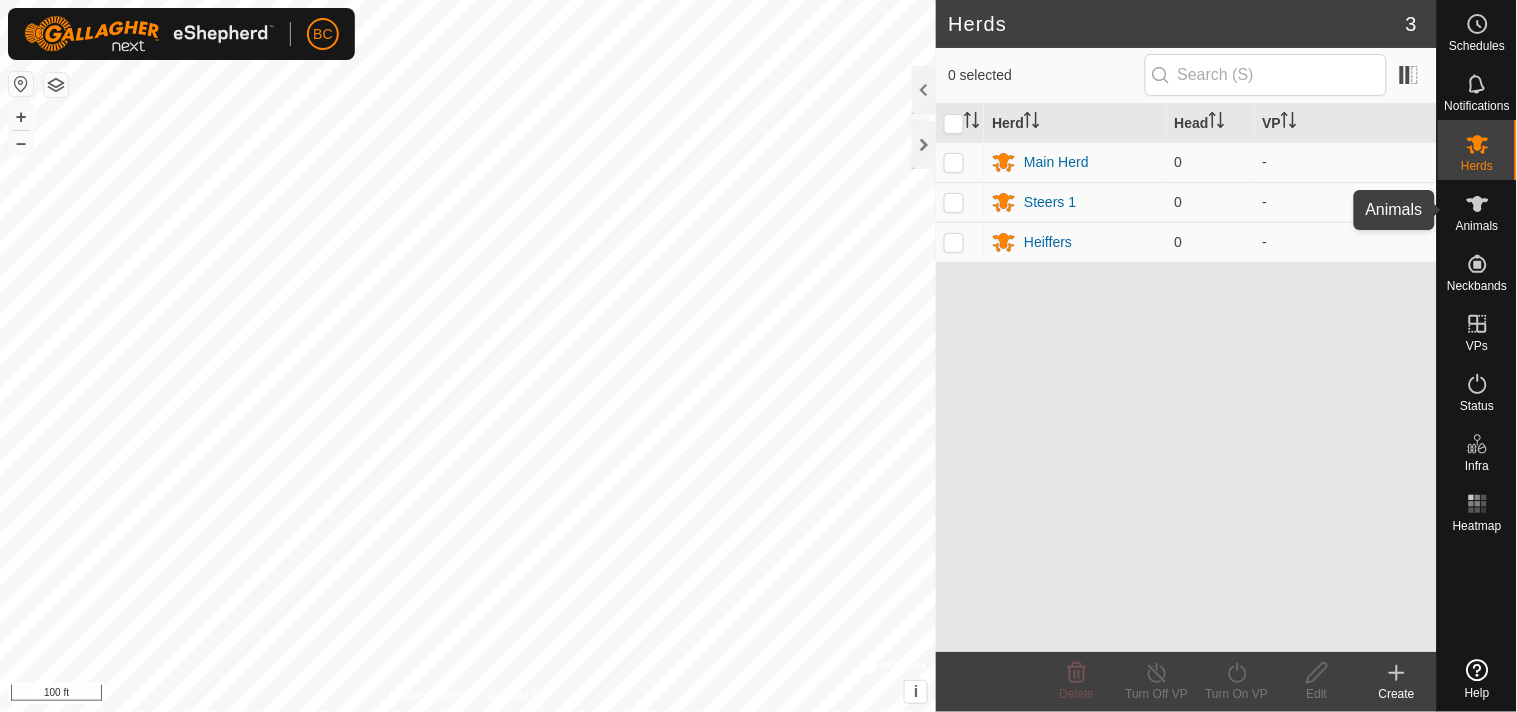 click 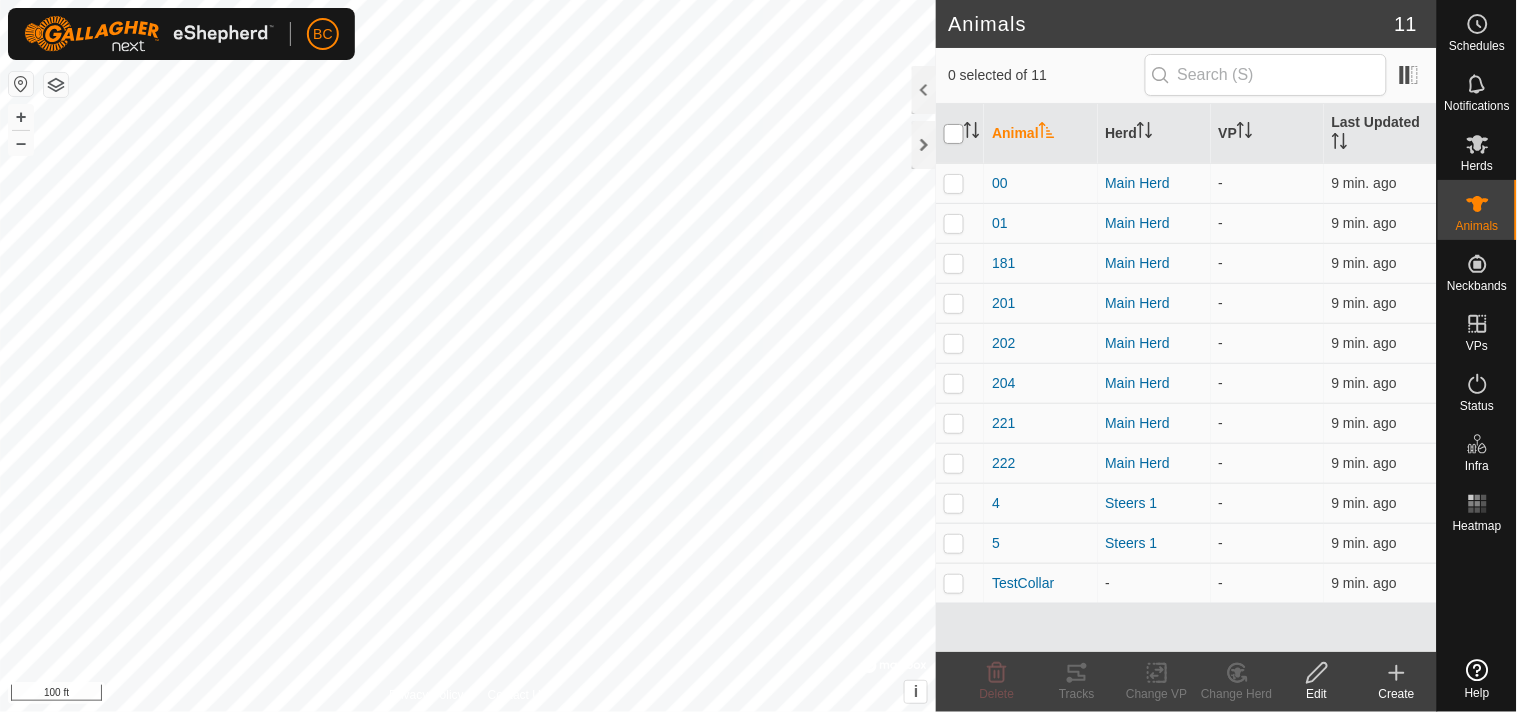 click at bounding box center [954, 134] 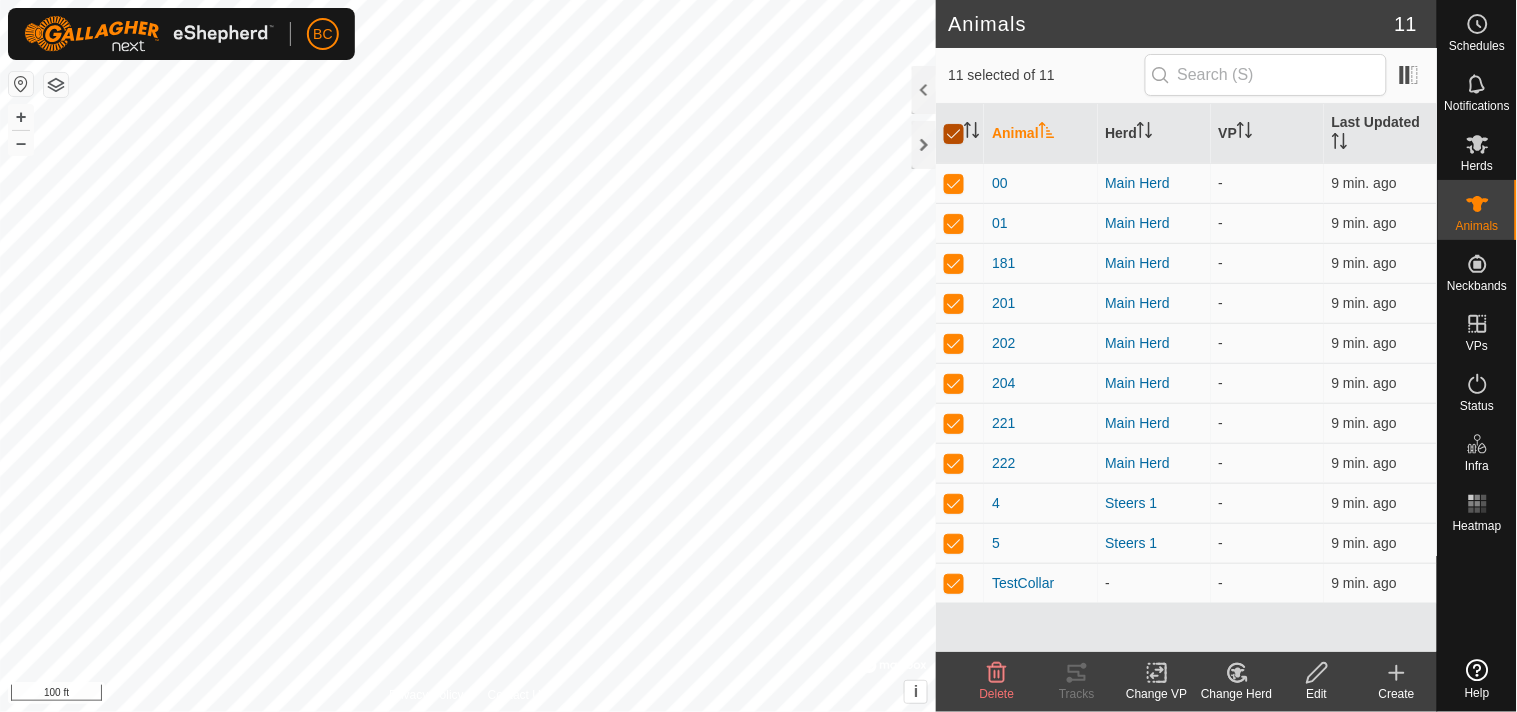 click at bounding box center (954, 134) 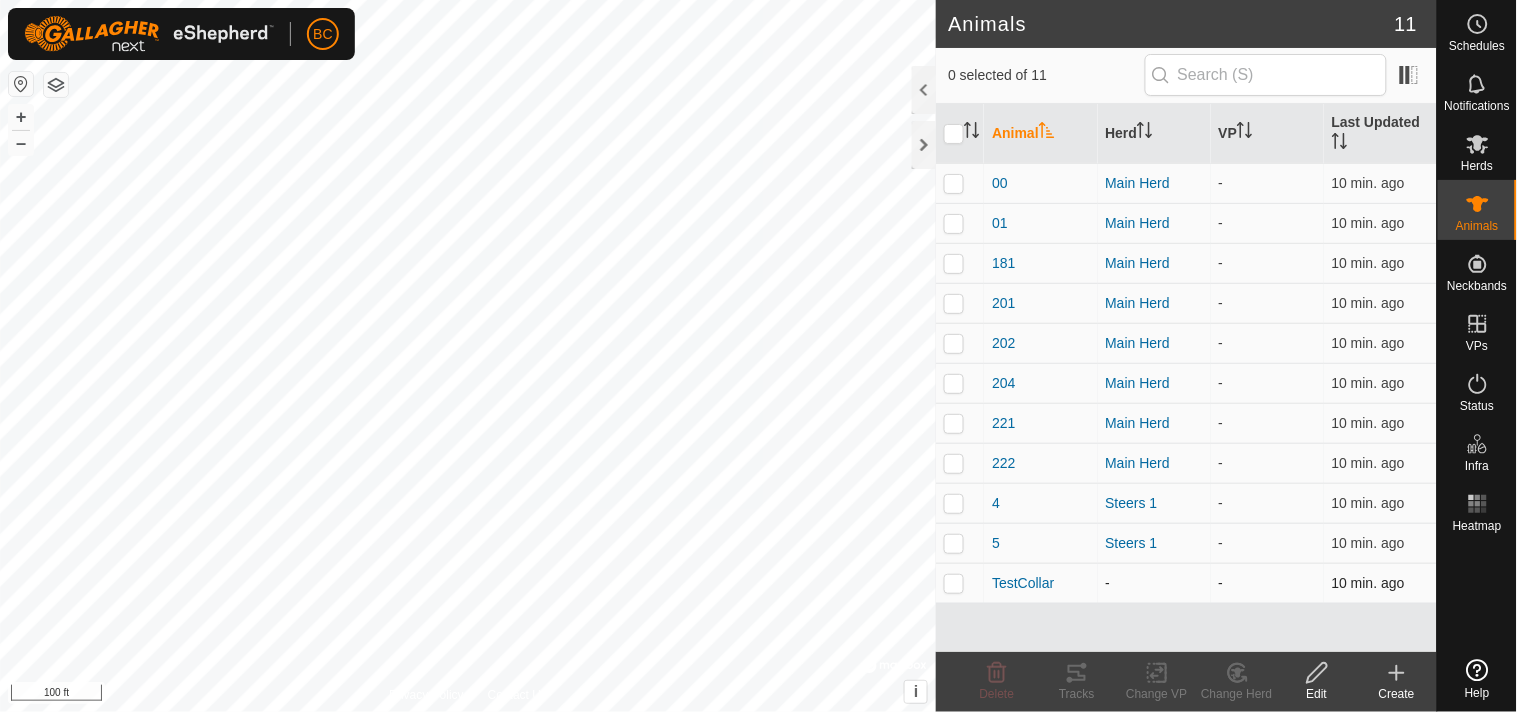 click at bounding box center (954, 583) 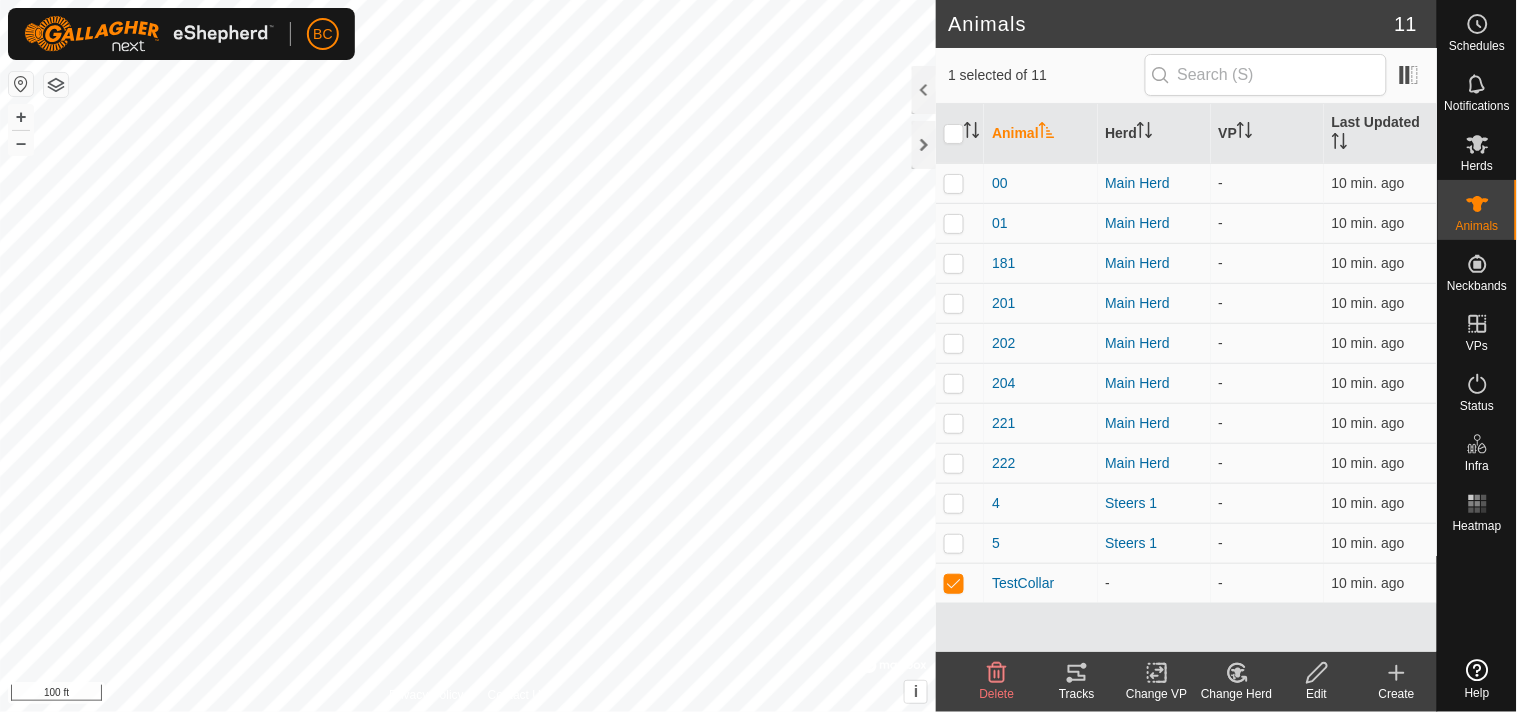 click 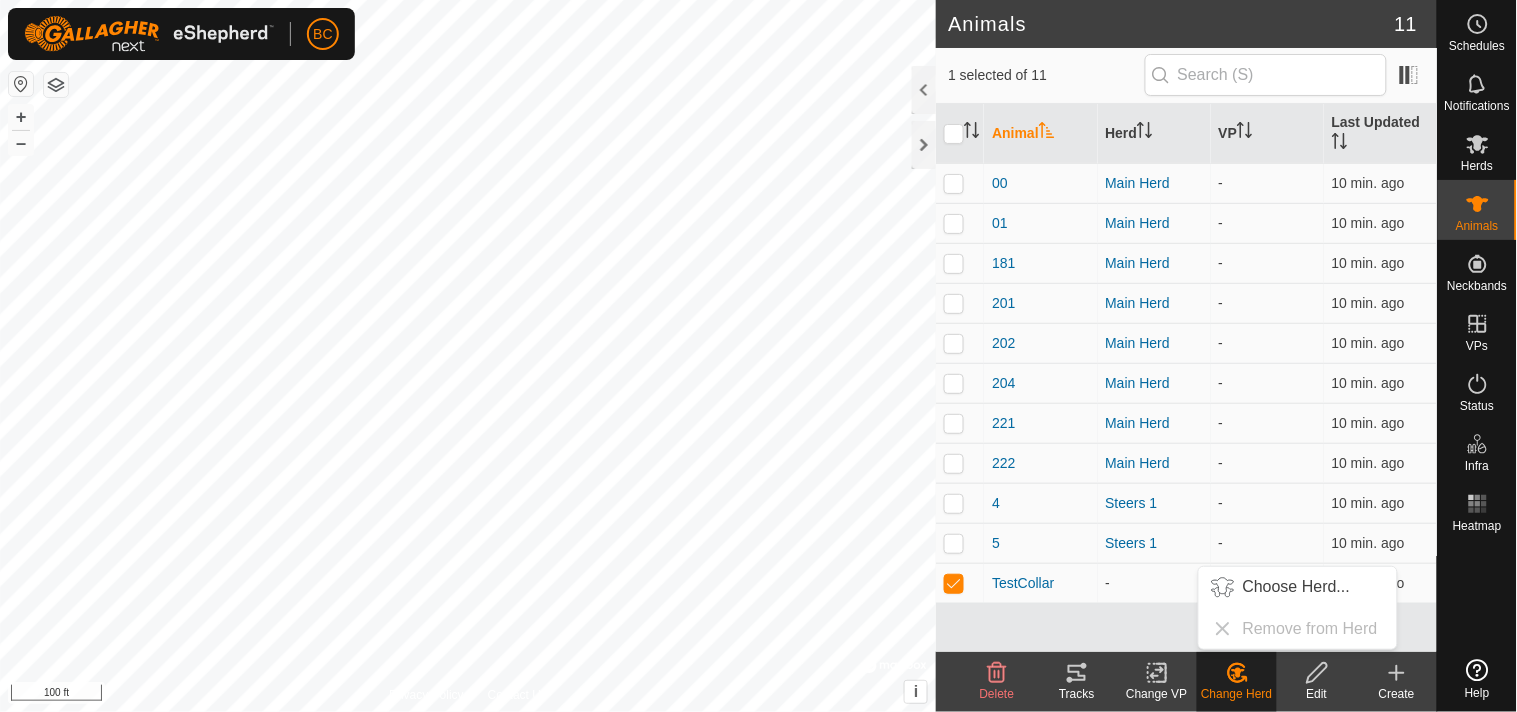 click on "Choose Herd... Remove from Herd" at bounding box center [1298, 608] 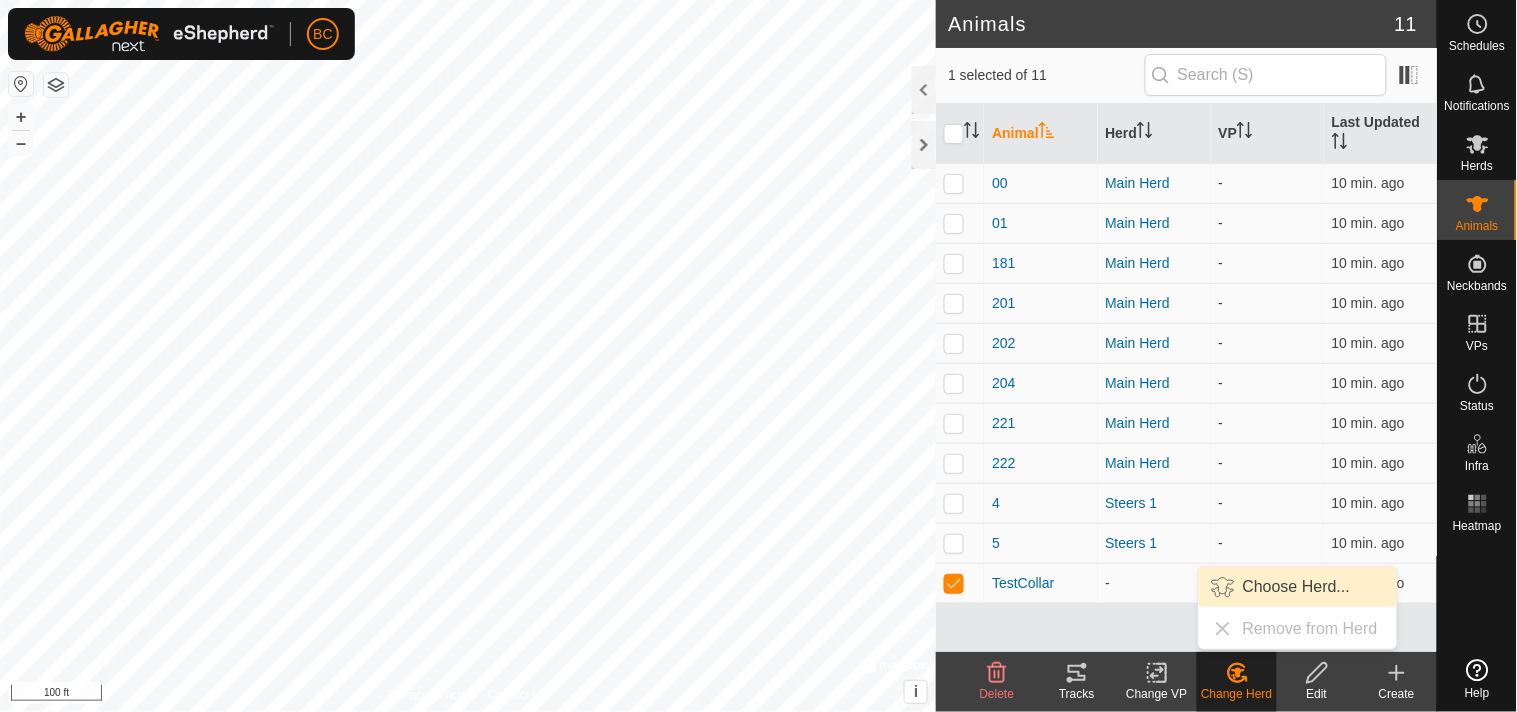 click on "Choose Herd..." at bounding box center [1298, 587] 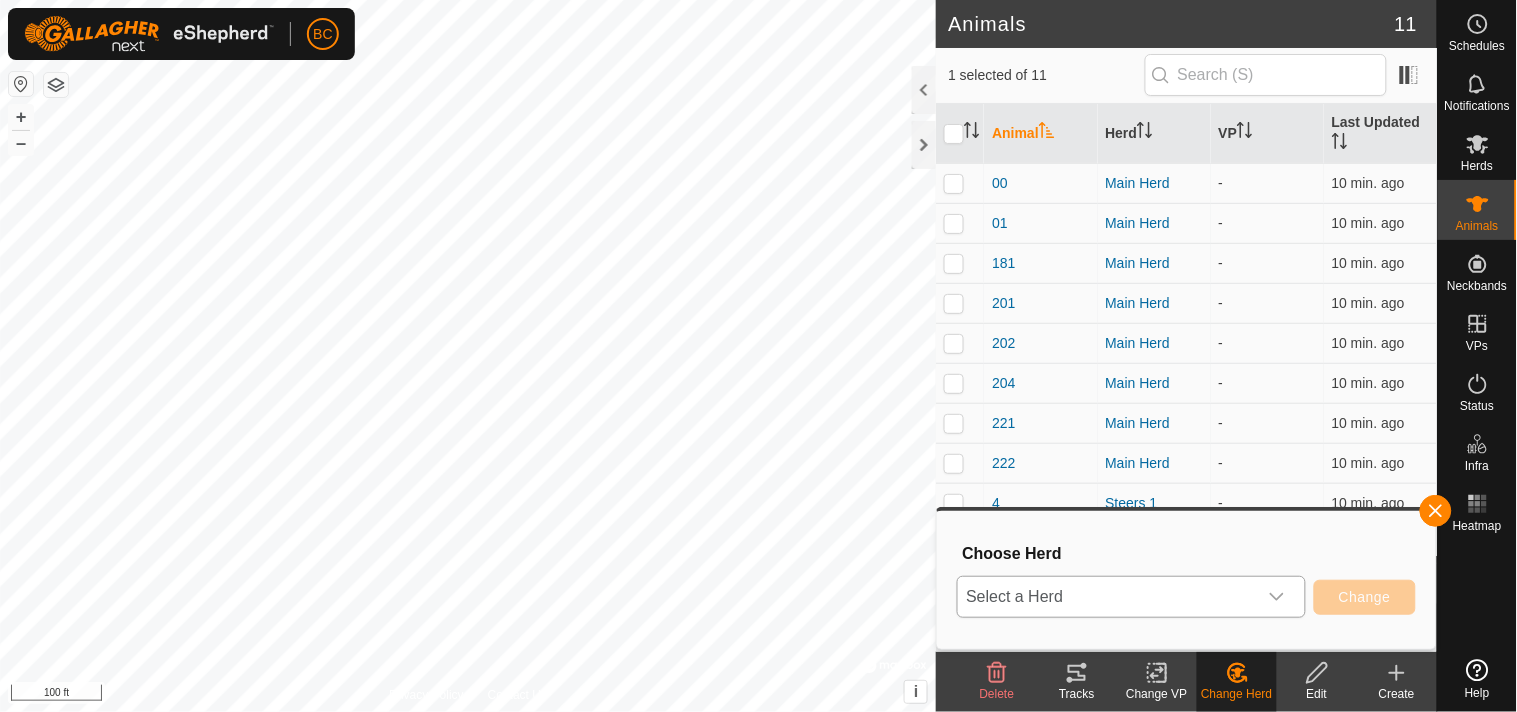 click 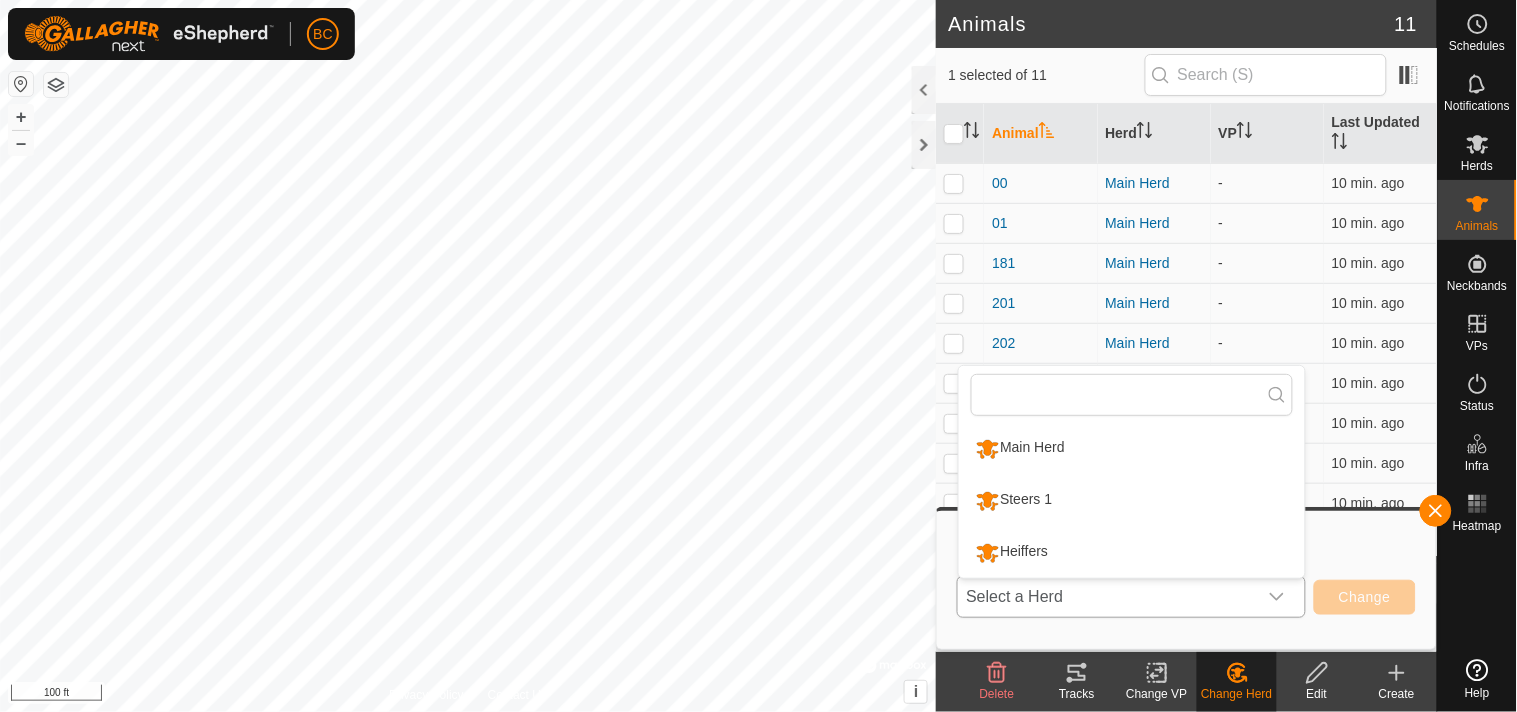 click 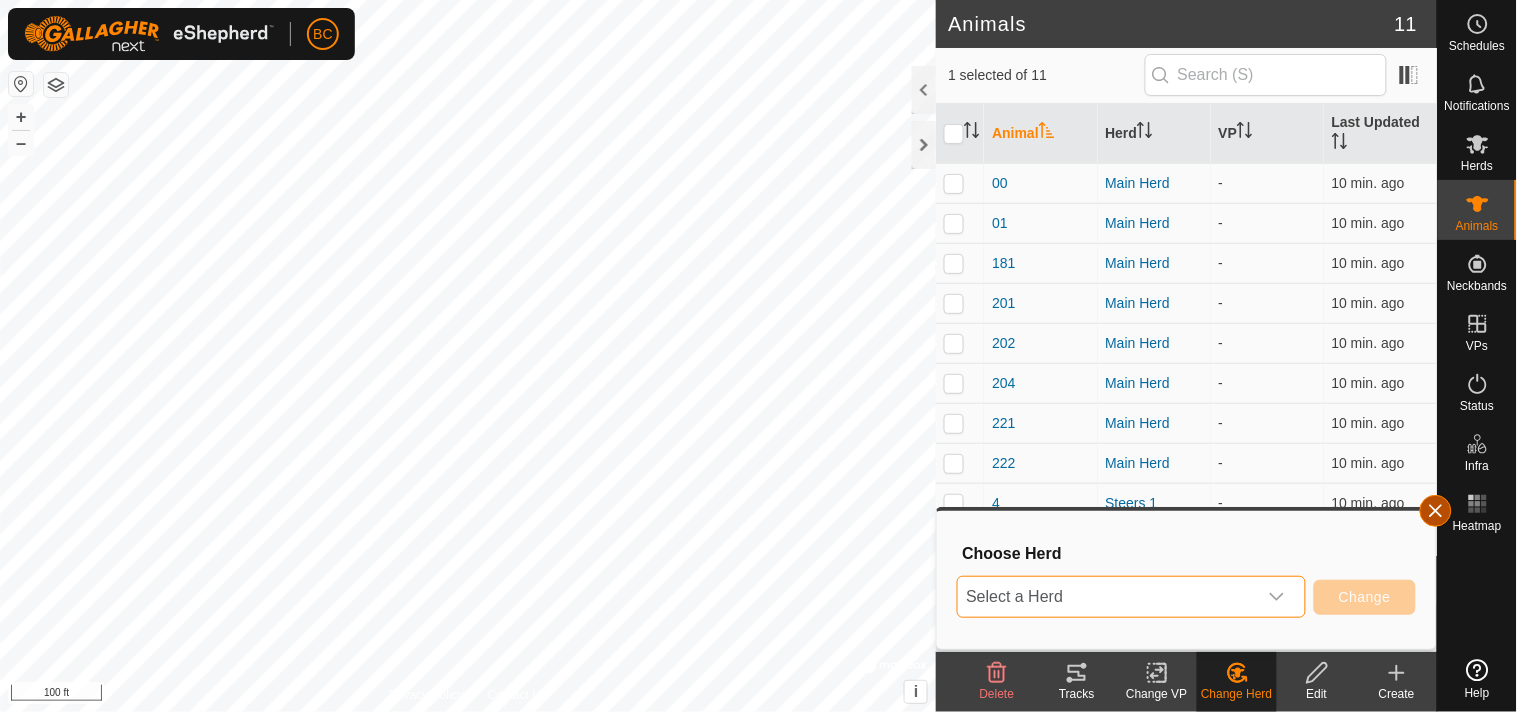 click at bounding box center (1436, 511) 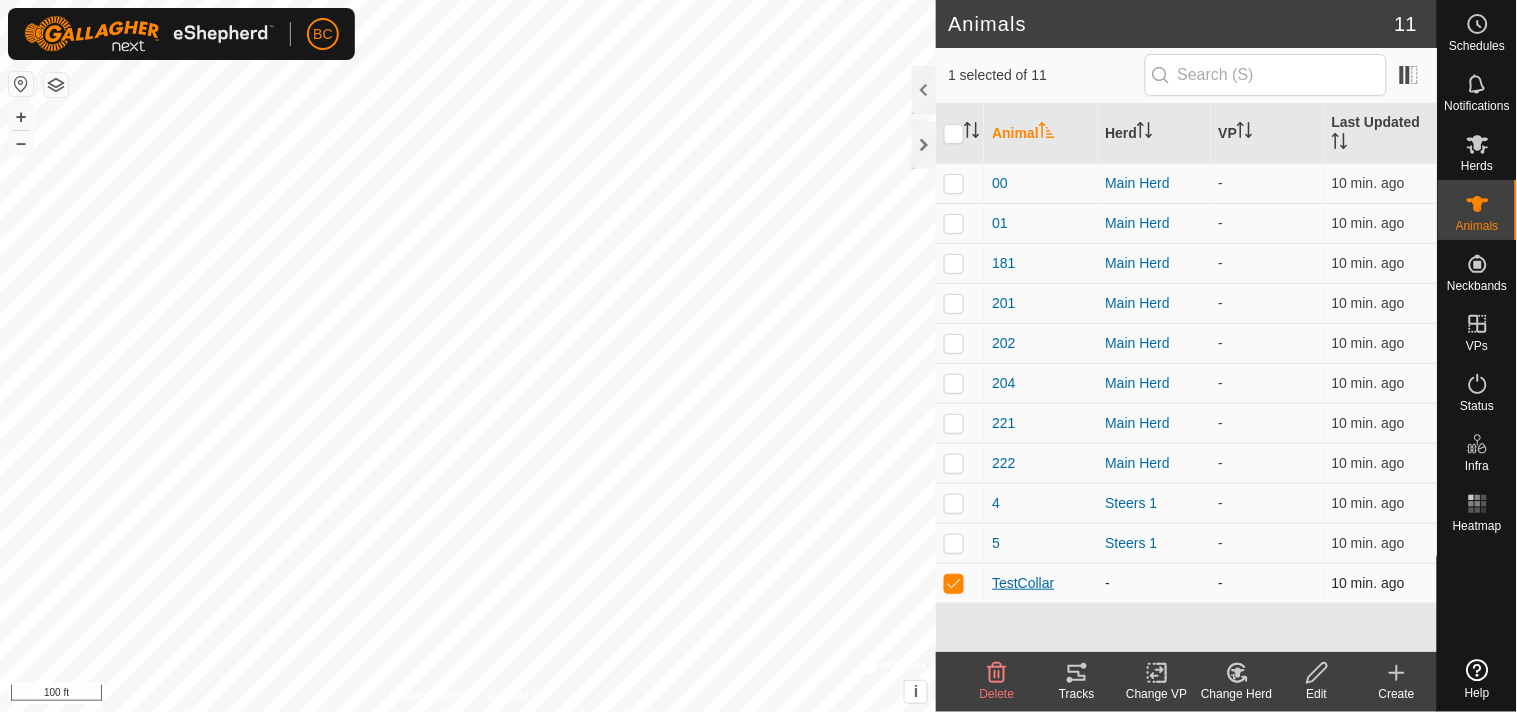 click on "TestCollar" at bounding box center (1023, 583) 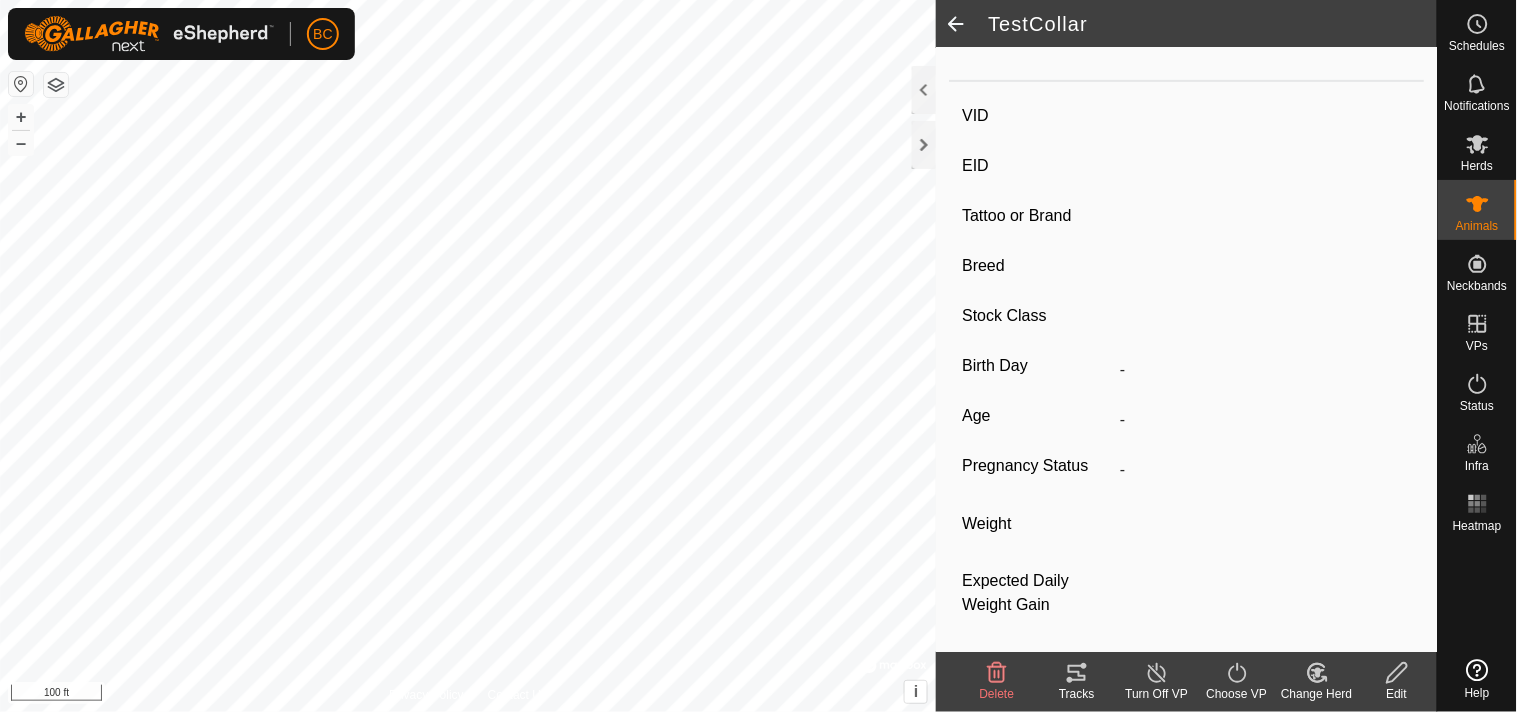 scroll, scrollTop: 0, scrollLeft: 0, axis: both 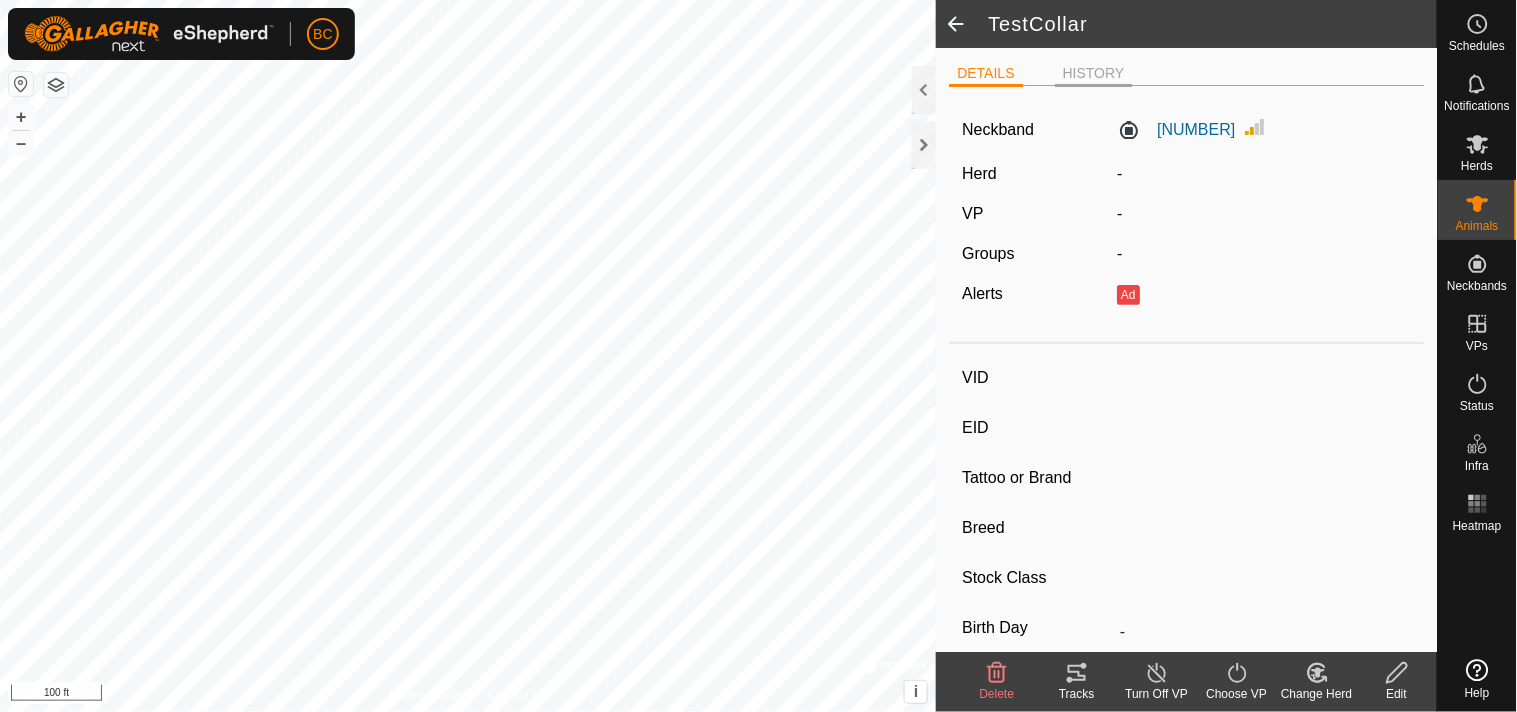 click on "HISTORY" 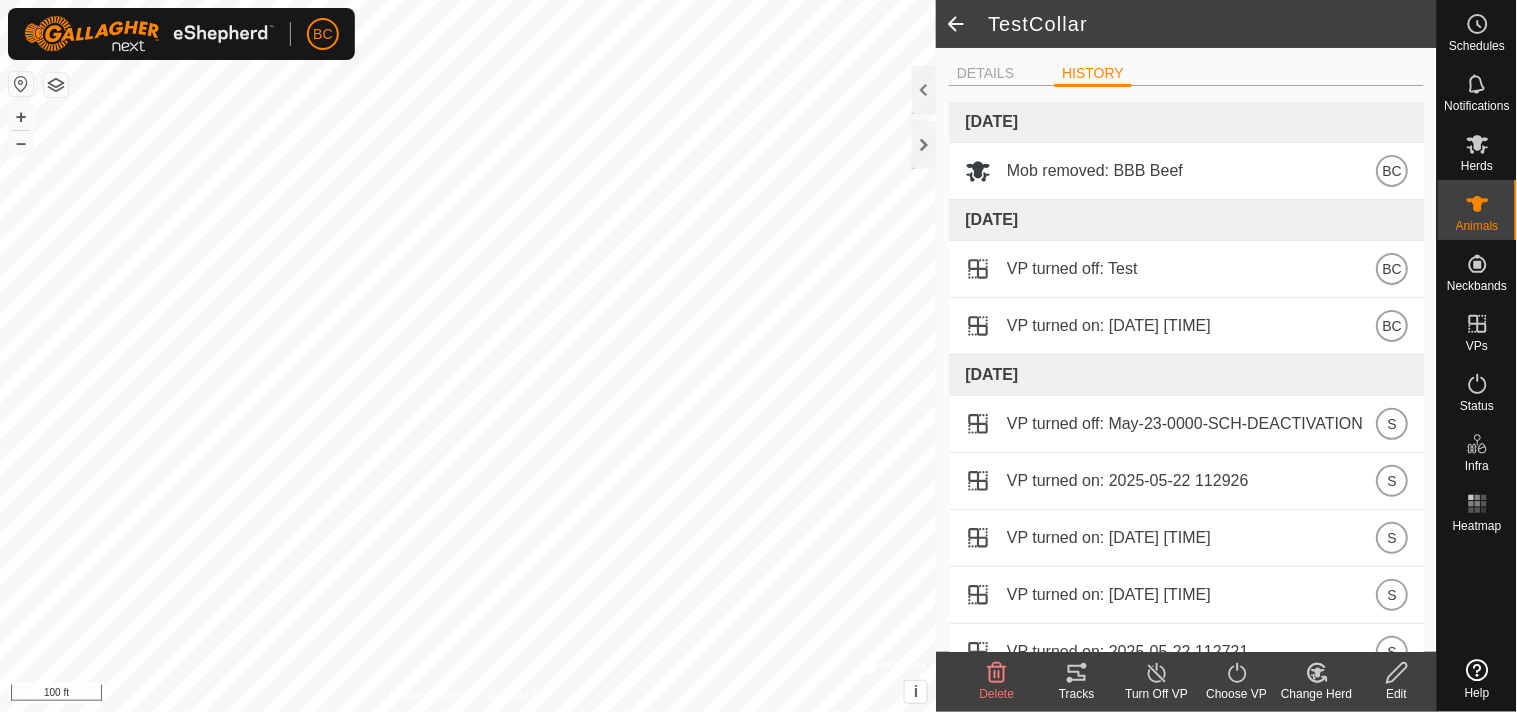 click 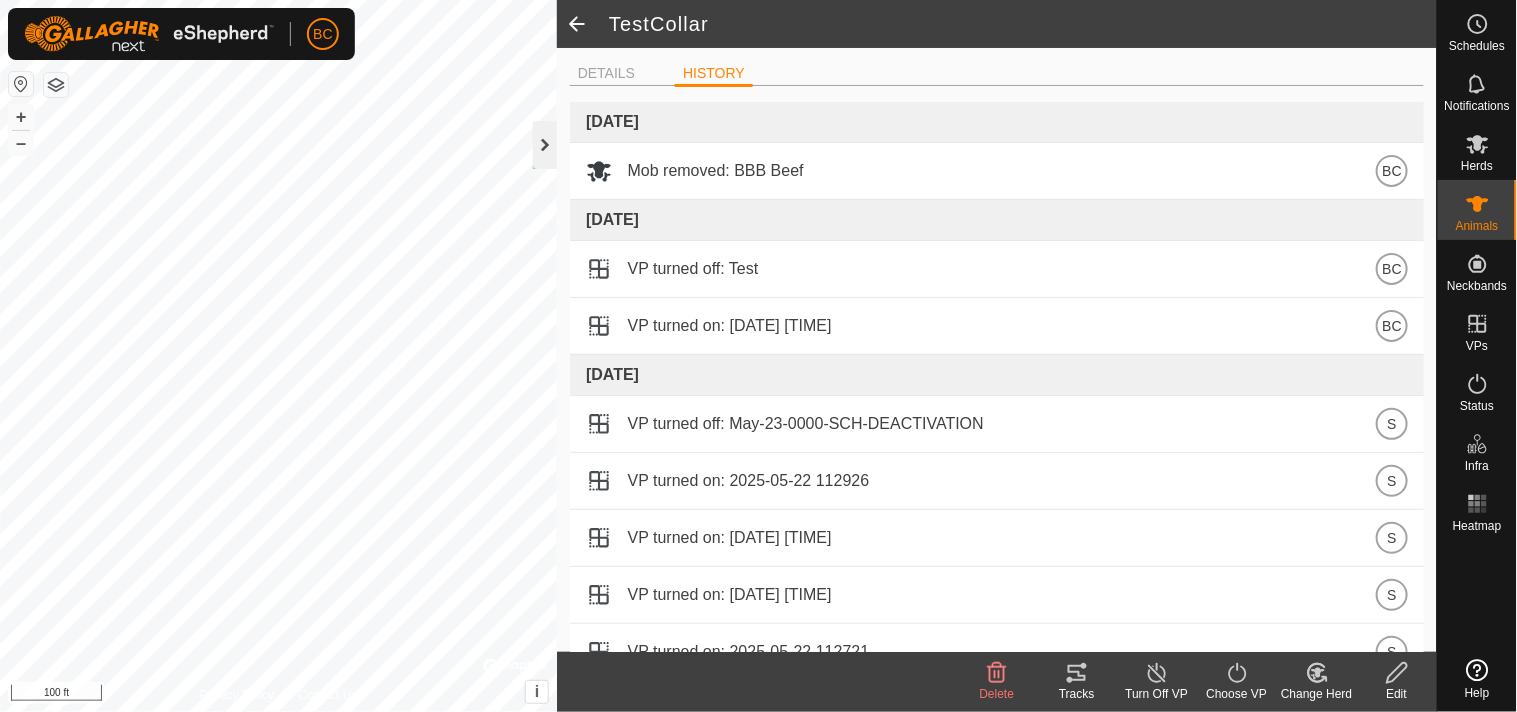 click 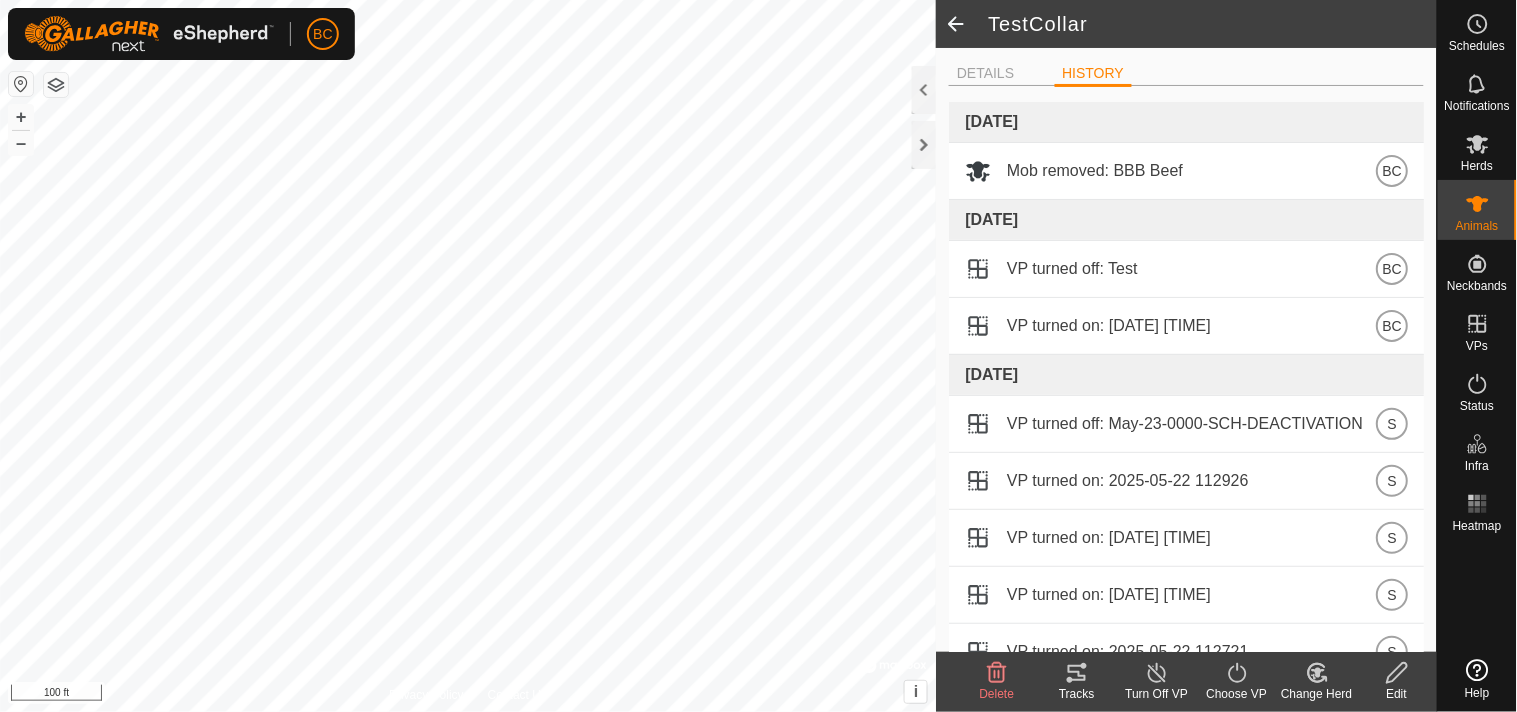 click 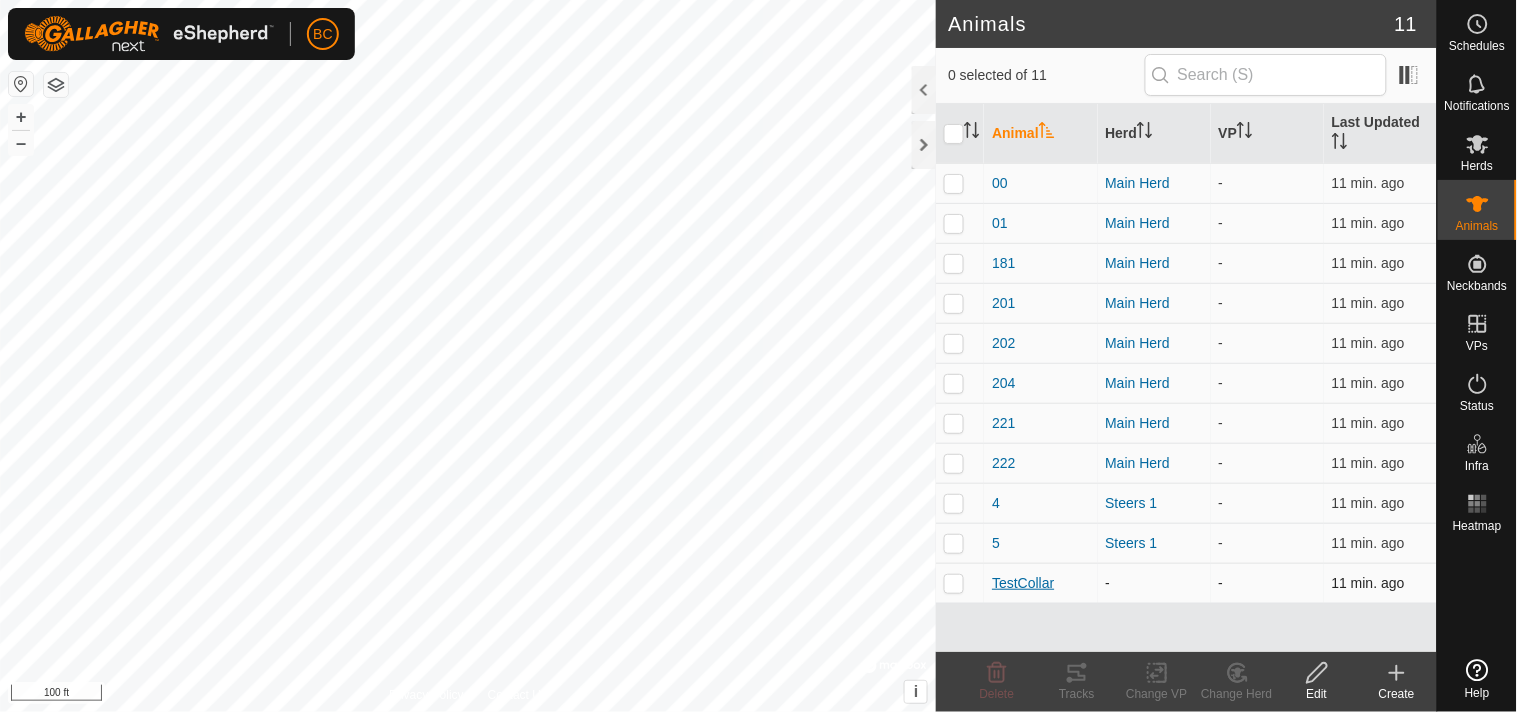 click on "TestCollar" at bounding box center [1023, 583] 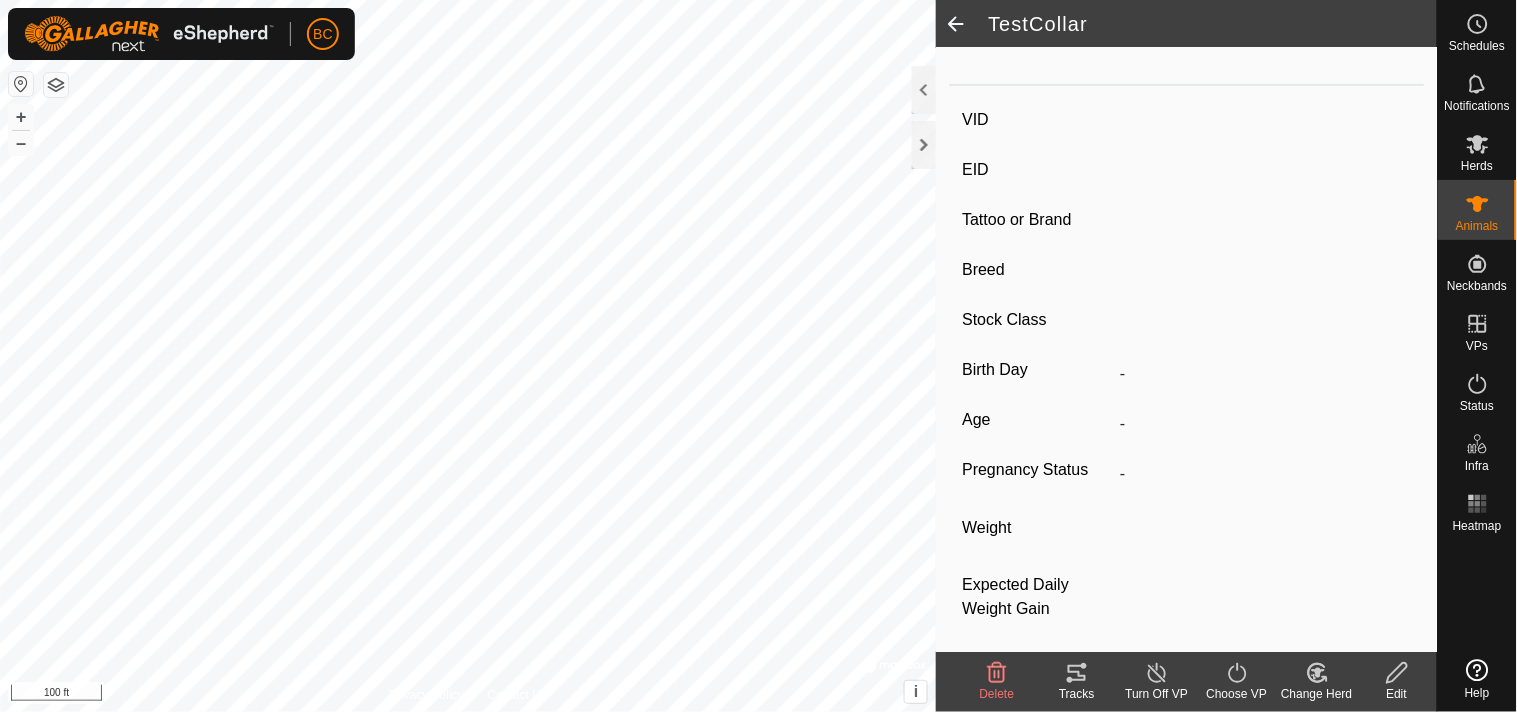 scroll, scrollTop: 262, scrollLeft: 0, axis: vertical 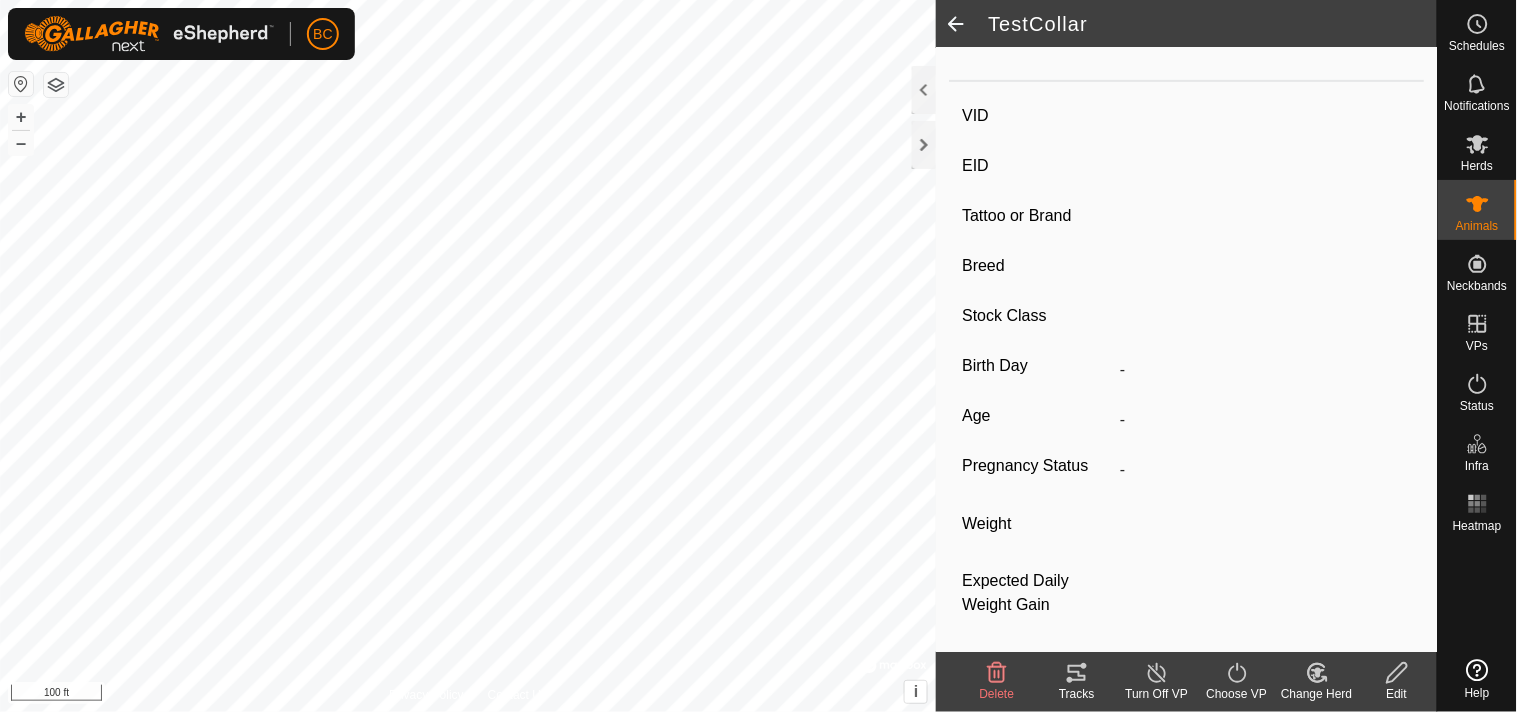 click 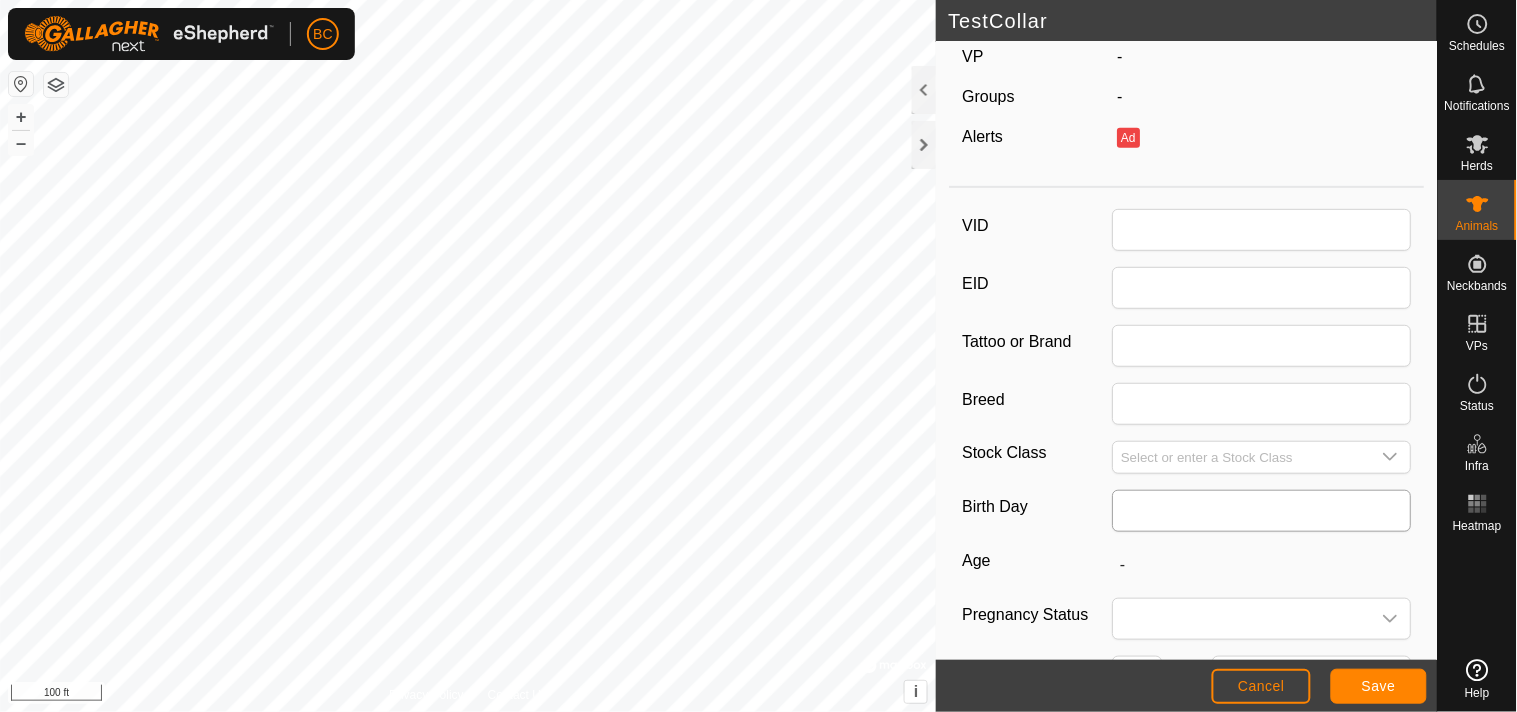 scroll, scrollTop: 0, scrollLeft: 0, axis: both 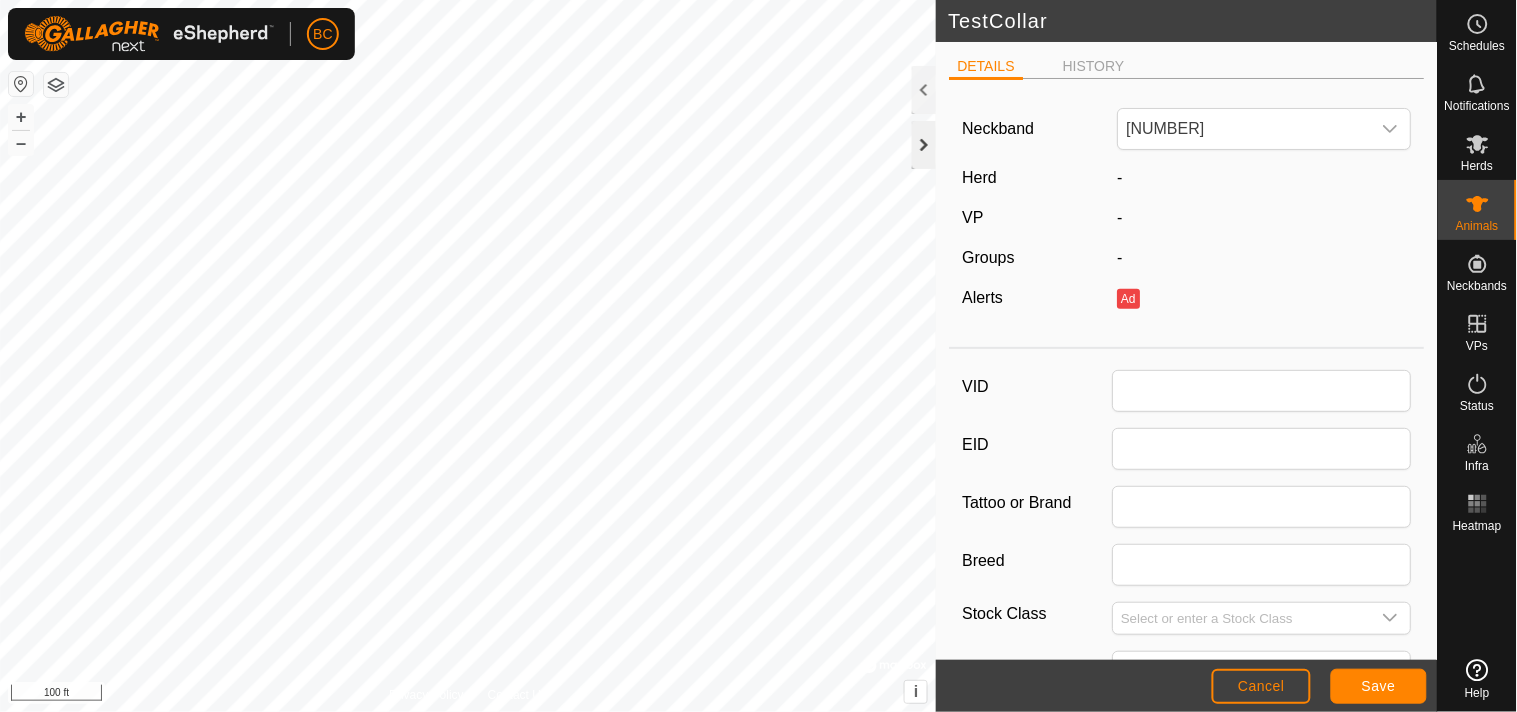 click 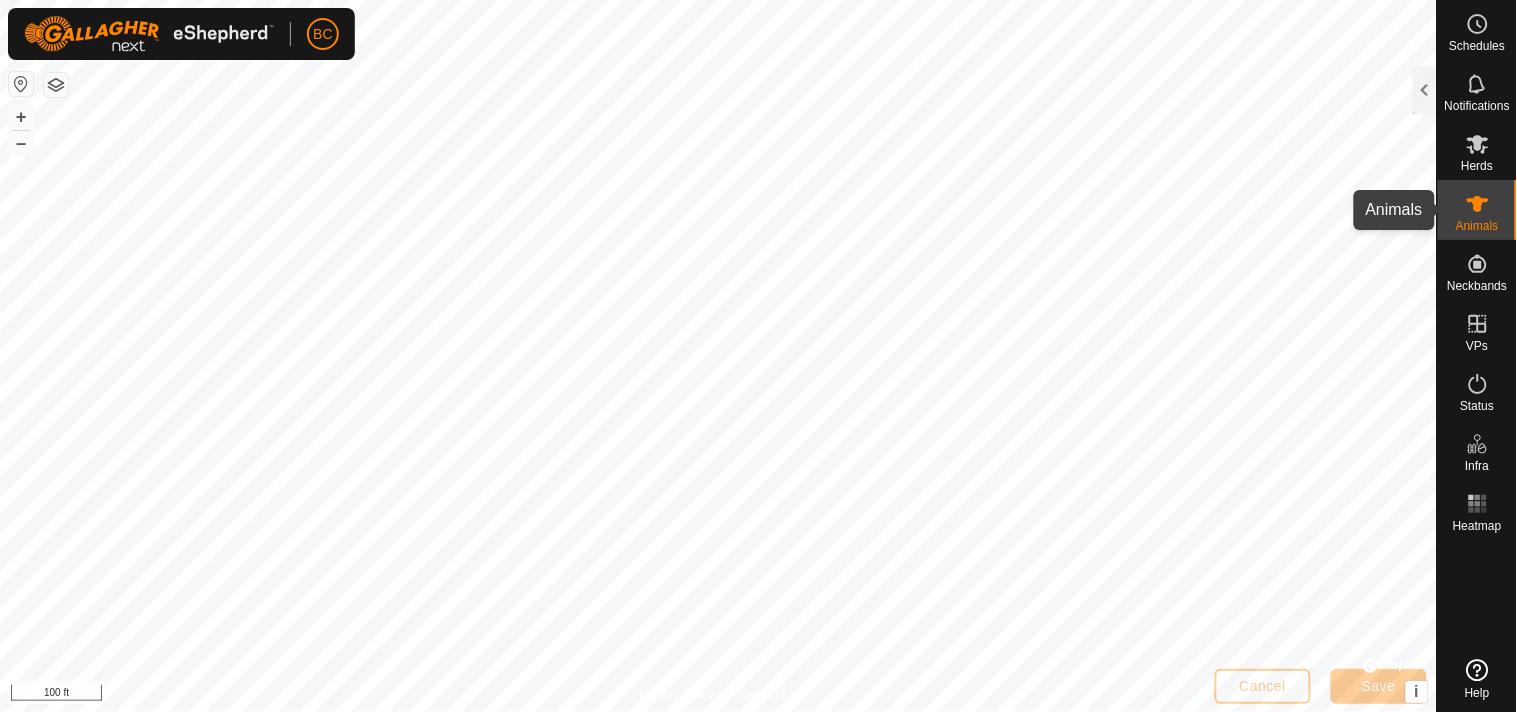 click on "Animals" at bounding box center [1477, 226] 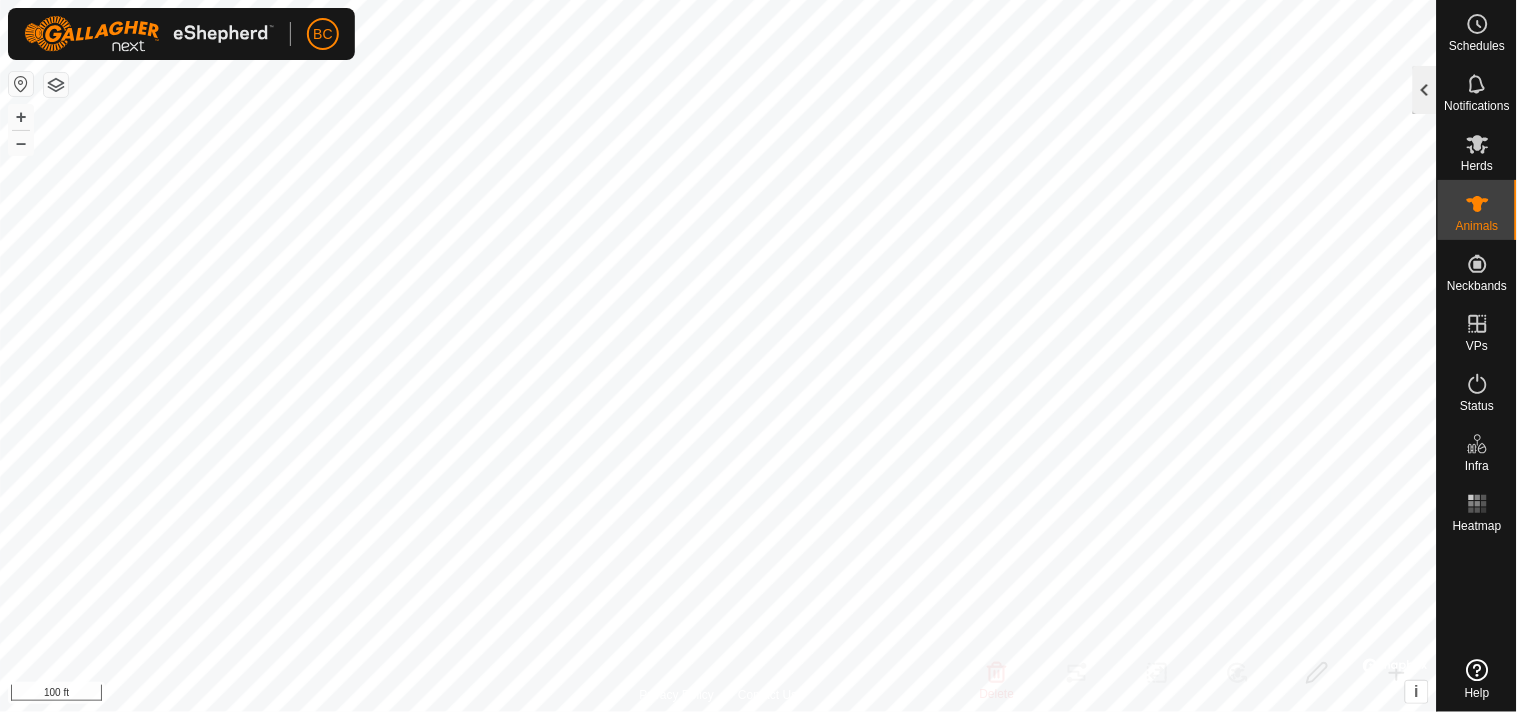 click 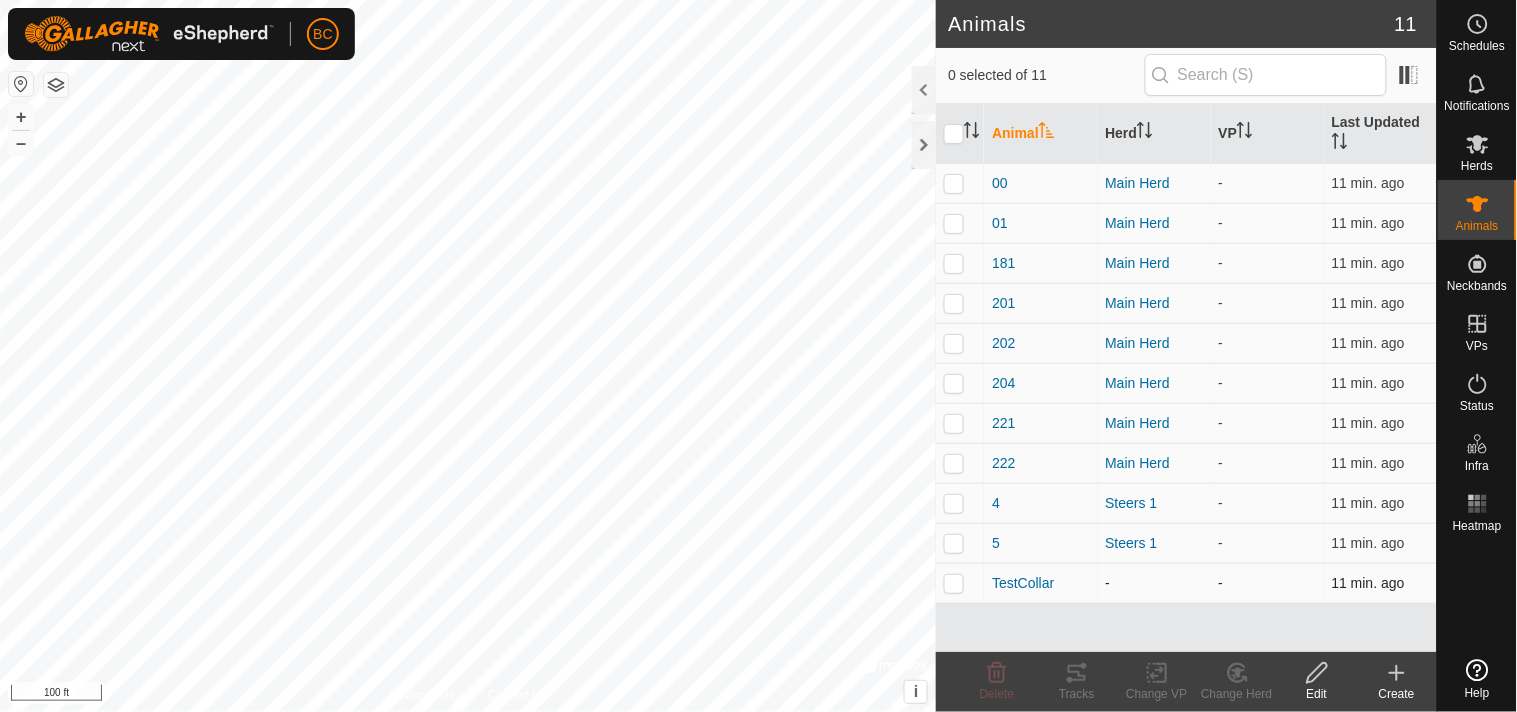 drag, startPoint x: 1030, startPoint y: 574, endPoint x: 951, endPoint y: 582, distance: 79.40403 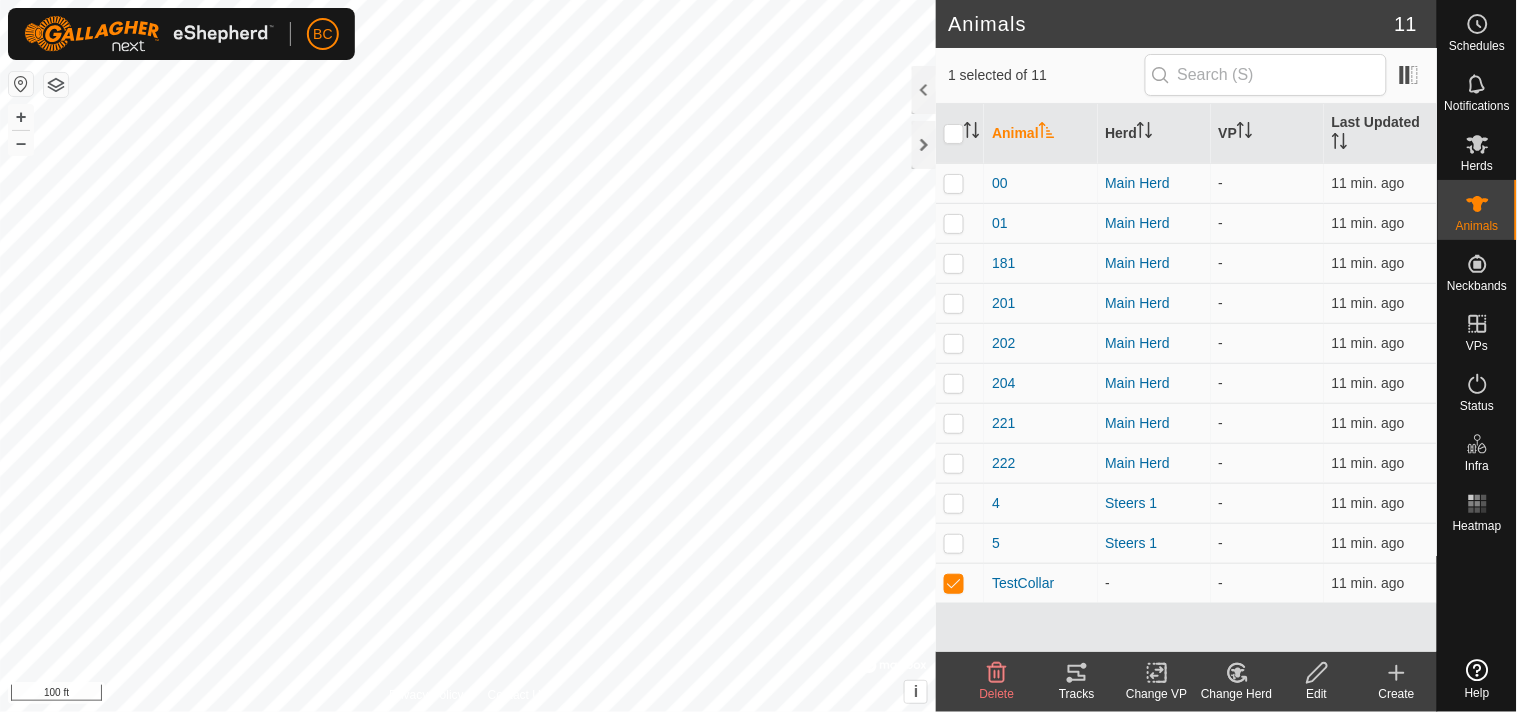 click 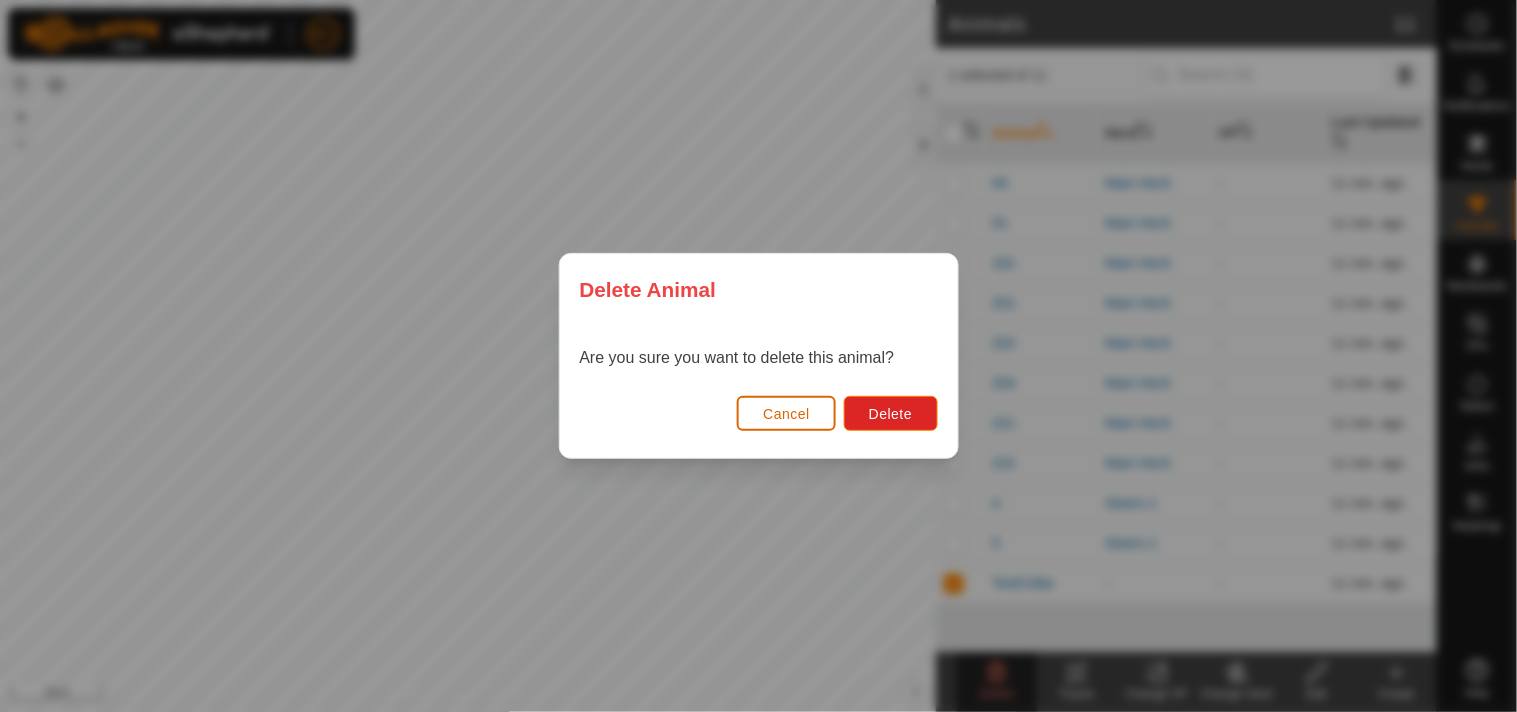 click on "Cancel" at bounding box center [786, 414] 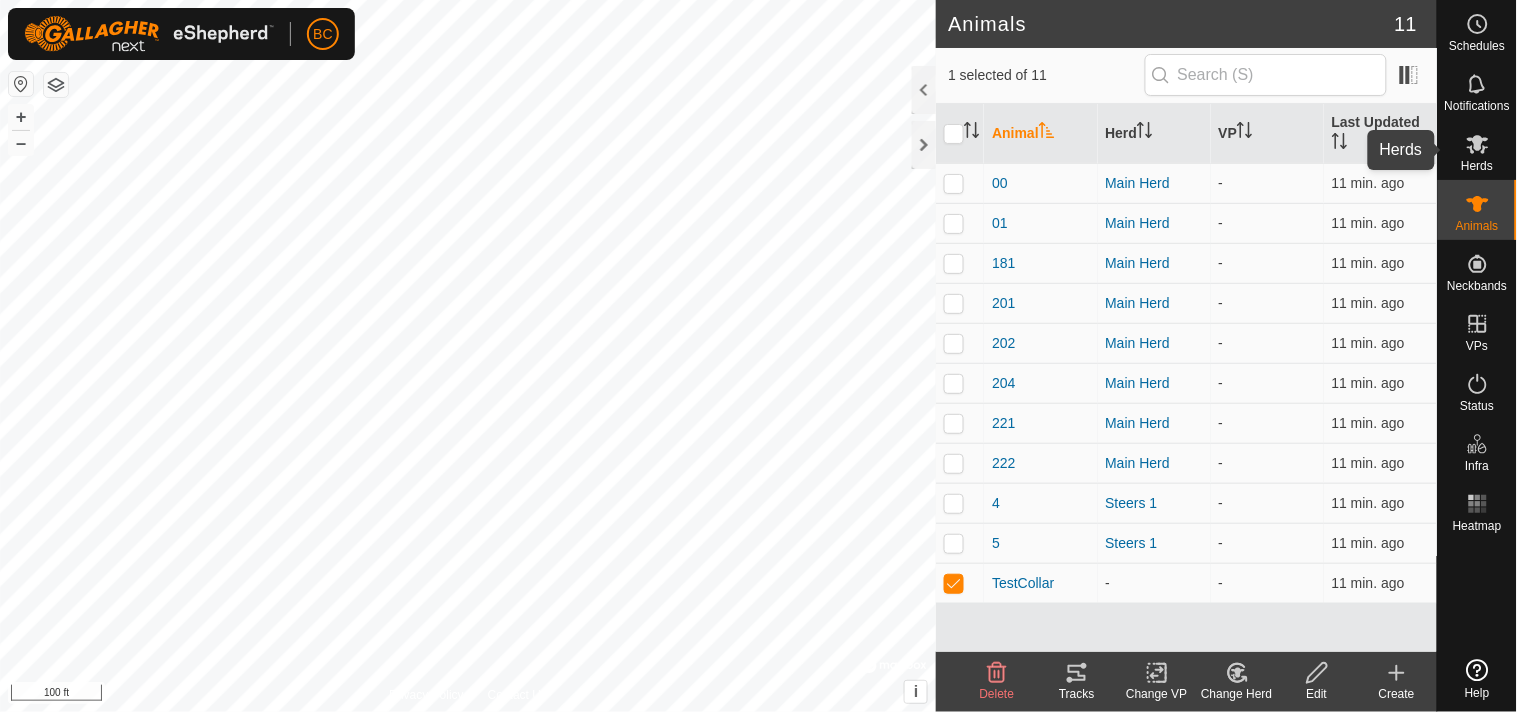 click on "Herds" at bounding box center [1477, 166] 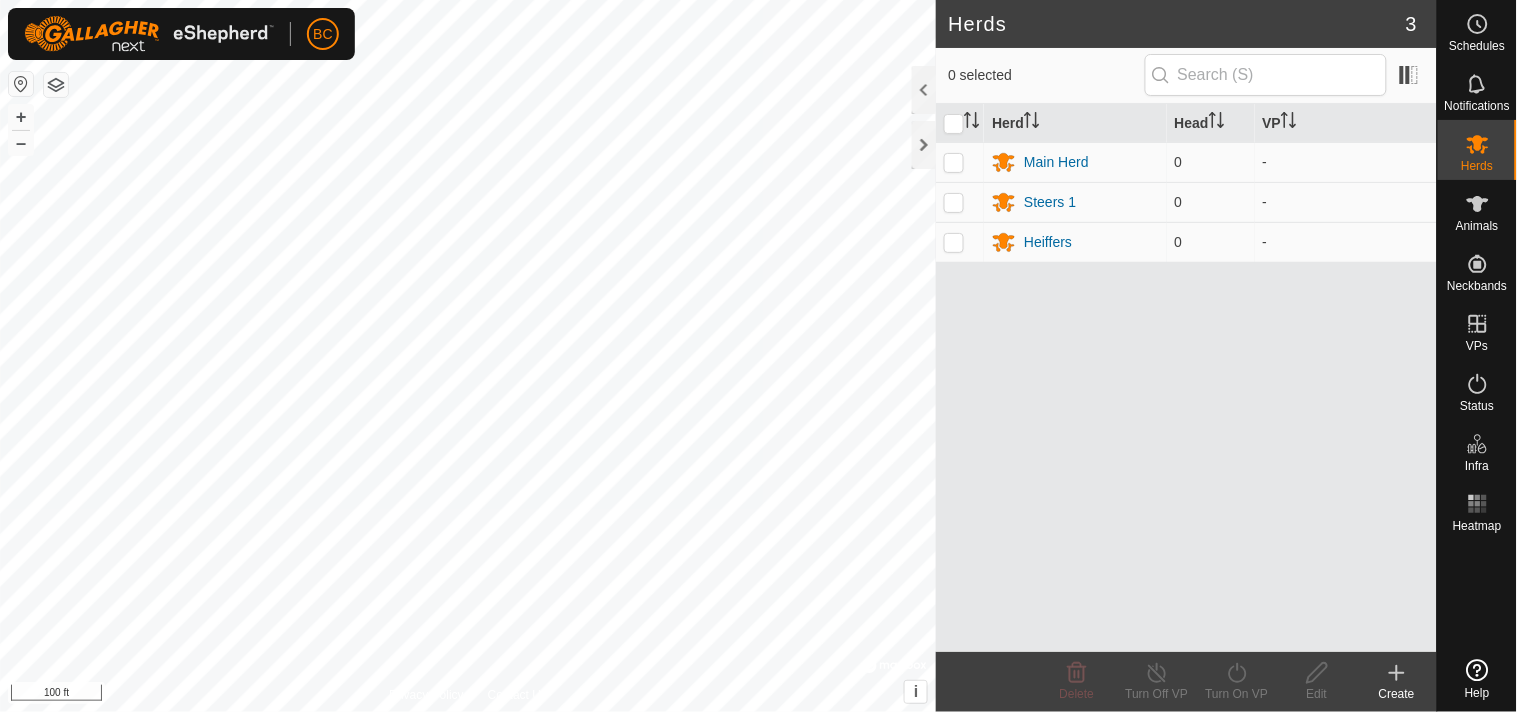 click 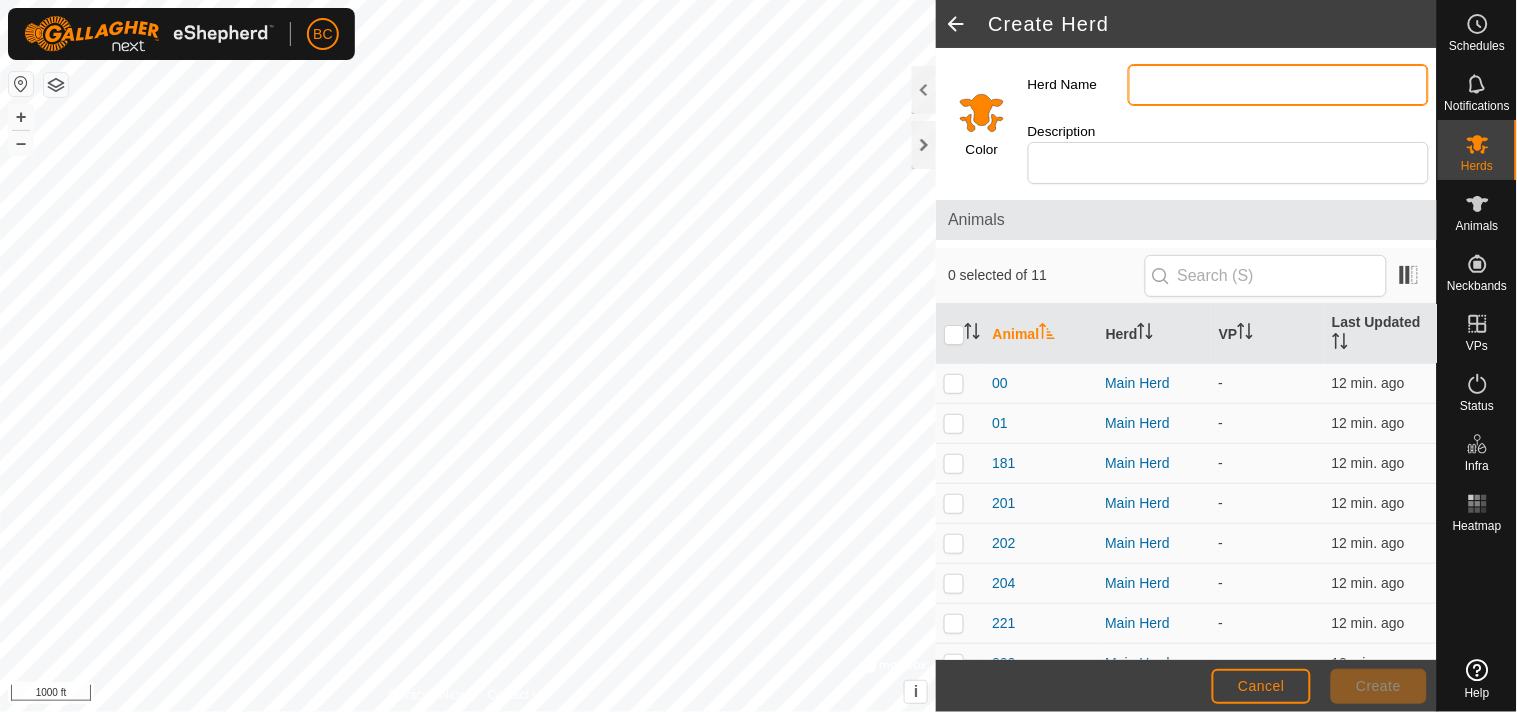 click on "Herd Name" at bounding box center (1278, 85) 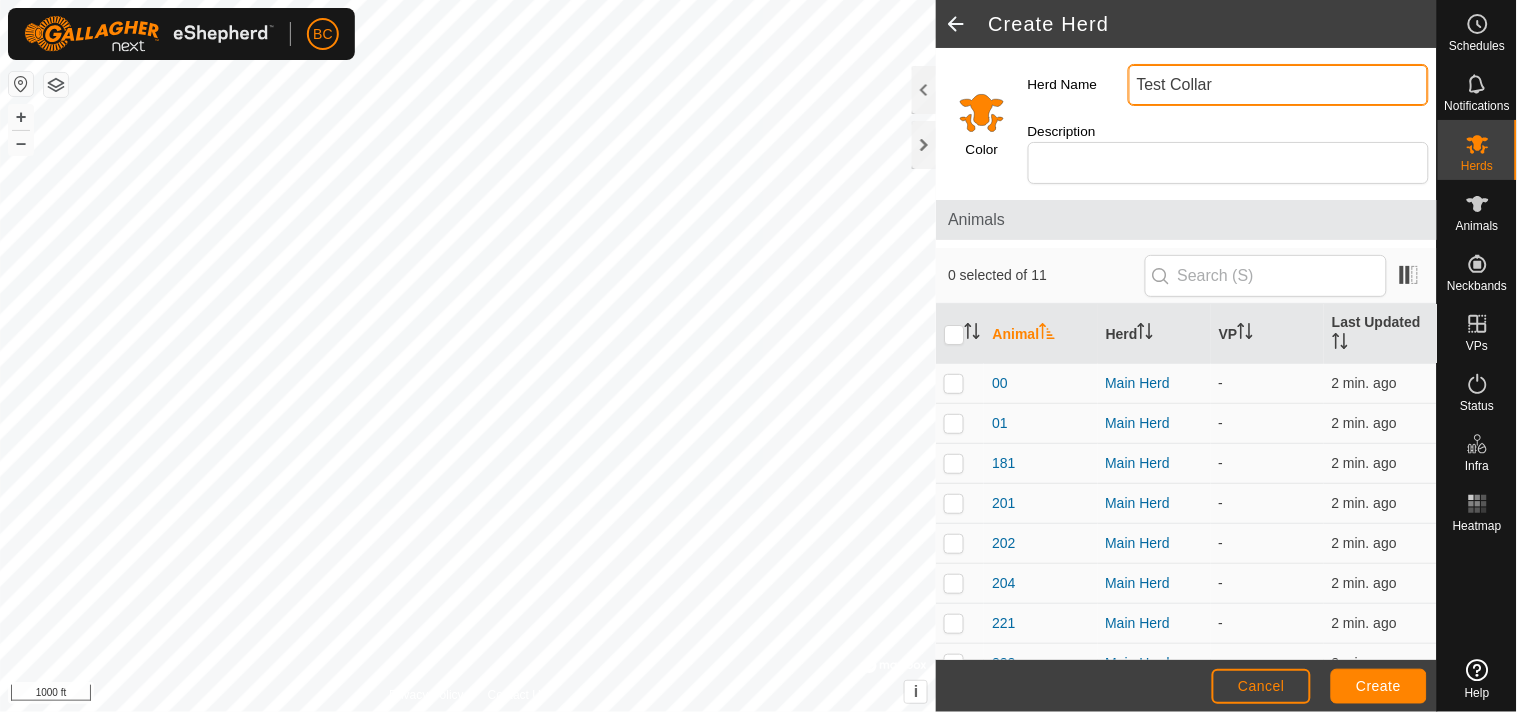 type on "Test Collar" 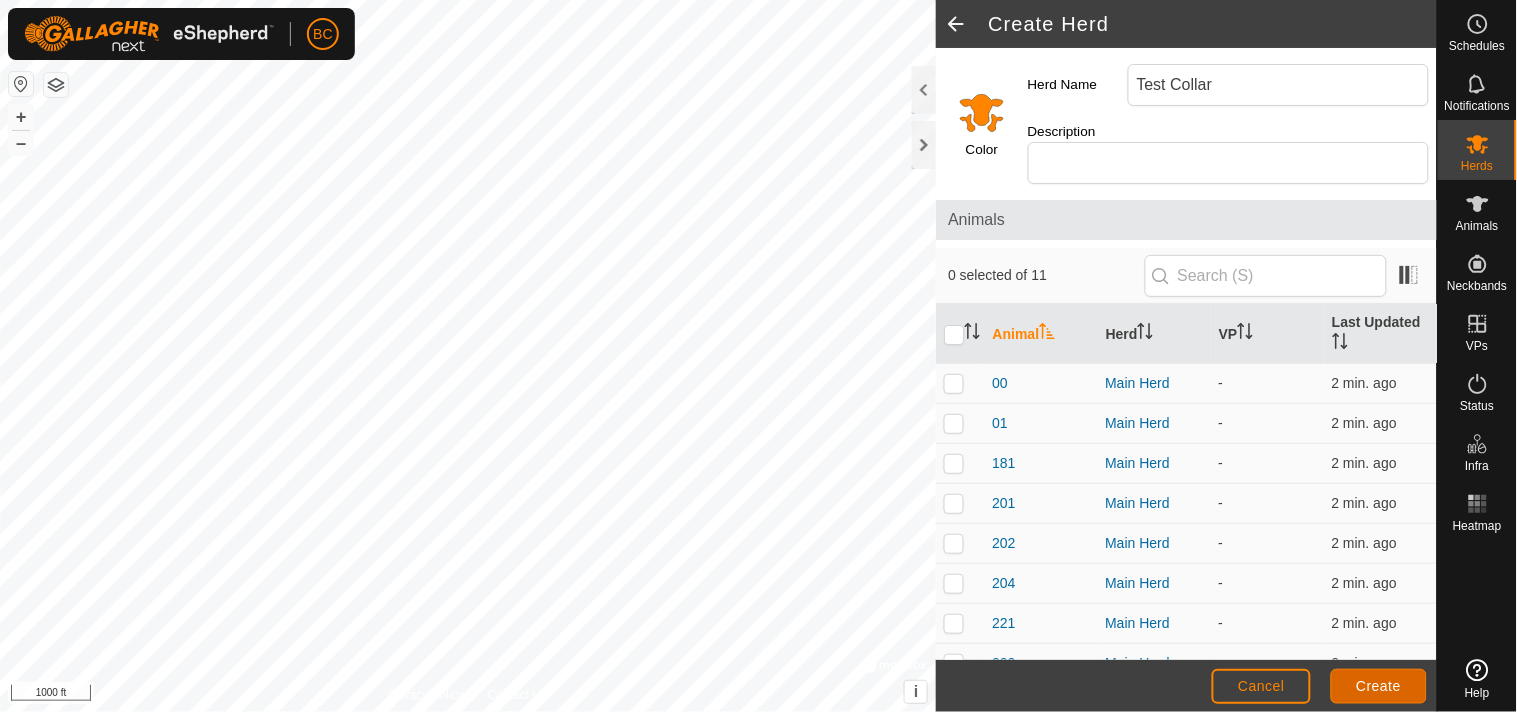 click on "Create" at bounding box center [1379, 686] 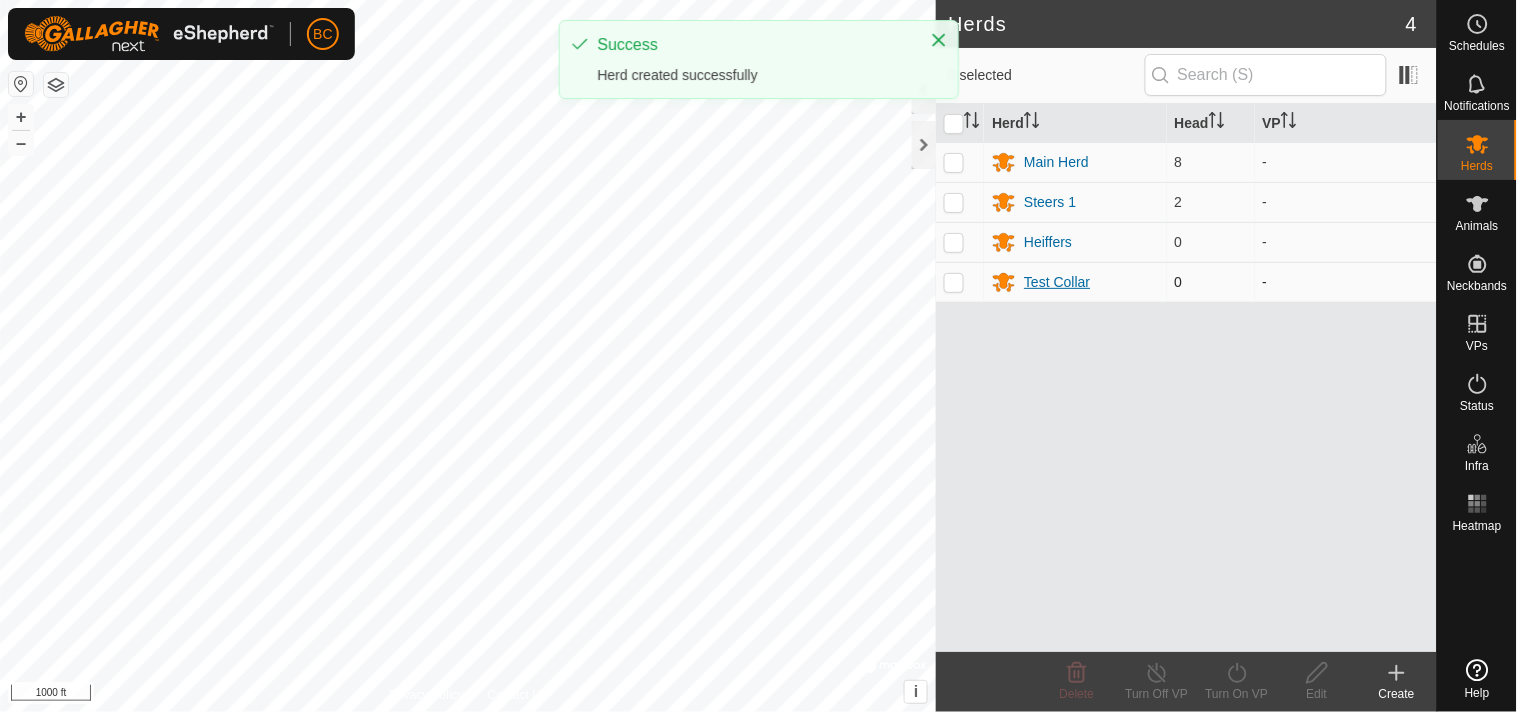 click on "Test Collar" at bounding box center (1057, 282) 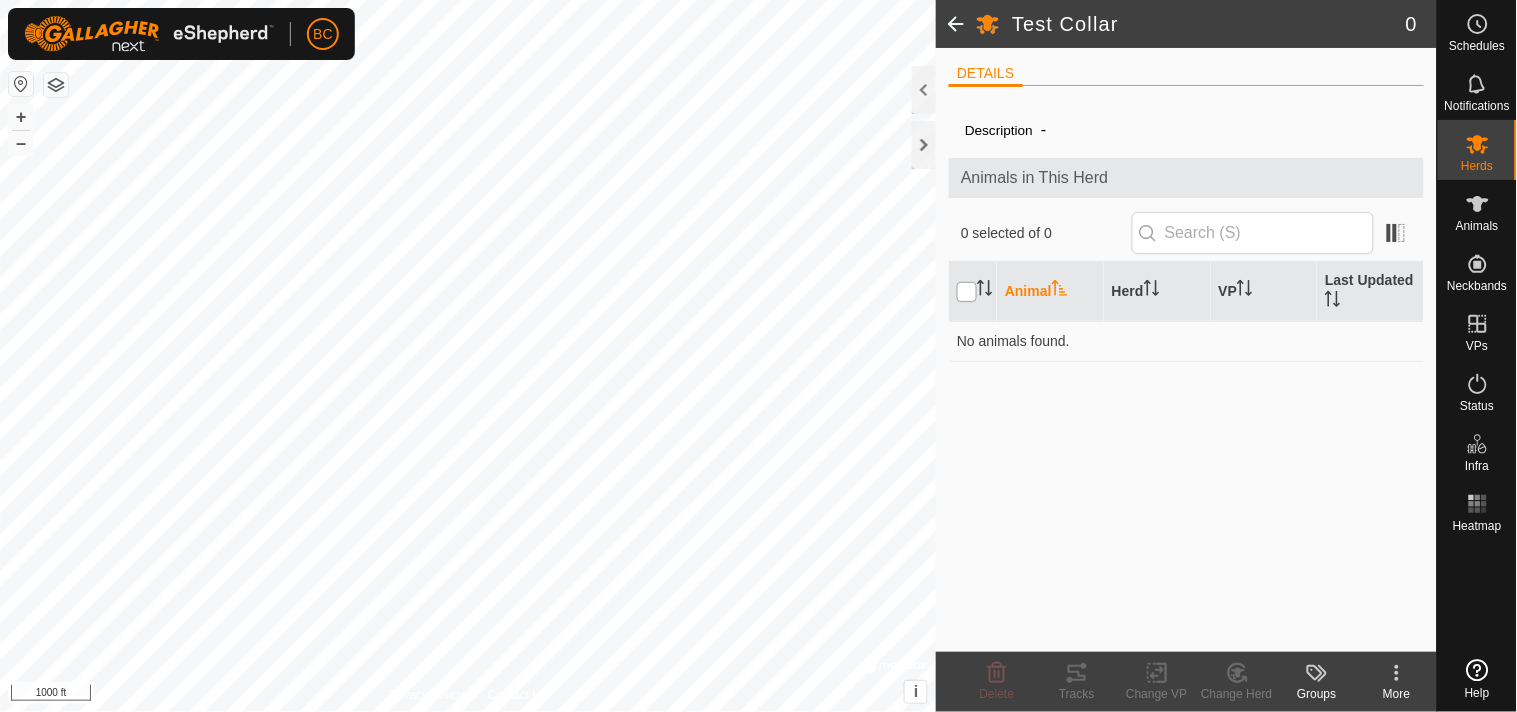 click at bounding box center (967, 292) 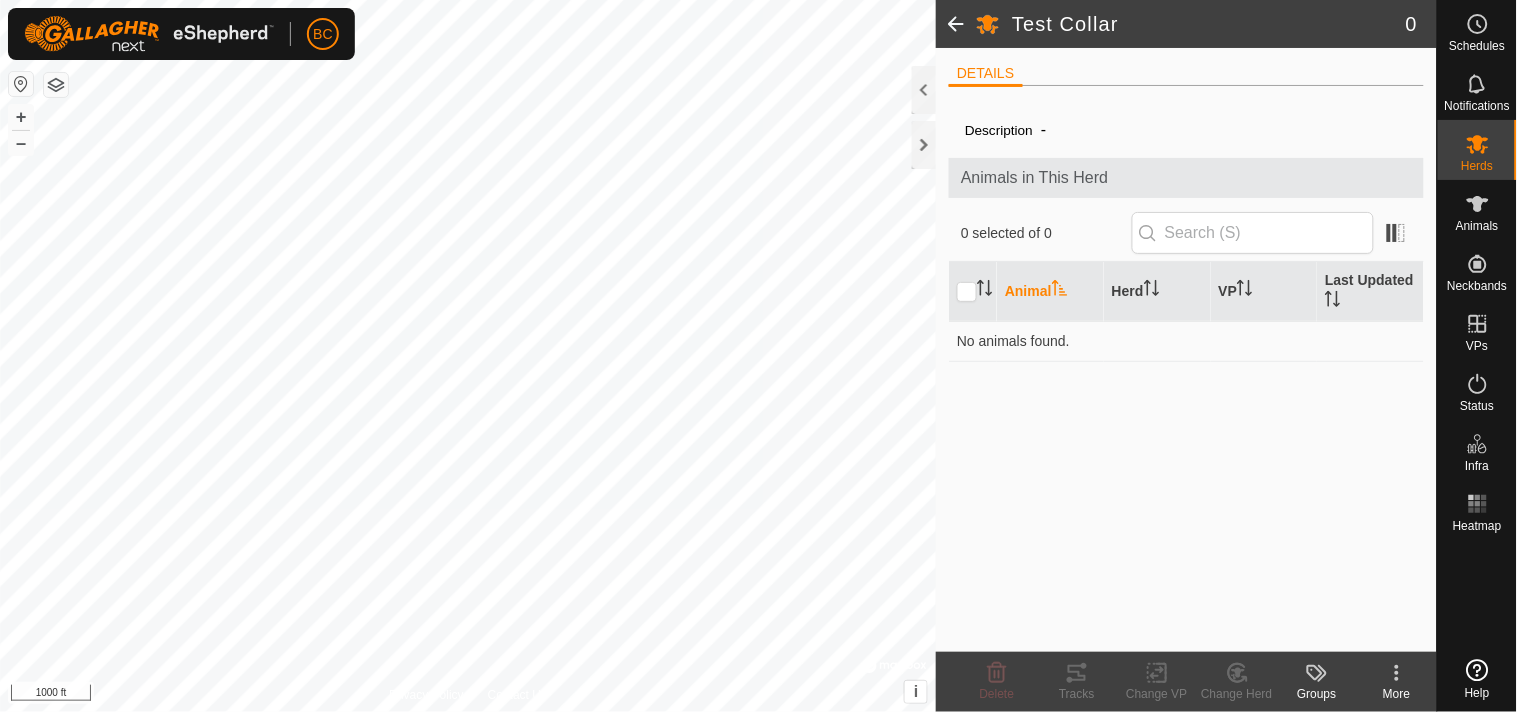 click on "Animal" at bounding box center [1050, 292] 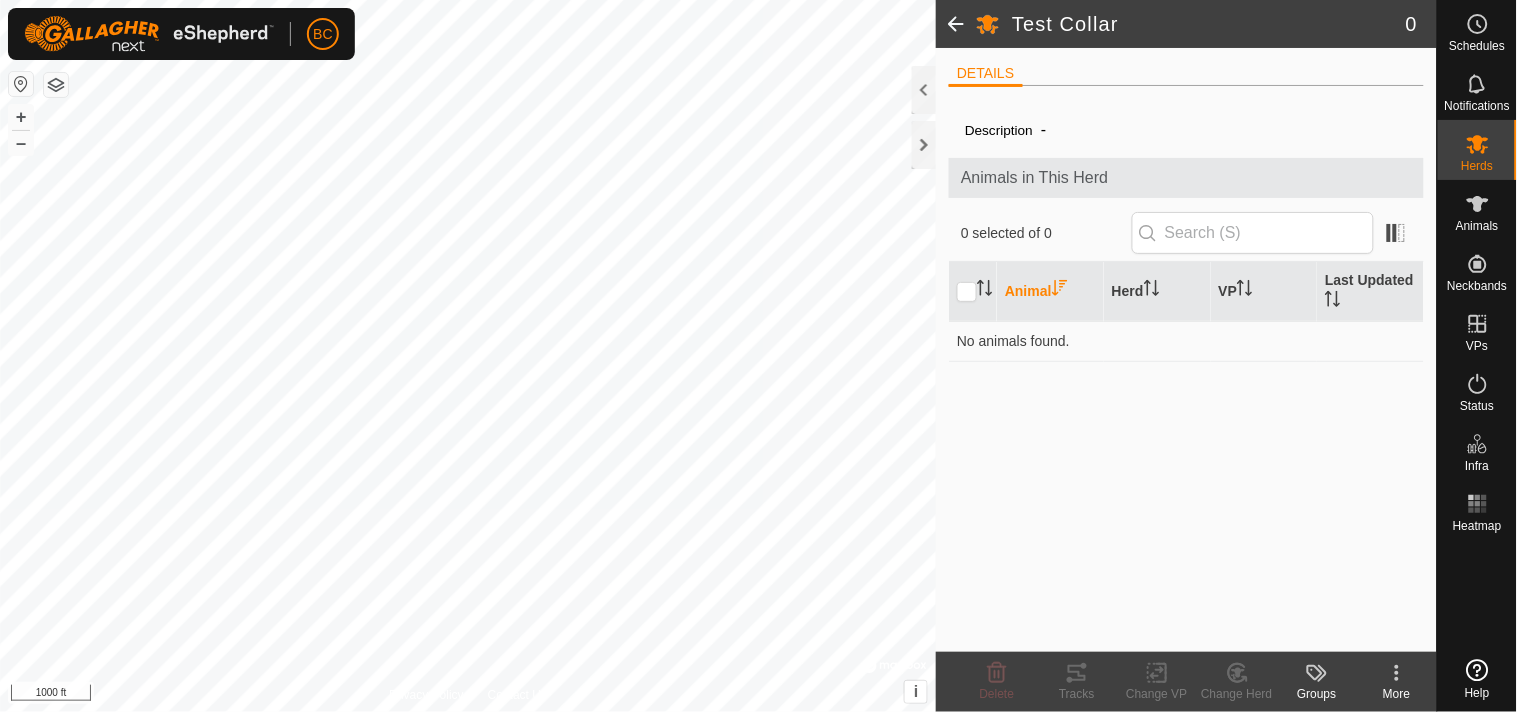 click on "Animal" at bounding box center (1050, 292) 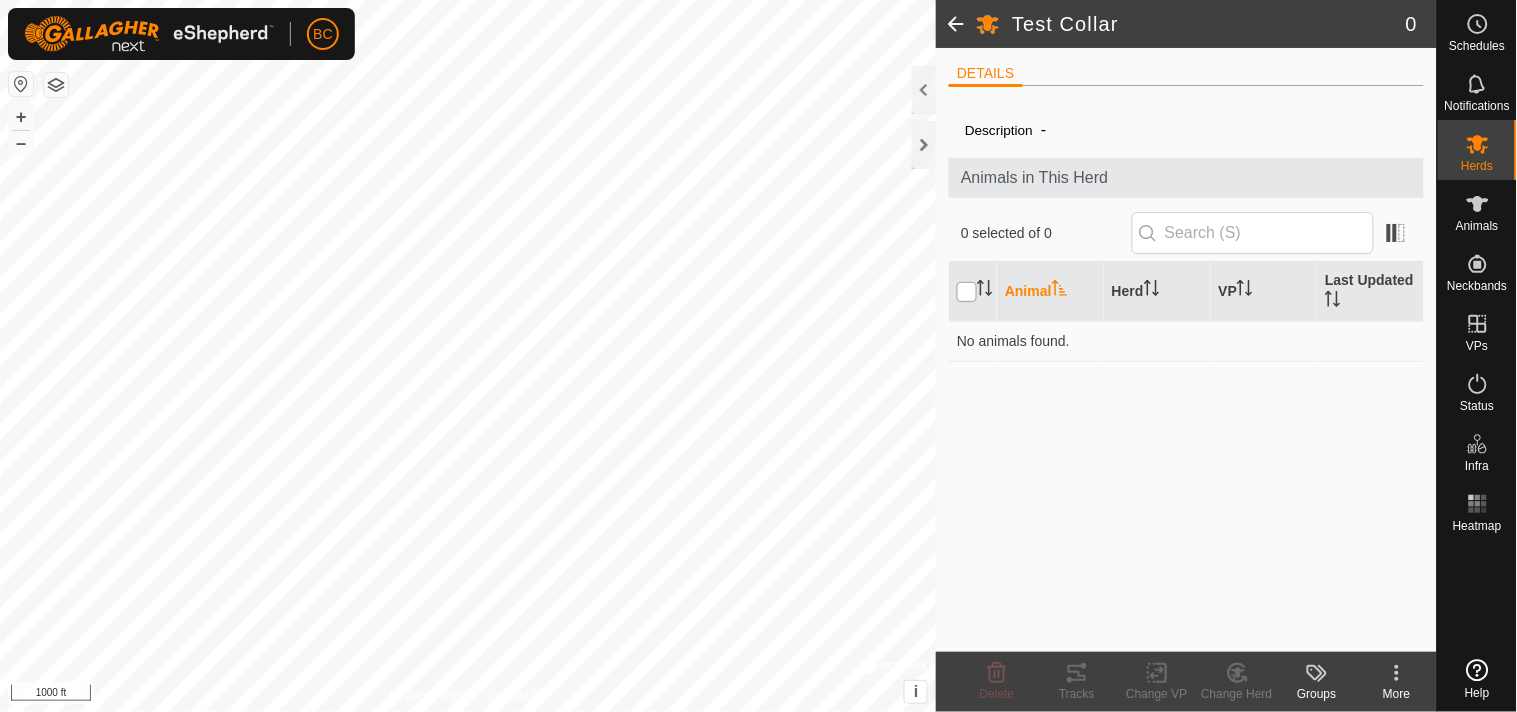 click at bounding box center [967, 292] 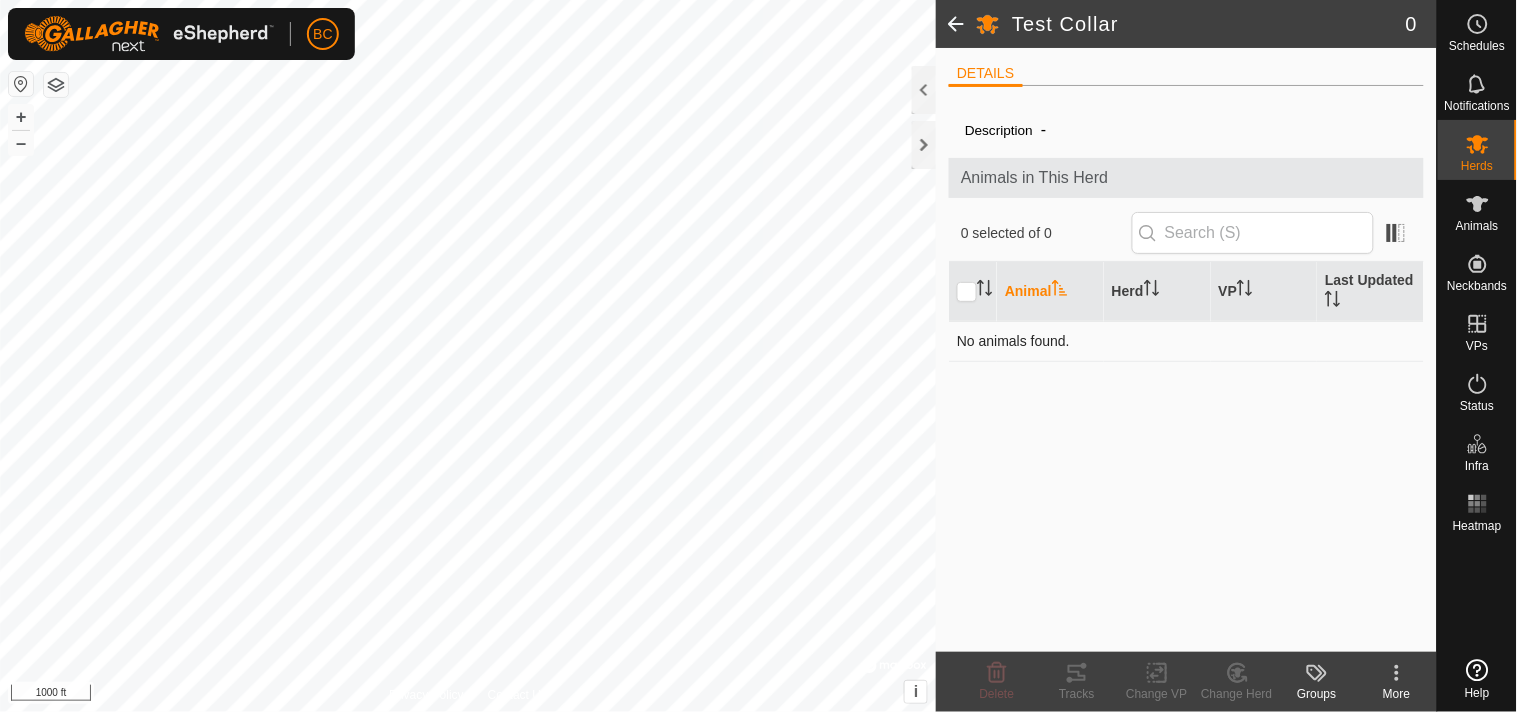click on "No animals found." at bounding box center (1186, 341) 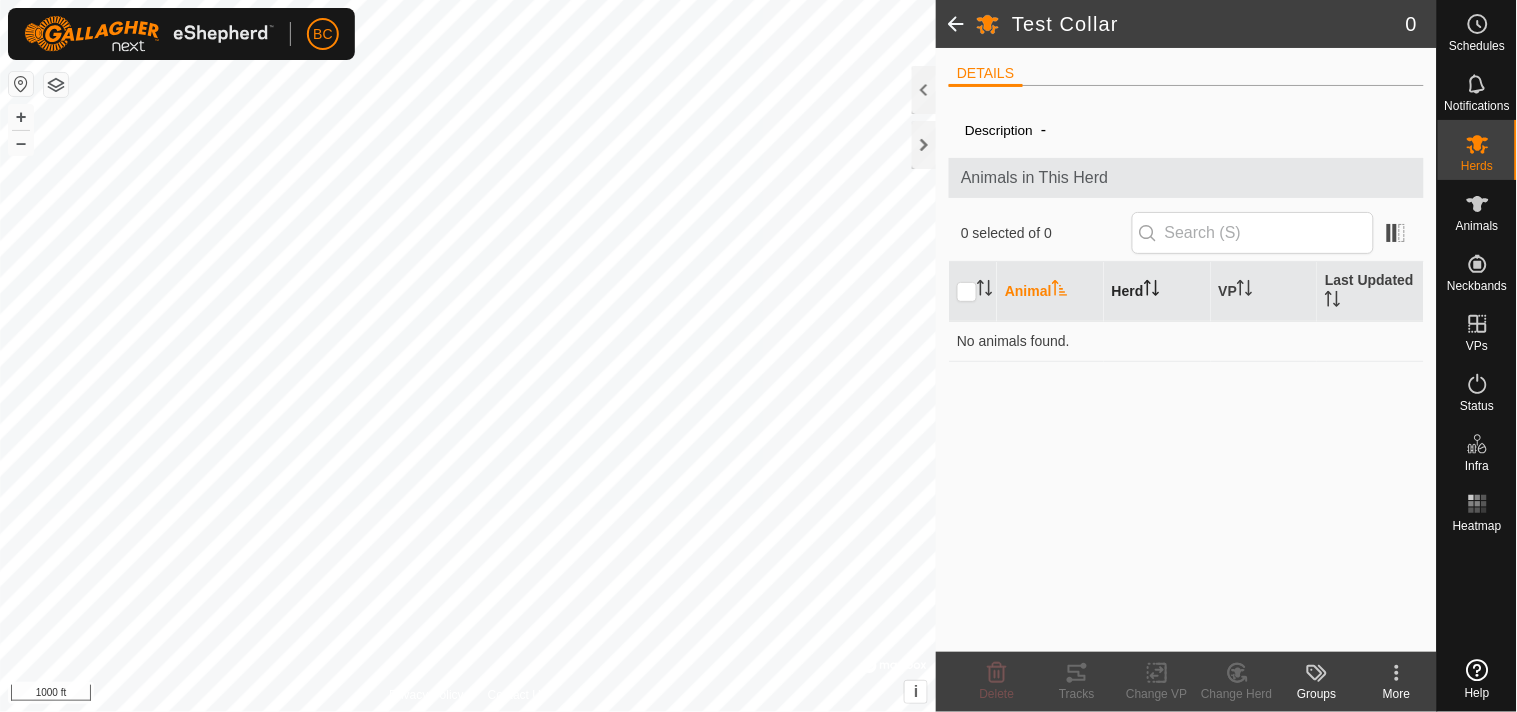 click on "Herd" at bounding box center [1157, 292] 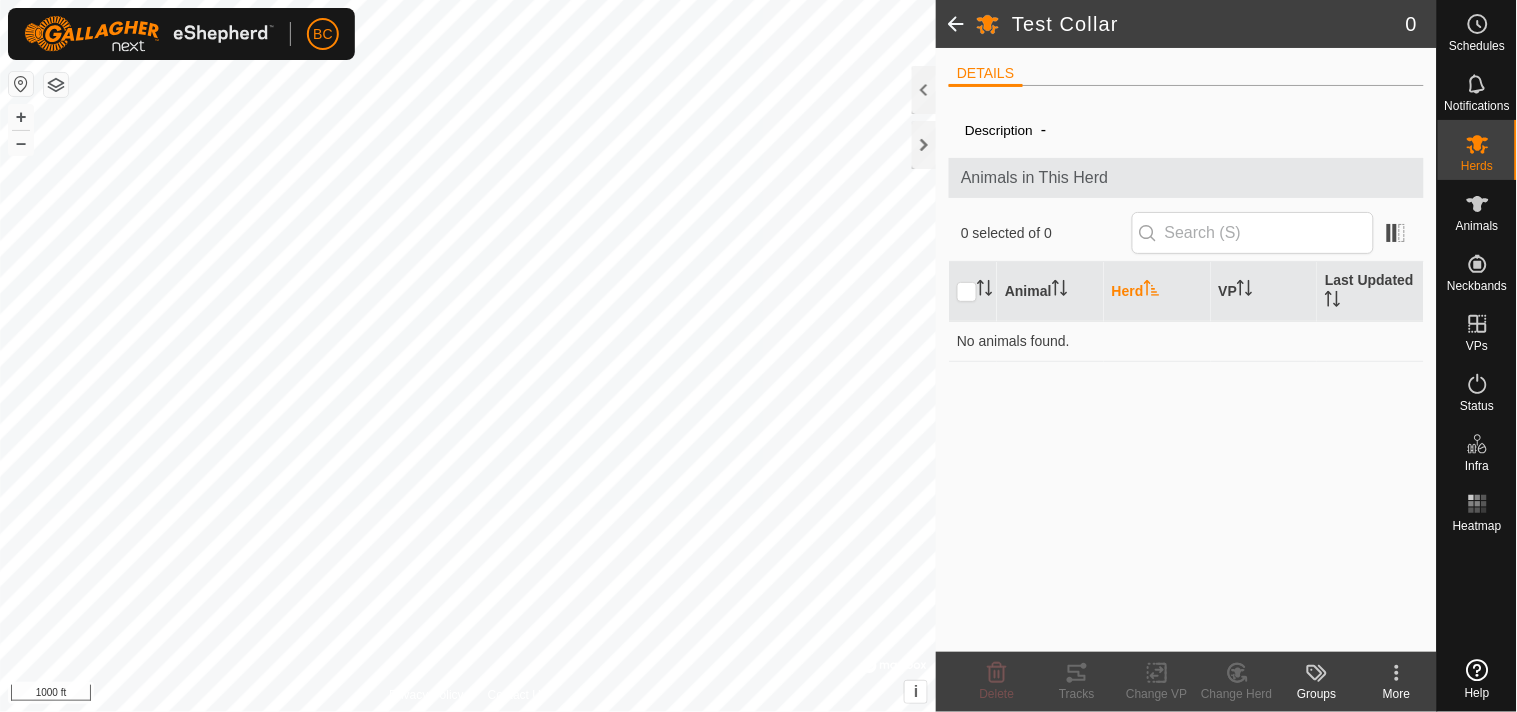 click 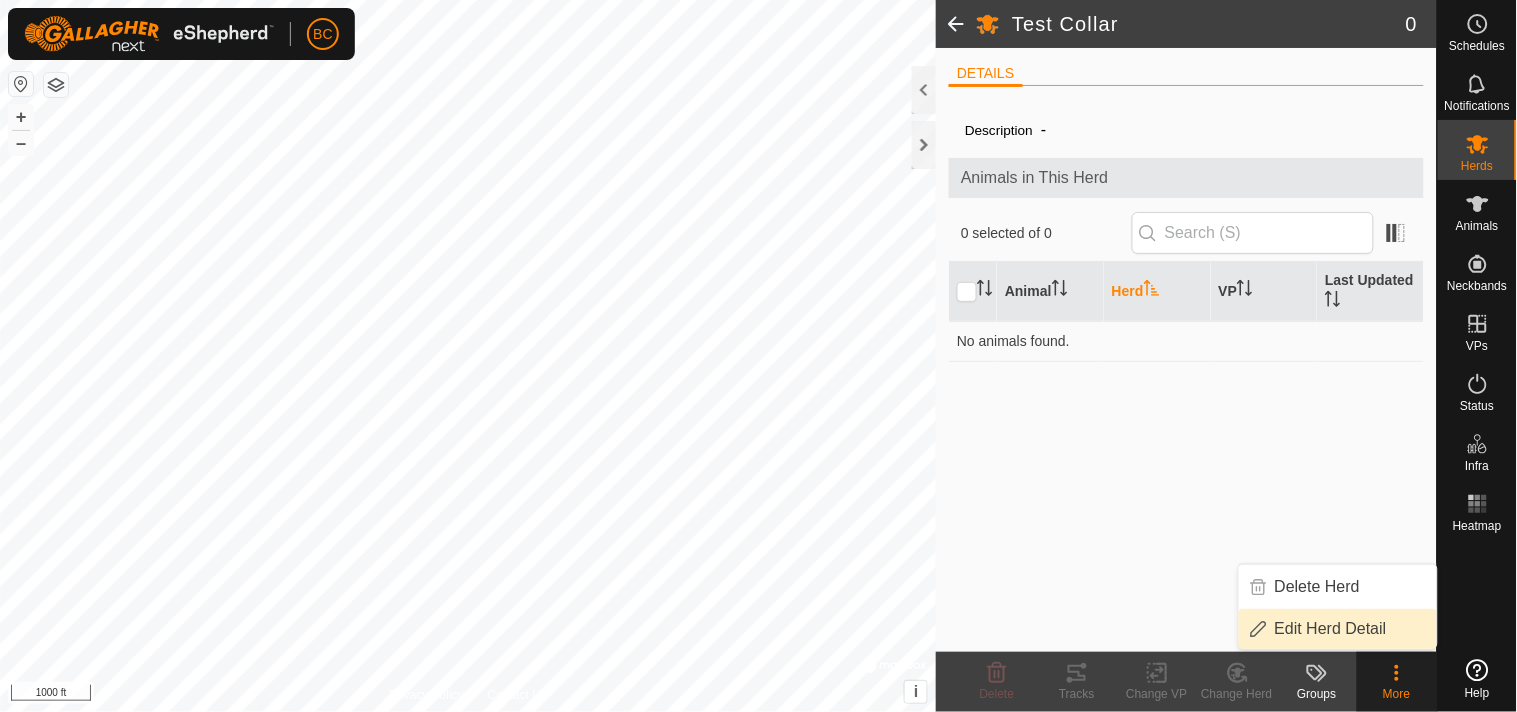click on "Edit Herd Detail" at bounding box center [1338, 629] 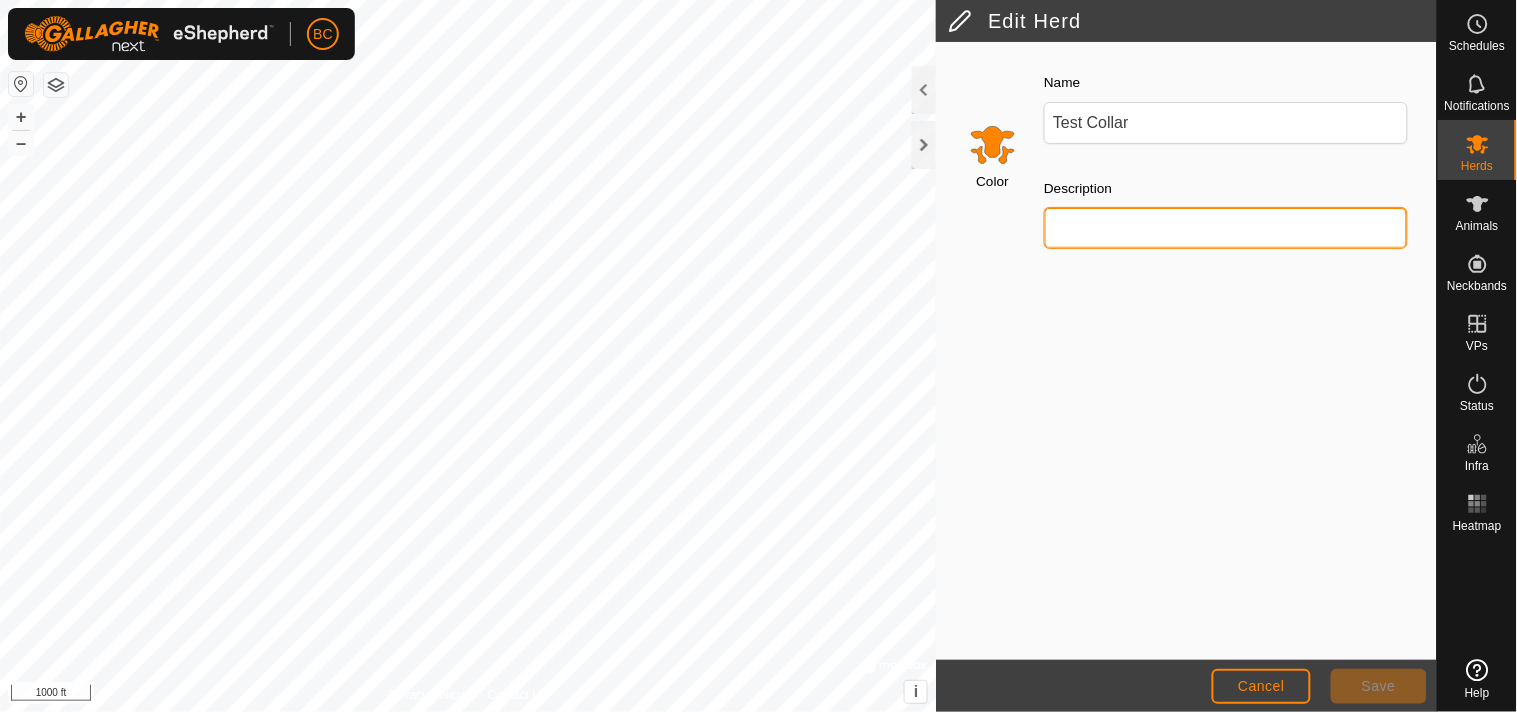 click on "Description" at bounding box center (1226, 228) 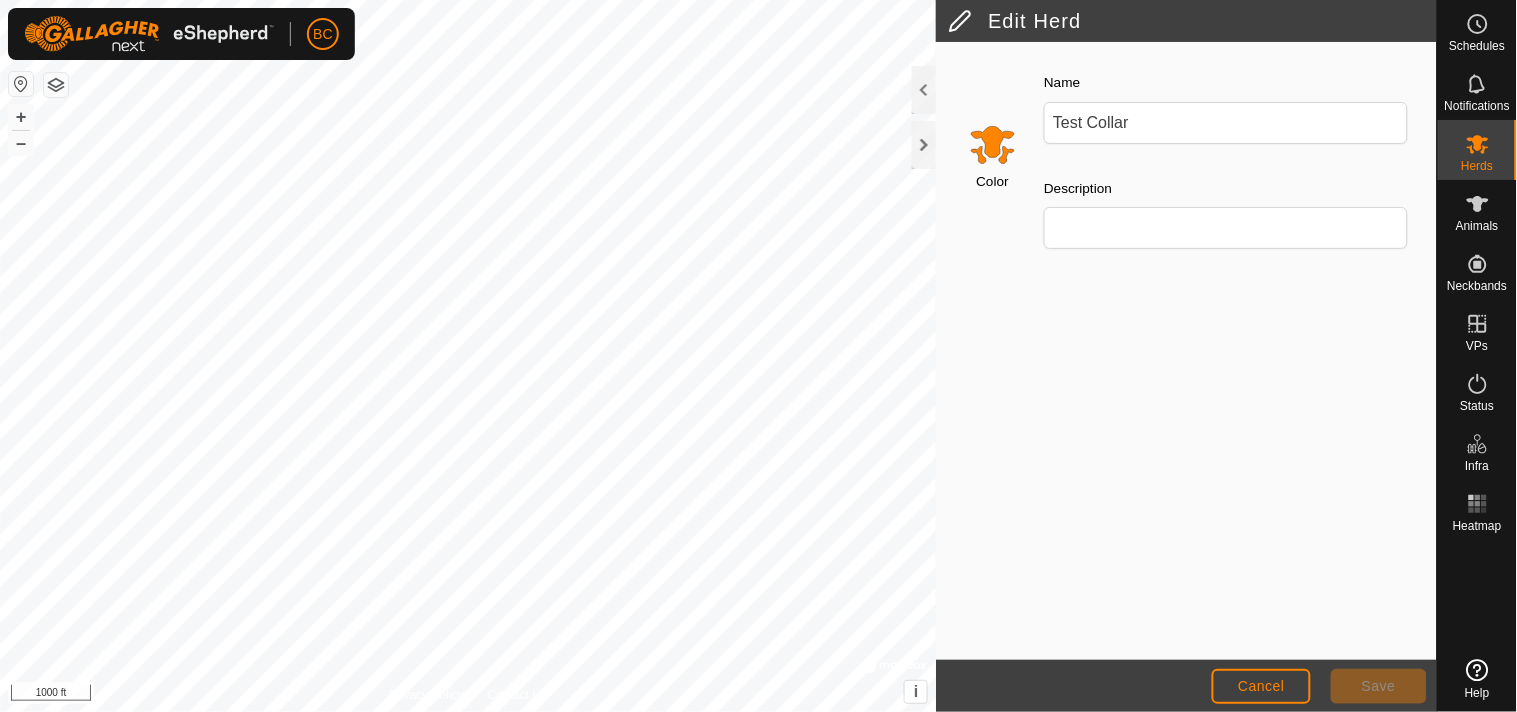 click on "Color Name Test Collar Description" 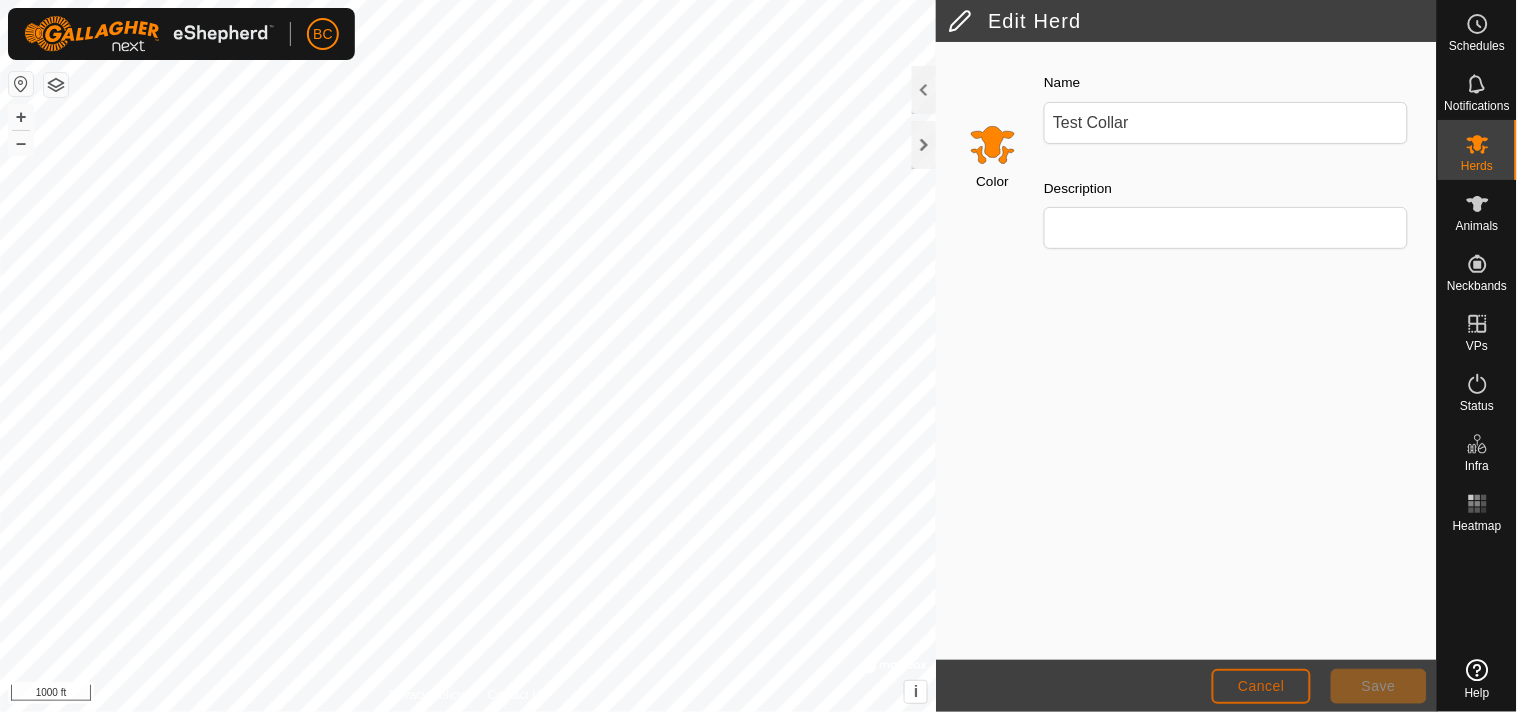 click on "Cancel" 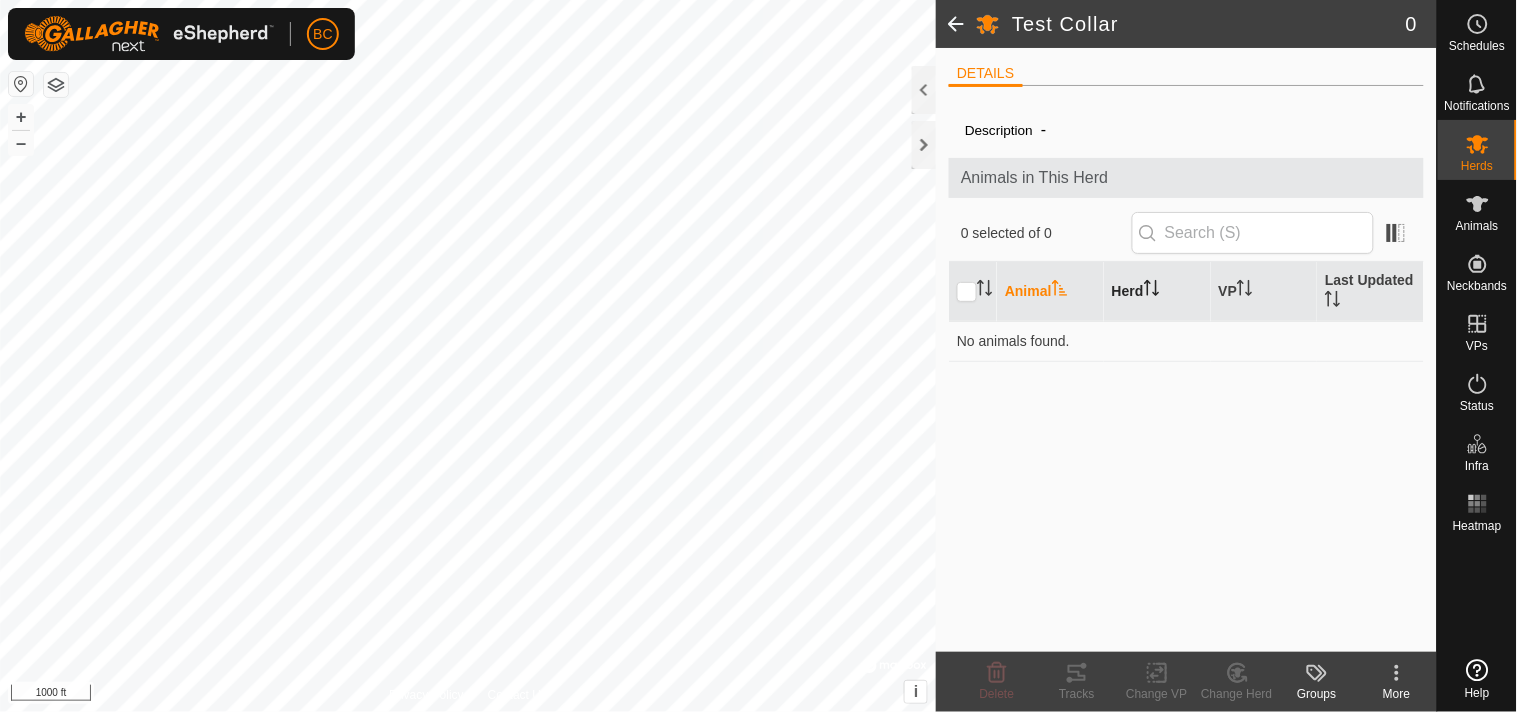 click 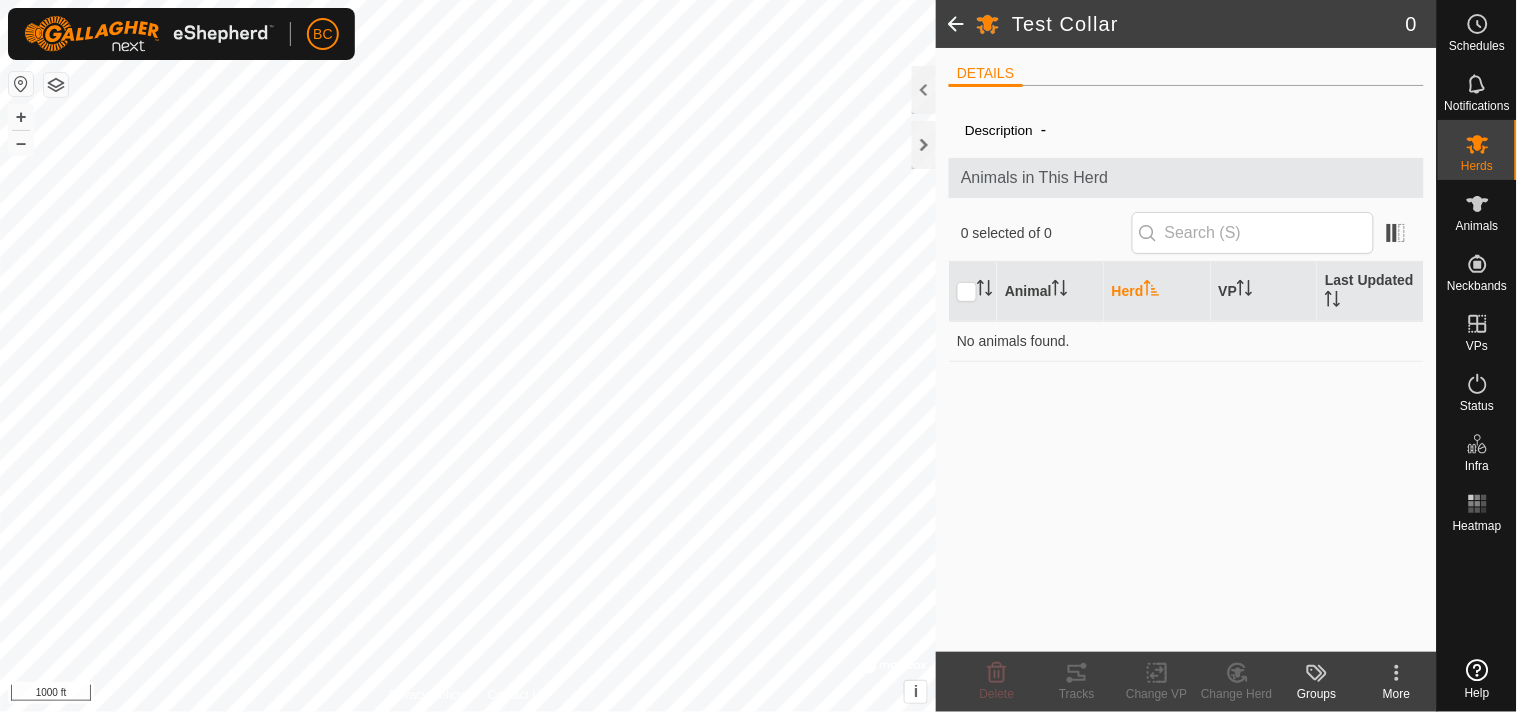 click 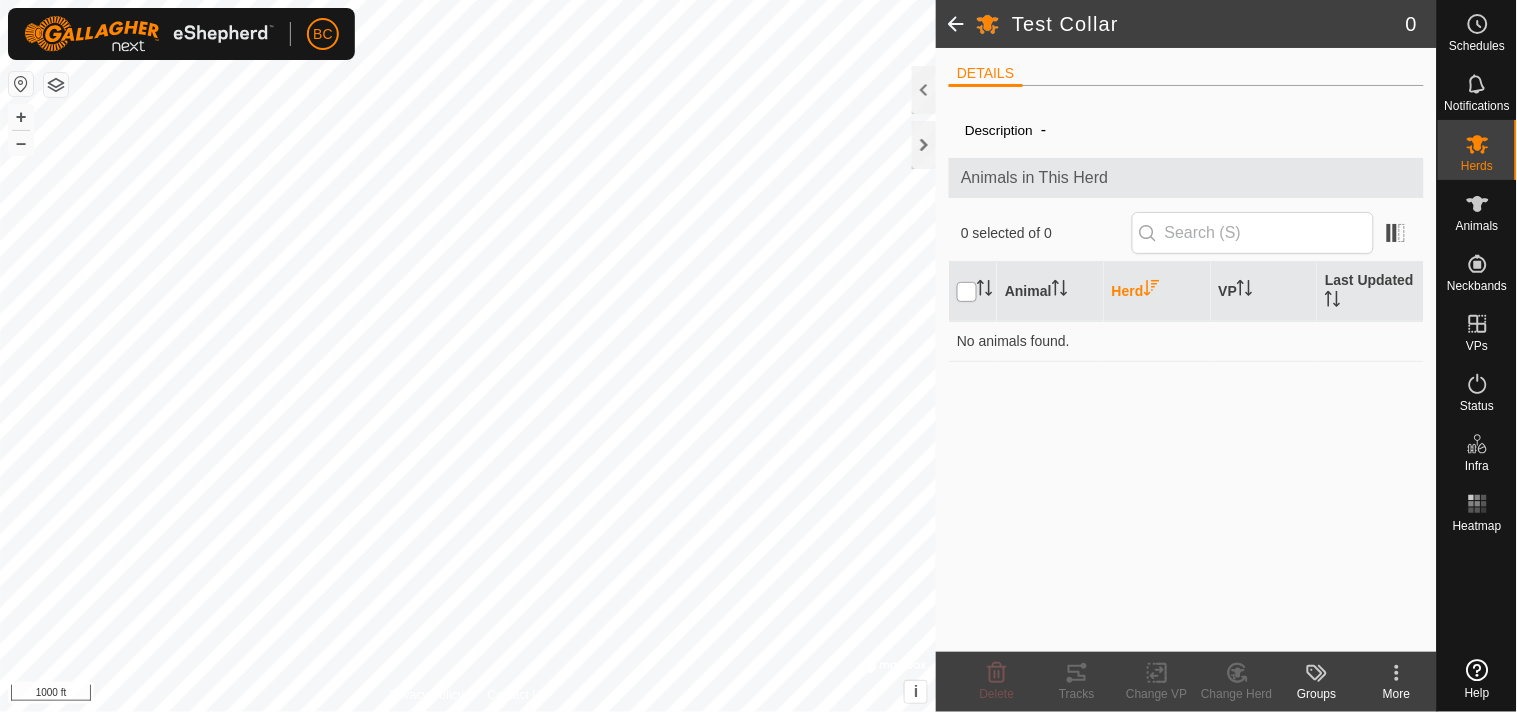 click at bounding box center (967, 292) 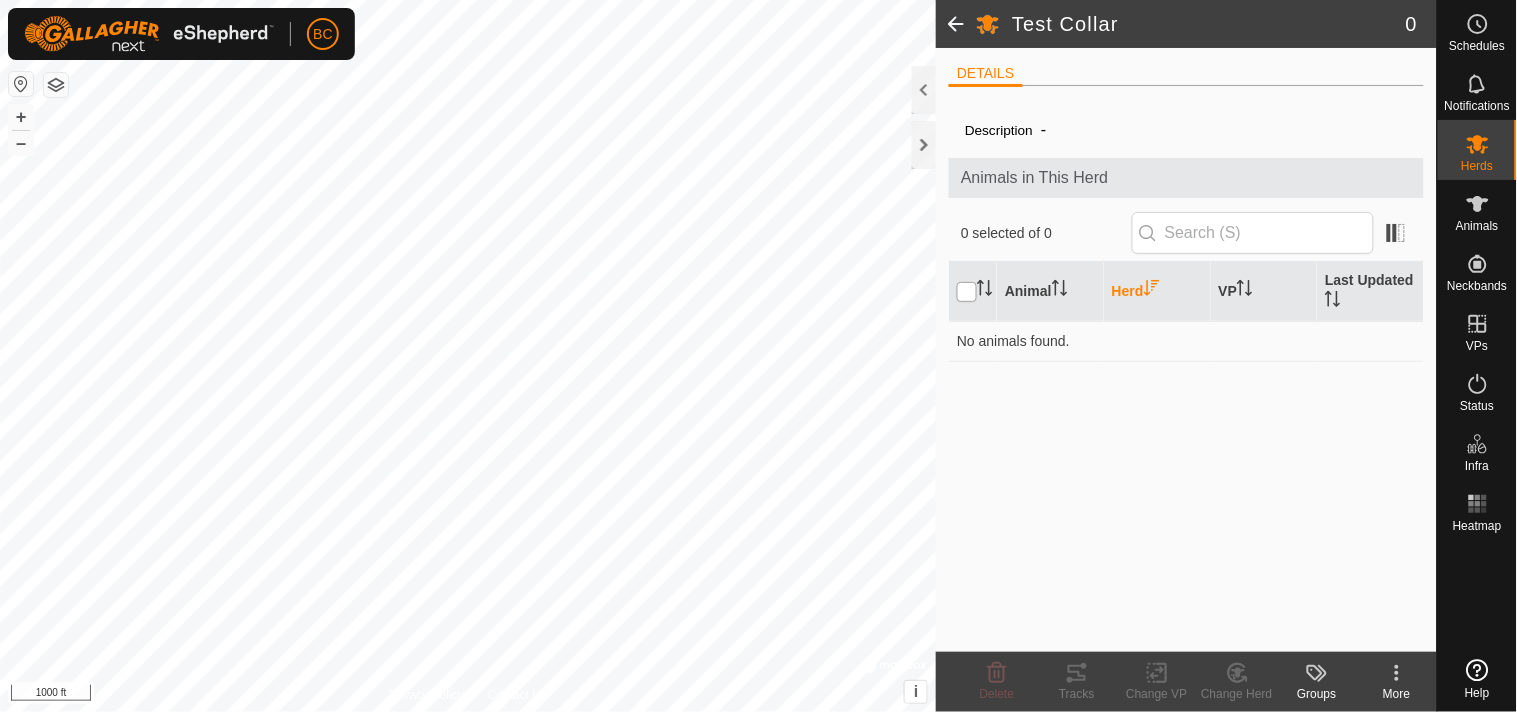 click at bounding box center [967, 292] 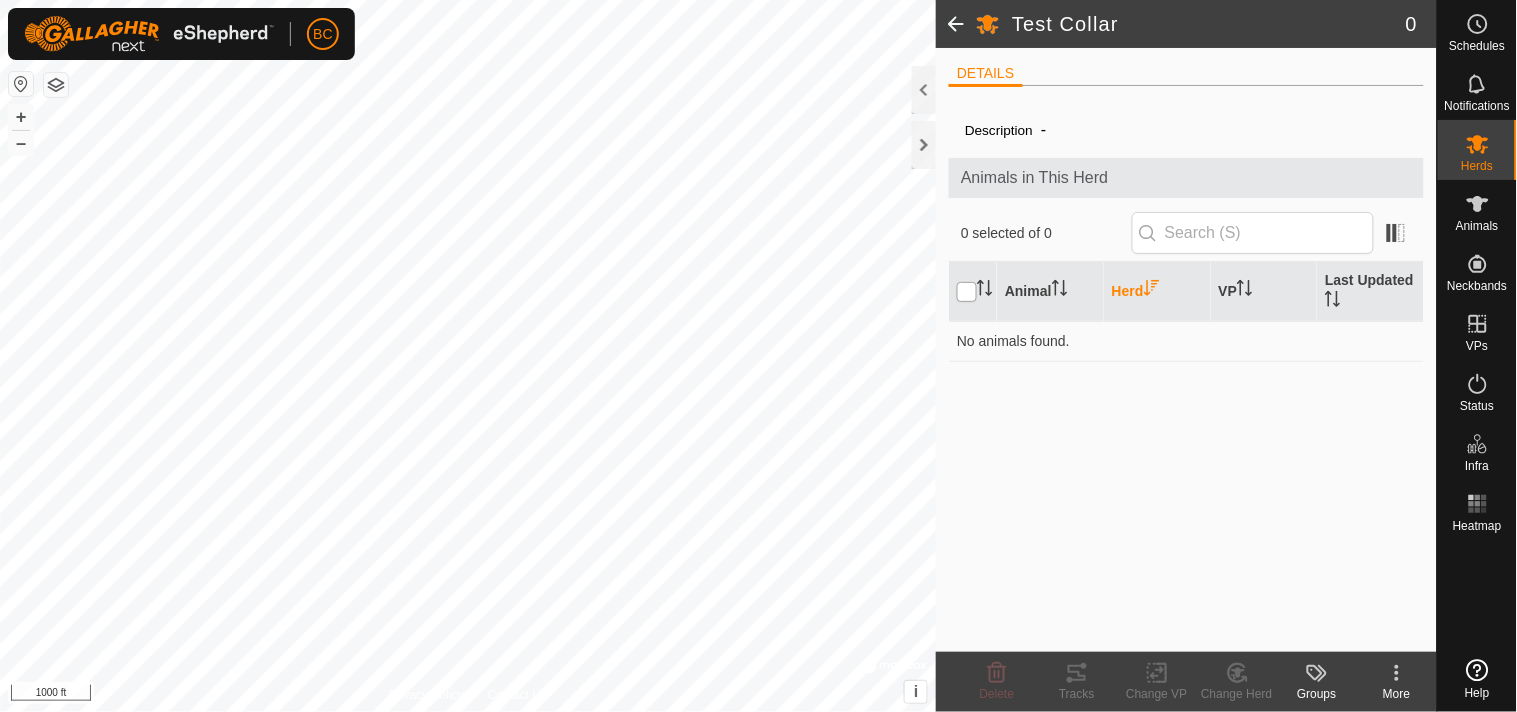 checkbox on "true" 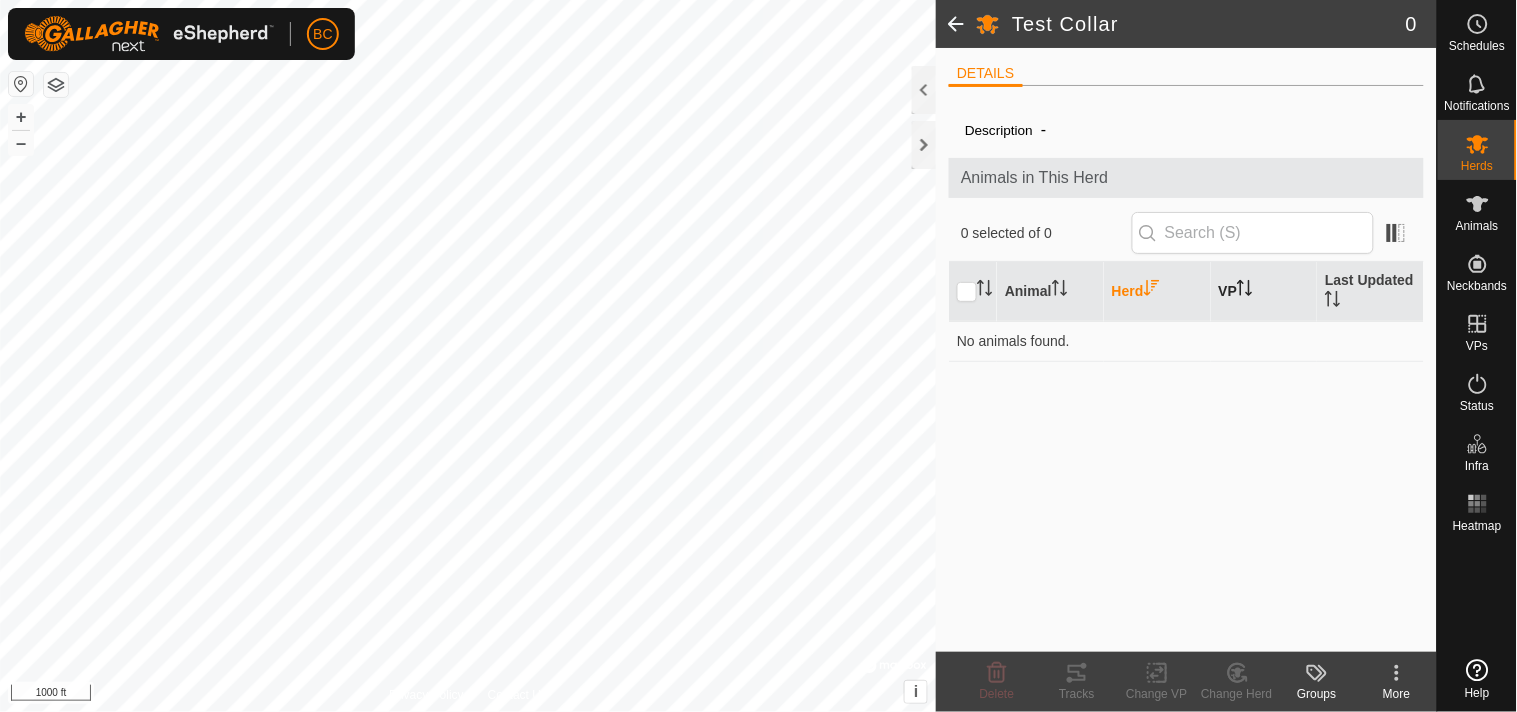 click on "VP" at bounding box center [1264, 292] 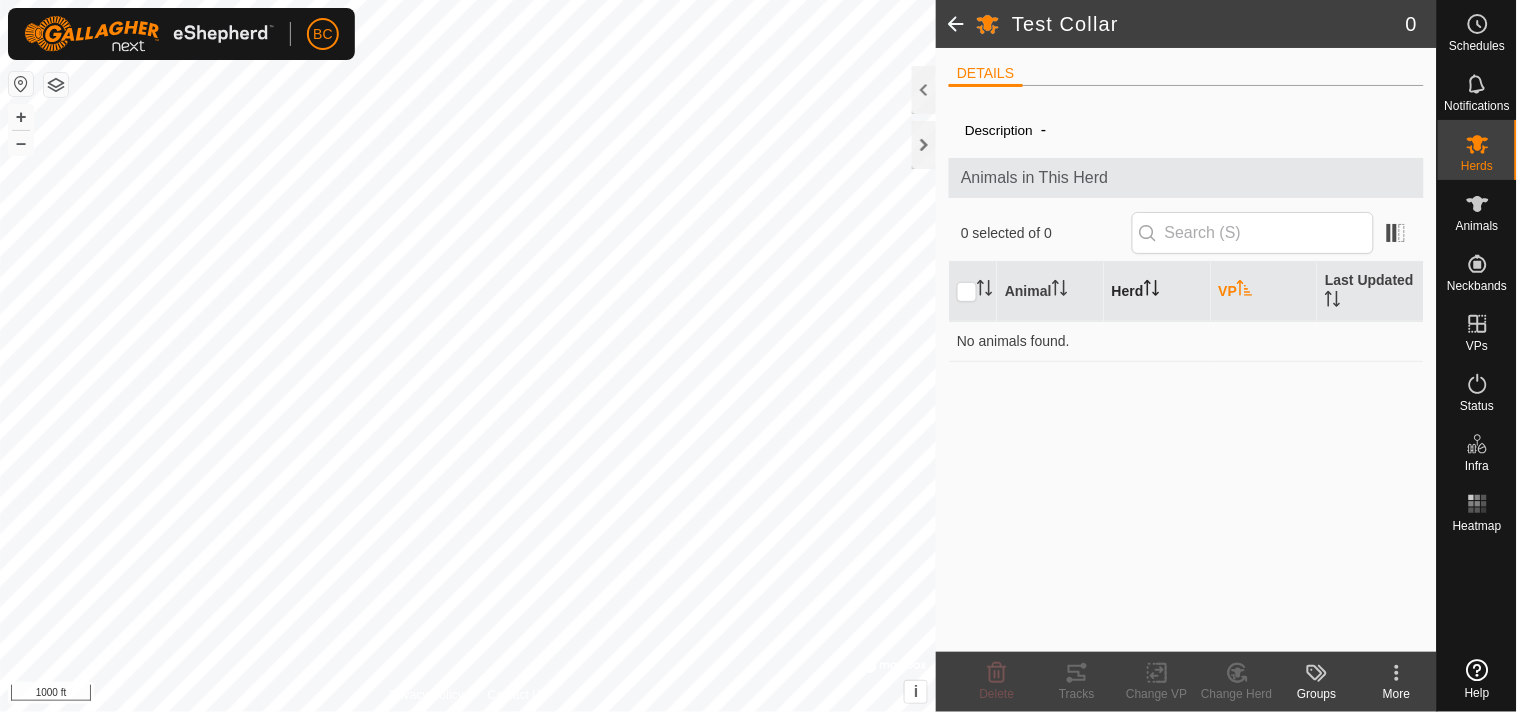 click on "VP" at bounding box center (1264, 292) 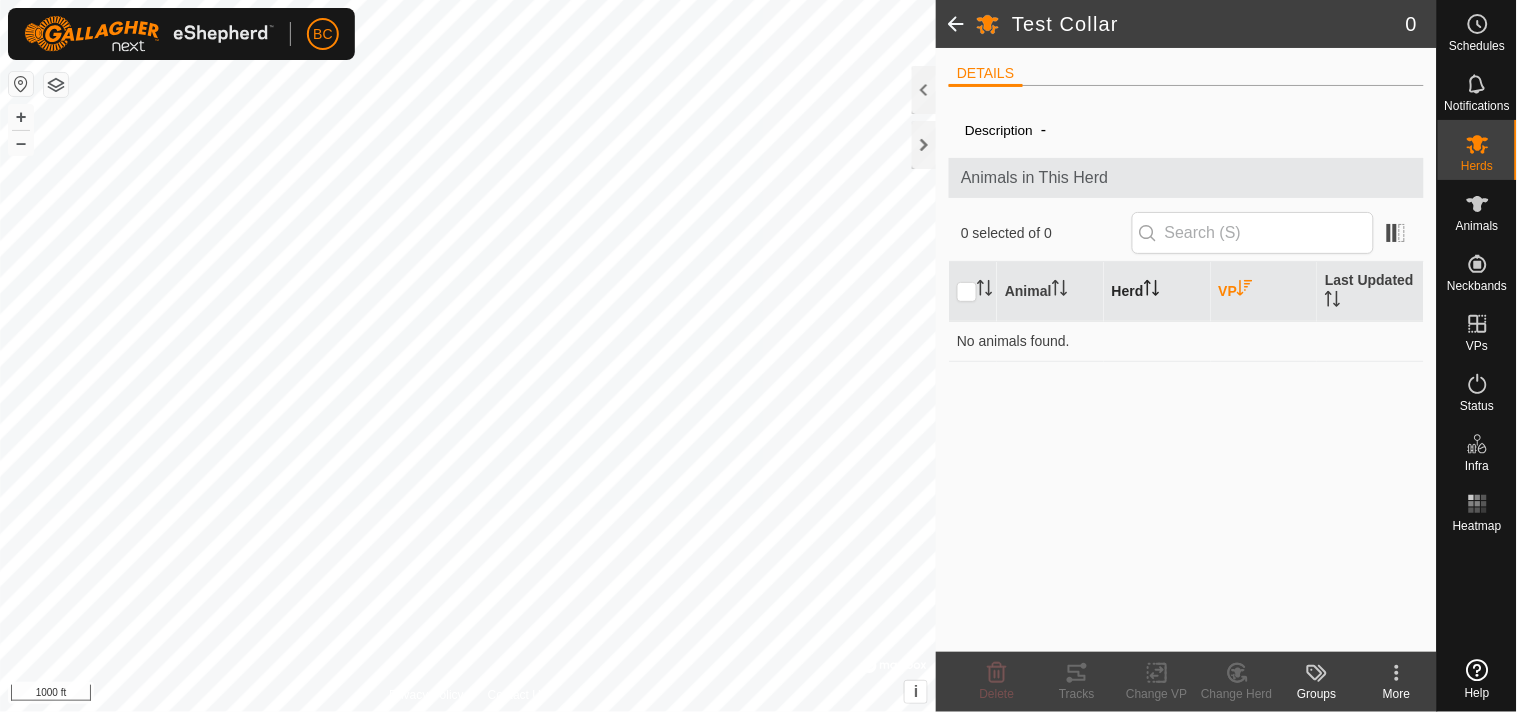 click 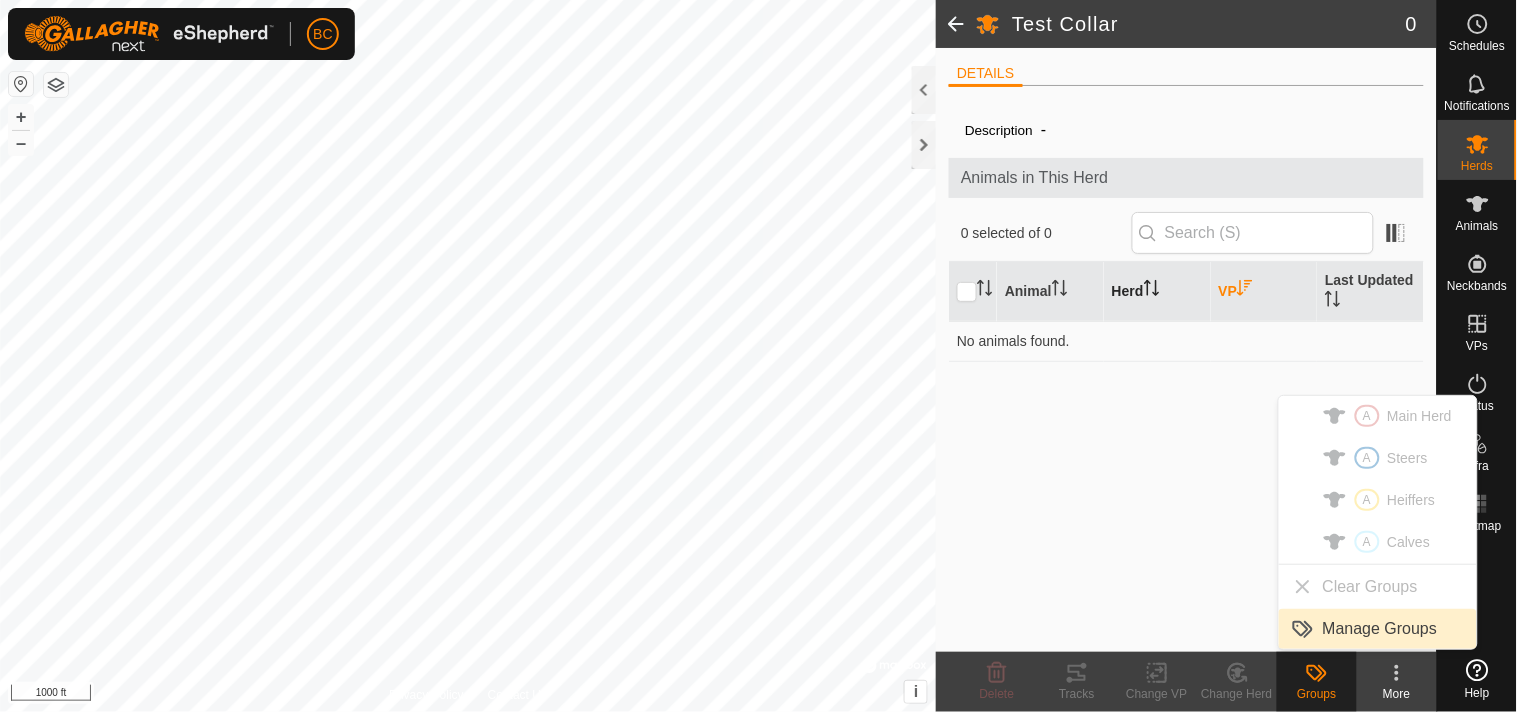 click on "Manage Groups" at bounding box center [1378, 629] 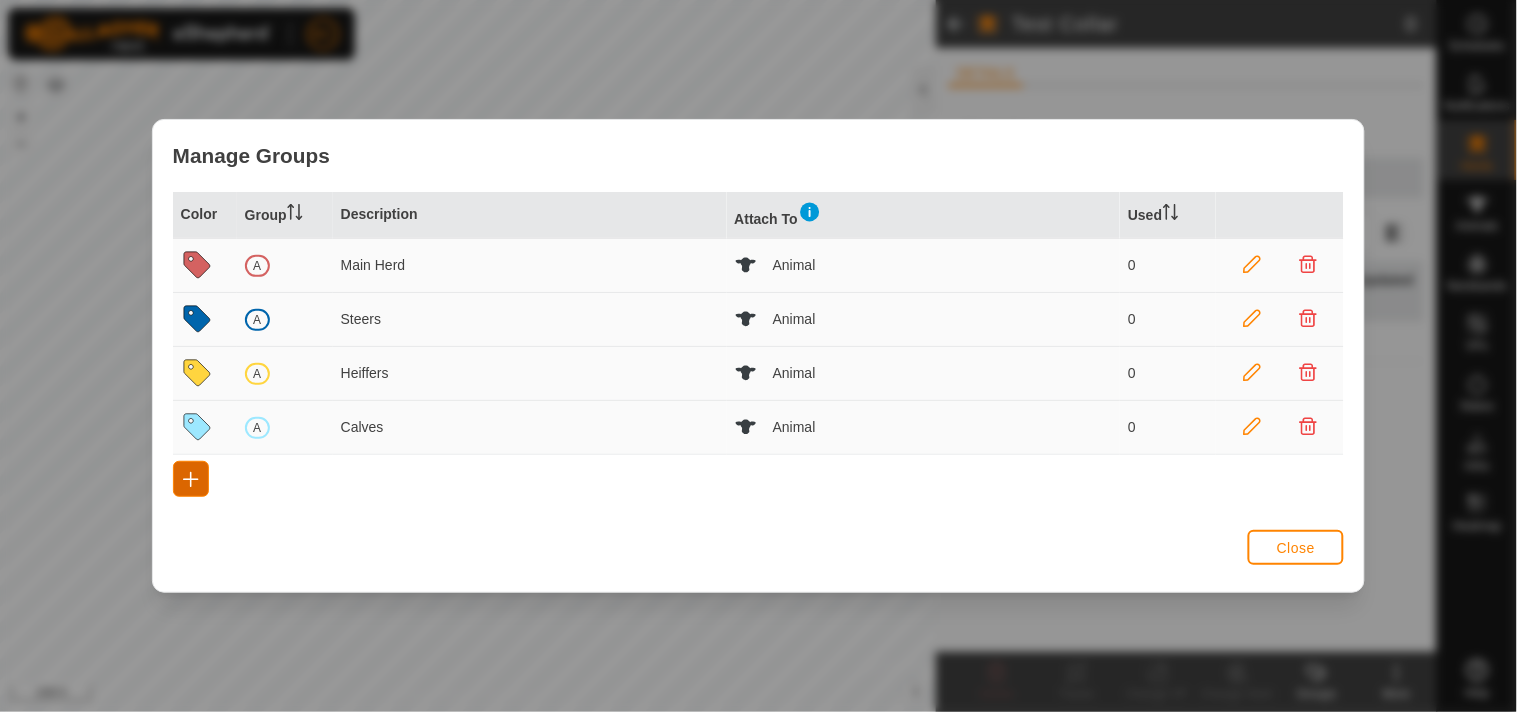 click 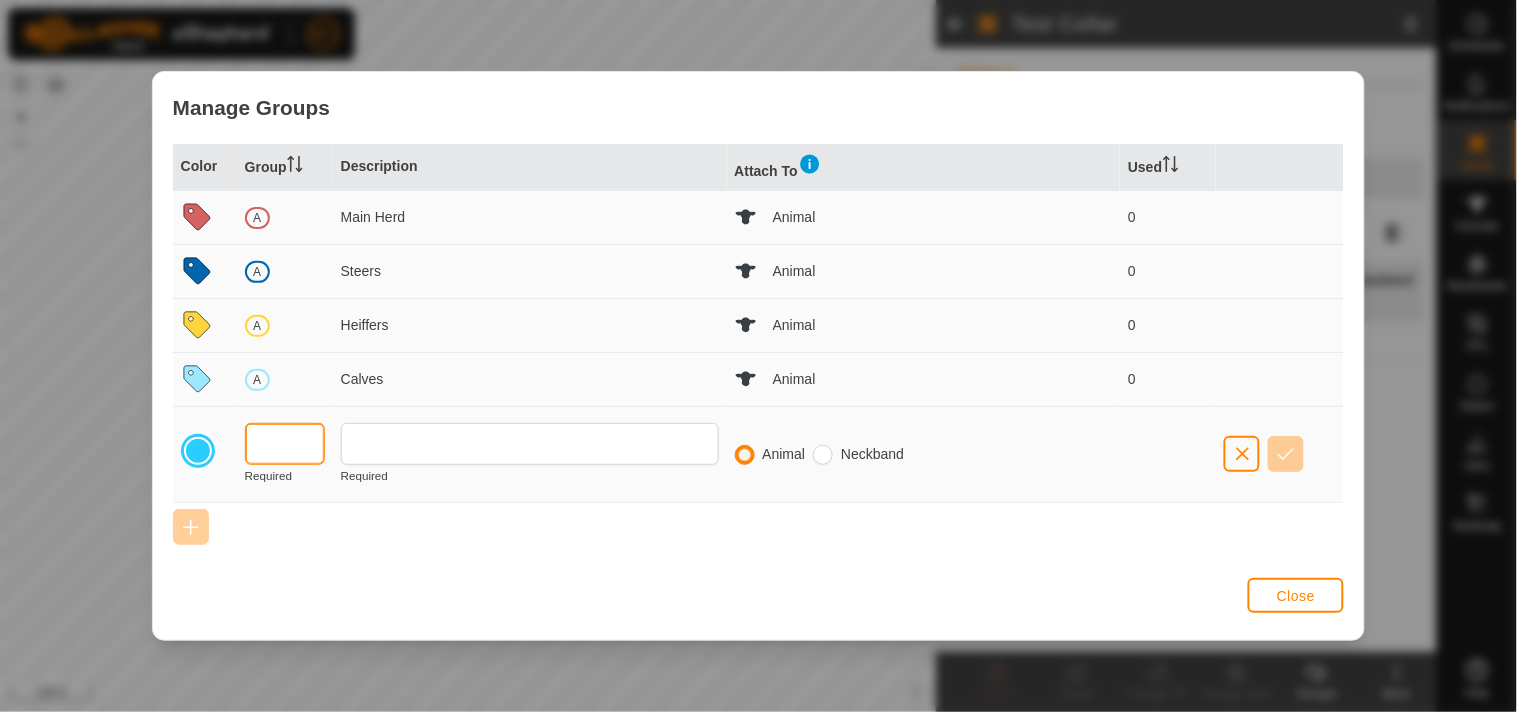 click at bounding box center (285, 444) 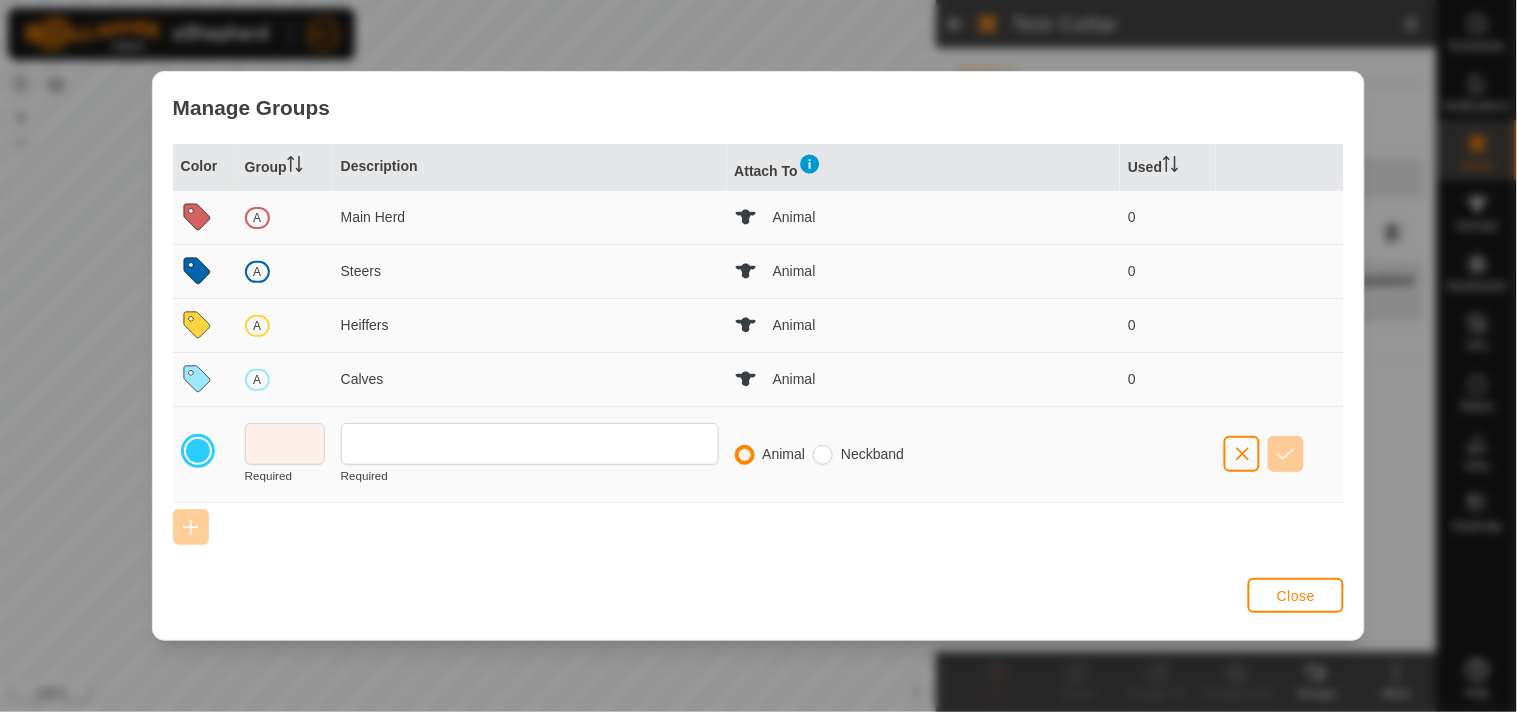 click at bounding box center [198, 451] 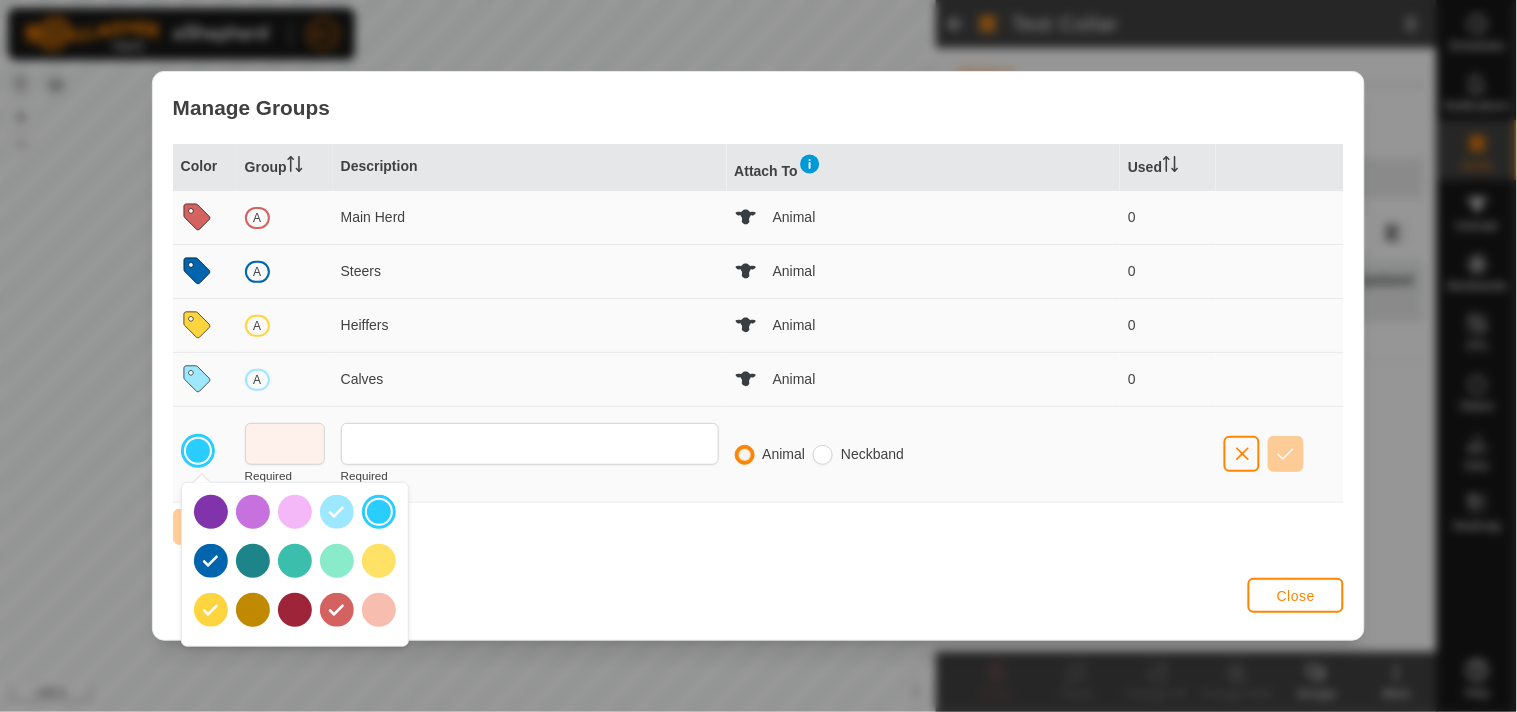 drag, startPoint x: 256, startPoint y: 594, endPoint x: 254, endPoint y: 606, distance: 12.165525 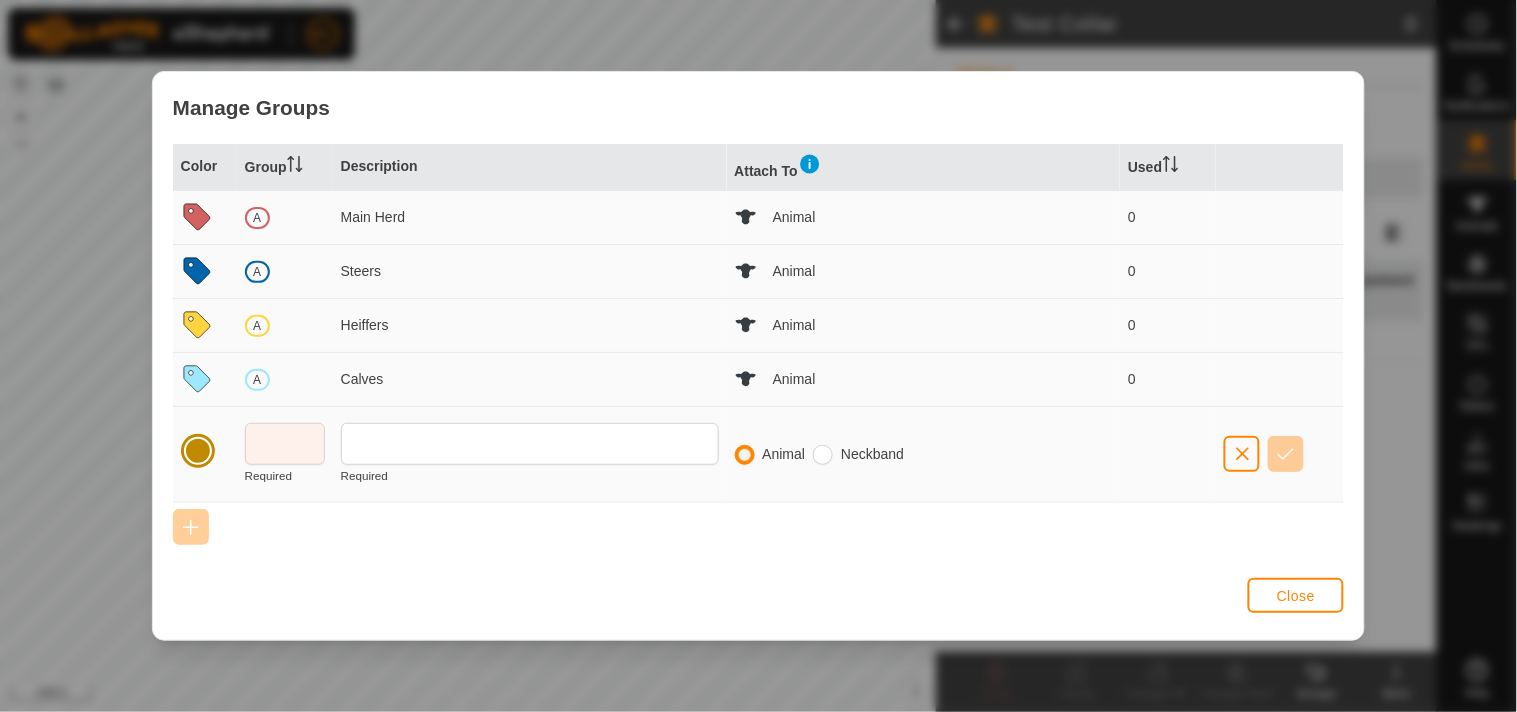 click at bounding box center (198, 451) 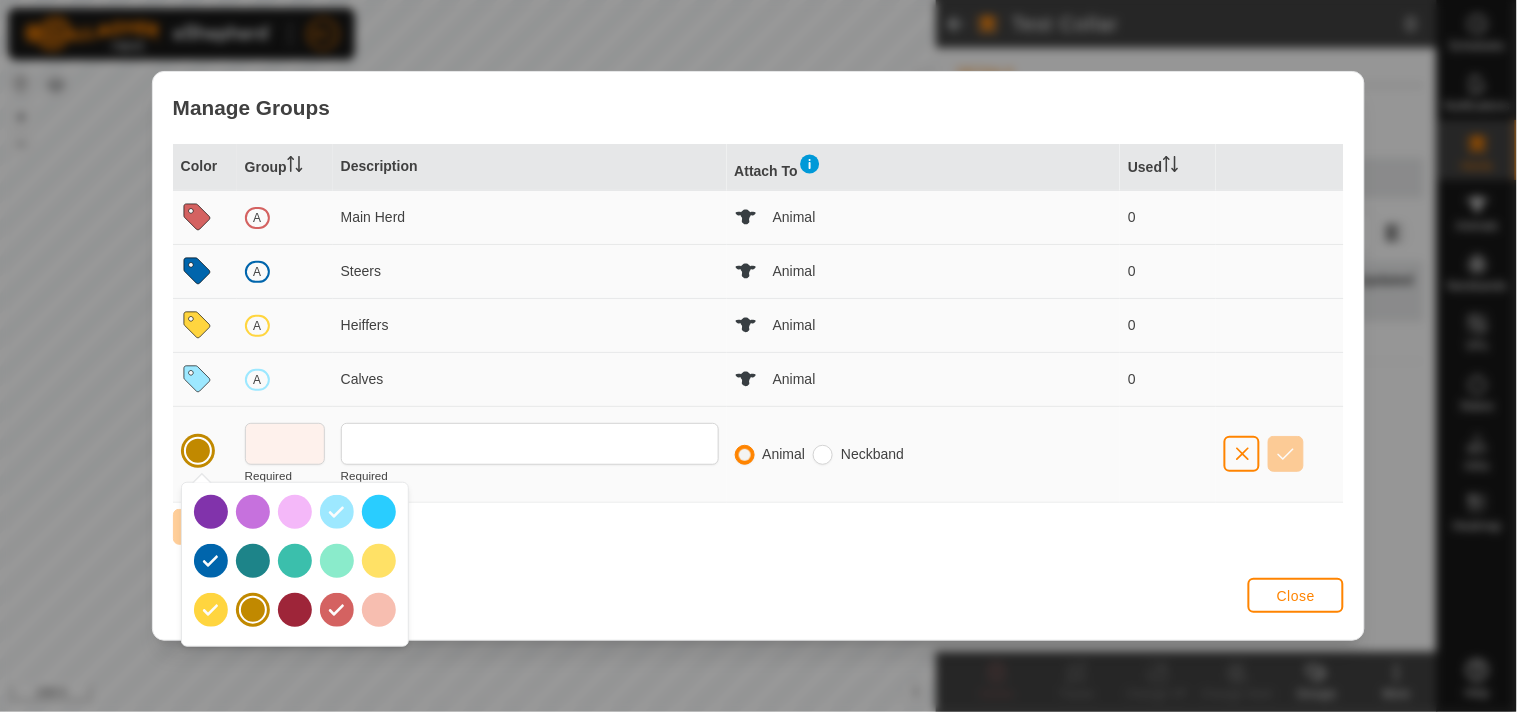 click at bounding box center [295, 512] 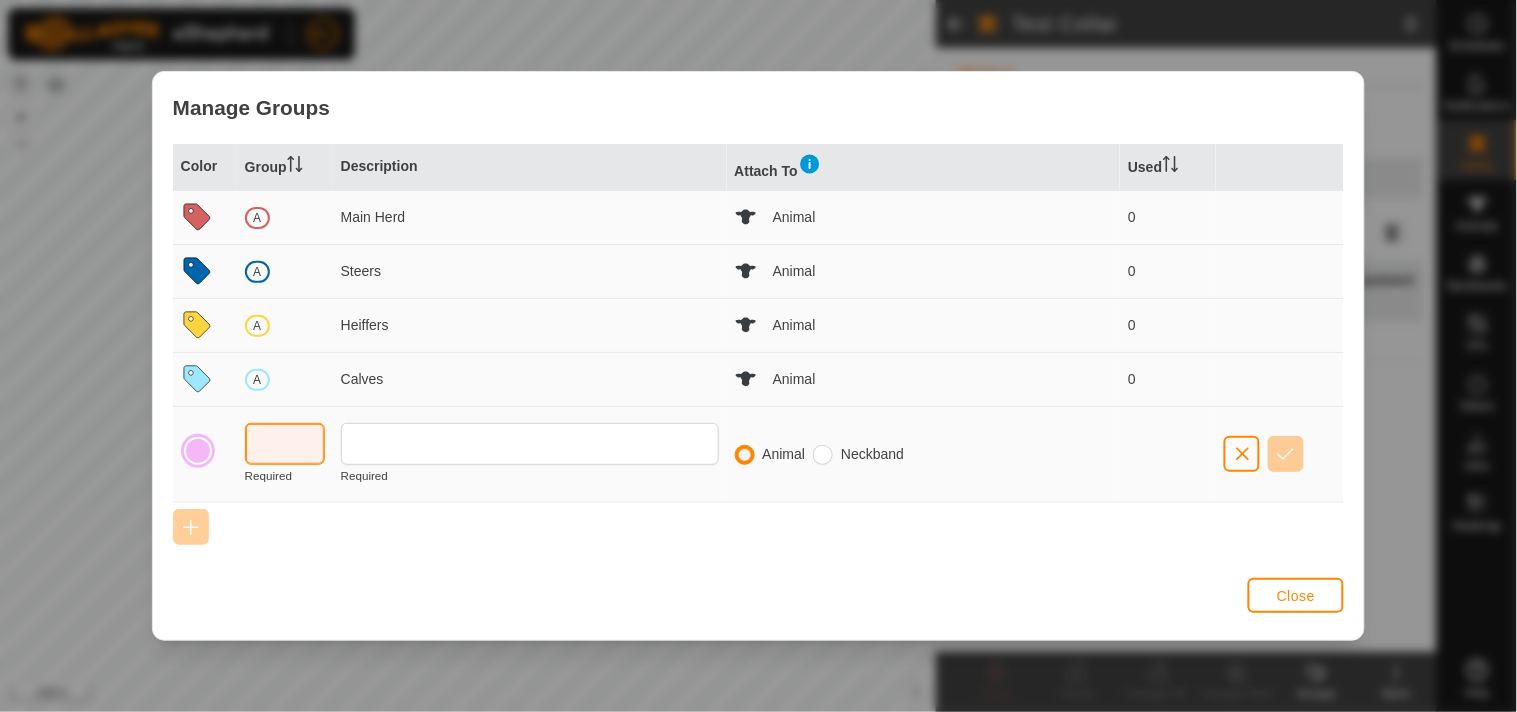 click at bounding box center [285, 444] 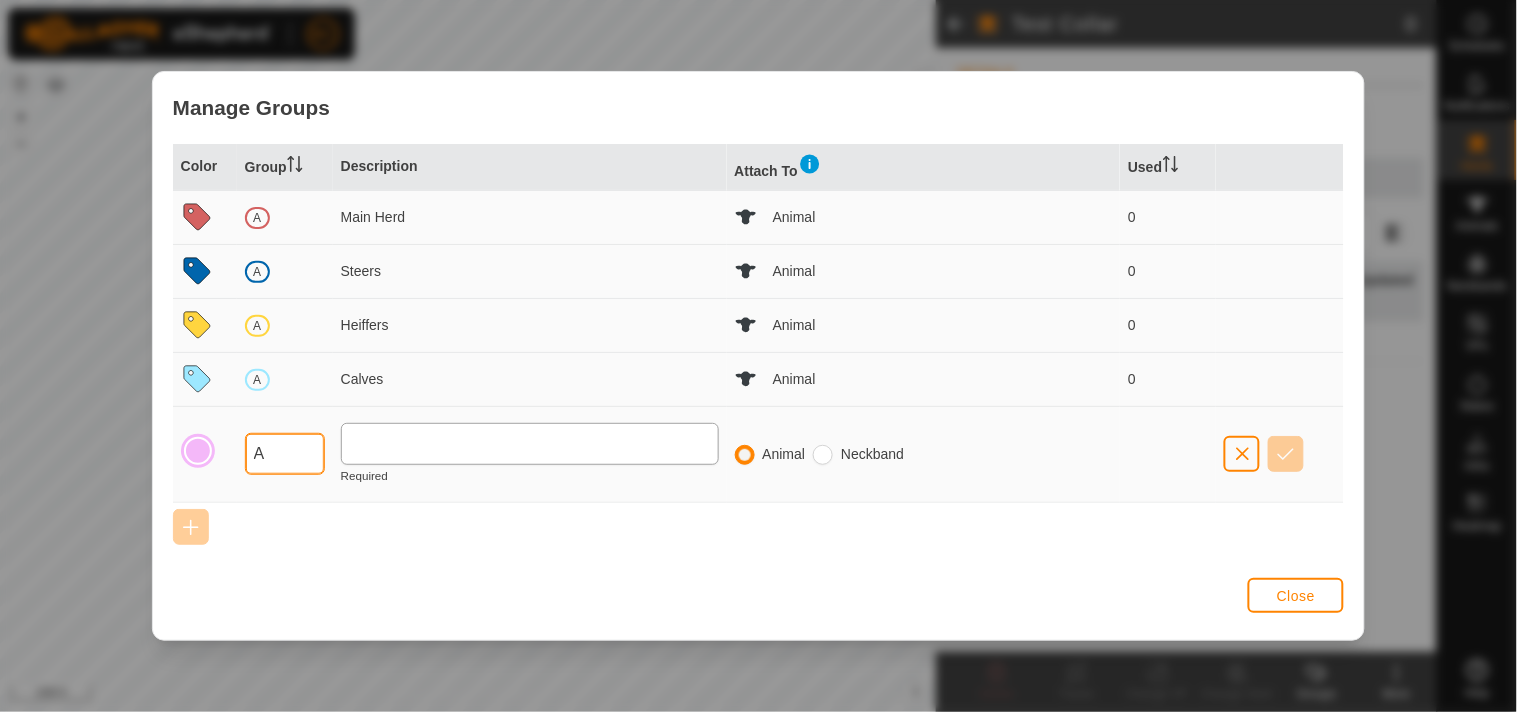 type on "A" 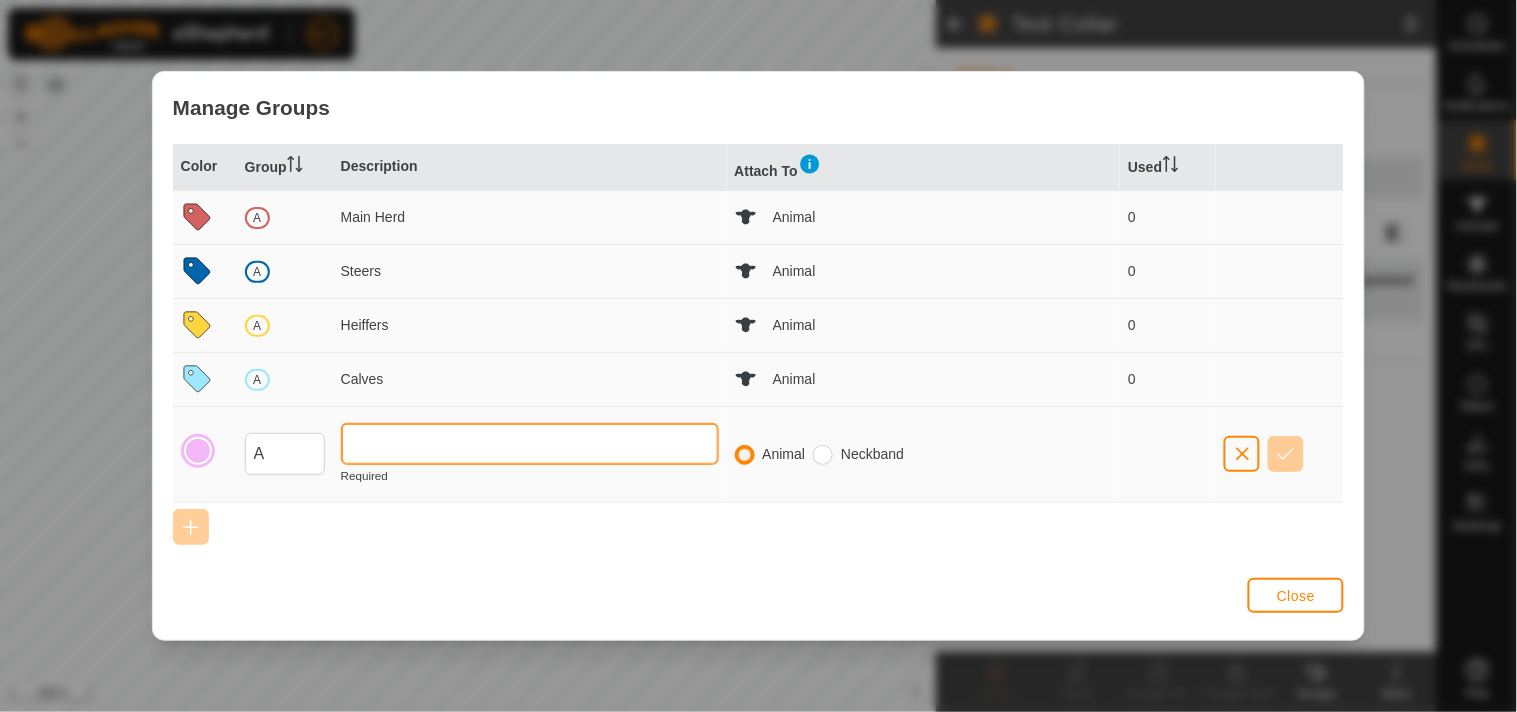 click at bounding box center (530, 444) 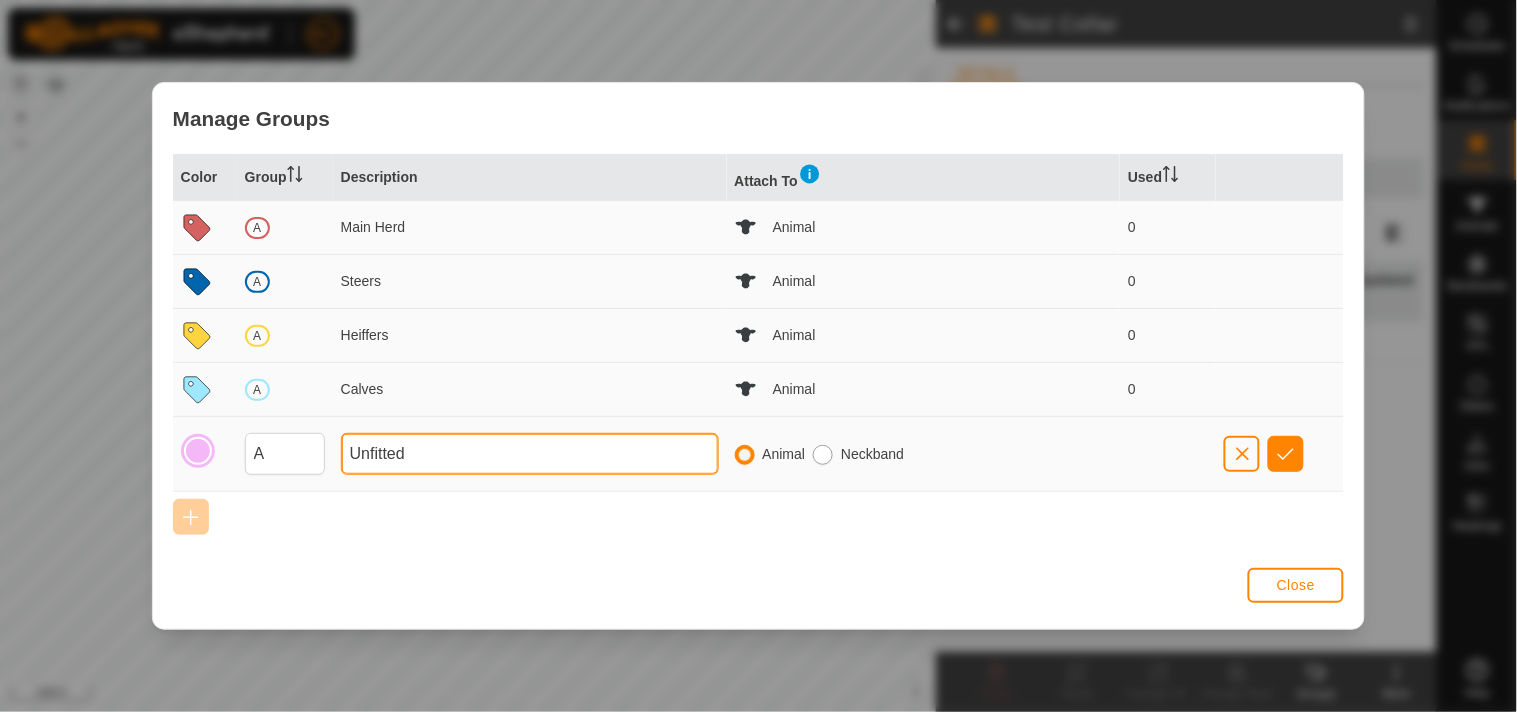 type on "Unfitted" 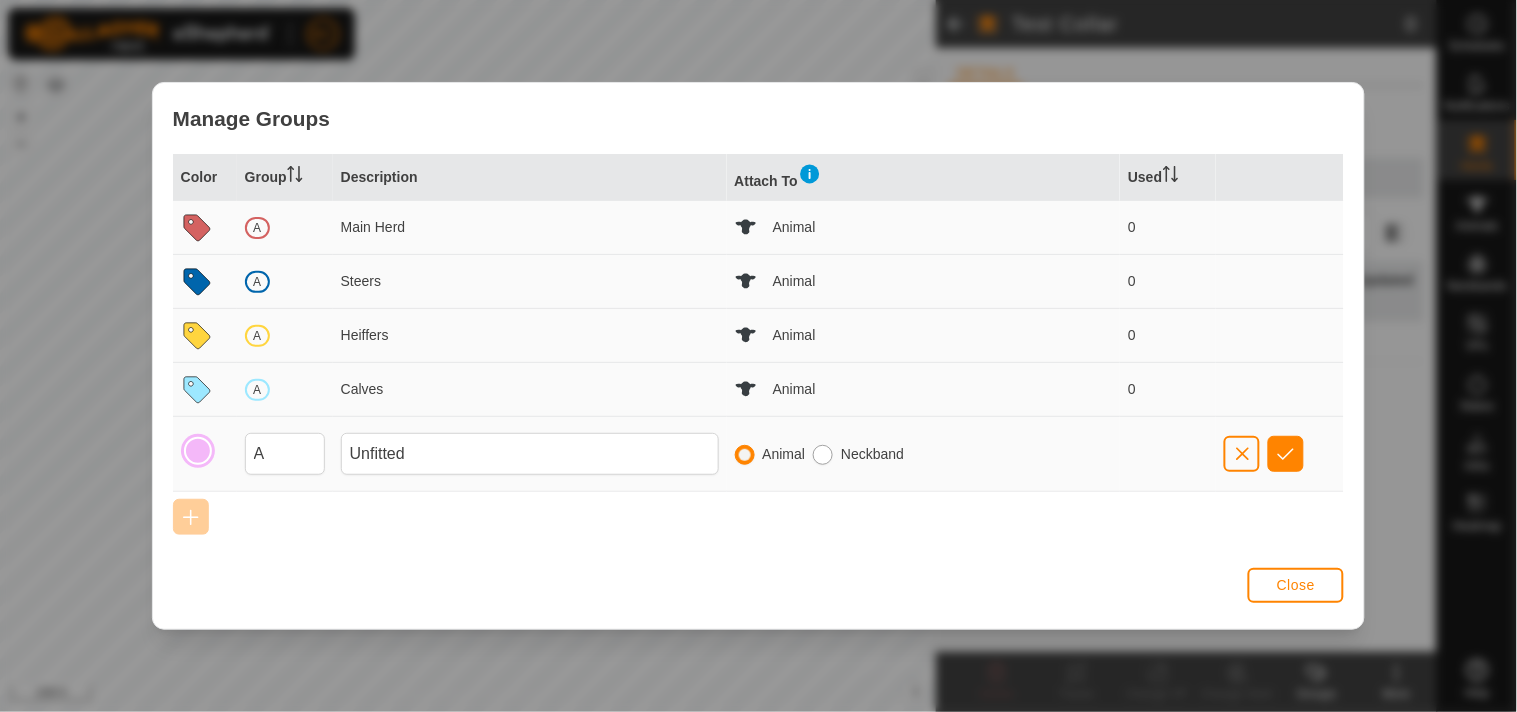click at bounding box center (823, 455) 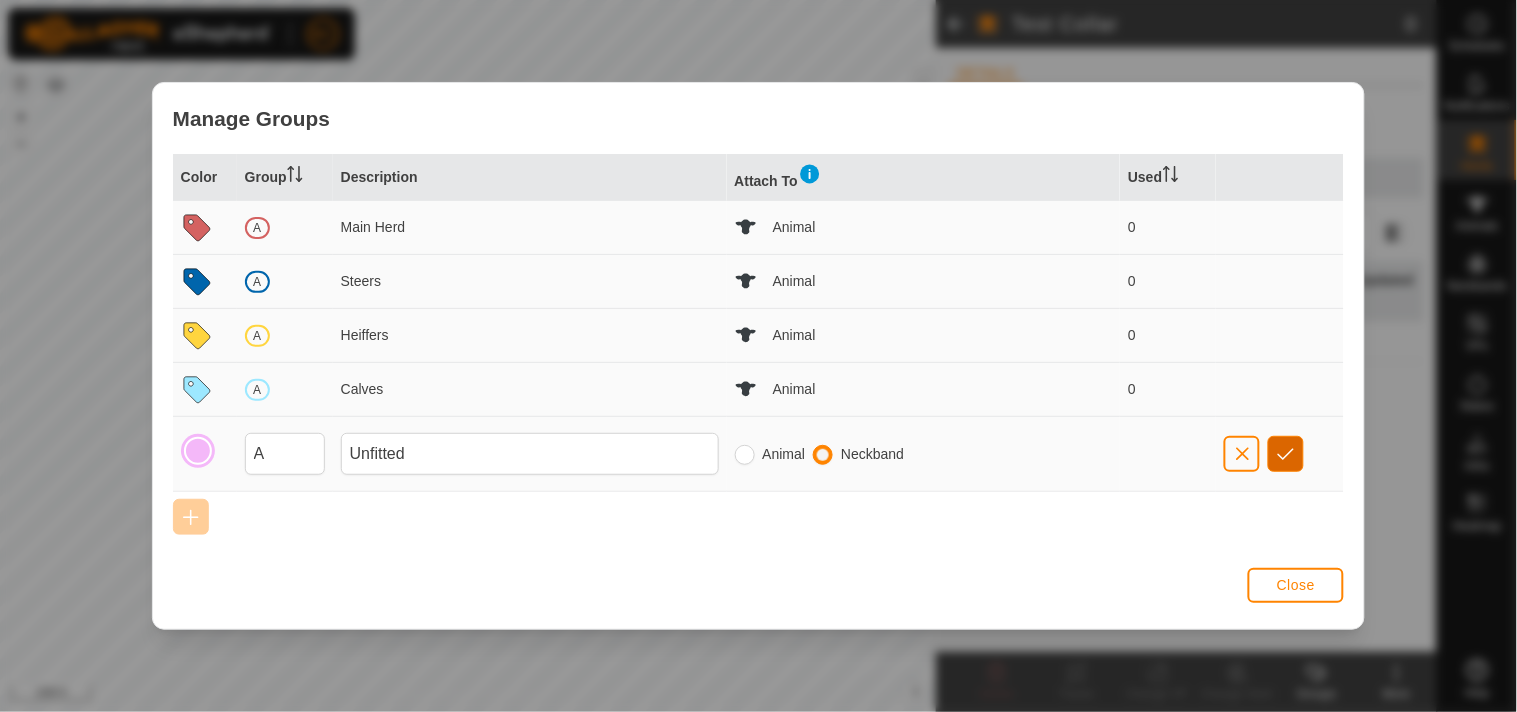 click at bounding box center [1286, 454] 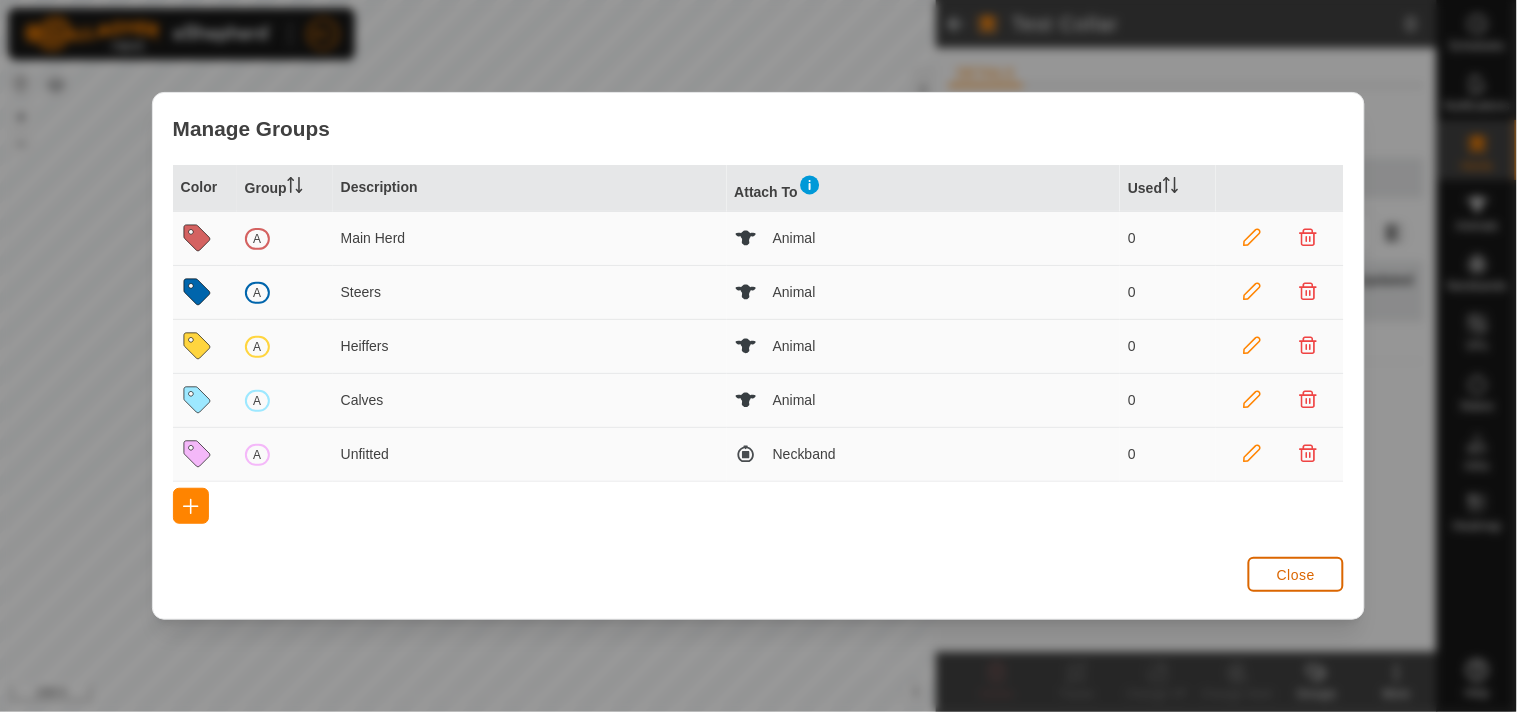drag, startPoint x: 1324, startPoint y: 572, endPoint x: 1313, endPoint y: 570, distance: 11.18034 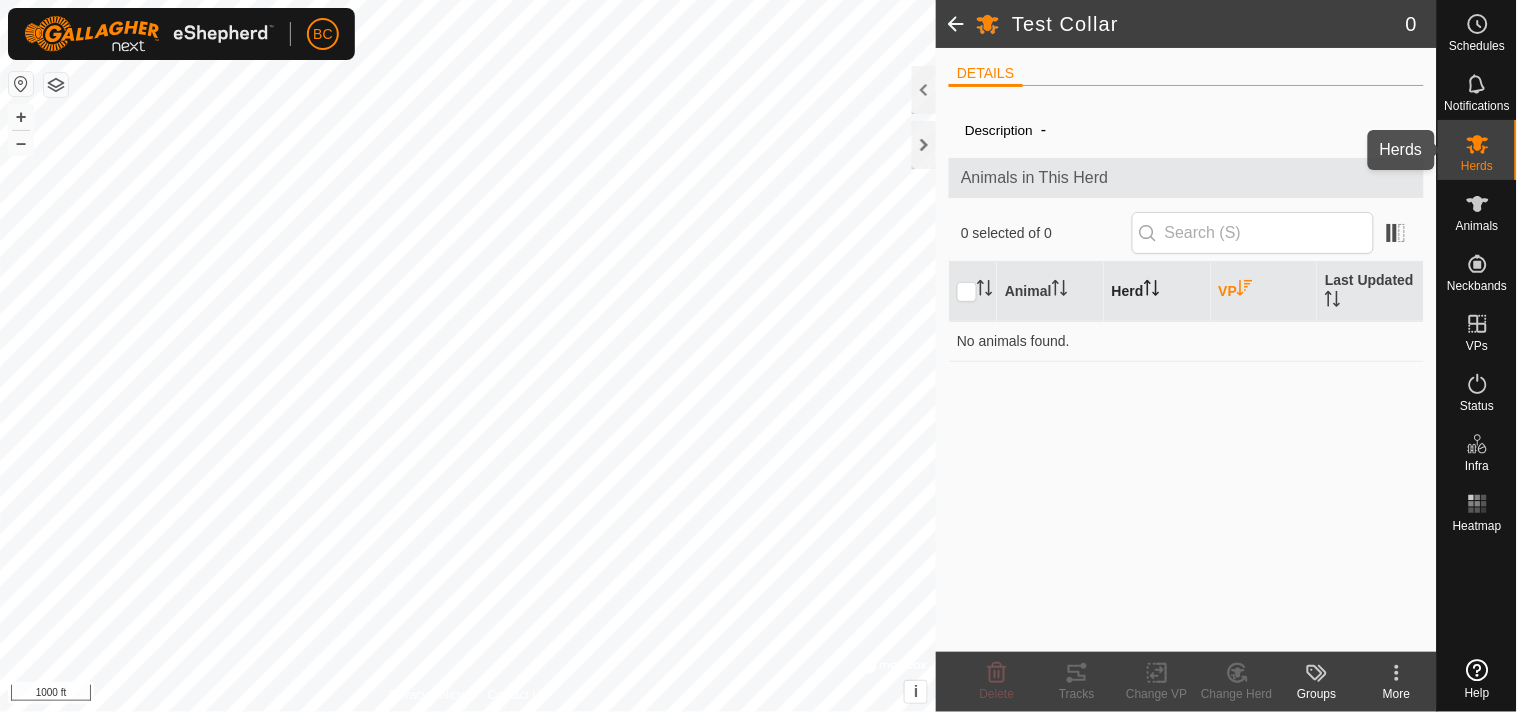 drag, startPoint x: 1471, startPoint y: 136, endPoint x: 1463, endPoint y: 150, distance: 16.124516 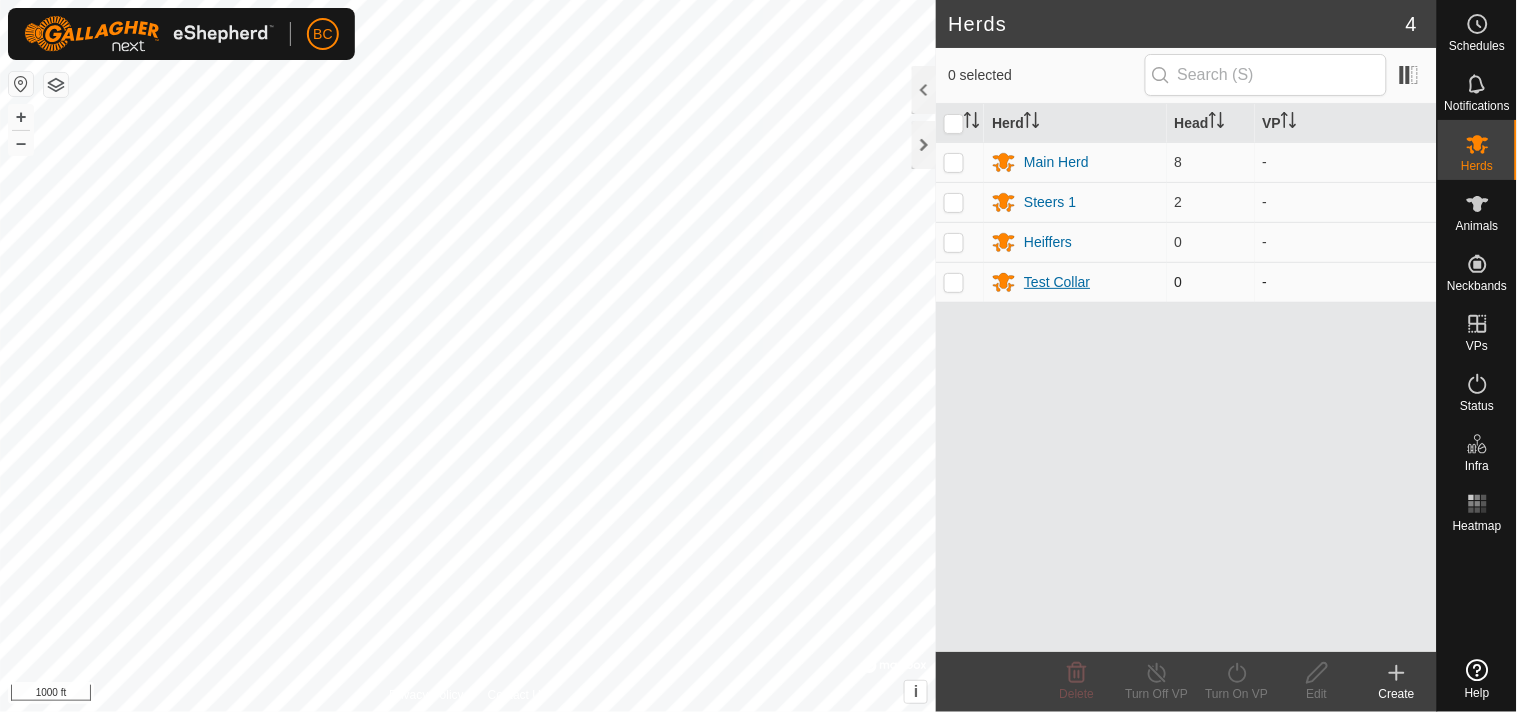 click on "Test Collar" at bounding box center [1057, 282] 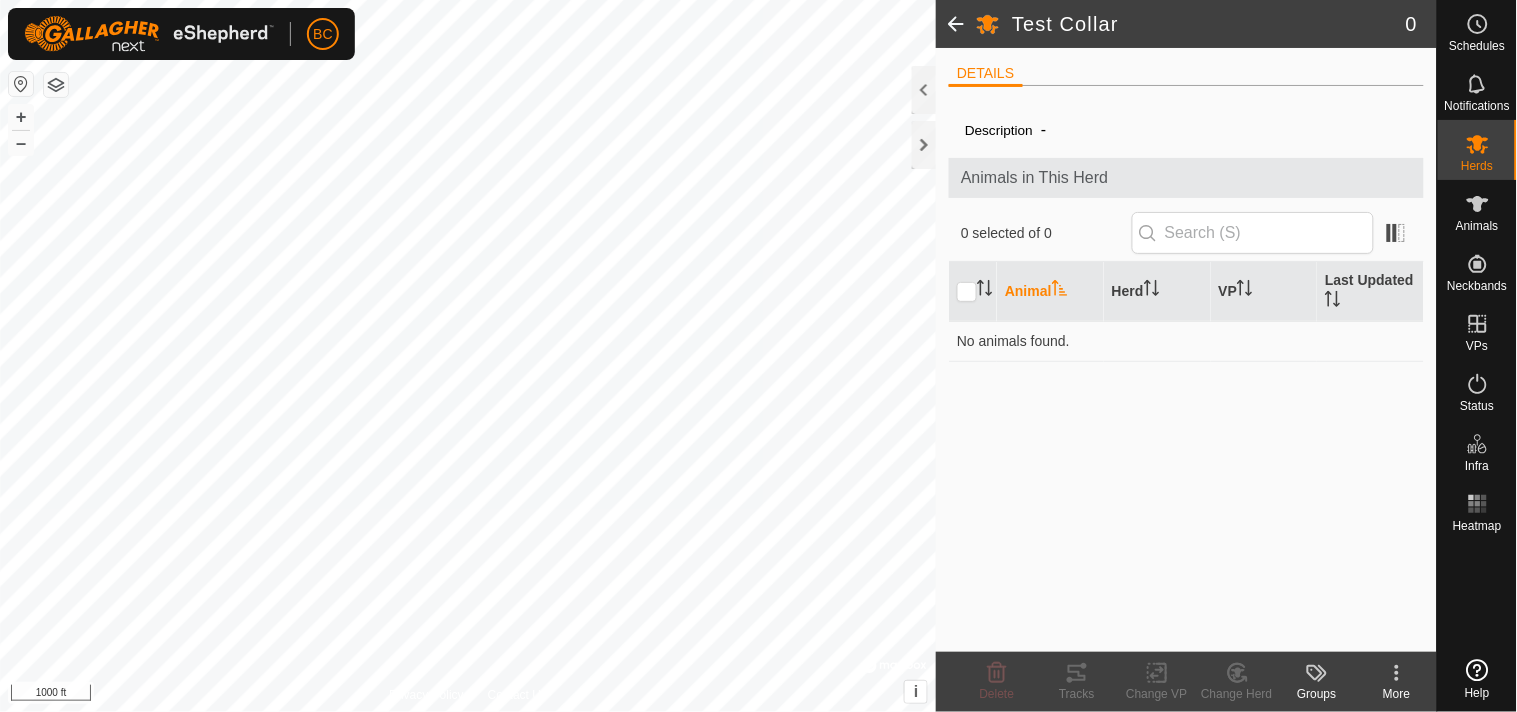 click on "Animal" at bounding box center [1050, 292] 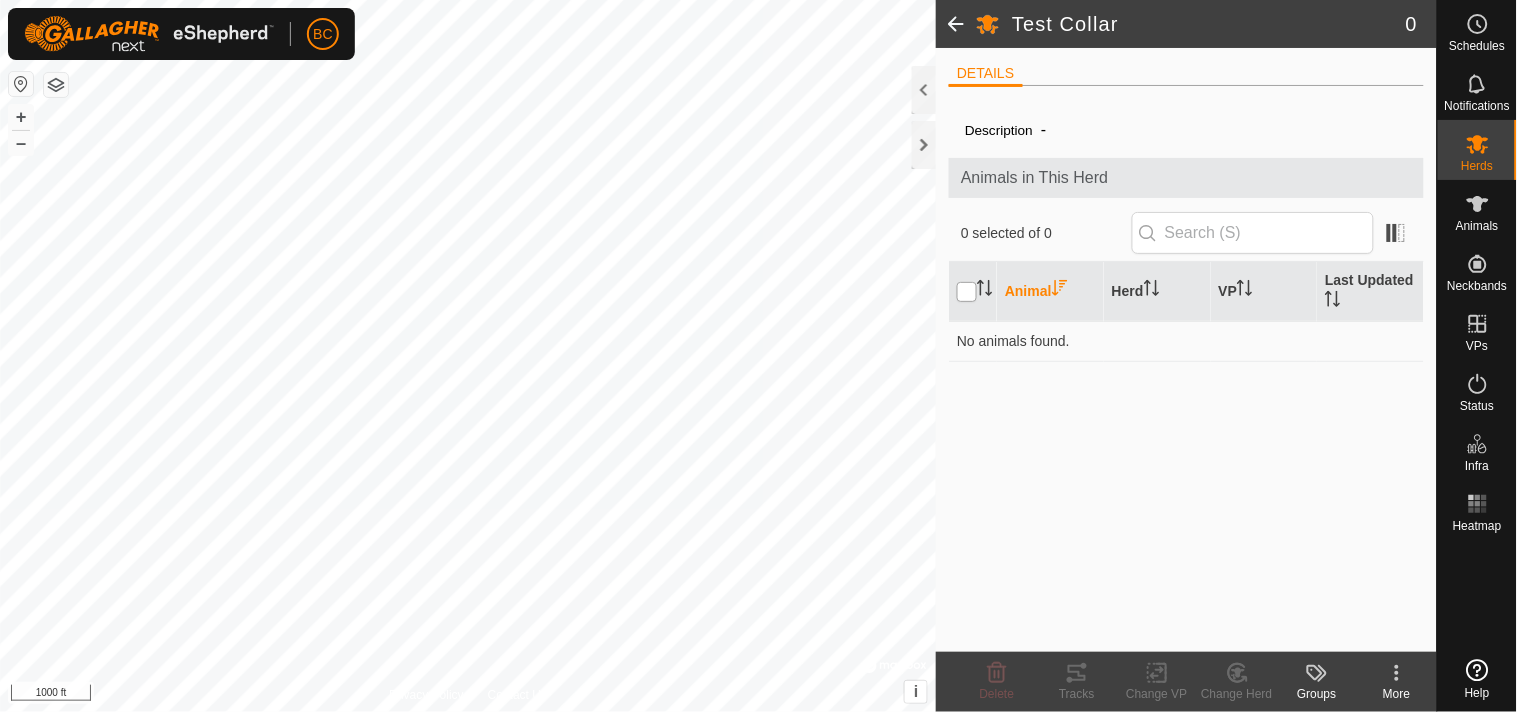 click at bounding box center (967, 292) 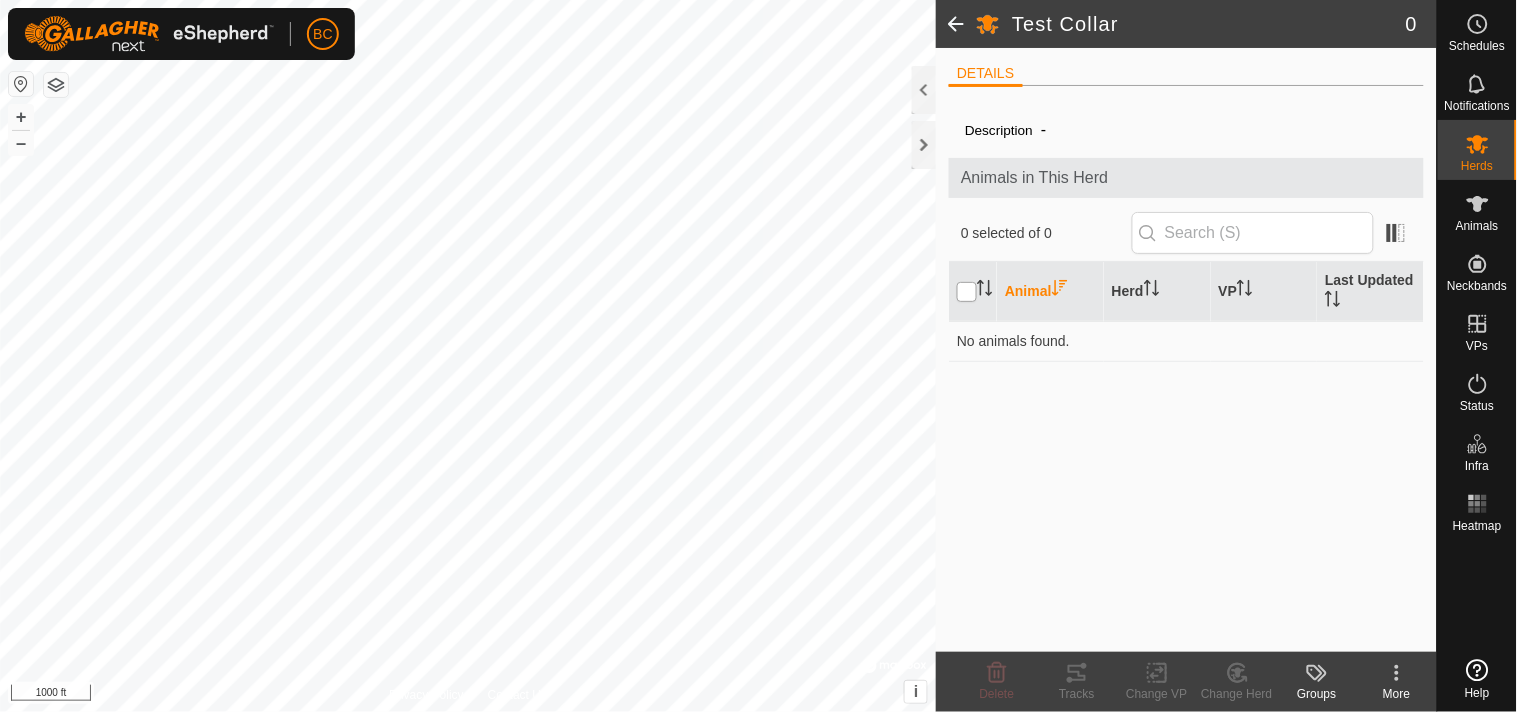 click at bounding box center [967, 292] 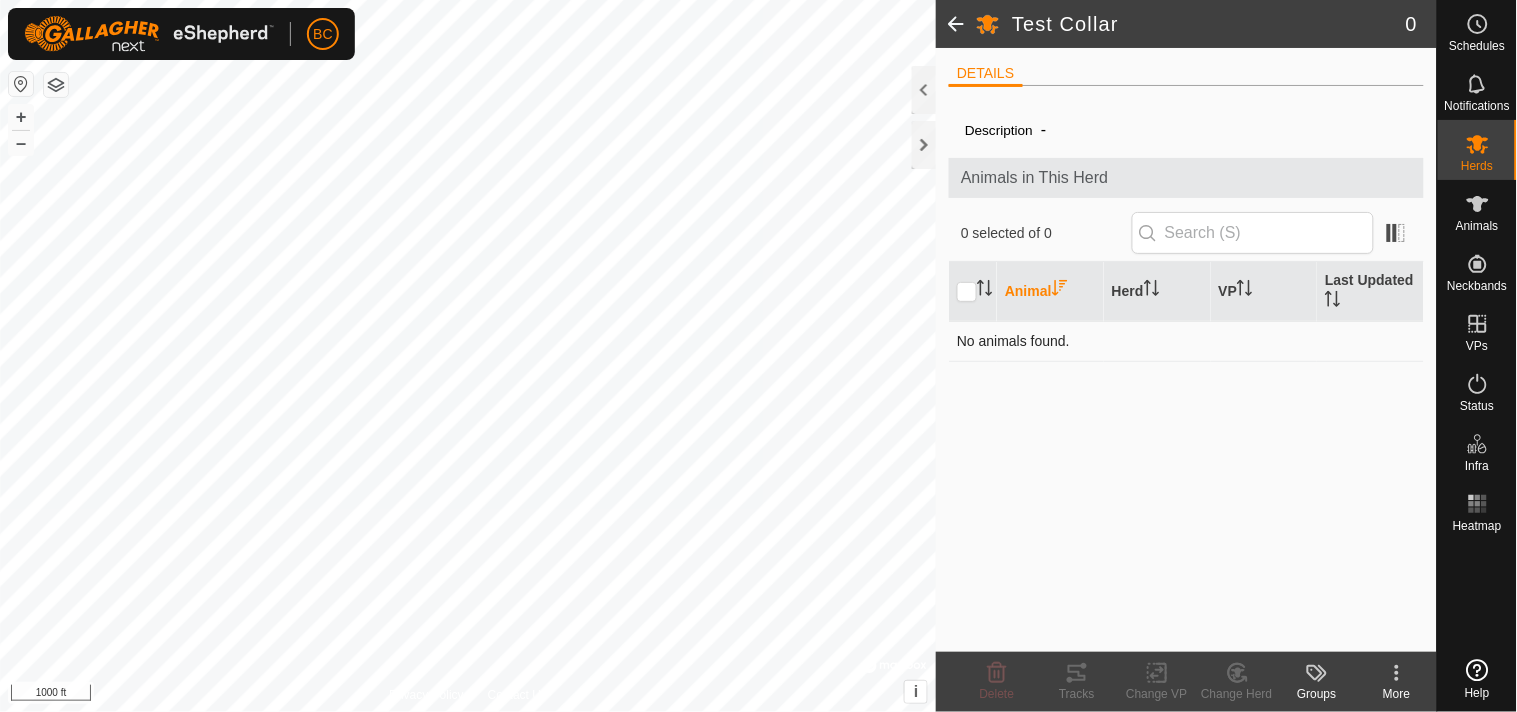 click on "No animals found." at bounding box center (1186, 341) 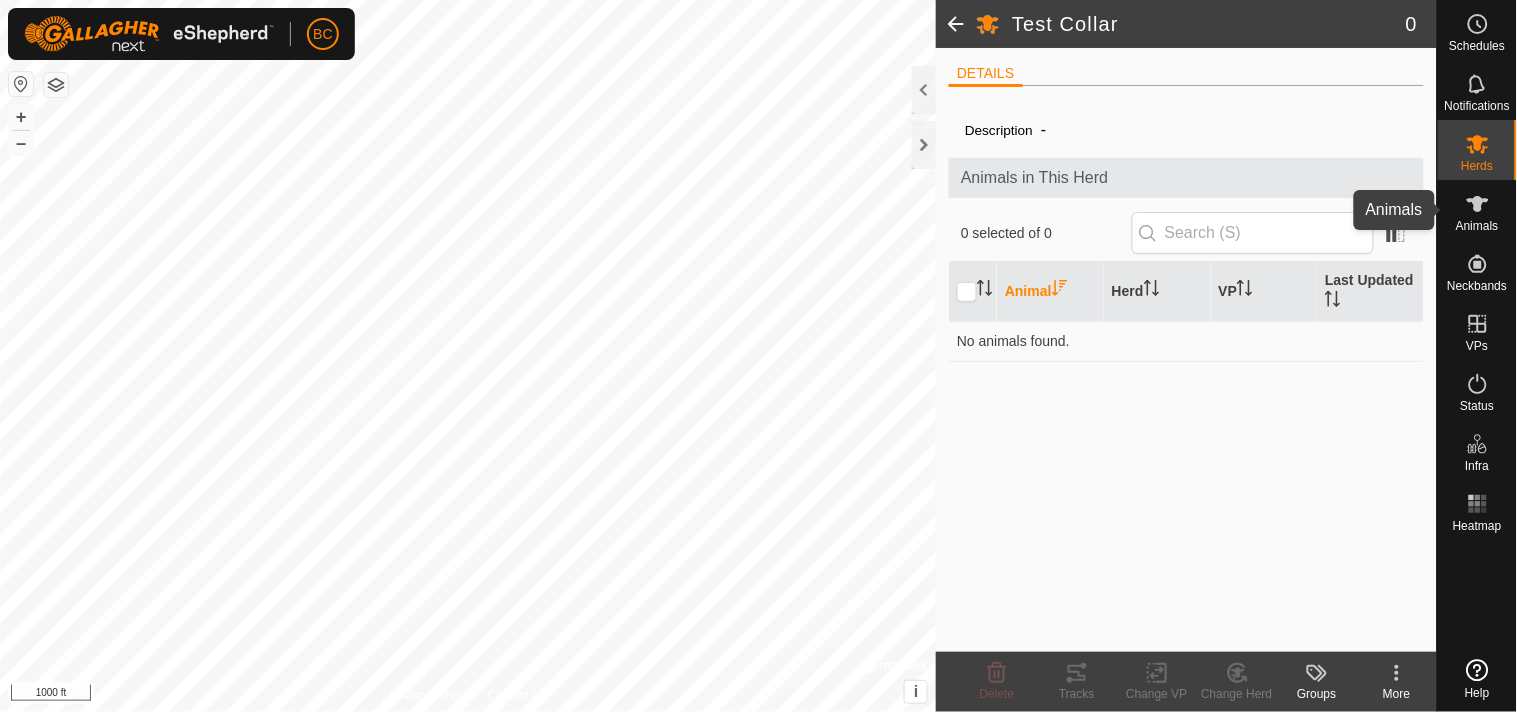 click at bounding box center [1478, 204] 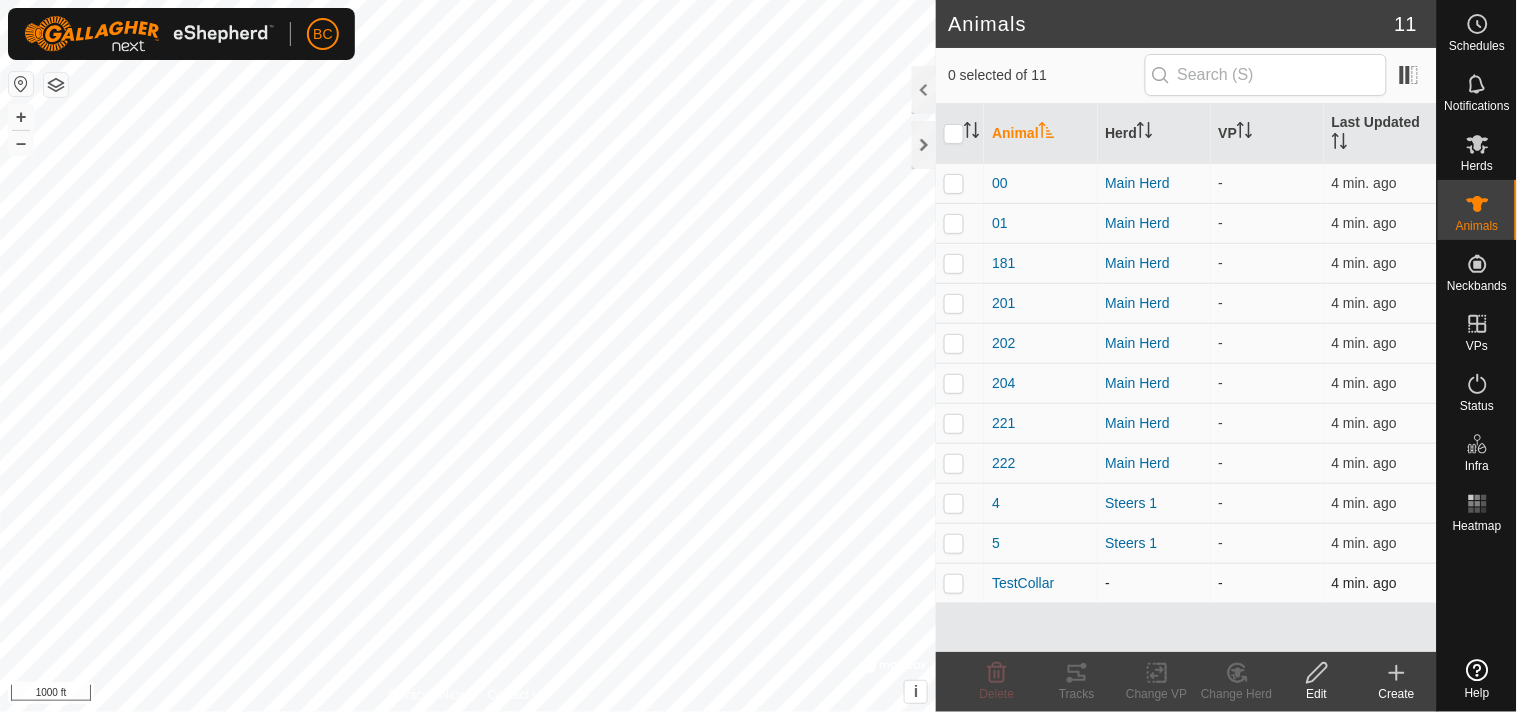 click at bounding box center (954, 583) 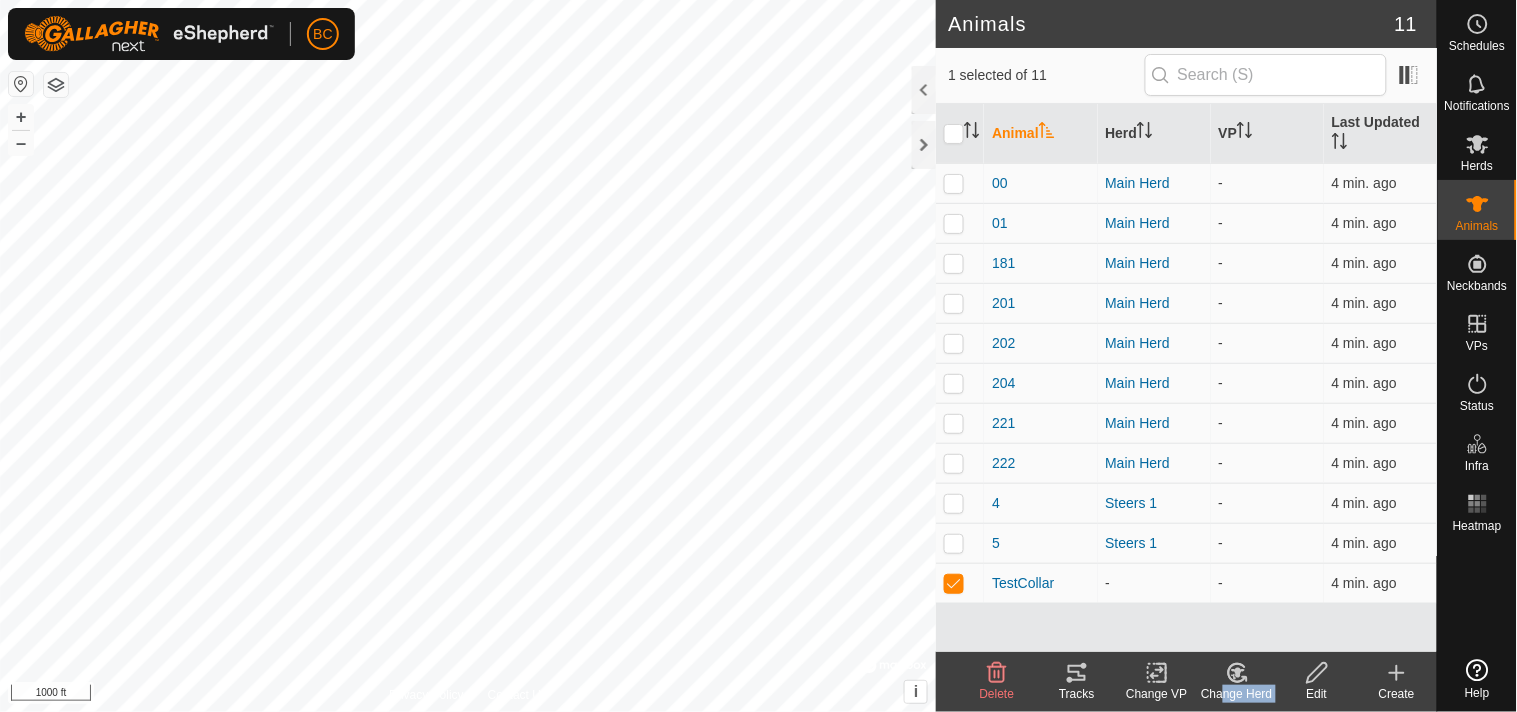 drag, startPoint x: 1306, startPoint y: 672, endPoint x: 1214, endPoint y: 684, distance: 92.779305 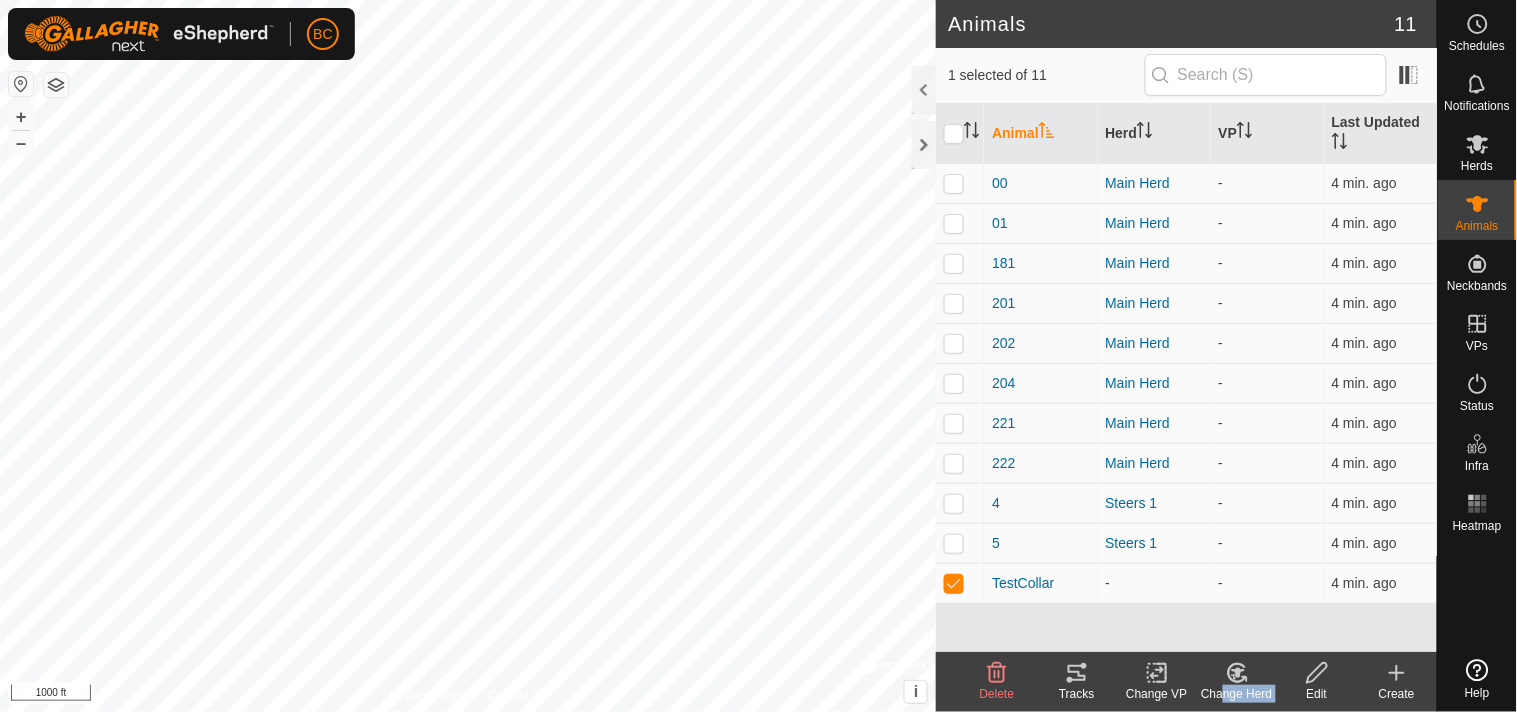 click on "Delete  Tracks   Change VP   Change Herd   Edit   Create" 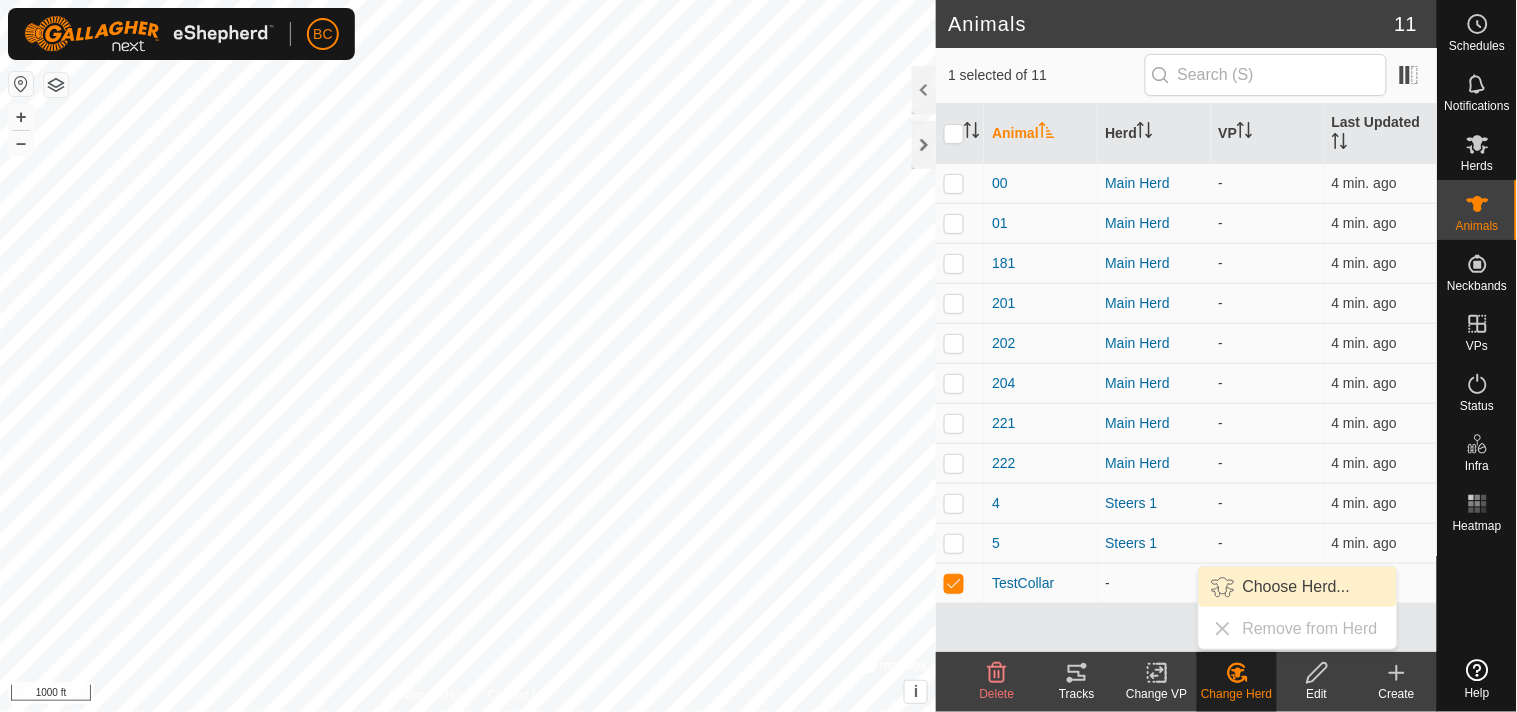 click on "Choose Herd..." at bounding box center (1298, 587) 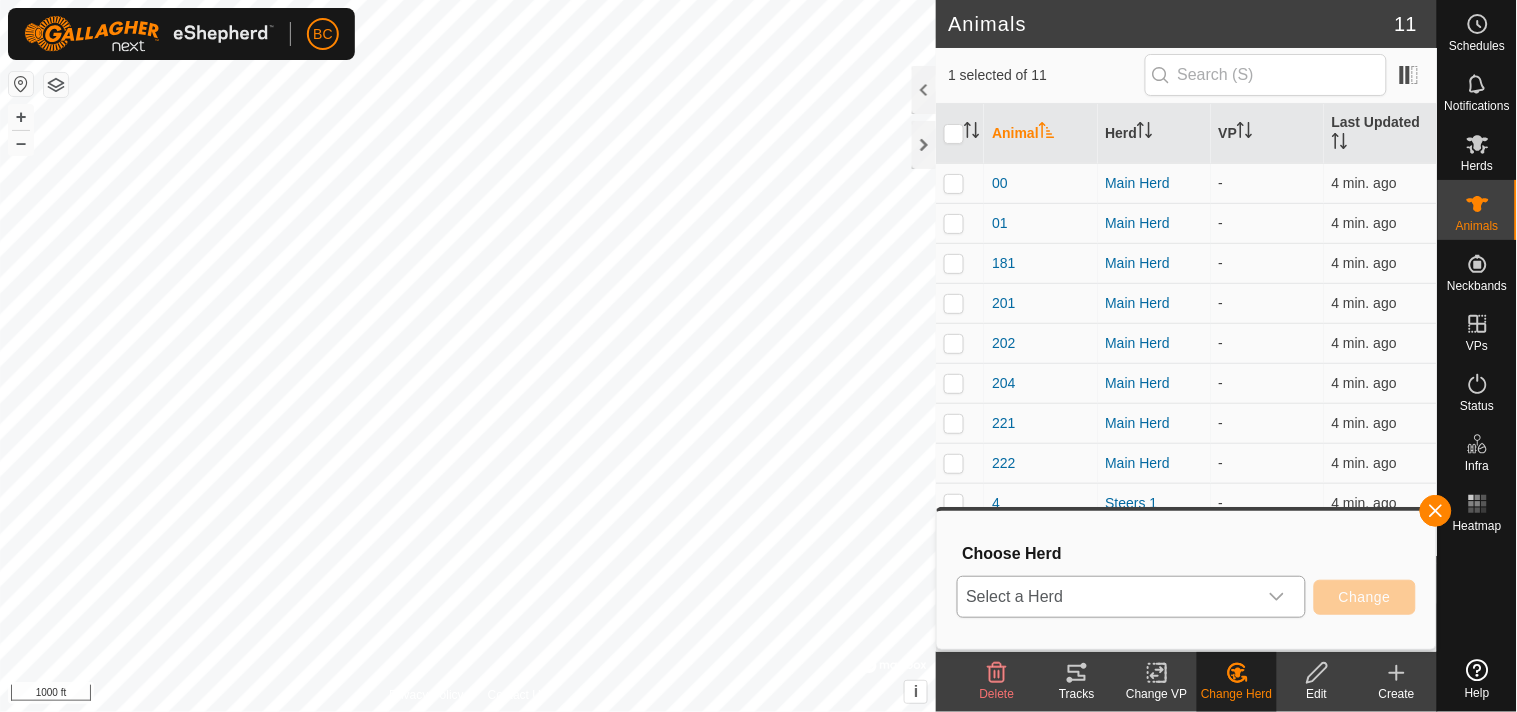 click 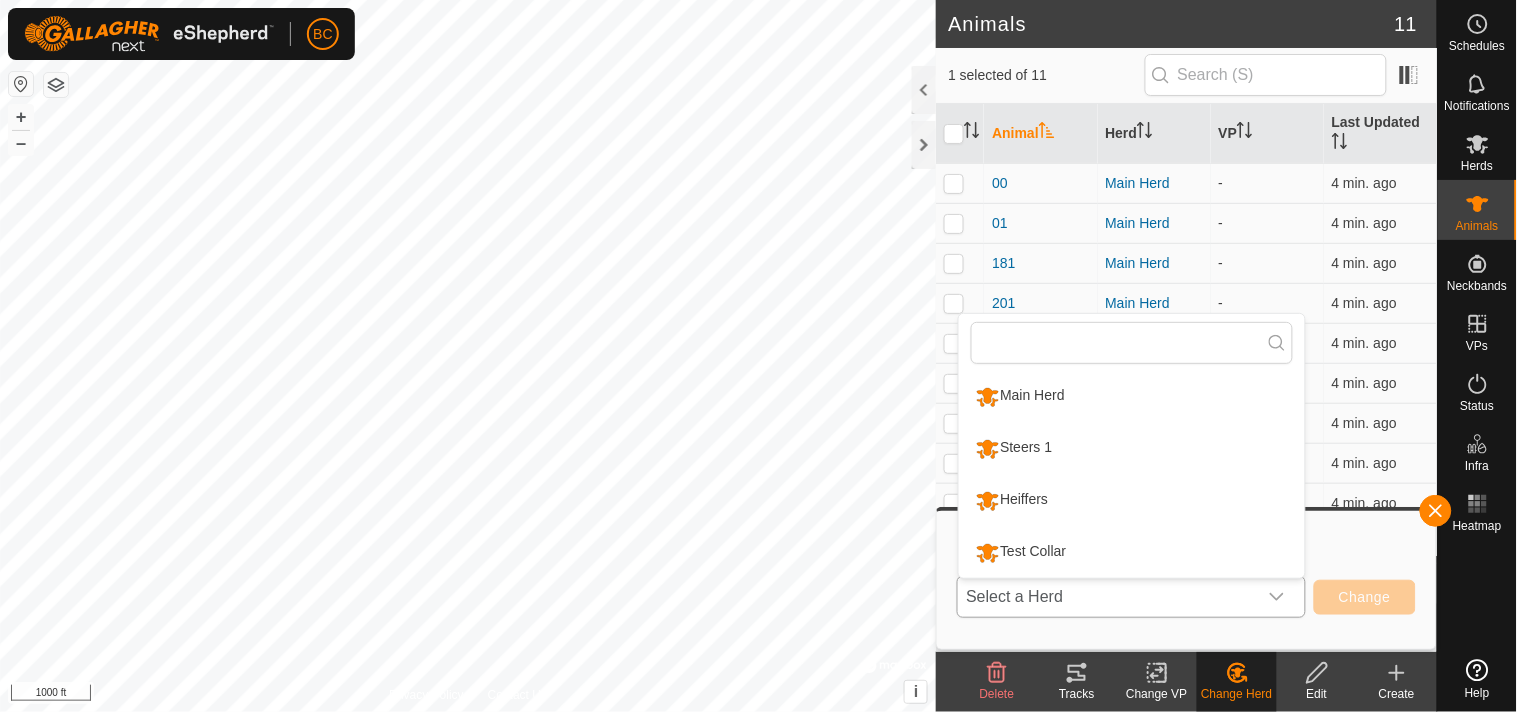 click on "Test Collar" at bounding box center (1132, 553) 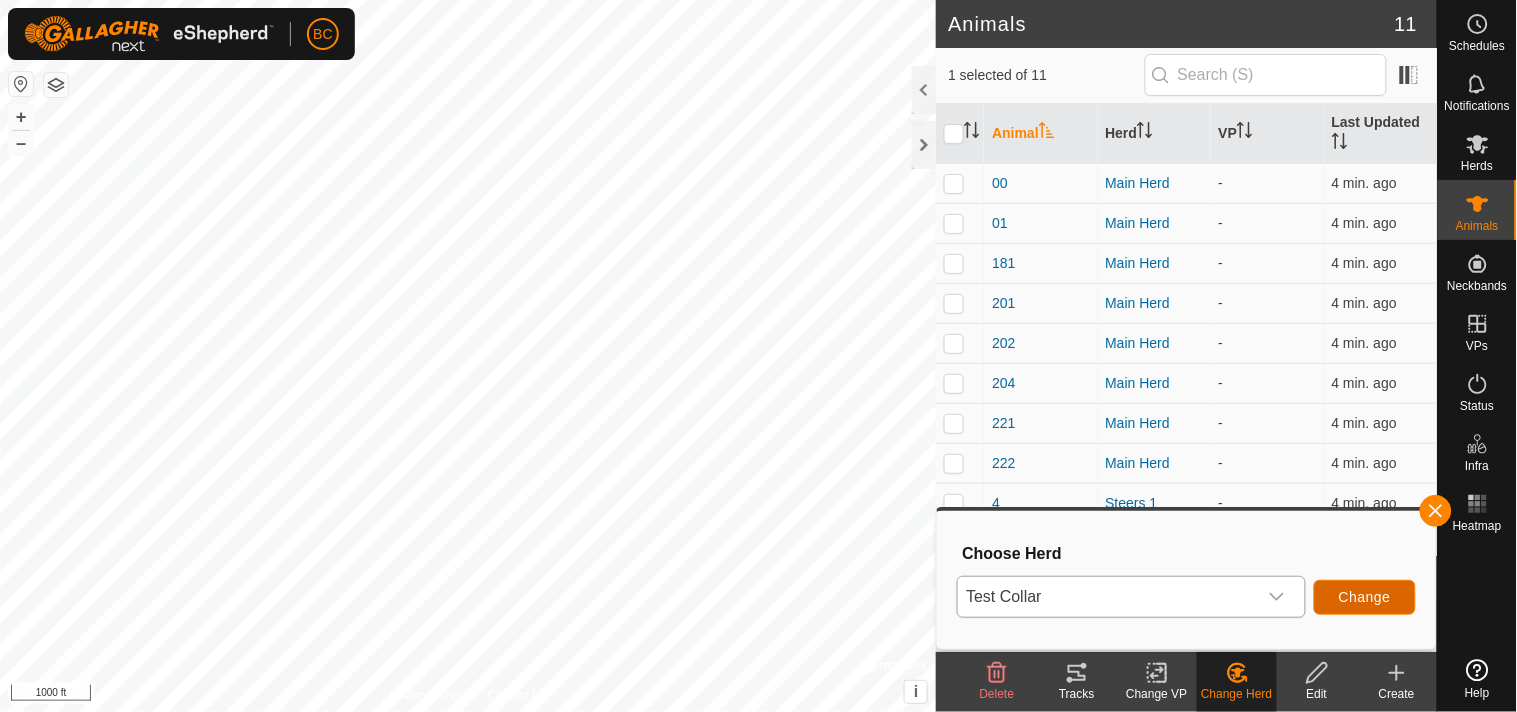 click on "Change" at bounding box center (1365, 597) 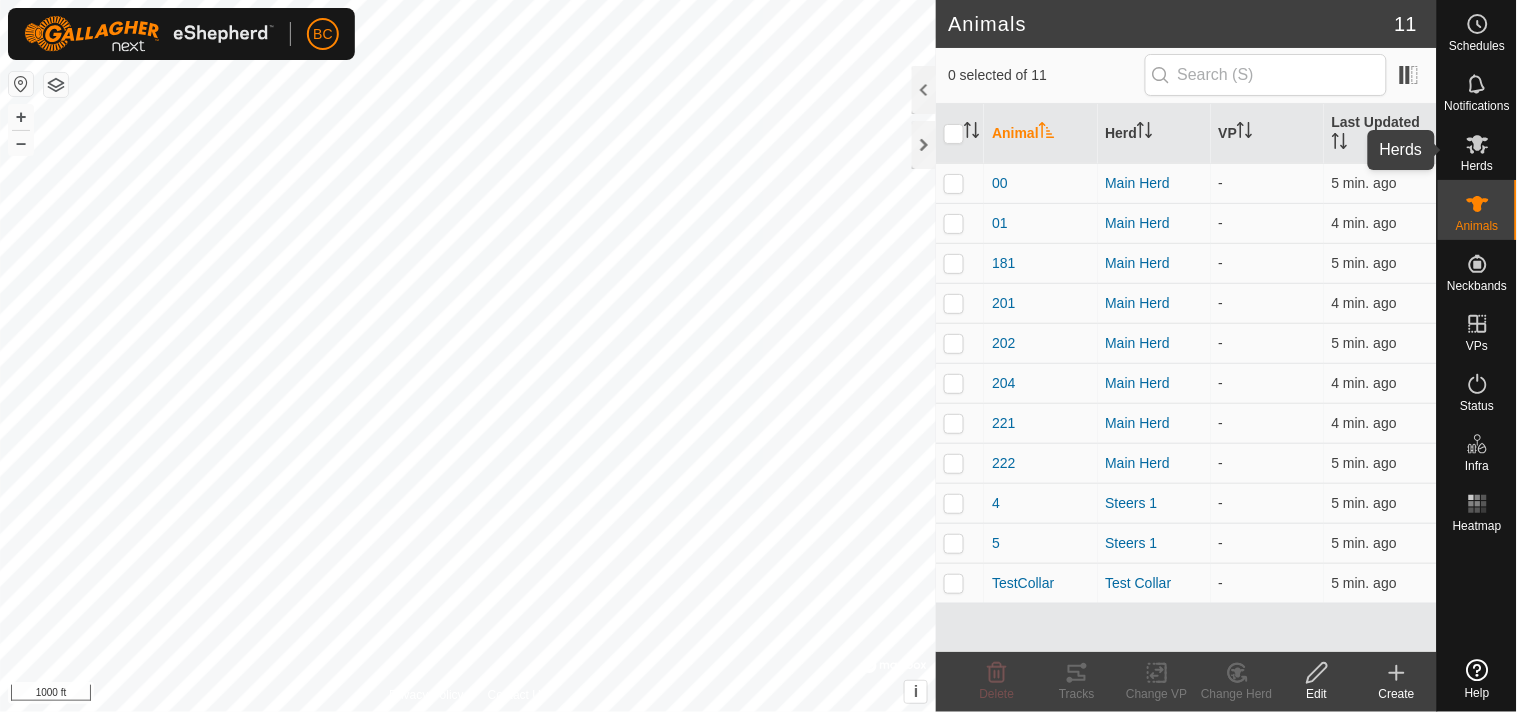 click 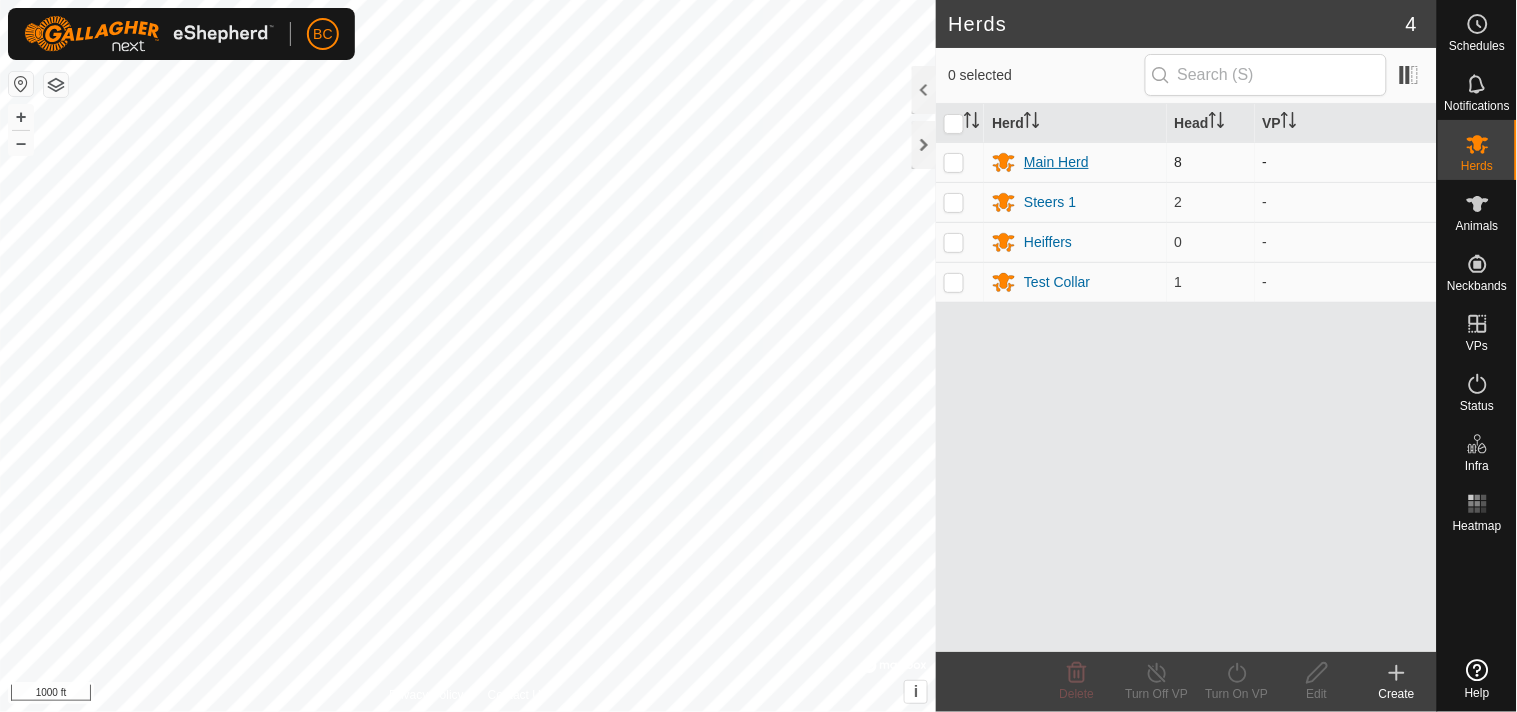 click on "Main Herd" at bounding box center (1075, 162) 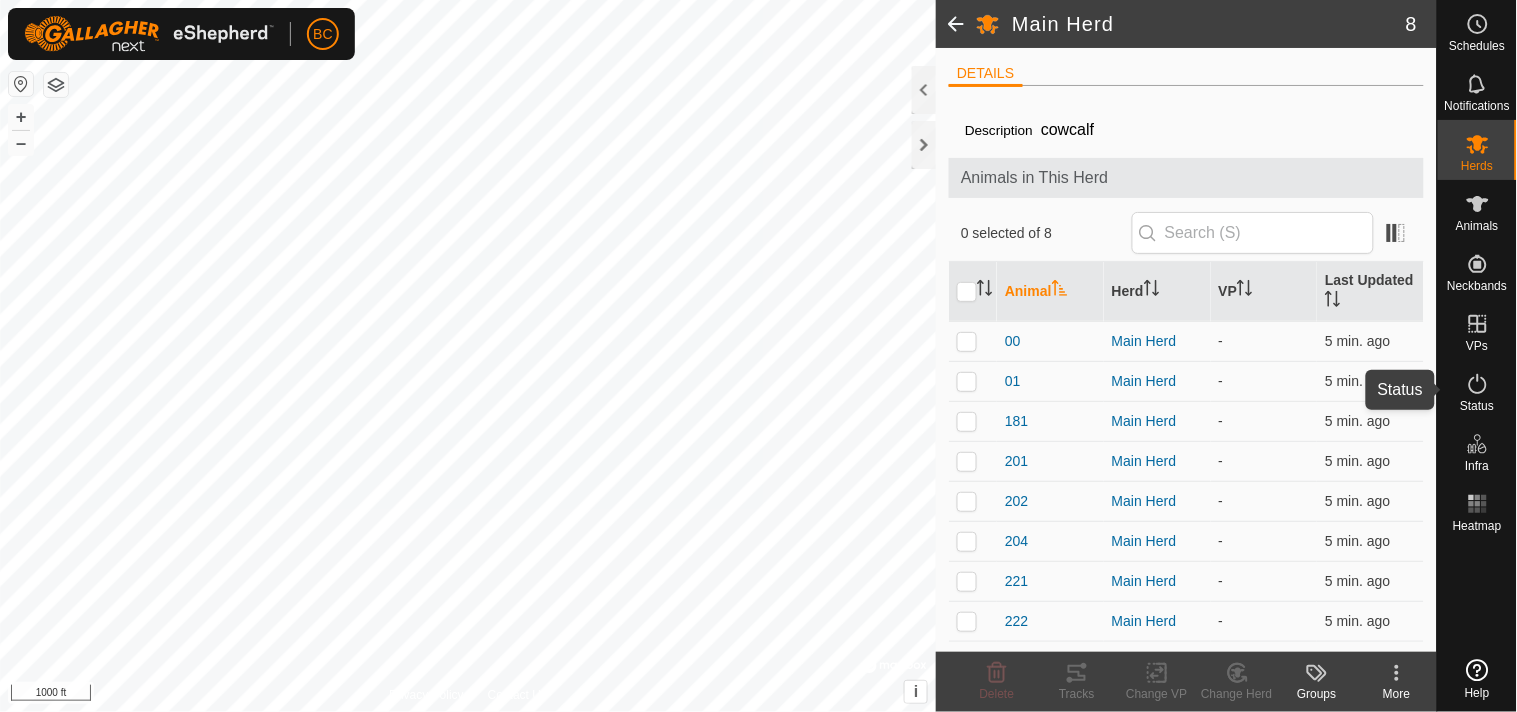 click 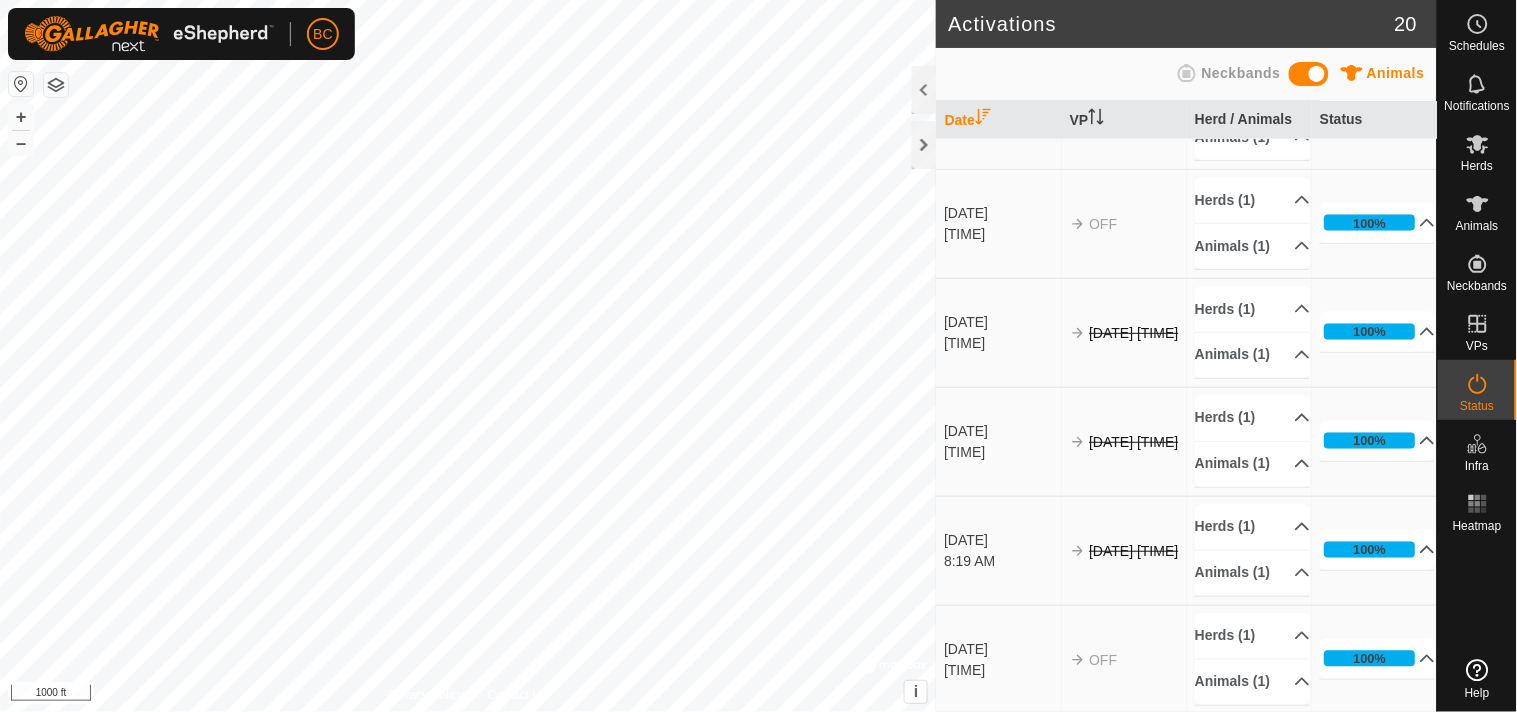scroll, scrollTop: 888, scrollLeft: 0, axis: vertical 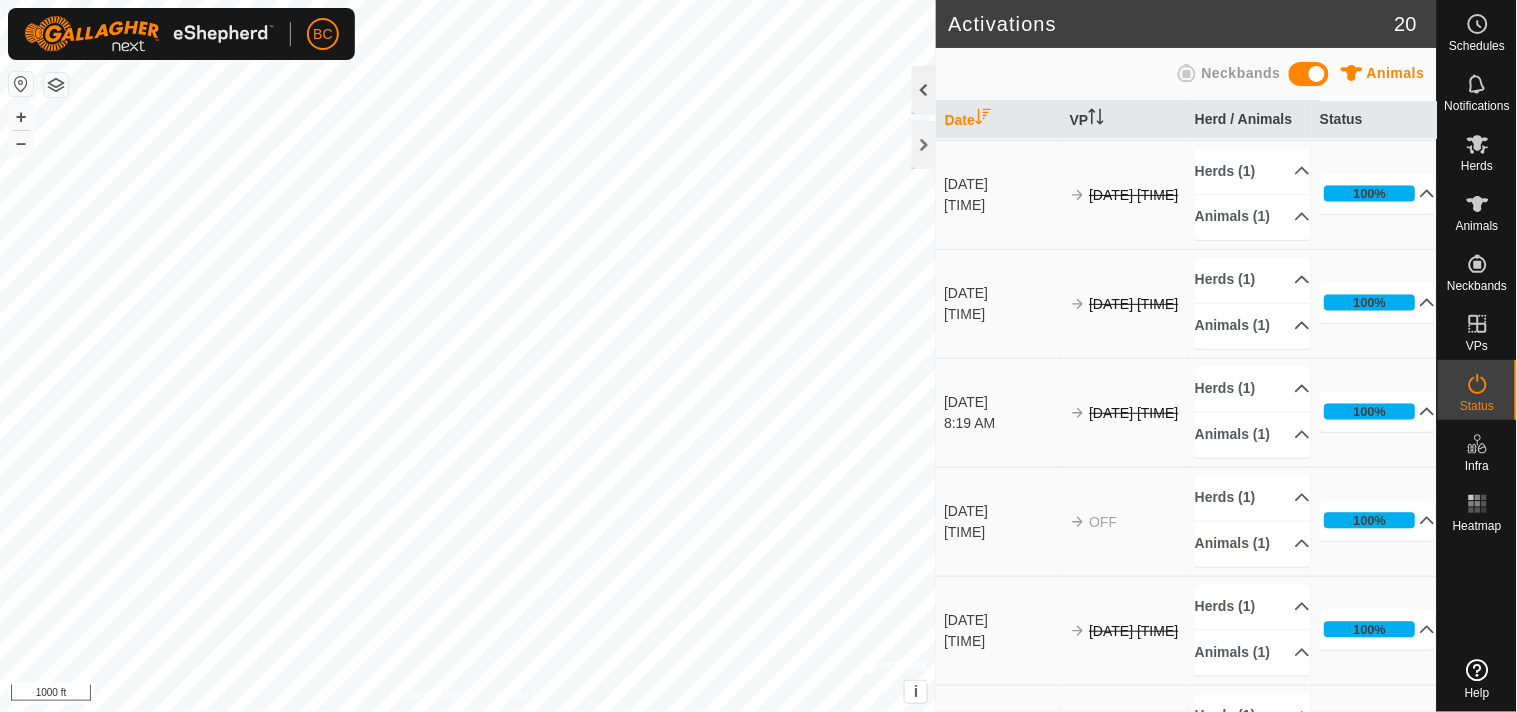 click 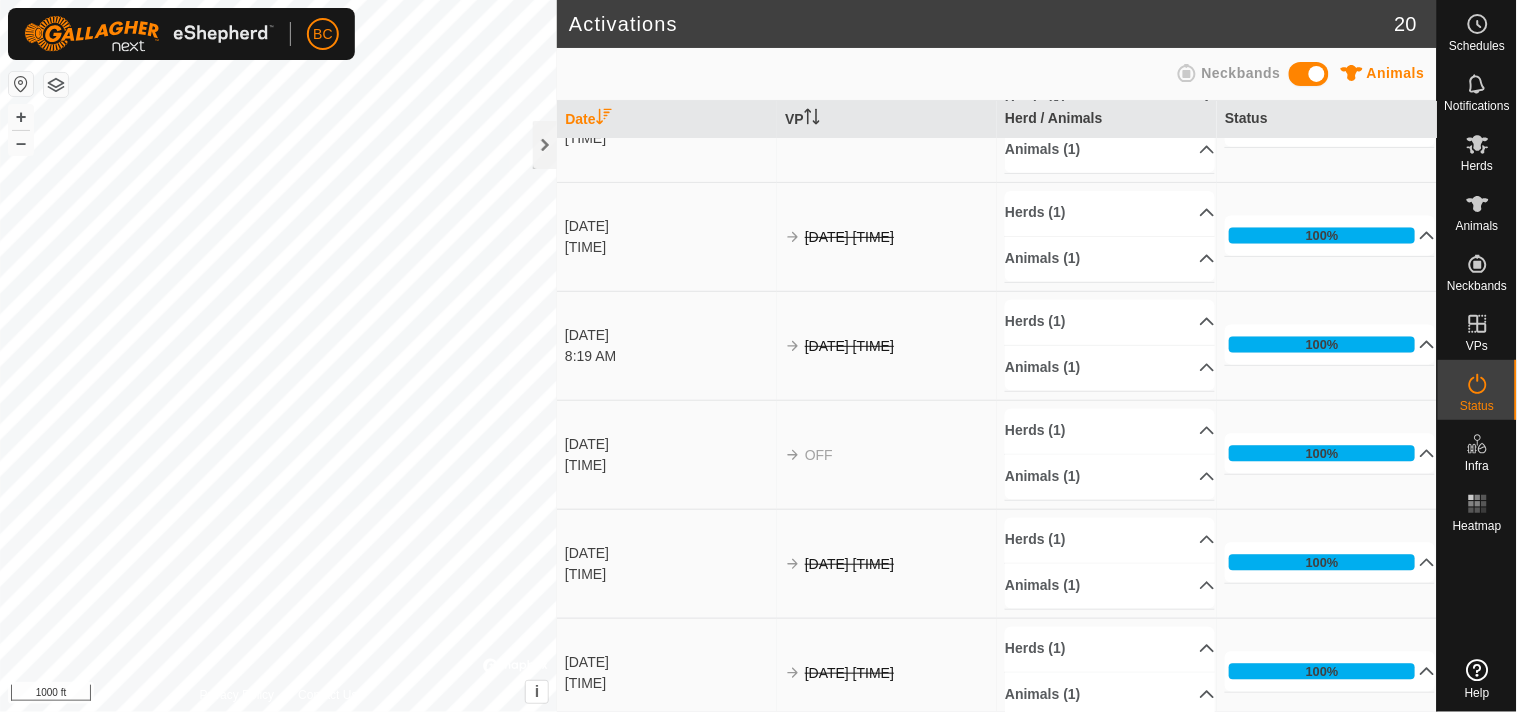 scroll, scrollTop: 1475, scrollLeft: 0, axis: vertical 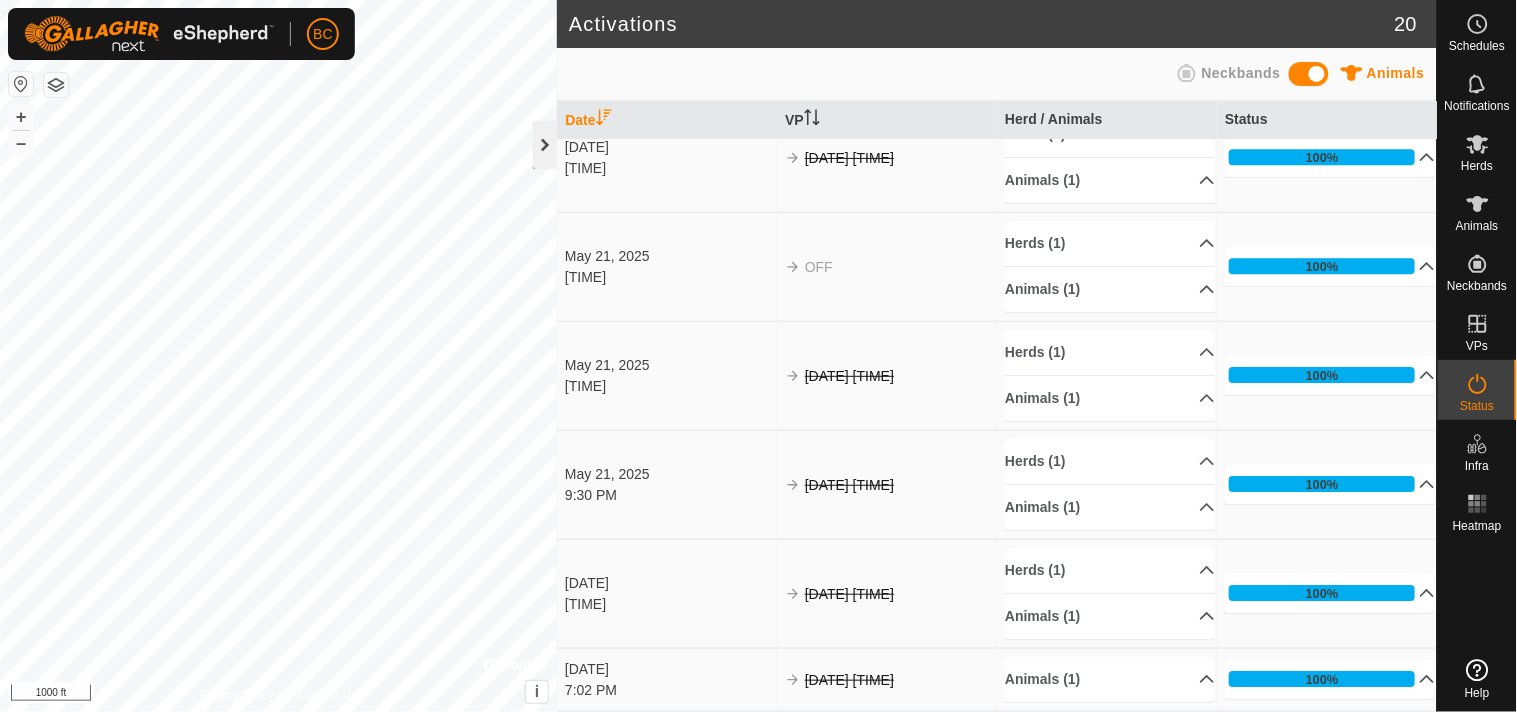 click 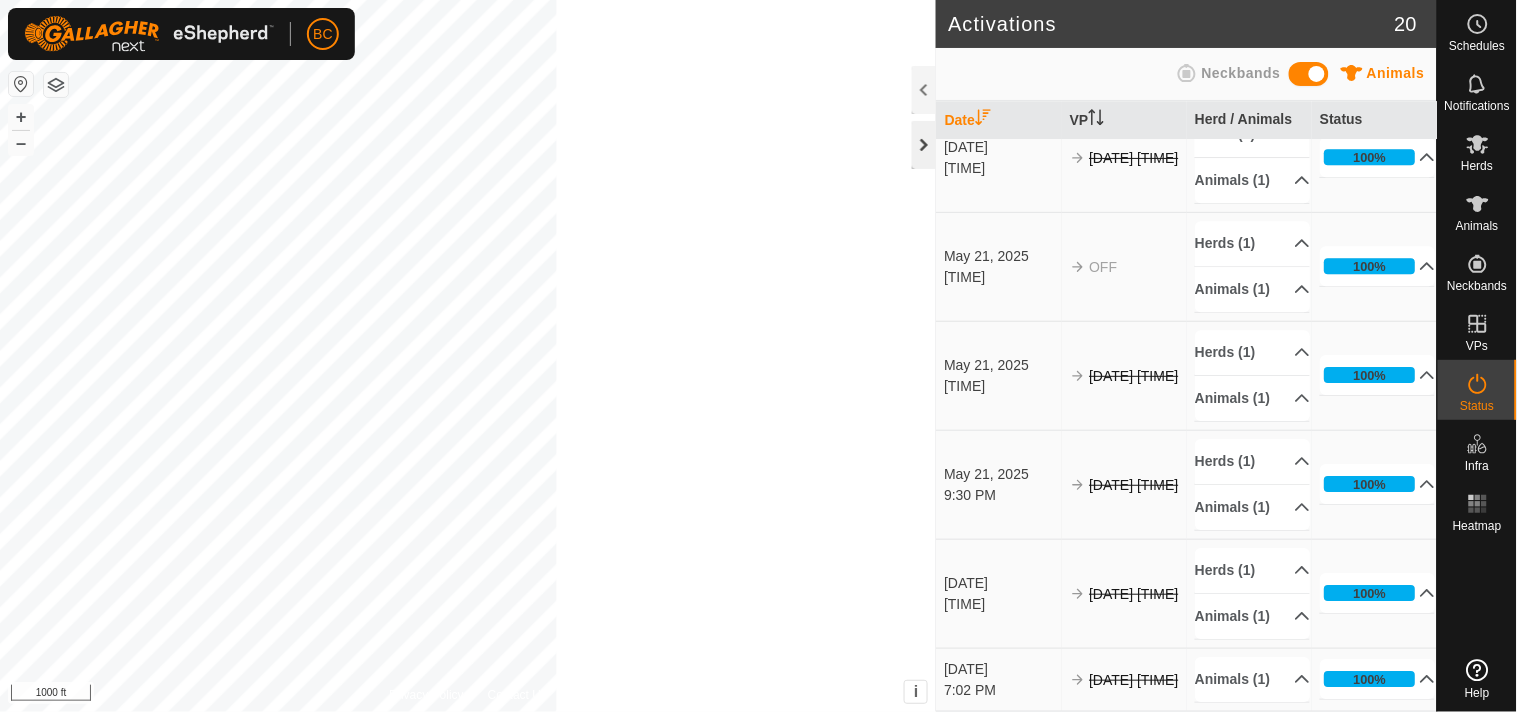 scroll, scrollTop: 1747, scrollLeft: 0, axis: vertical 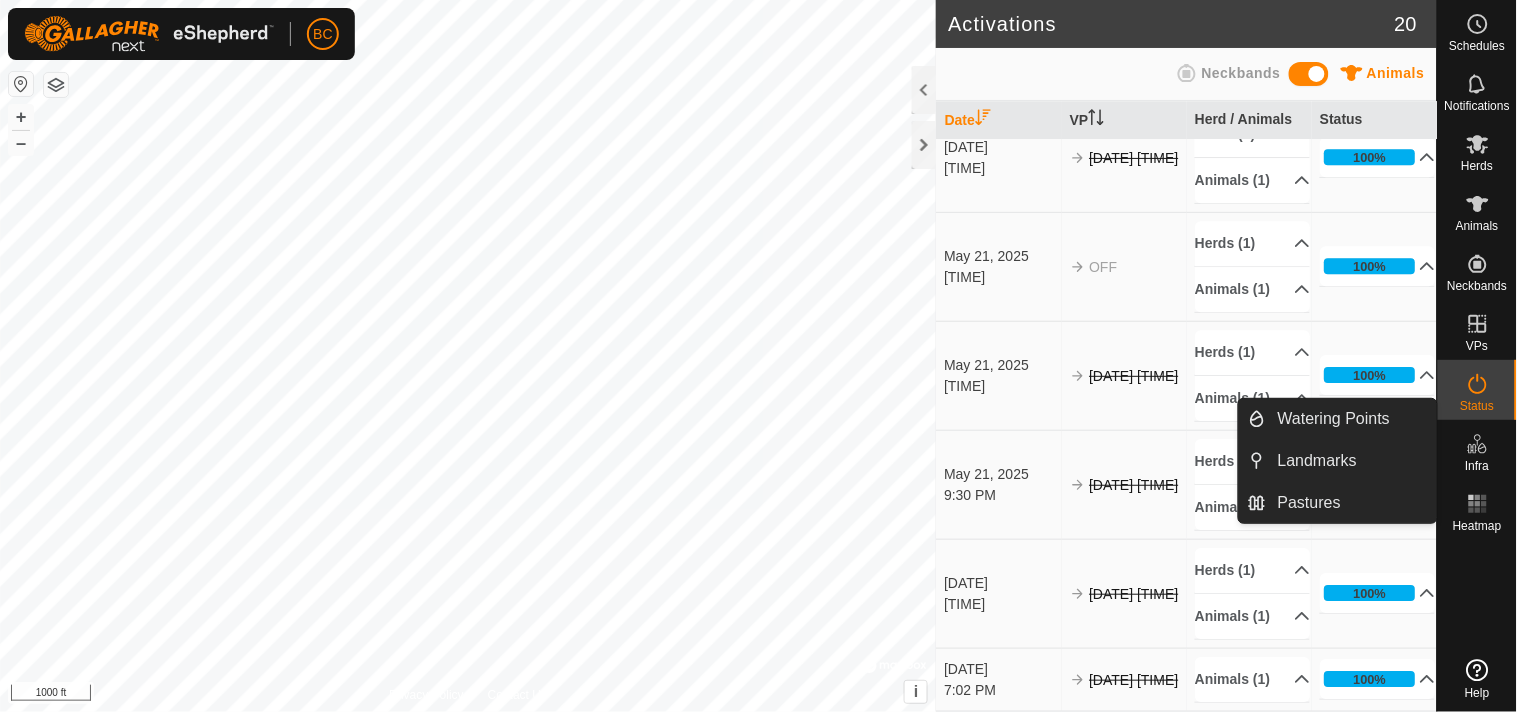 click on "Infra" at bounding box center [1477, 466] 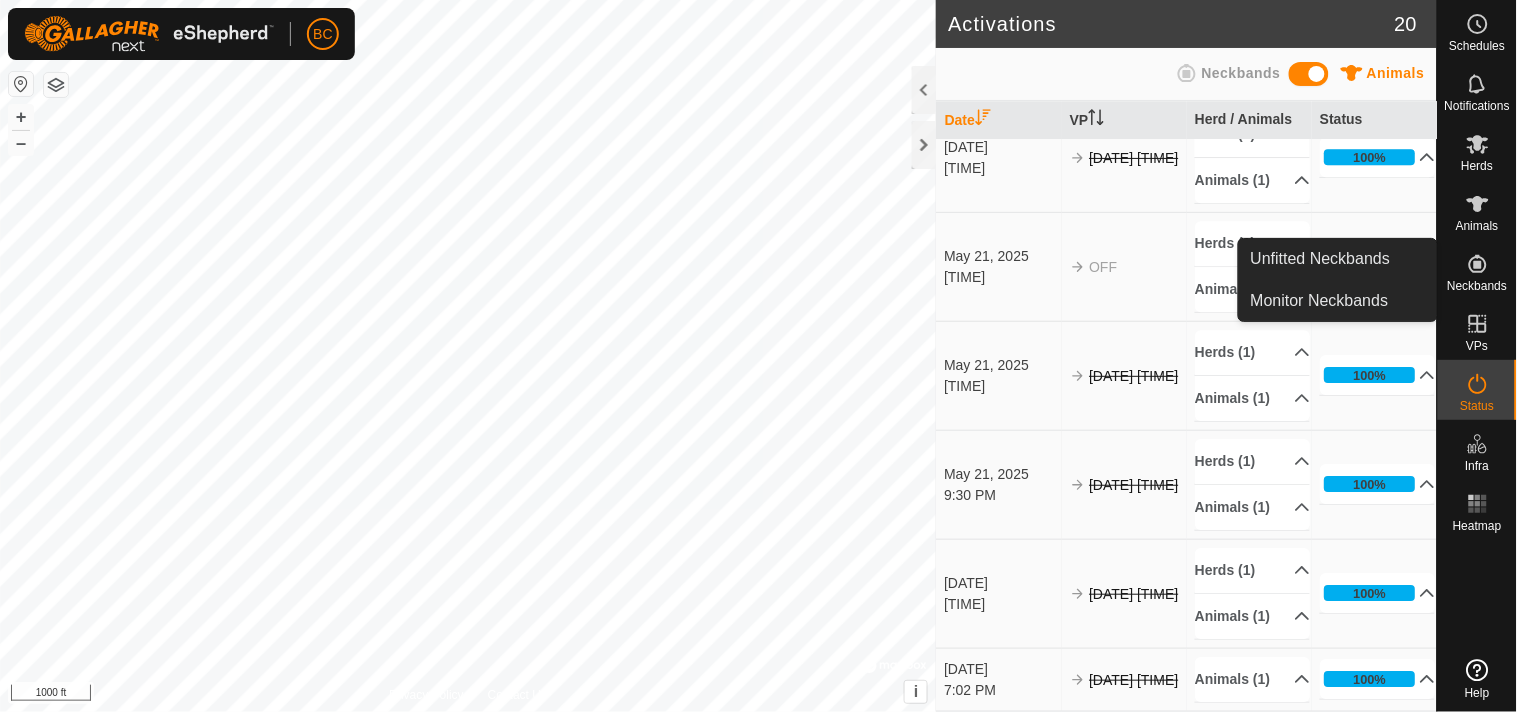 click 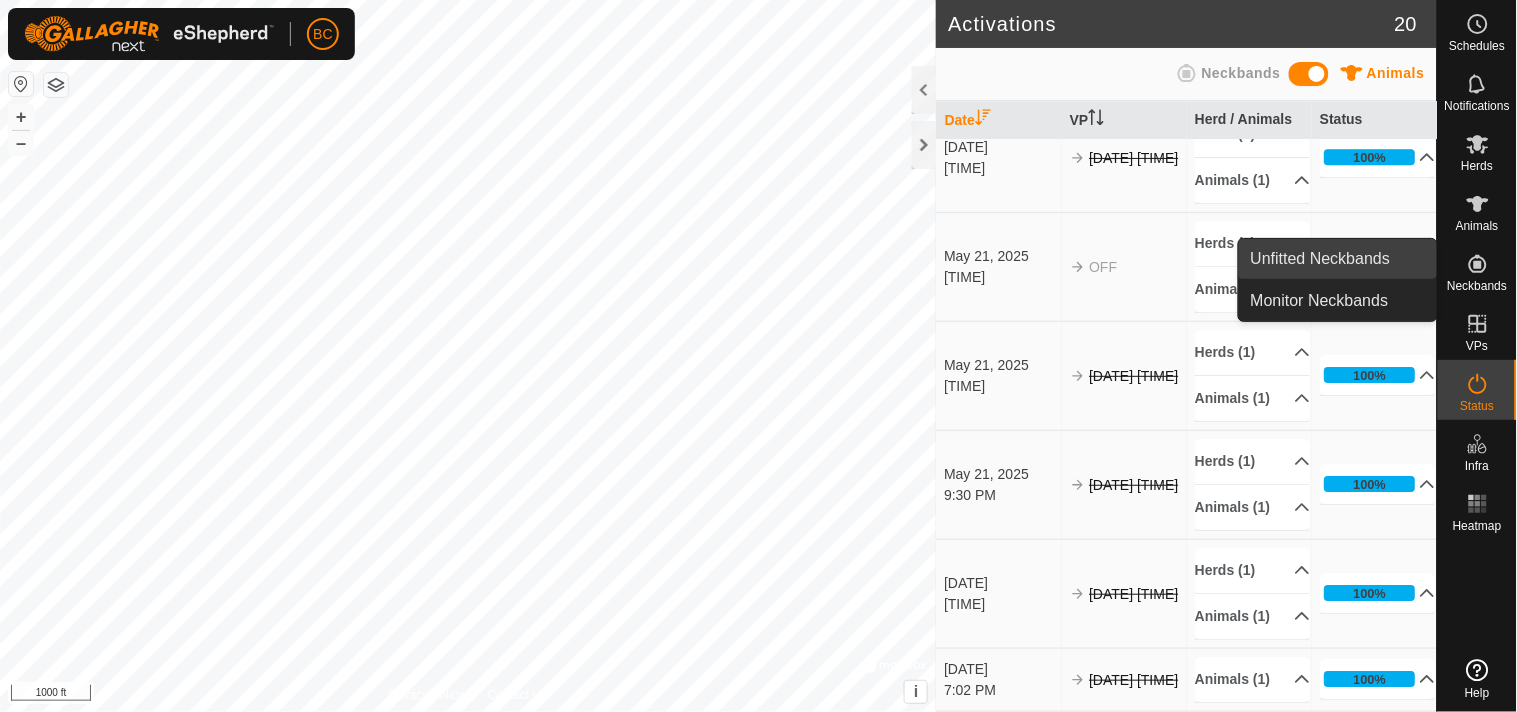 click on "Unfitted Neckbands" at bounding box center (1338, 259) 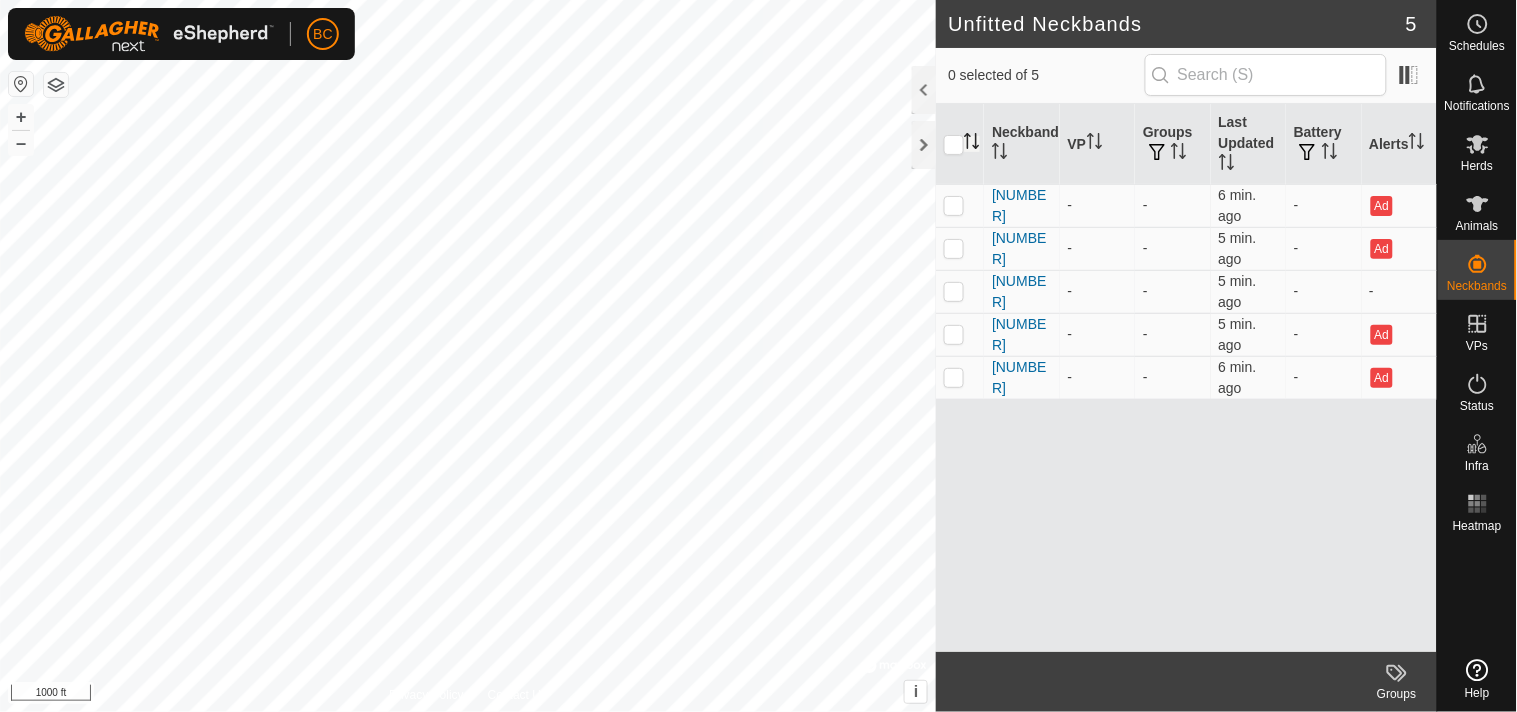 click 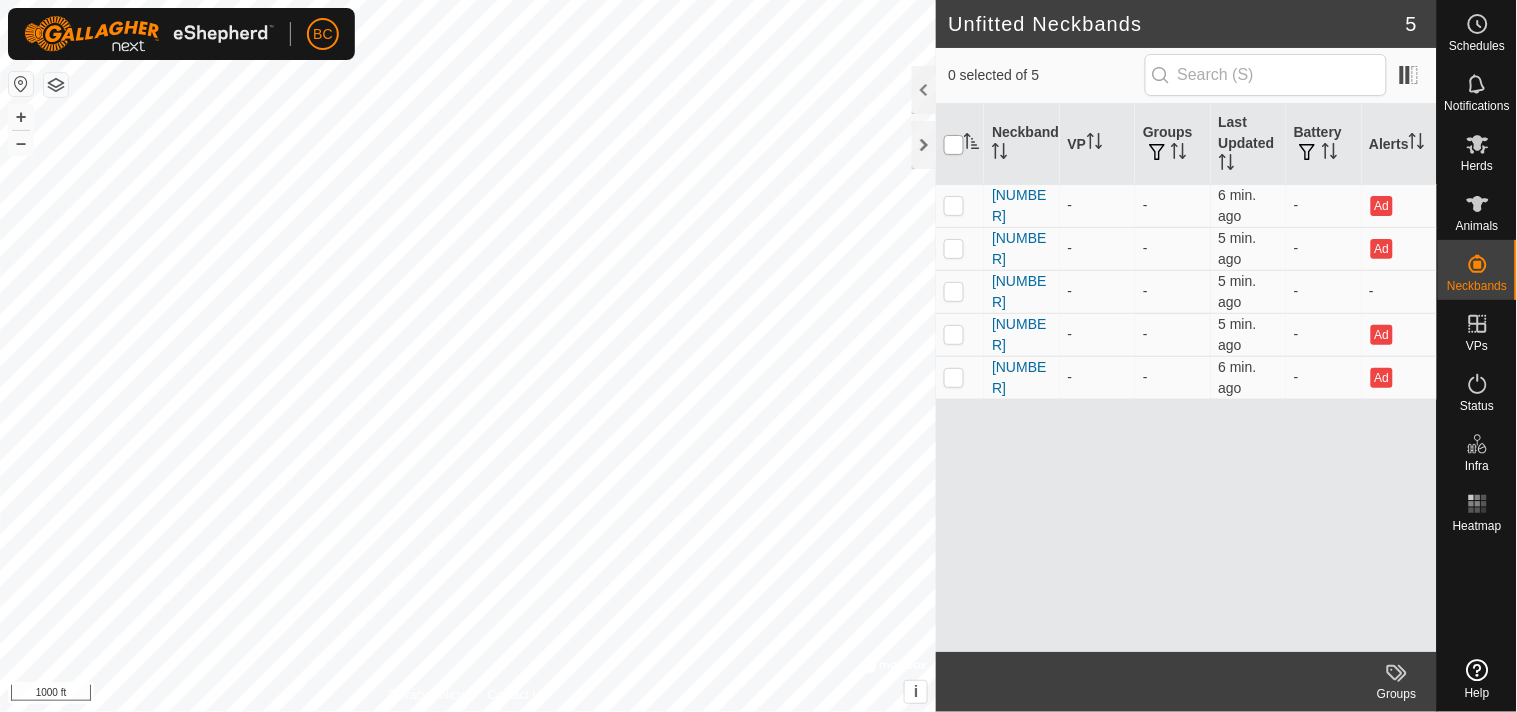 click at bounding box center (954, 145) 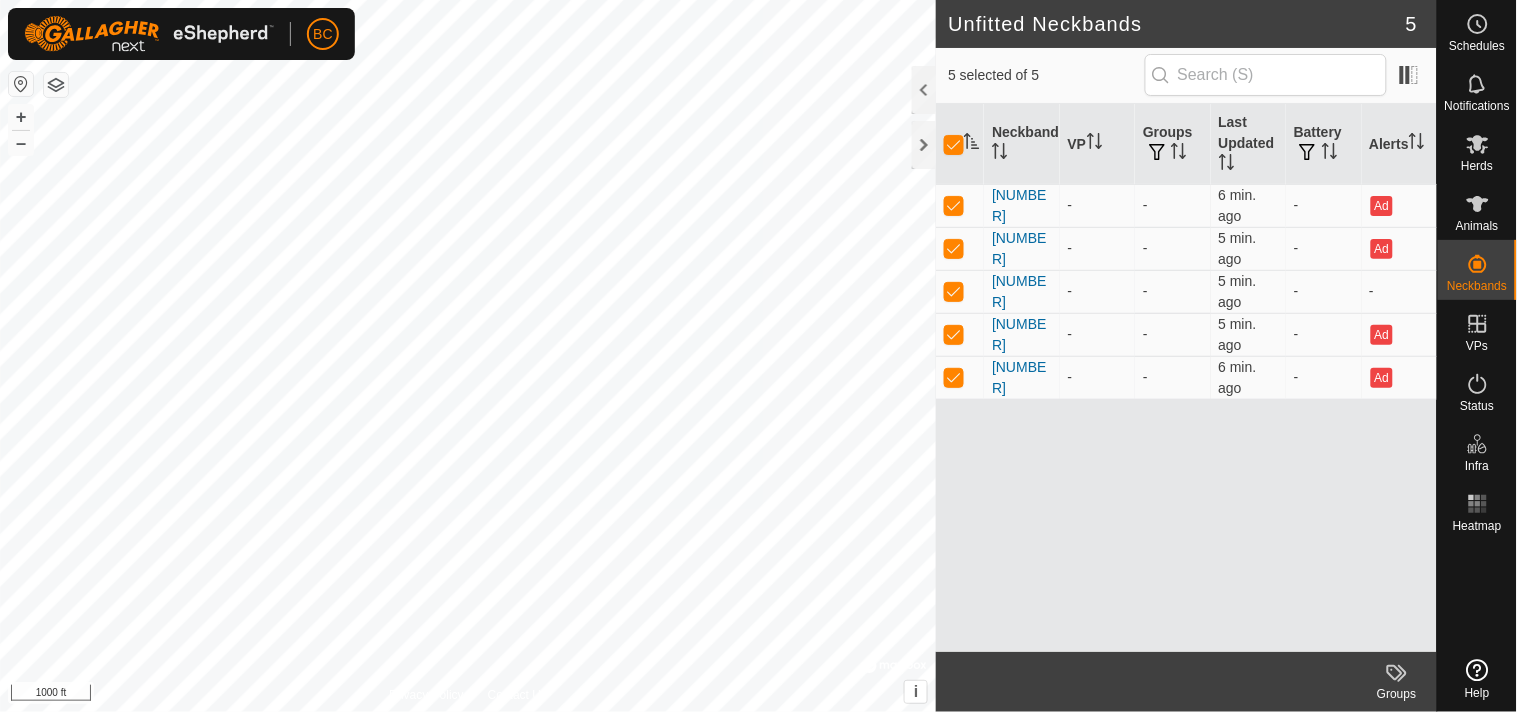 click 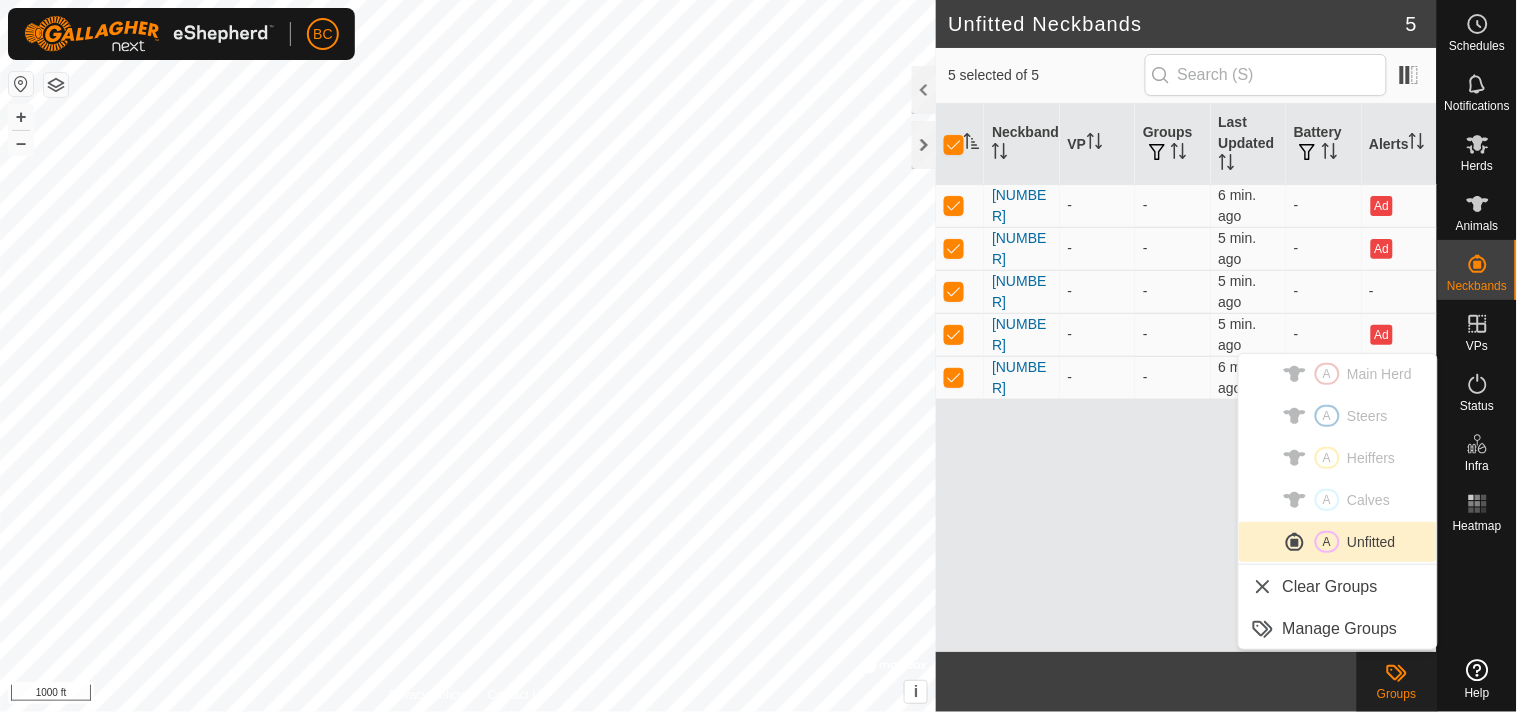 click on "A
Unfitted" at bounding box center [1338, 542] 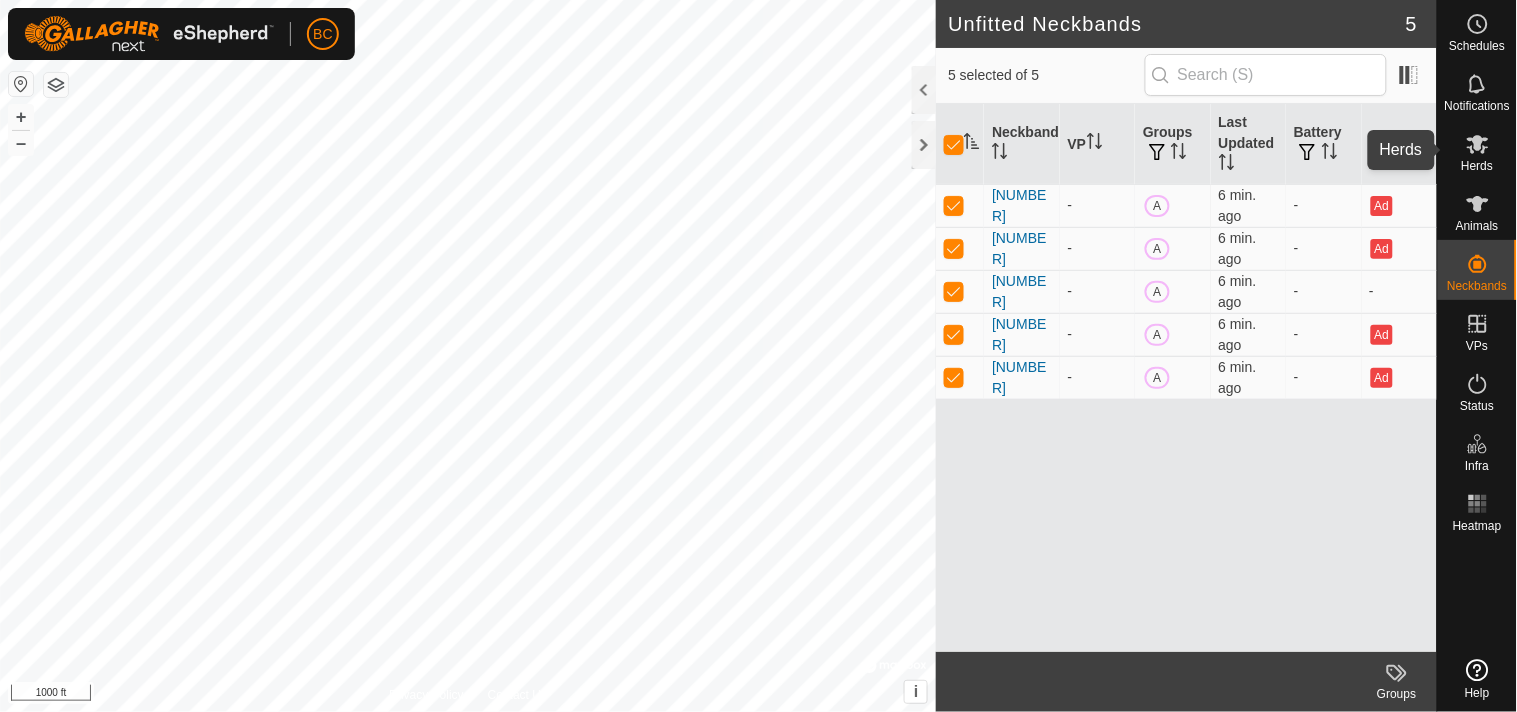click 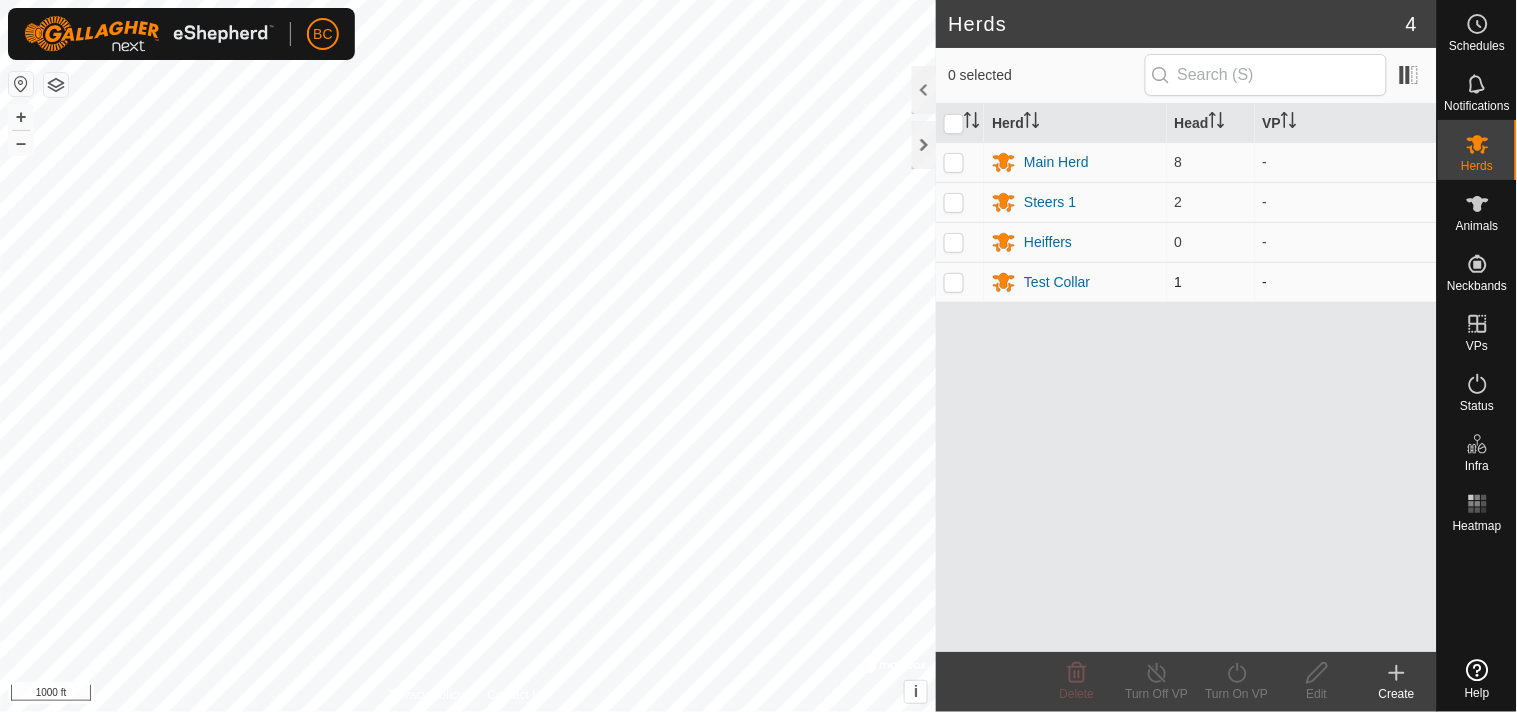 click at bounding box center [954, 282] 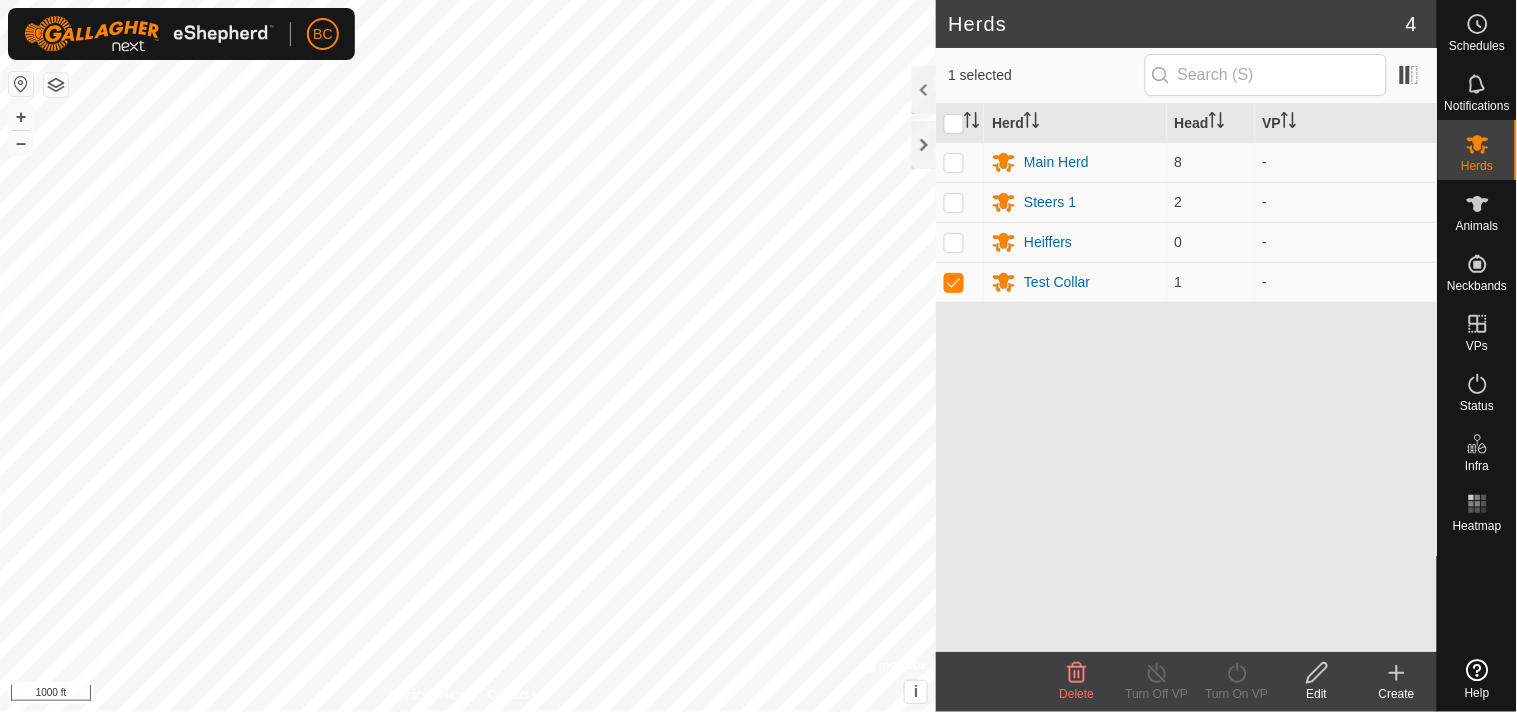 click 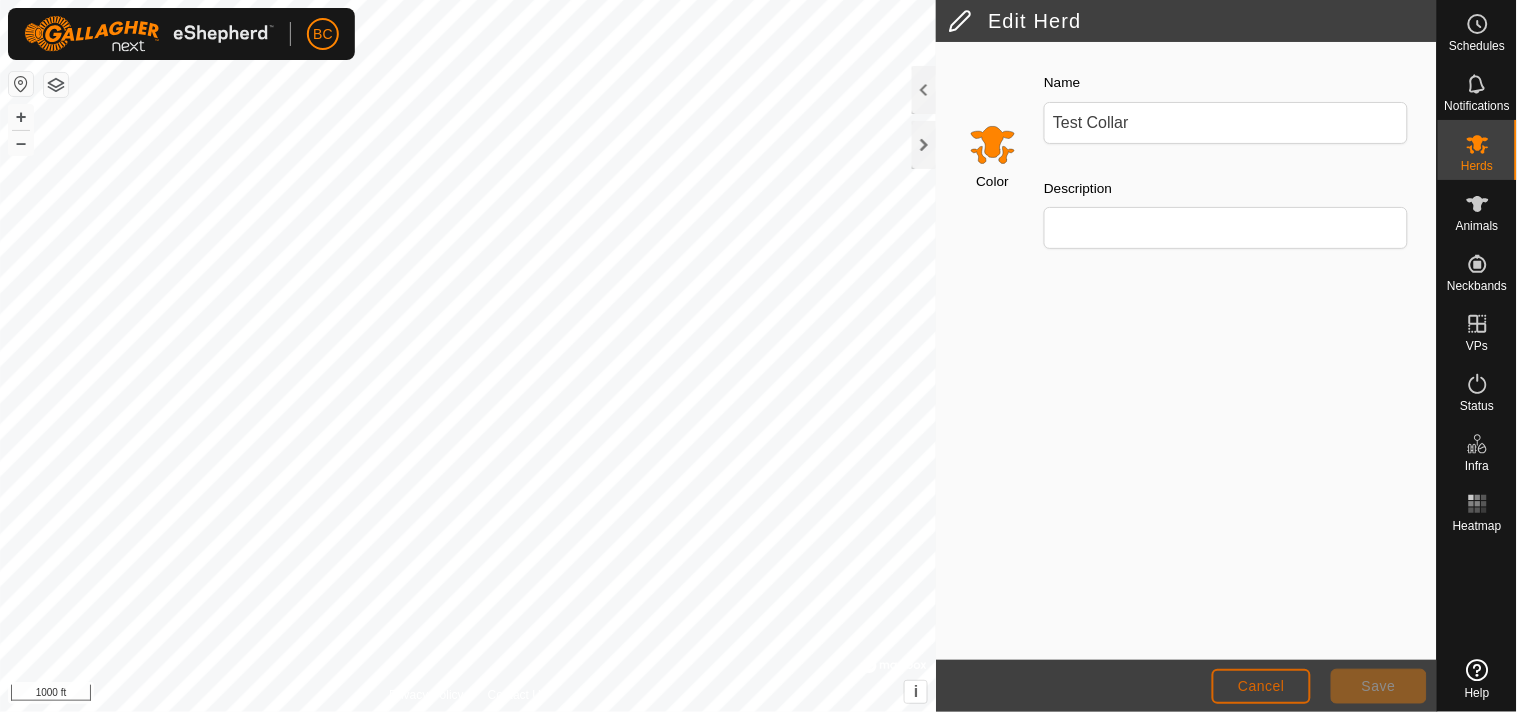 click on "Cancel" 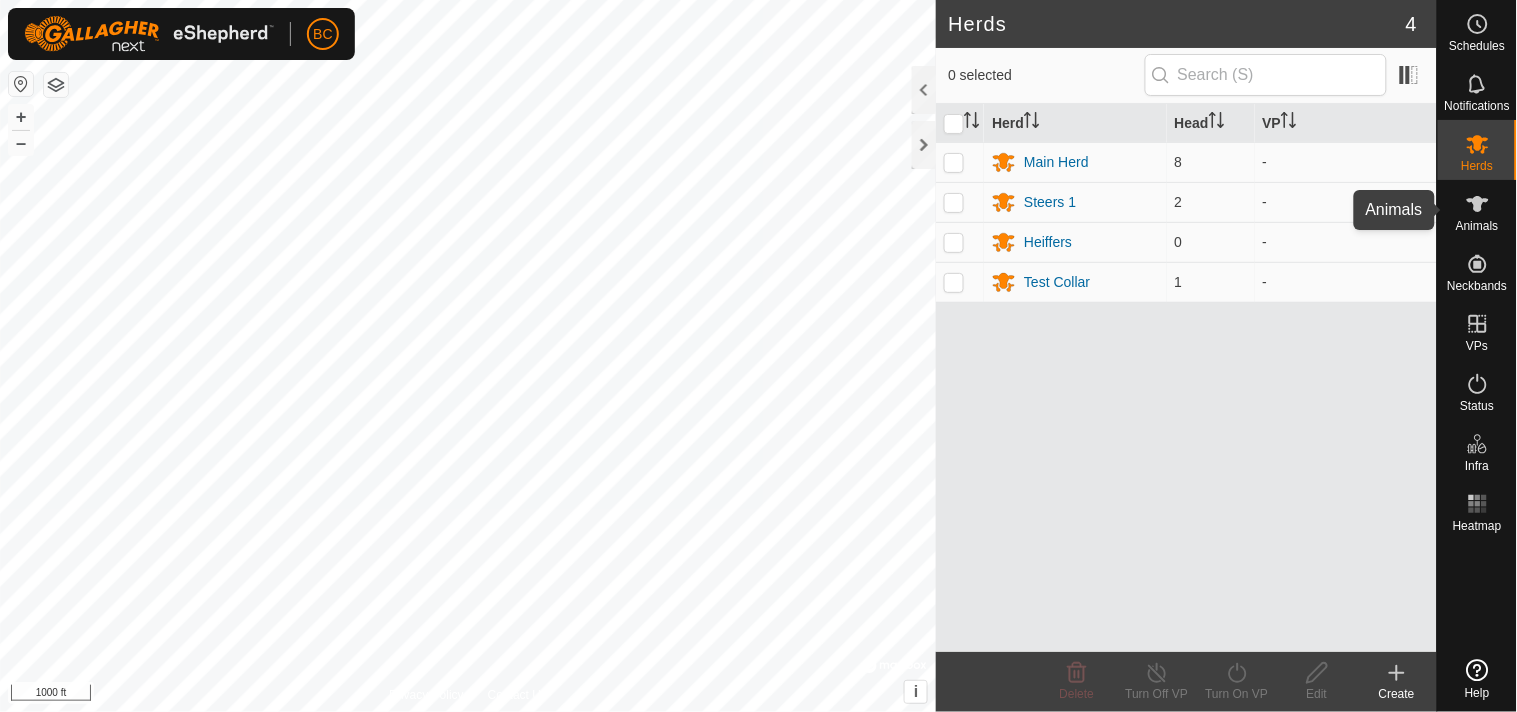 click on "Animals" at bounding box center (1477, 210) 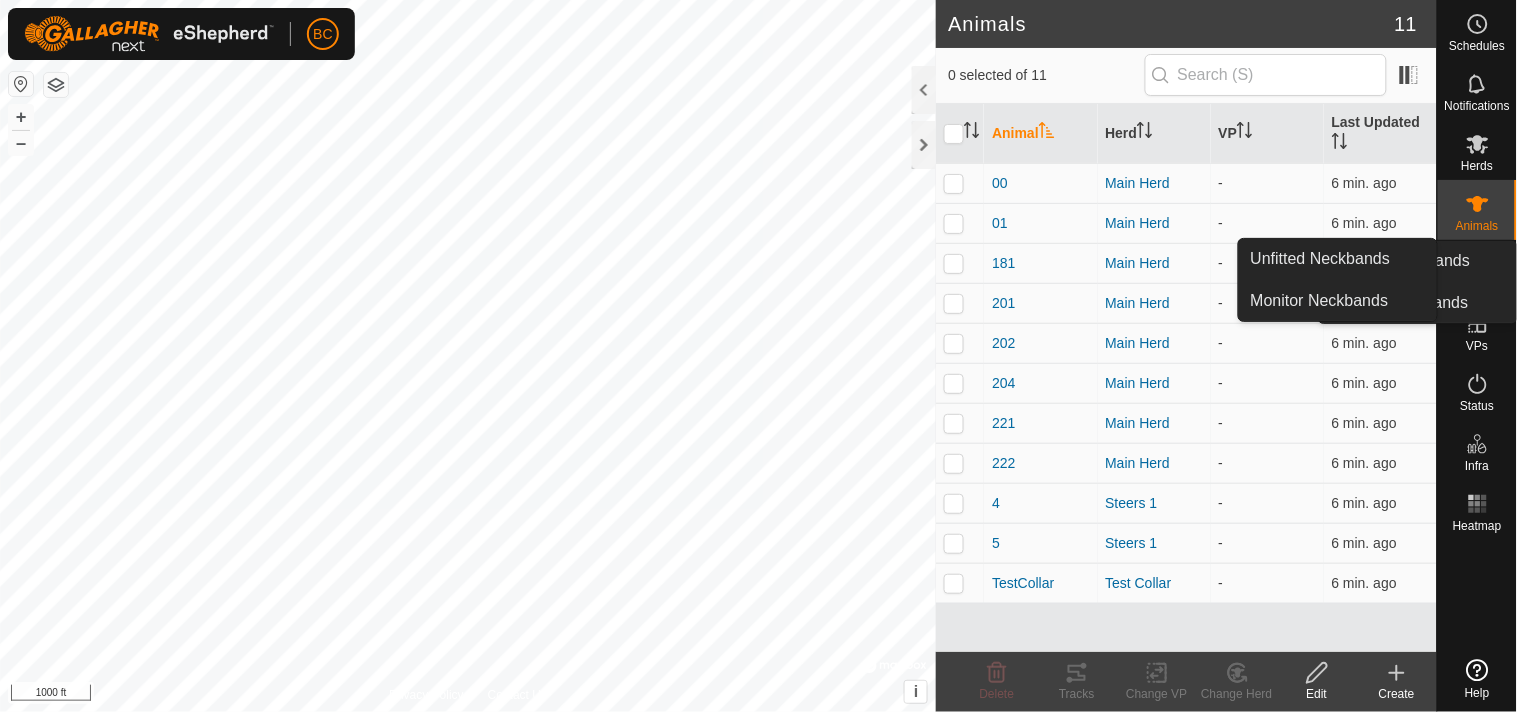 drag, startPoint x: 1442, startPoint y: 273, endPoint x: 1471, endPoint y: 277, distance: 29.274563 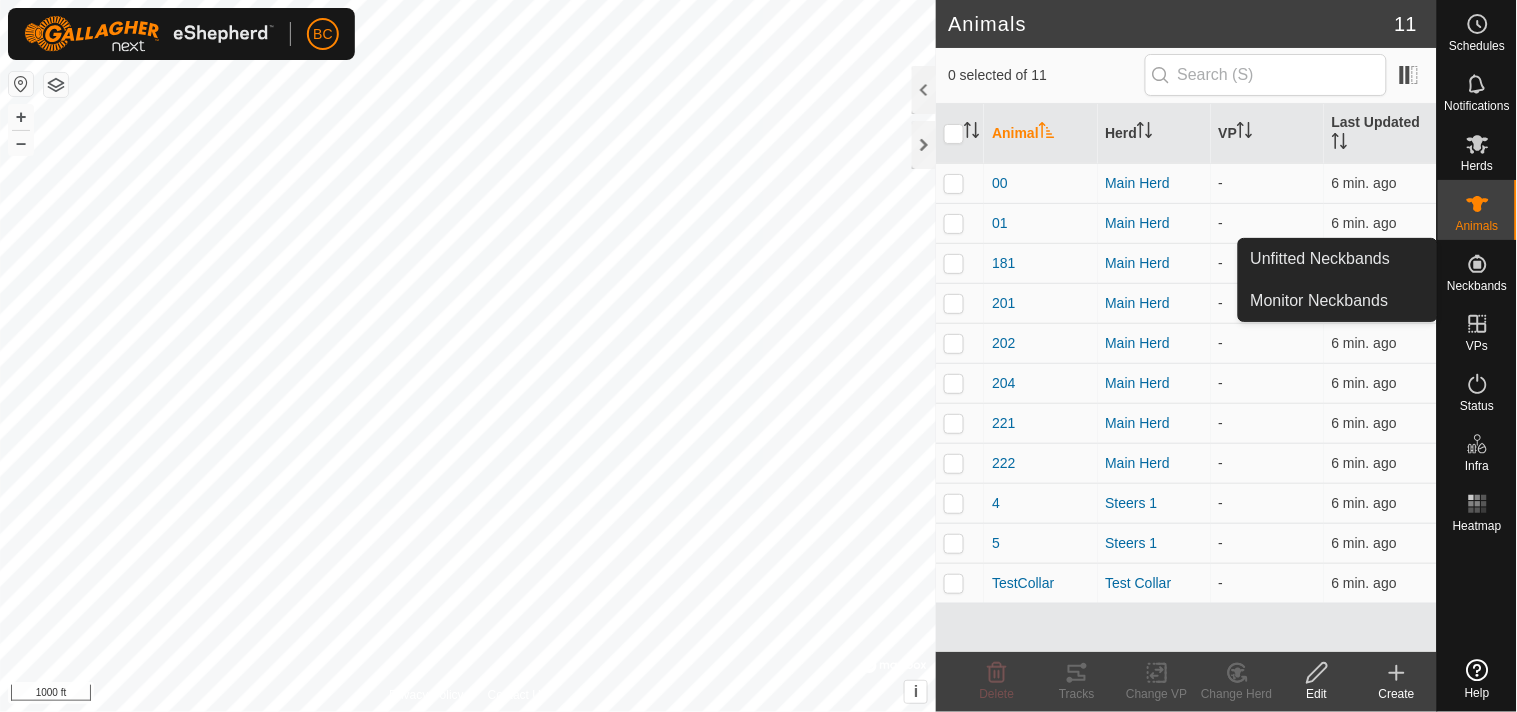 click 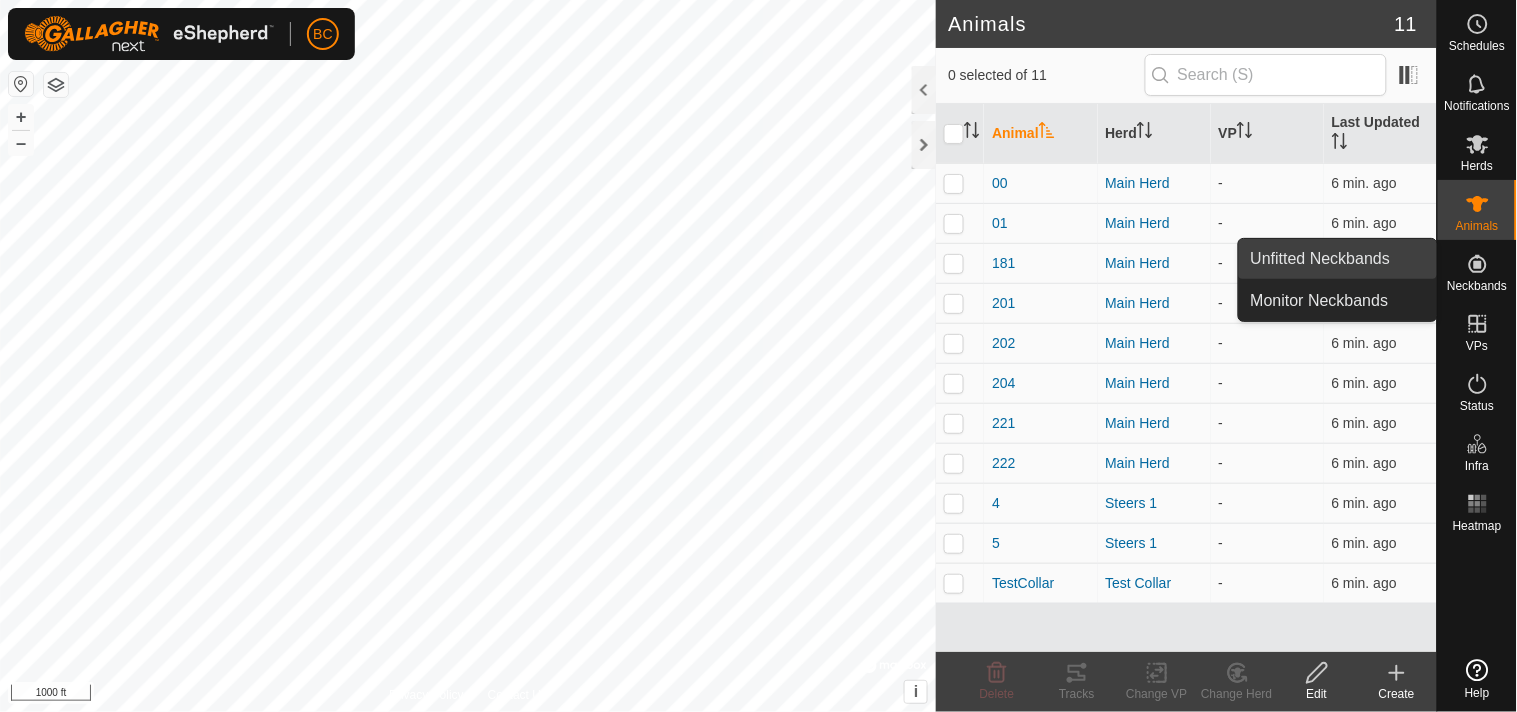 click on "Unfitted Neckbands" at bounding box center [1338, 259] 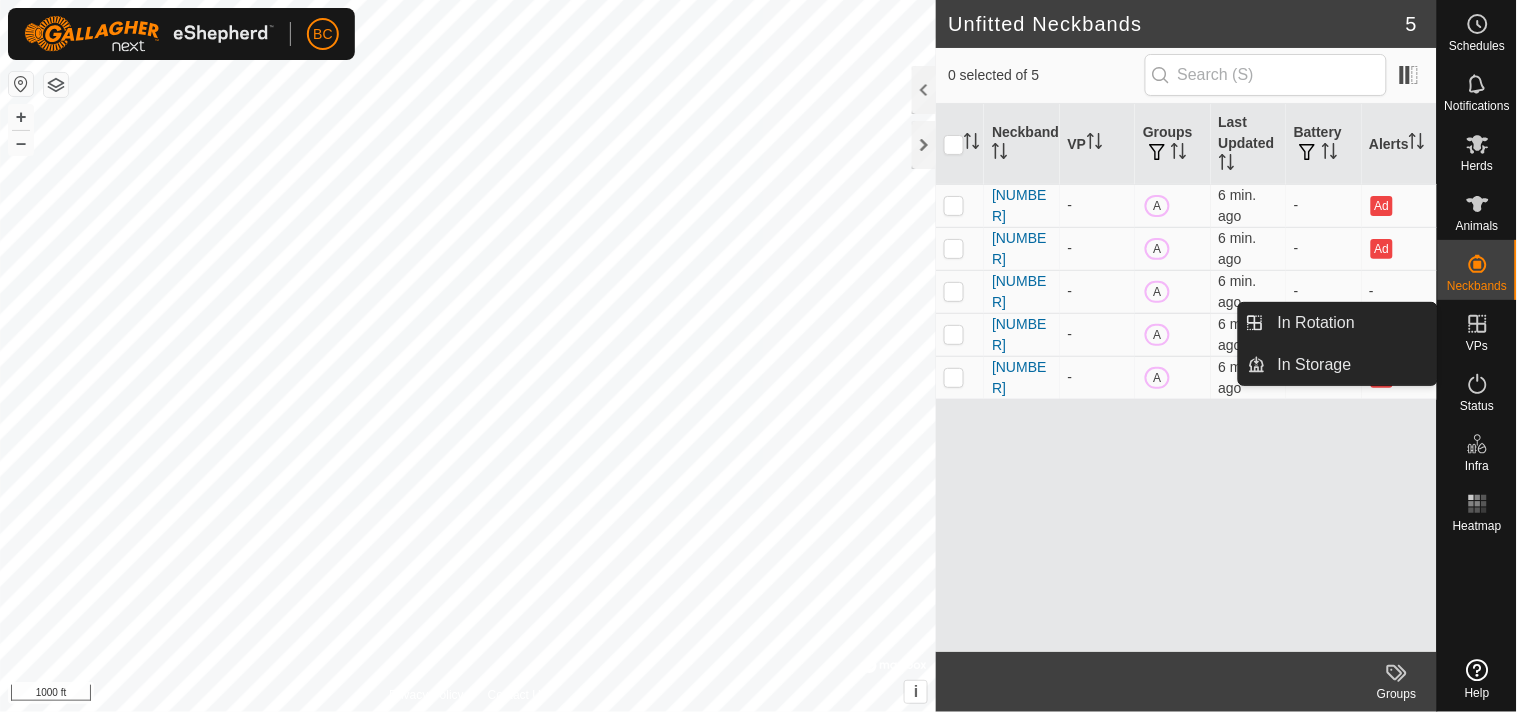 click 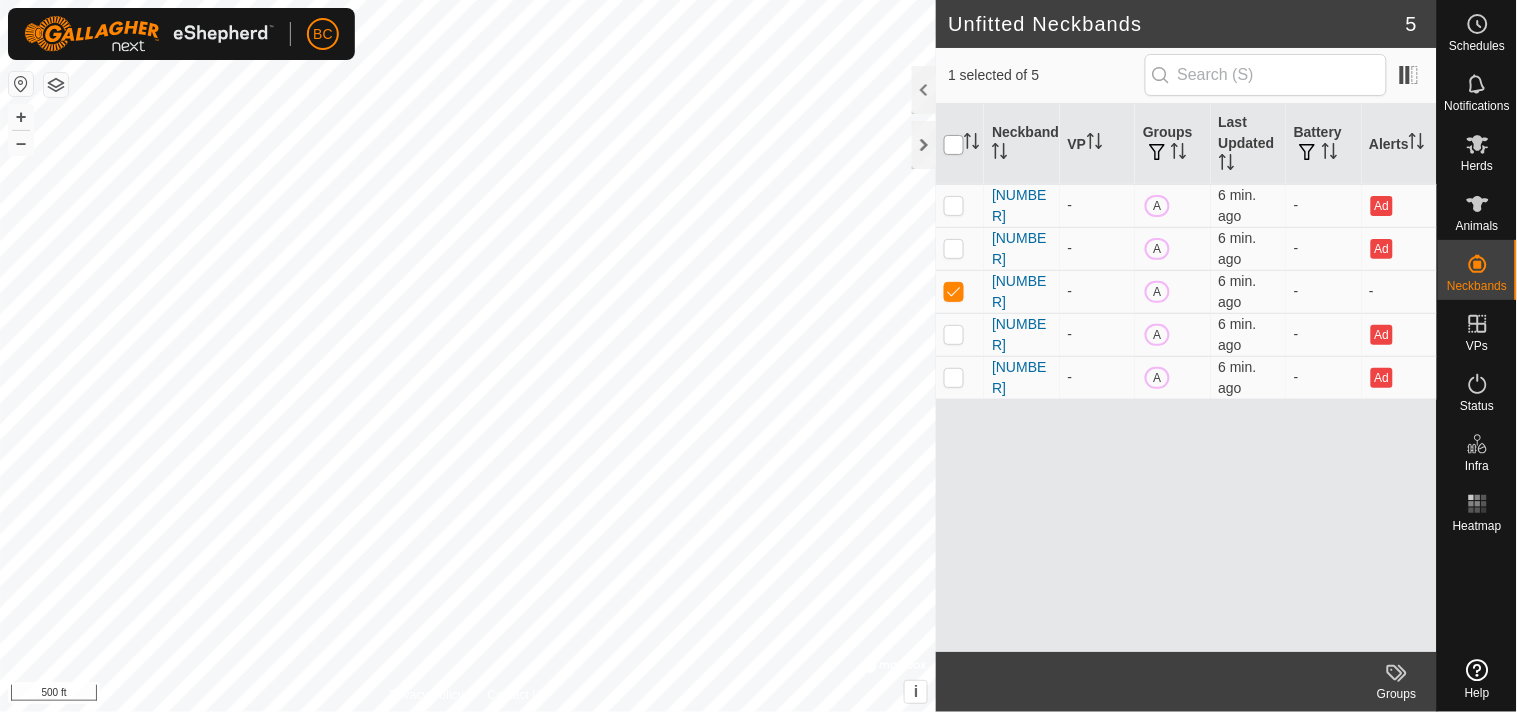 click at bounding box center [954, 145] 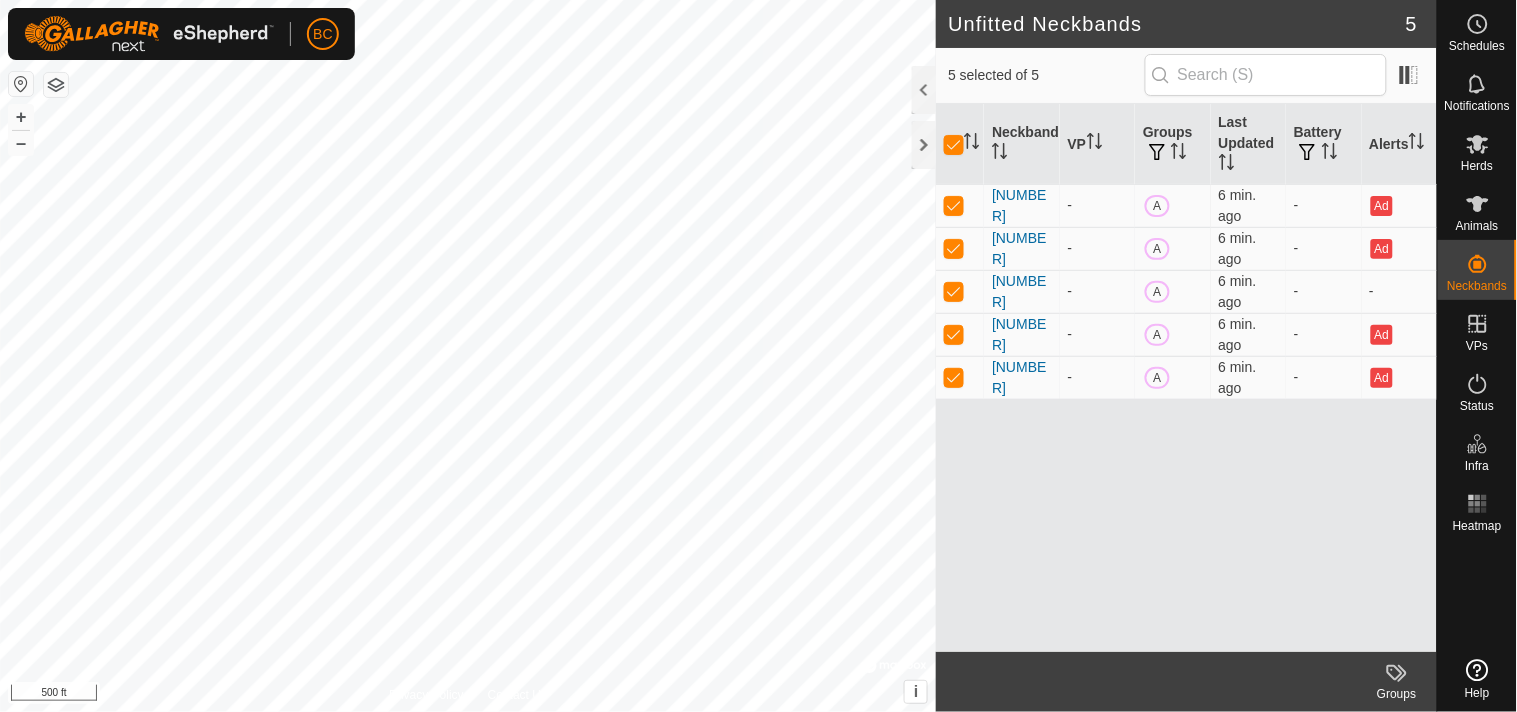 click 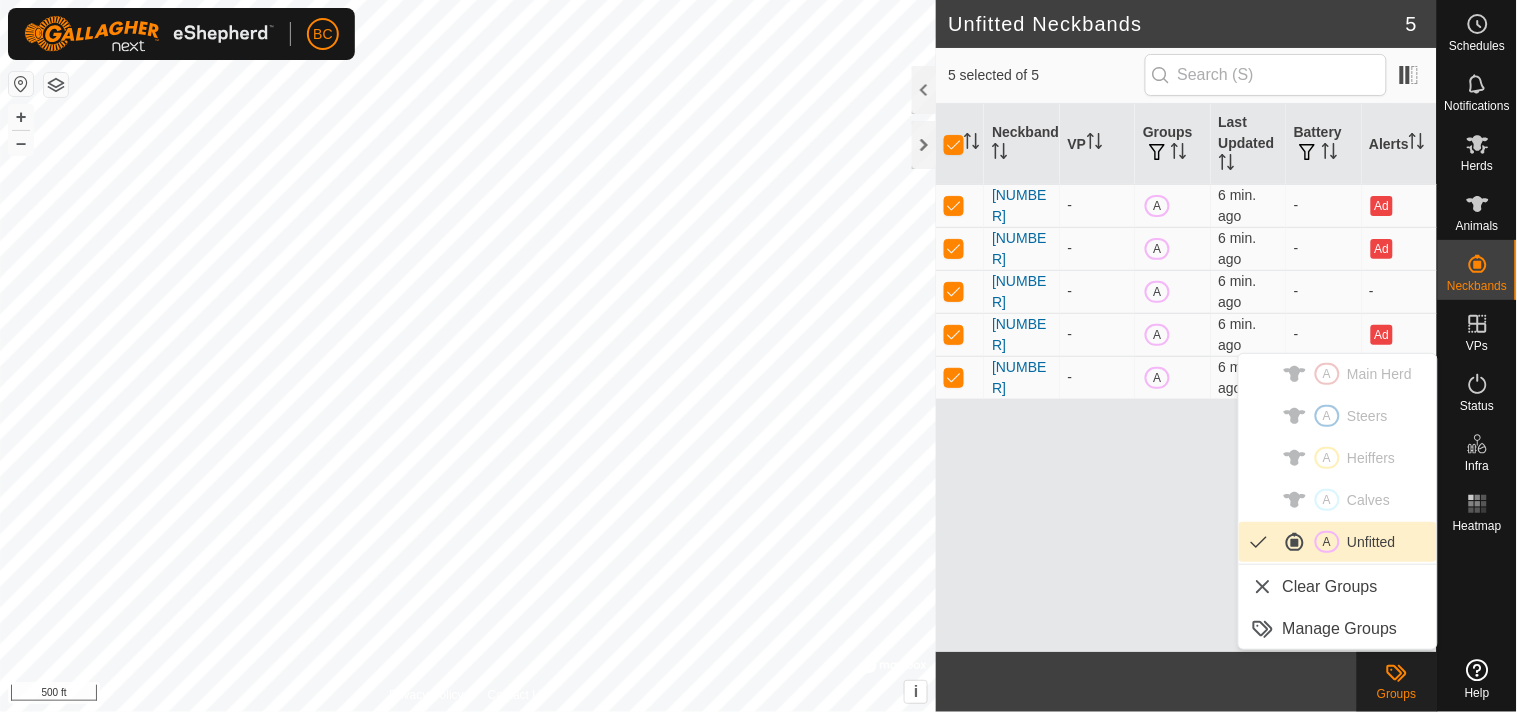 click on "A
Unfitted" at bounding box center [1338, 542] 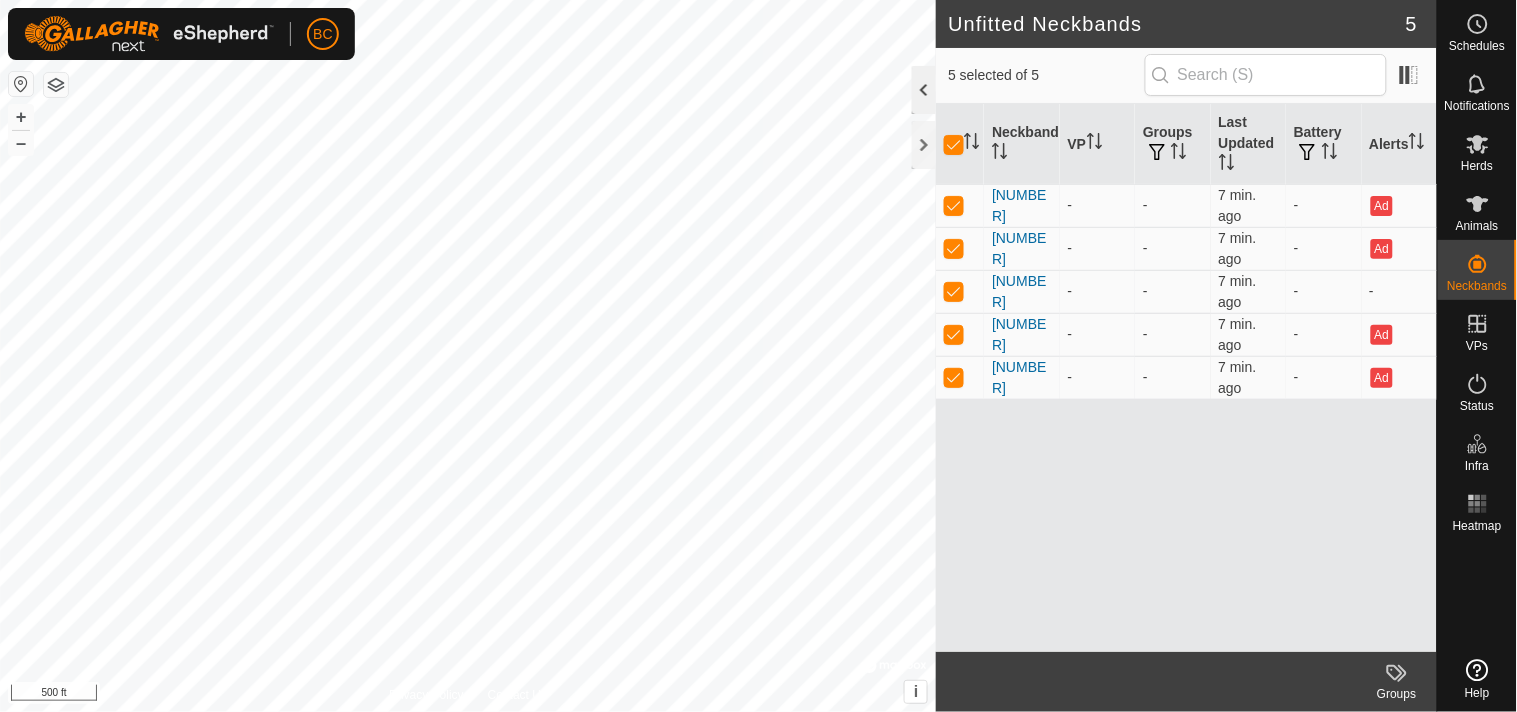 click 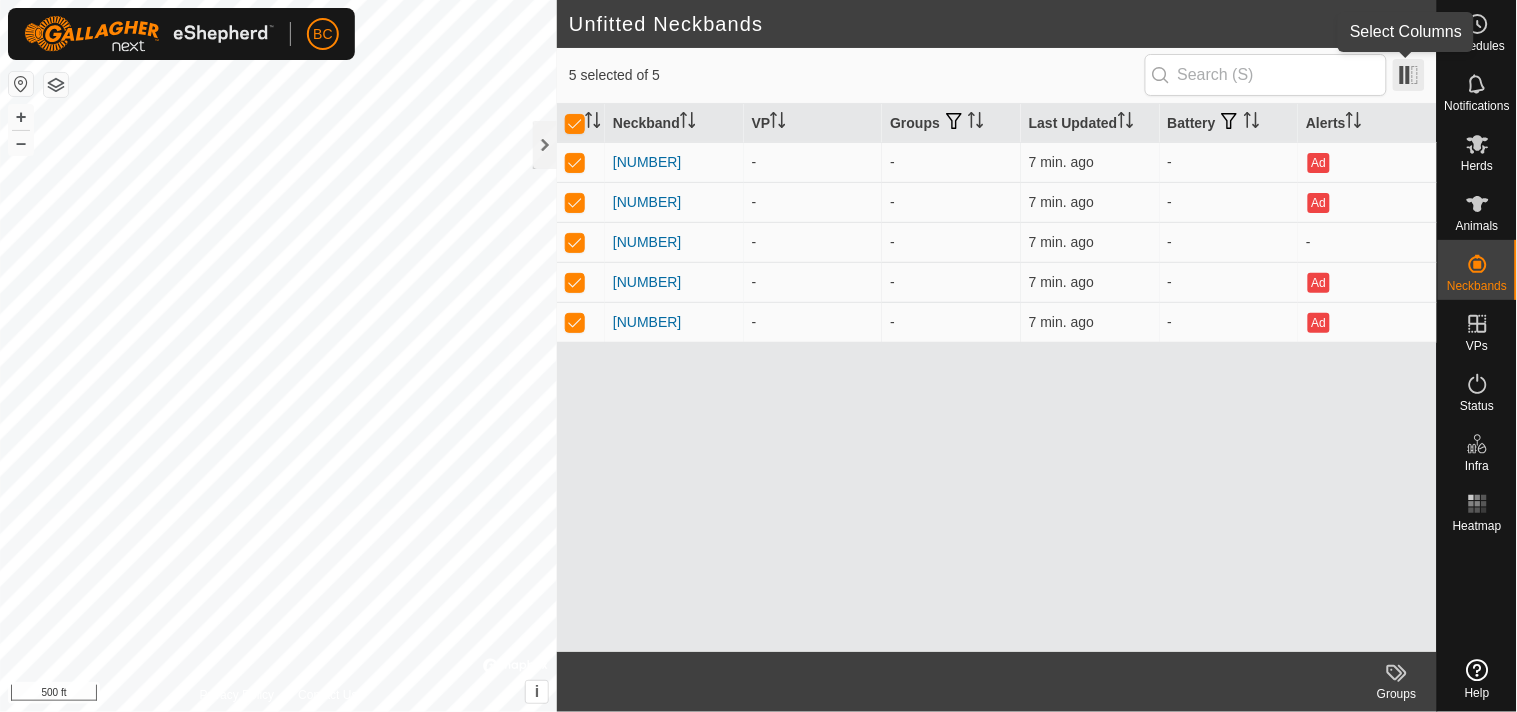 click at bounding box center (1409, 75) 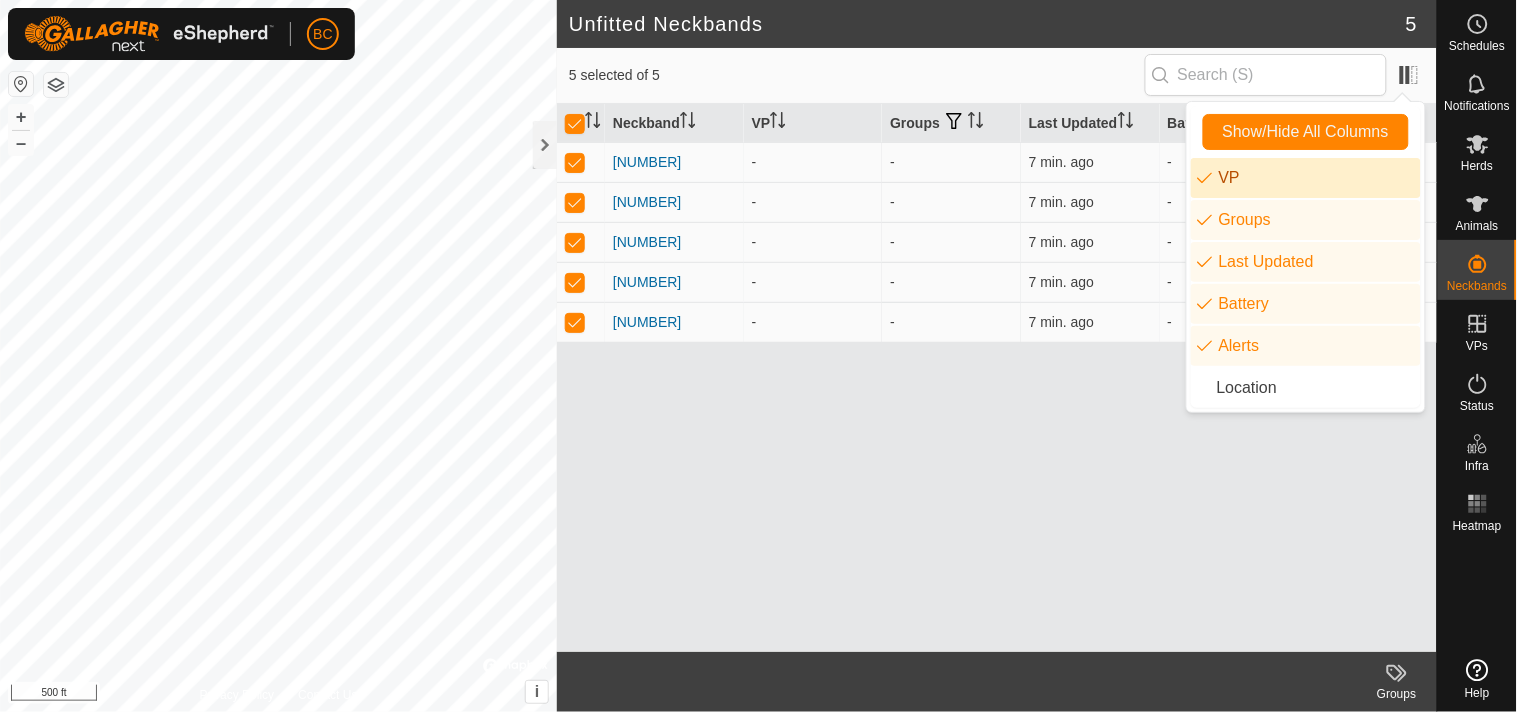 click on "VP" at bounding box center (1306, 178) 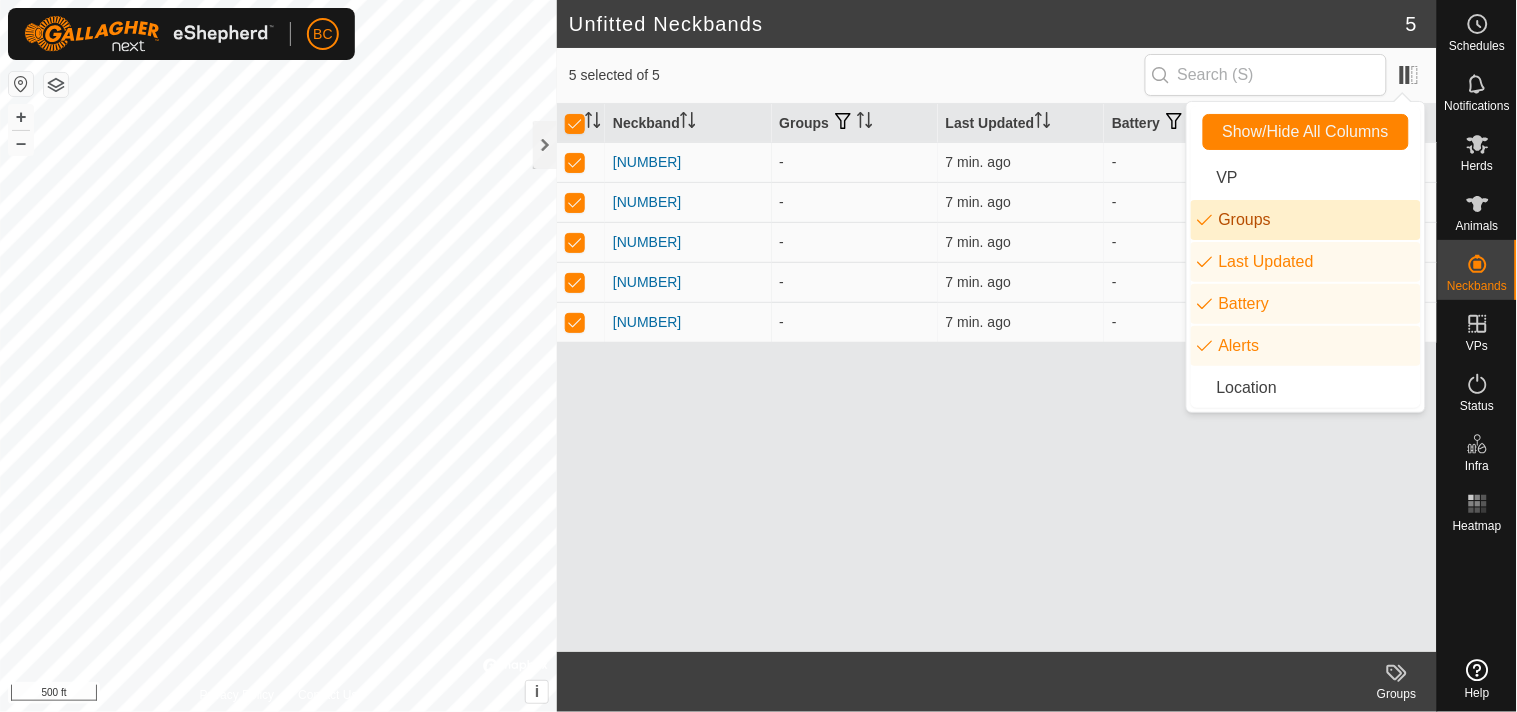 click on "Groups" at bounding box center (1306, 220) 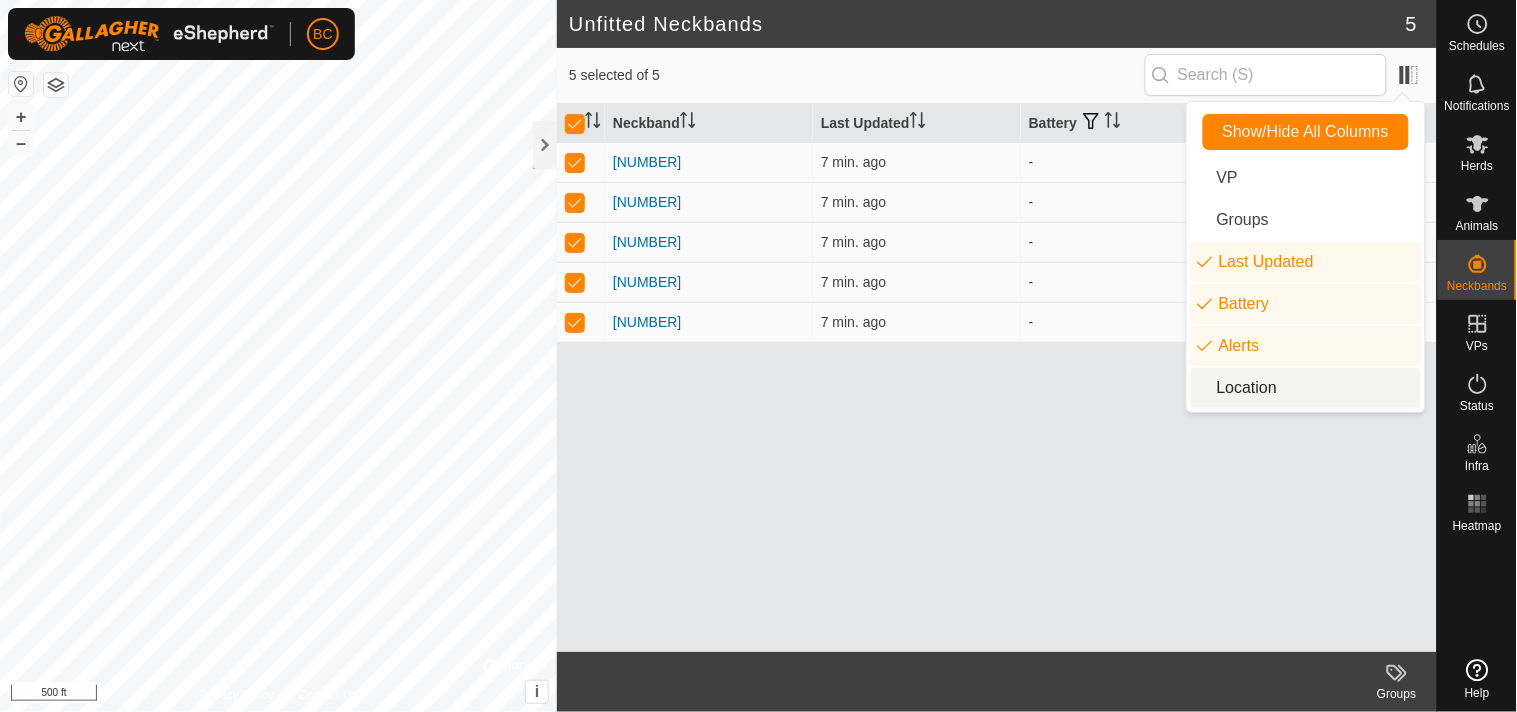 click on "Location" at bounding box center (1306, 388) 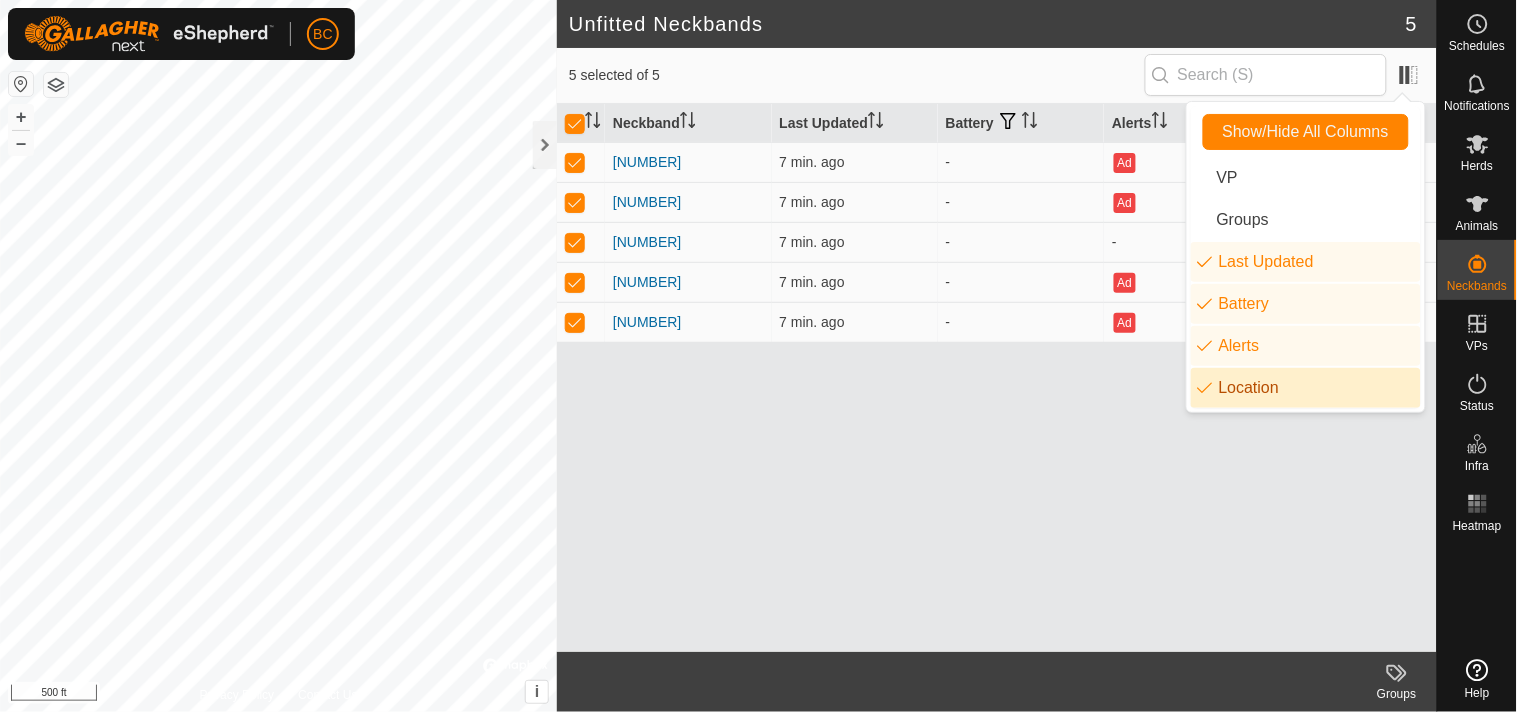 click on "Location" at bounding box center [1306, 388] 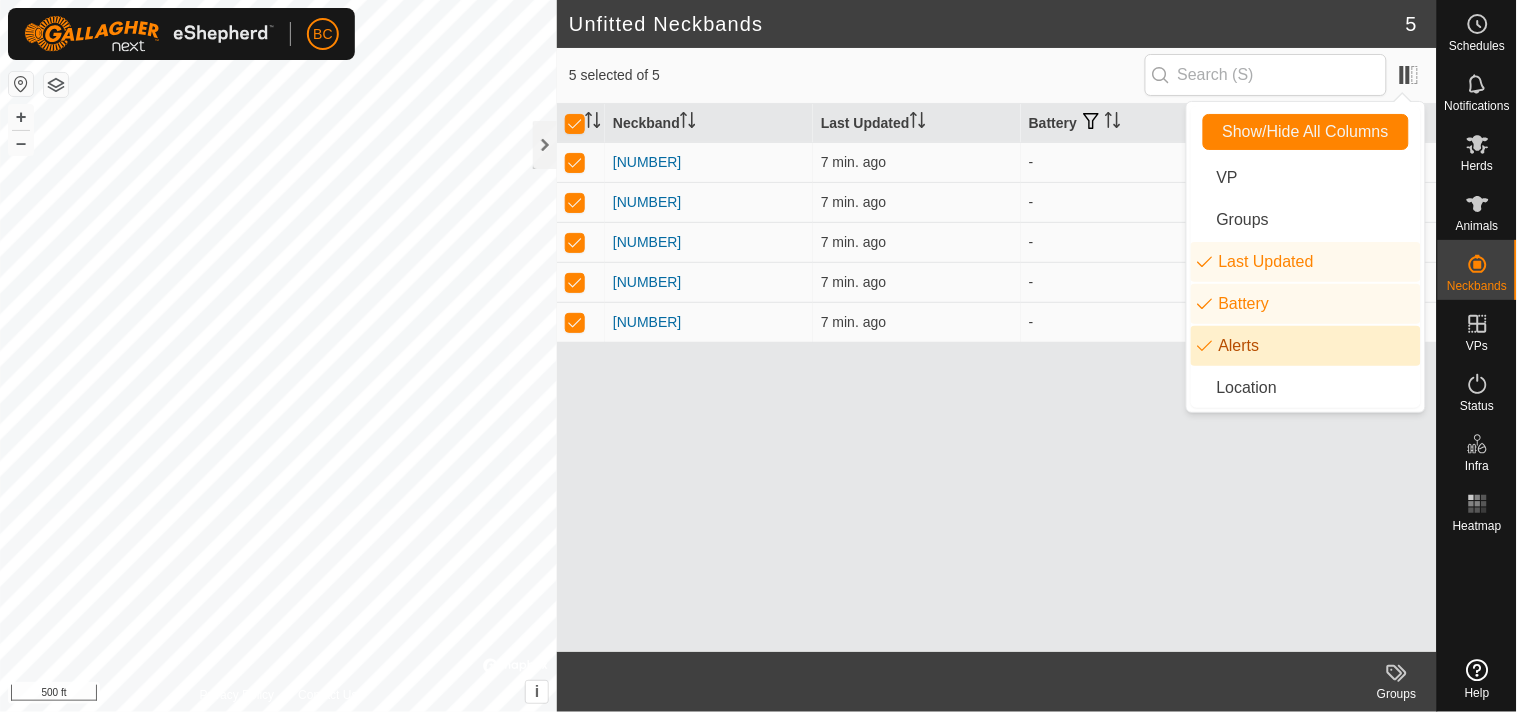 click on "Alerts" at bounding box center [1306, 346] 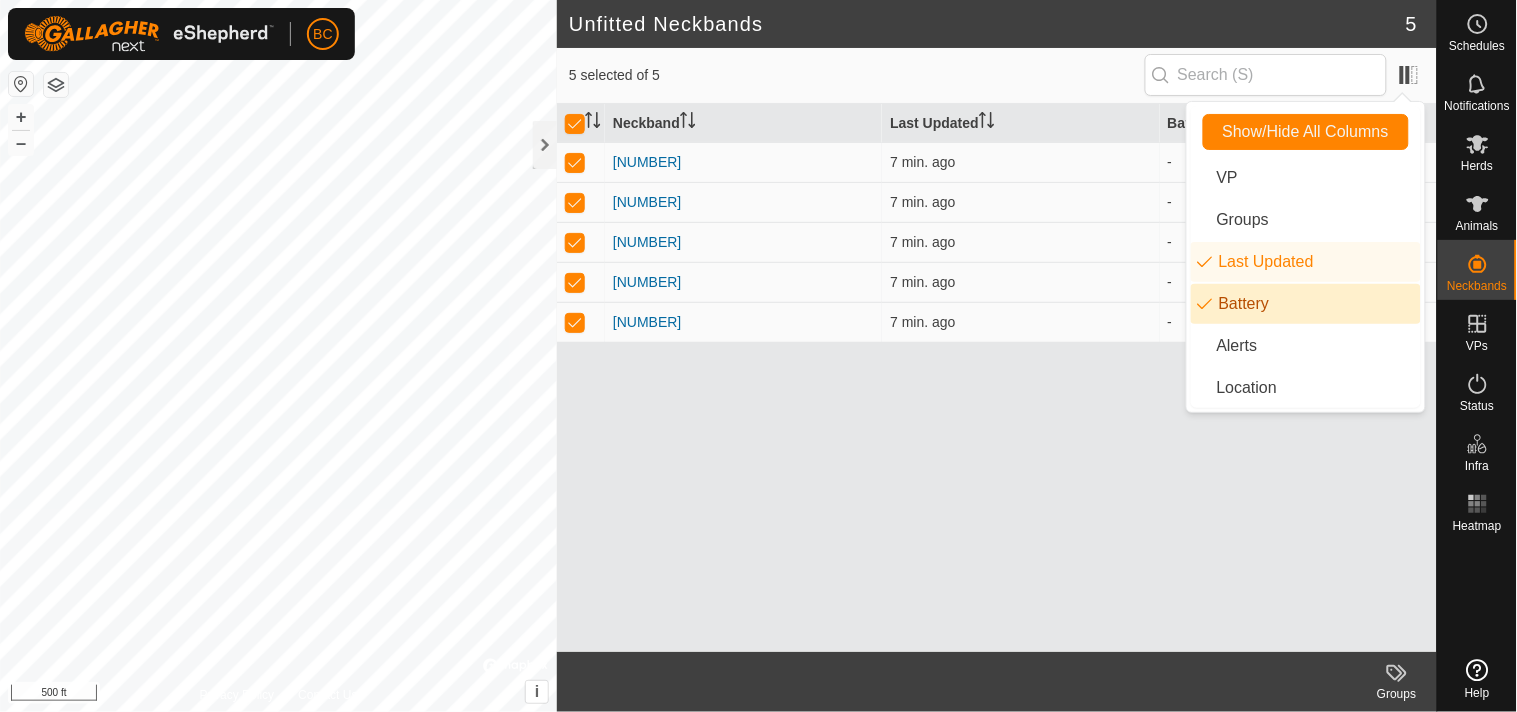 click on "Battery" at bounding box center (1306, 304) 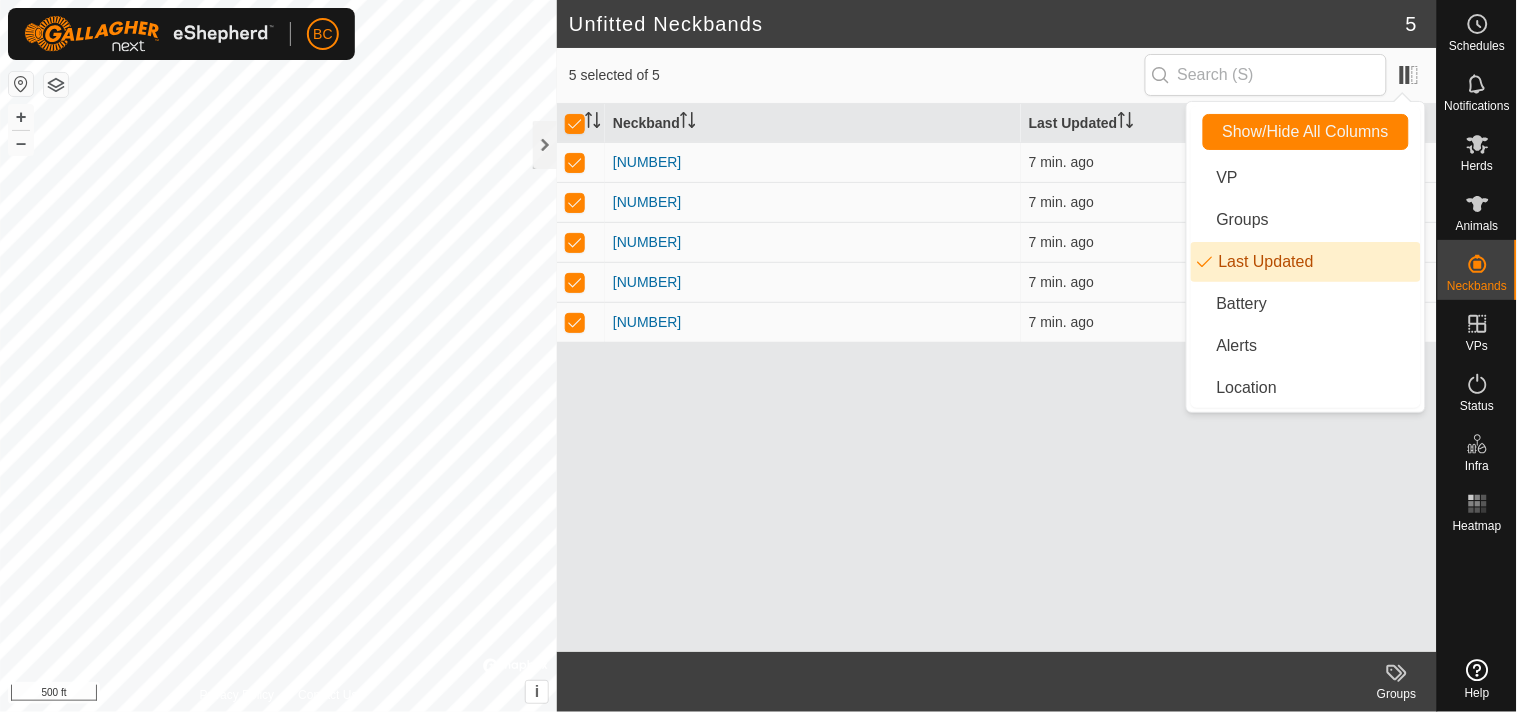 click on "Last Updated" at bounding box center (1306, 262) 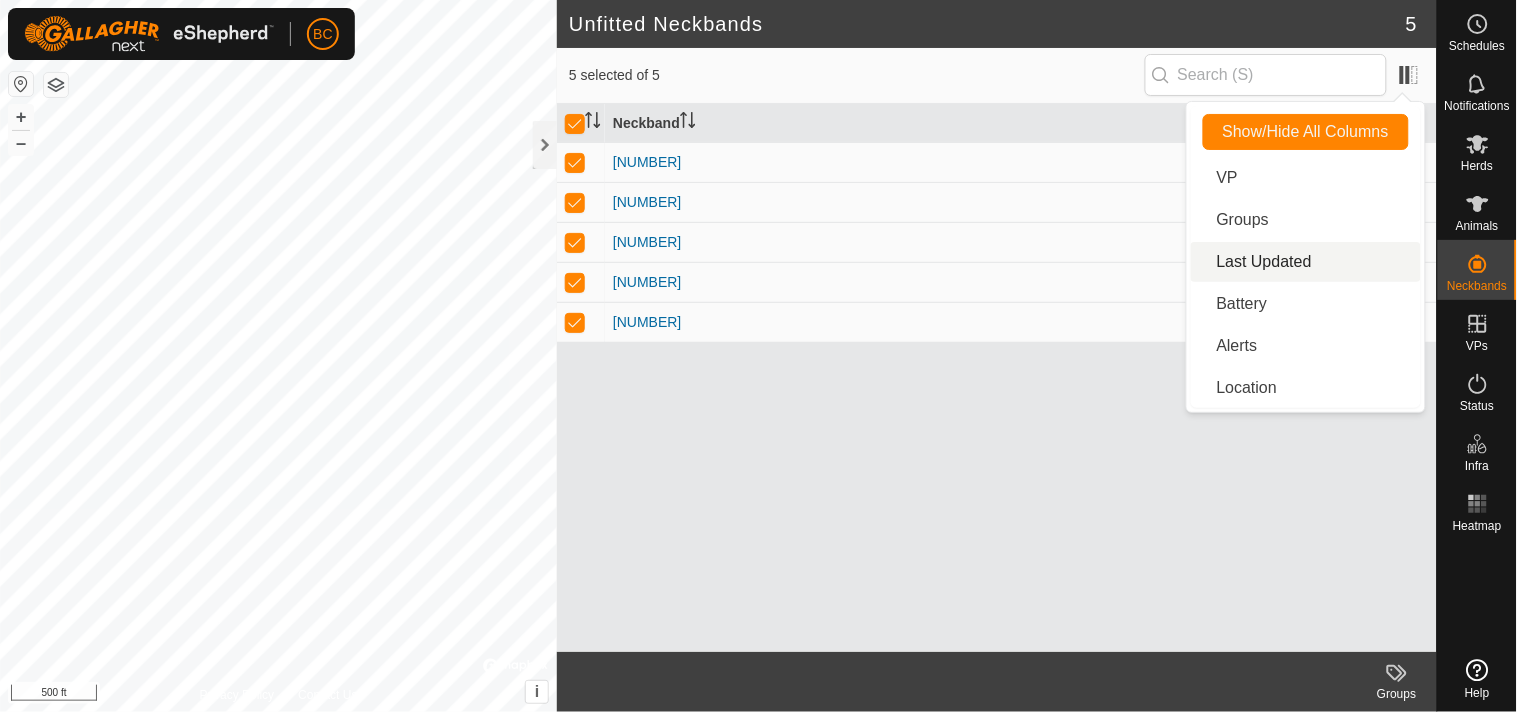 click on "Last Updated" at bounding box center [1306, 262] 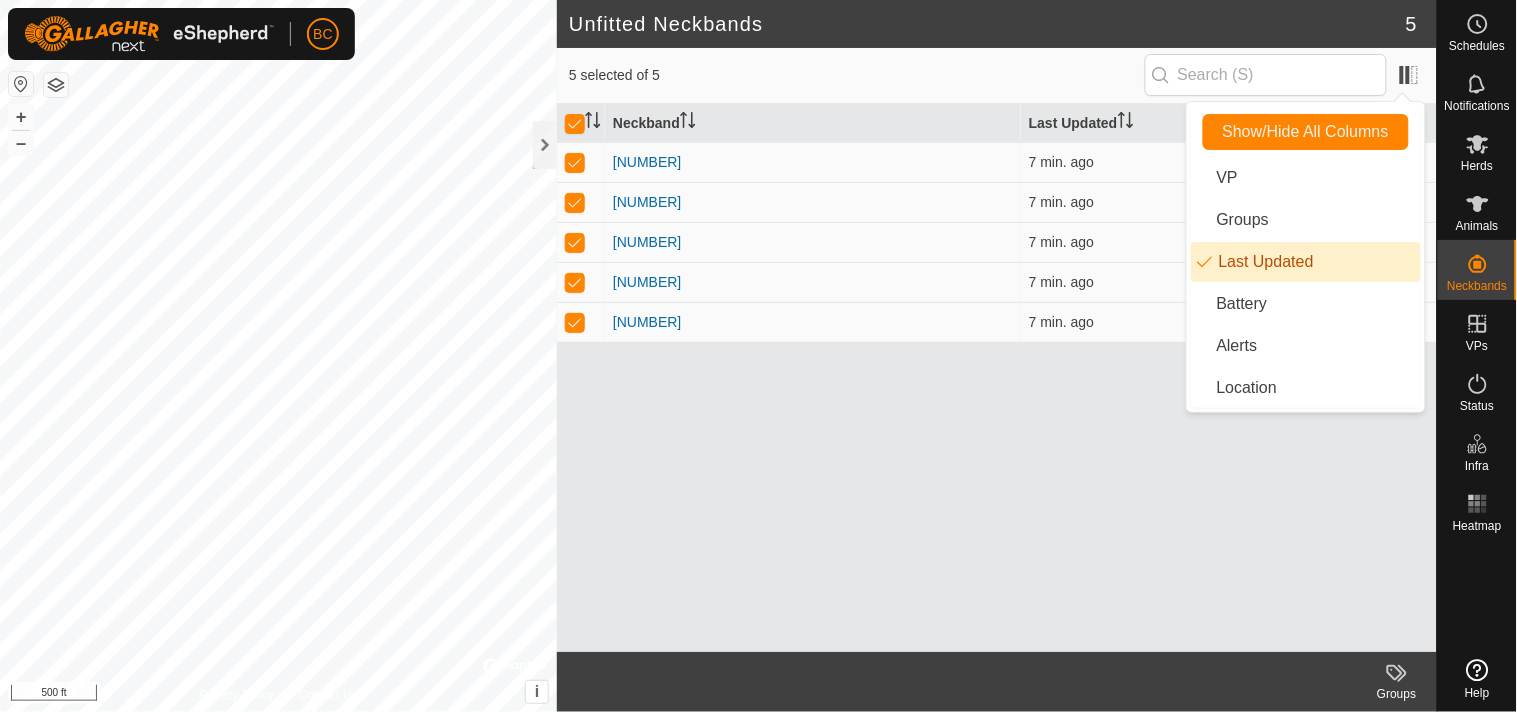 click on "Last Updated" at bounding box center (1306, 262) 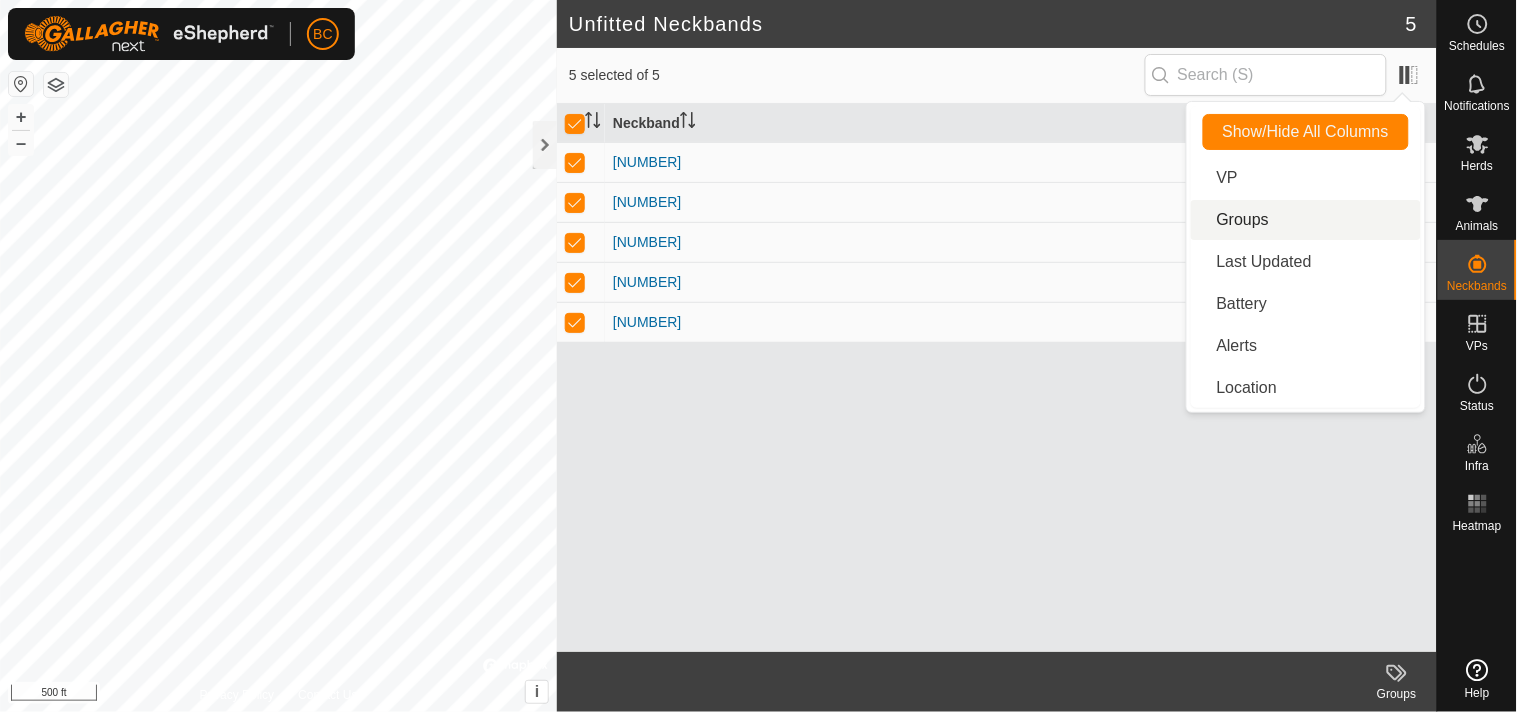 click on "Groups" at bounding box center [1306, 220] 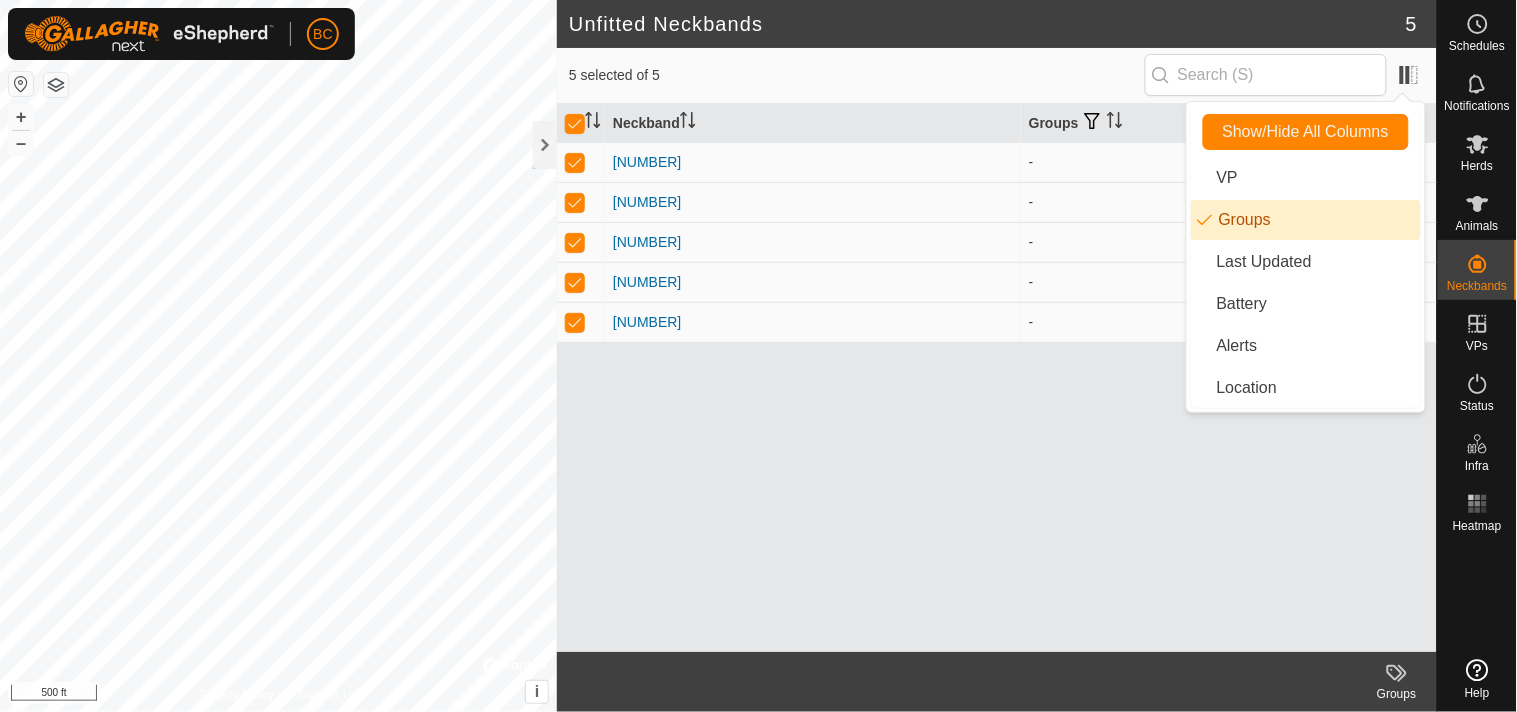 click on "Groups" at bounding box center [1306, 220] 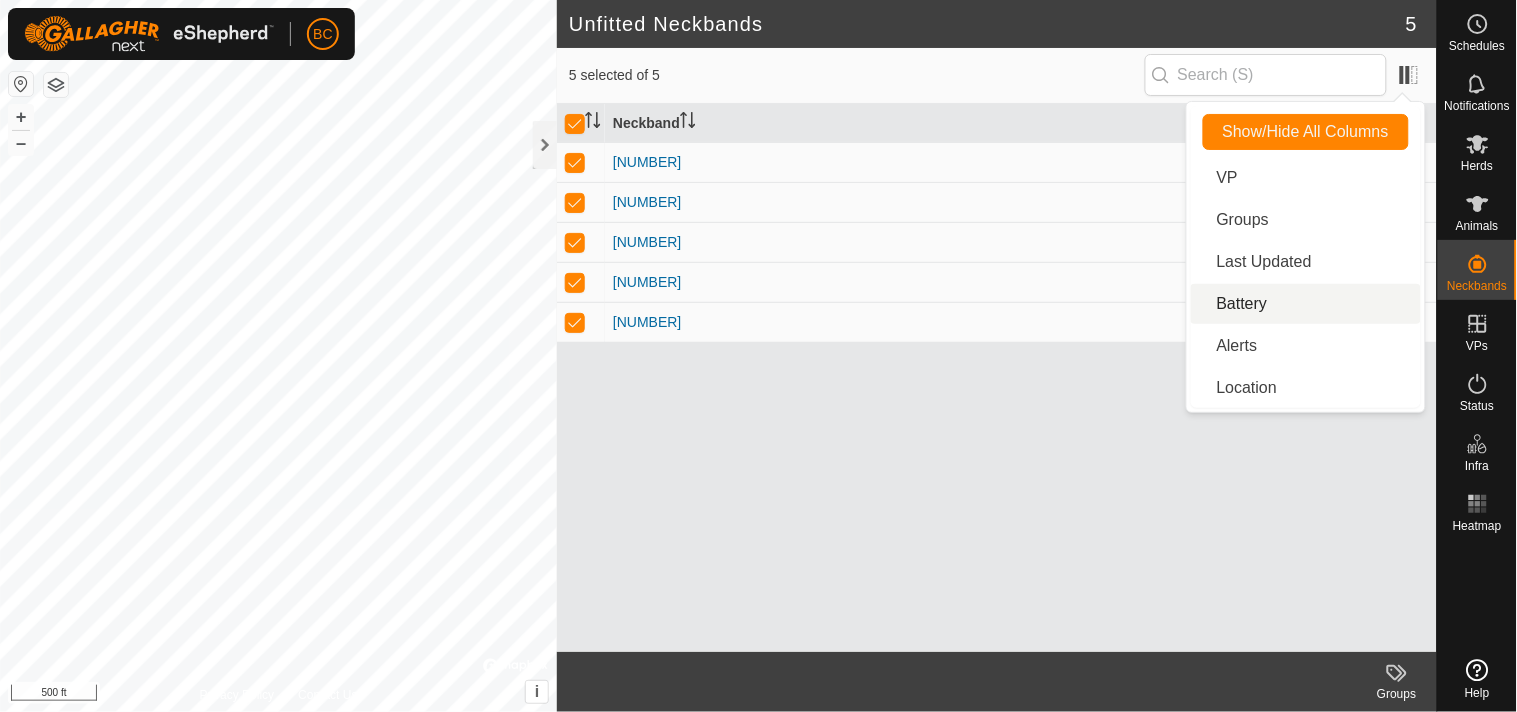 click on "Battery" at bounding box center (1306, 304) 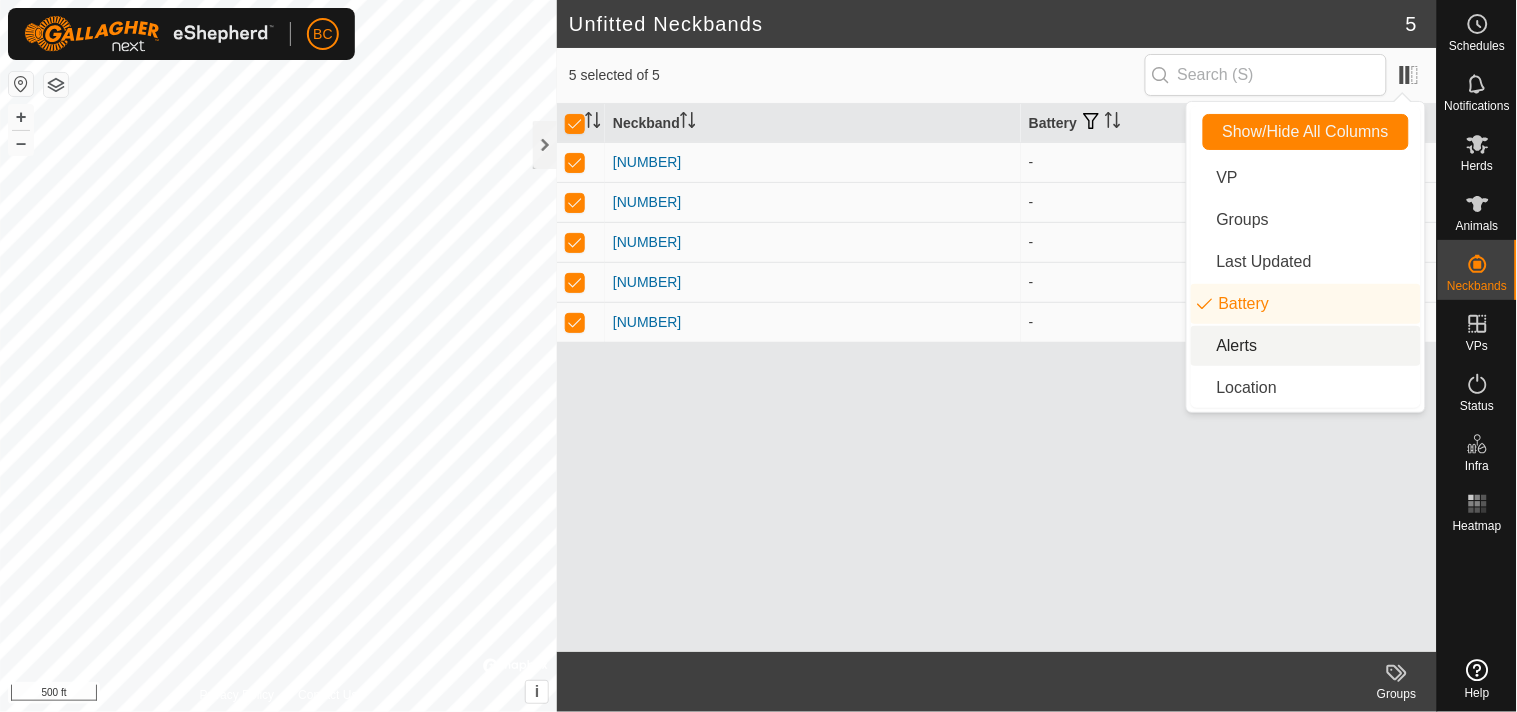click on "Alerts" at bounding box center (1306, 346) 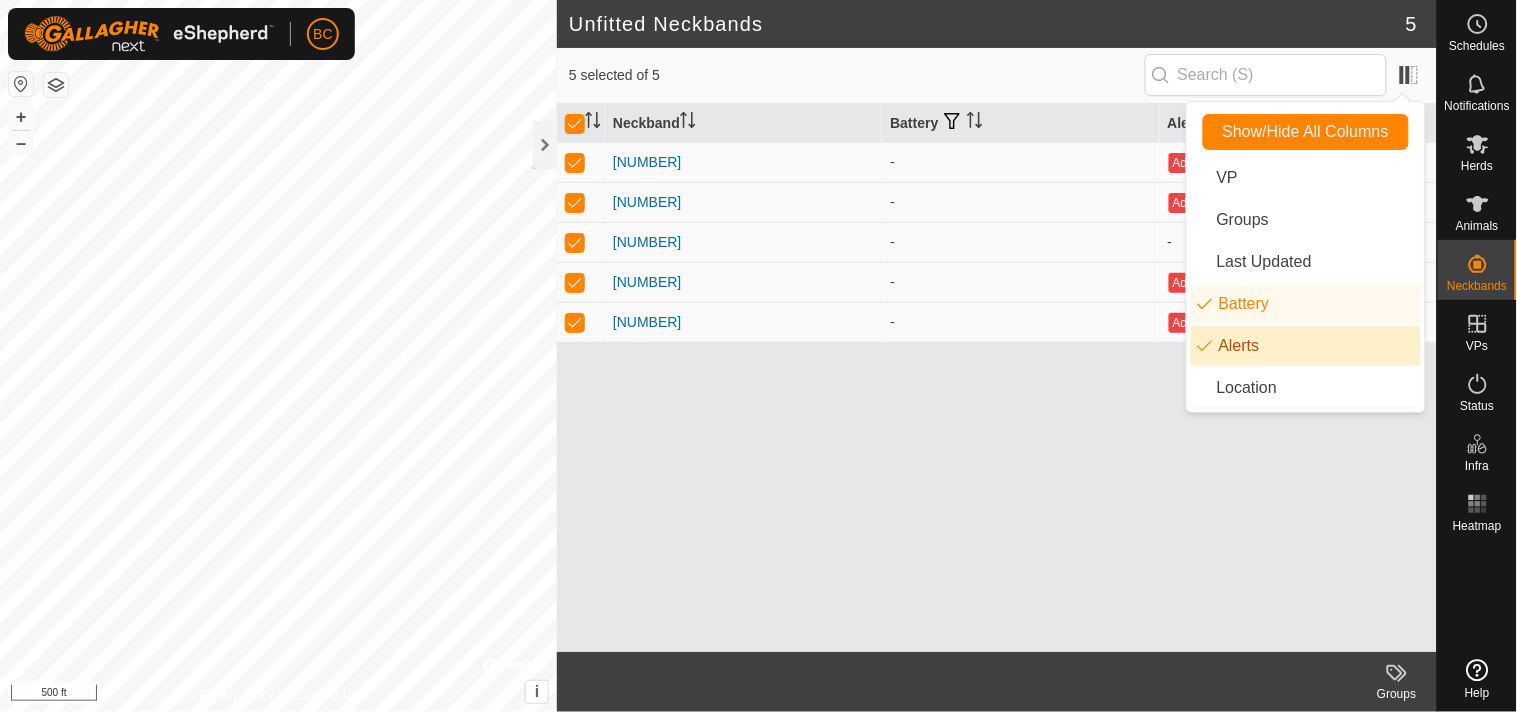 click on "Alerts" at bounding box center [1306, 346] 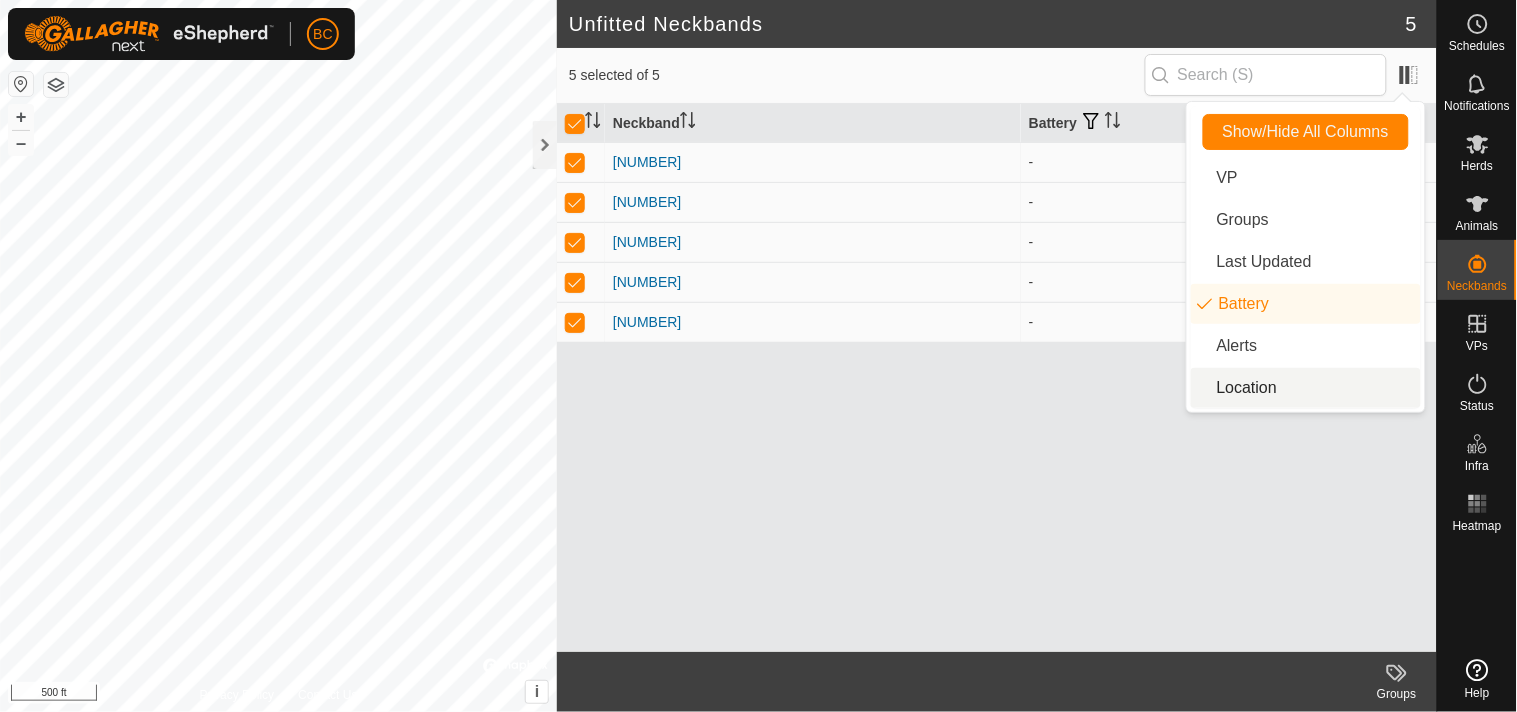 click on "Location" at bounding box center [1306, 388] 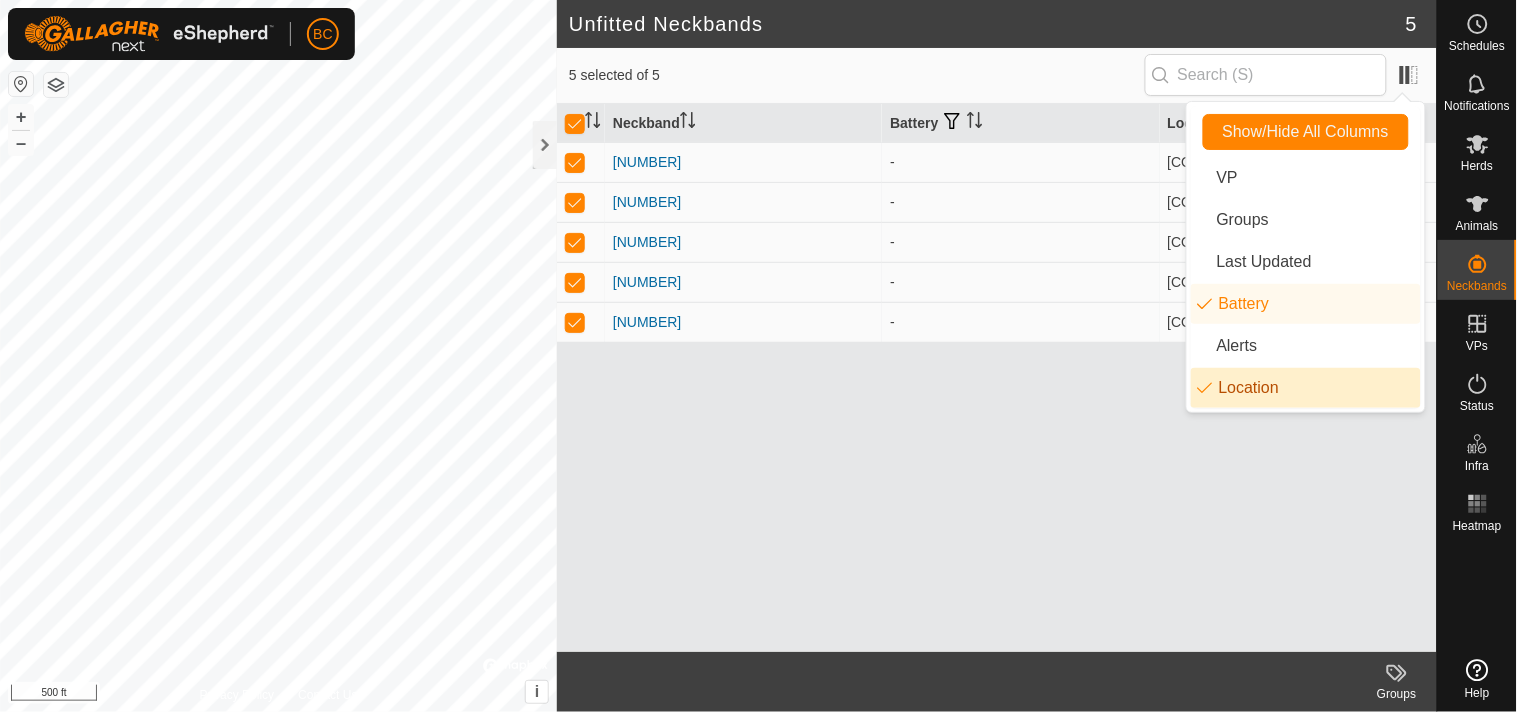click on "Location" at bounding box center [1306, 388] 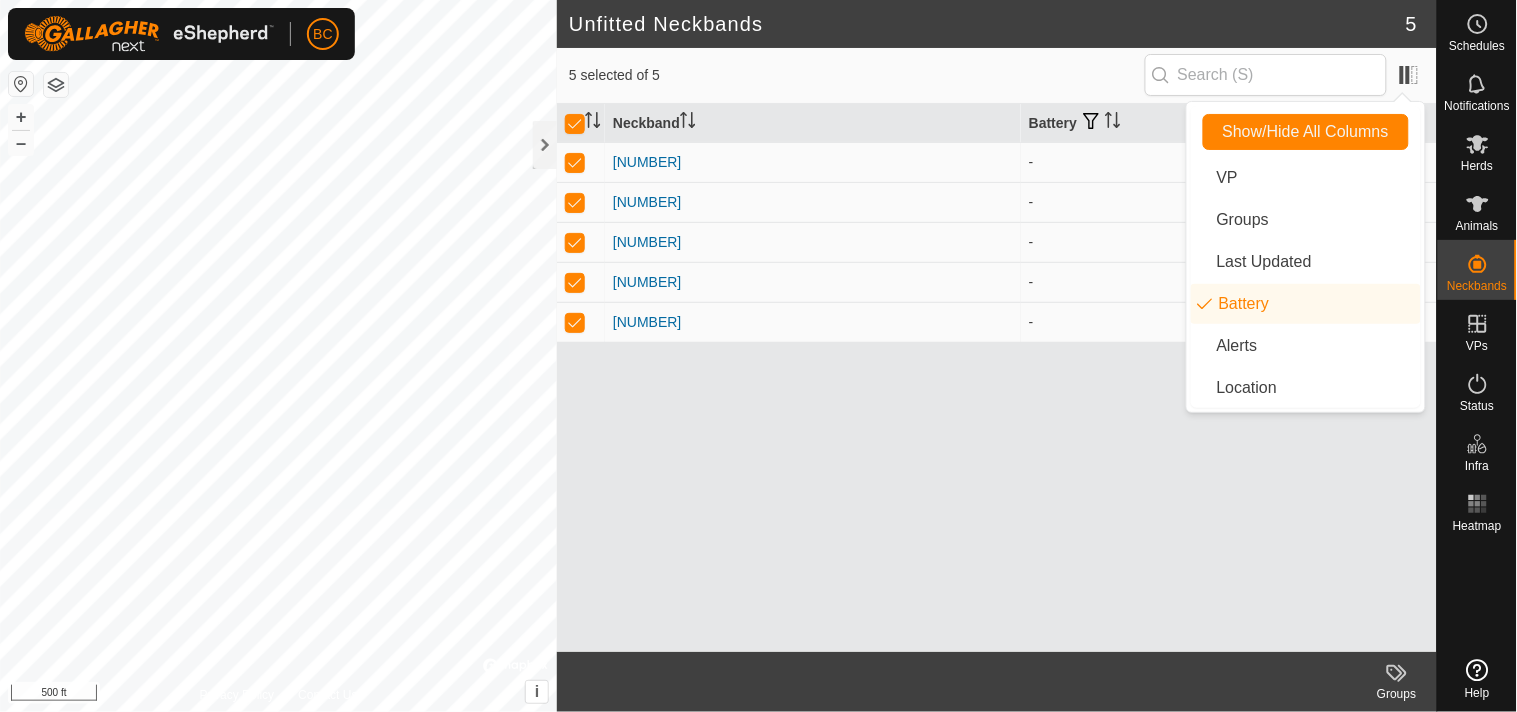 click on "Neckband   Battery   1495902005  -  2053882887  -  2174733032  -  3249963329  -  0855207734  -" at bounding box center [997, 378] 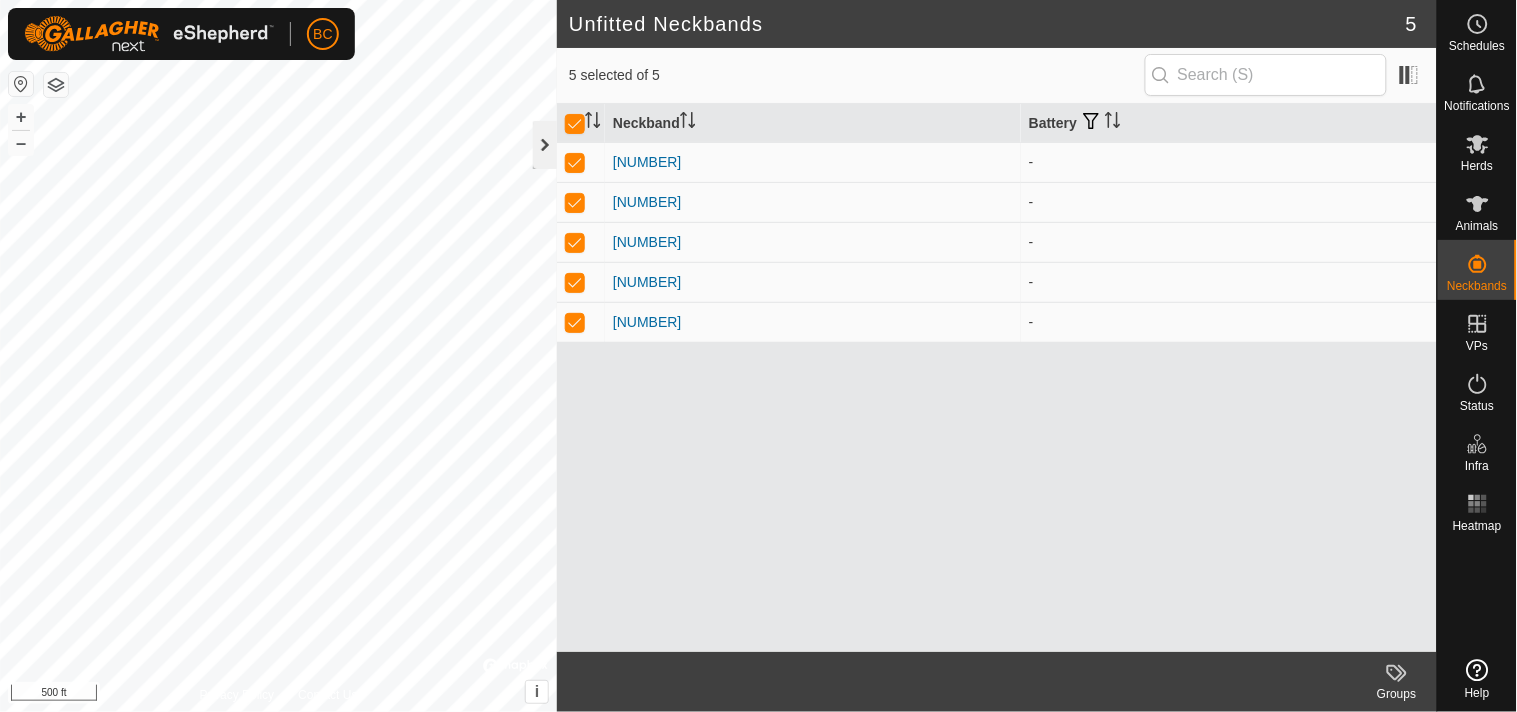 click 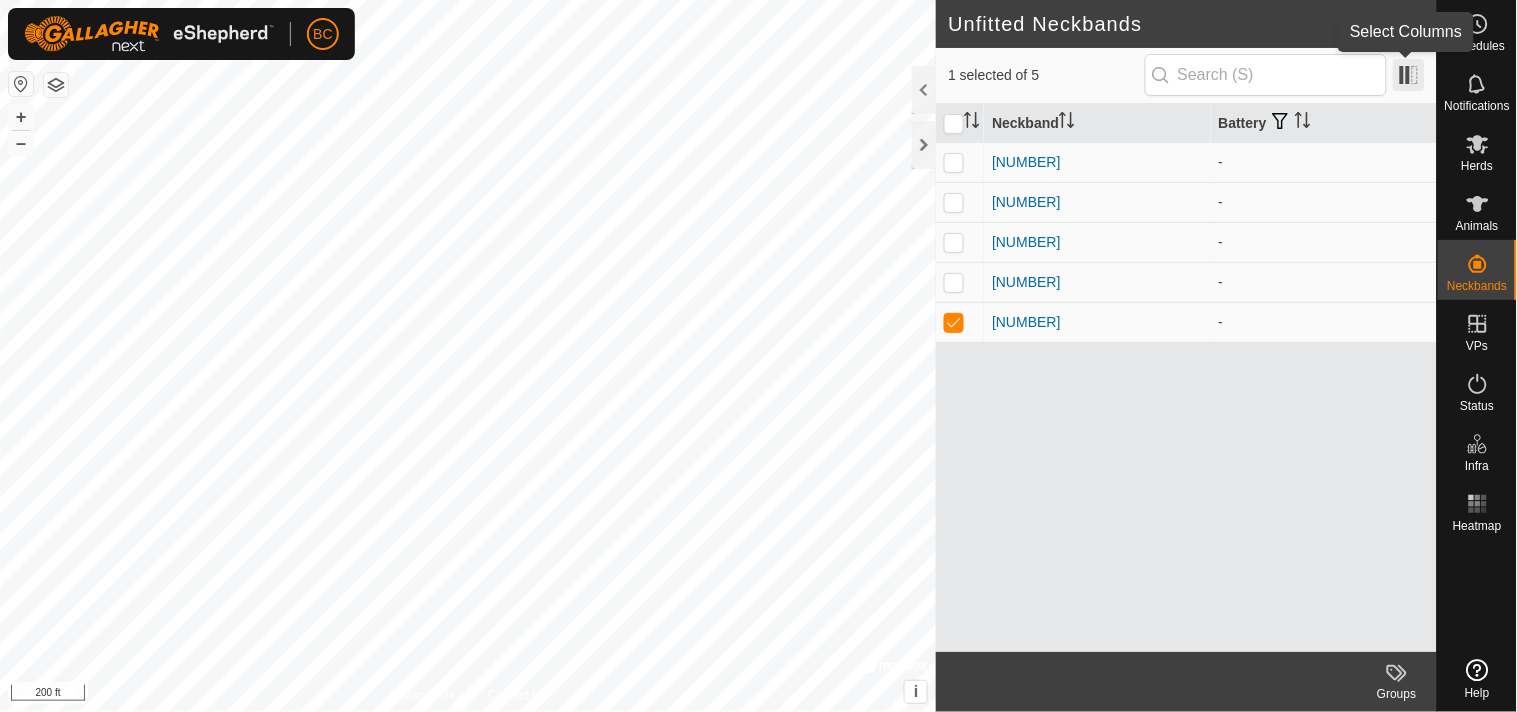 click at bounding box center [1409, 75] 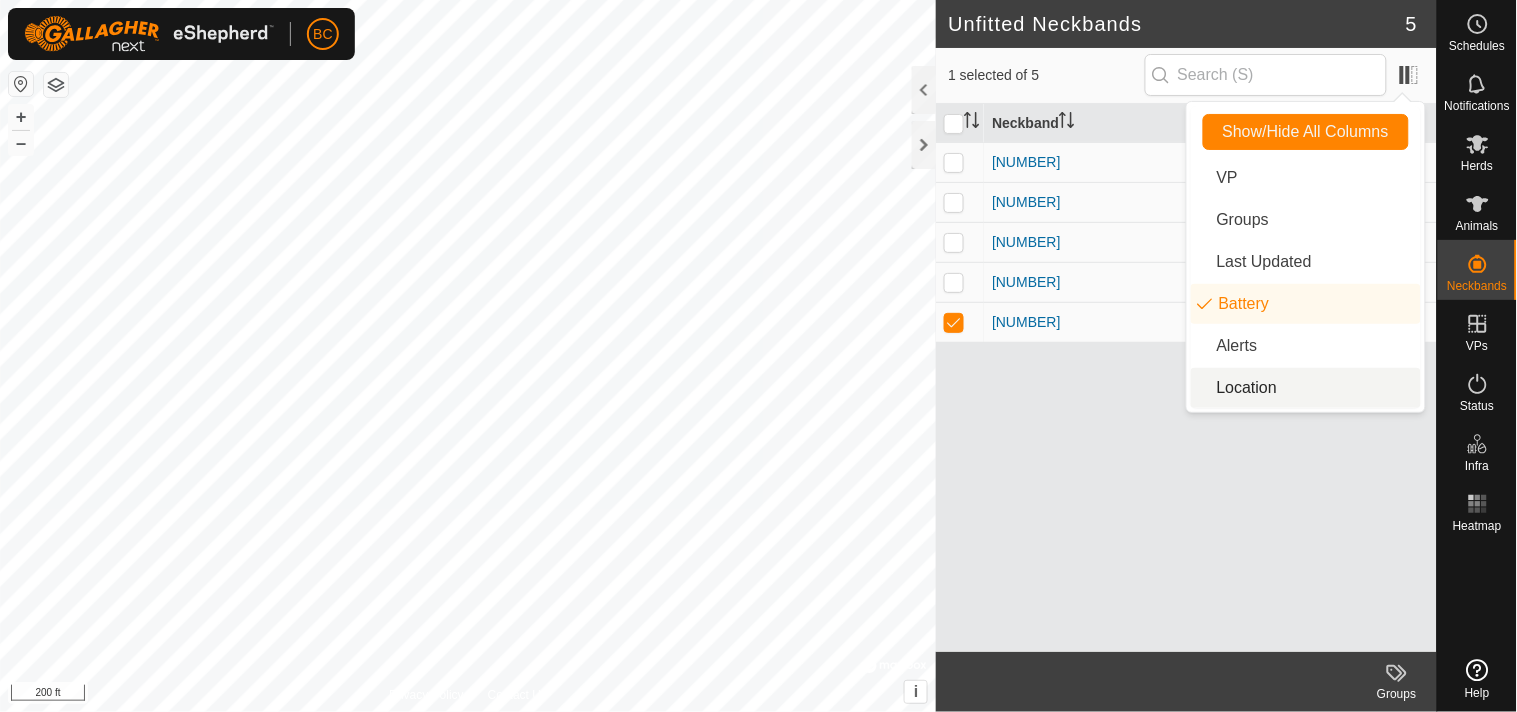 click on "Neckband   Battery   1495902005  -  2053882887  -  2174733032  -  3249963329  -  0855207734  -" at bounding box center (1186, 378) 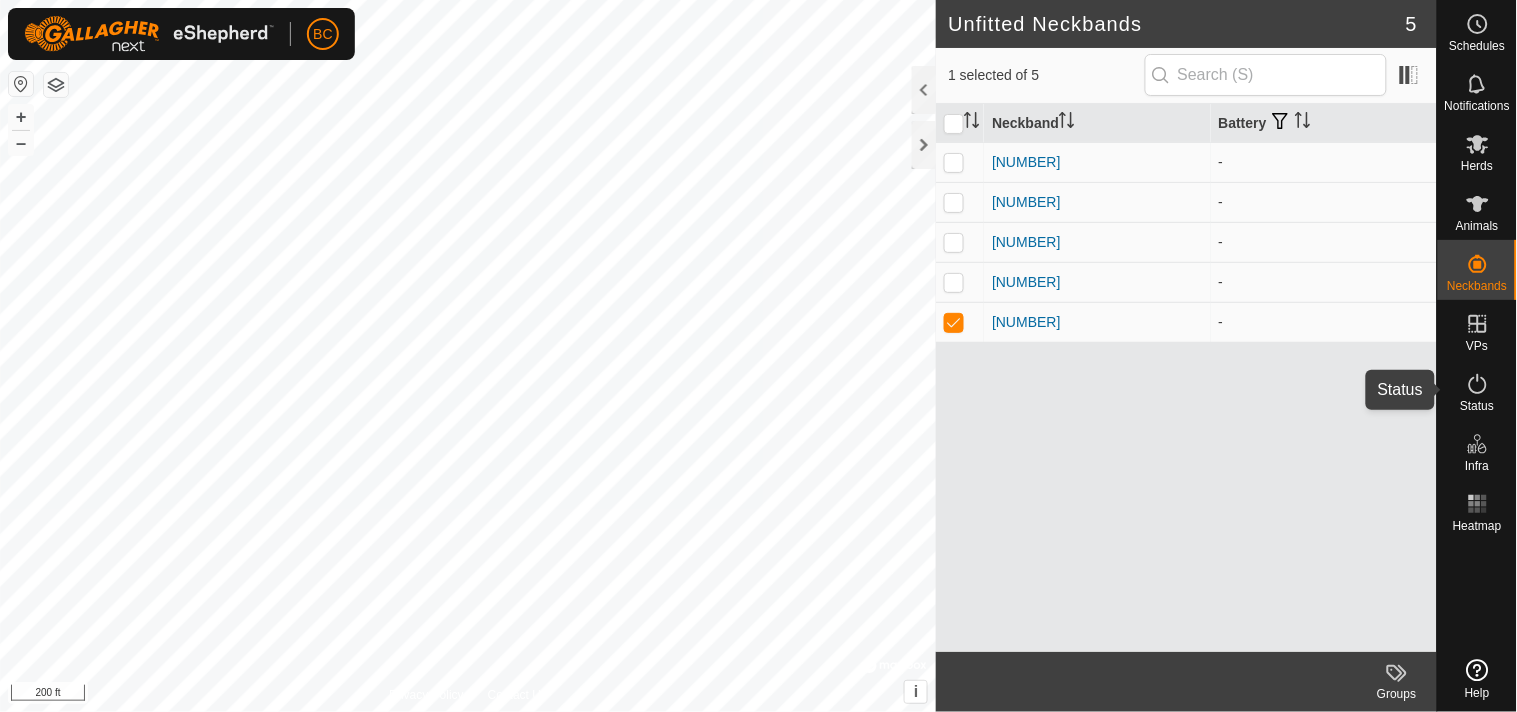 click 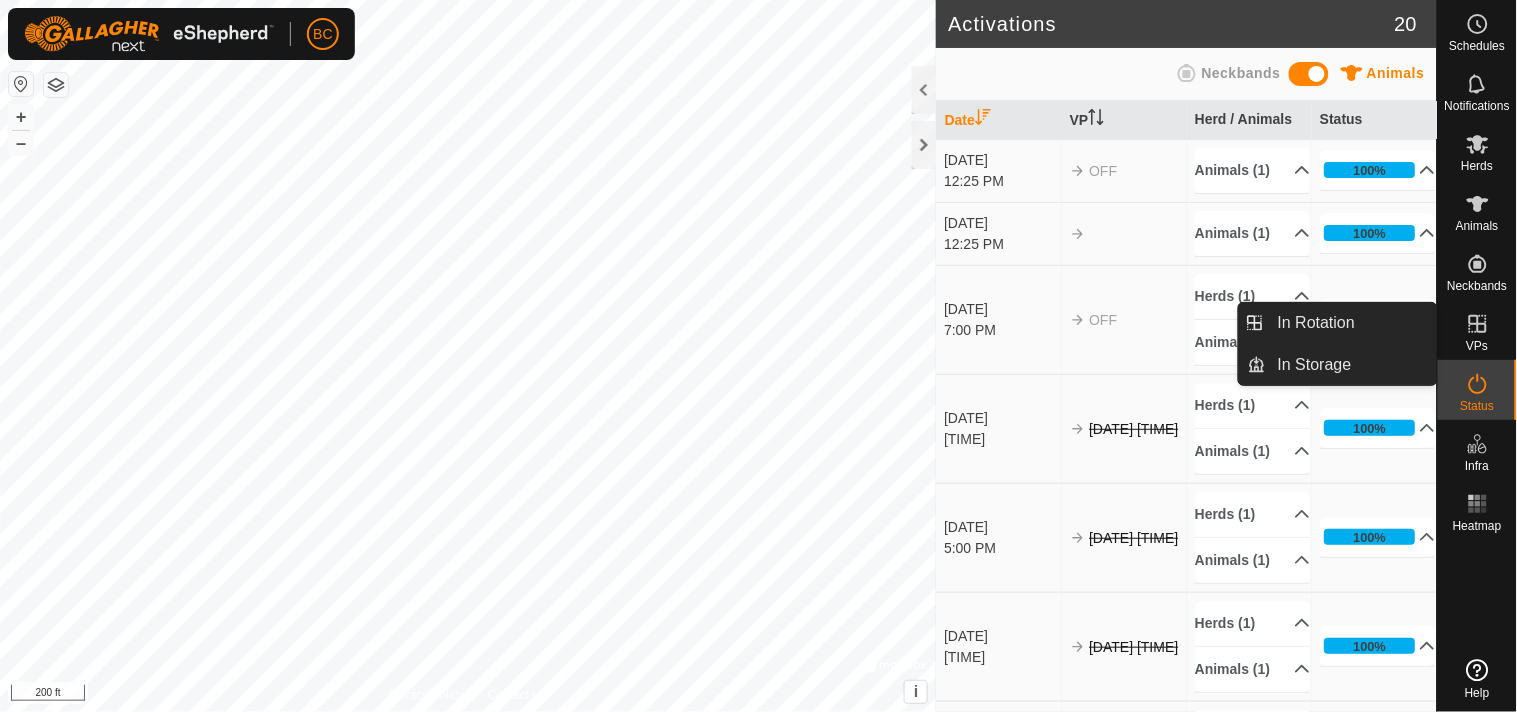 click 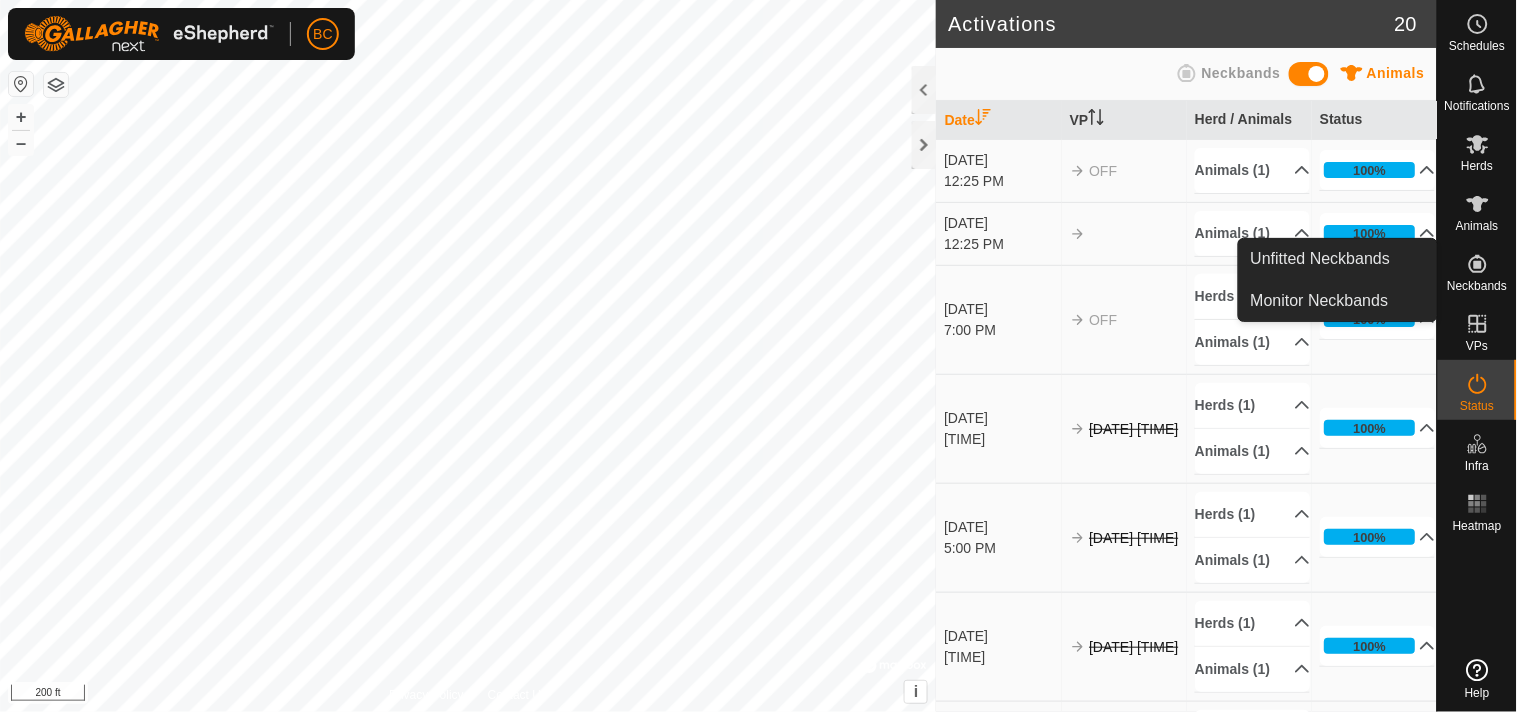 click at bounding box center [1478, 264] 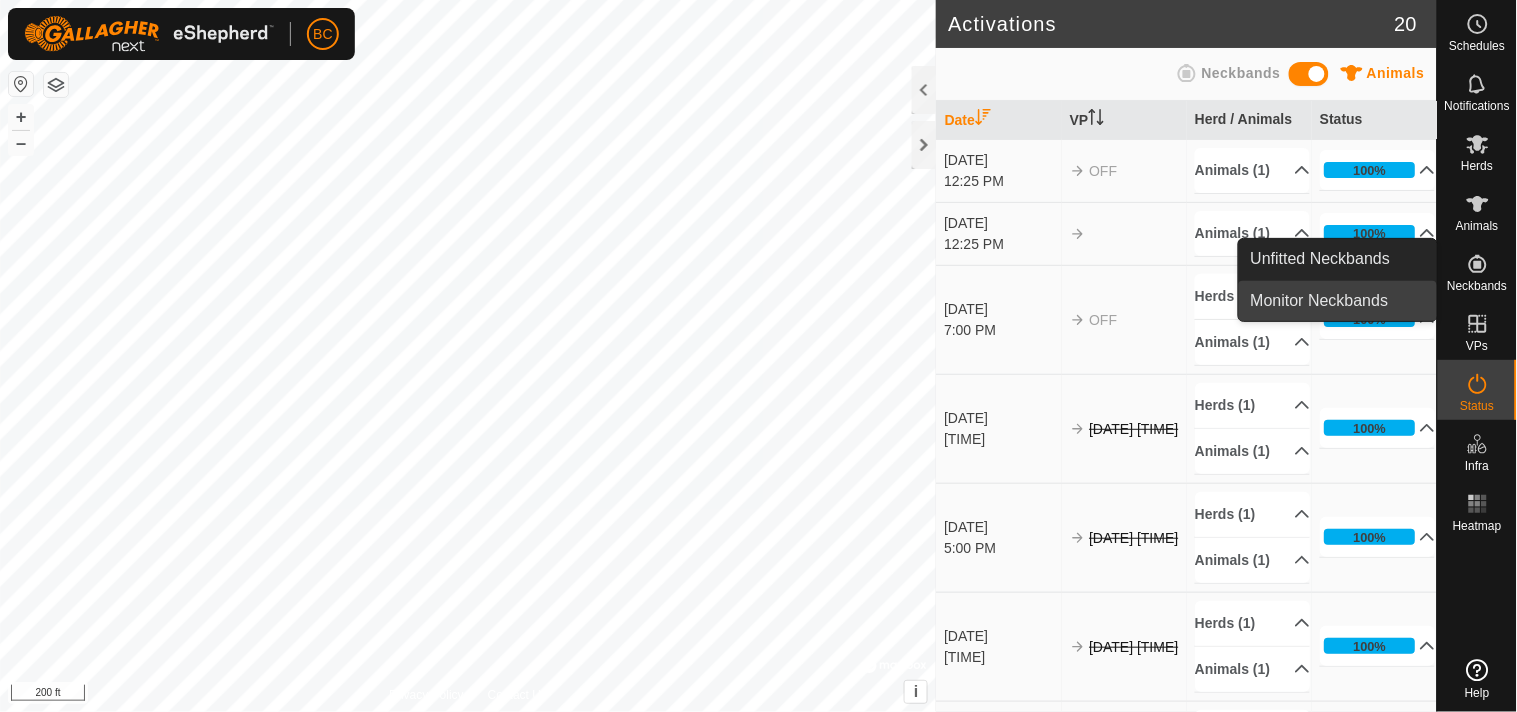 click on "Monitor Neckbands" at bounding box center [1338, 301] 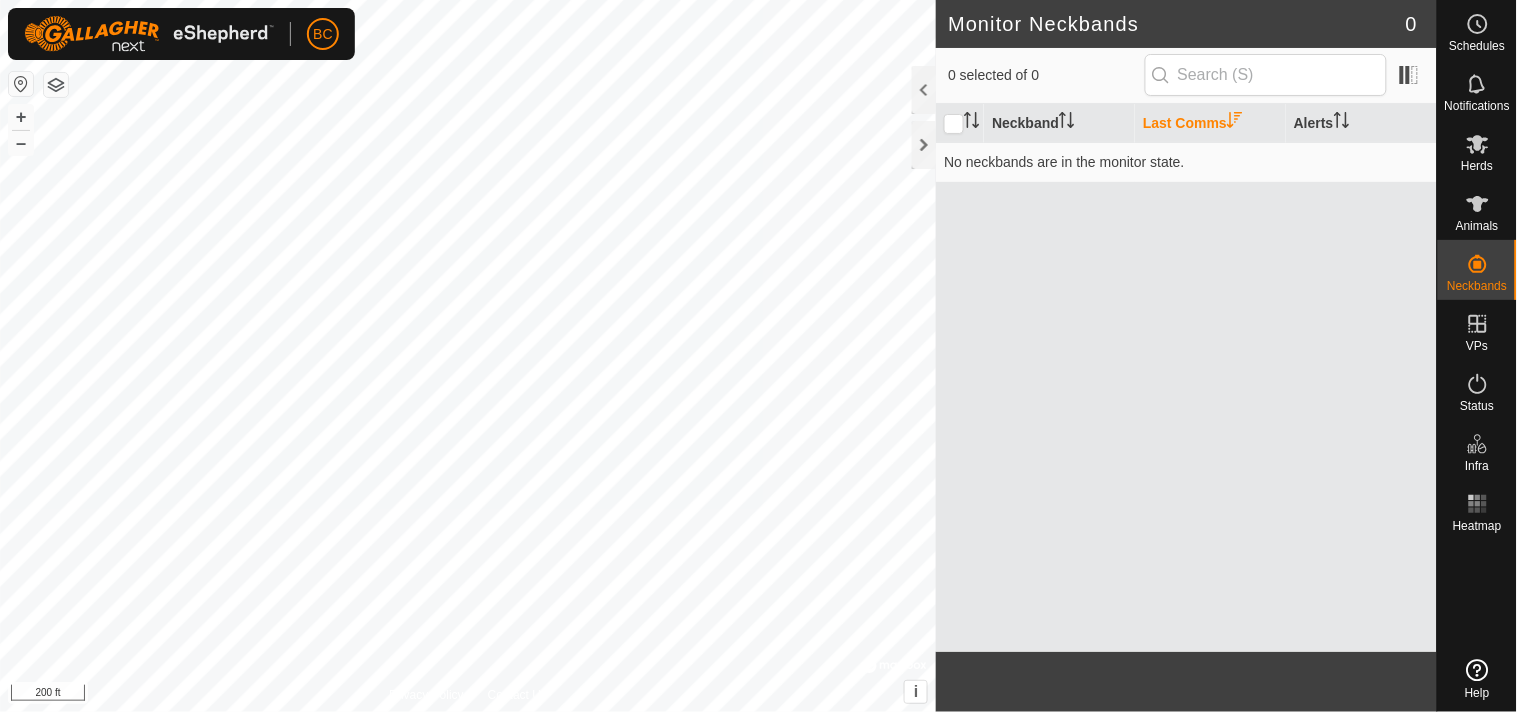 click on "Schedules Notifications Herds Animals Neckbands VPs Status Infra Heatmap Help Unfitted Neckbands Monitor Neckbands" 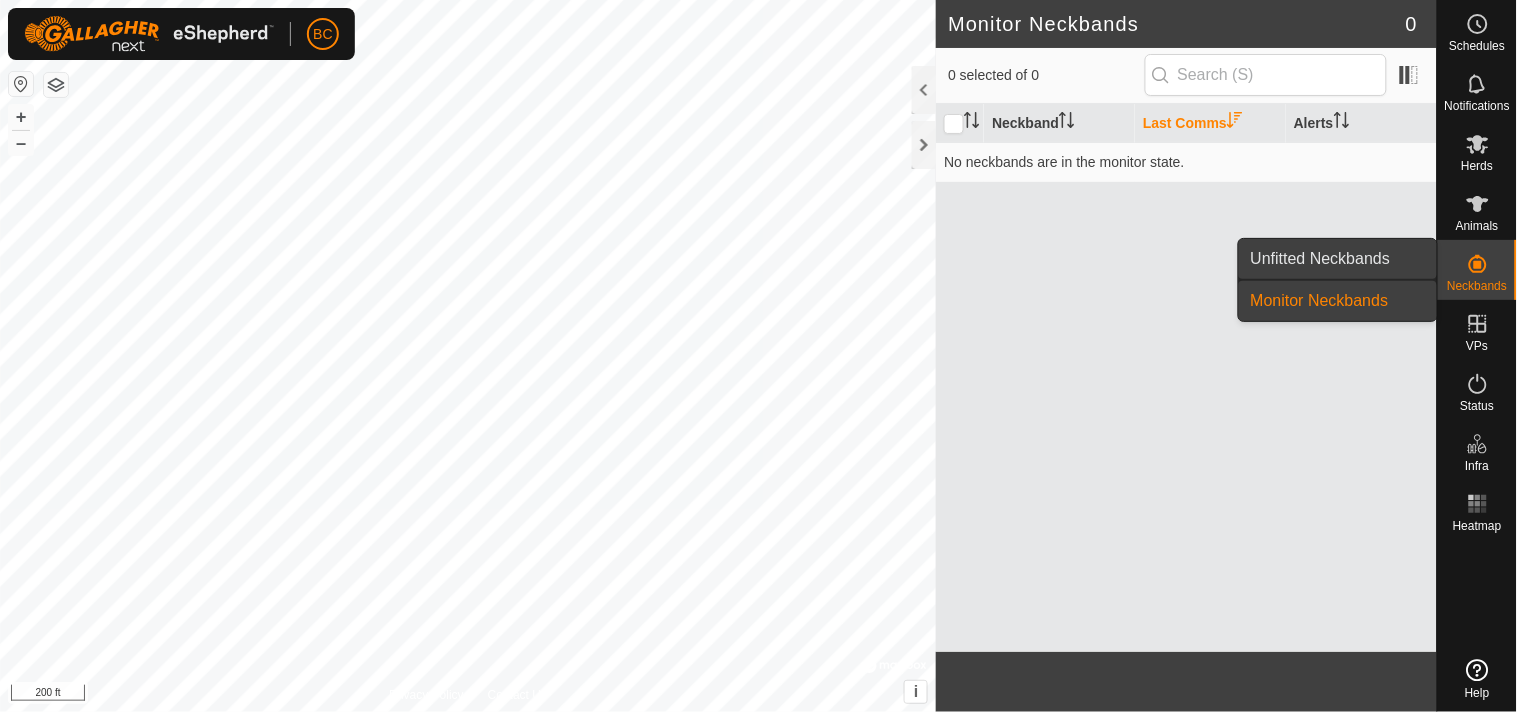 click on "Unfitted Neckbands" at bounding box center (1338, 259) 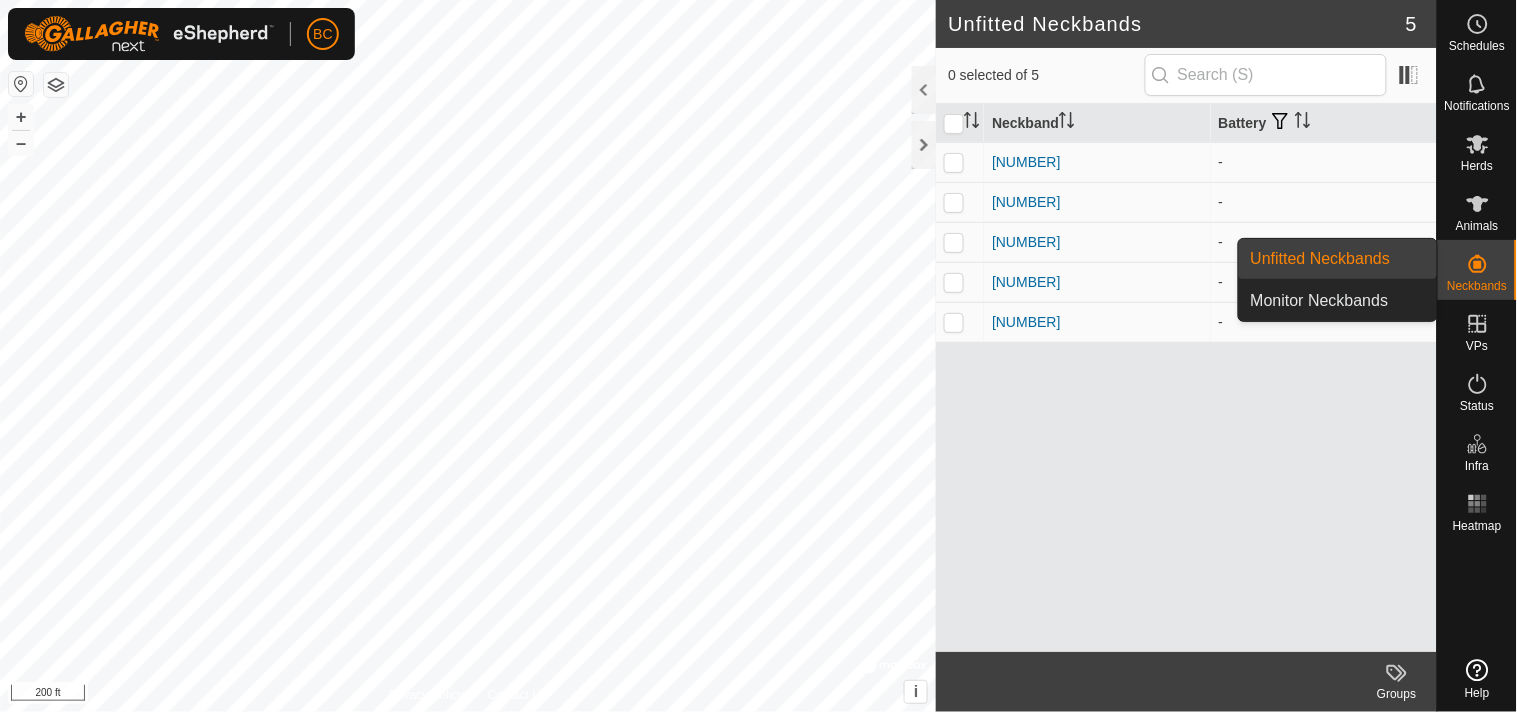 click 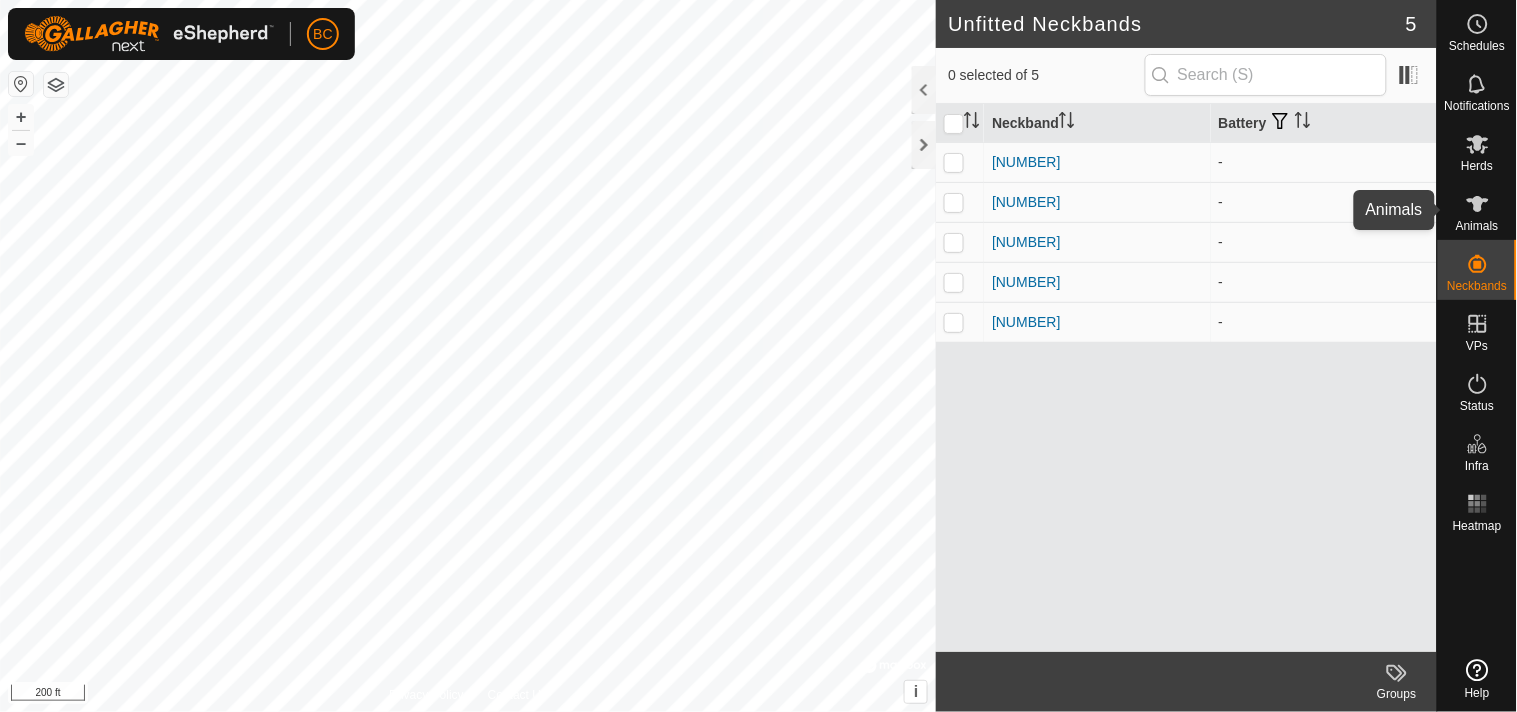 click on "Animals" at bounding box center (1477, 226) 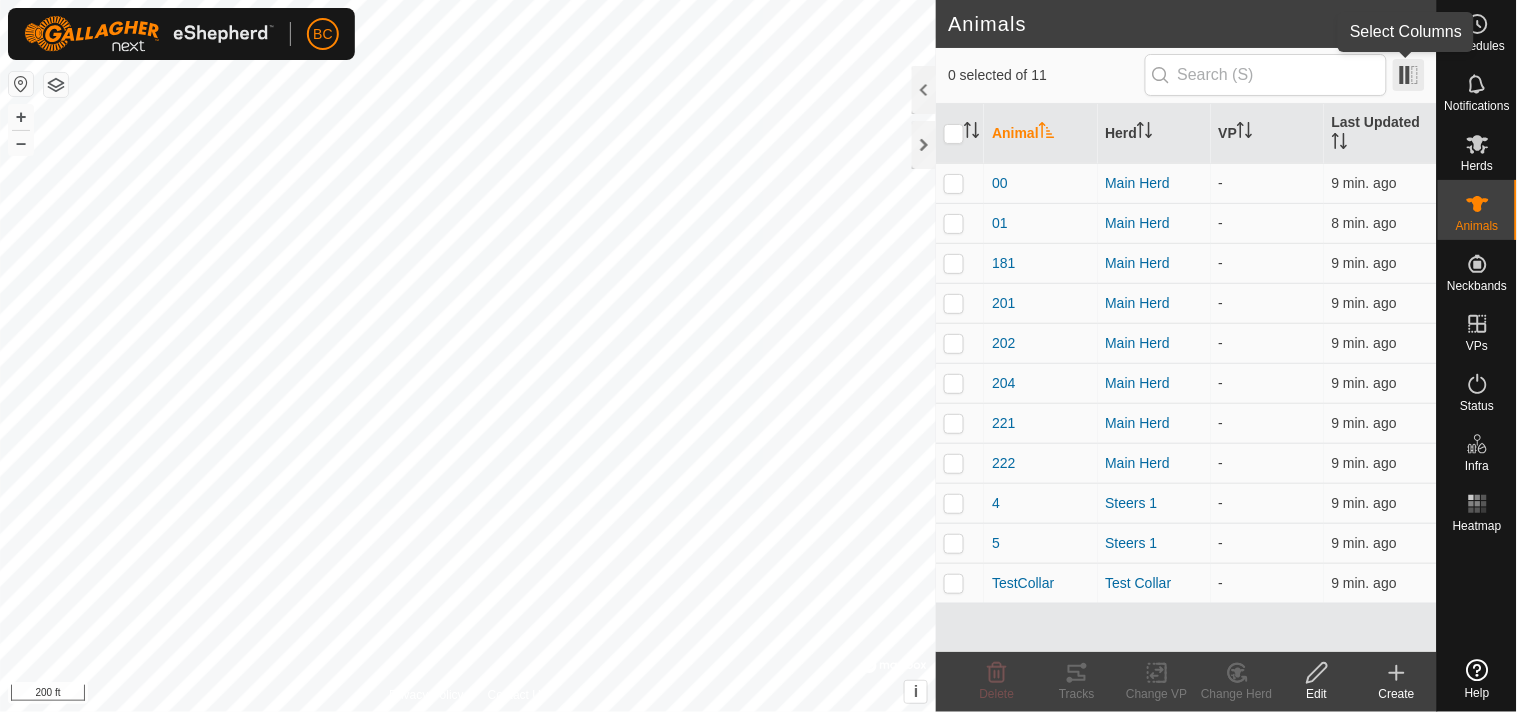click at bounding box center [1409, 75] 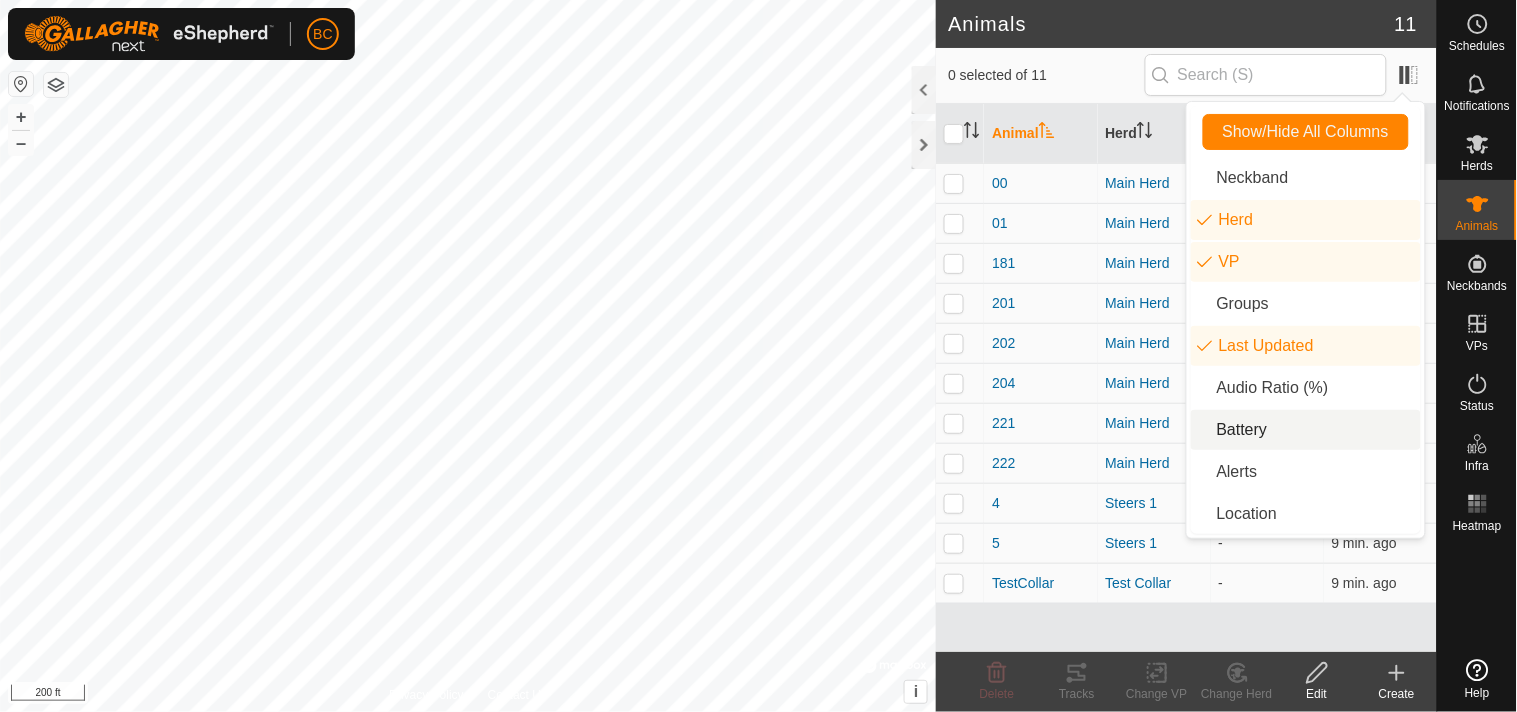 click on "Battery" at bounding box center (1306, 430) 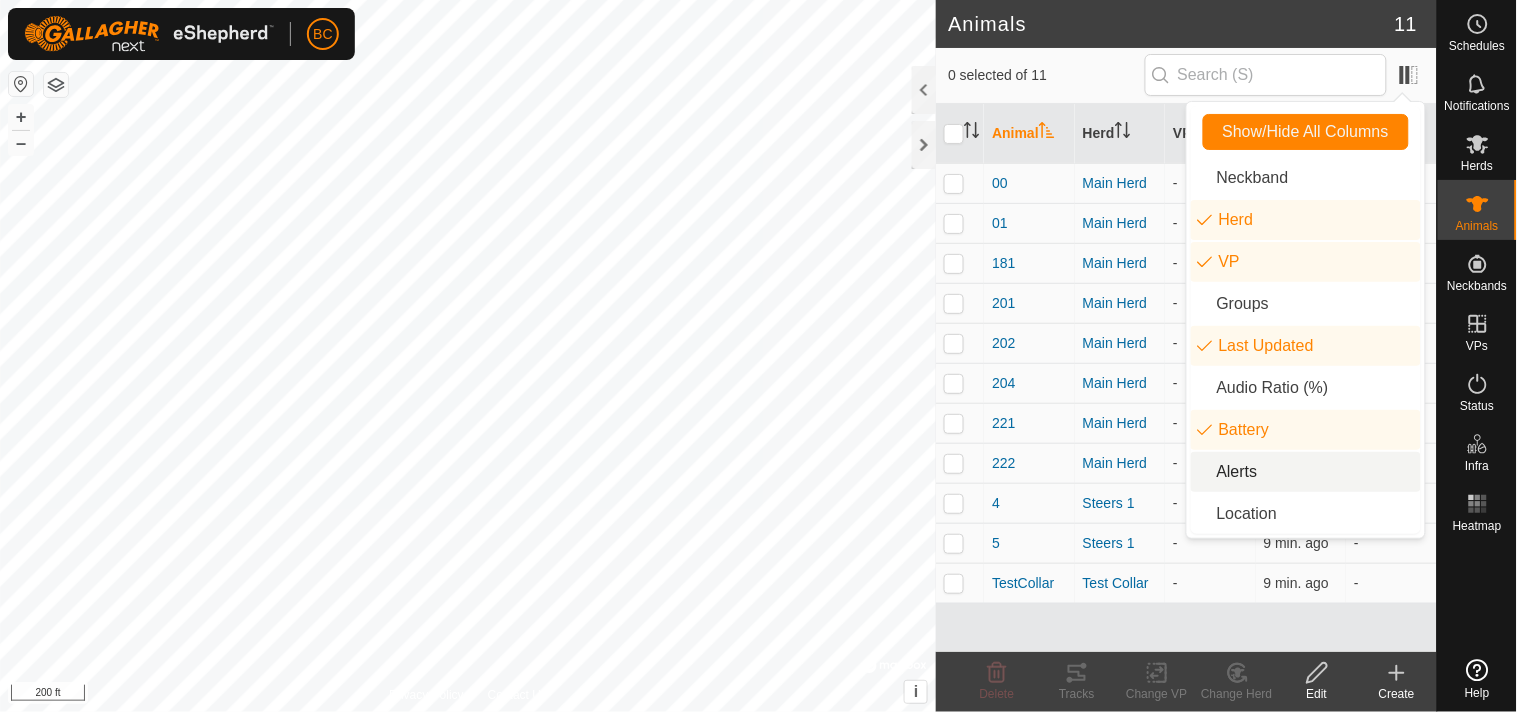 click on "Alerts" at bounding box center (1306, 472) 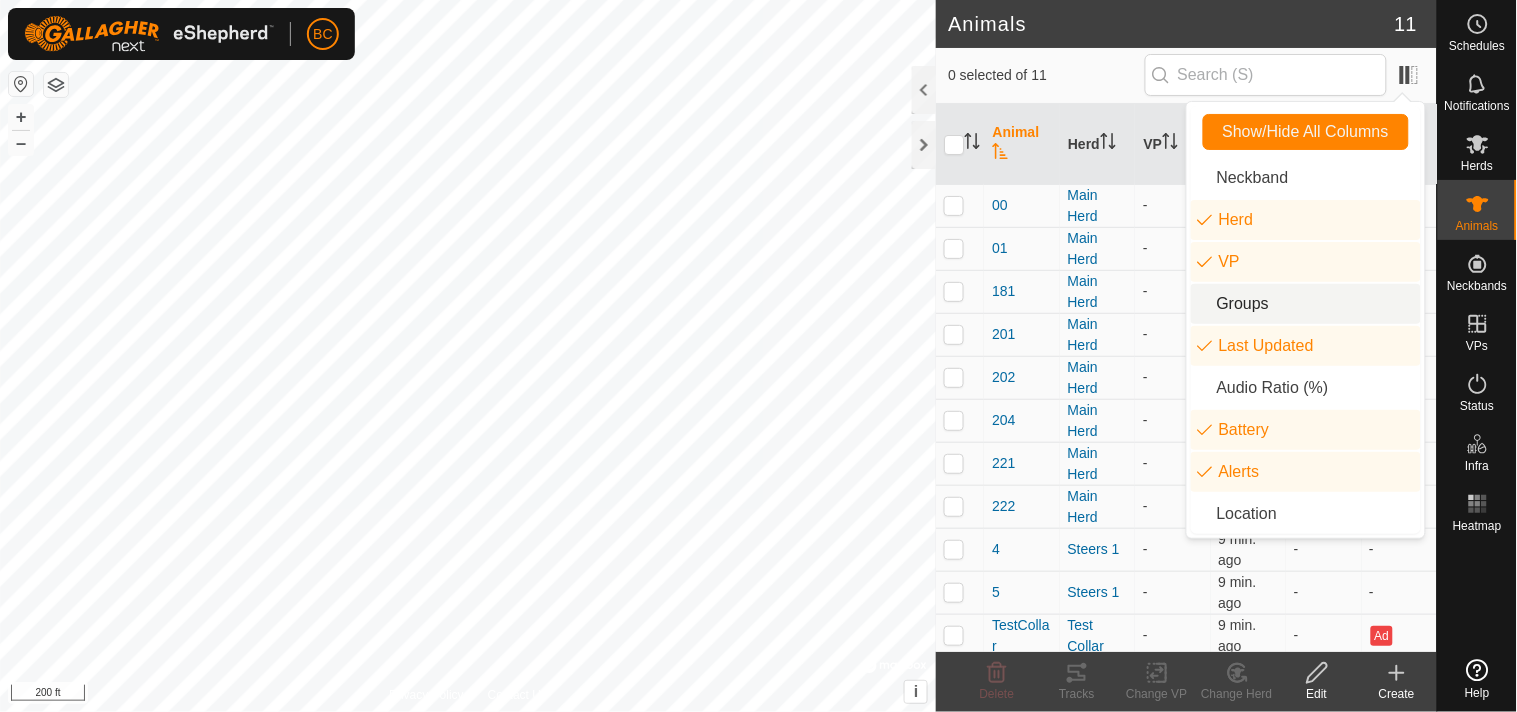 click on "Groups" at bounding box center (1306, 304) 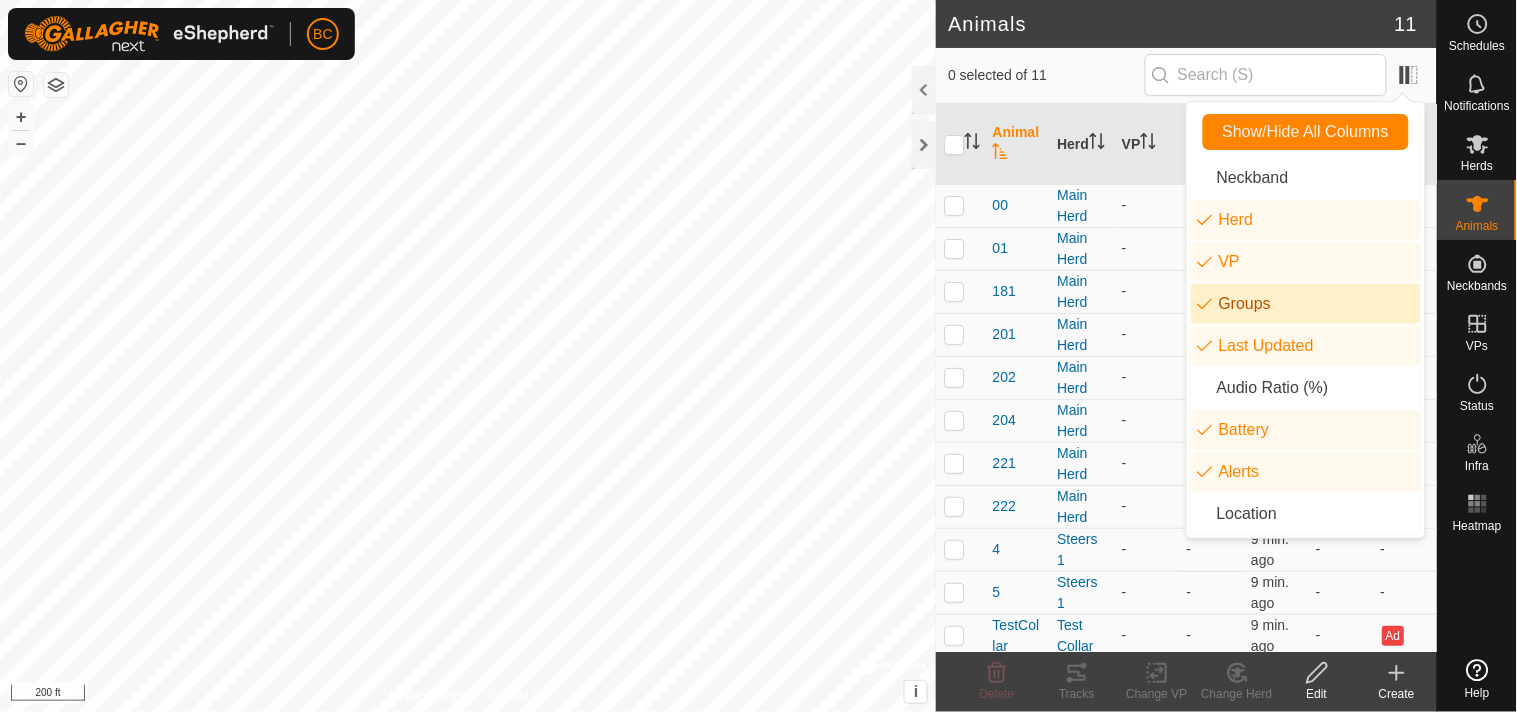 click on "Groups" at bounding box center (1306, 304) 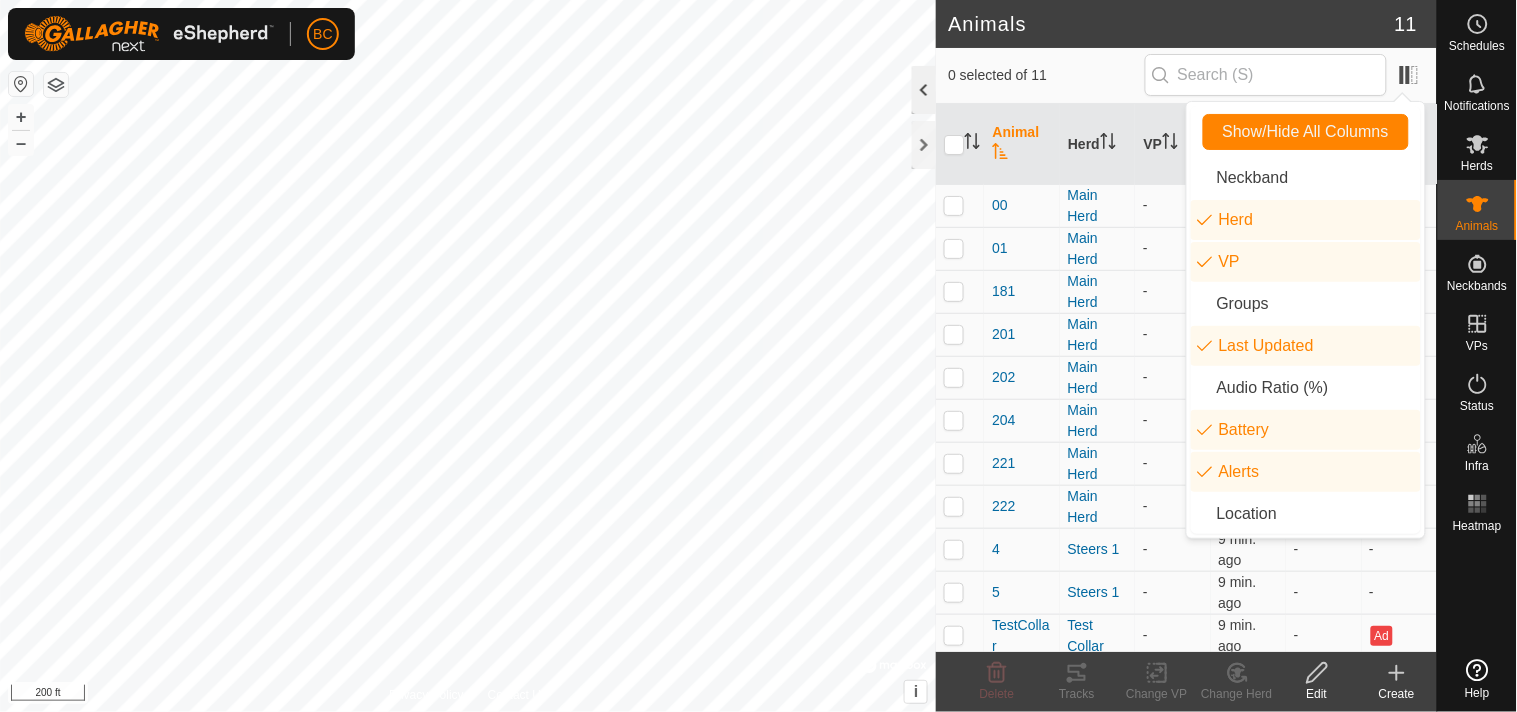 click 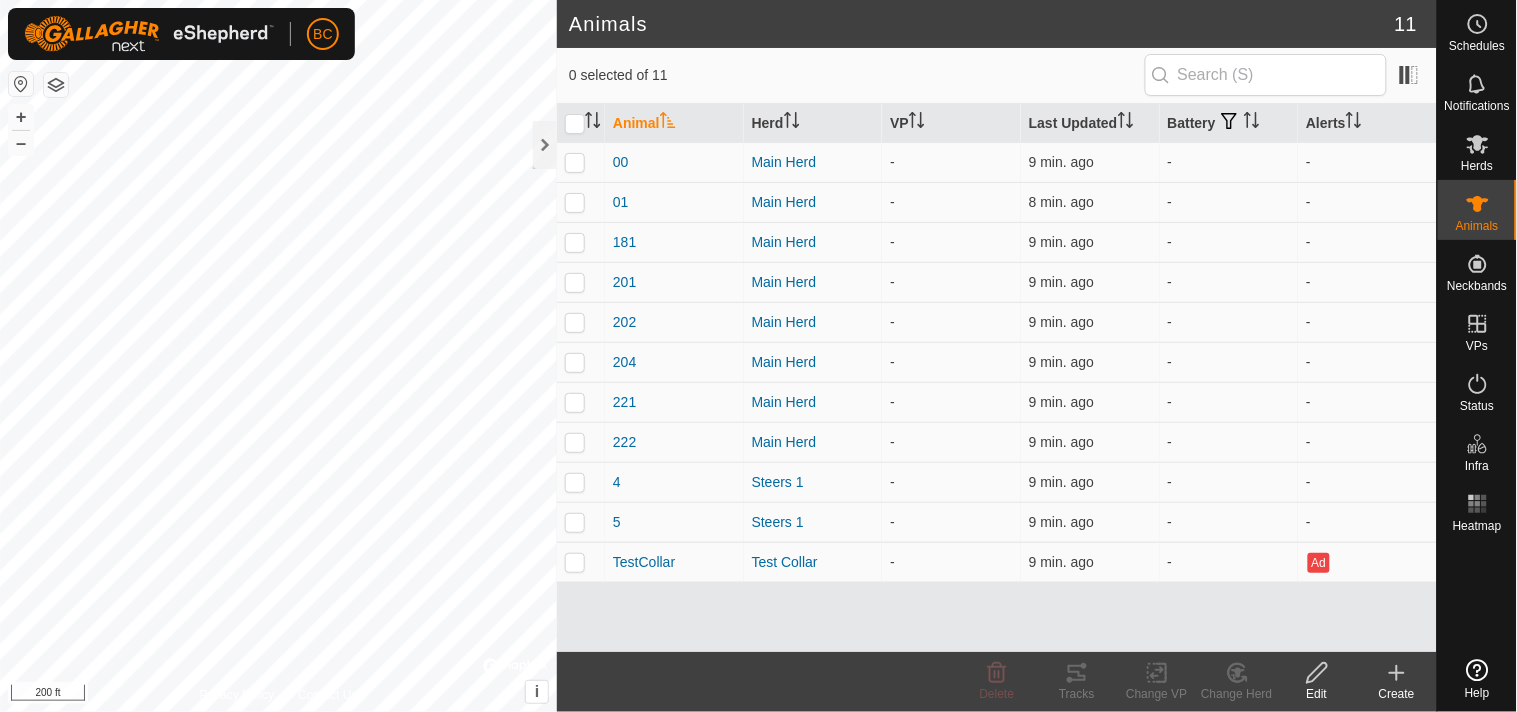 click 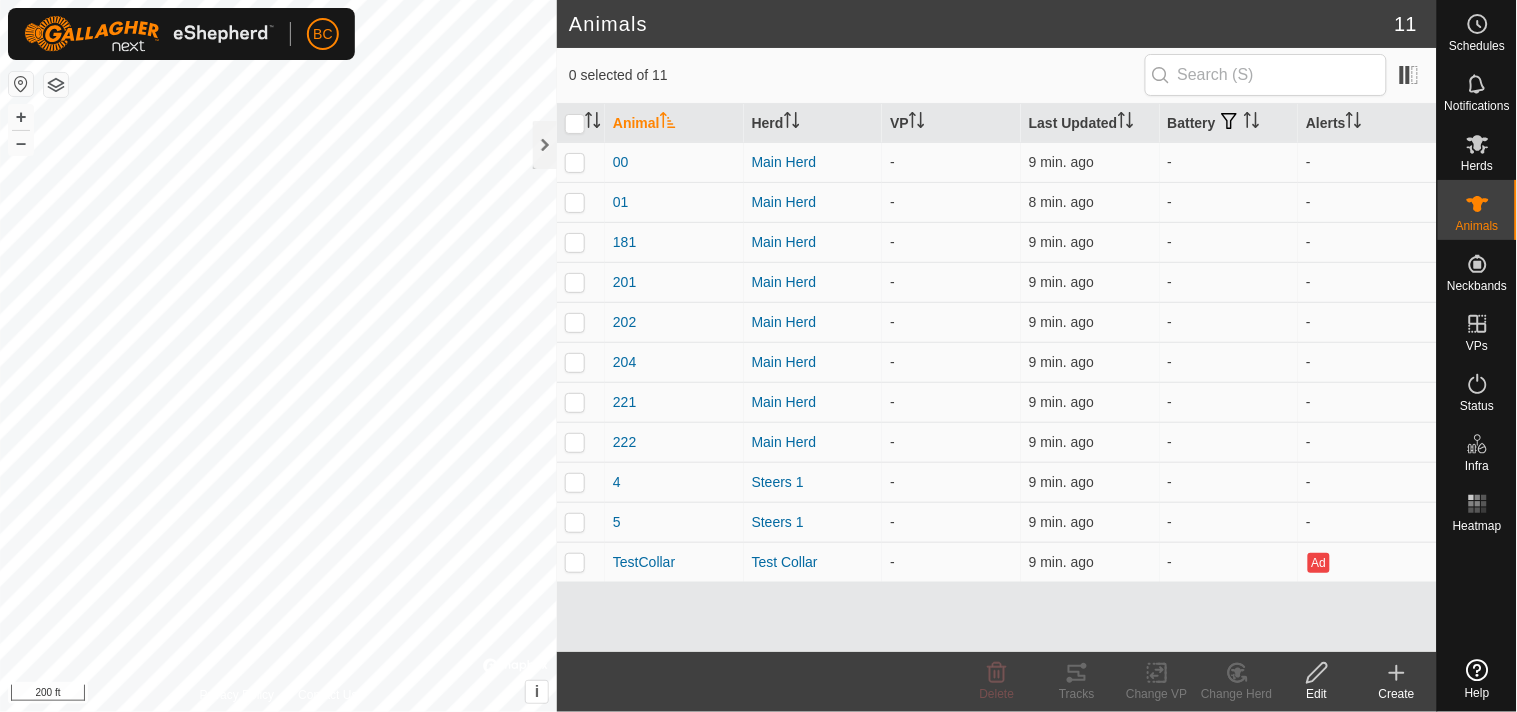 click 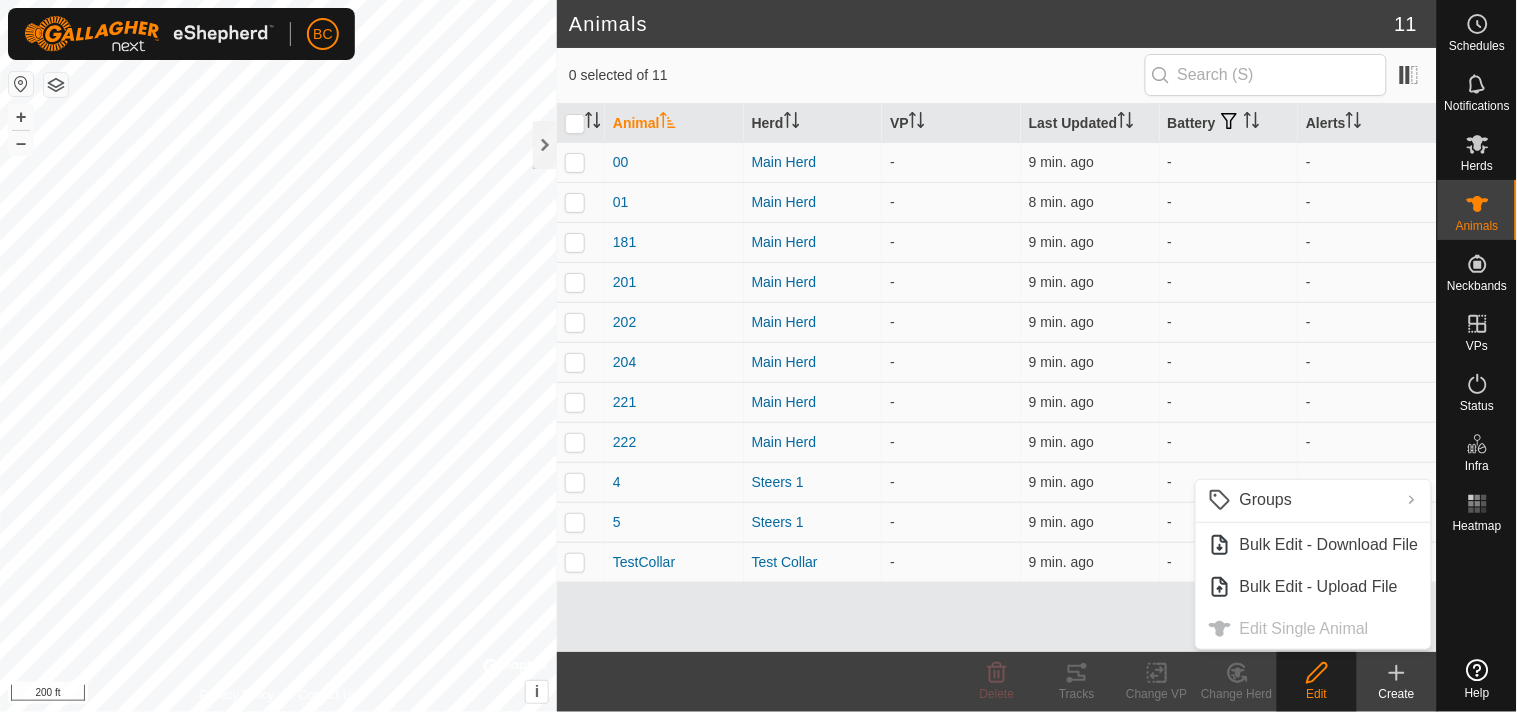 click 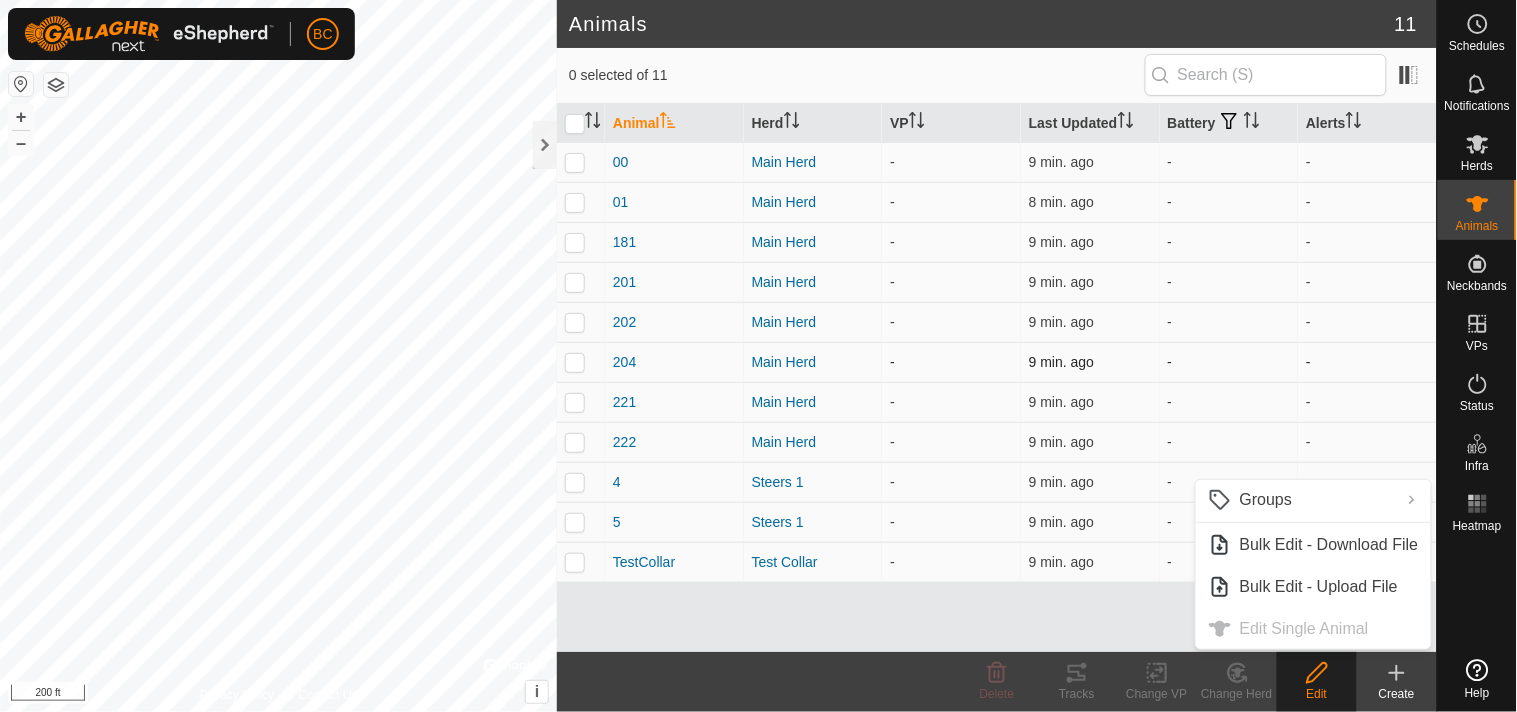 click on "-" at bounding box center (1229, 362) 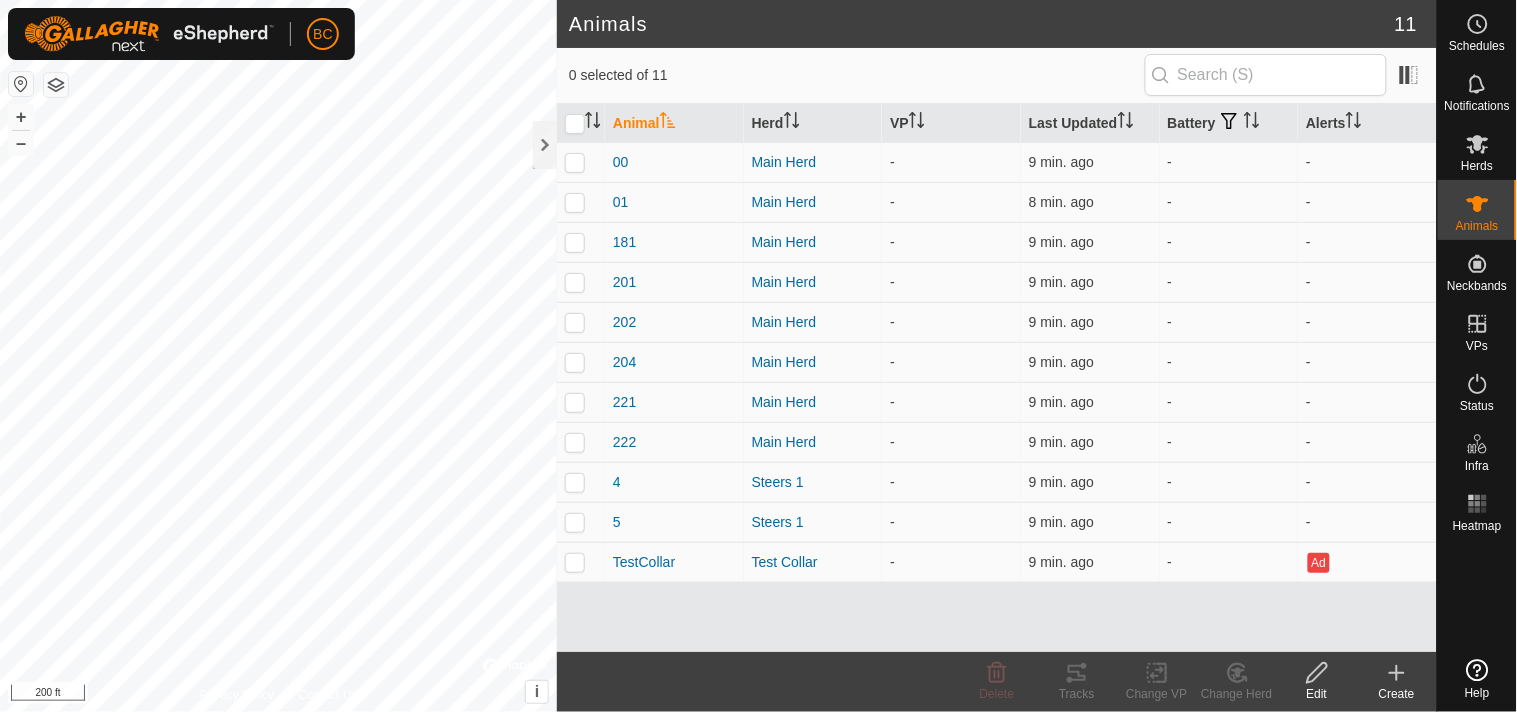click 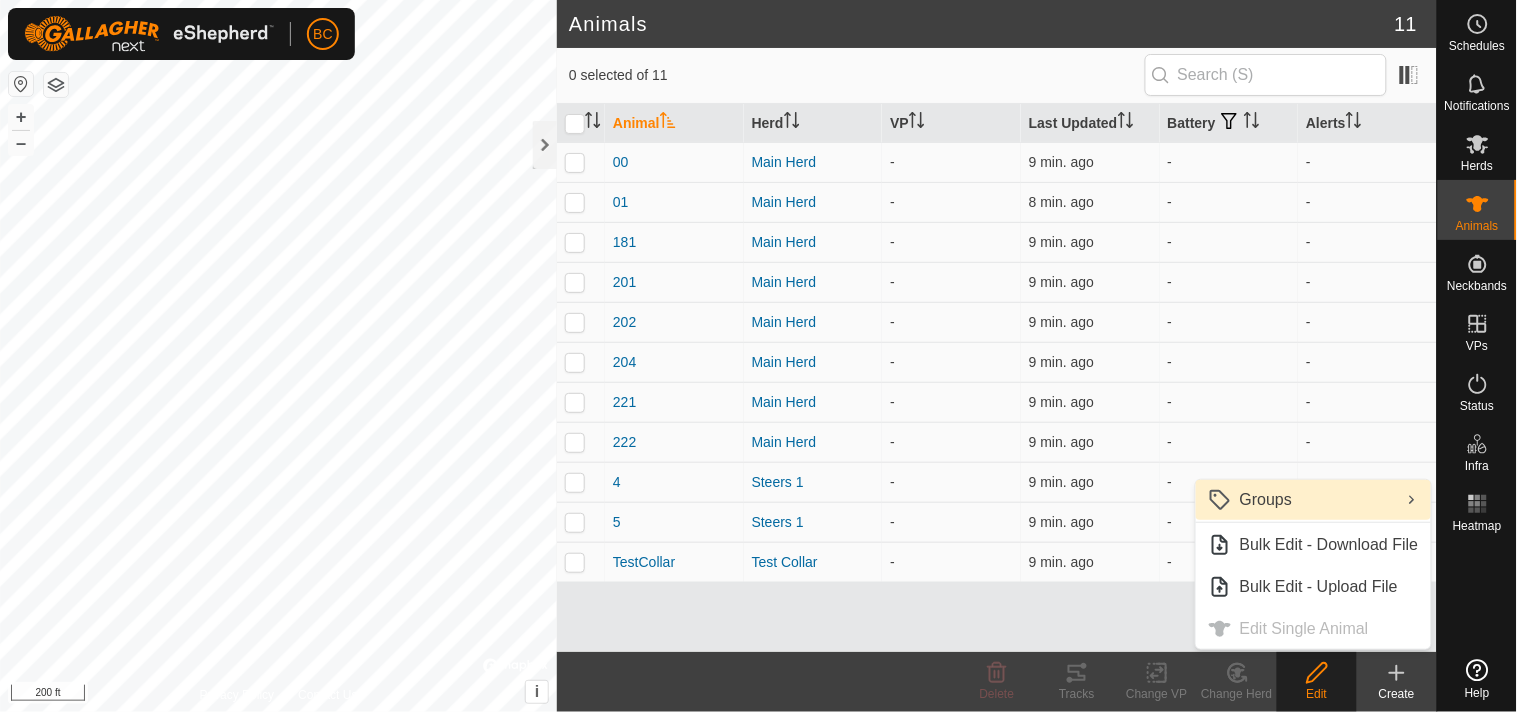 click on "Groups" at bounding box center [1313, 500] 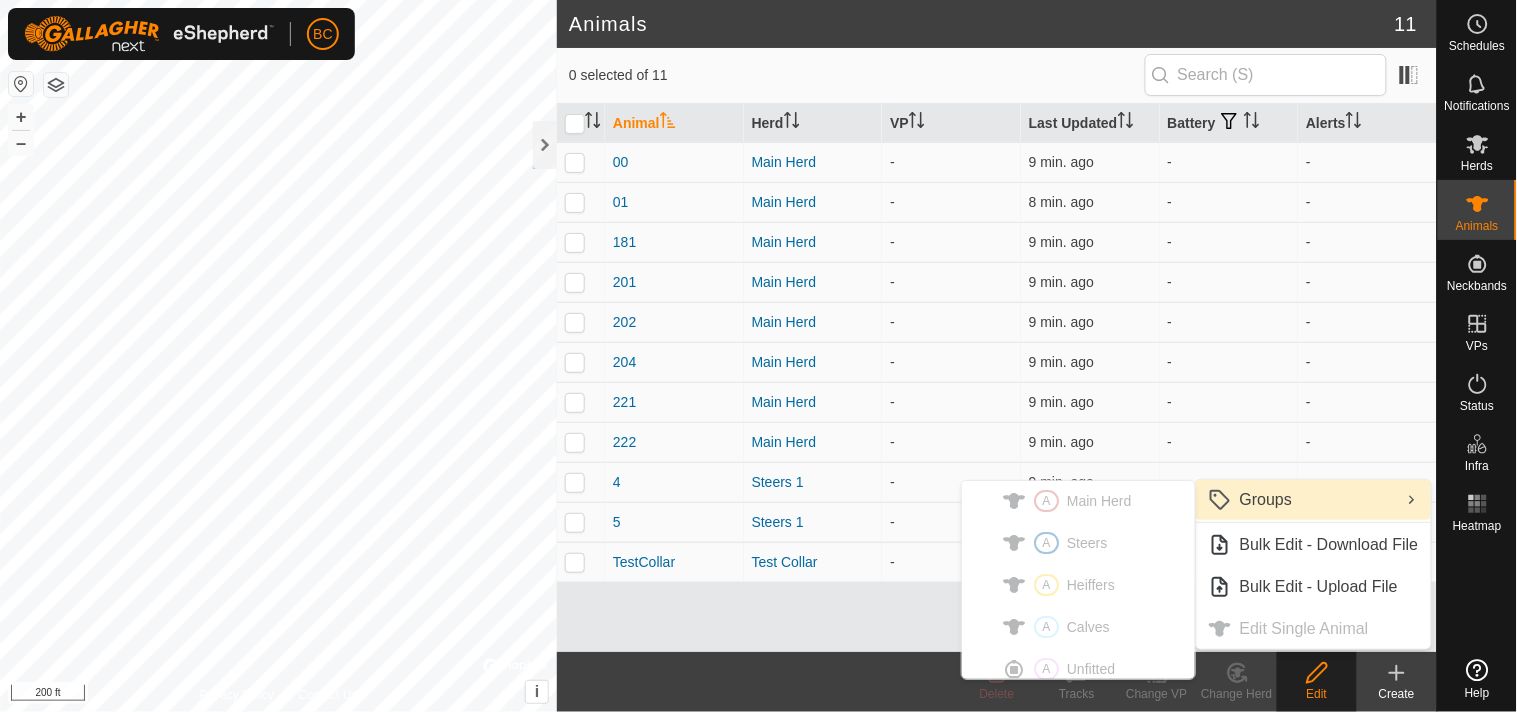click on "Groups" at bounding box center (1313, 500) 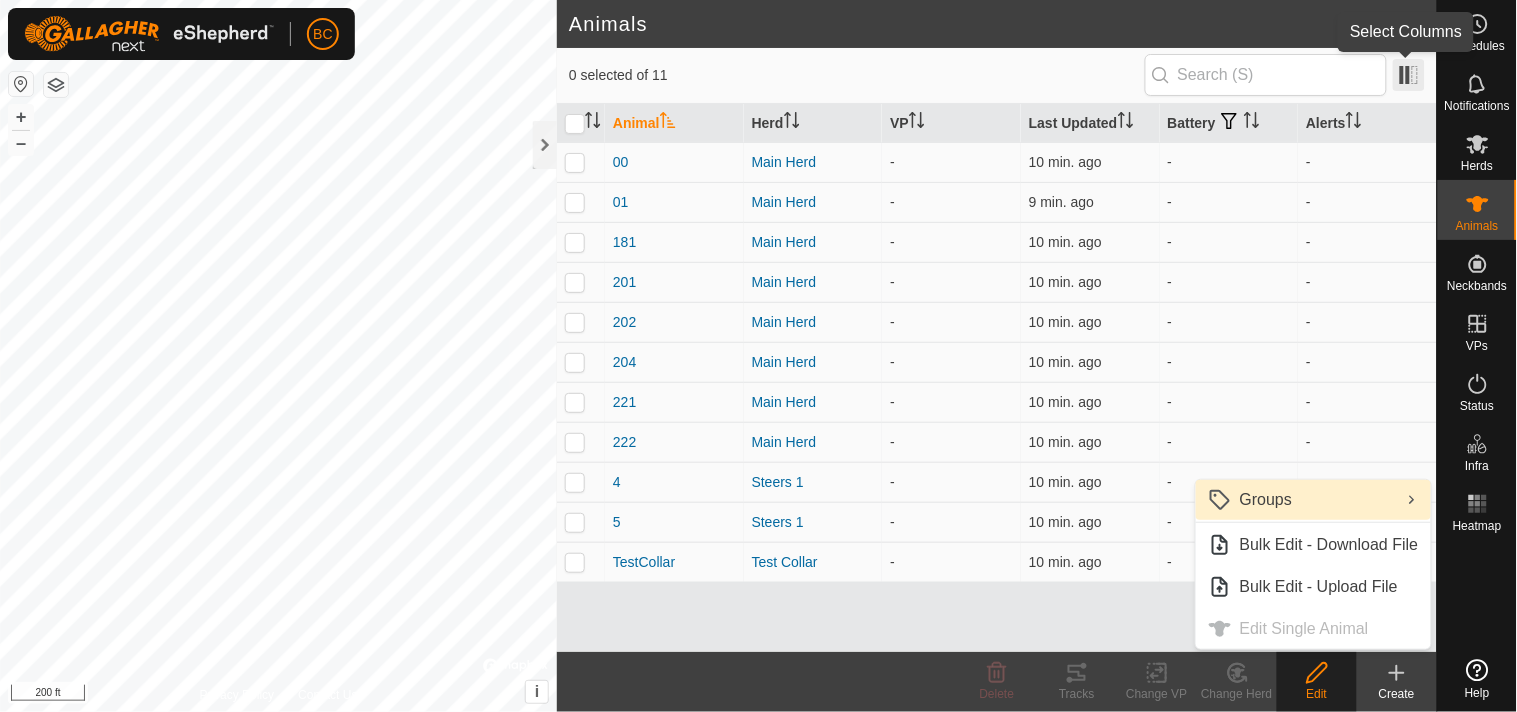 click at bounding box center [1409, 75] 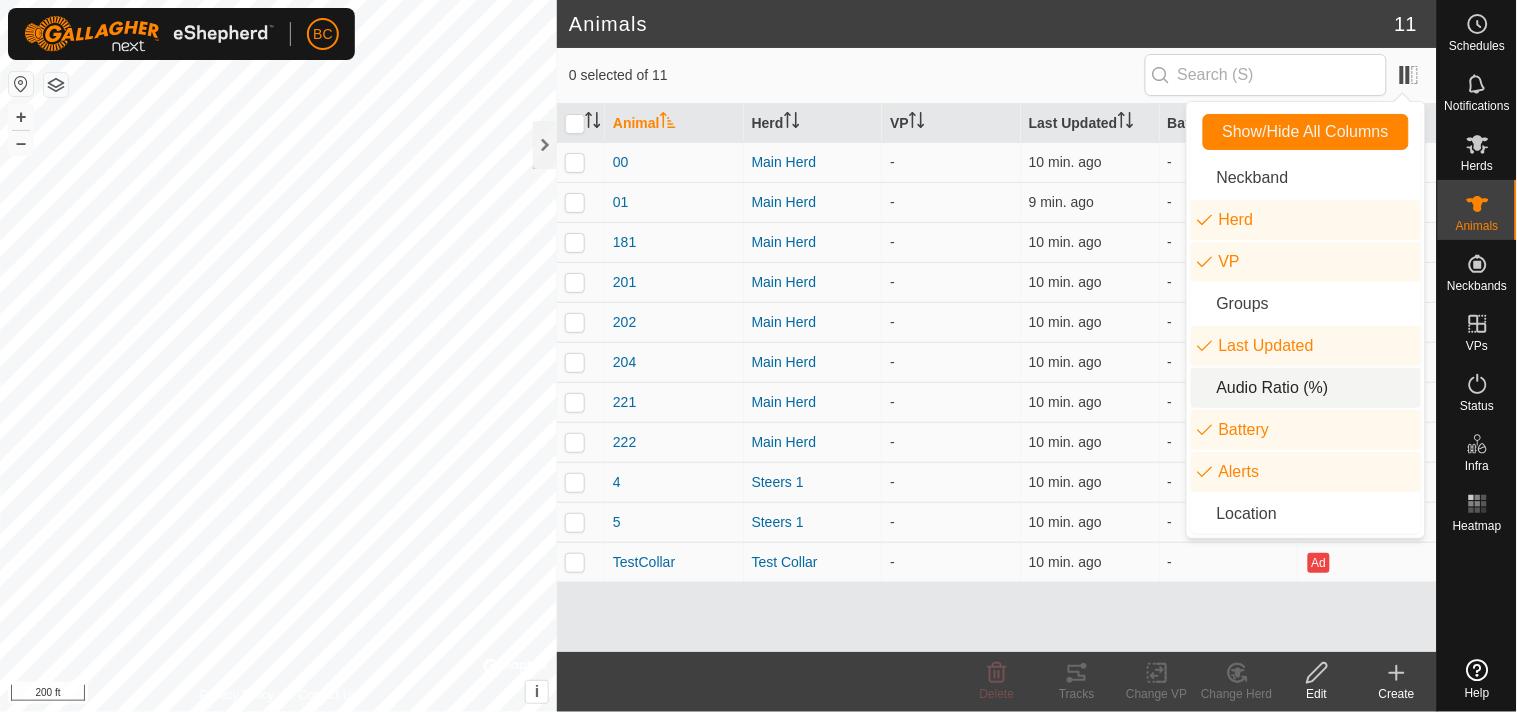 click on "Audio Ratio (%)" at bounding box center [1306, 388] 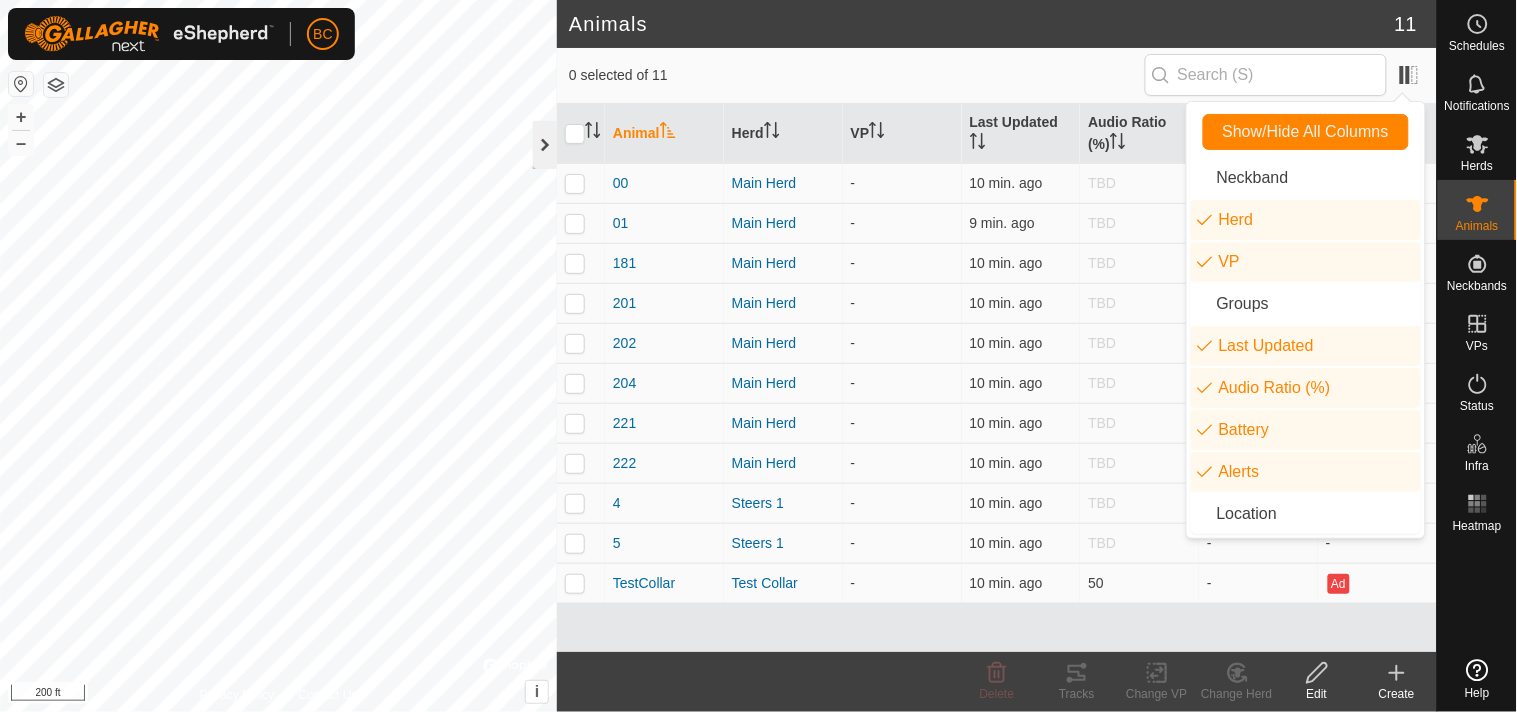 click 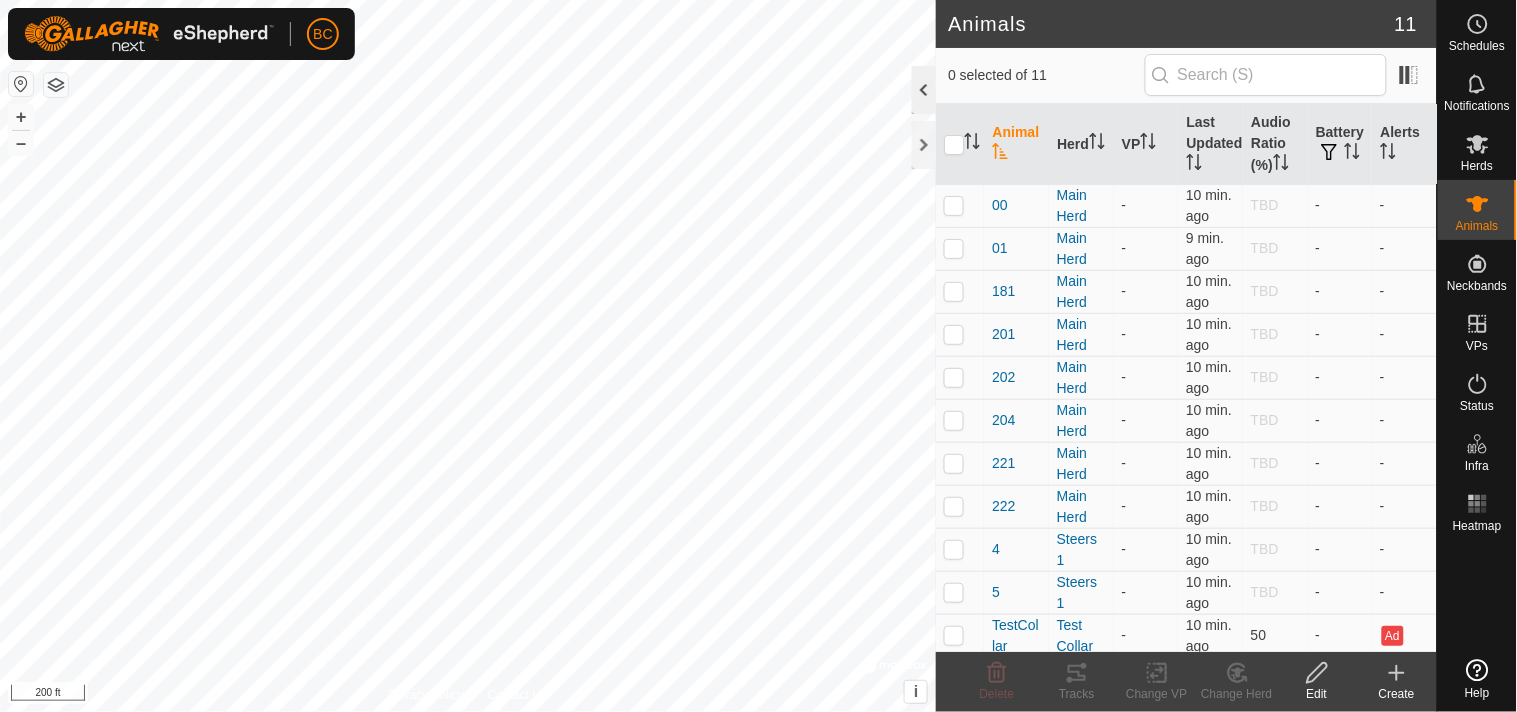 click 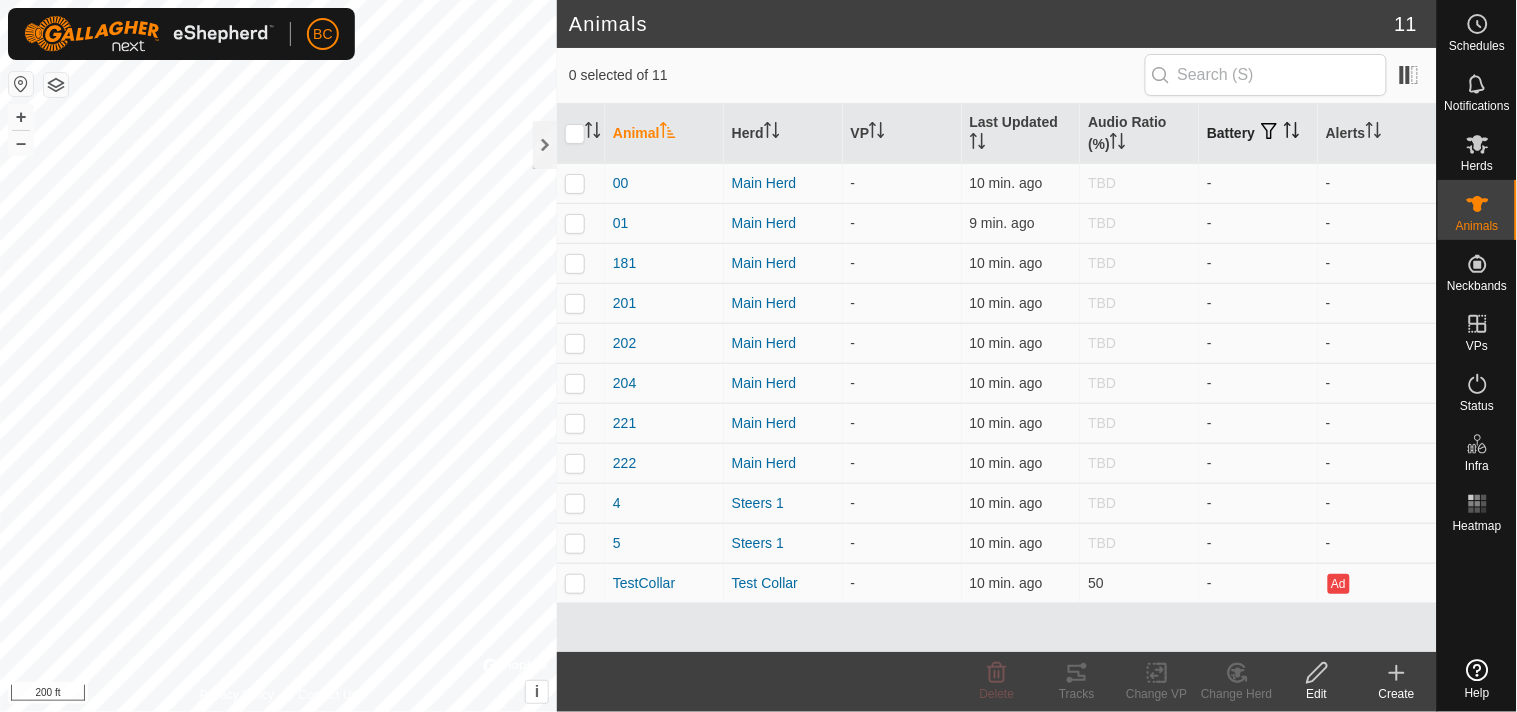 click on "Battery" at bounding box center (1258, 134) 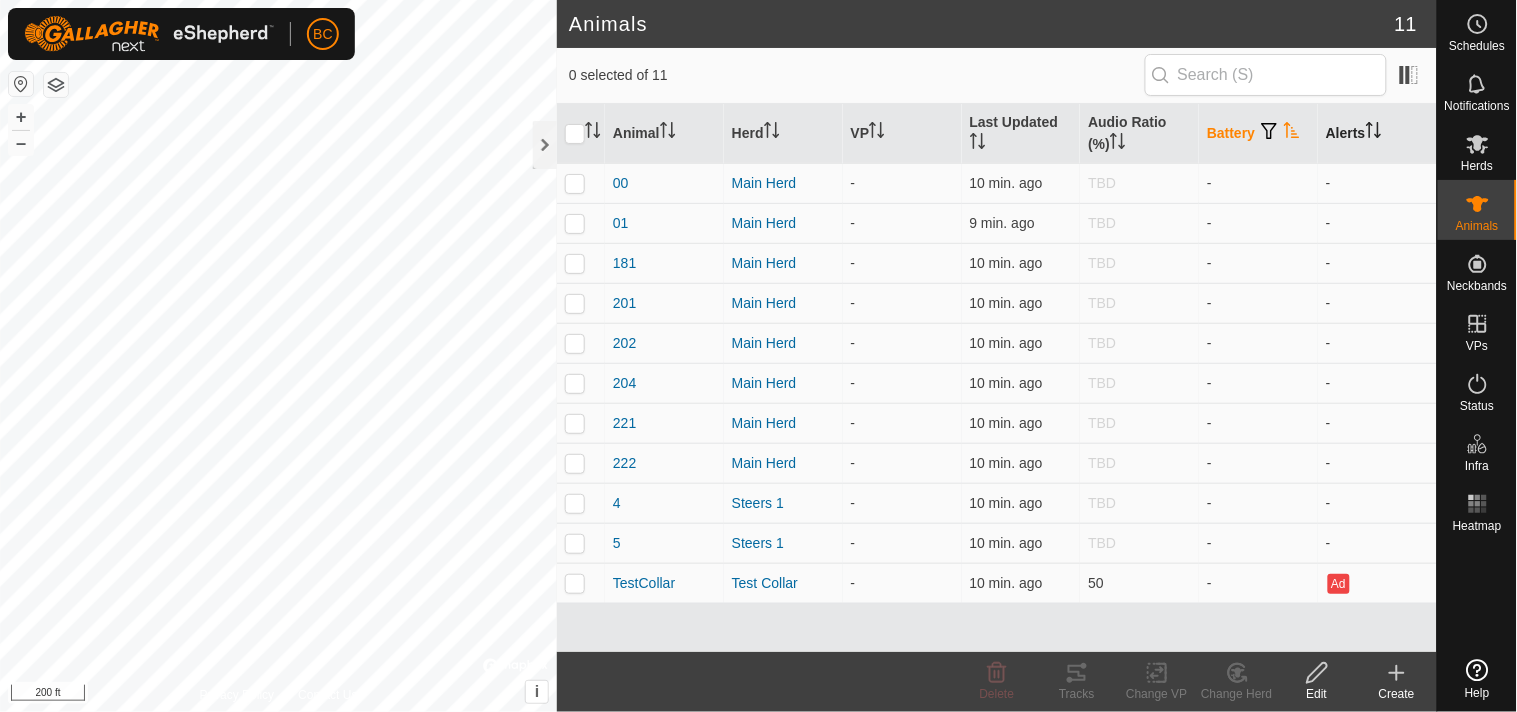 click at bounding box center (1374, 133) 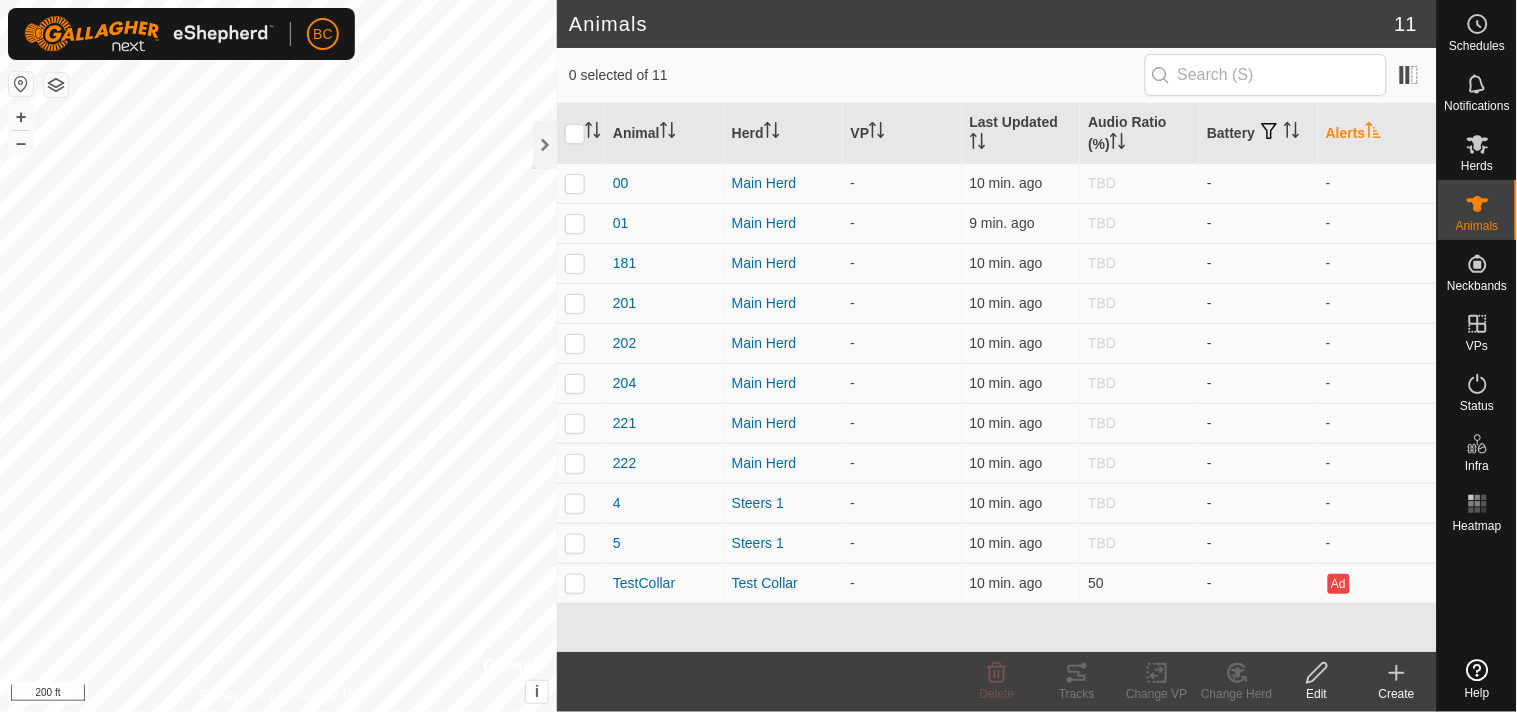 click at bounding box center (1374, 133) 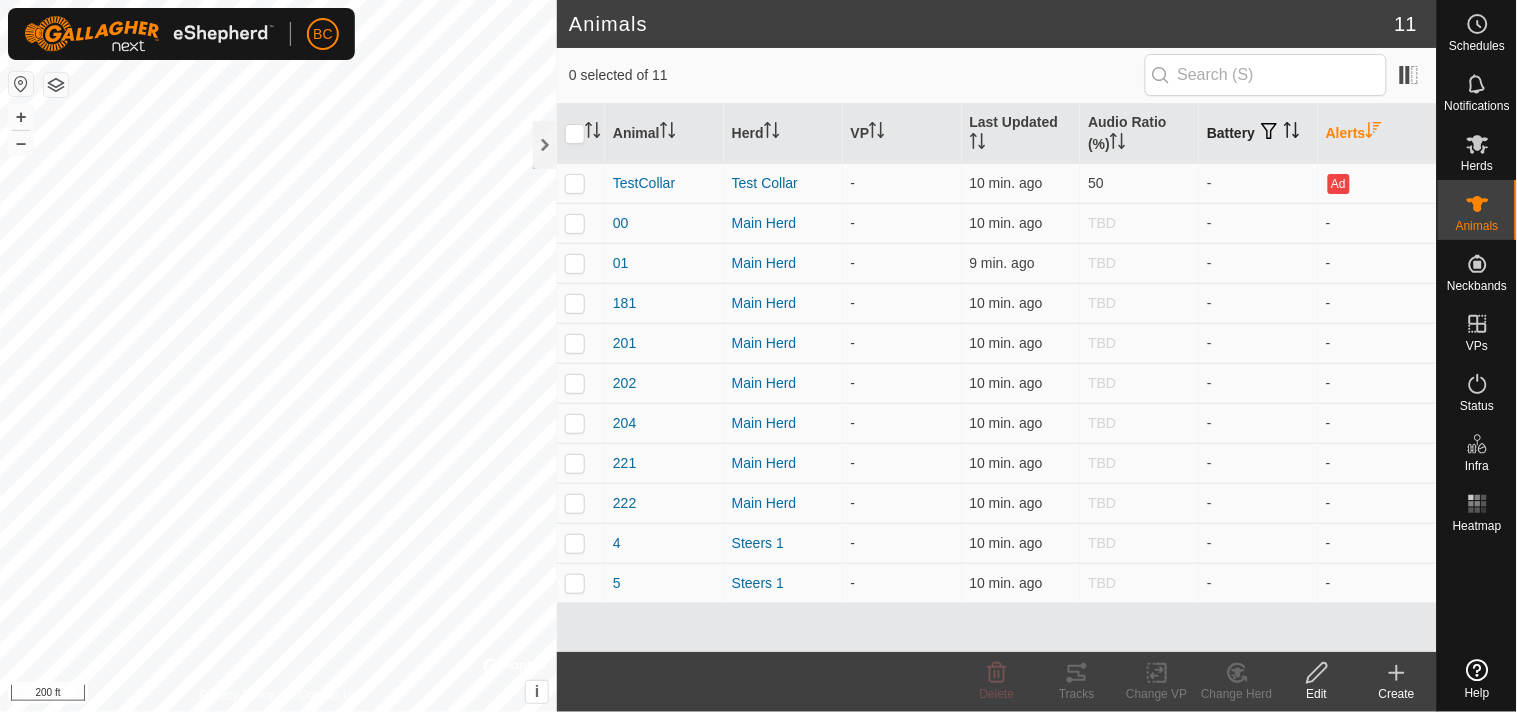 click at bounding box center [1270, 132] 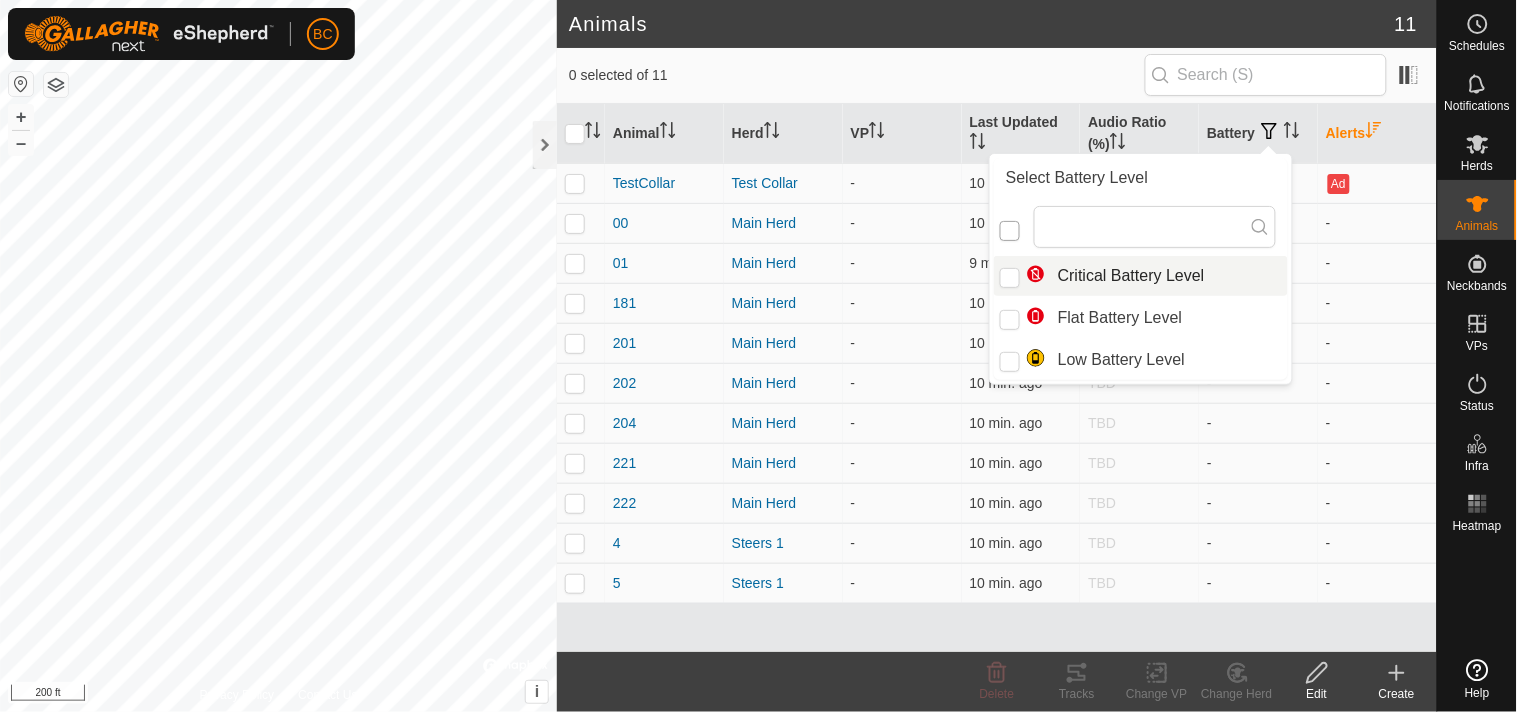 click at bounding box center [1010, 231] 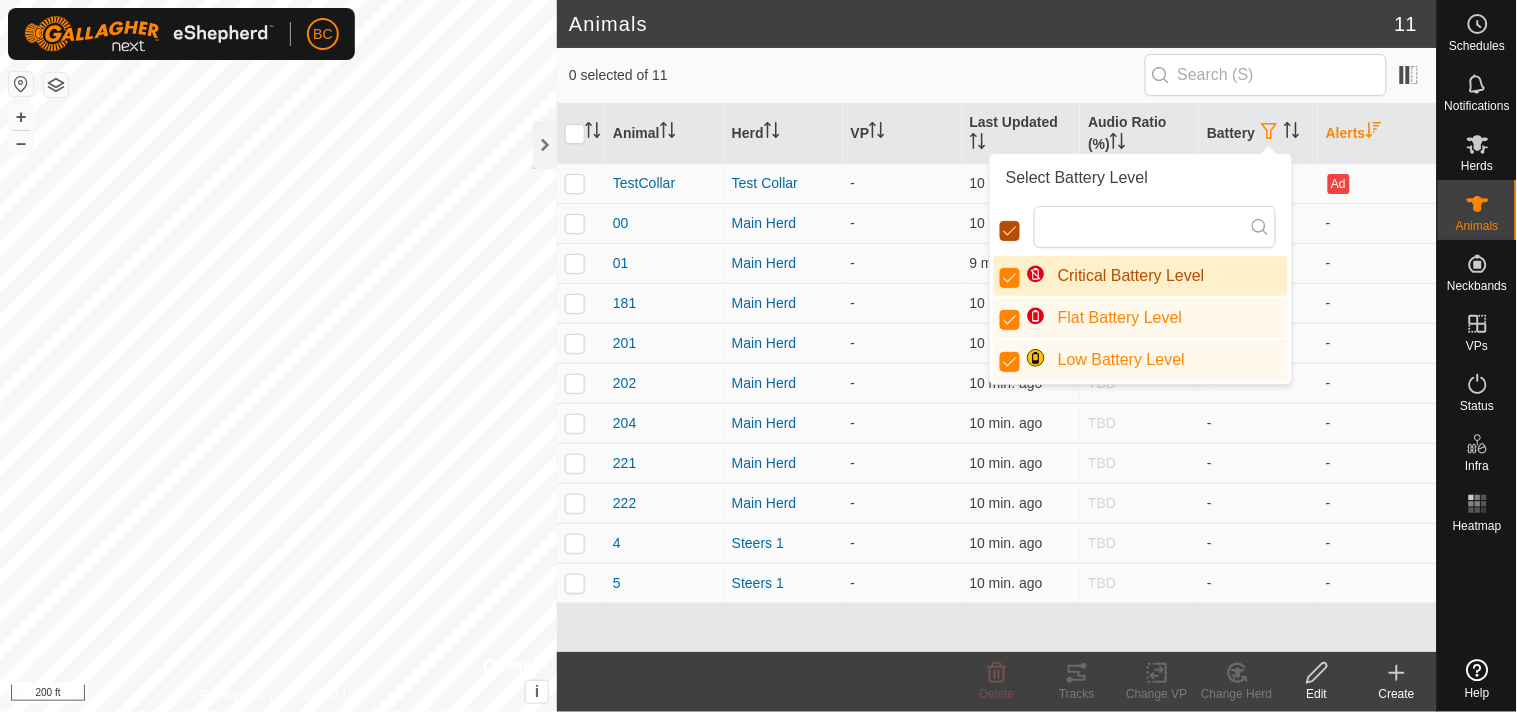 scroll, scrollTop: 10, scrollLeft: 10, axis: both 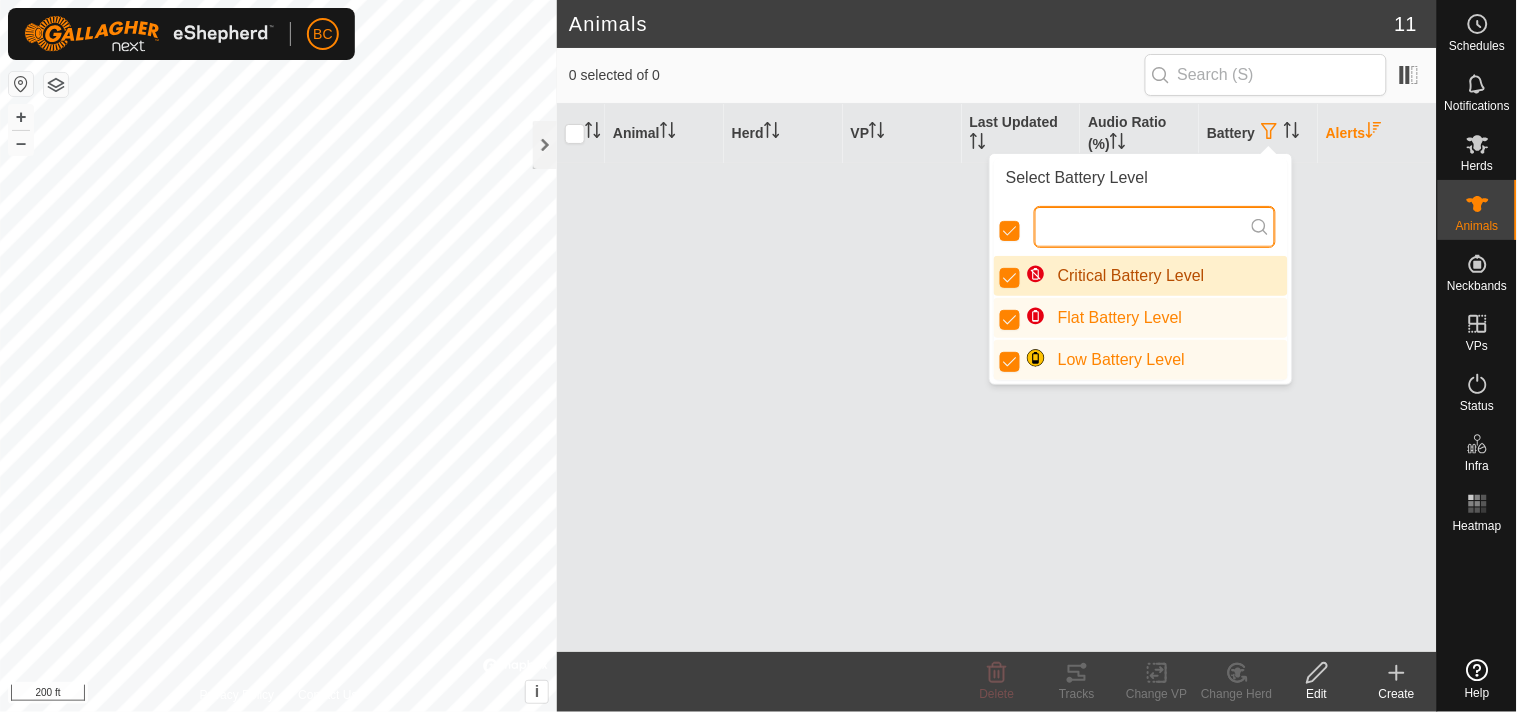 click at bounding box center (1155, 227) 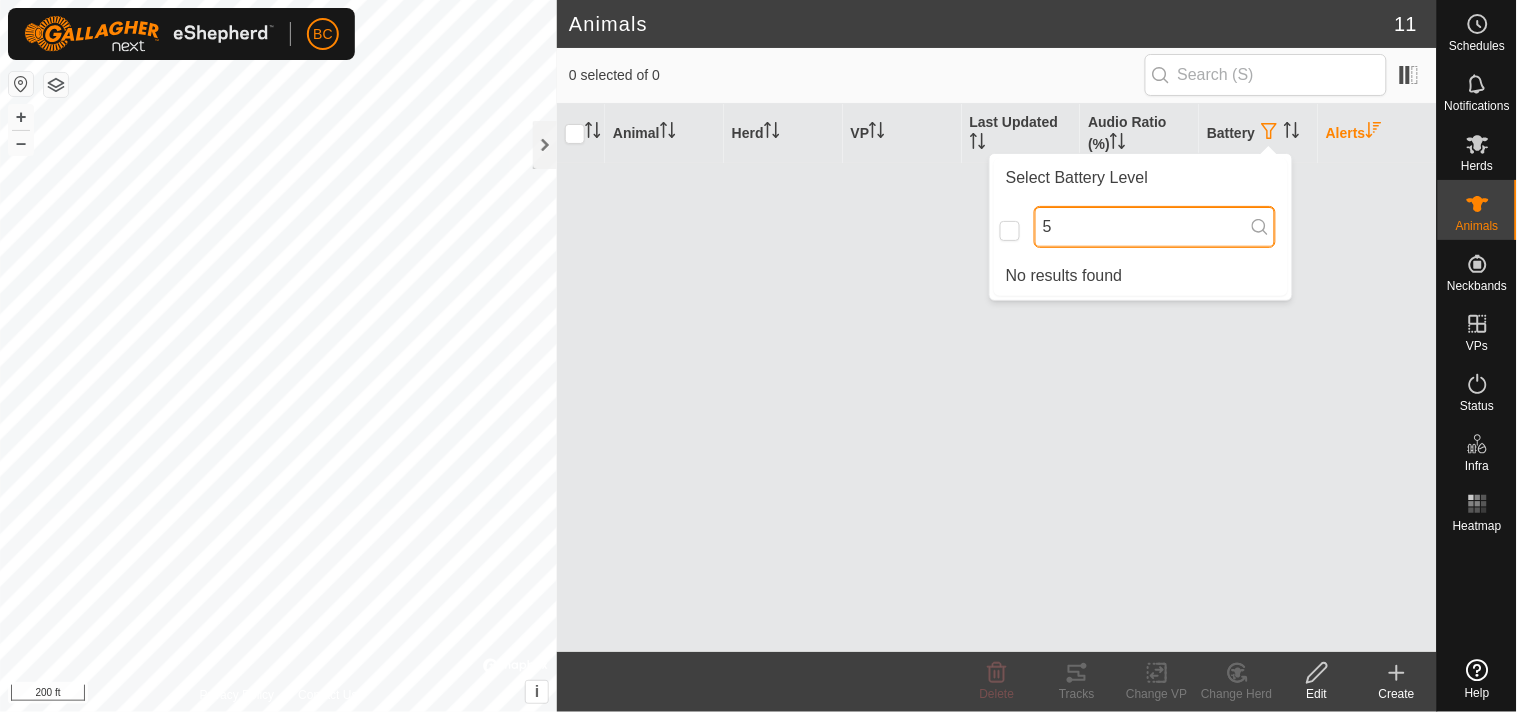 type 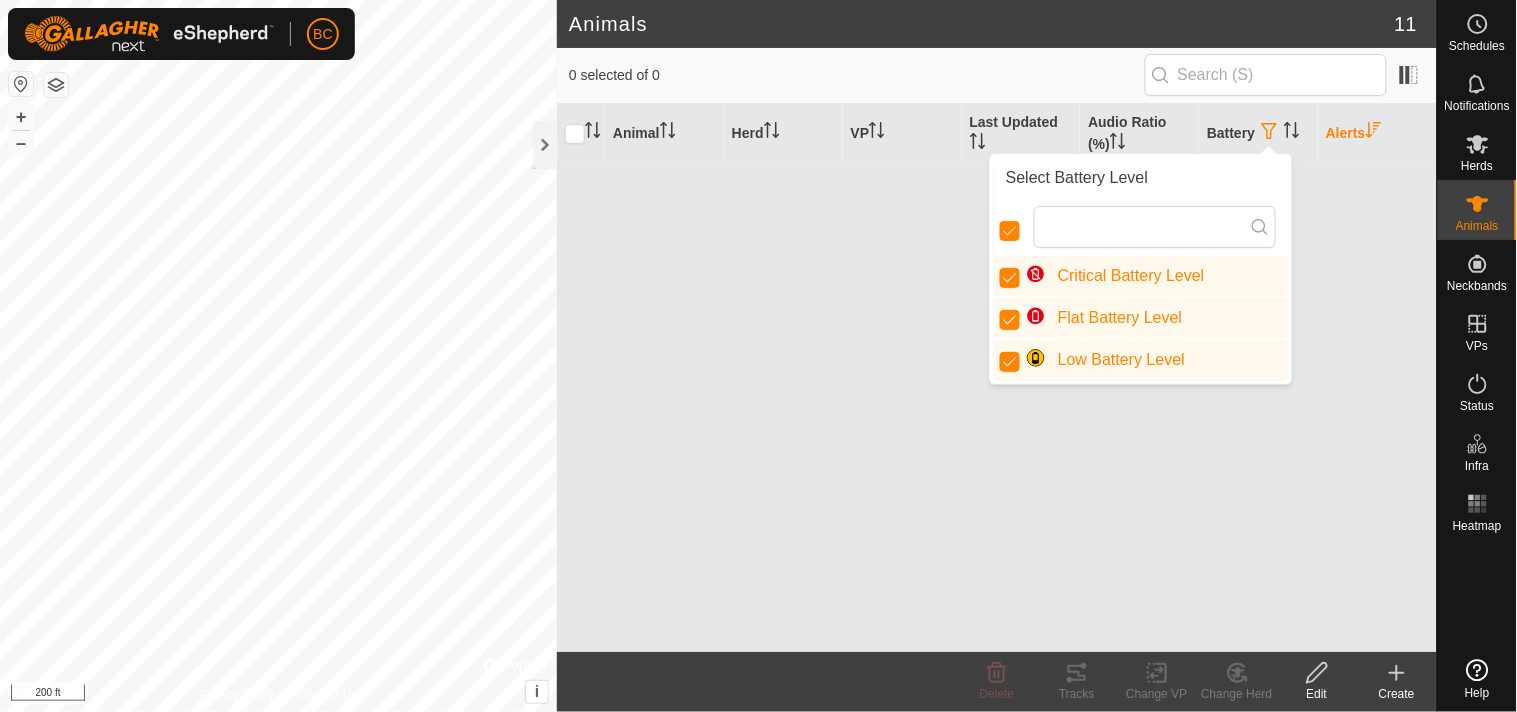 click on "Animal   Herd   VP   Last Updated   Audio Ratio (%)   Battery   Alerts" at bounding box center [997, 378] 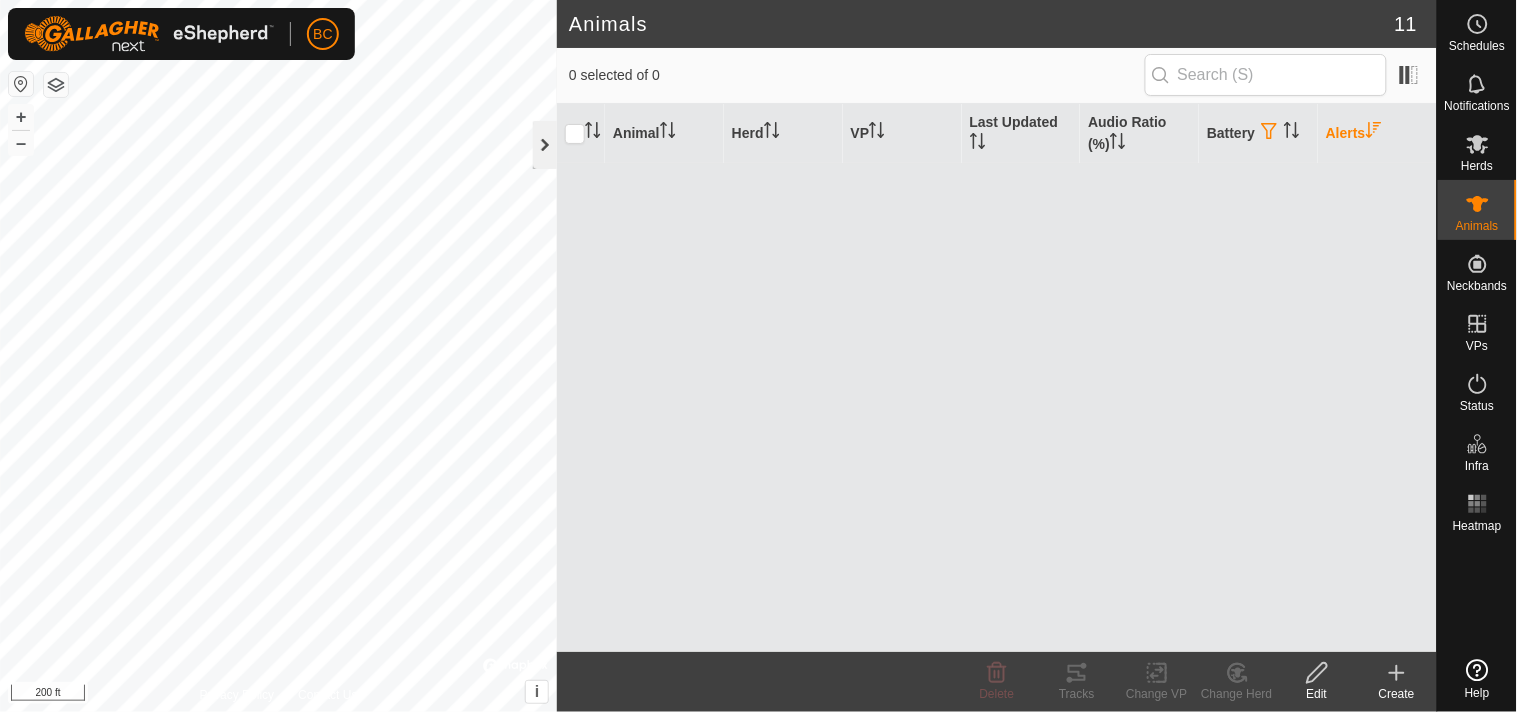 click 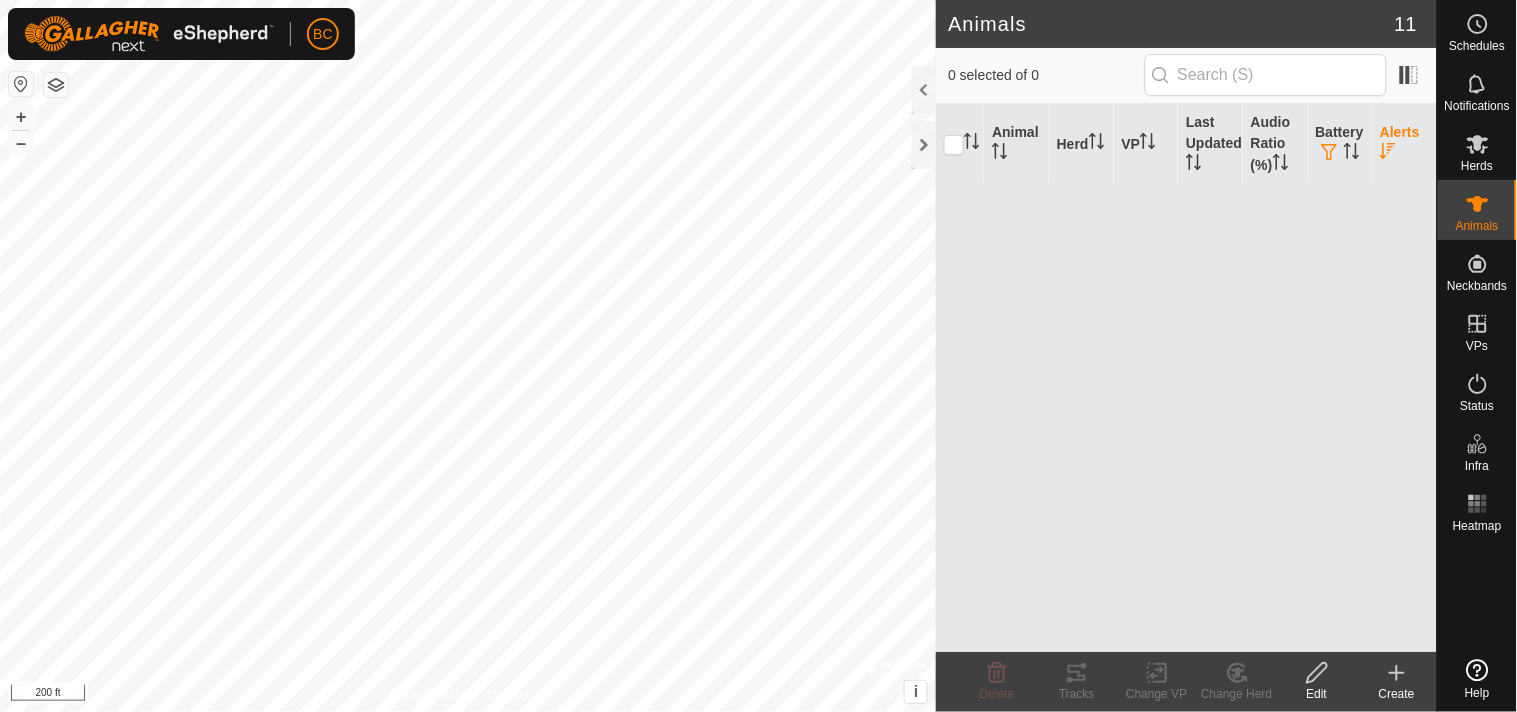 click 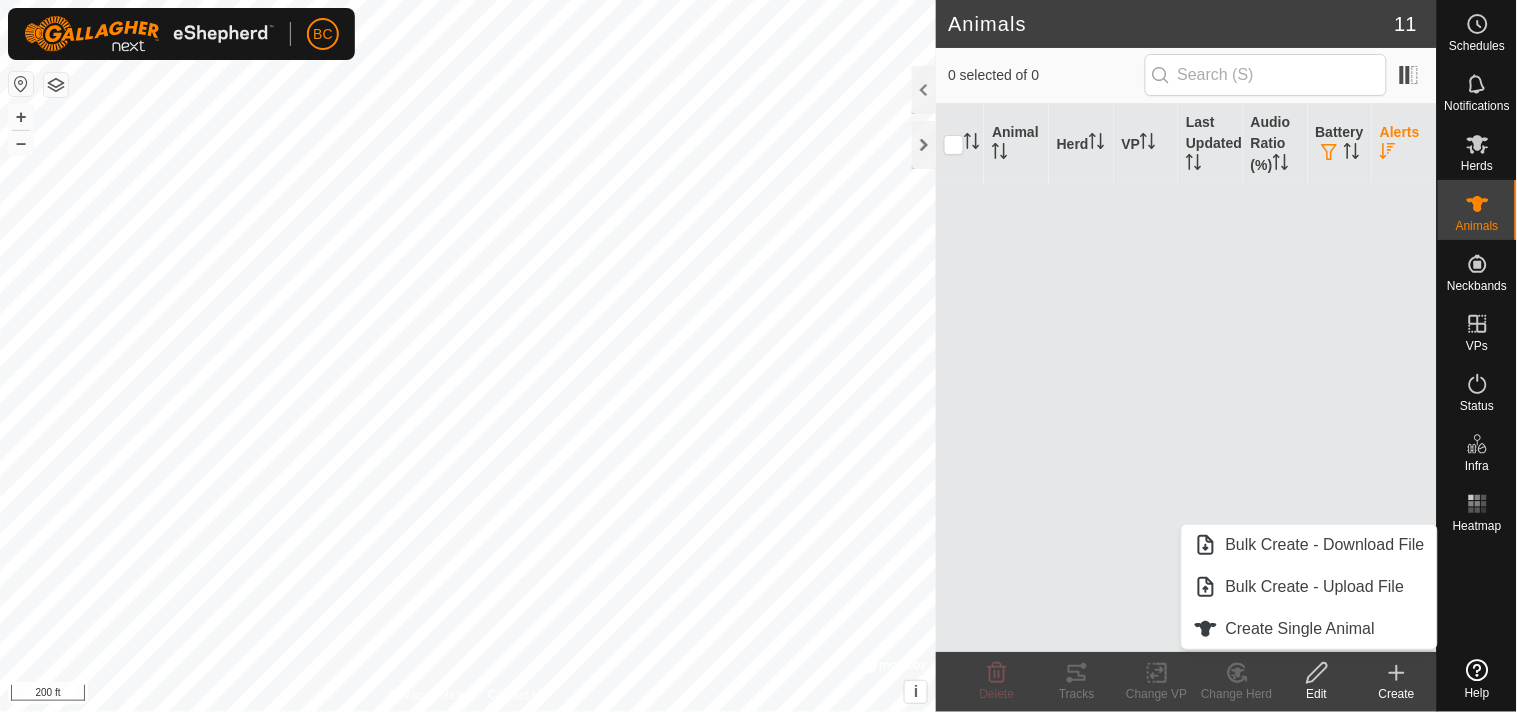 click 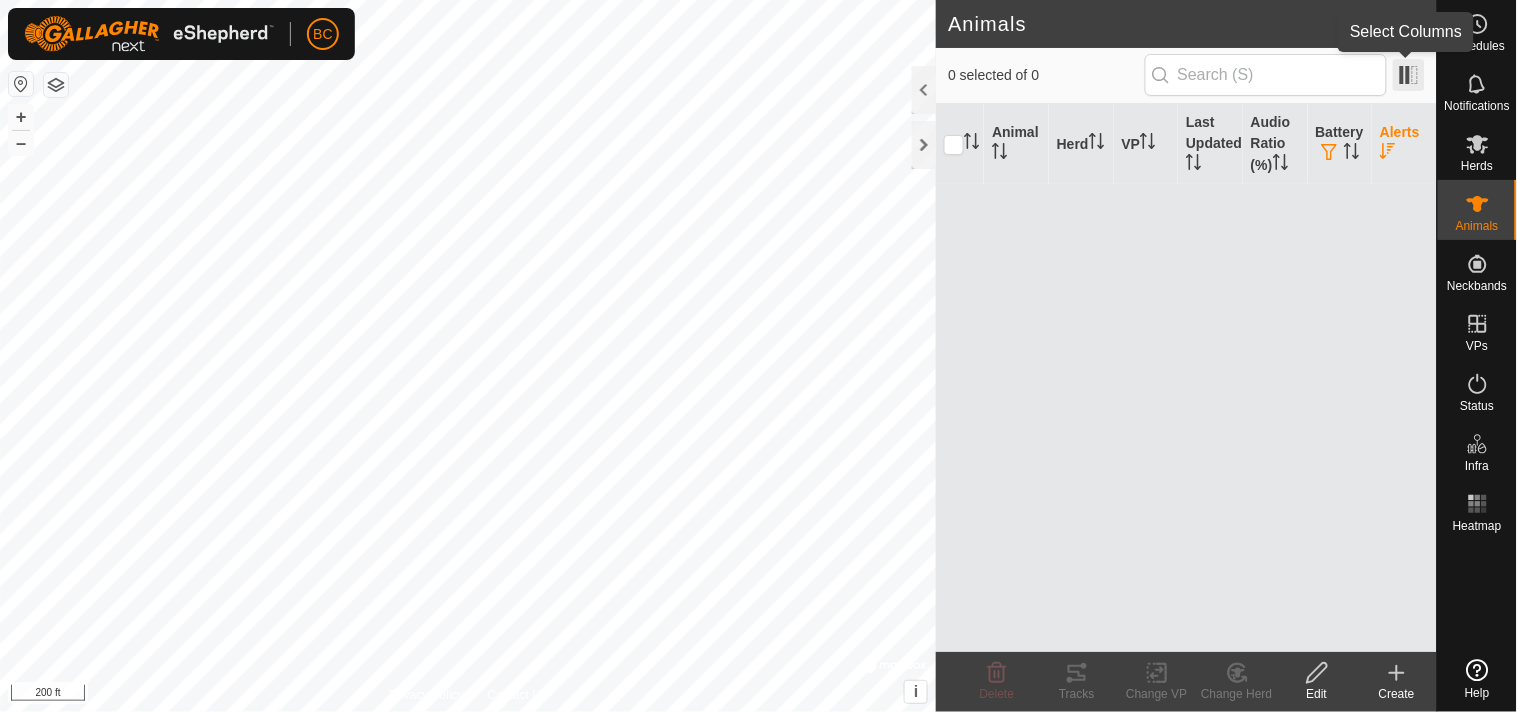 click at bounding box center (1409, 75) 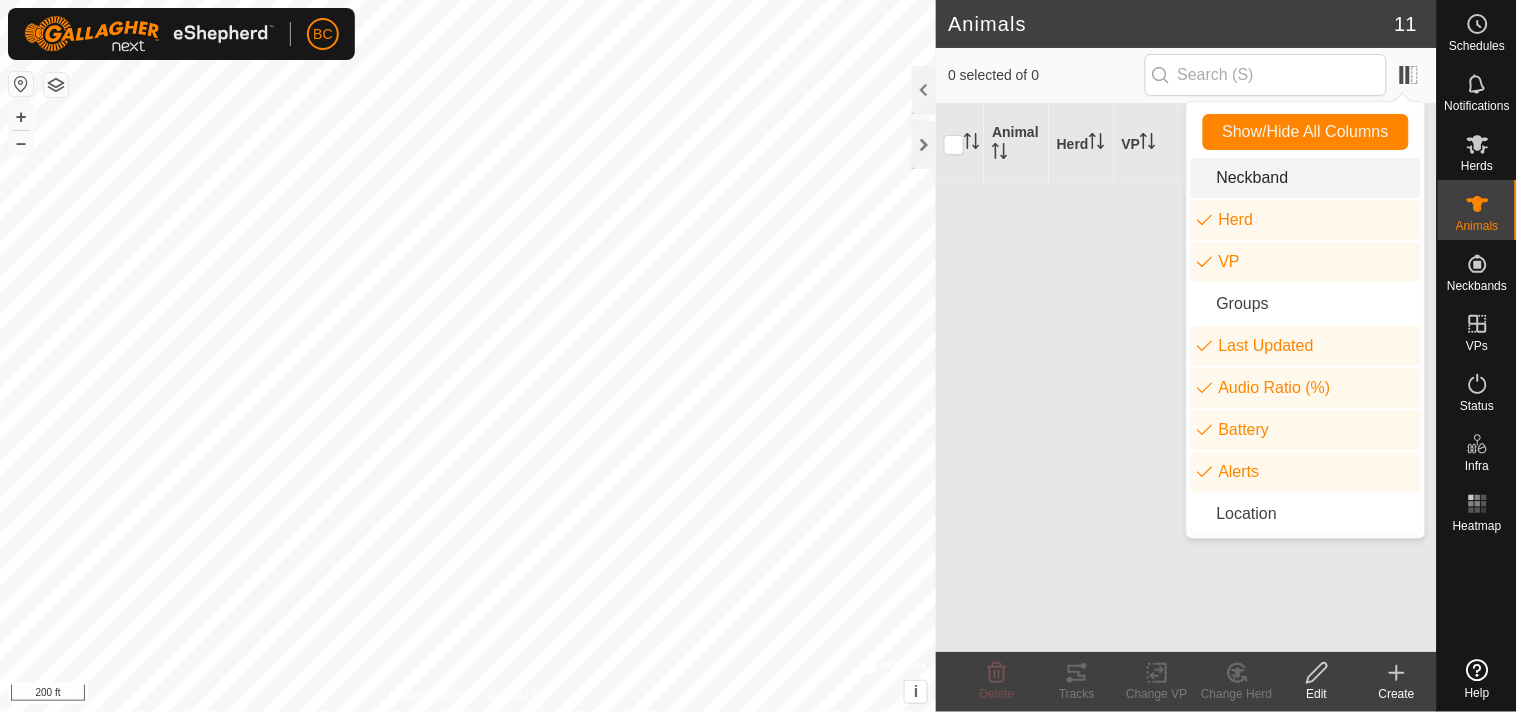 click on "Neckband" at bounding box center (1306, 178) 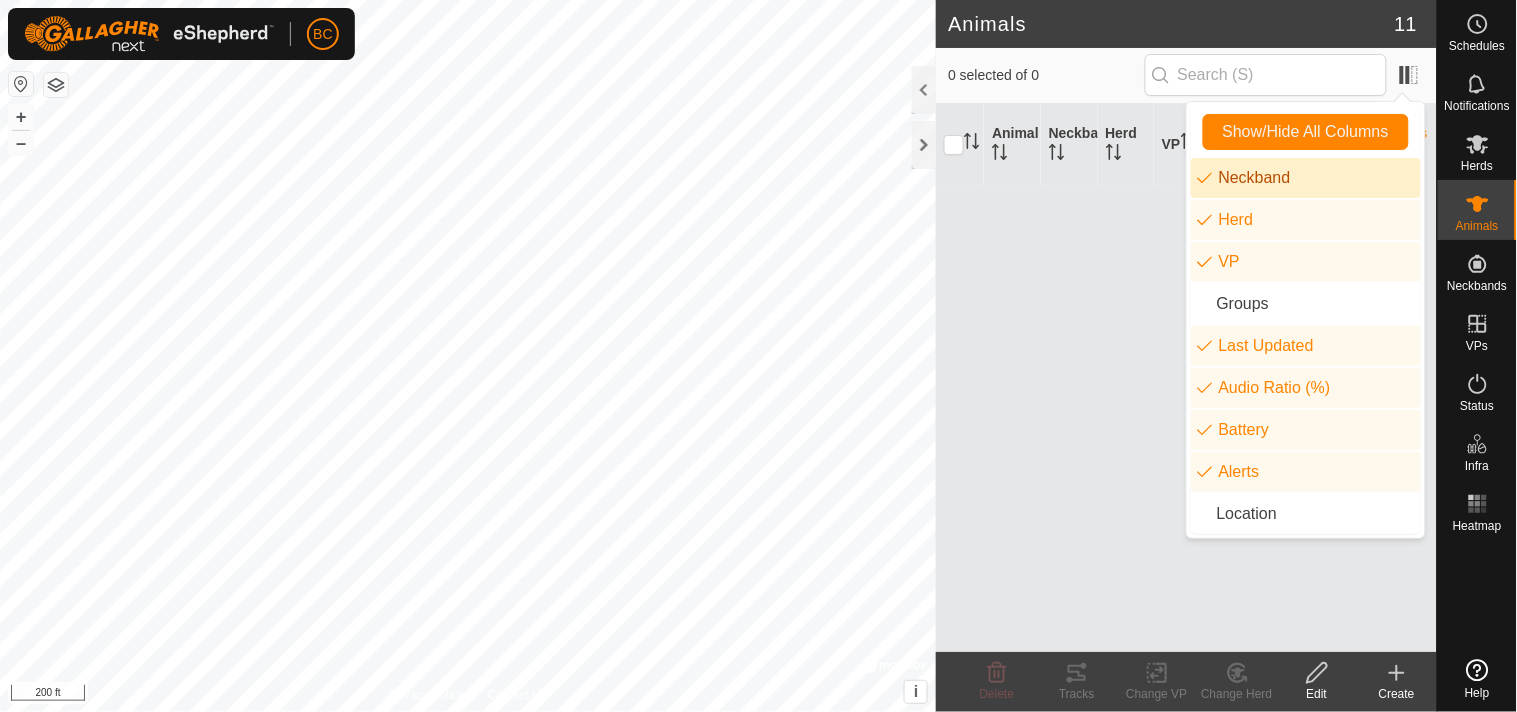 click on "Neckband" at bounding box center (1306, 178) 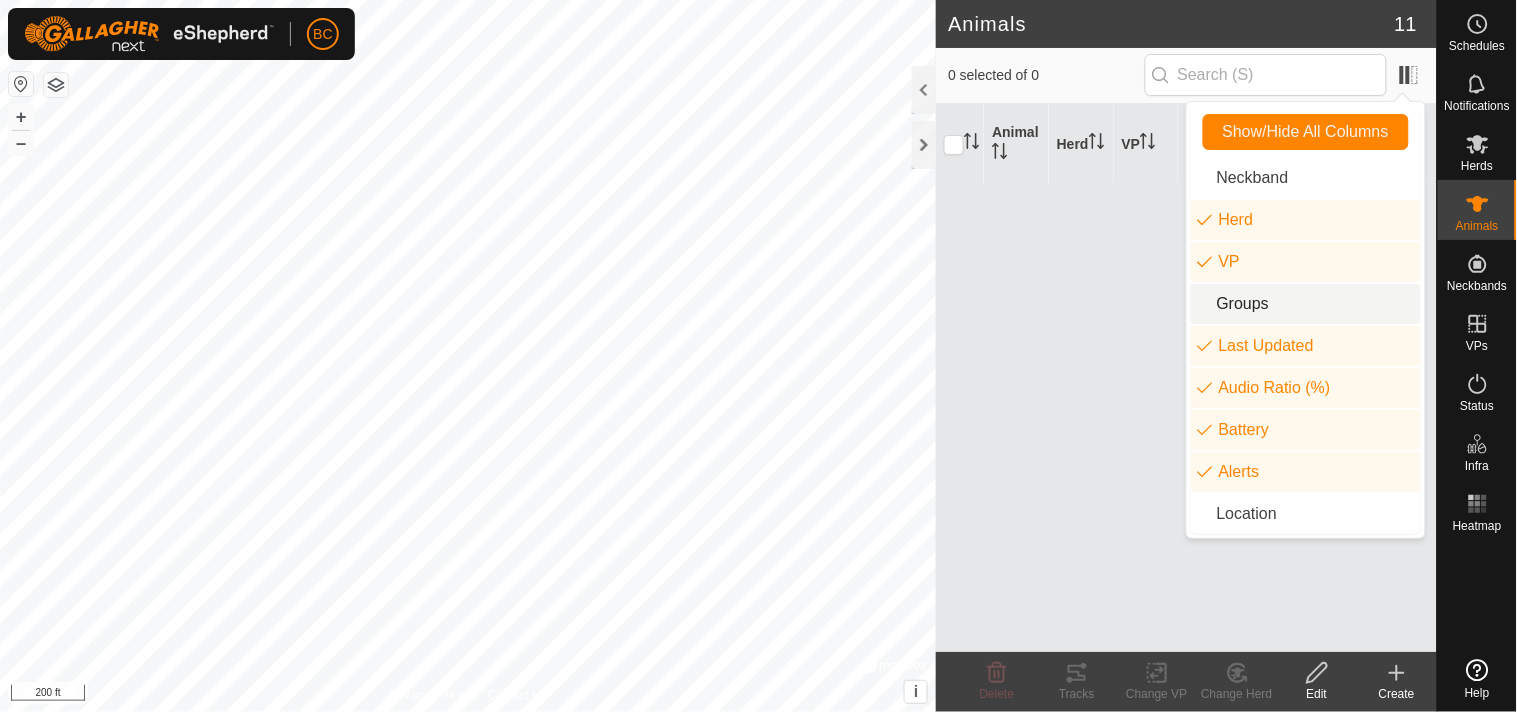 click on "Groups" at bounding box center (1306, 304) 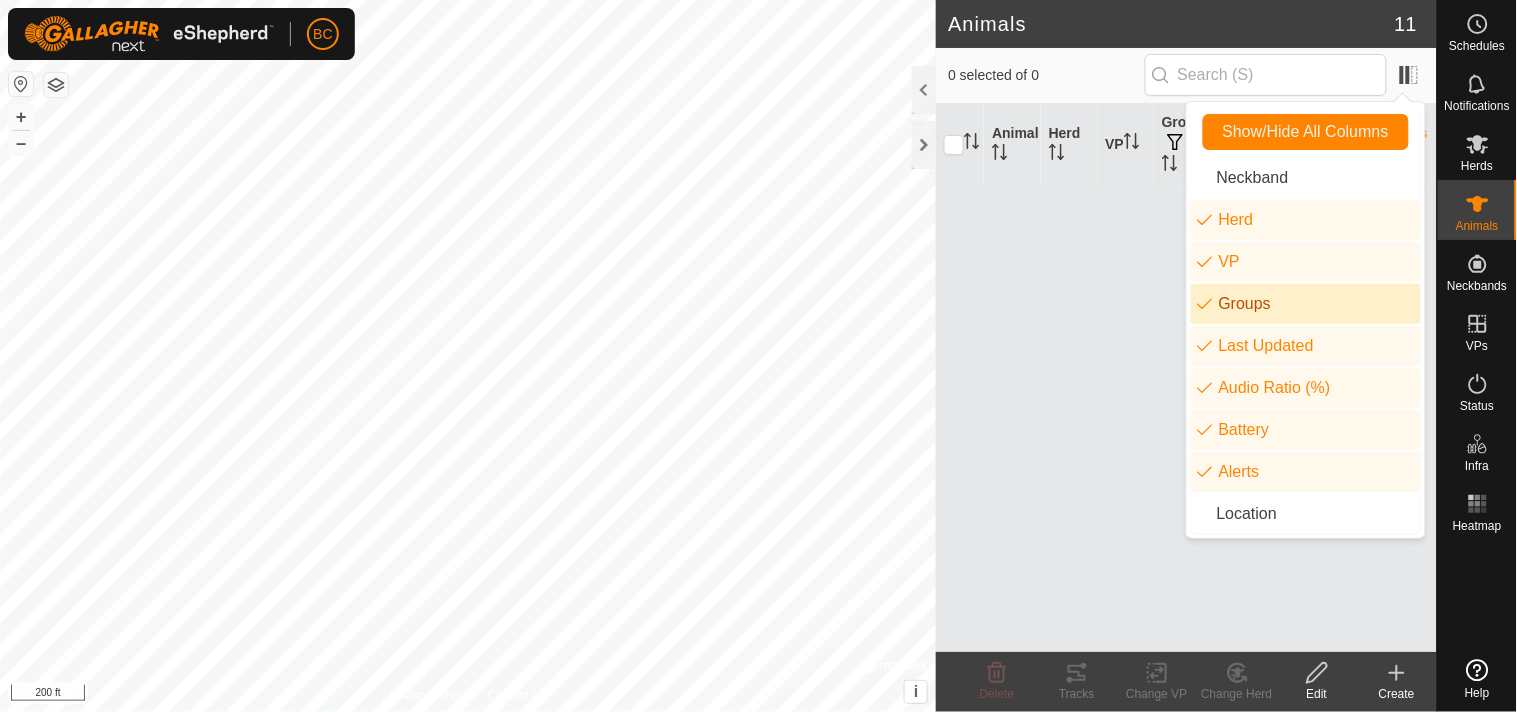 click on "Groups" at bounding box center (1306, 304) 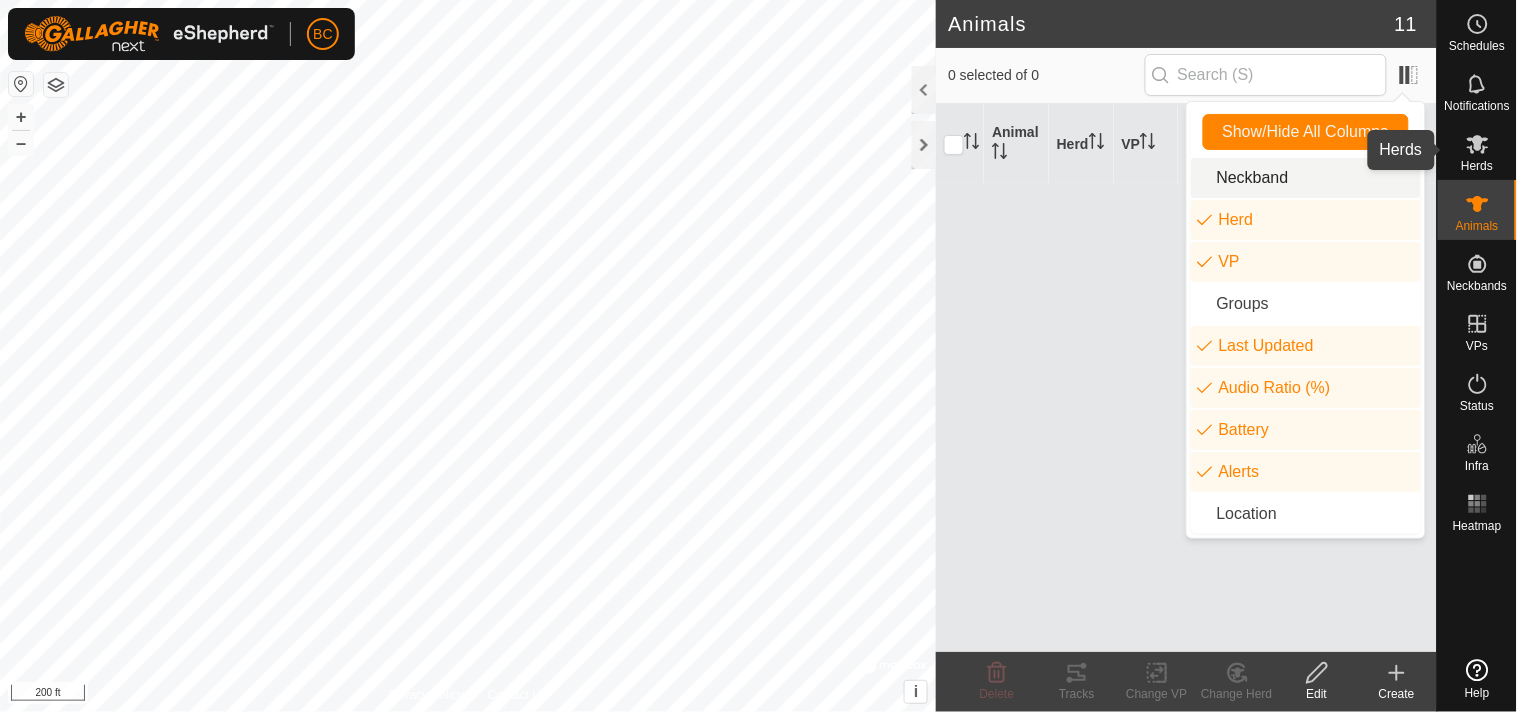 click 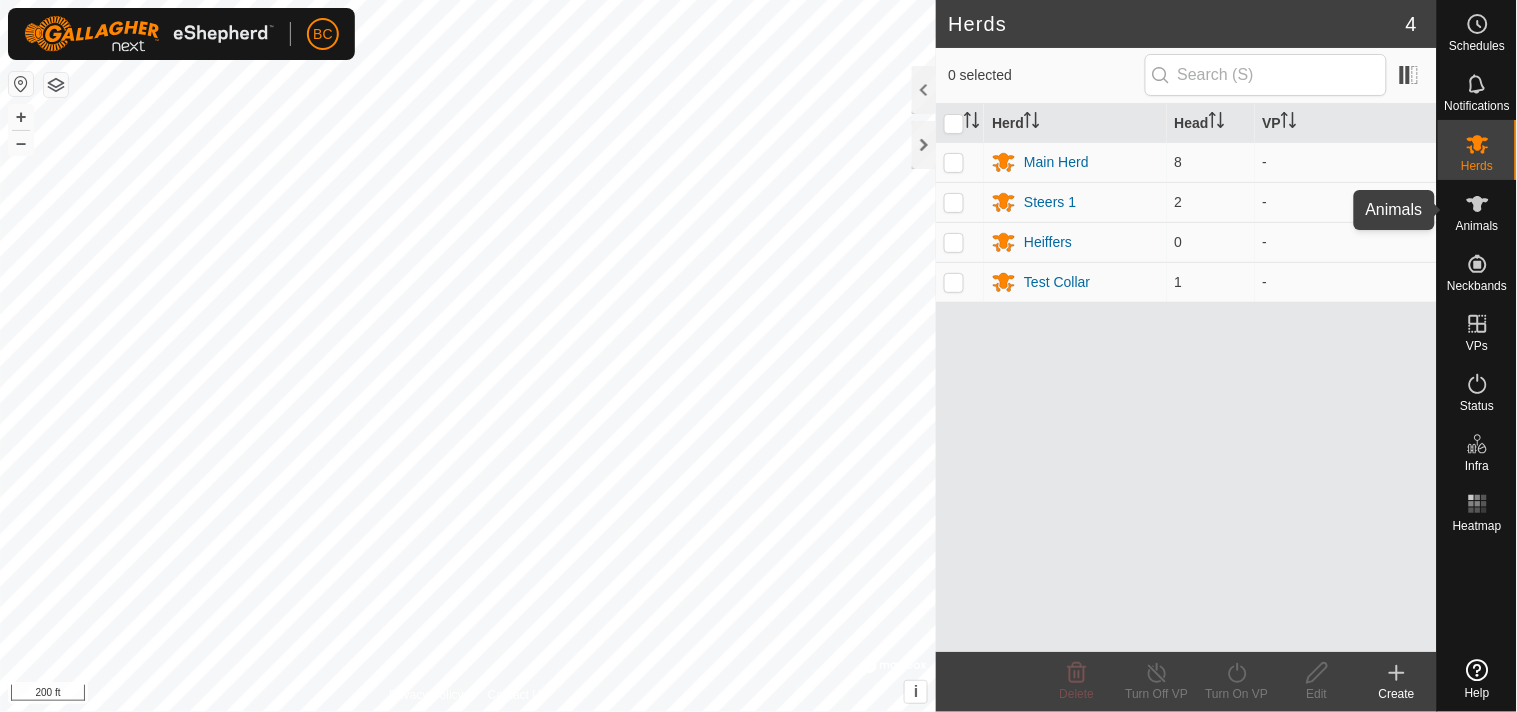 click 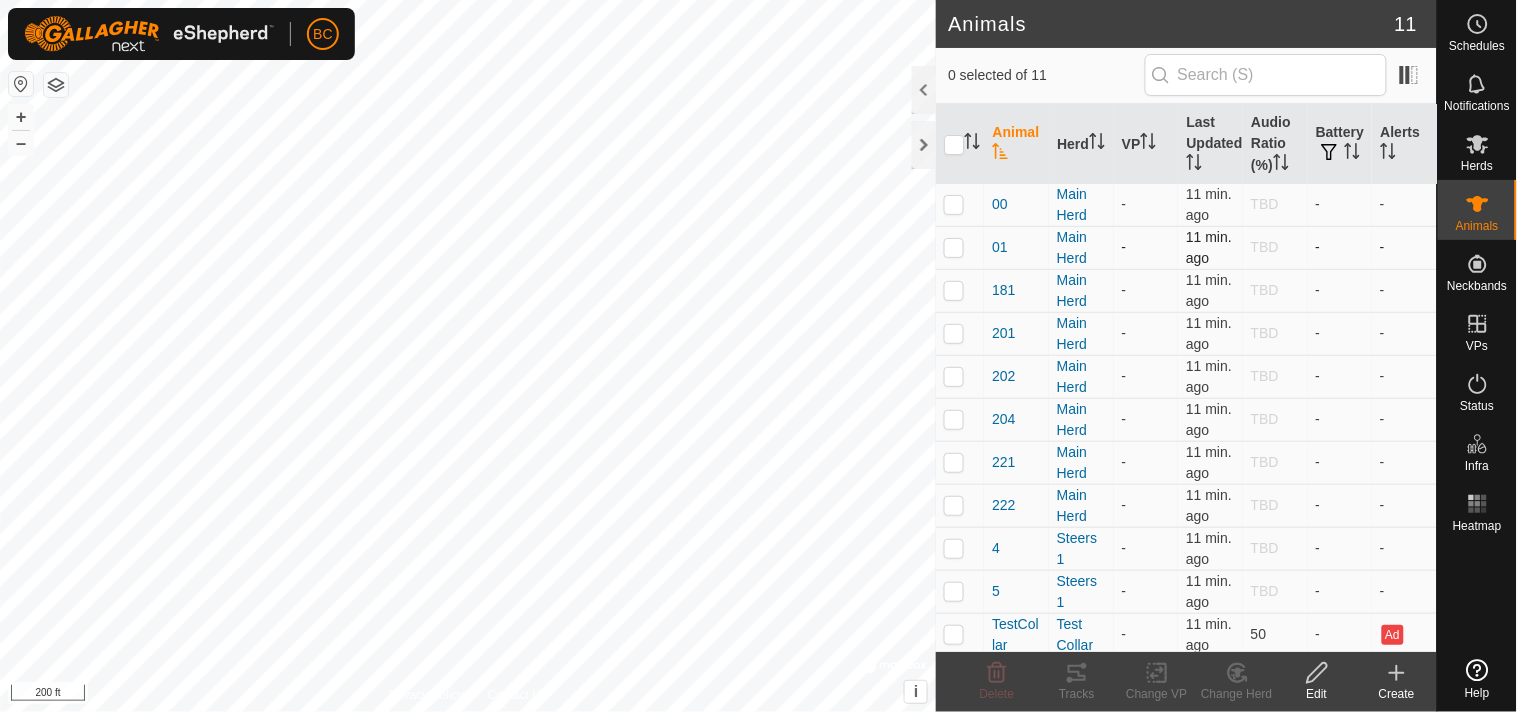 scroll, scrollTop: 0, scrollLeft: 0, axis: both 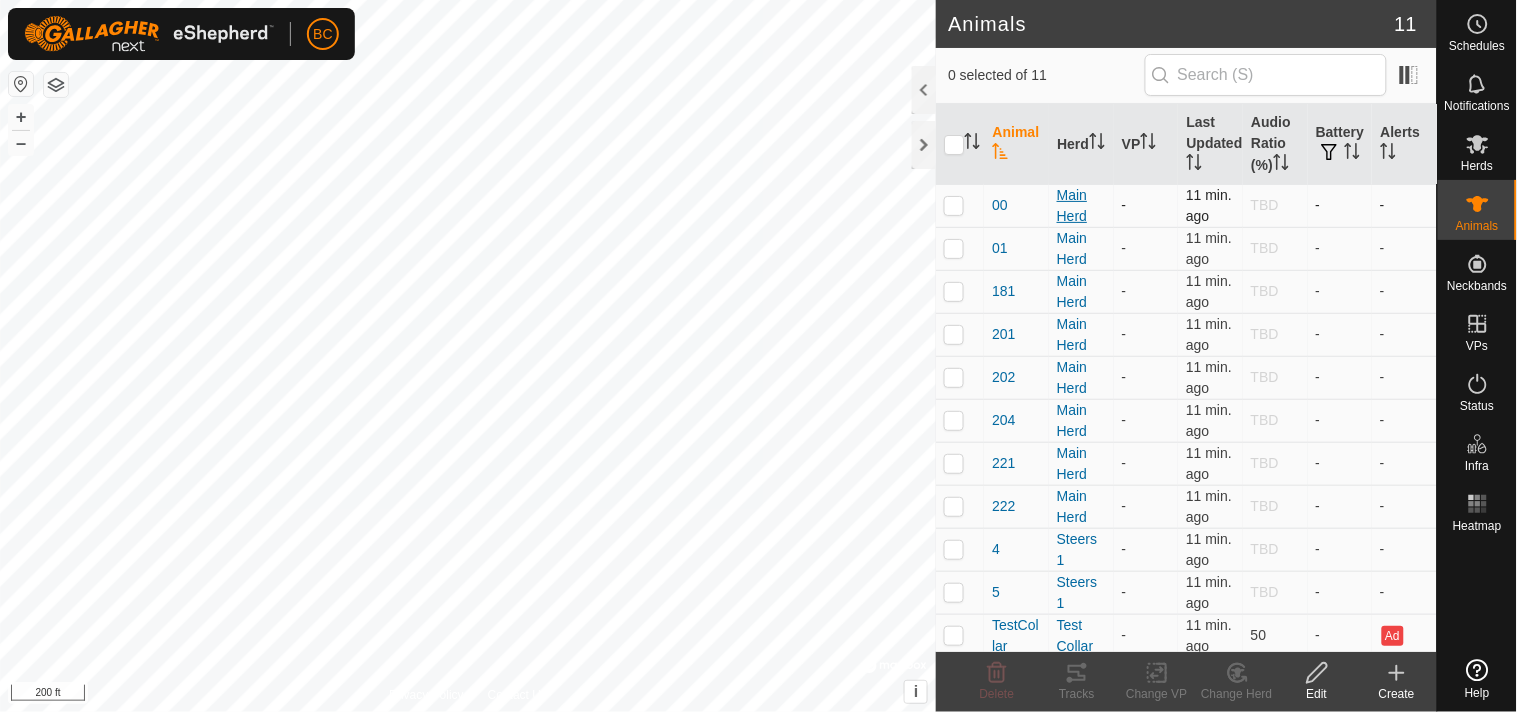 click on "Main Herd" at bounding box center [1081, 206] 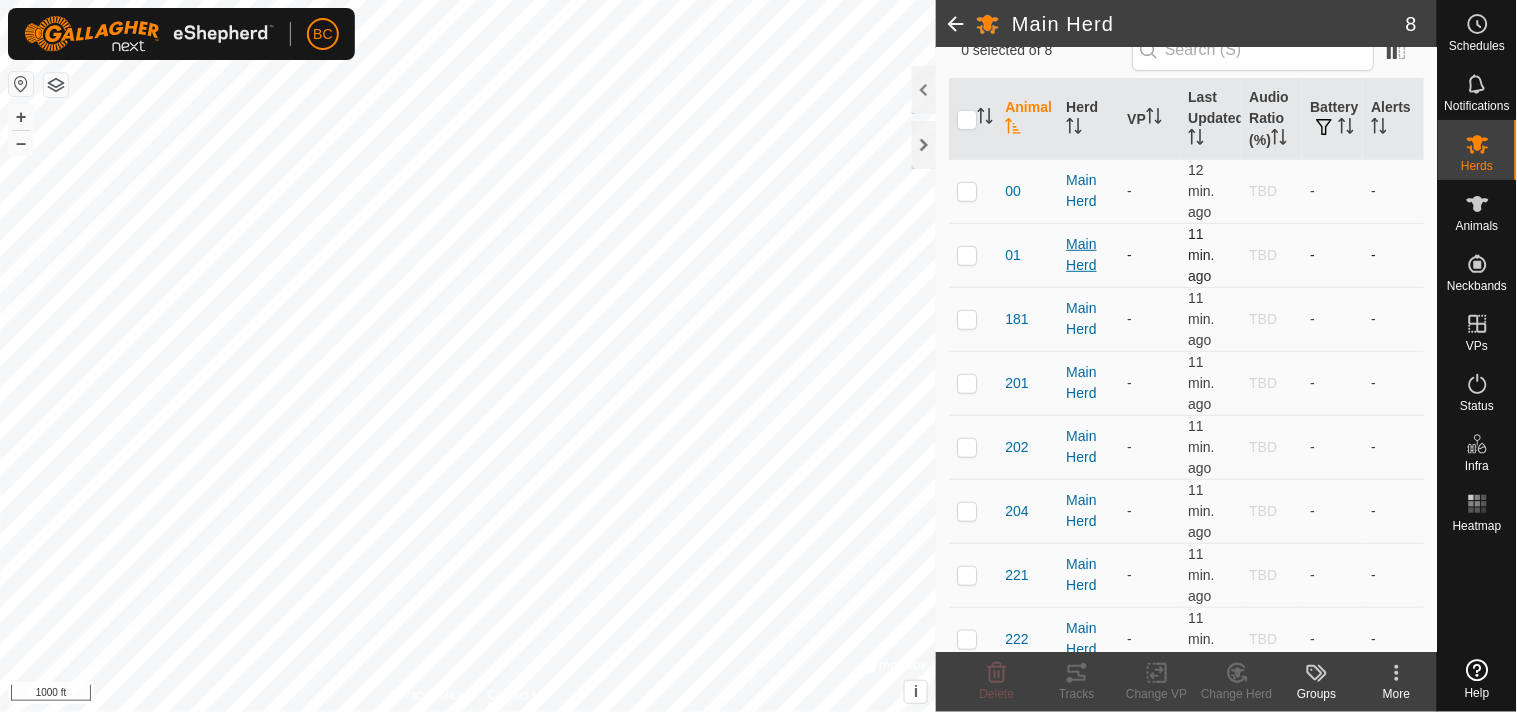scroll, scrollTop: 204, scrollLeft: 0, axis: vertical 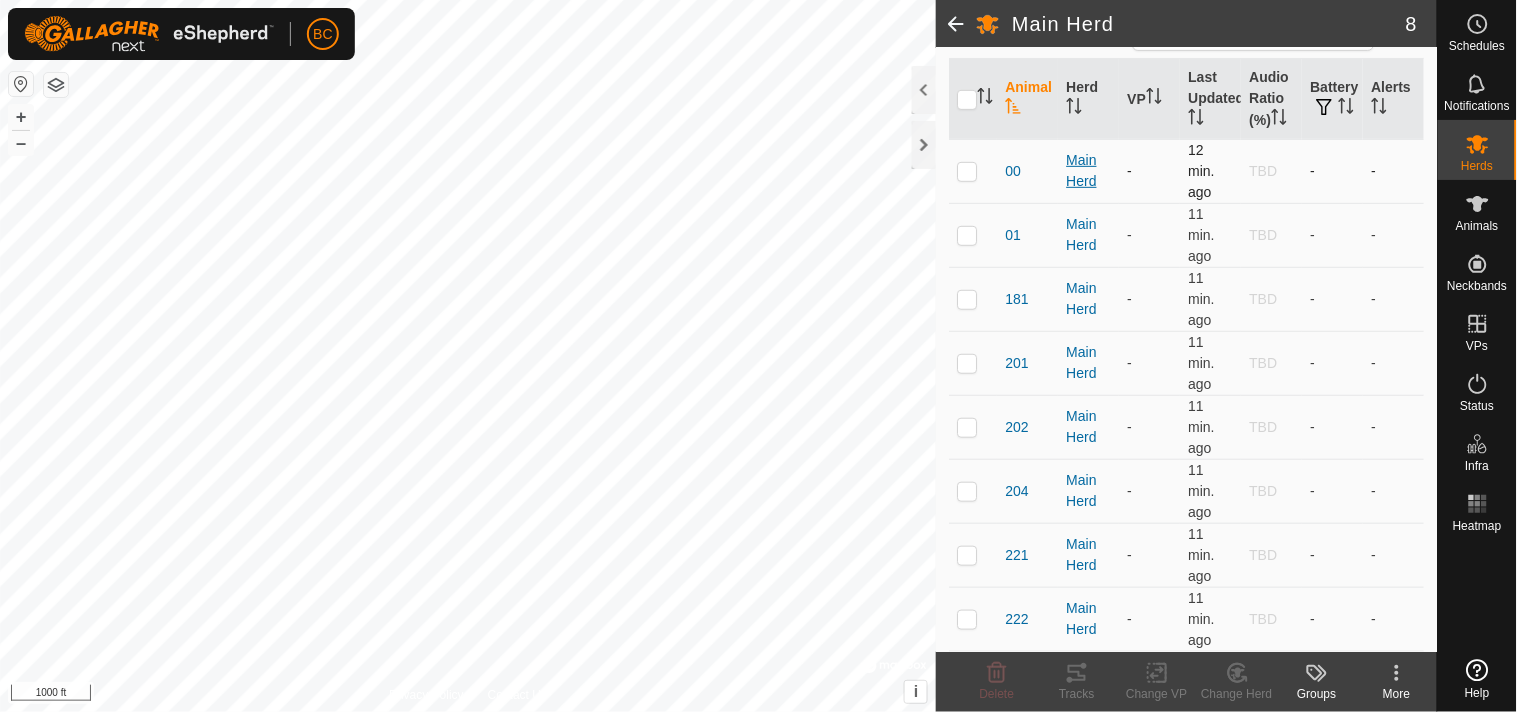 click on "Main Herd" at bounding box center [1088, 171] 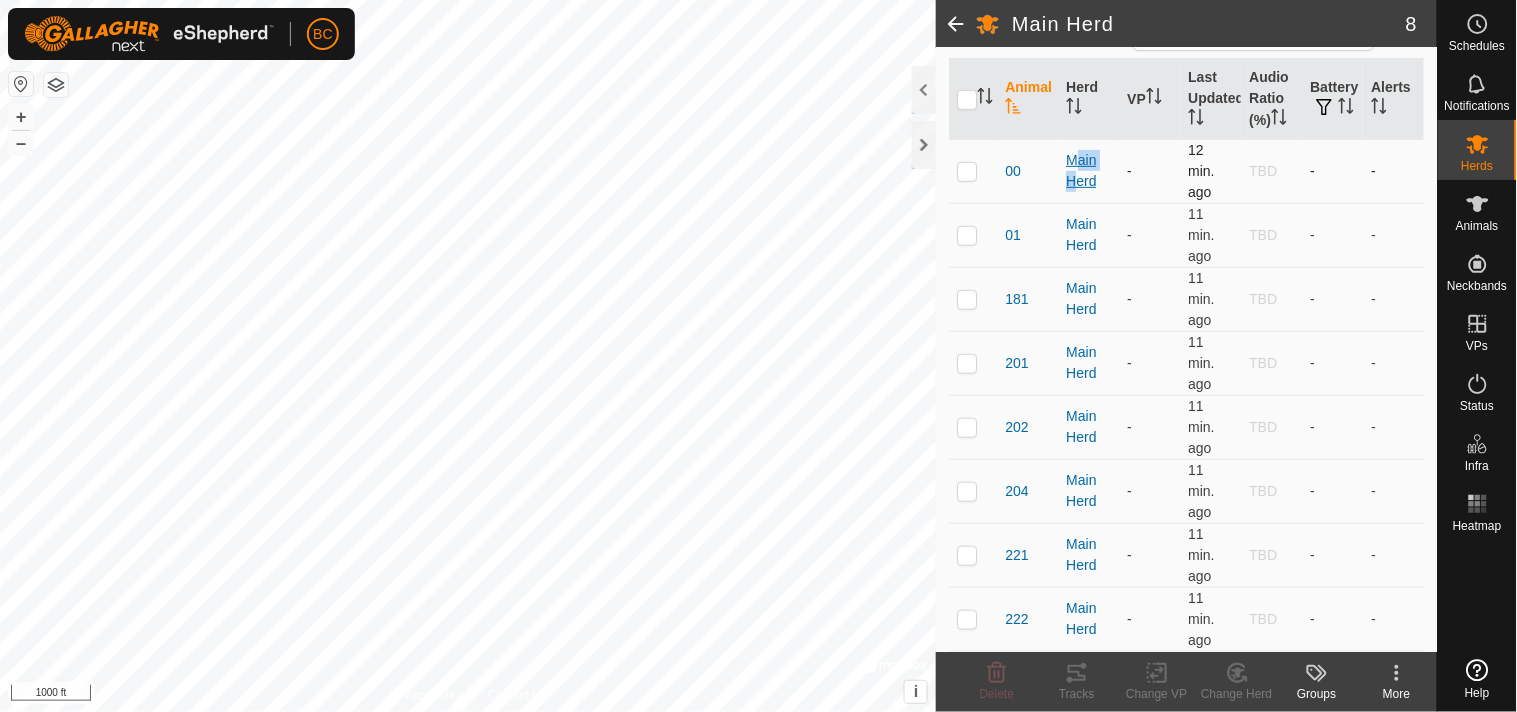 click on "Main Herd" at bounding box center (1088, 171) 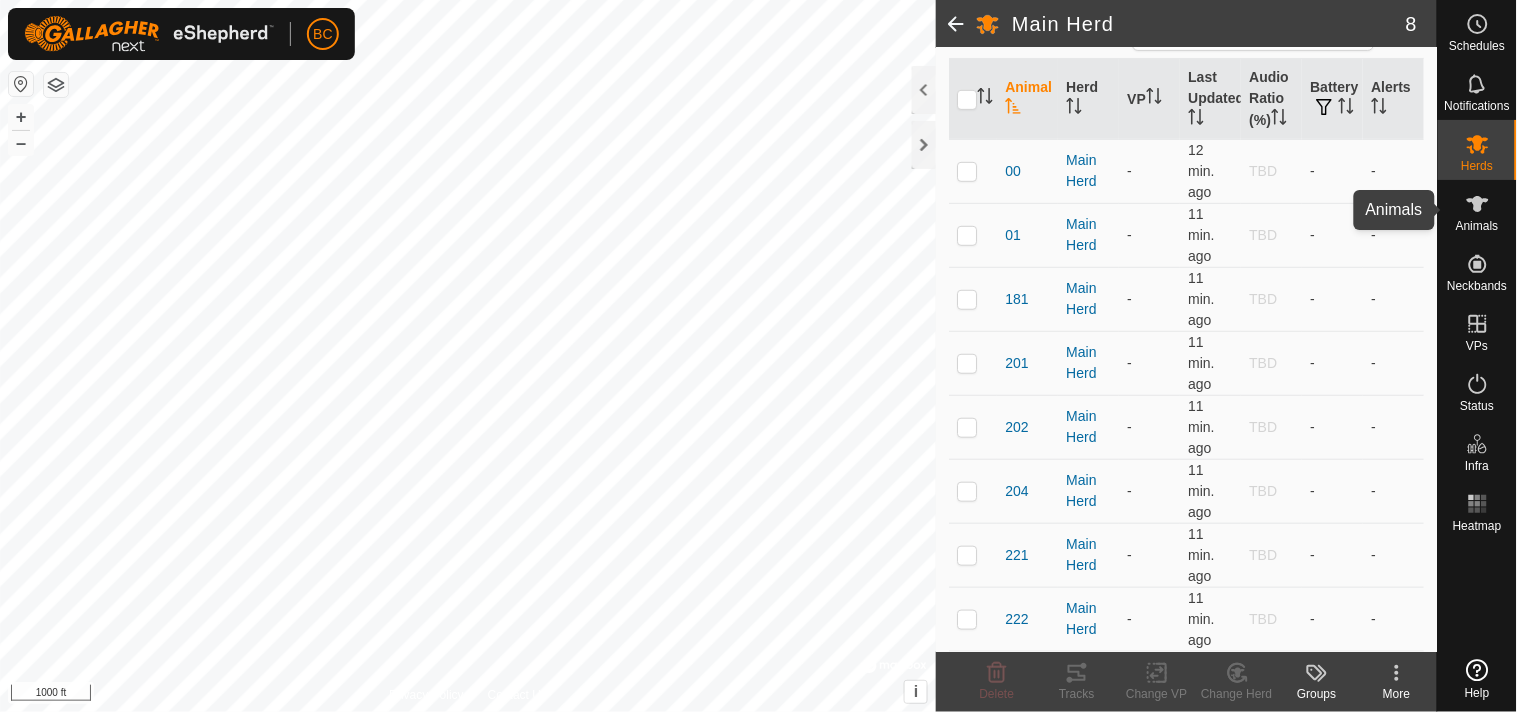 click 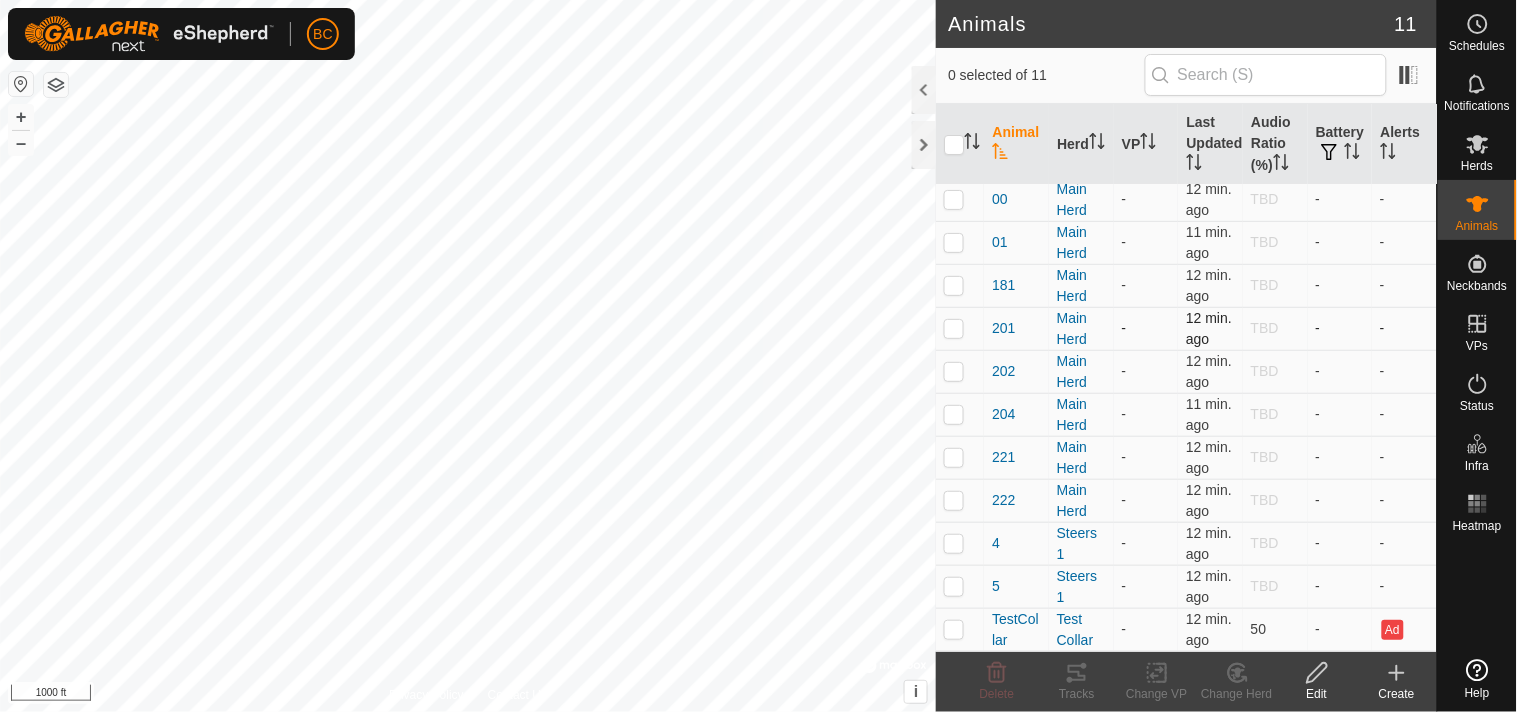 scroll, scrollTop: 0, scrollLeft: 0, axis: both 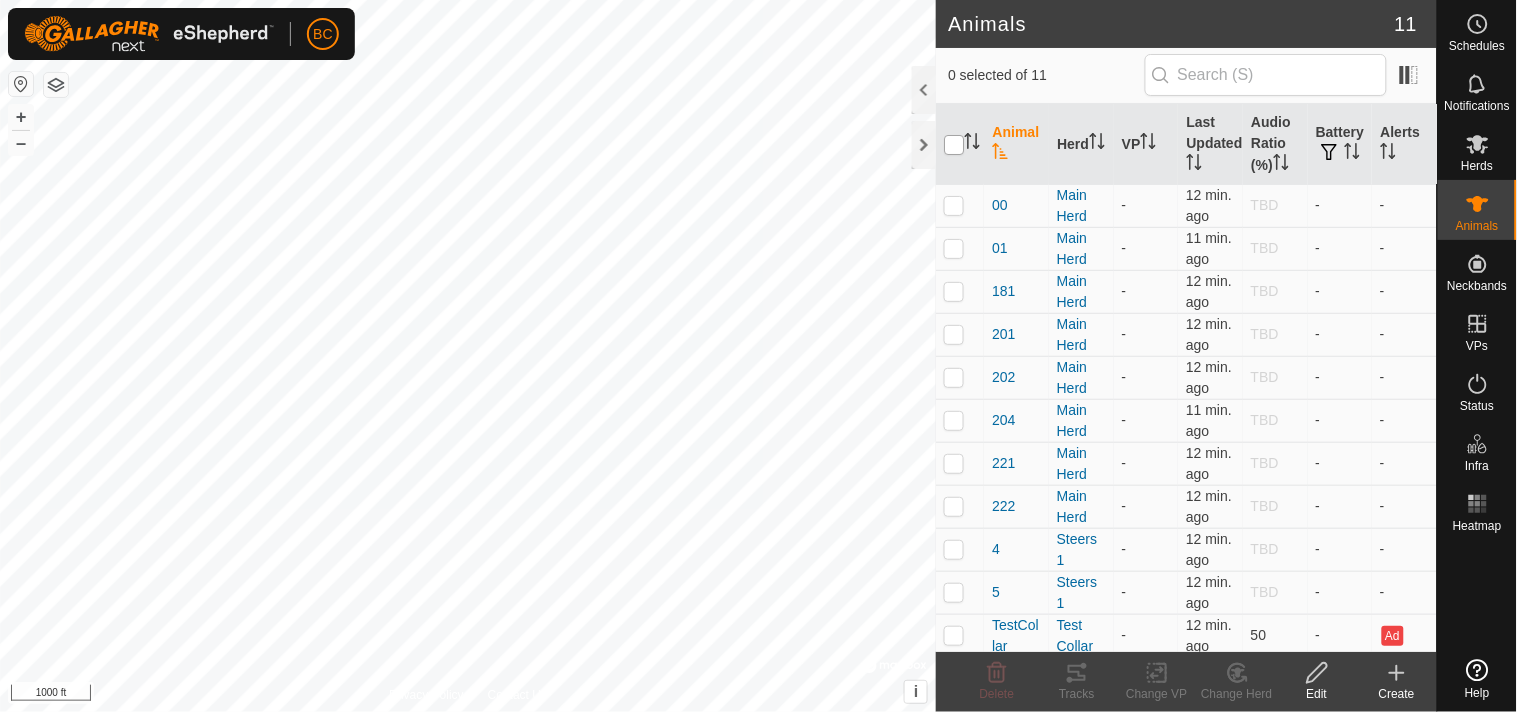 click at bounding box center (954, 145) 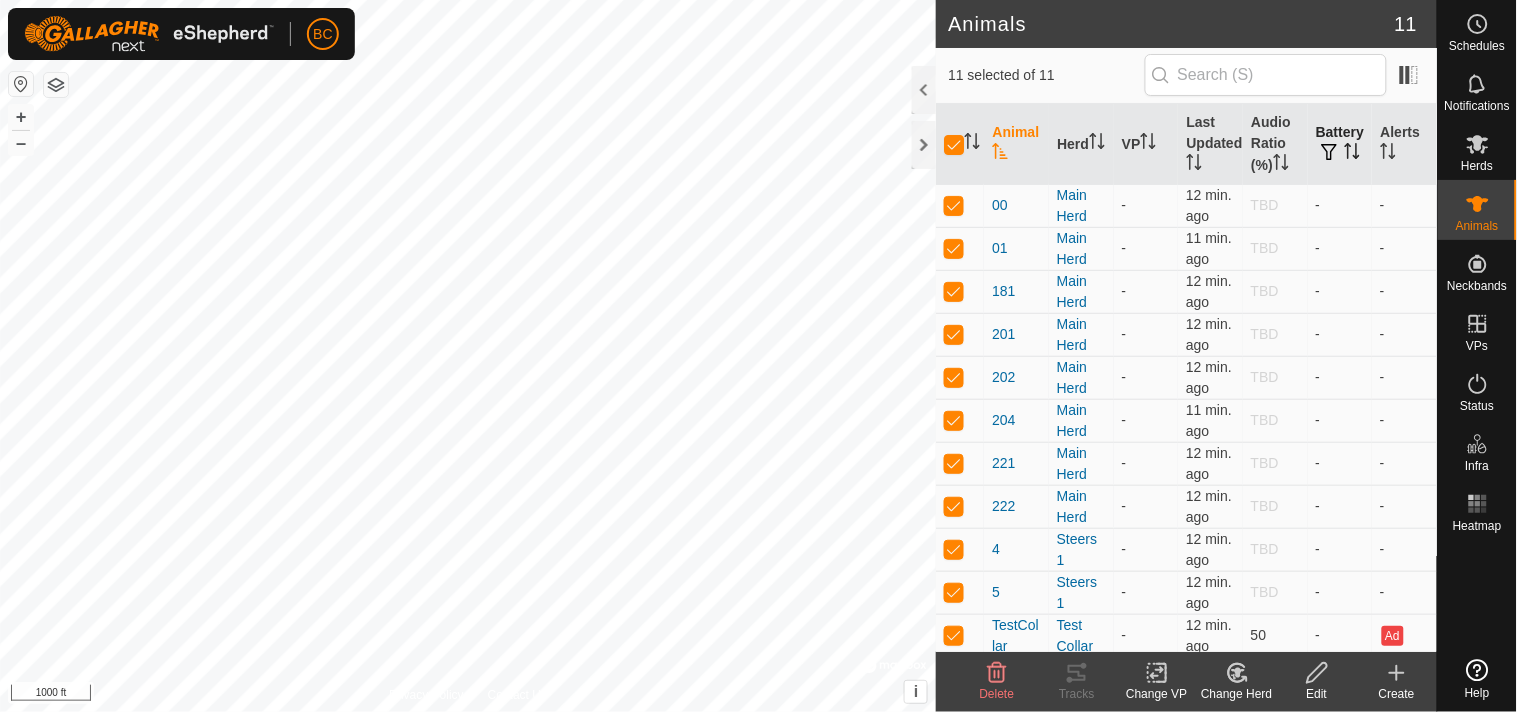 click at bounding box center (1330, 152) 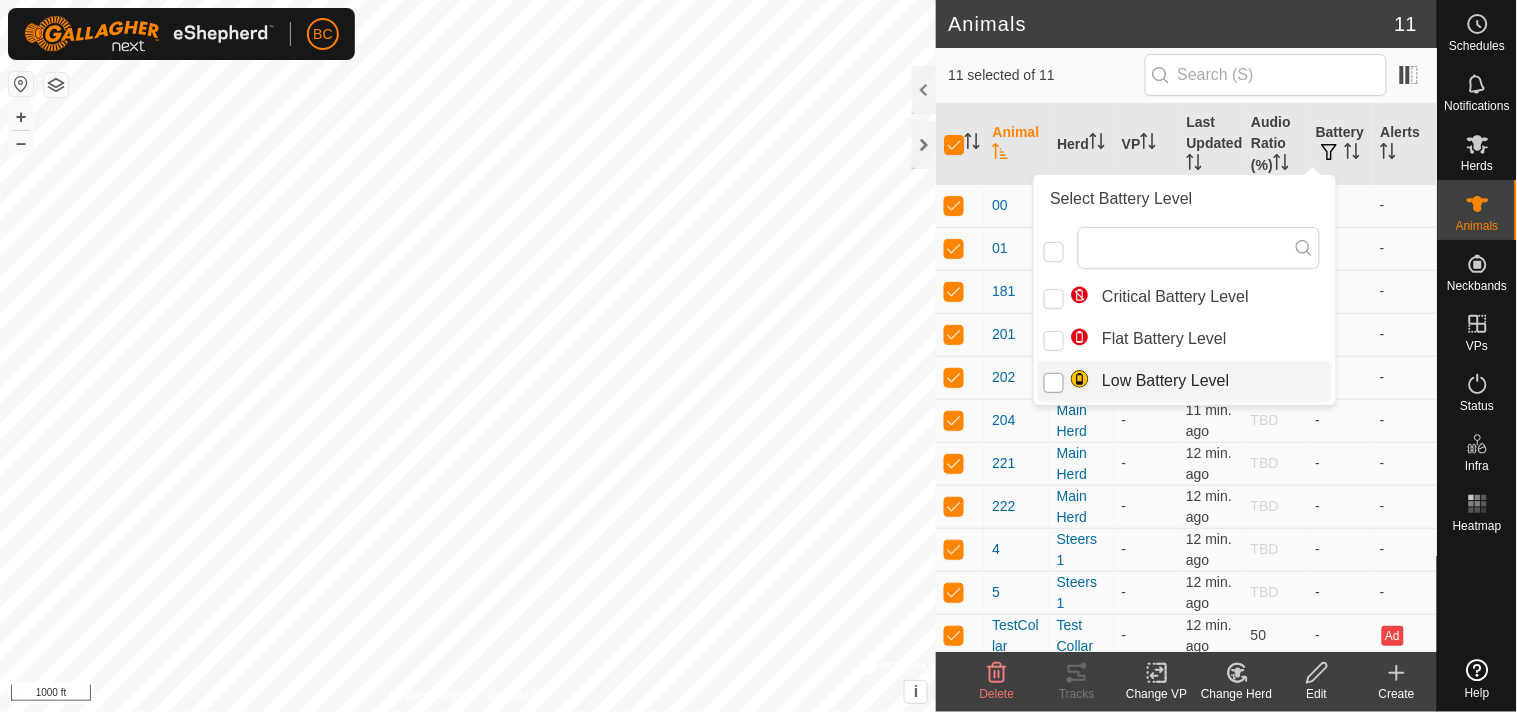 click at bounding box center [1054, 383] 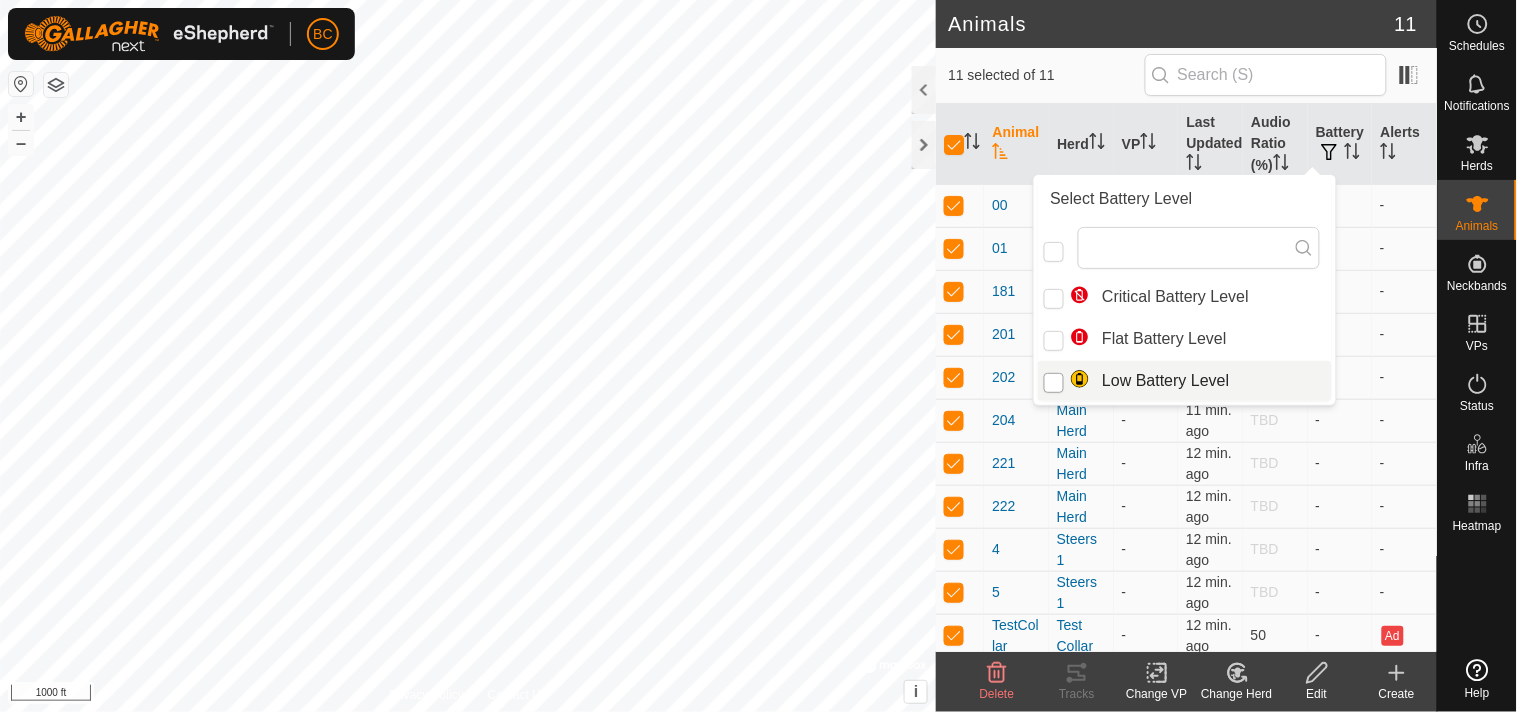 checkbox on "true" 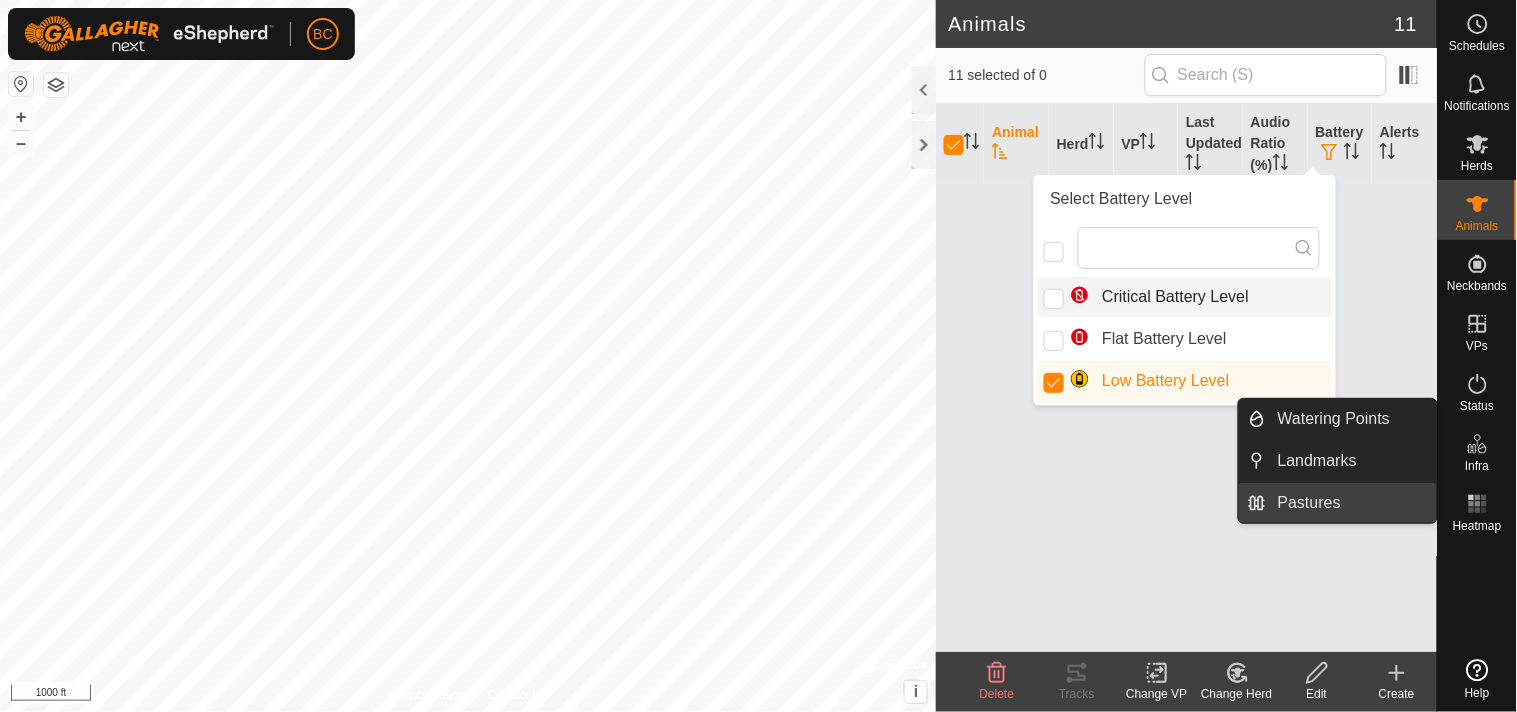 click on "Pastures" at bounding box center (1351, 503) 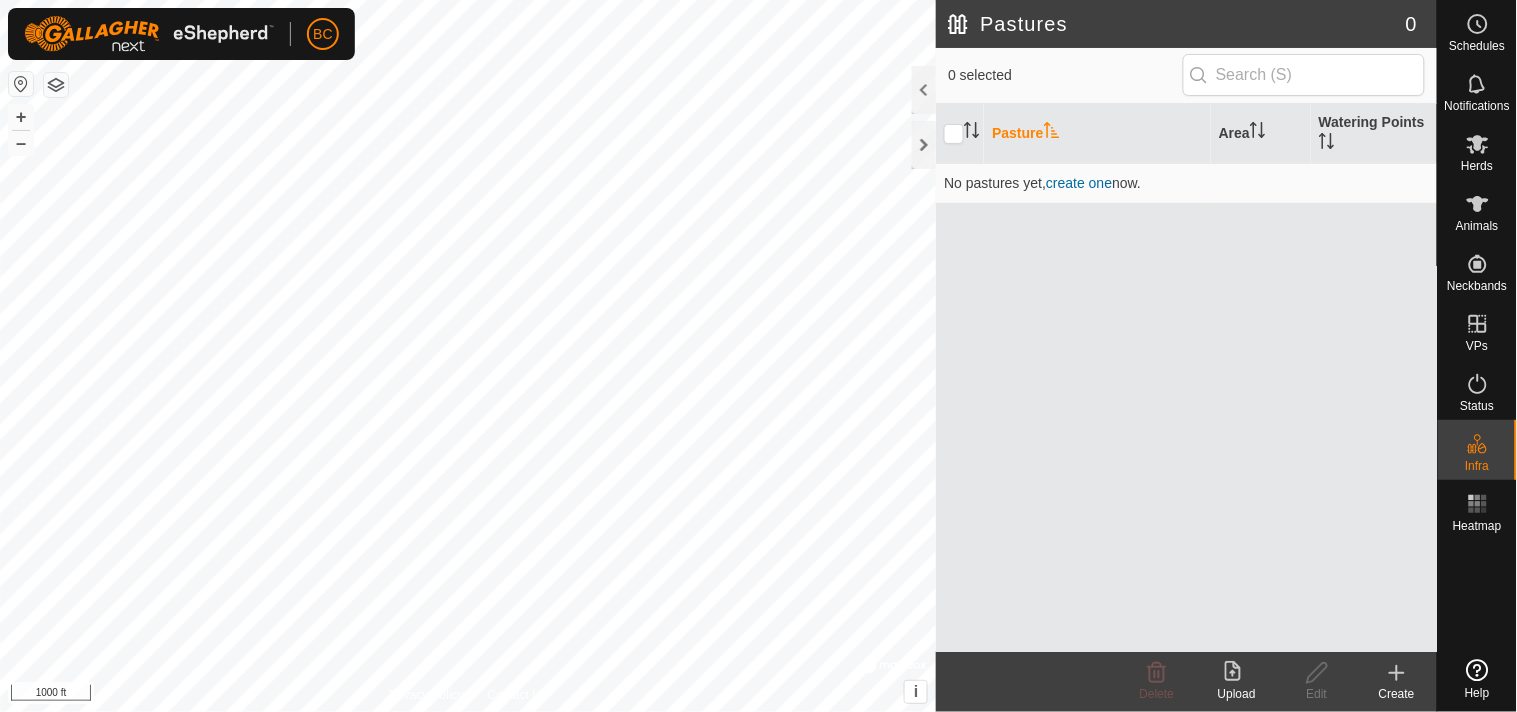 click on "Pasture   Area   Watering Points   No pastures yet ,  create one  now." at bounding box center (1186, 378) 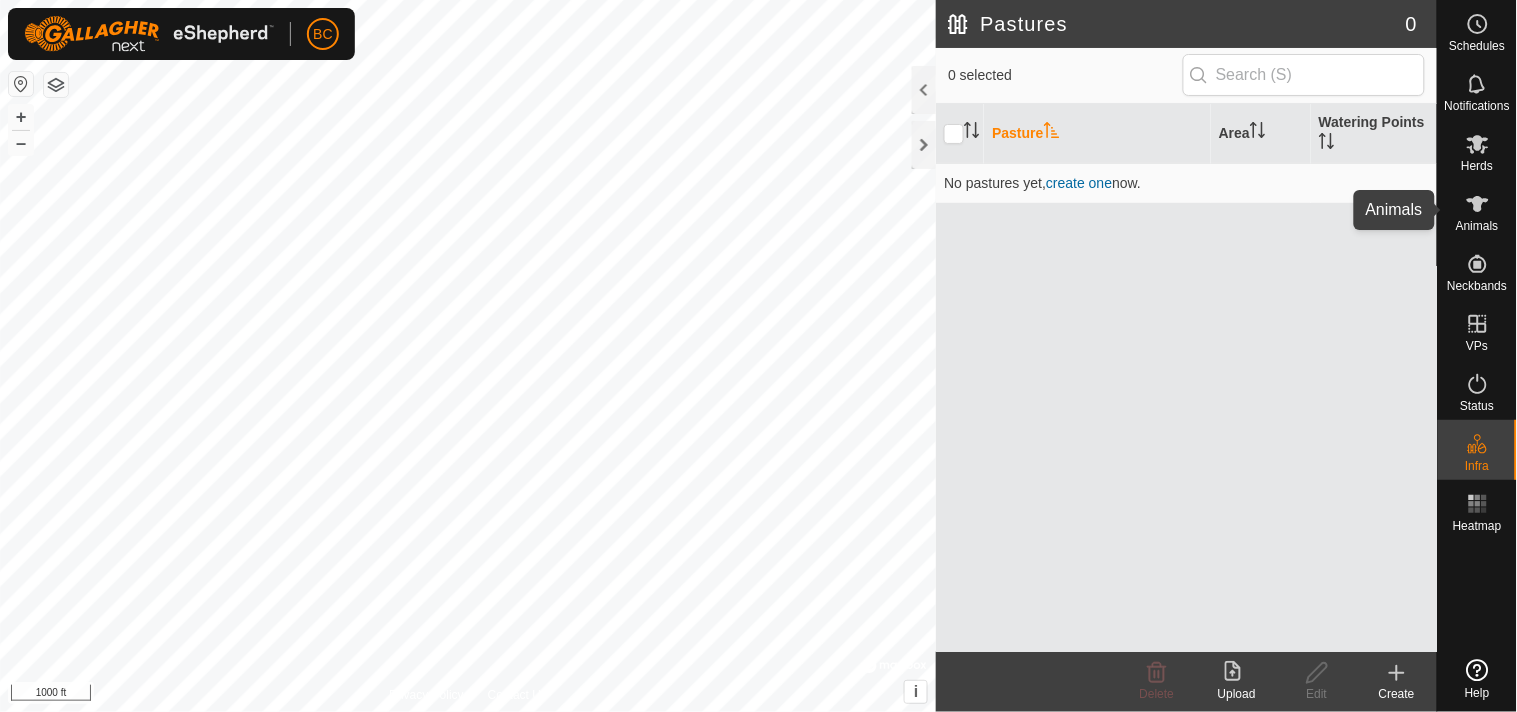 click 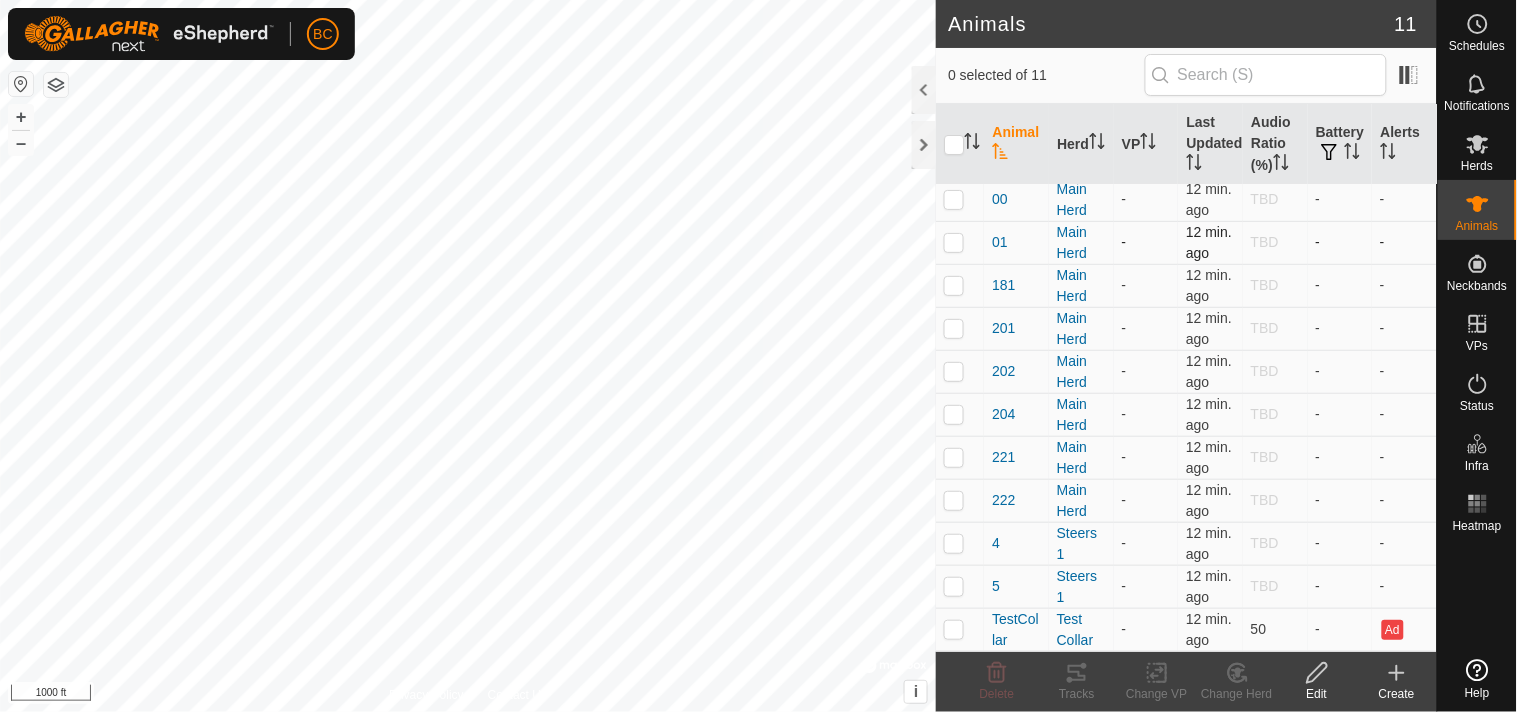 scroll, scrollTop: 0, scrollLeft: 0, axis: both 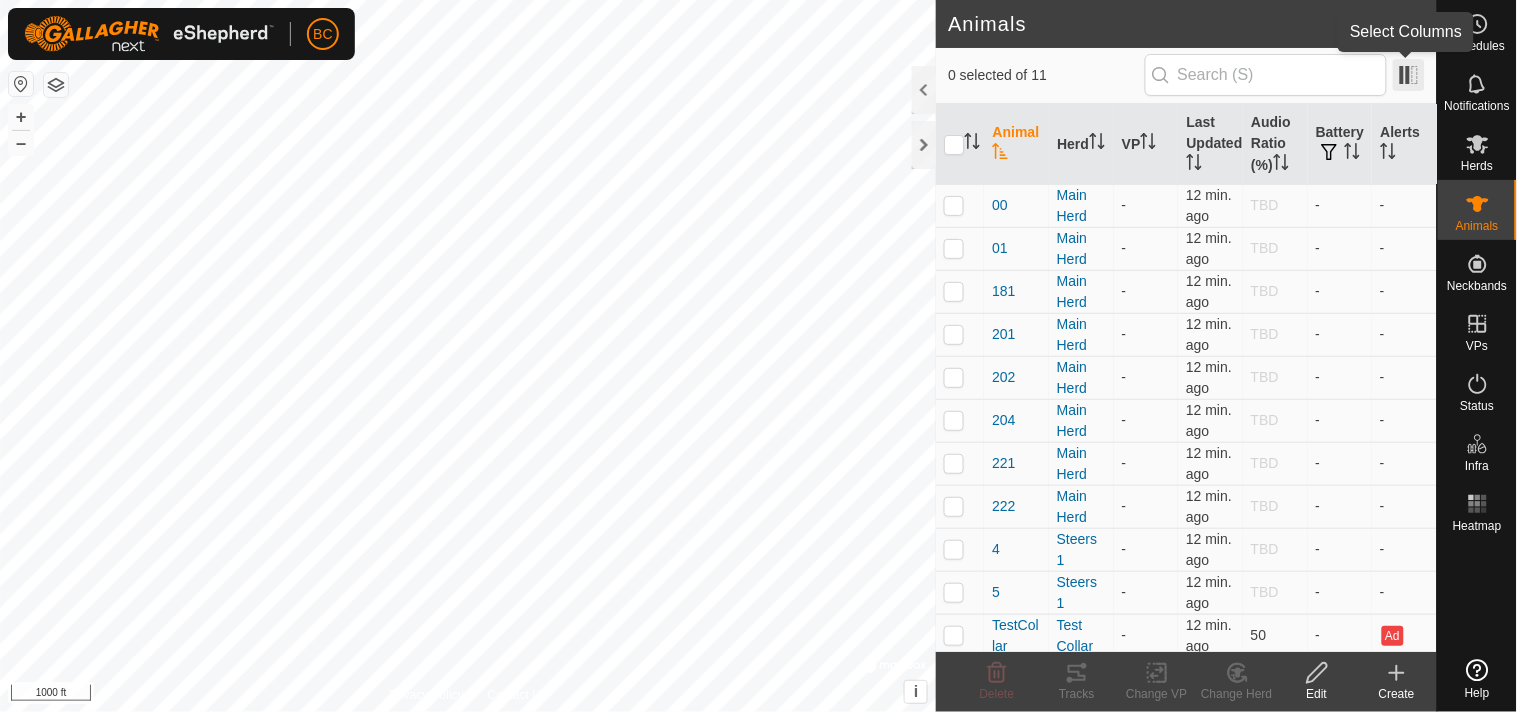 click at bounding box center (1409, 75) 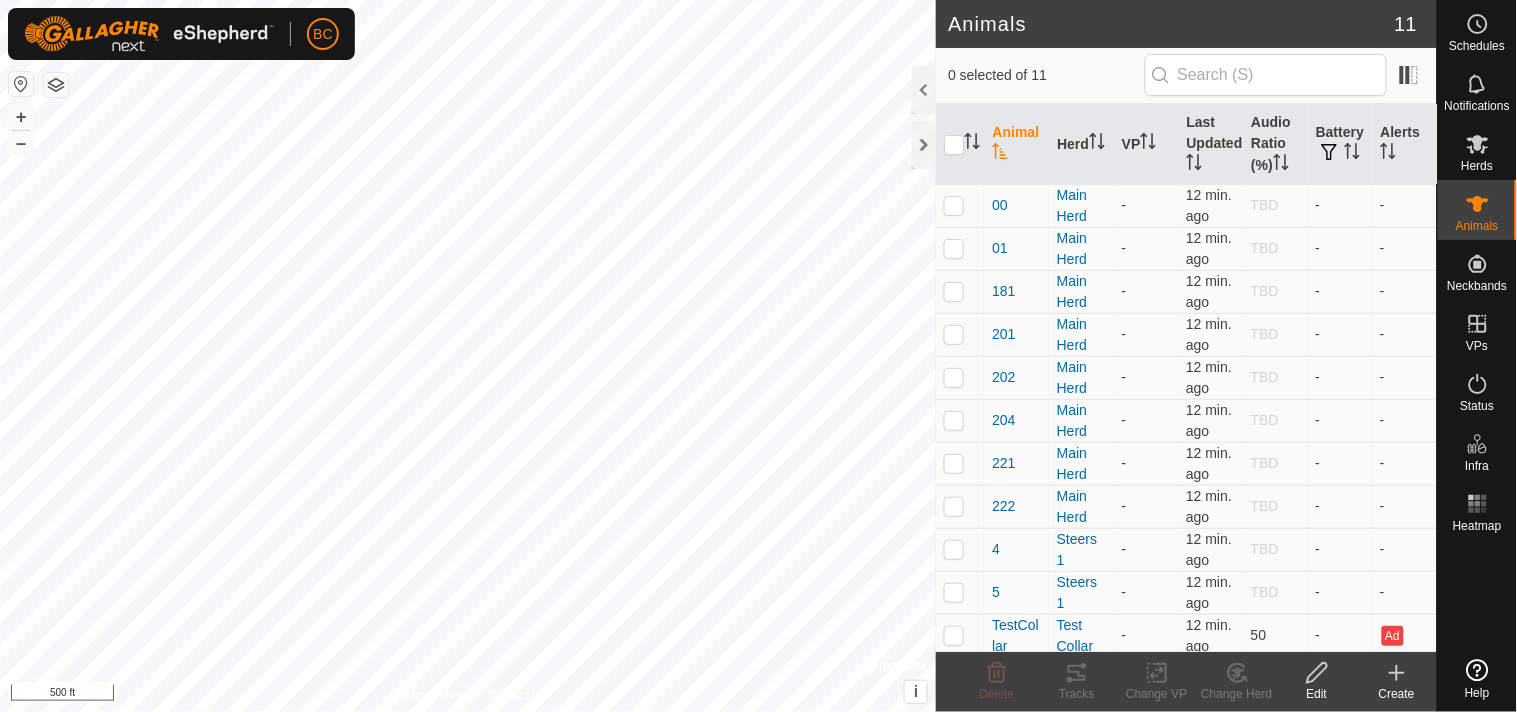 click on "BC Schedules Notifications Herds Animals Neckbands VPs Status Infra Heatmap Help Animals 11  0 selected of 11   Animal   Herd   VP   Last Updated   Audio Ratio (%)   Battery   Alerts   00   Main Herd  -  12 min. ago  TBD  -  -   01   Main Herd  -  12 min. ago  TBD  -  -   181   Main Herd  -  12 min. ago  TBD  -  -   201   Main Herd  -  12 min. ago  TBD  -  -   202   Main Herd  -  12 min. ago  TBD  -  -   204   Main Herd  -  12 min. ago  TBD  -  -   221   Main Herd  -  12 min. ago  TBD  -  -   222   Main Herd  -  12 min. ago  TBD  -  -   4   Steers 1  -  12 min. ago  TBD  -  -   5   Steers 1  -  12 min. ago  TBD  -  -   TestCollar   Test Collar  -  12 min. ago  50  -  Ad  Delete  Tracks   Change VP   Change Herd   Edit   Create  Privacy Policy Contact Us + – ⇧ i ©  Mapbox , ©  OpenStreetMap ,  Improve this map 500 ft" at bounding box center [758, 356] 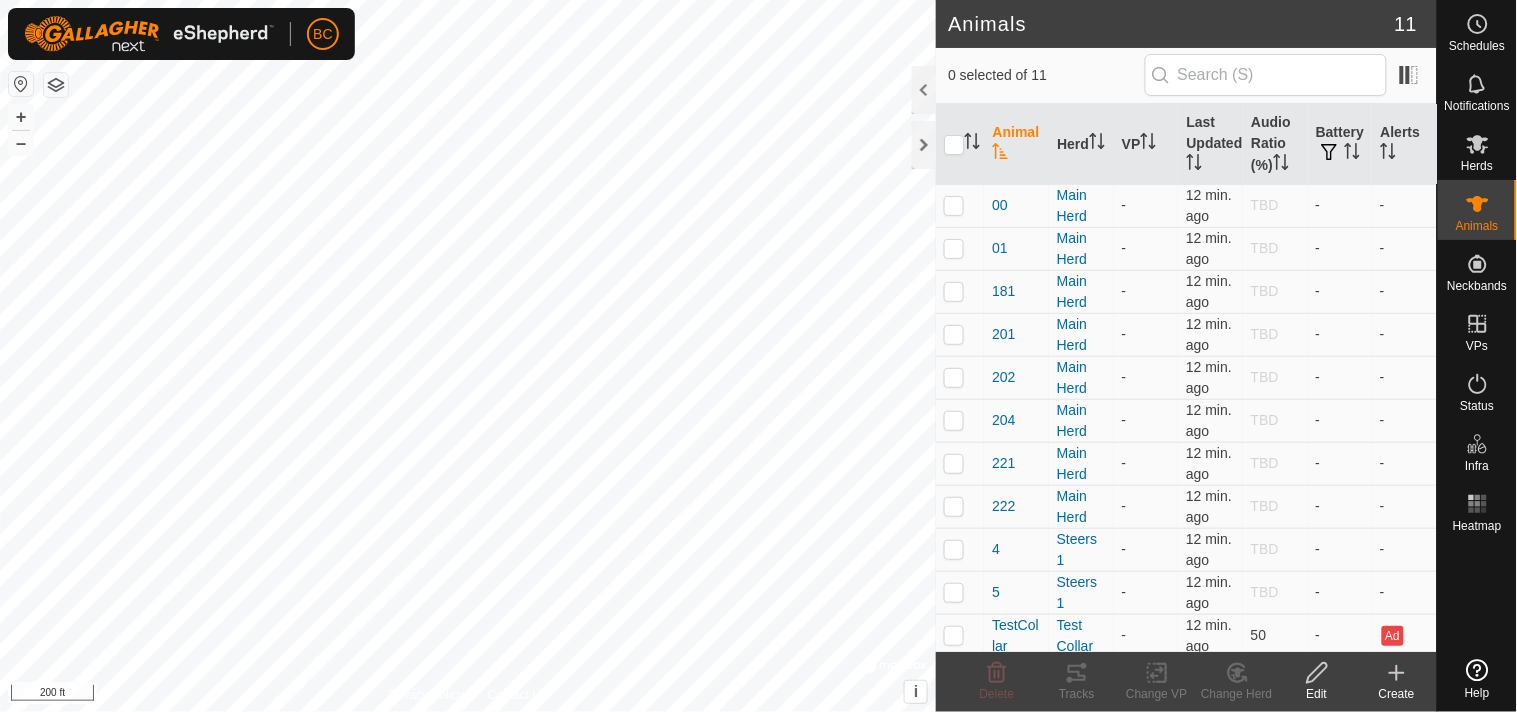 click on "BC Schedules Notifications Herds Animals Neckbands VPs Status Infra Heatmap Help Animals 11  0 selected of 11   Animal   Herd   VP   Last Updated   Audio Ratio (%)   Battery   Alerts   00   Main Herd  -  12 min. ago  TBD  -  -   01   Main Herd  -  12 min. ago  TBD  -  -   181   Main Herd  -  12 min. ago  TBD  -  -   201   Main Herd  -  12 min. ago  TBD  -  -   202   Main Herd  -  12 min. ago  TBD  -  -   204   Main Herd  -  12 min. ago  TBD  -  -   221   Main Herd  -  12 min. ago  TBD  -  -   222   Main Herd  -  12 min. ago  TBD  -  -   4   Steers 1  -  12 min. ago  TBD  -  -   5   Steers 1  -  12 min. ago  TBD  -  -   TestCollar   Test Collar  -  12 min. ago  50  -  Ad  Delete  Tracks   Change VP   Change Herd   Edit   Create  Privacy Policy Contact Us + – ⇧ i ©  Mapbox , ©  OpenStreetMap ,  Improve this map 200 ft" at bounding box center (758, 356) 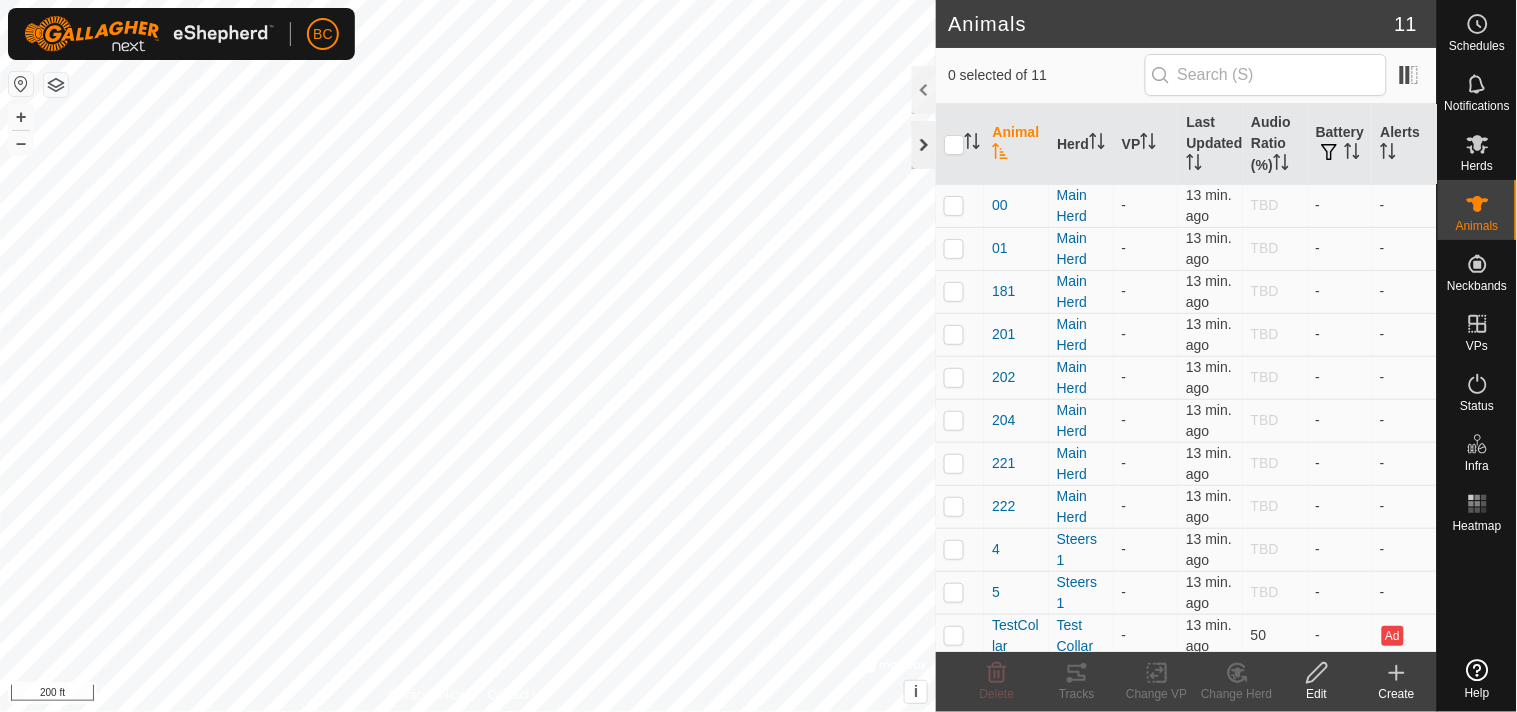 click 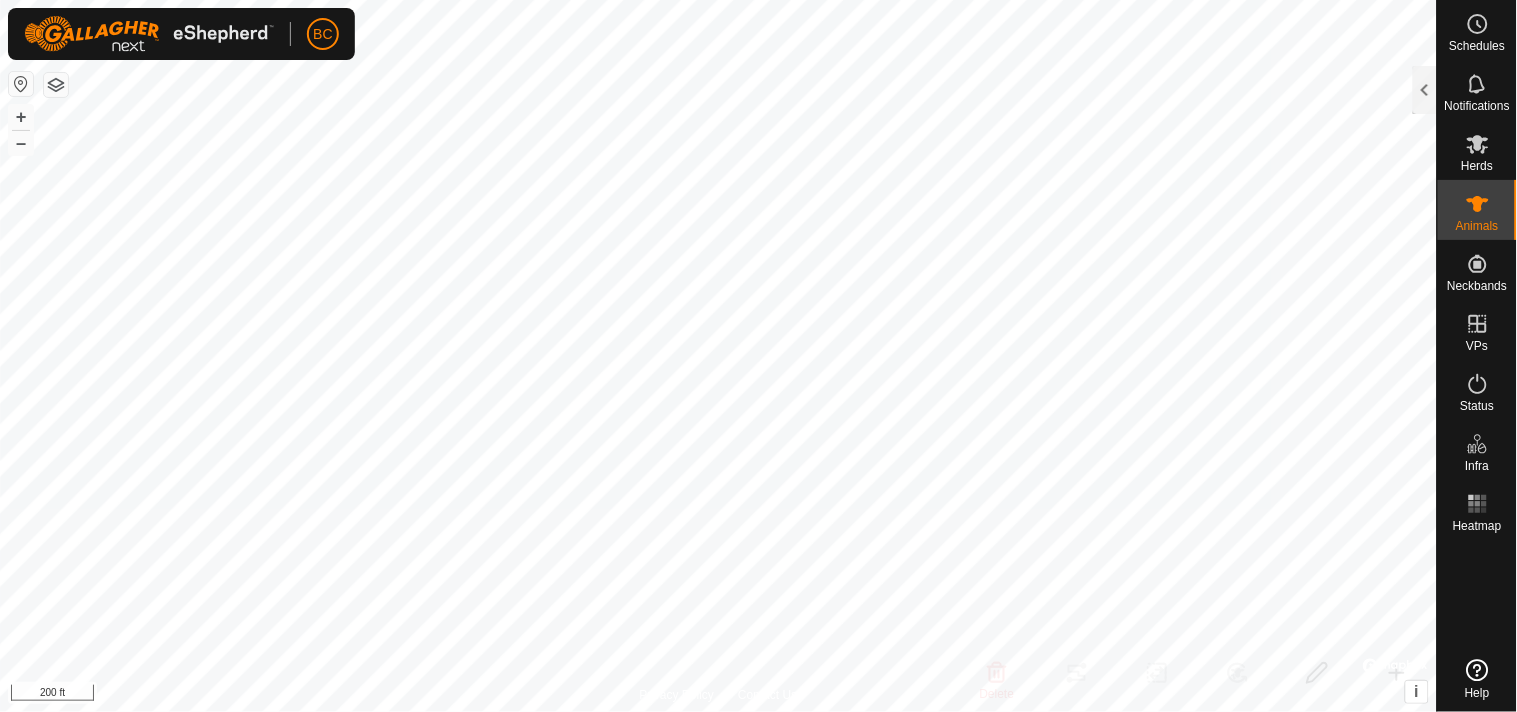 click on "BC Schedules Notifications Herds Animals Neckbands VPs Status Infra Heatmap Help Animals 11  0 selected of 11   Animal   Herd   VP   Last Updated   Audio Ratio (%)   Battery   Alerts   00   Main Herd  -  13 min. ago  TBD  -  -   01   Main Herd  -  13 min. ago  TBD  -  -   181   Main Herd  -  13 min. ago  TBD  -  -   201   Main Herd  -  13 min. ago  TBD  -  -   202   Main Herd  -  13 min. ago  TBD  -  -   204   Main Herd  -  13 min. ago  TBD  -  -   221   Main Herd  -  13 min. ago  TBD  -  -   222   Main Herd  -  13 min. ago  TBD  -  -   4   Steers 1  -  13 min. ago  TBD  -  -   5   Steers 1  -  13 min. ago  TBD  -  -   TestCollar   Test Collar  -  13 min. ago  50  -  Ad  Delete  Tracks   Change VP   Change Herd   Edit   Create  Privacy Policy Contact Us + – ⇧ i ©  Mapbox , ©  OpenStreetMap ,  Improve this map 200 ft" at bounding box center (758, 356) 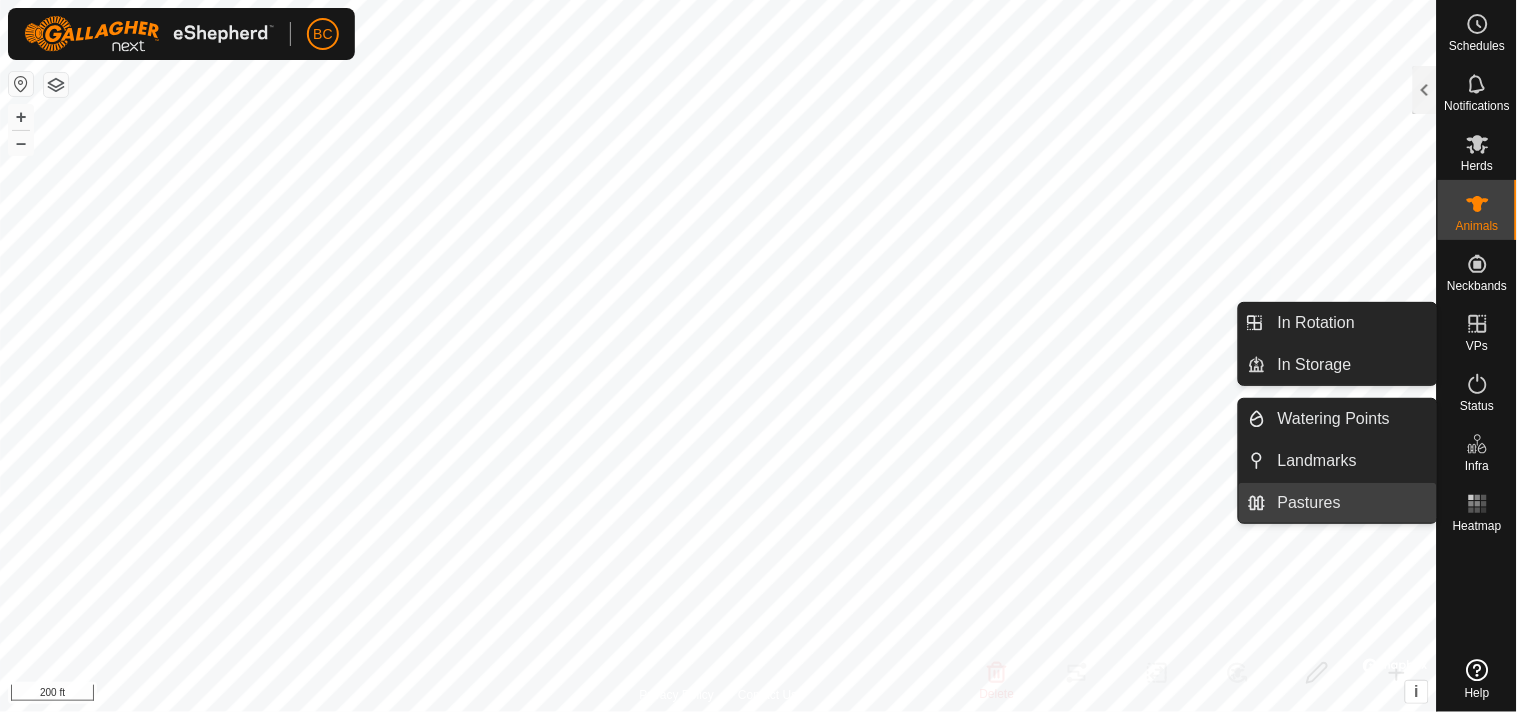 click on "Pastures" at bounding box center [1351, 503] 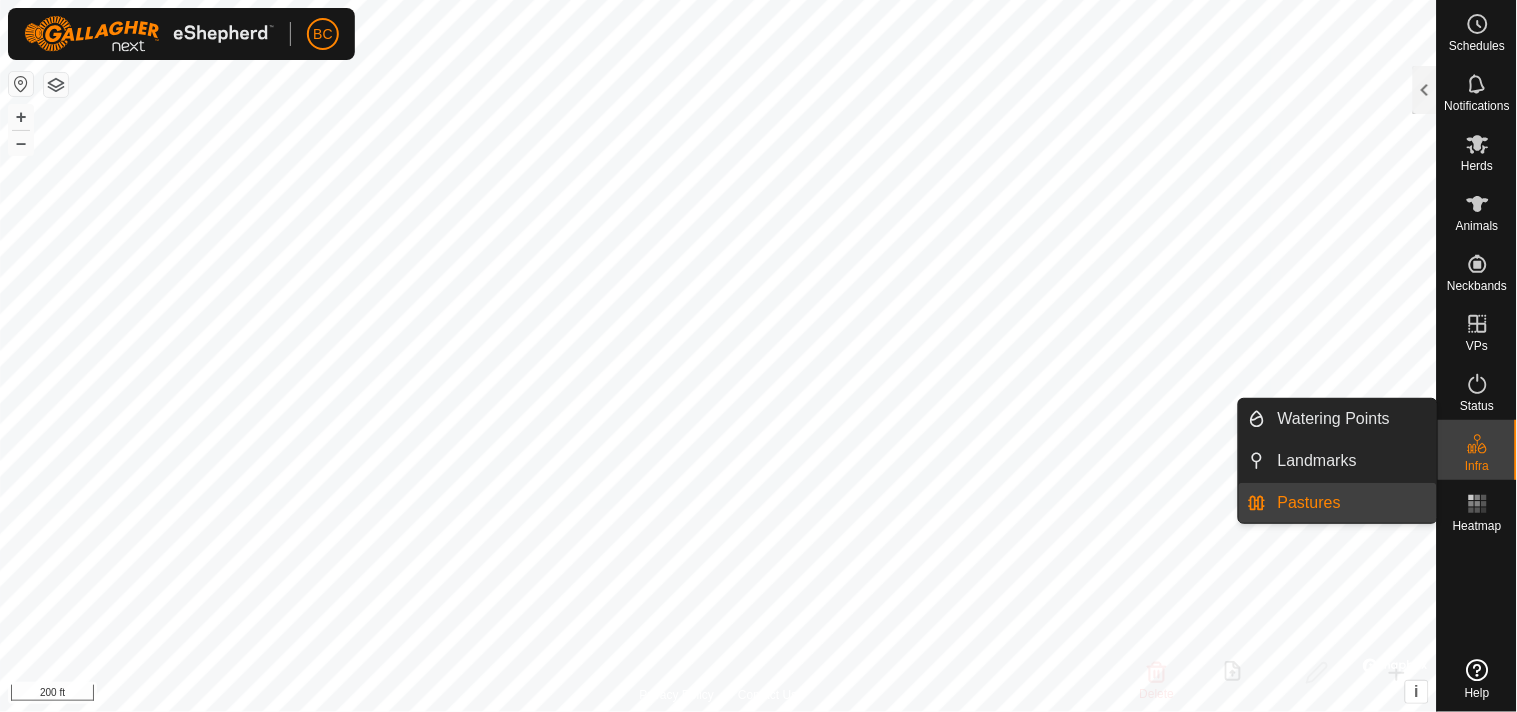 click on "Pastures" at bounding box center [1351, 503] 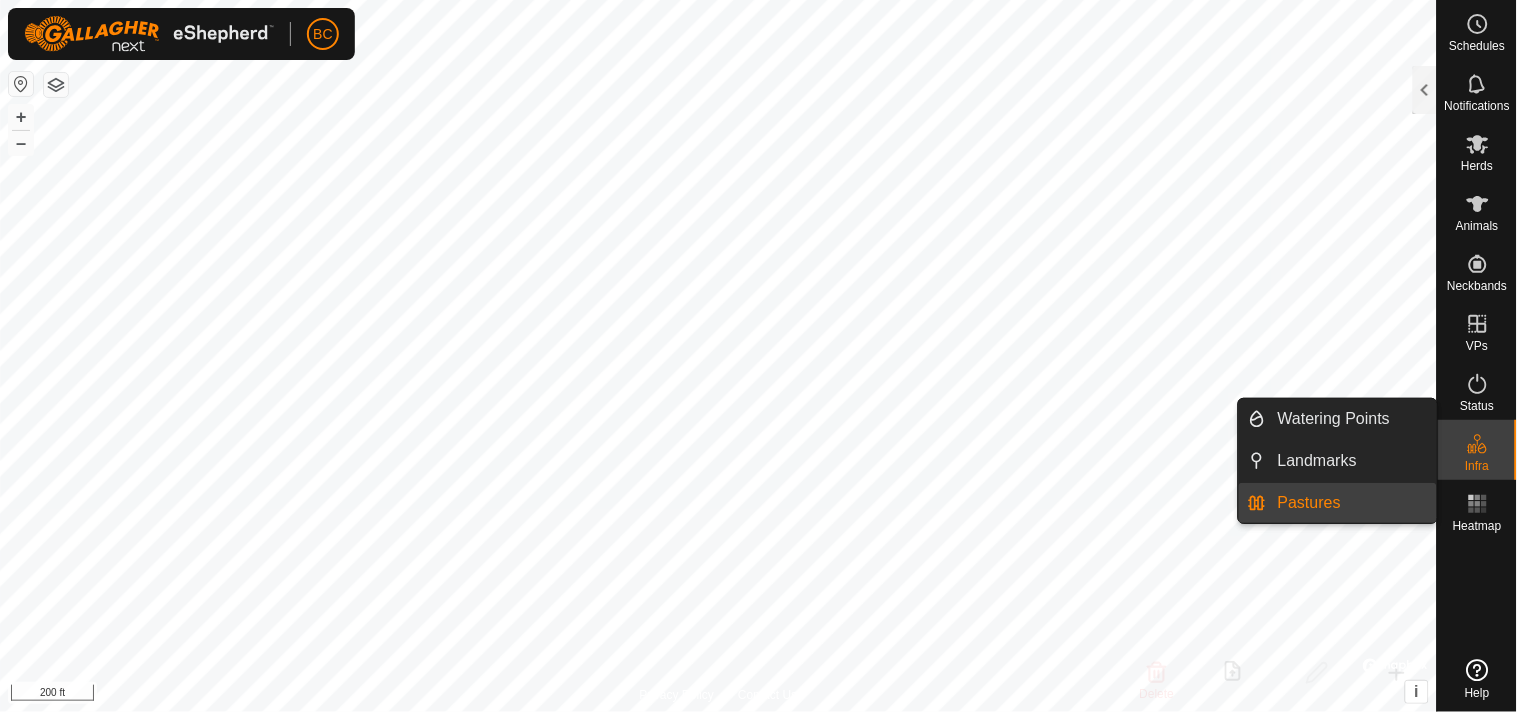 click on "Pastures" at bounding box center (1351, 503) 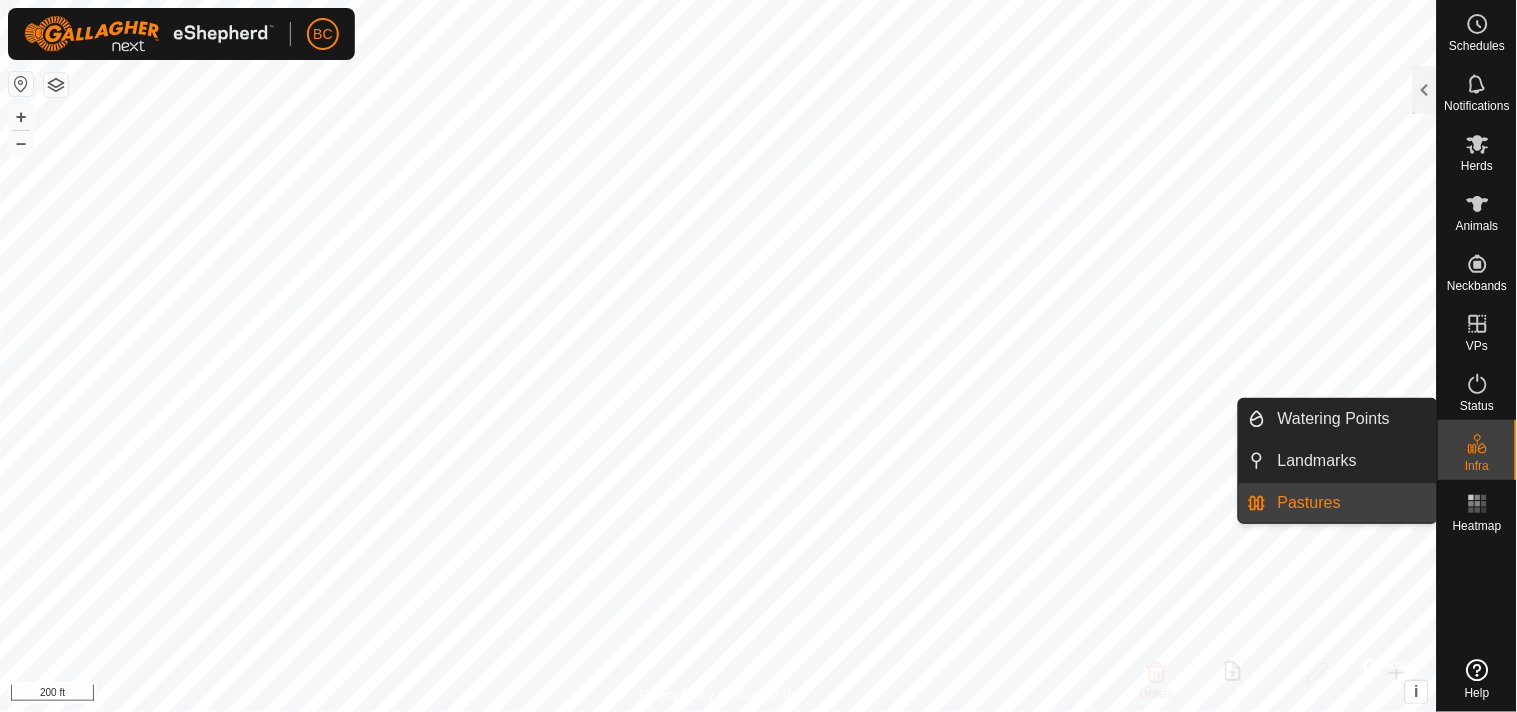 click on "Pastures" at bounding box center (1351, 503) 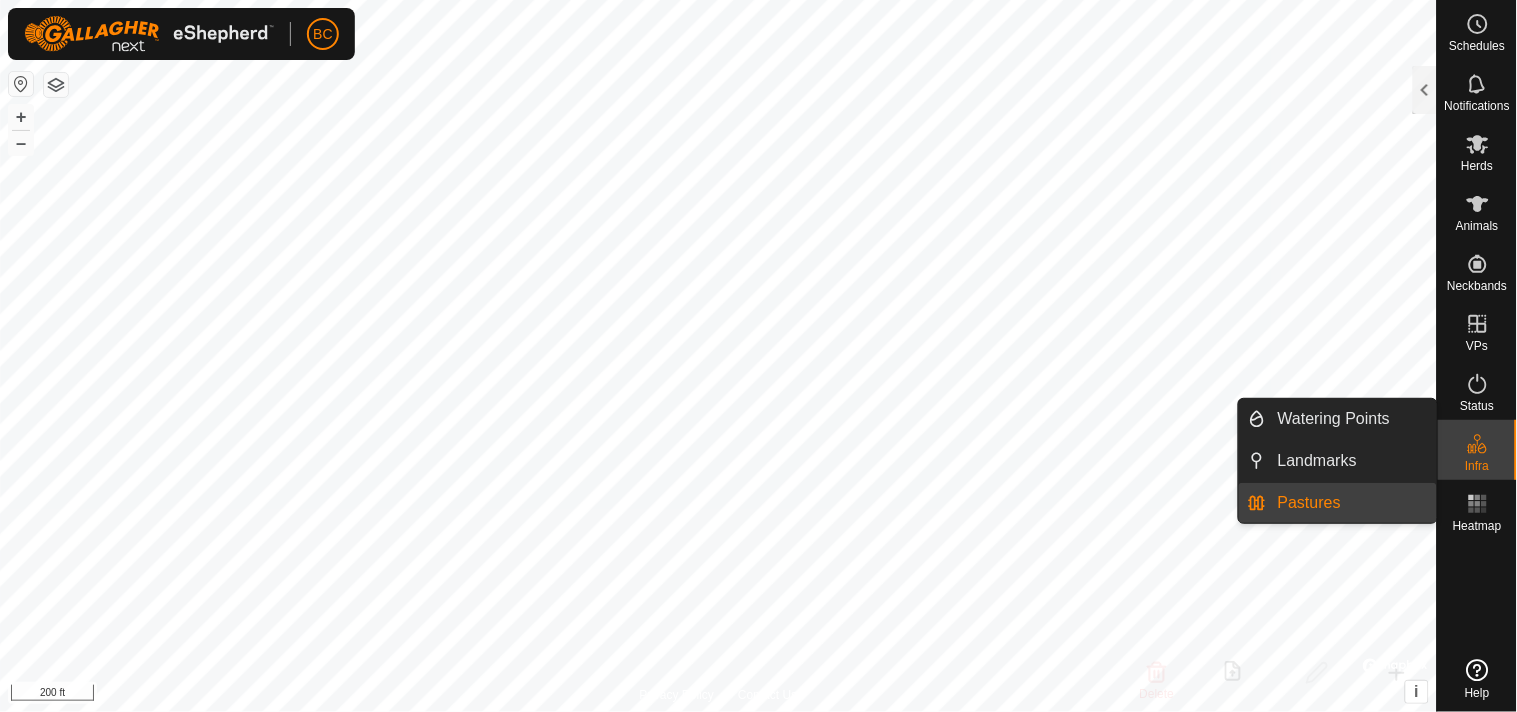 click on "Pastures" at bounding box center [1351, 503] 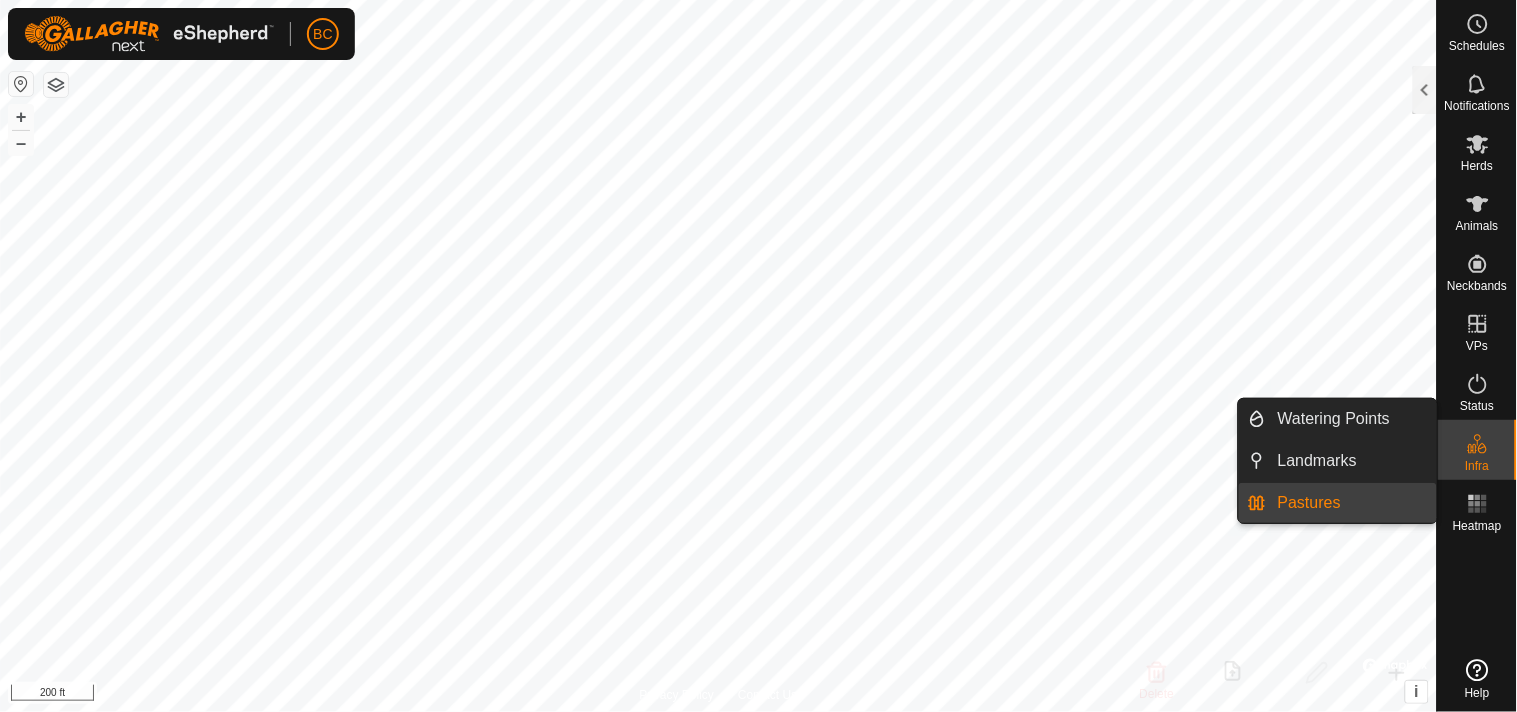 click on "Pastures" at bounding box center (1351, 503) 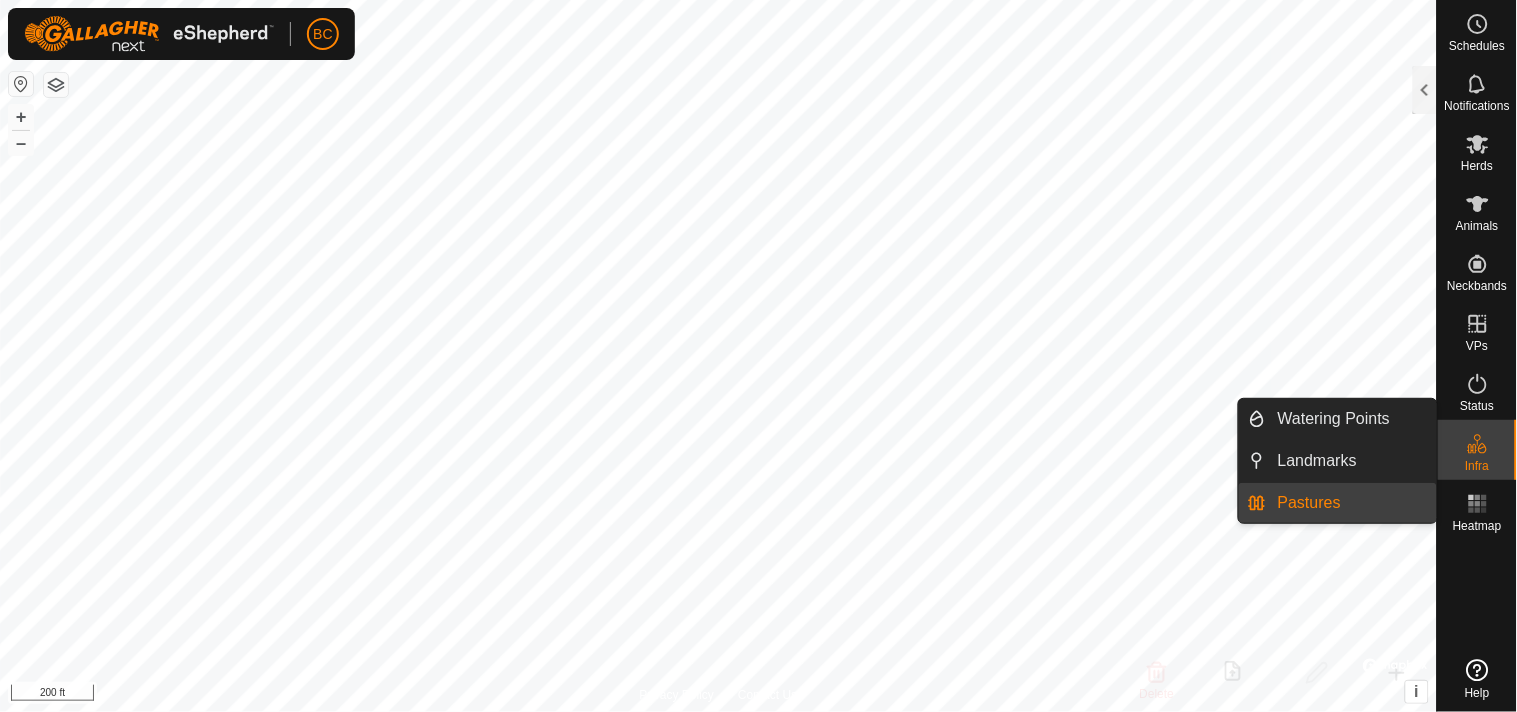 click 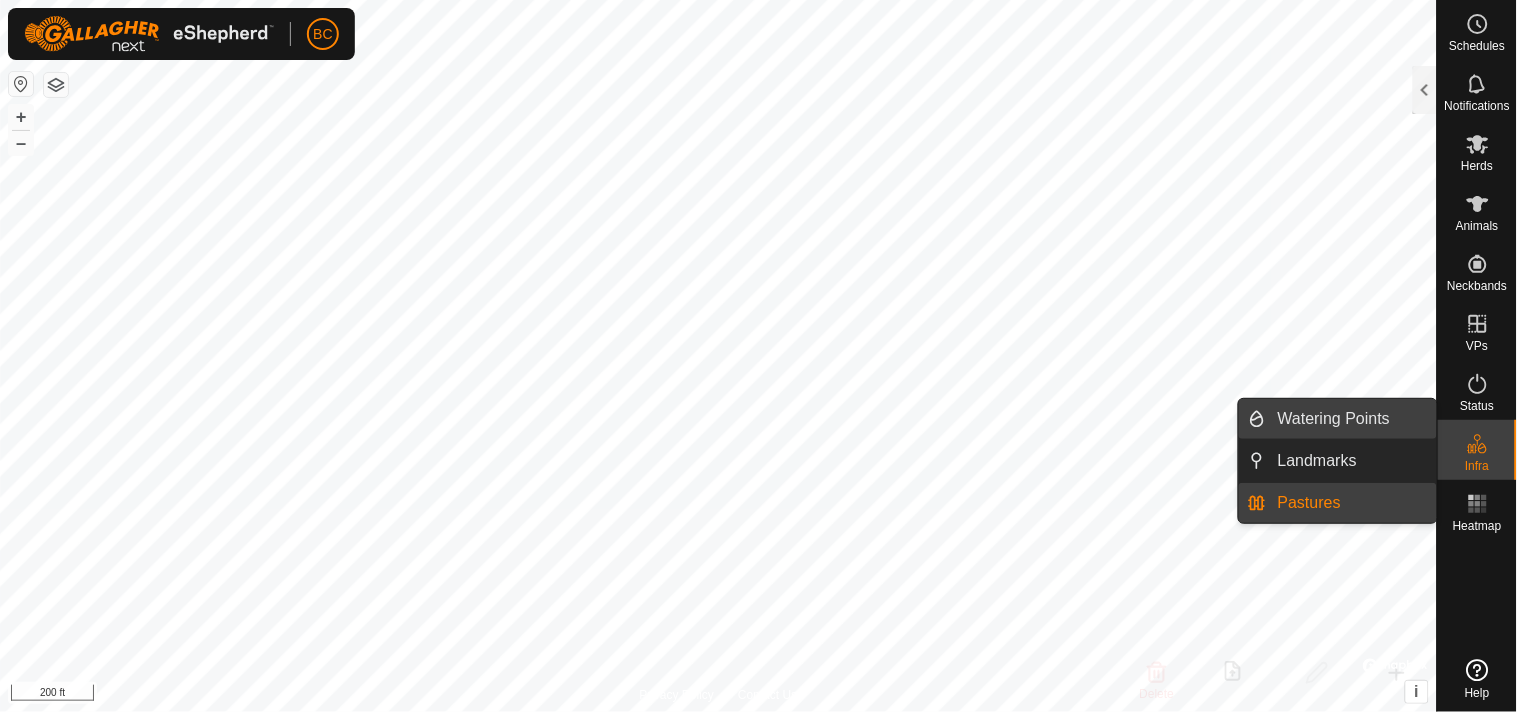 click on "Watering Points" at bounding box center (1351, 419) 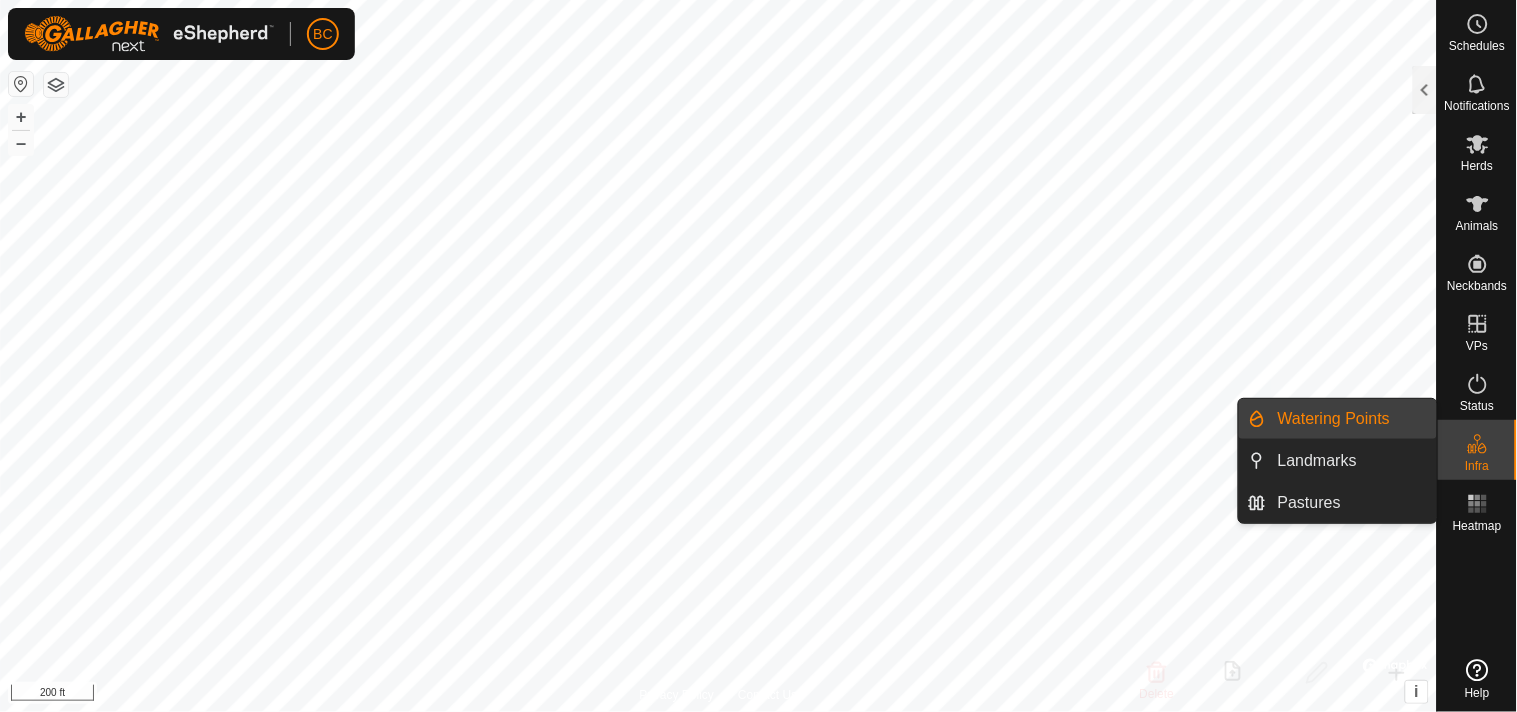 click on "Watering Points" at bounding box center (1351, 419) 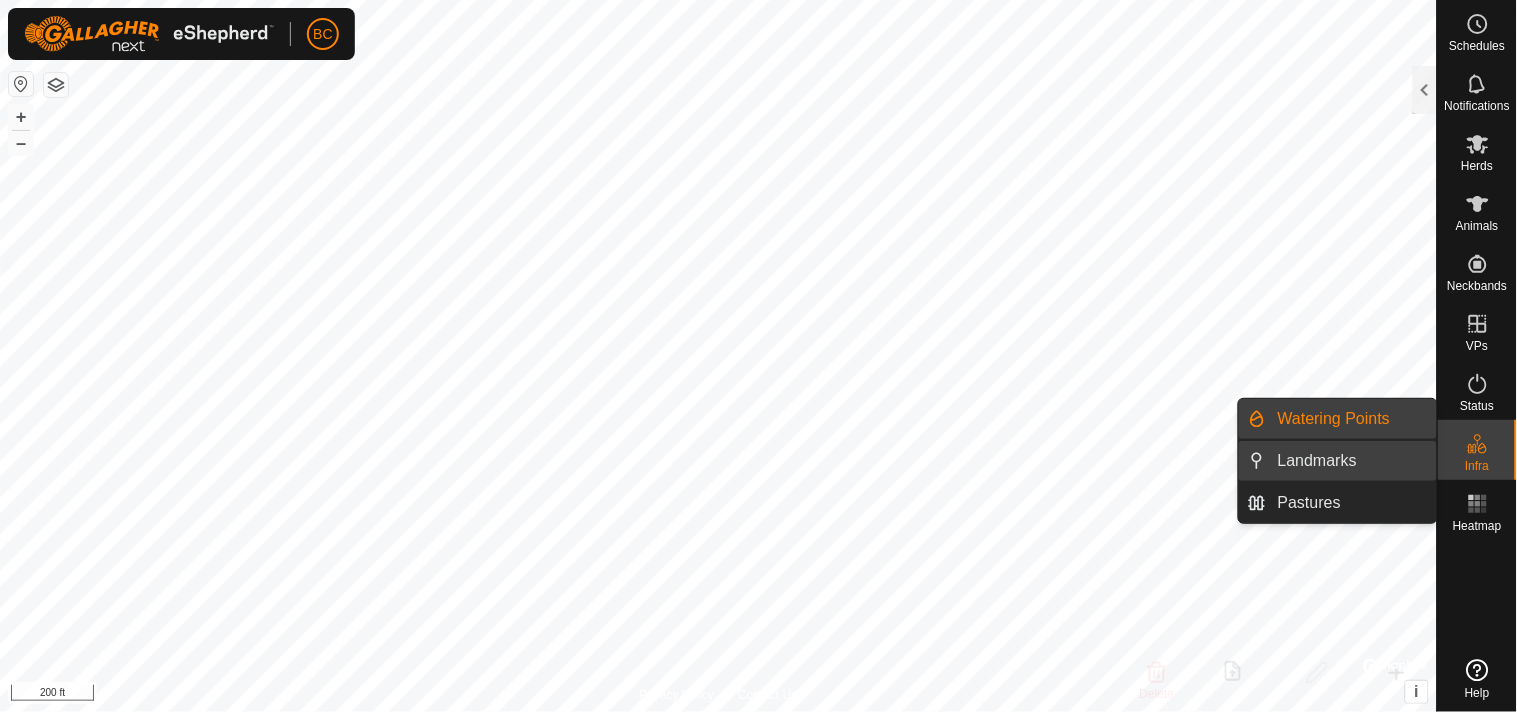 click on "Landmarks" at bounding box center [1351, 461] 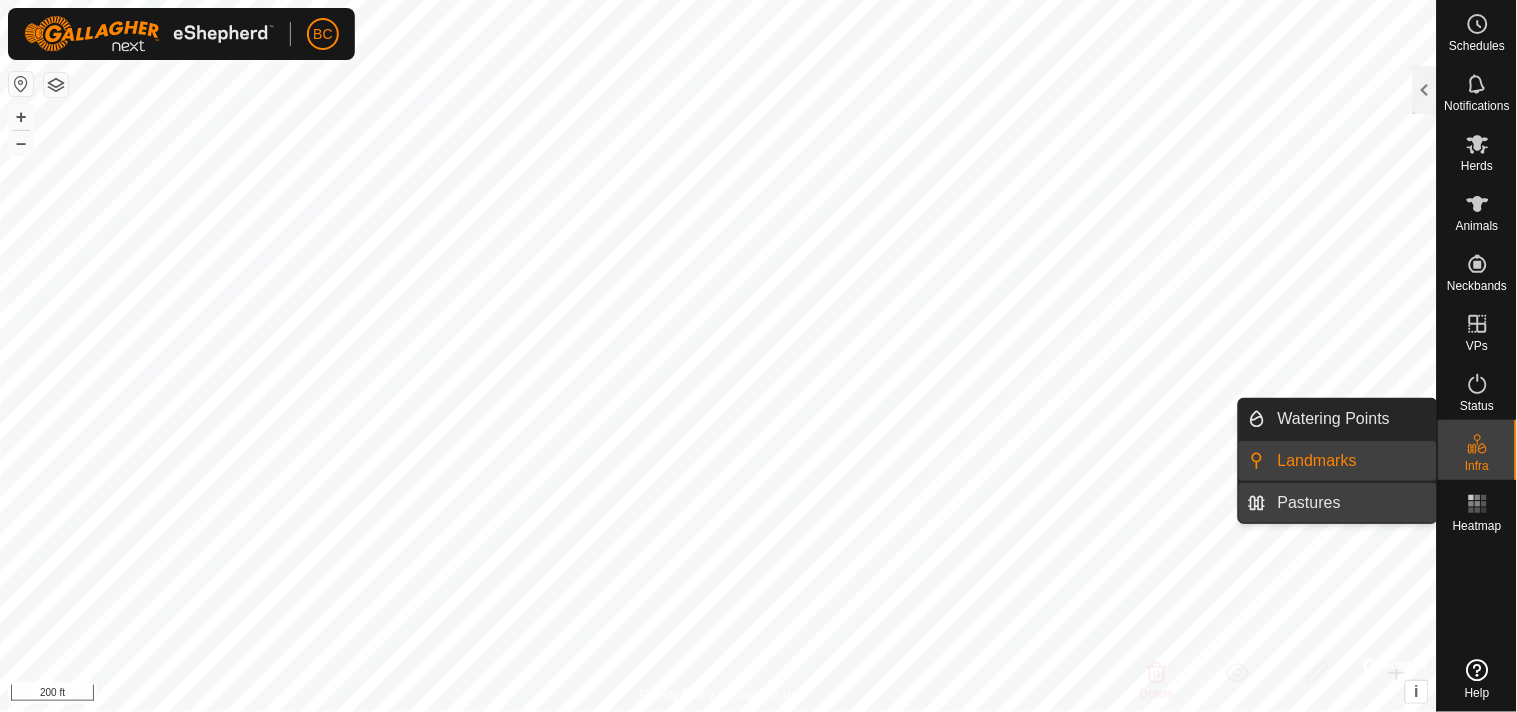 click on "Pastures" at bounding box center (1351, 503) 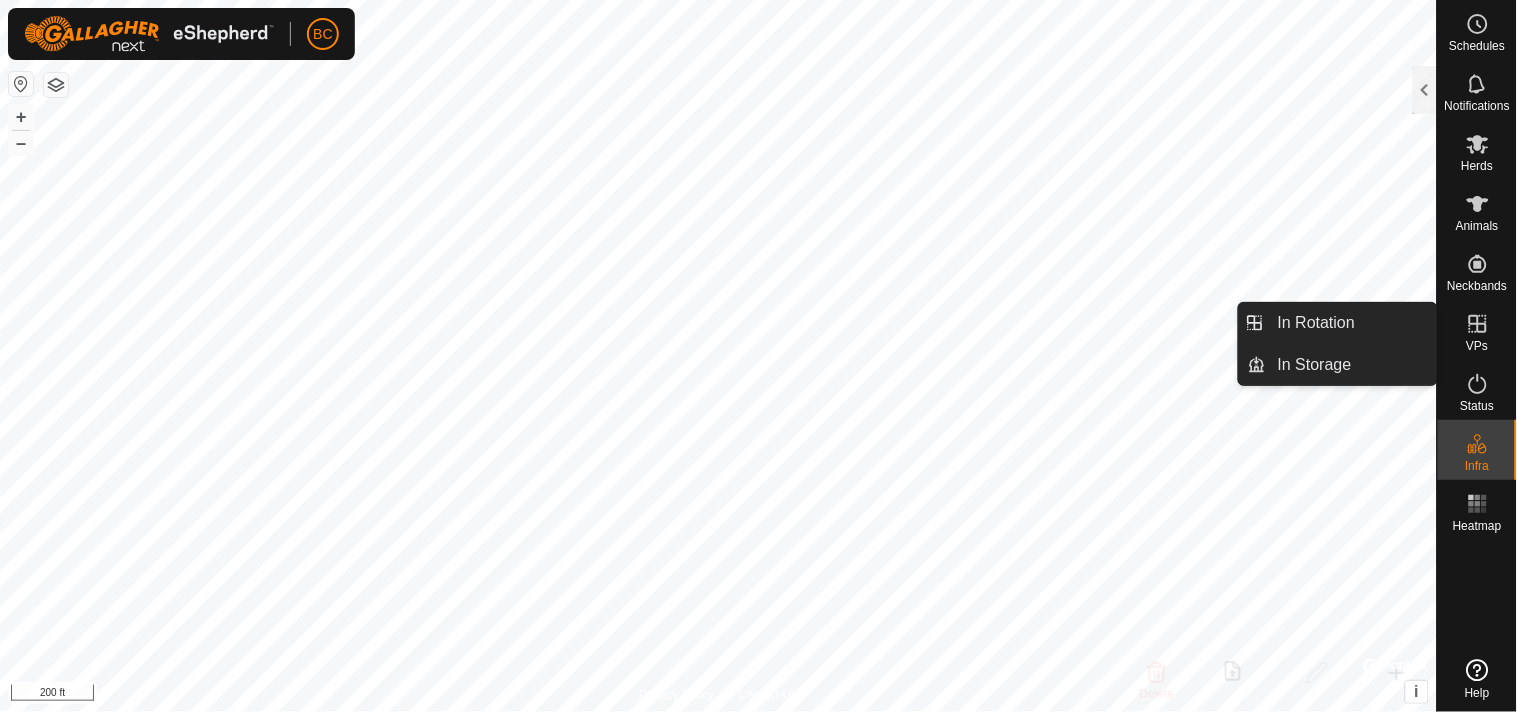 click 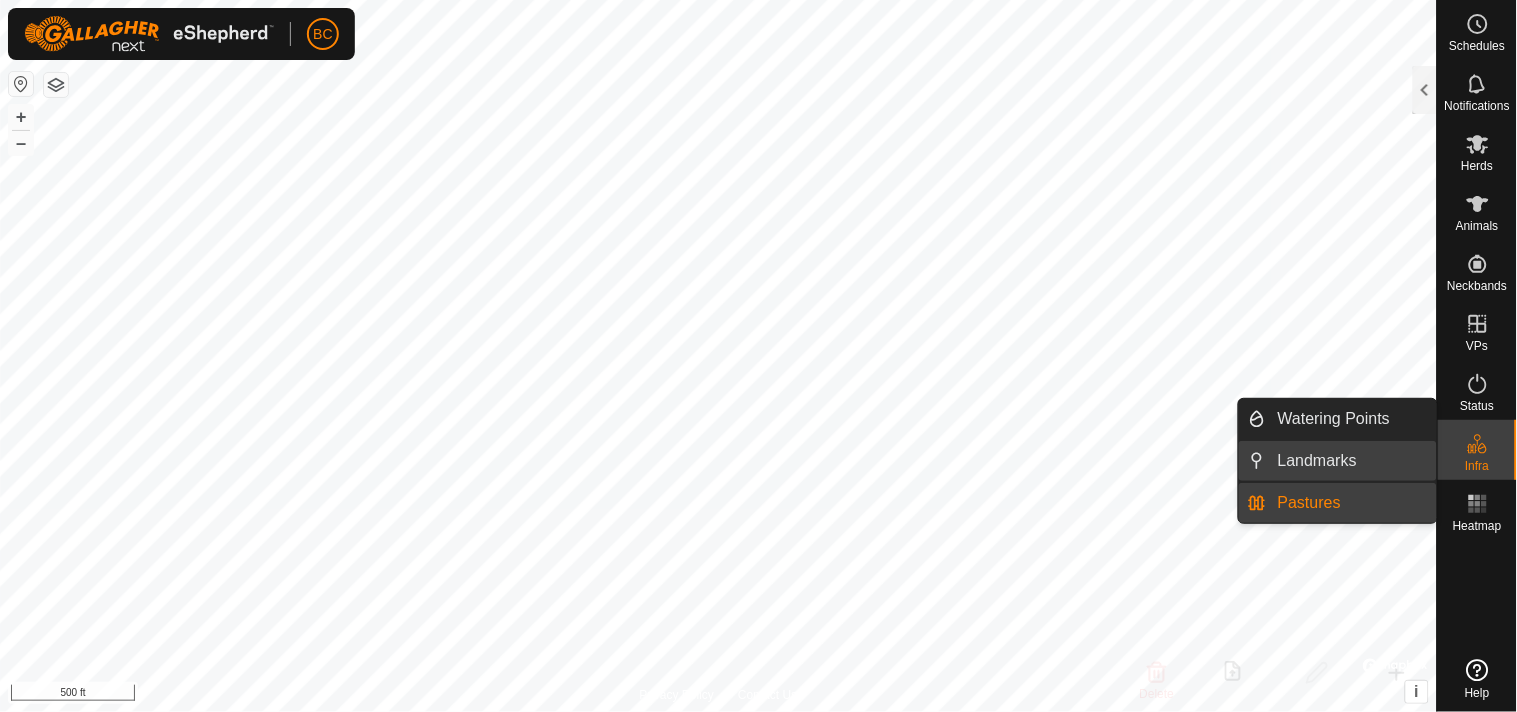 click on "Landmarks" at bounding box center [1338, 461] 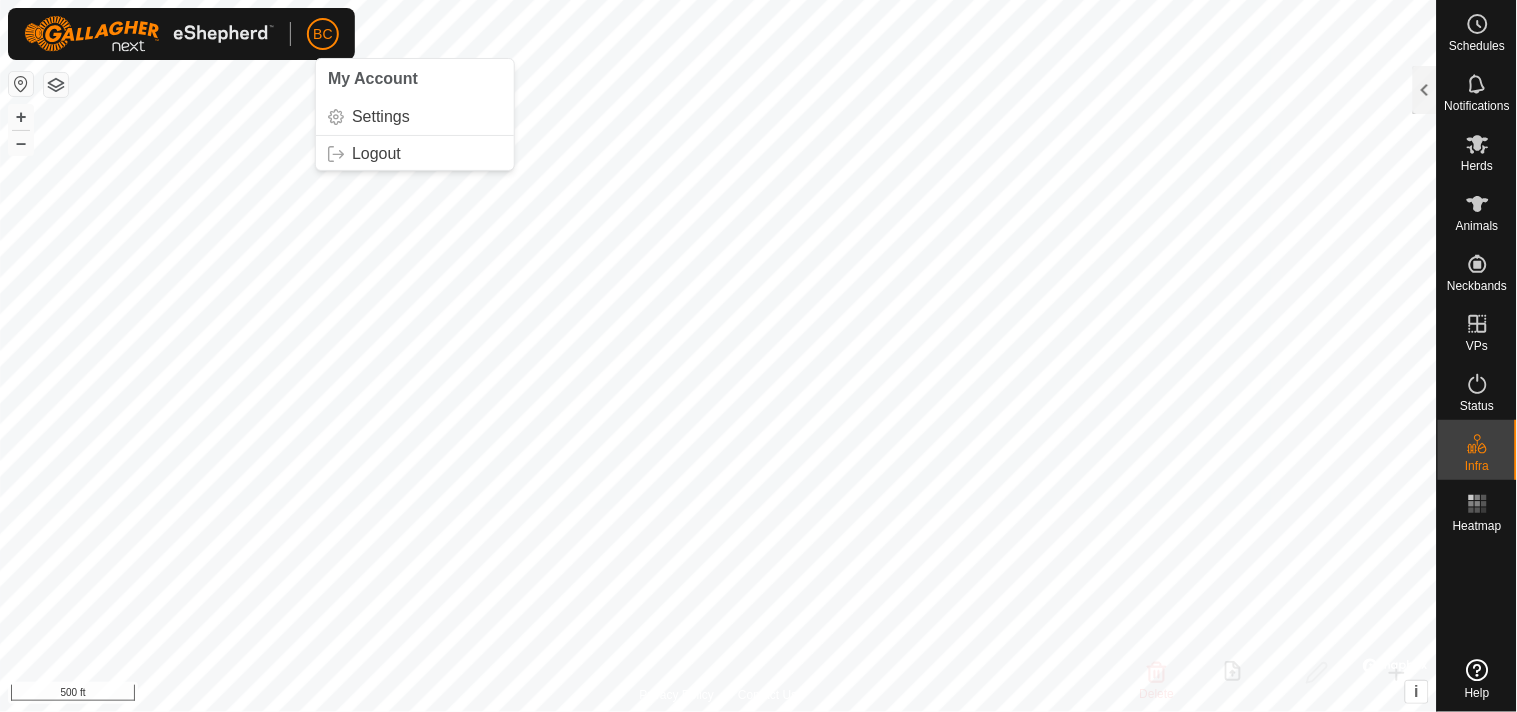 click on "BC" 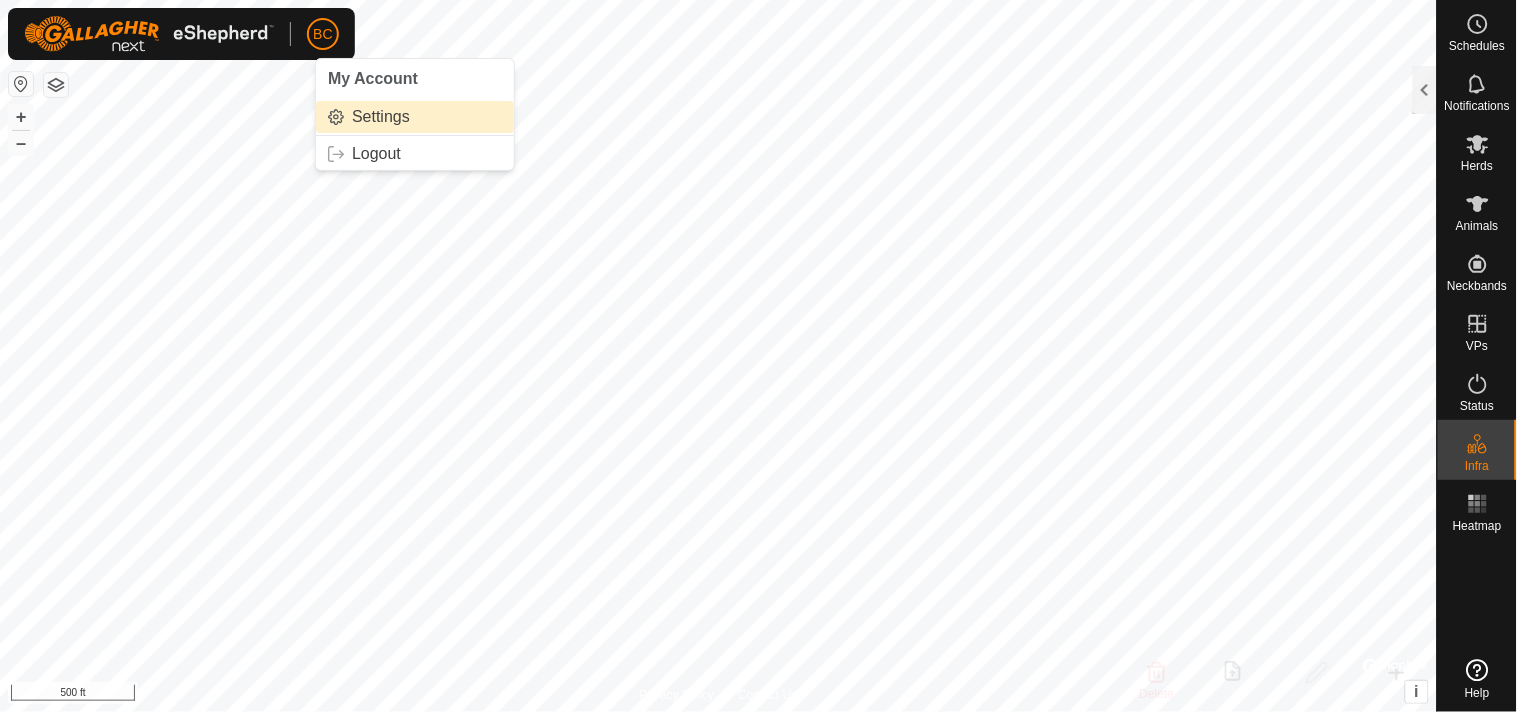 click on "Settings" at bounding box center (415, 117) 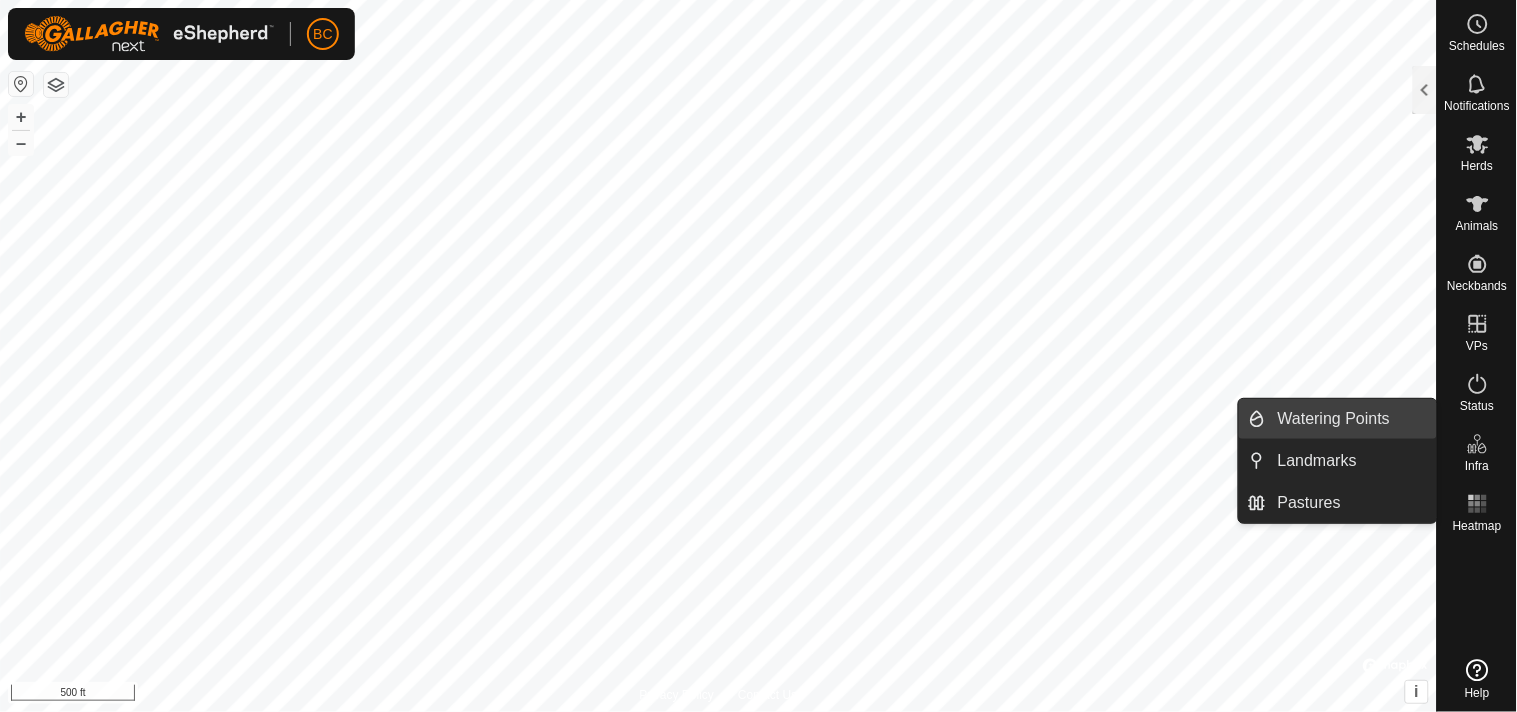 click on "Watering Points" at bounding box center [1351, 419] 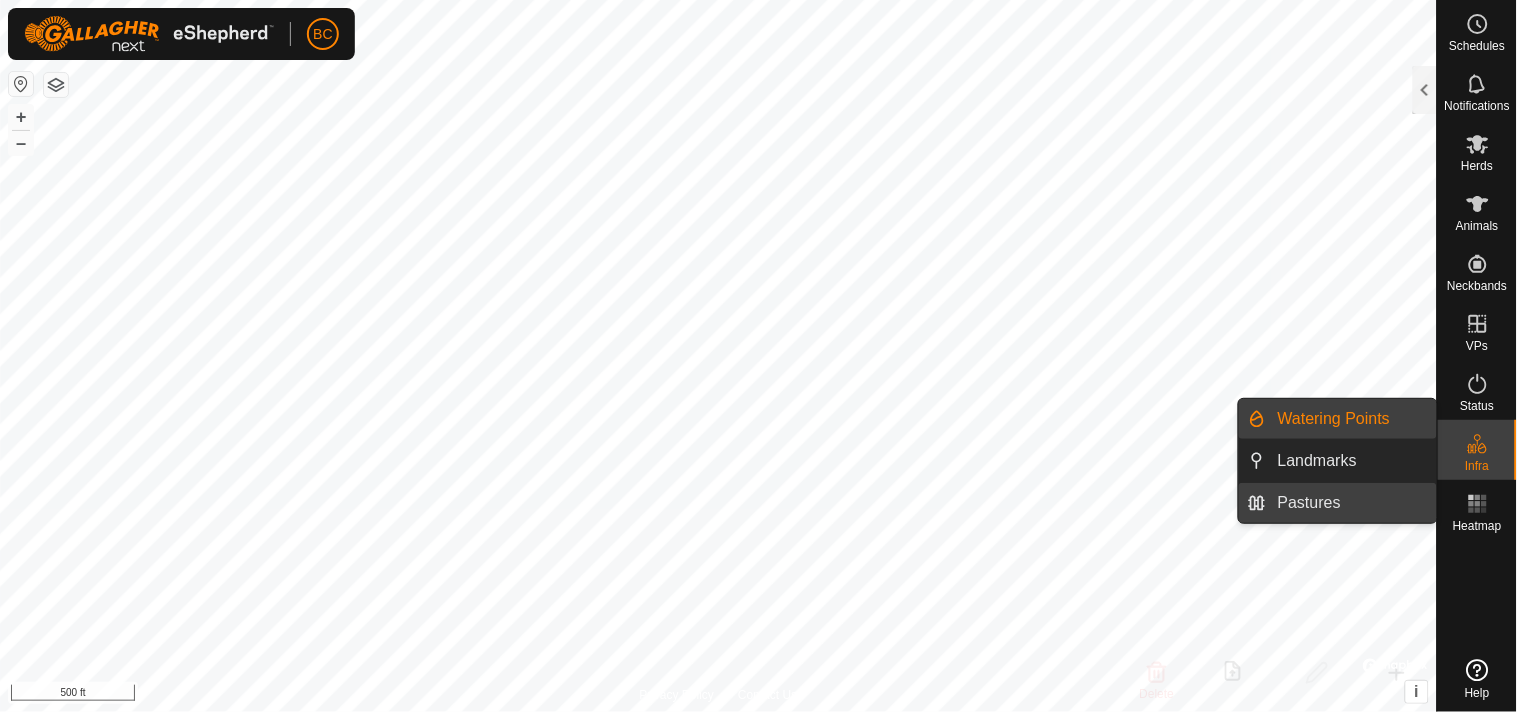 click on "Pastures" at bounding box center [1351, 503] 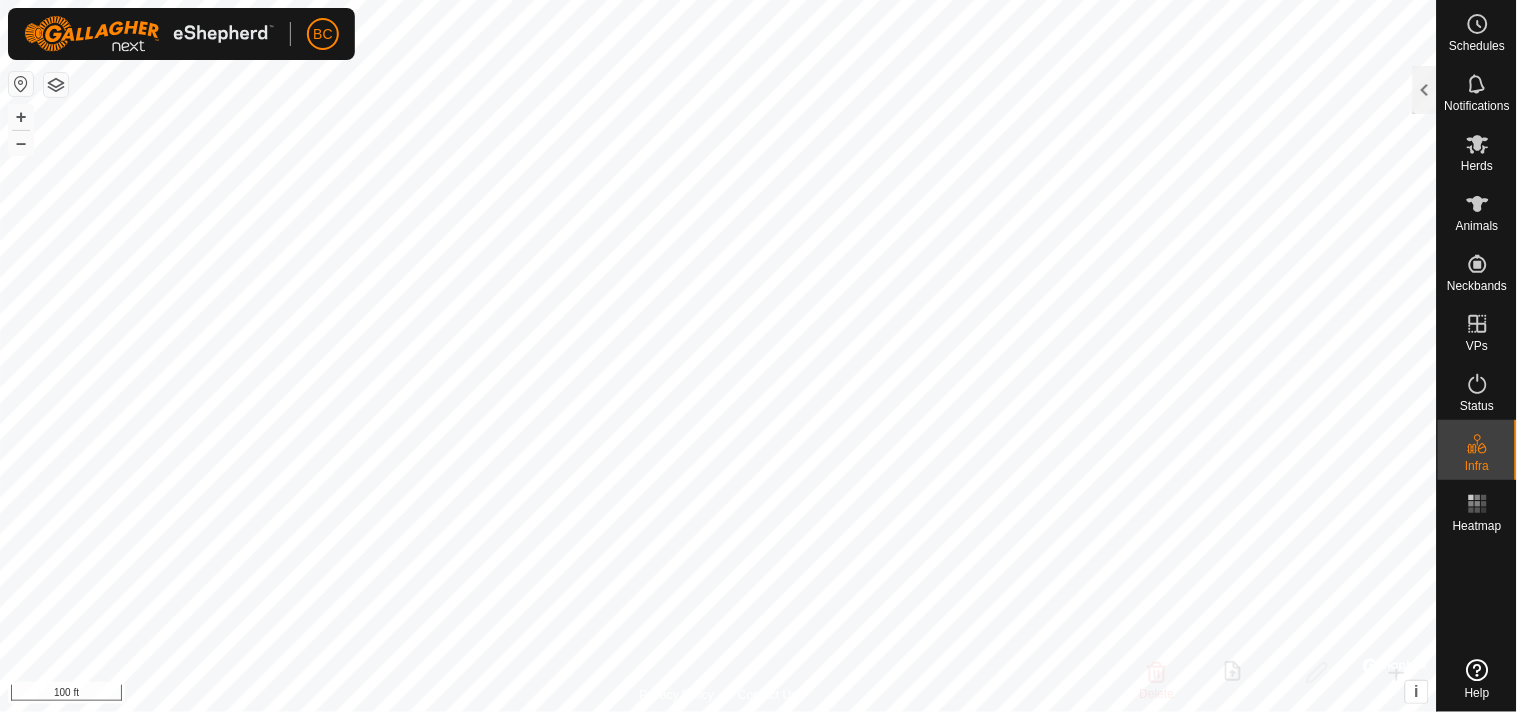 click 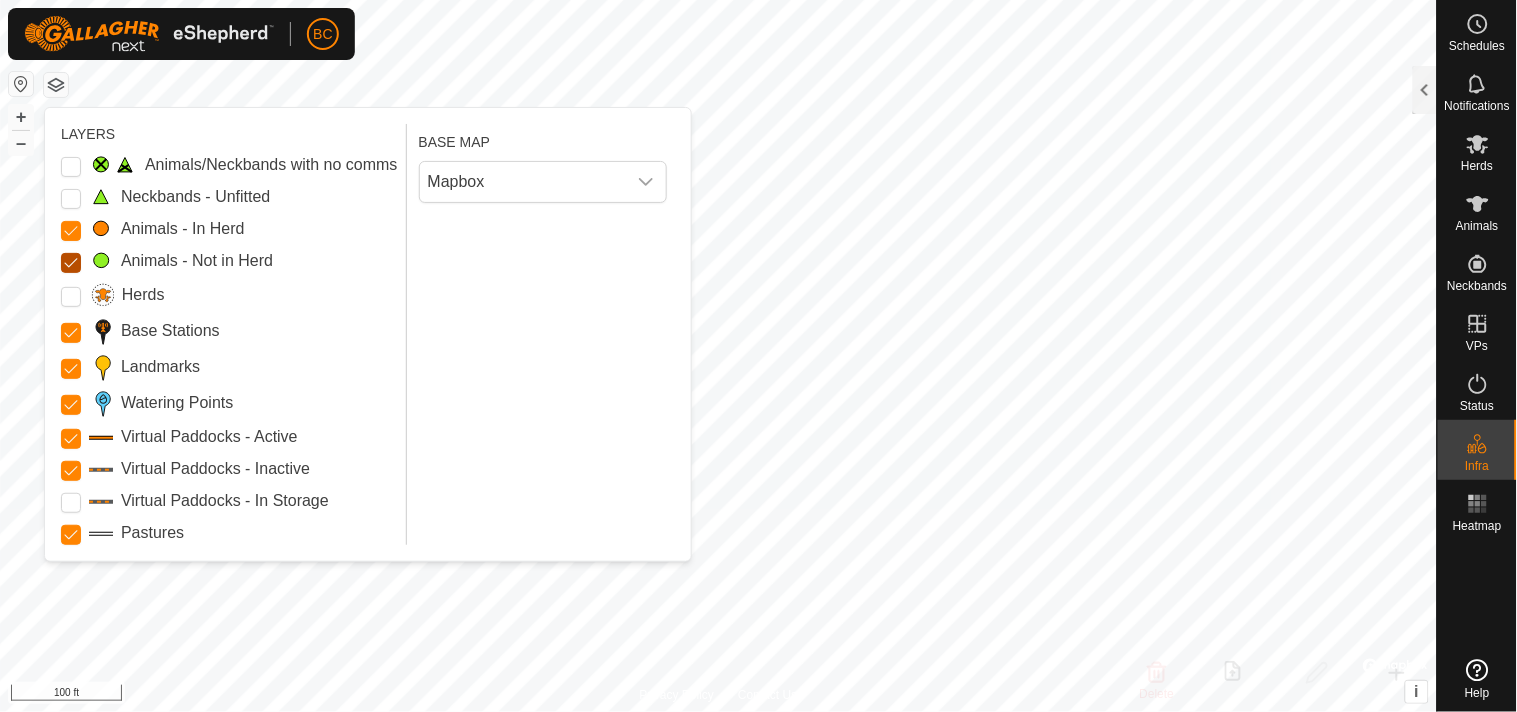 click on "Animals - Not in Herd" at bounding box center (71, 263) 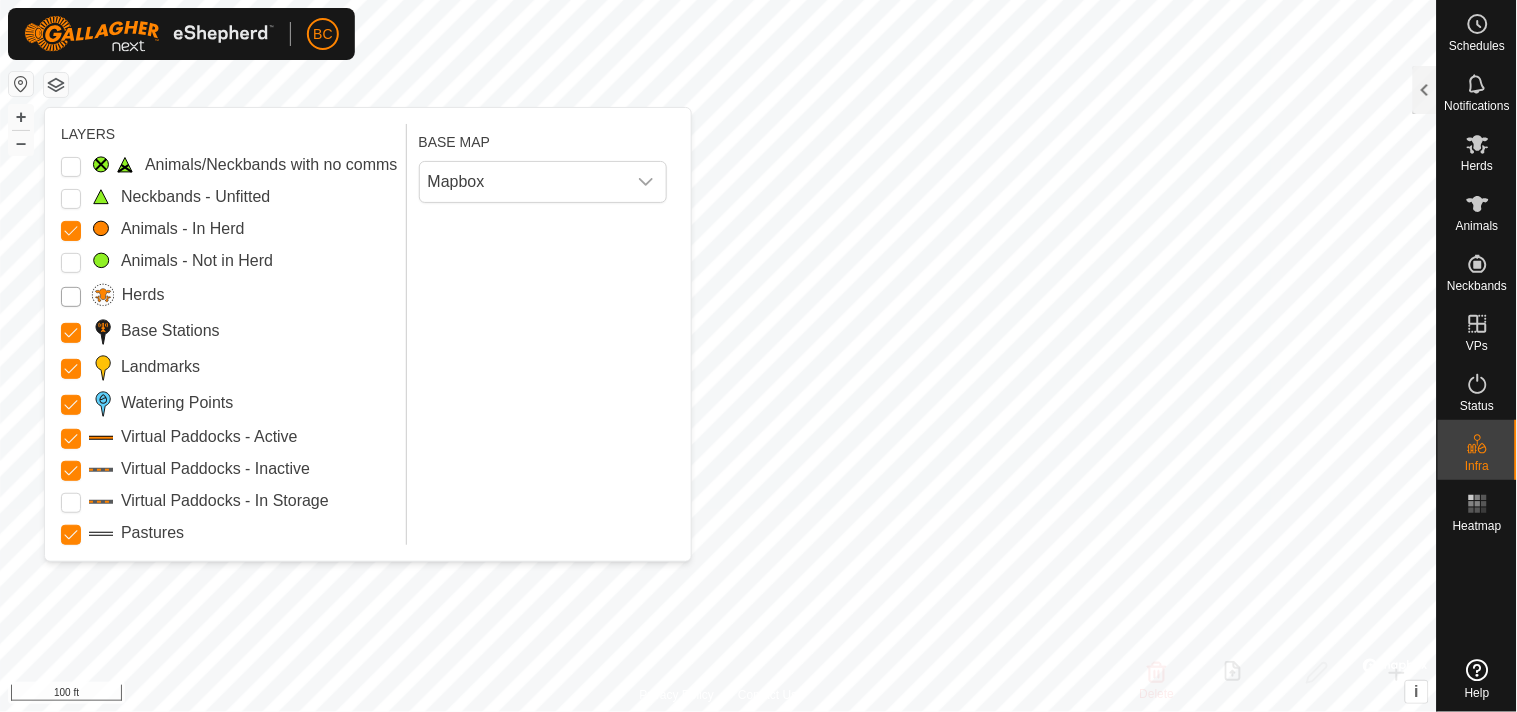click on "Herds" at bounding box center (71, 297) 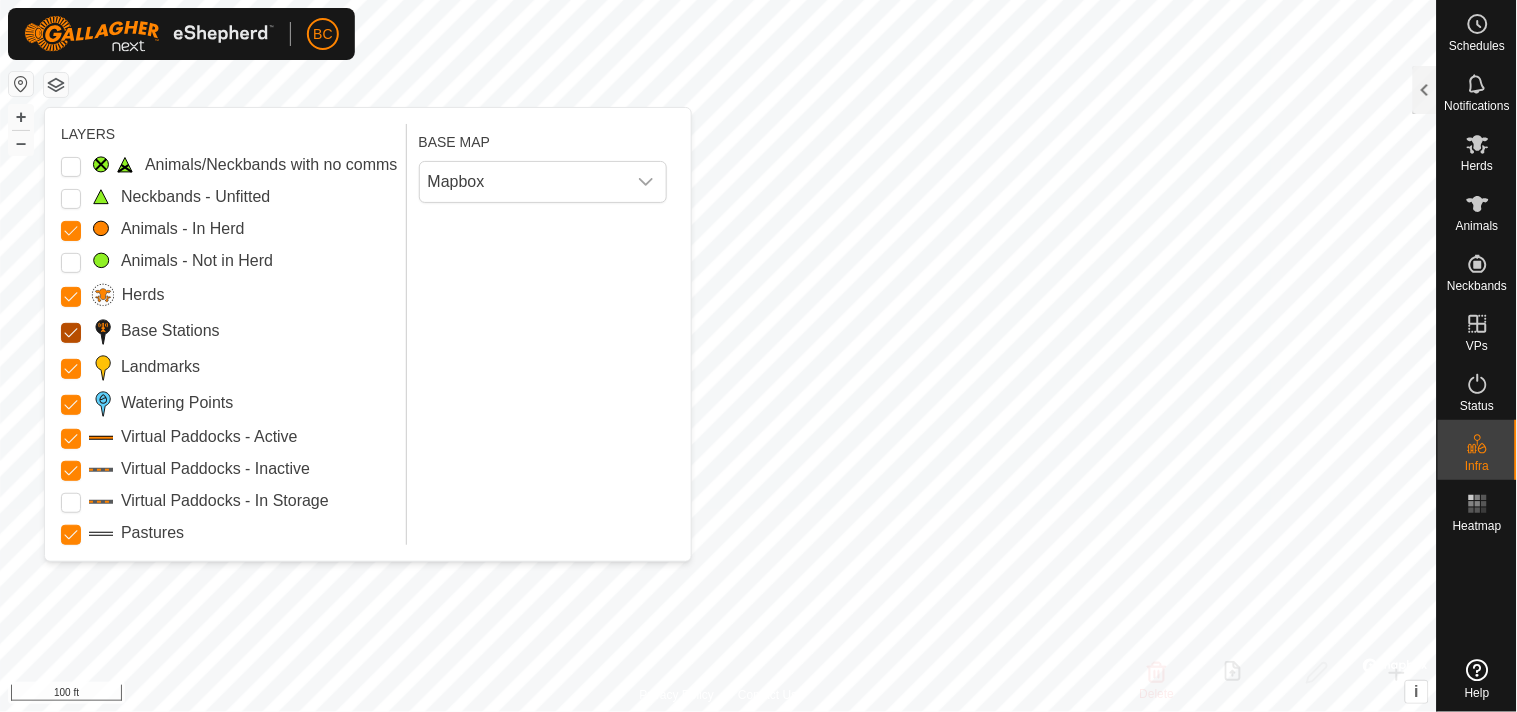 click on "Base Stations" at bounding box center [71, 333] 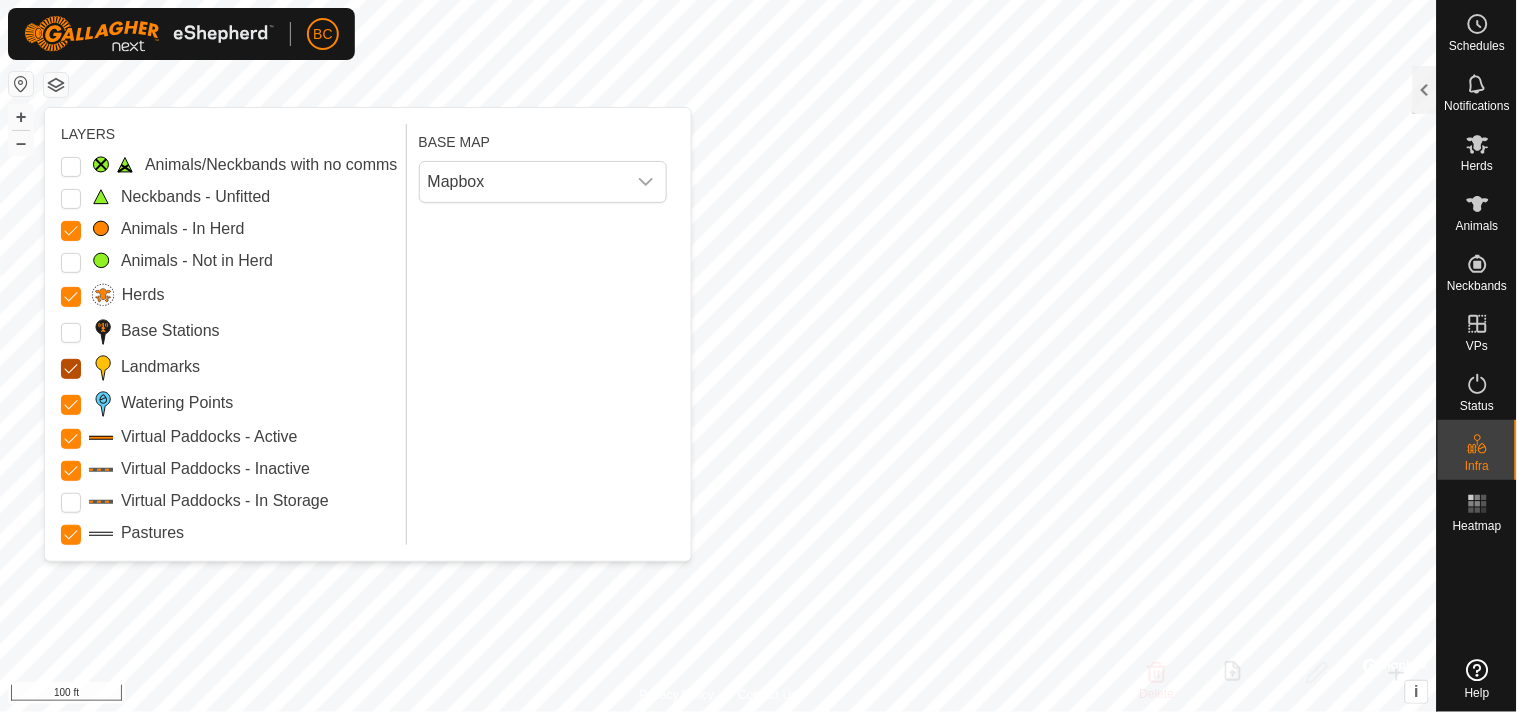 click on "Landmarks" at bounding box center [71, 369] 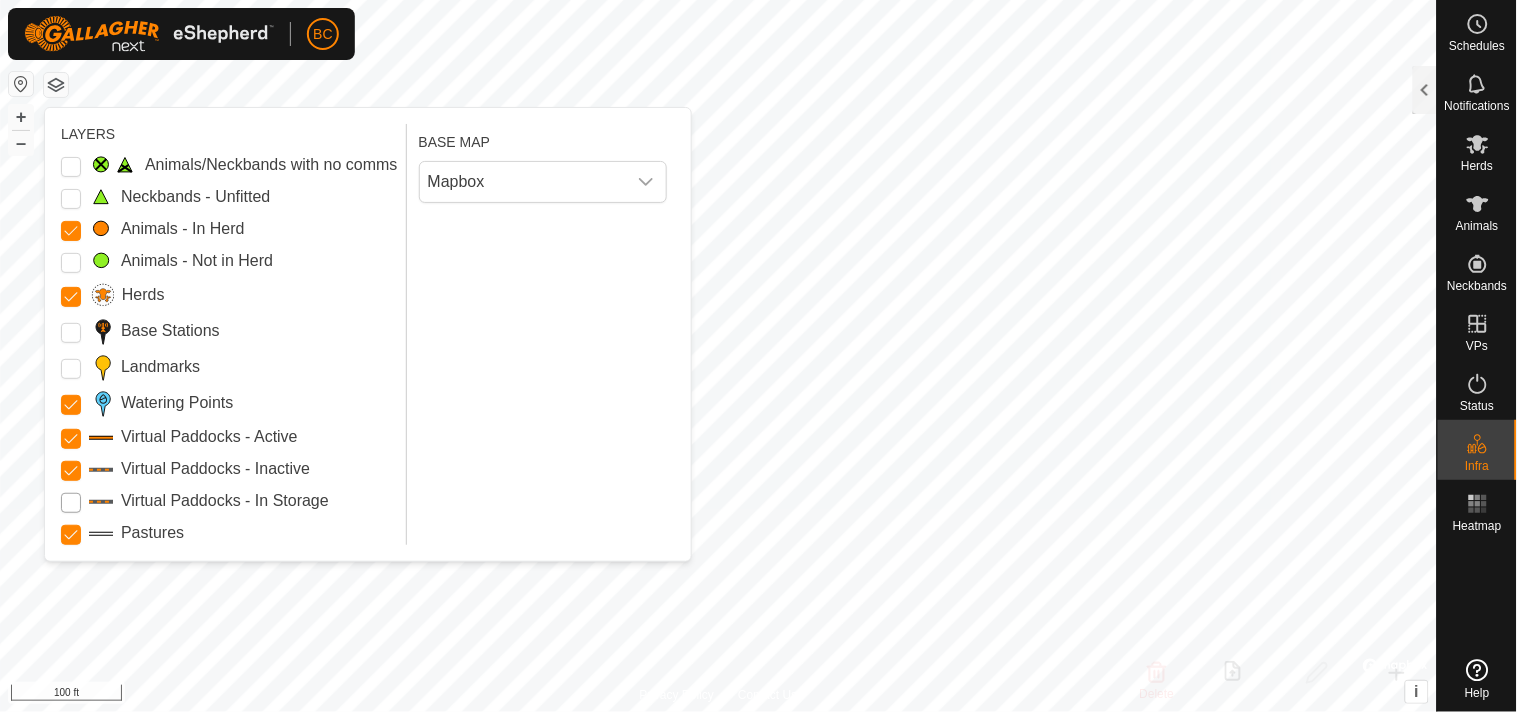 click on "Virtual Paddocks - In Storage" at bounding box center [71, 503] 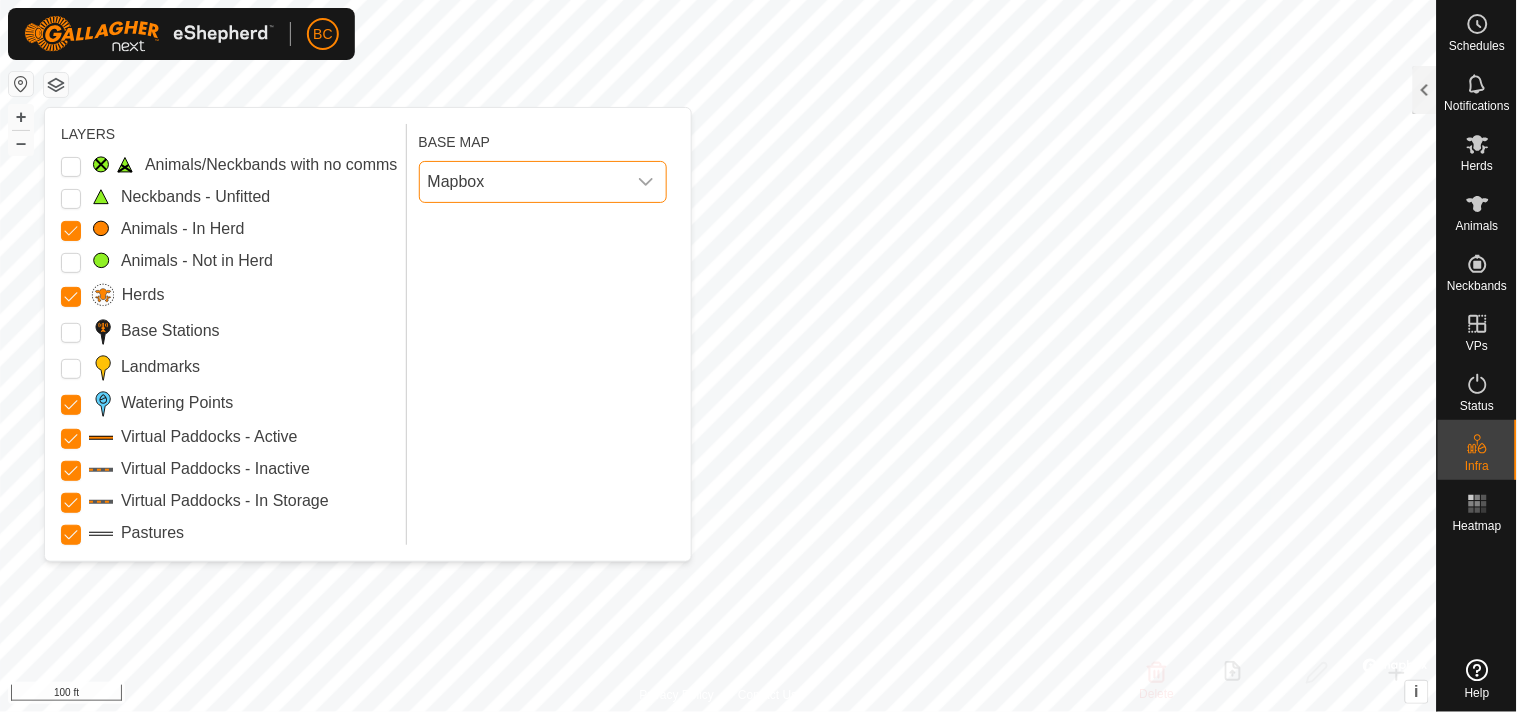 click on "Mapbox" at bounding box center (523, 182) 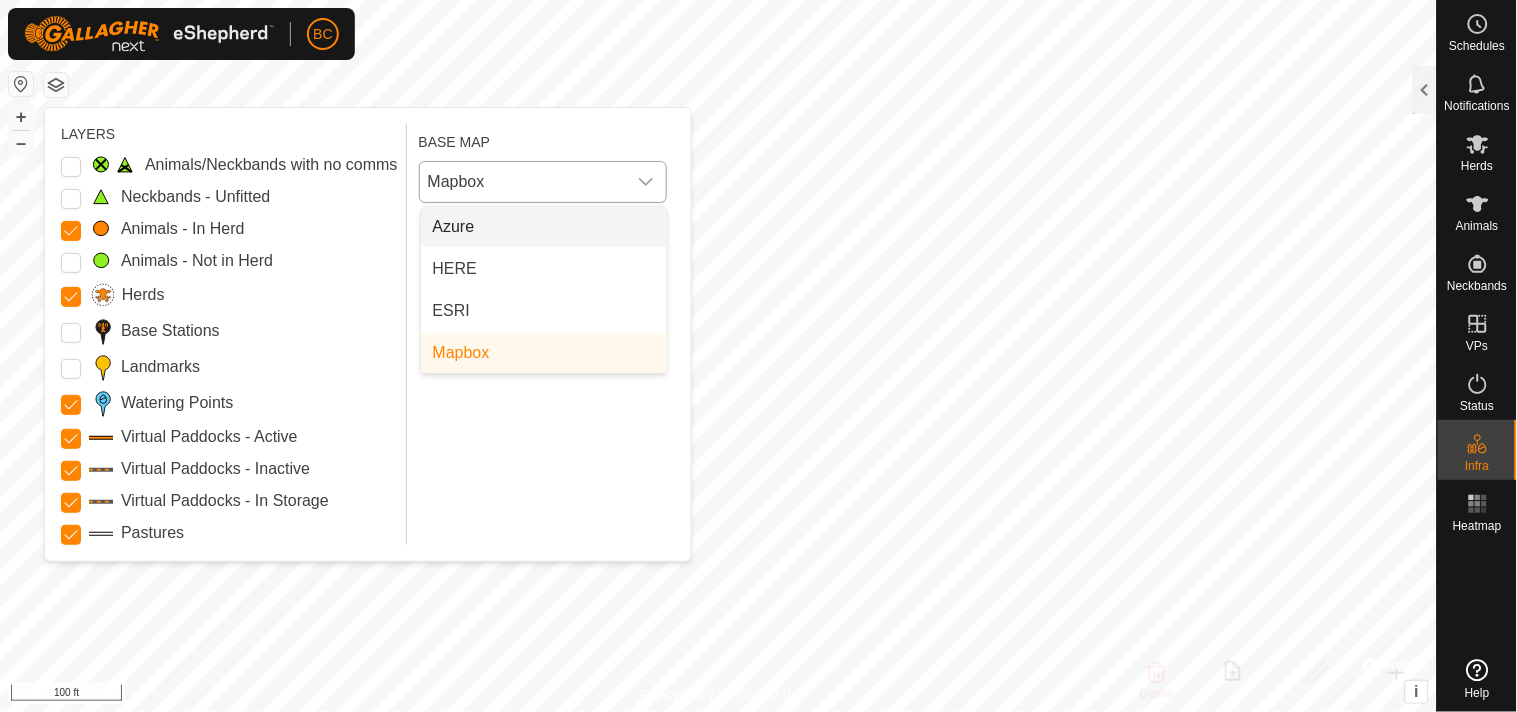 click on "Azure" at bounding box center [544, 227] 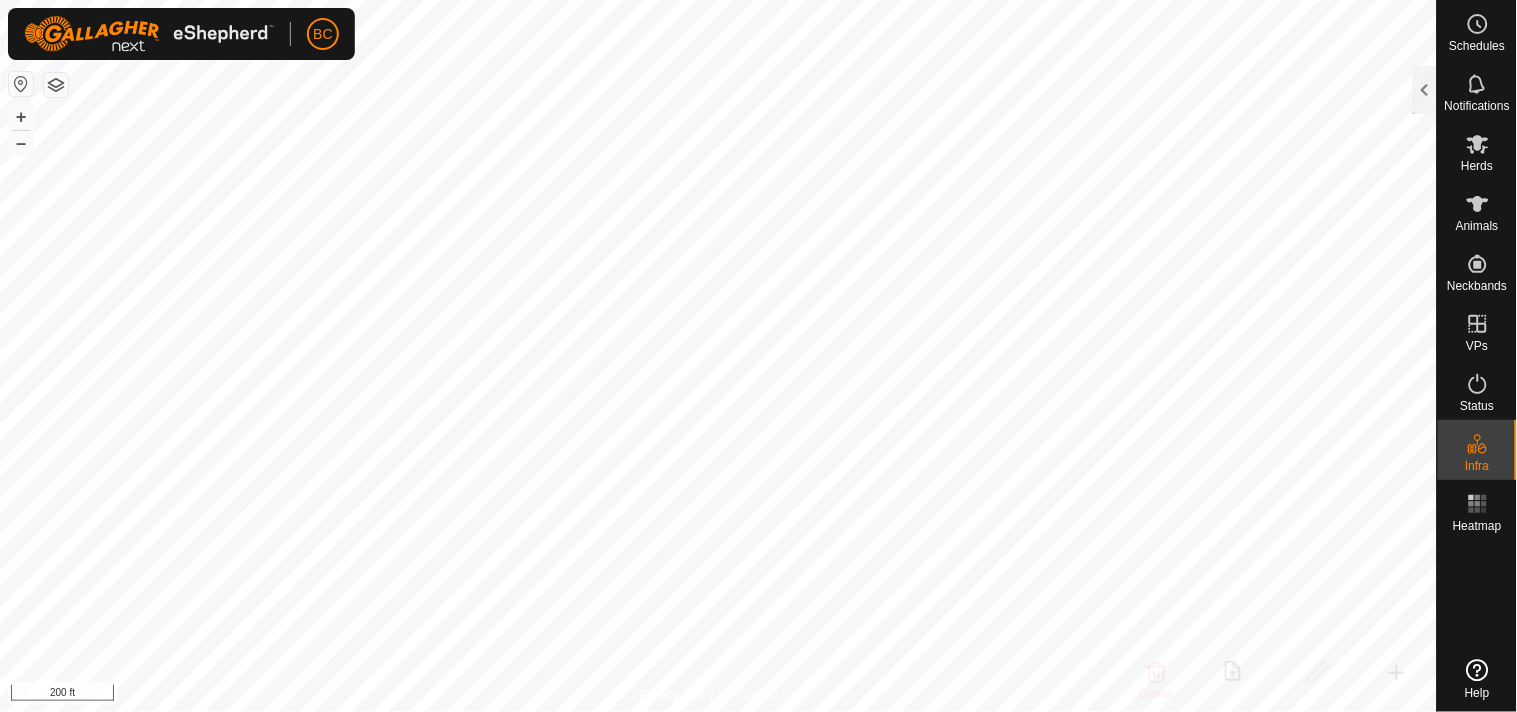 click 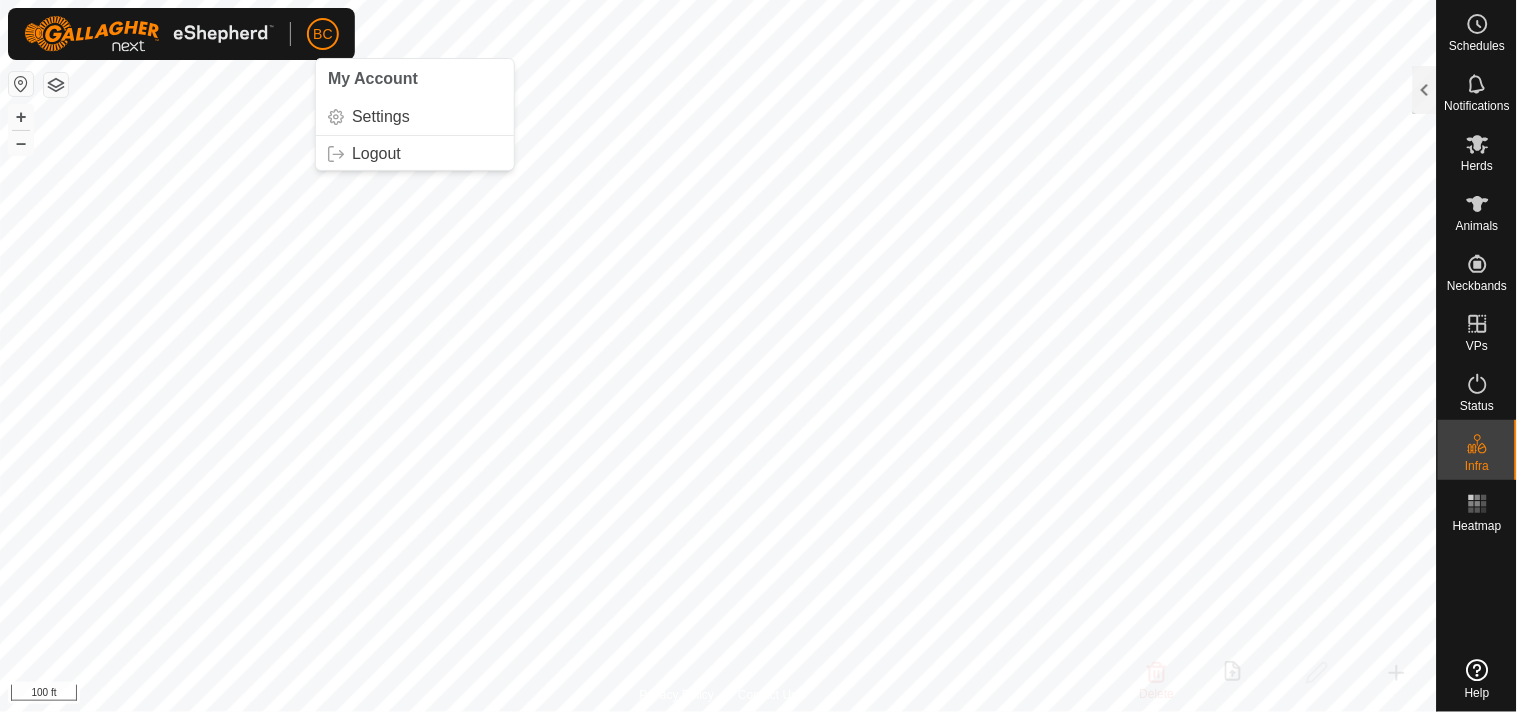 click 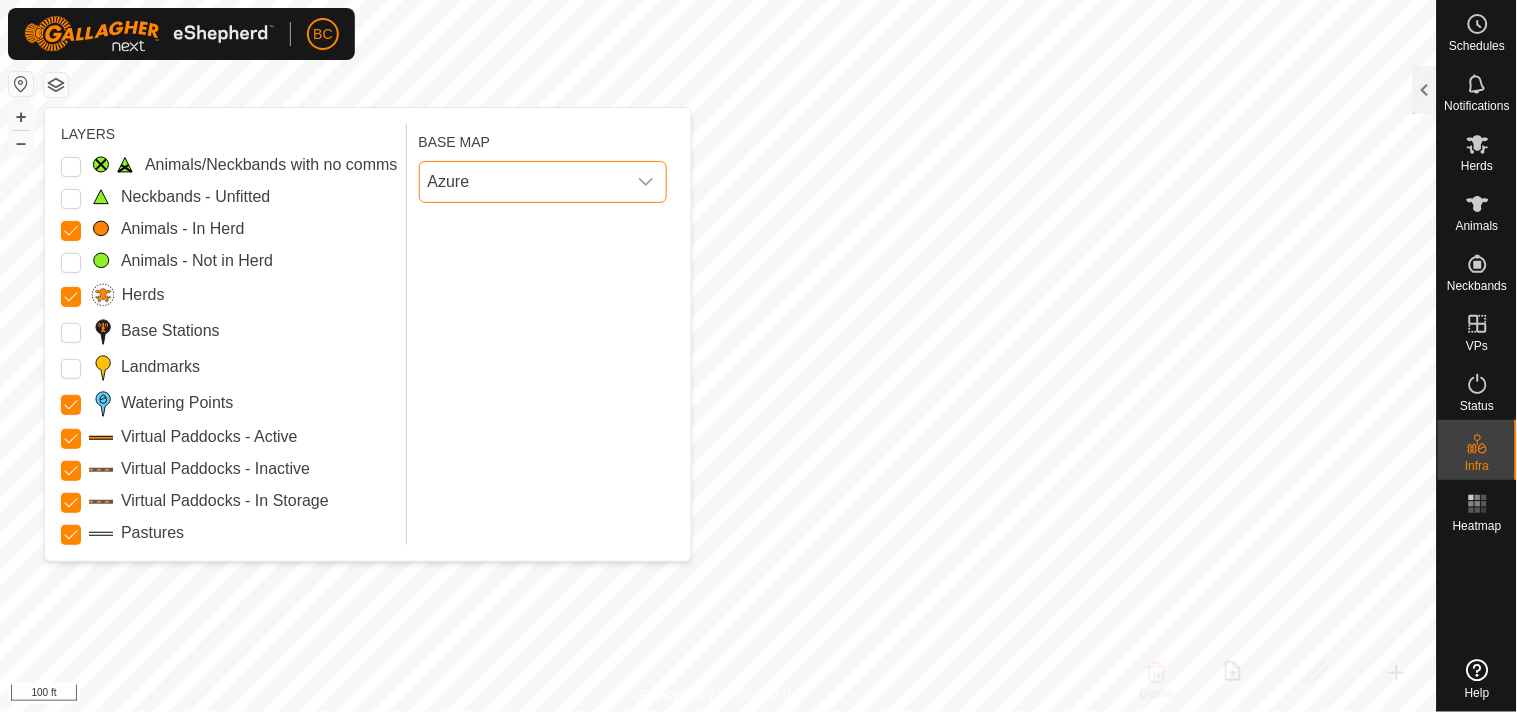 click on "Azure" at bounding box center (523, 182) 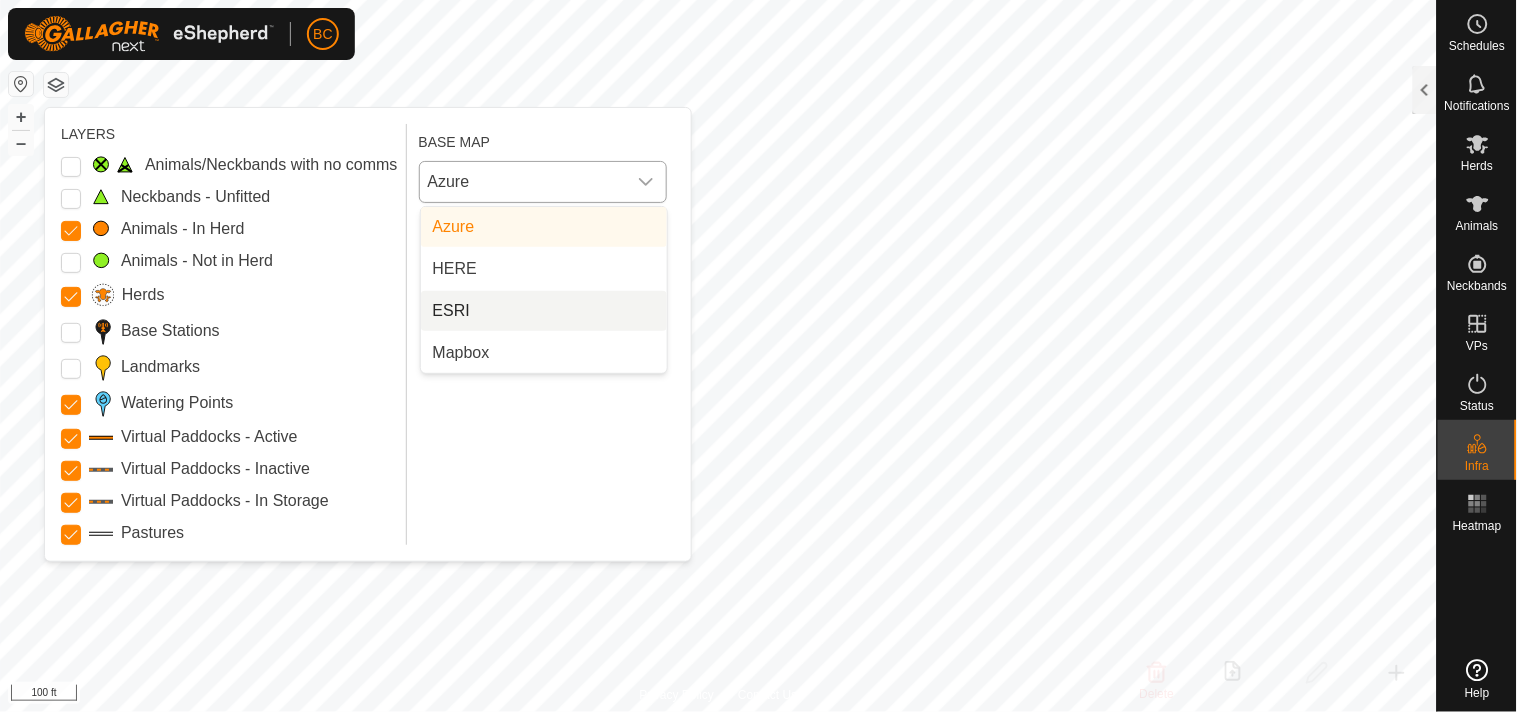 click on "ESRI" at bounding box center (544, 311) 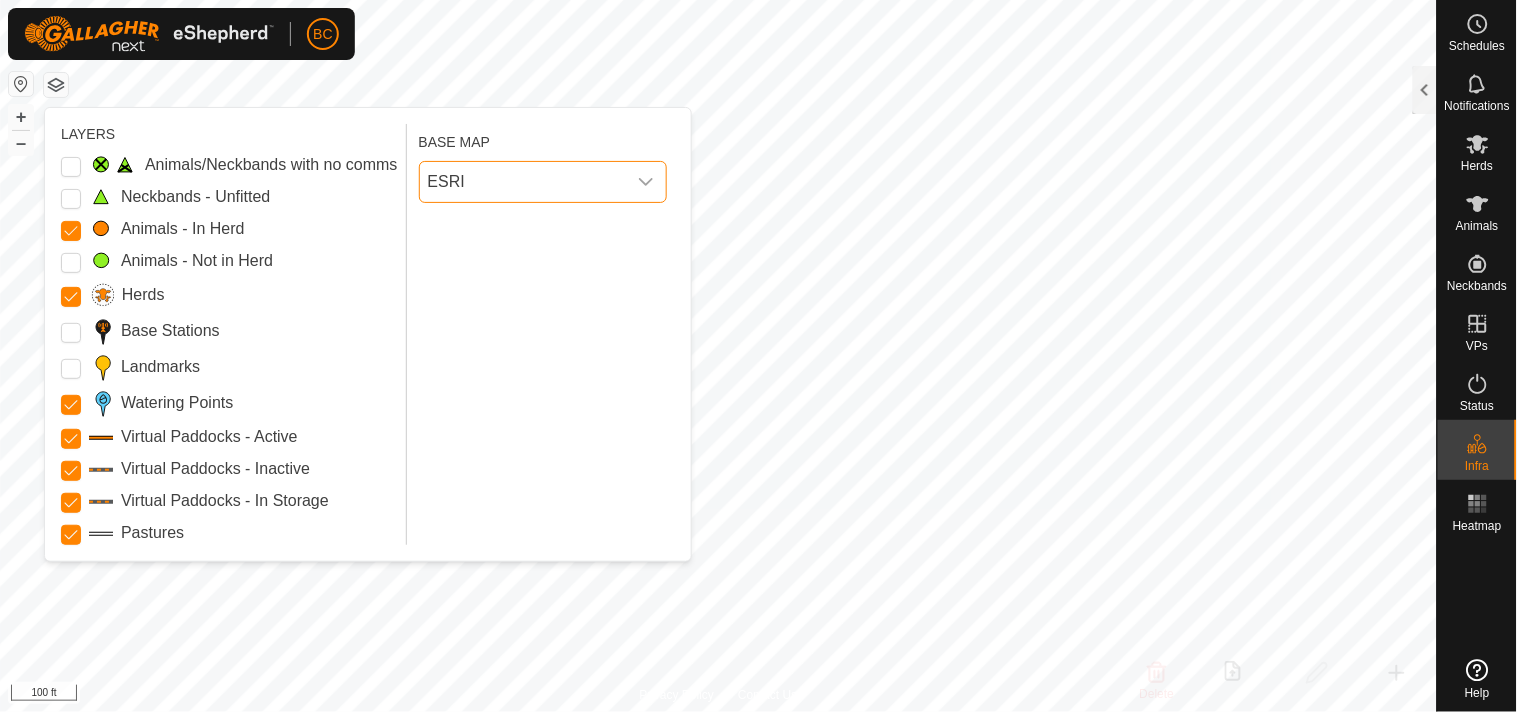 click on "ESRI" at bounding box center [543, 182] 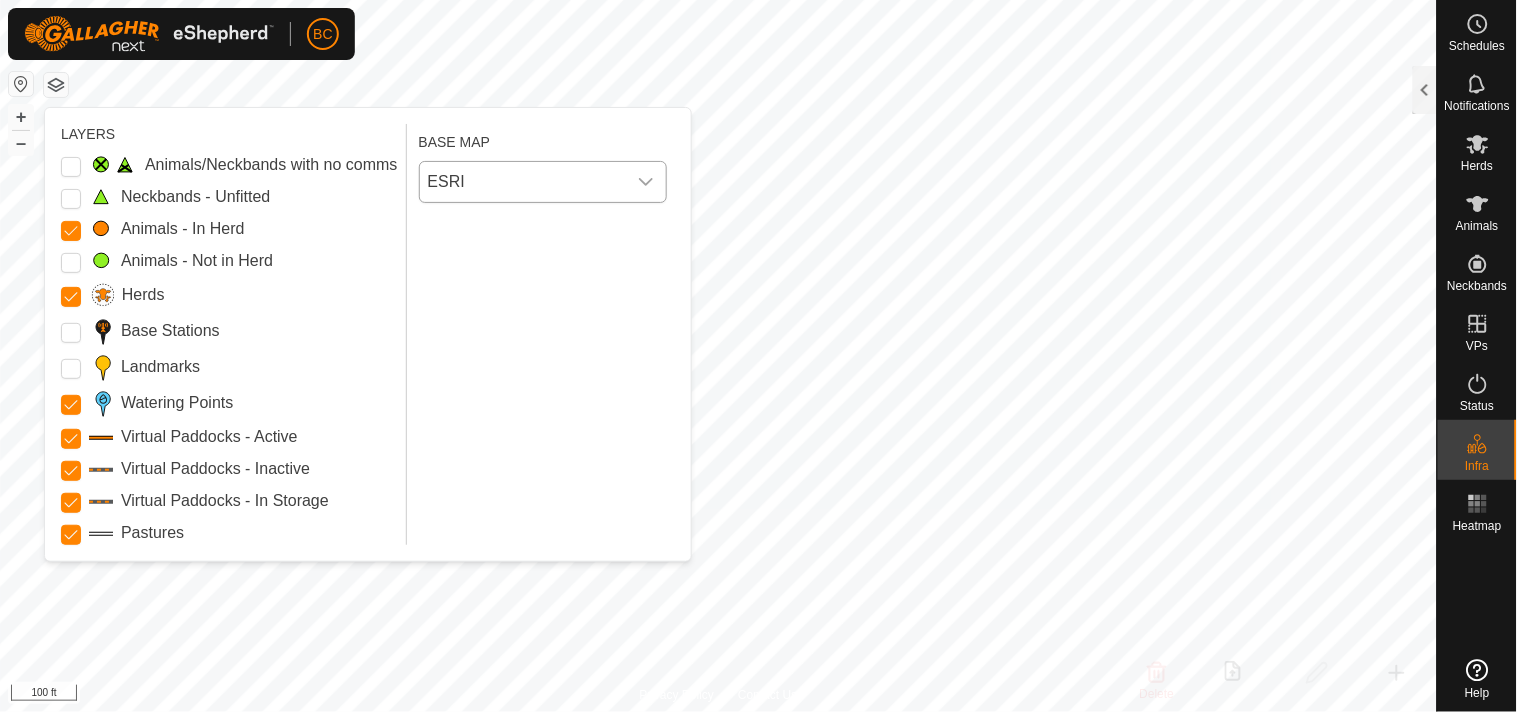 click on "ESRI" at bounding box center [523, 182] 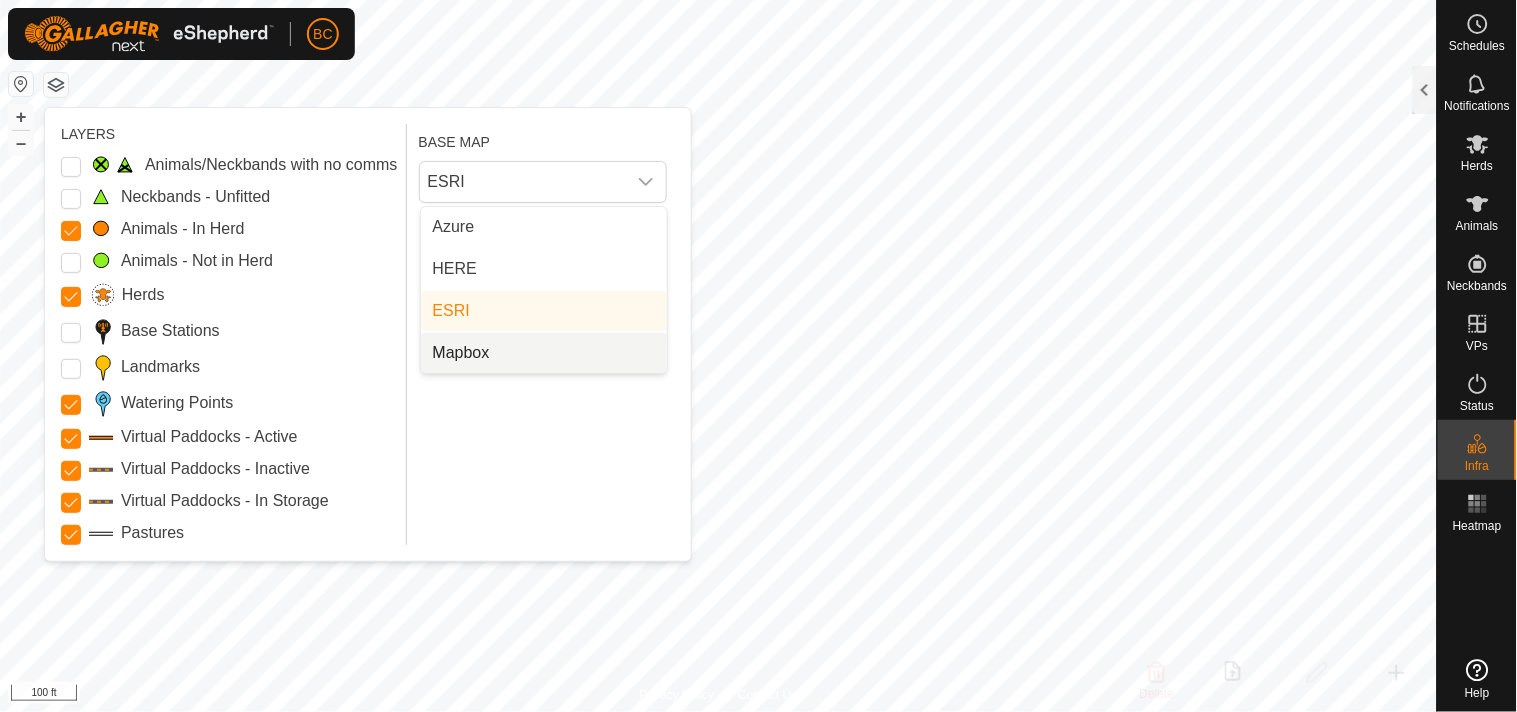 click on "Mapbox" at bounding box center (544, 353) 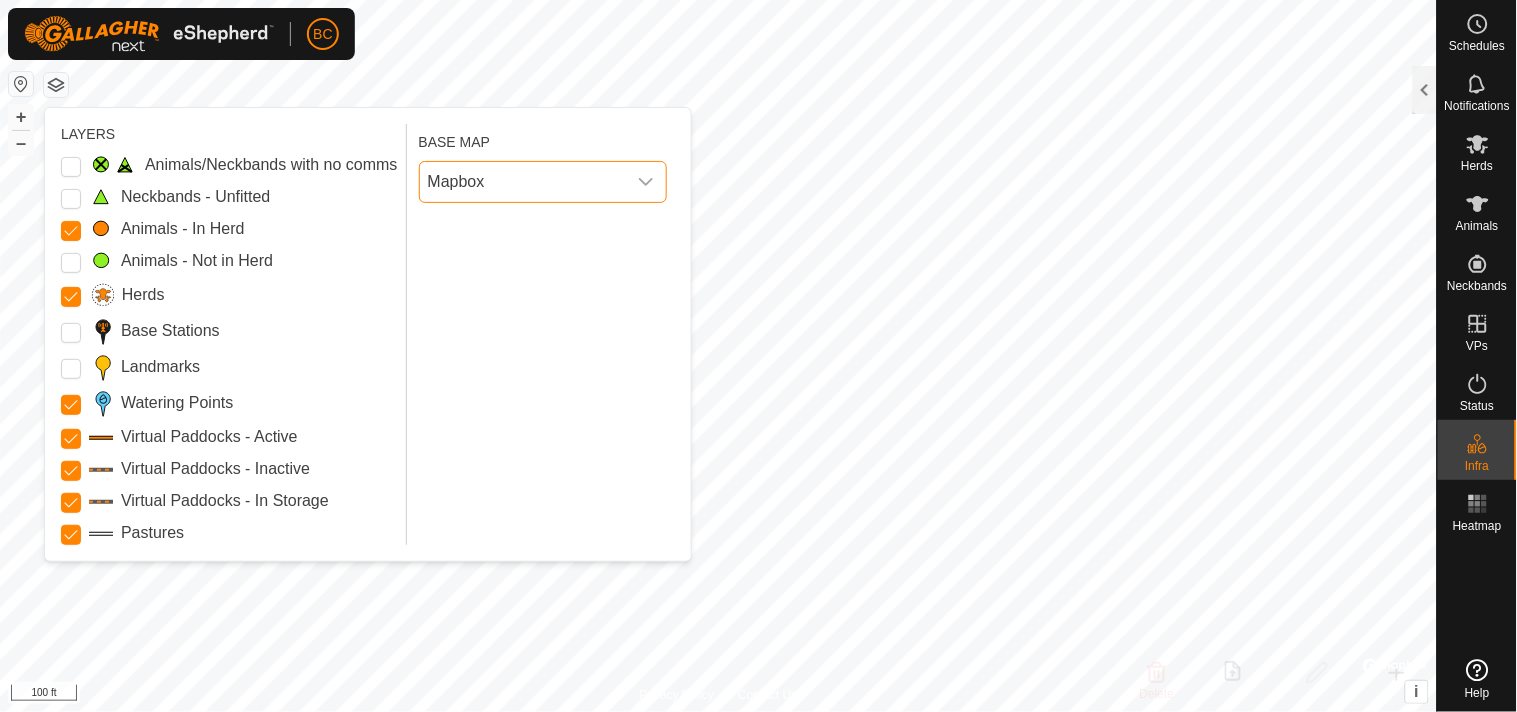 click on "Mapbox" at bounding box center [523, 182] 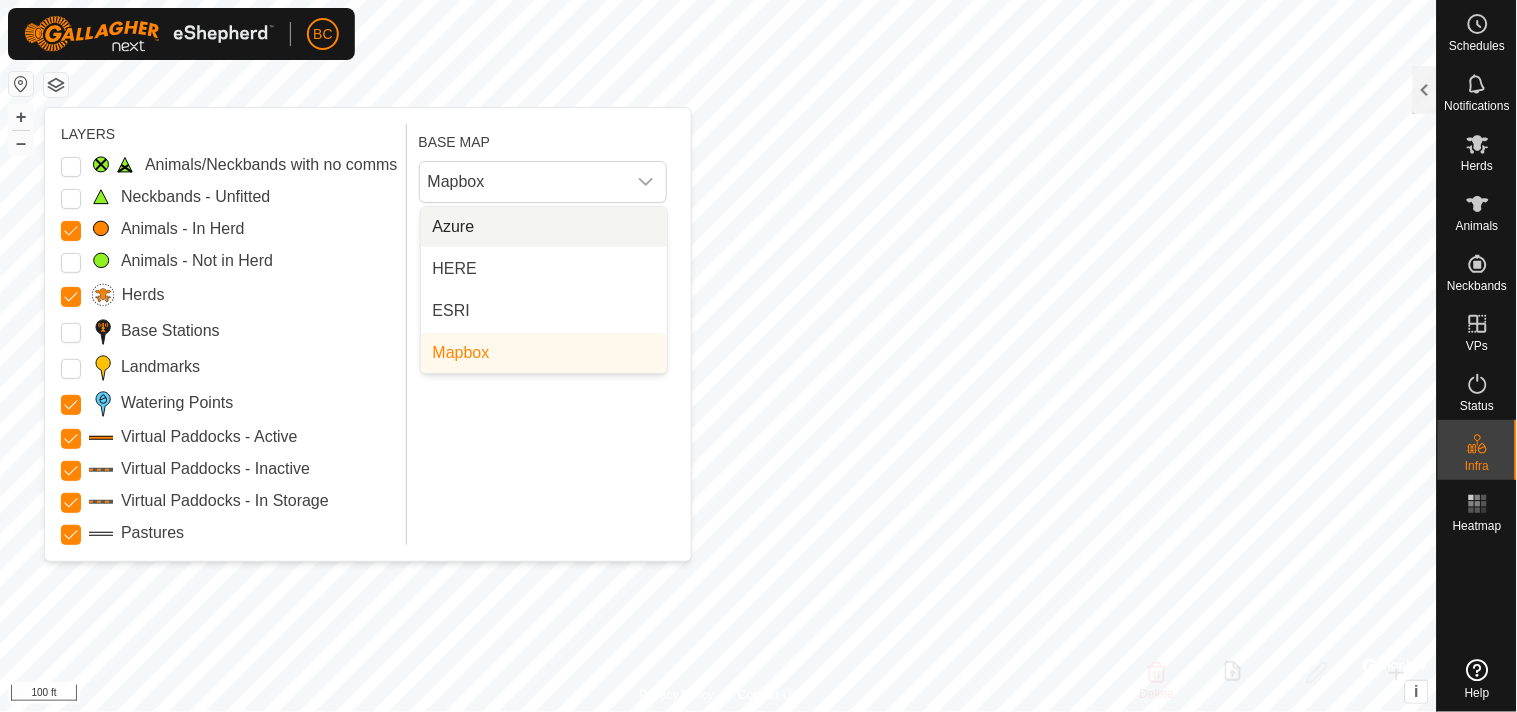 click on "Azure" at bounding box center [544, 227] 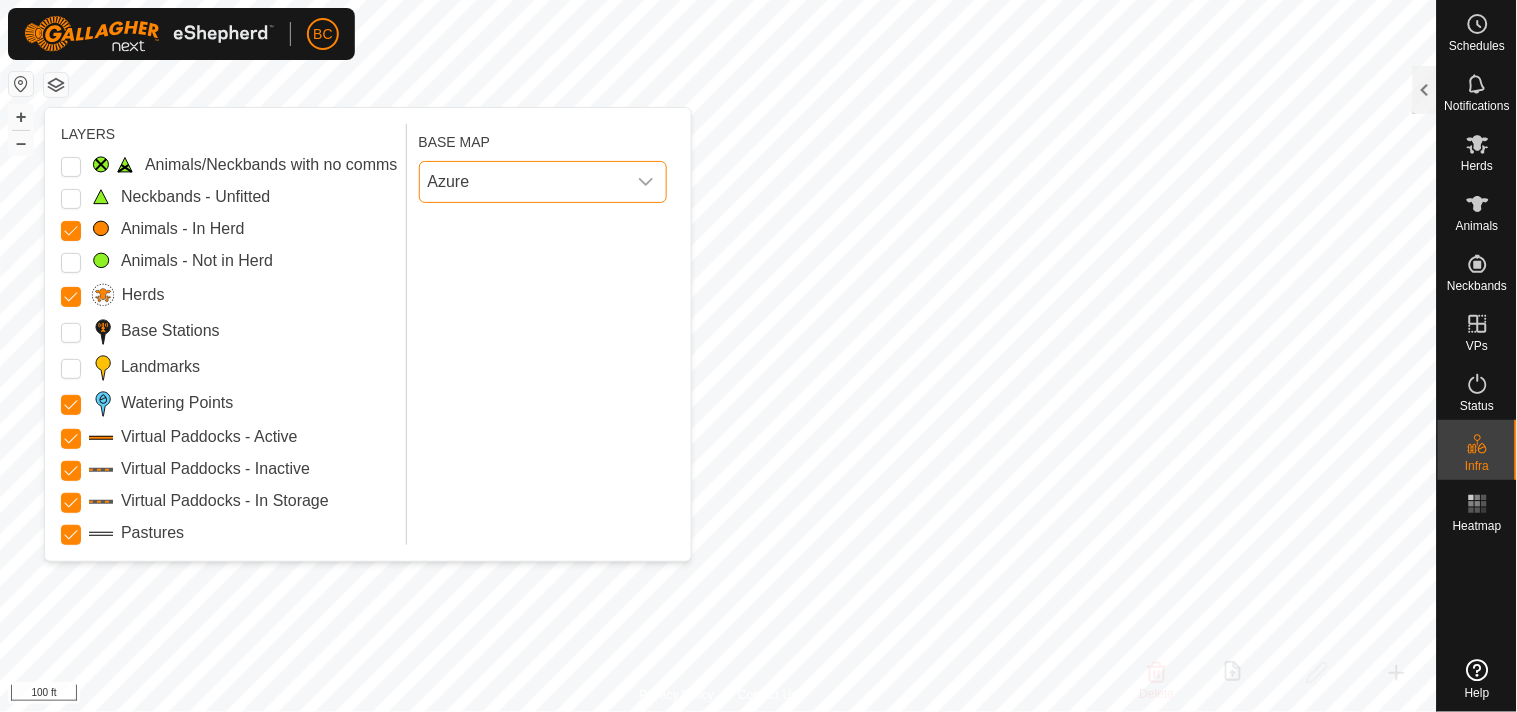click on "Azure" at bounding box center (523, 182) 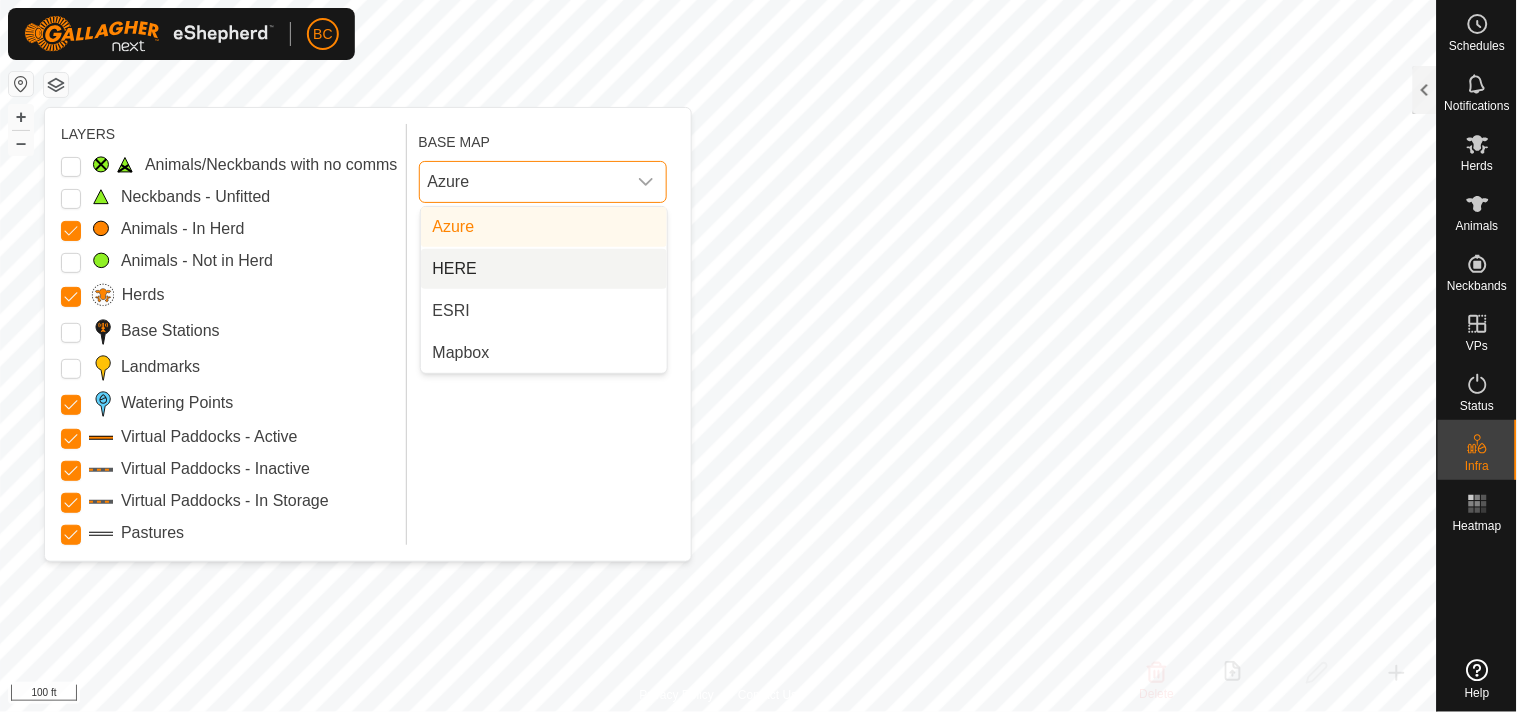 click on "HERE" at bounding box center [544, 269] 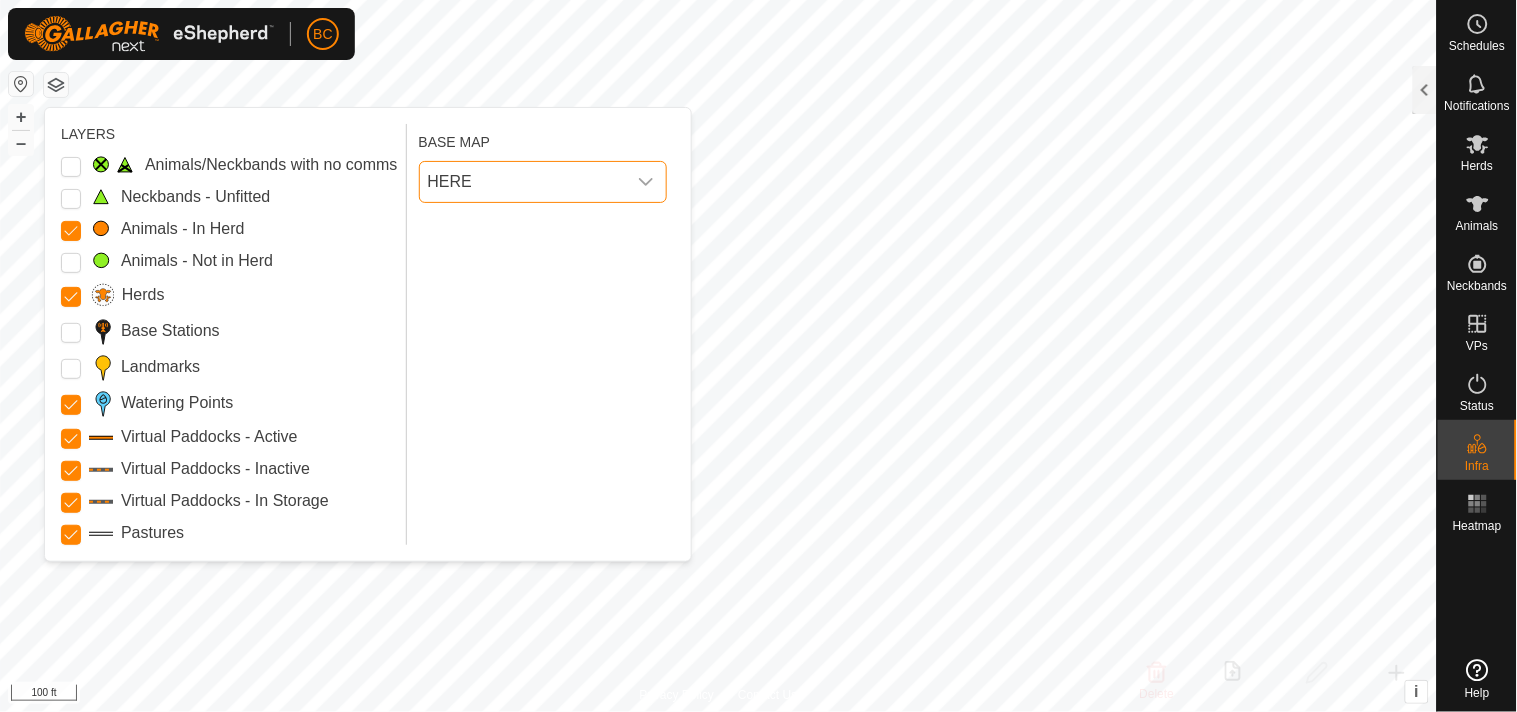 click on "HERE" at bounding box center (523, 182) 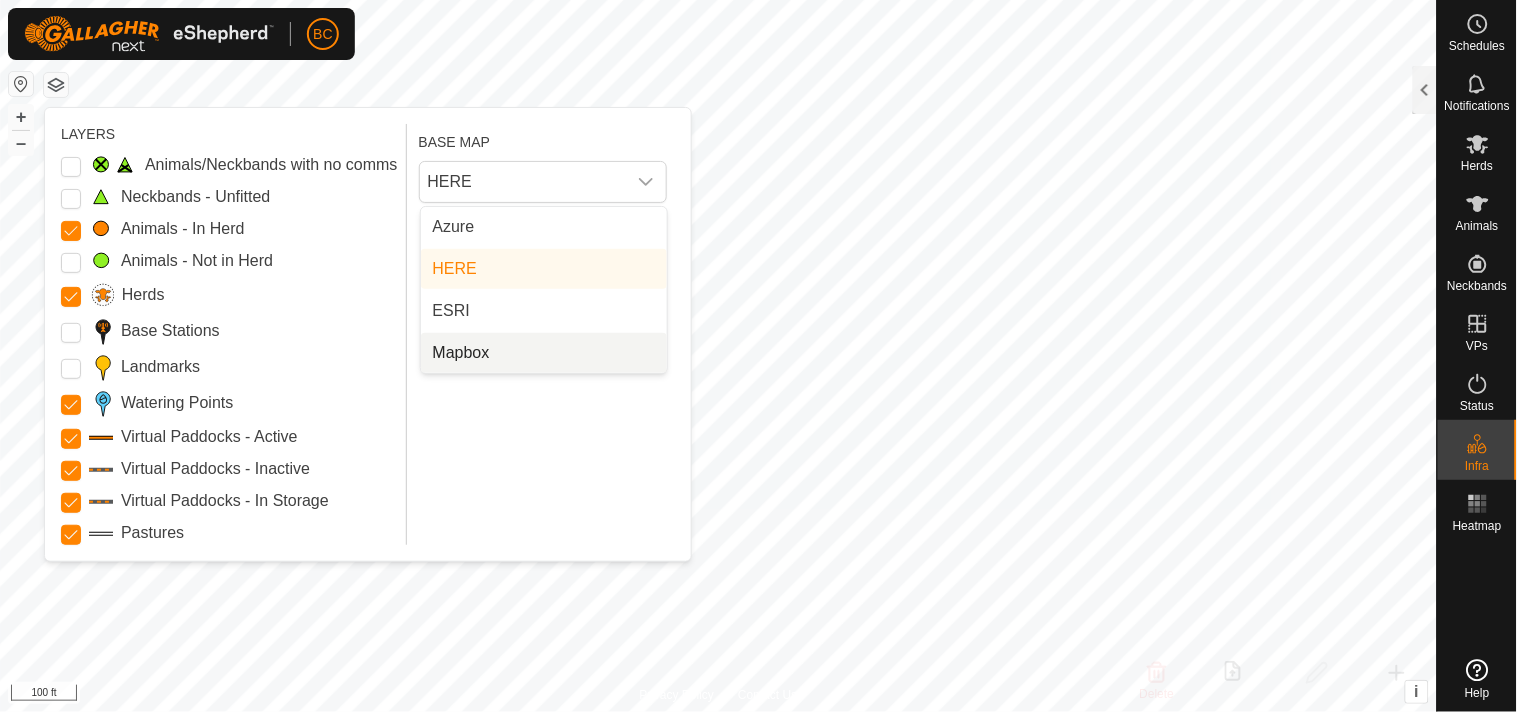 click on "Mapbox" at bounding box center (544, 353) 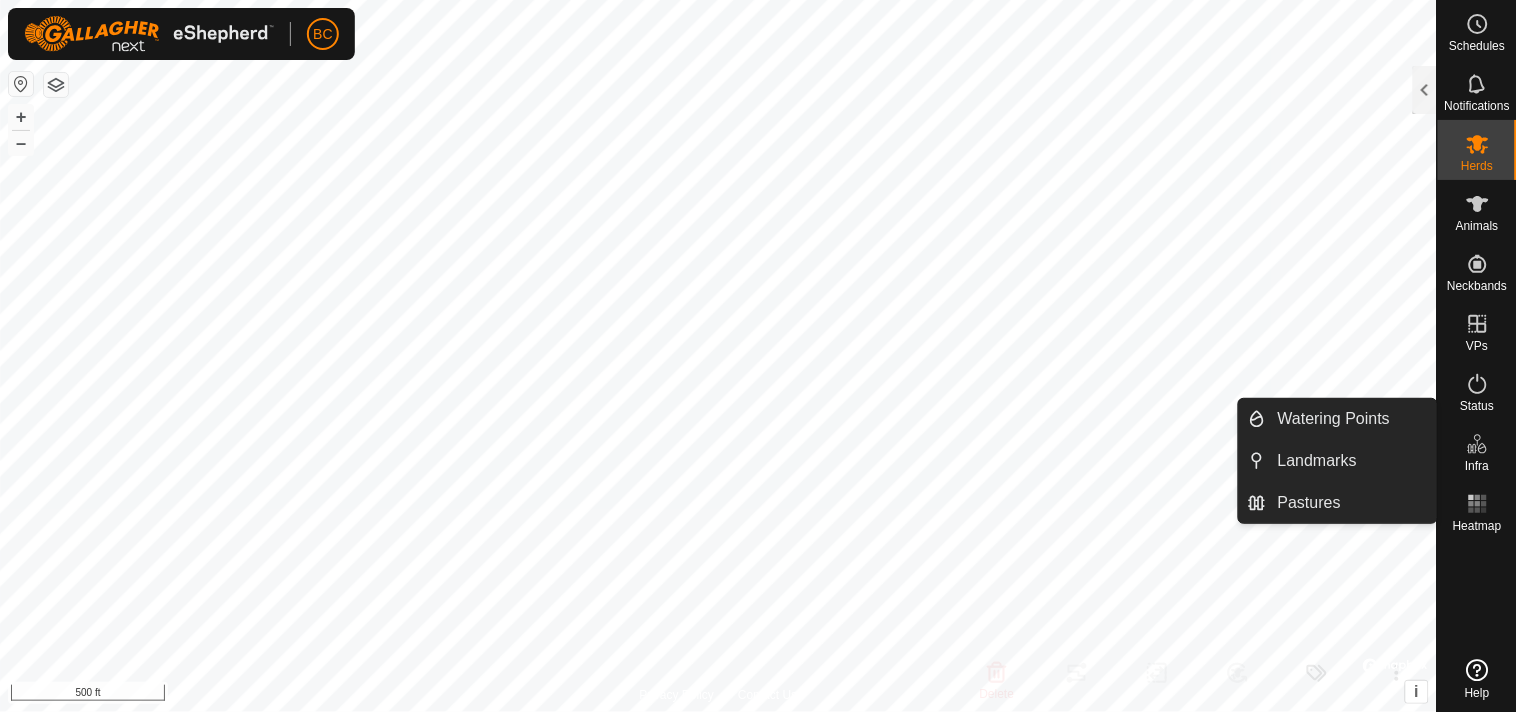 click 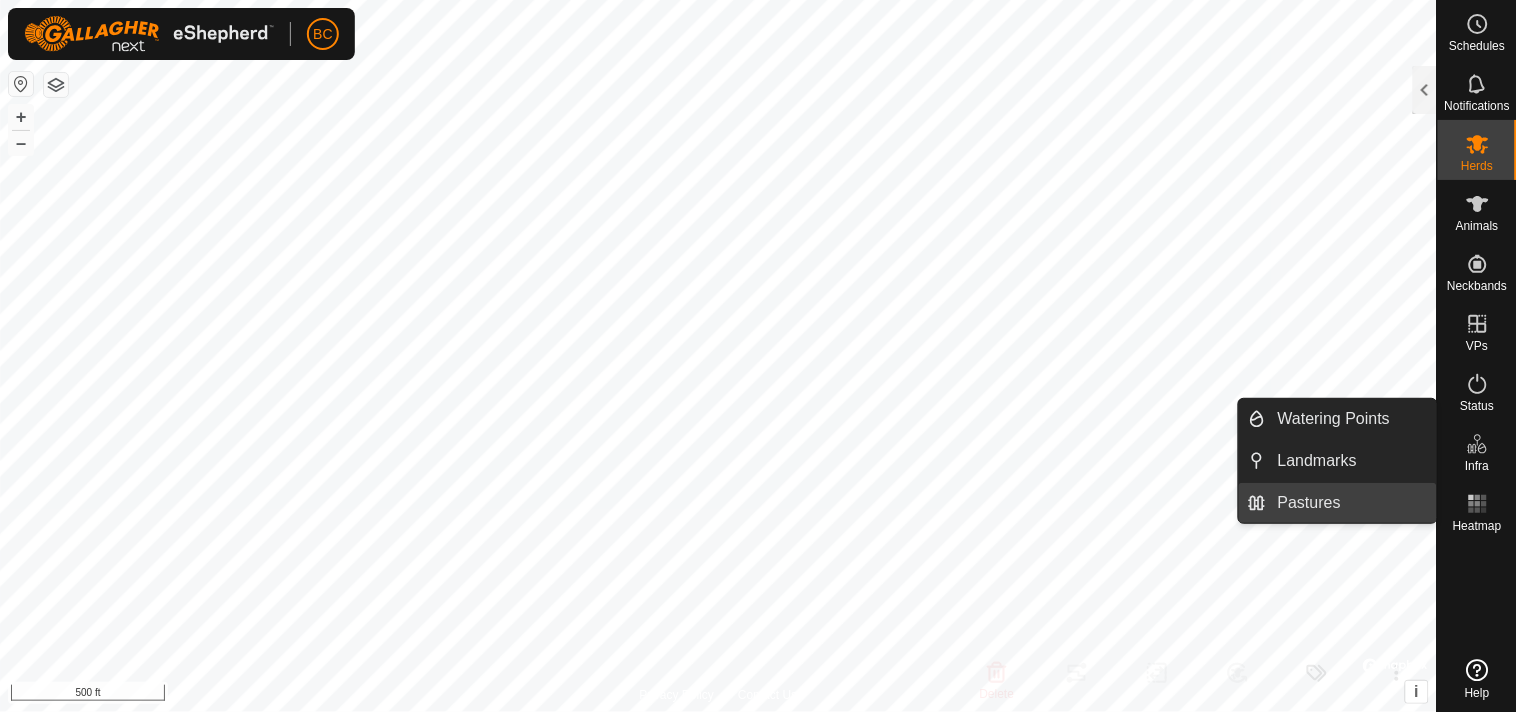 click on "Pastures" at bounding box center (1351, 503) 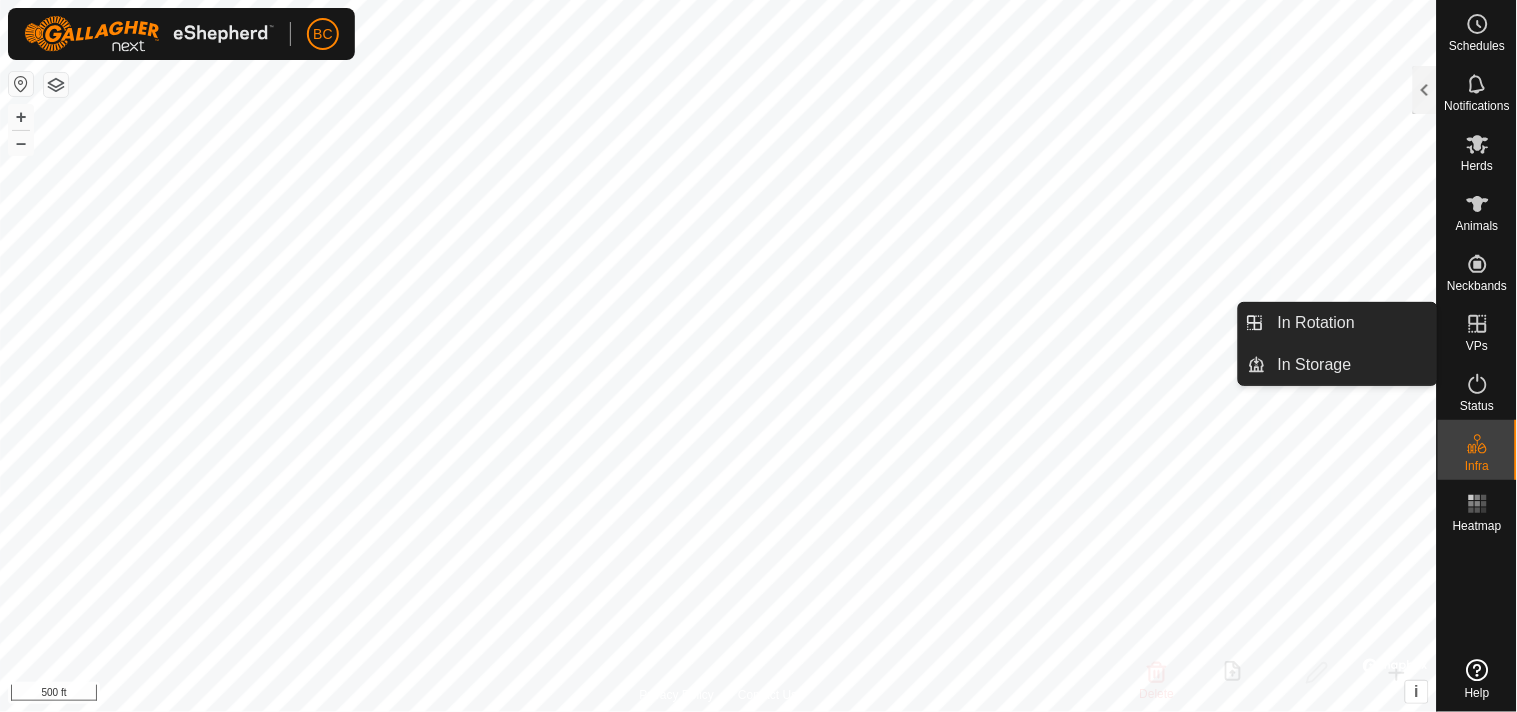 click 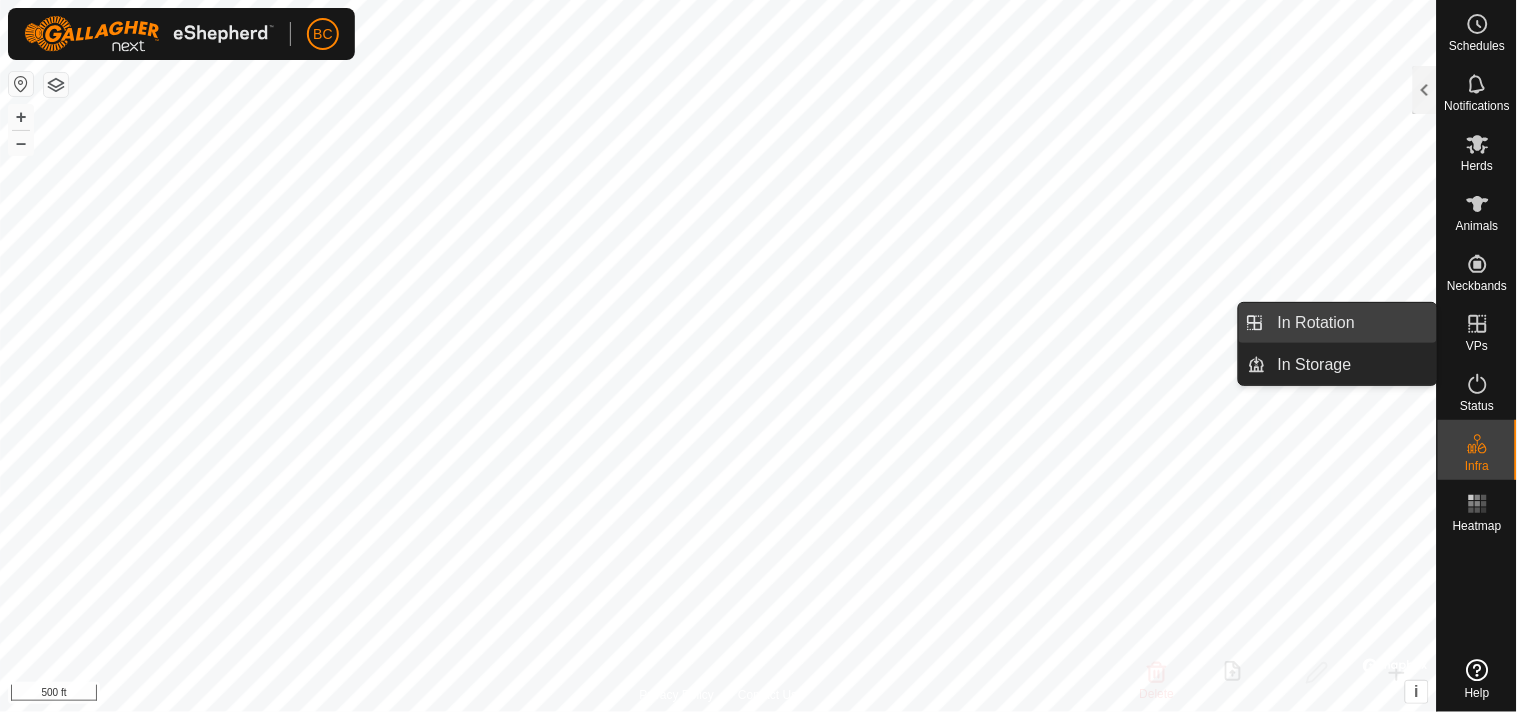 drag, startPoint x: 1423, startPoint y: 333, endPoint x: 1344, endPoint y: 340, distance: 79.30952 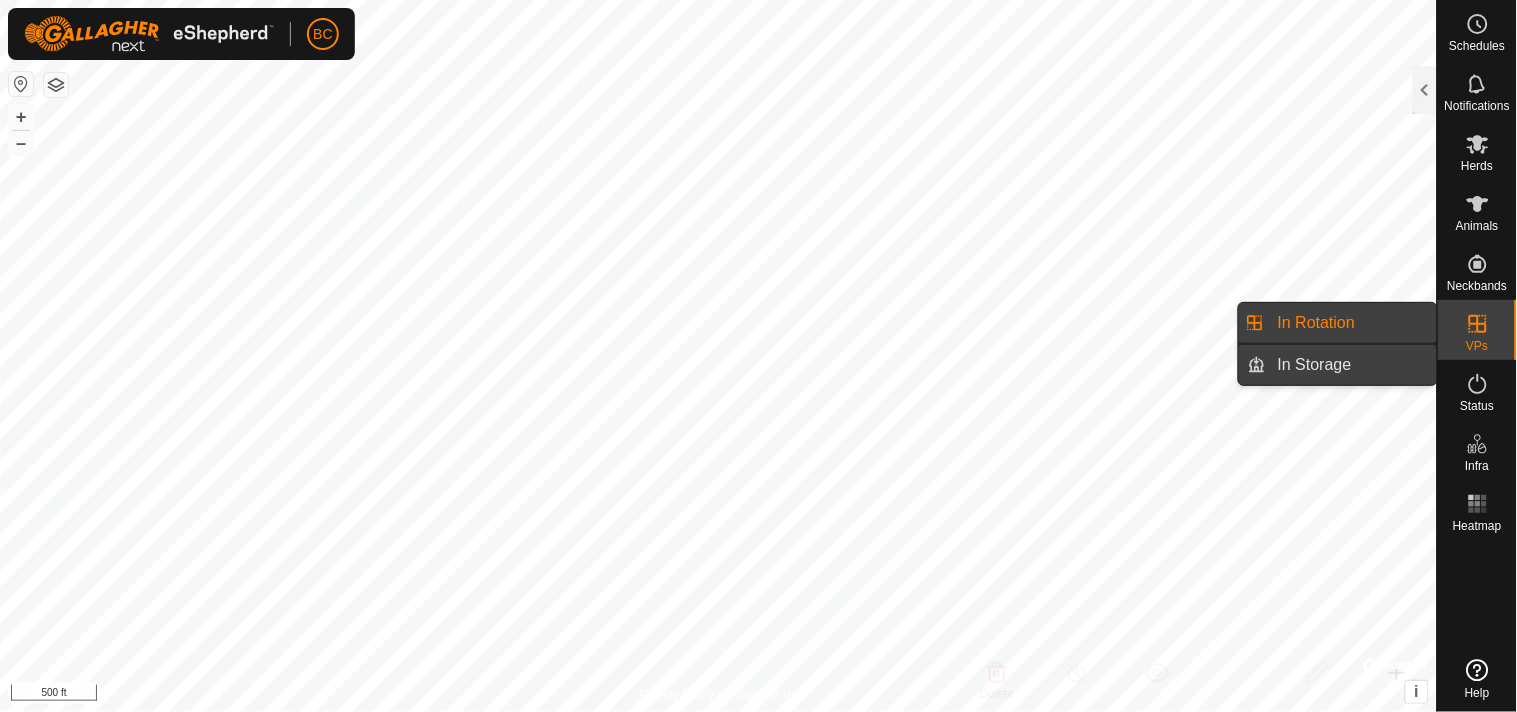 click on "In Storage" at bounding box center (1351, 365) 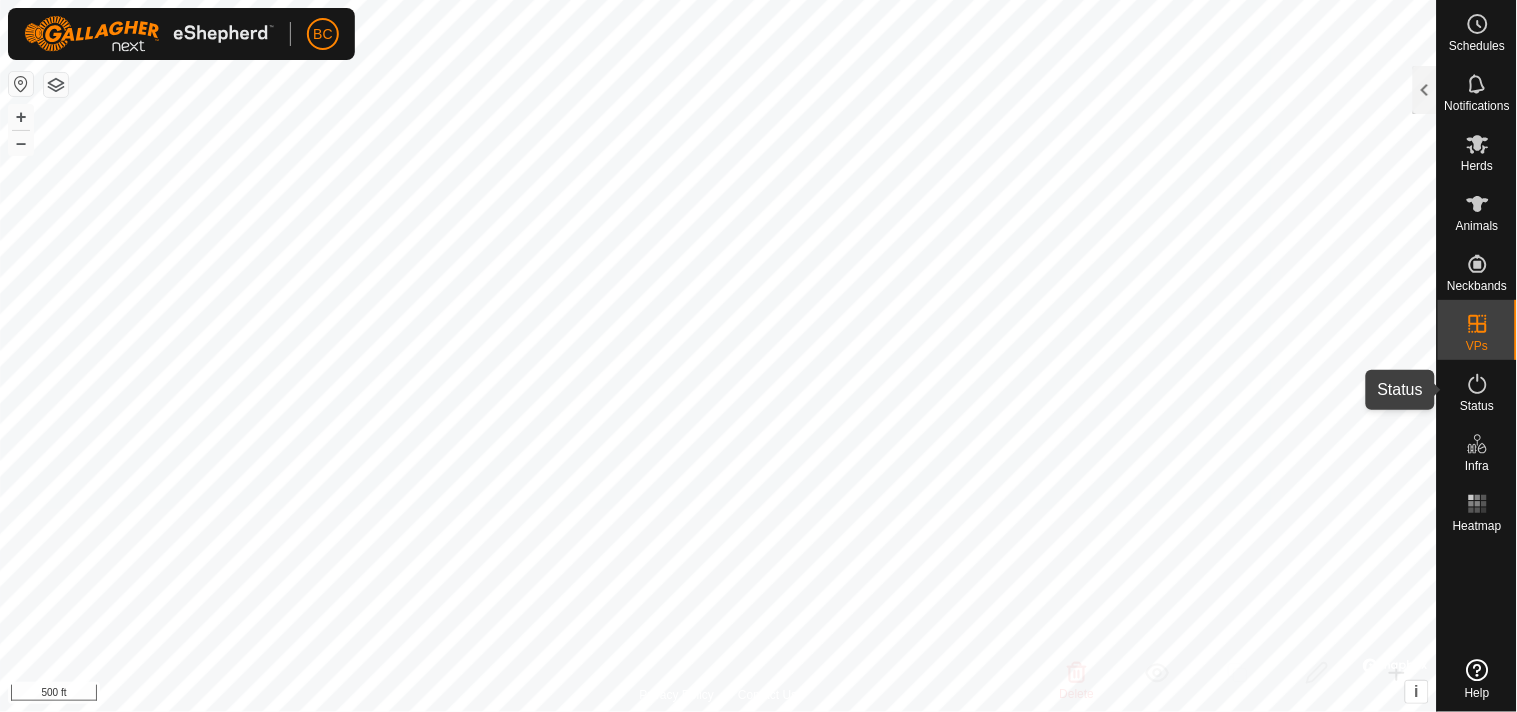 click 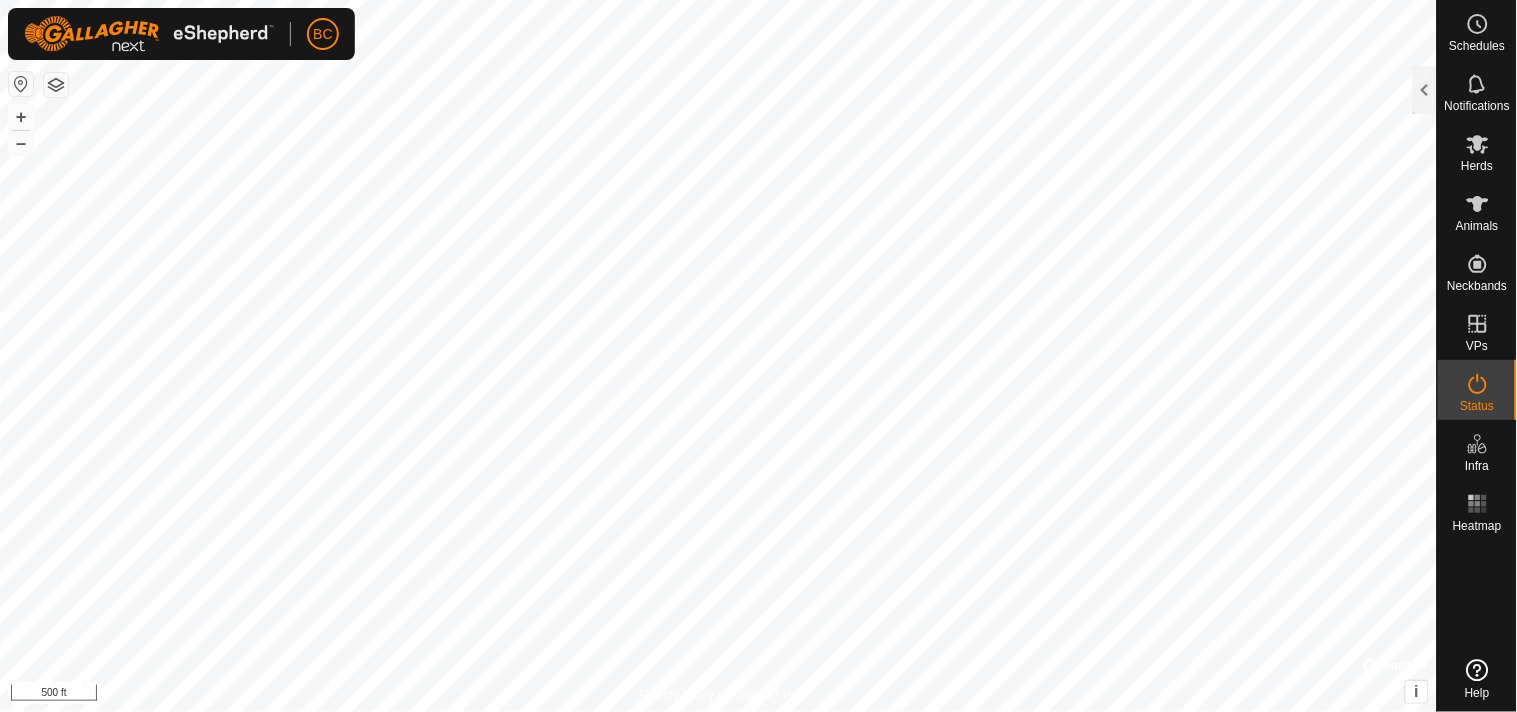 click 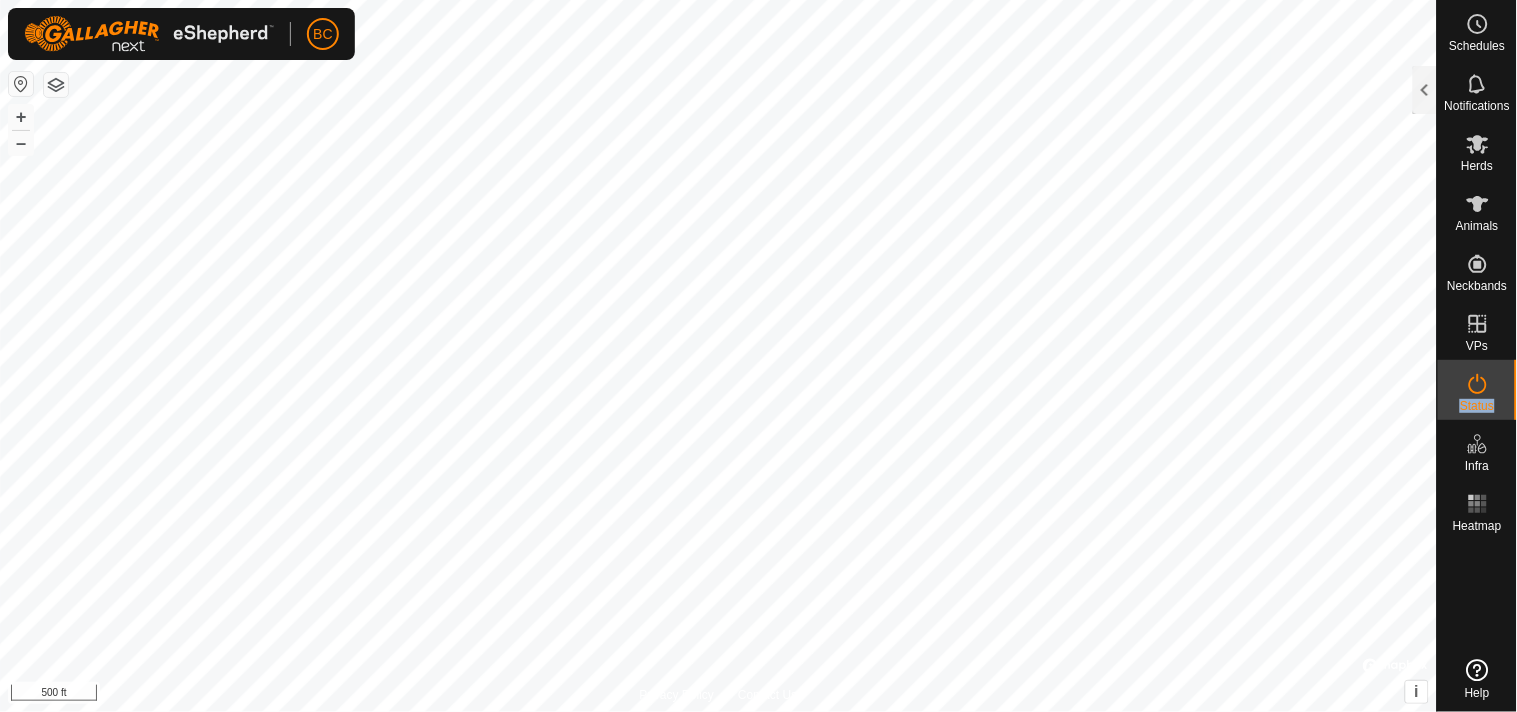 click 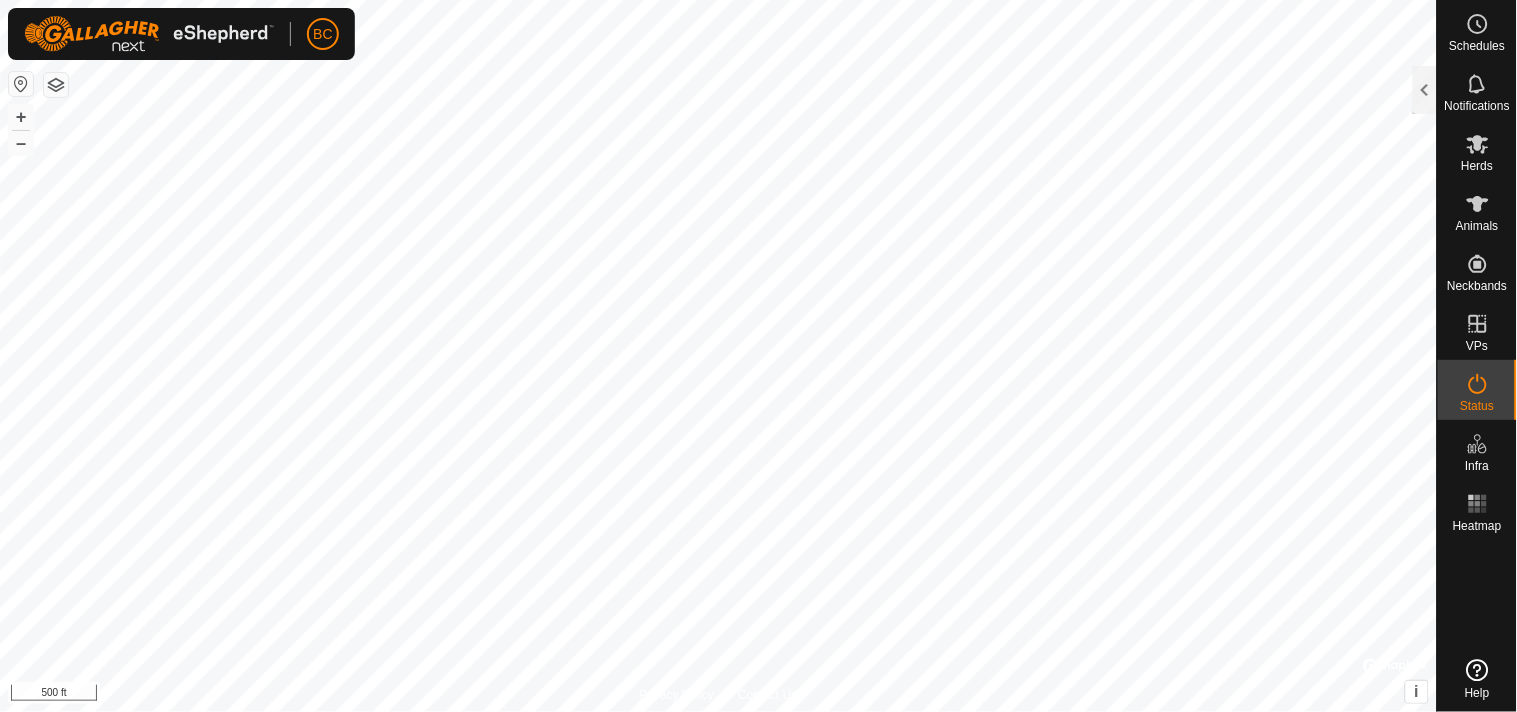 click 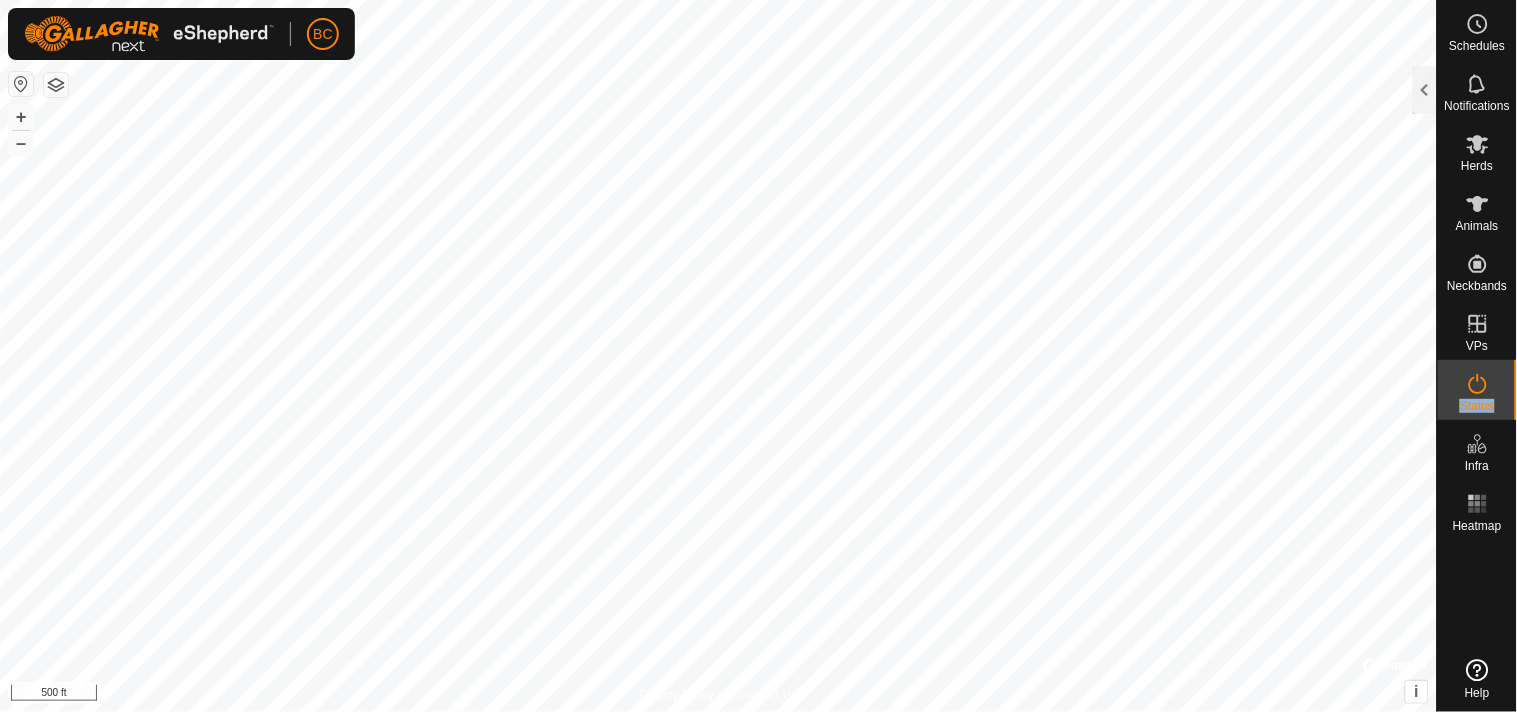 click 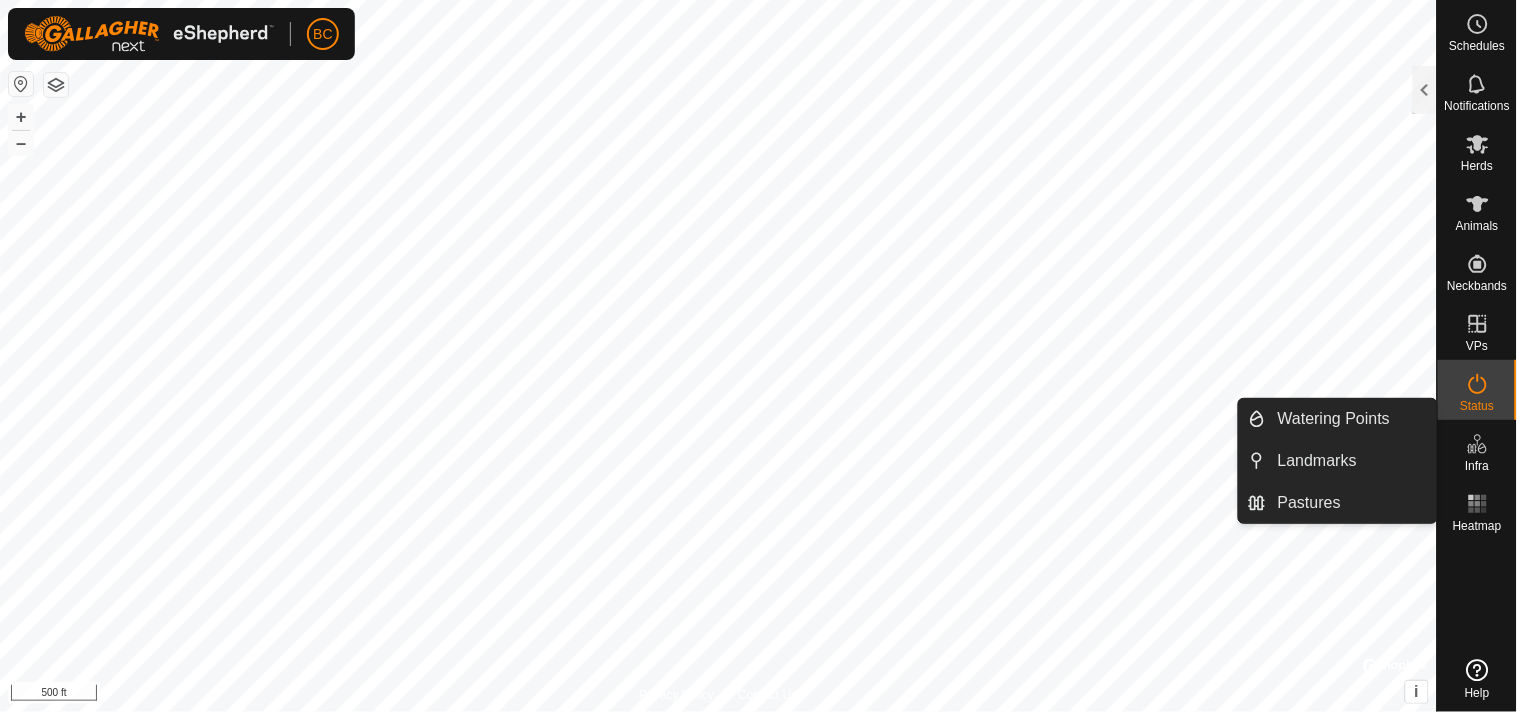 click at bounding box center [1478, 444] 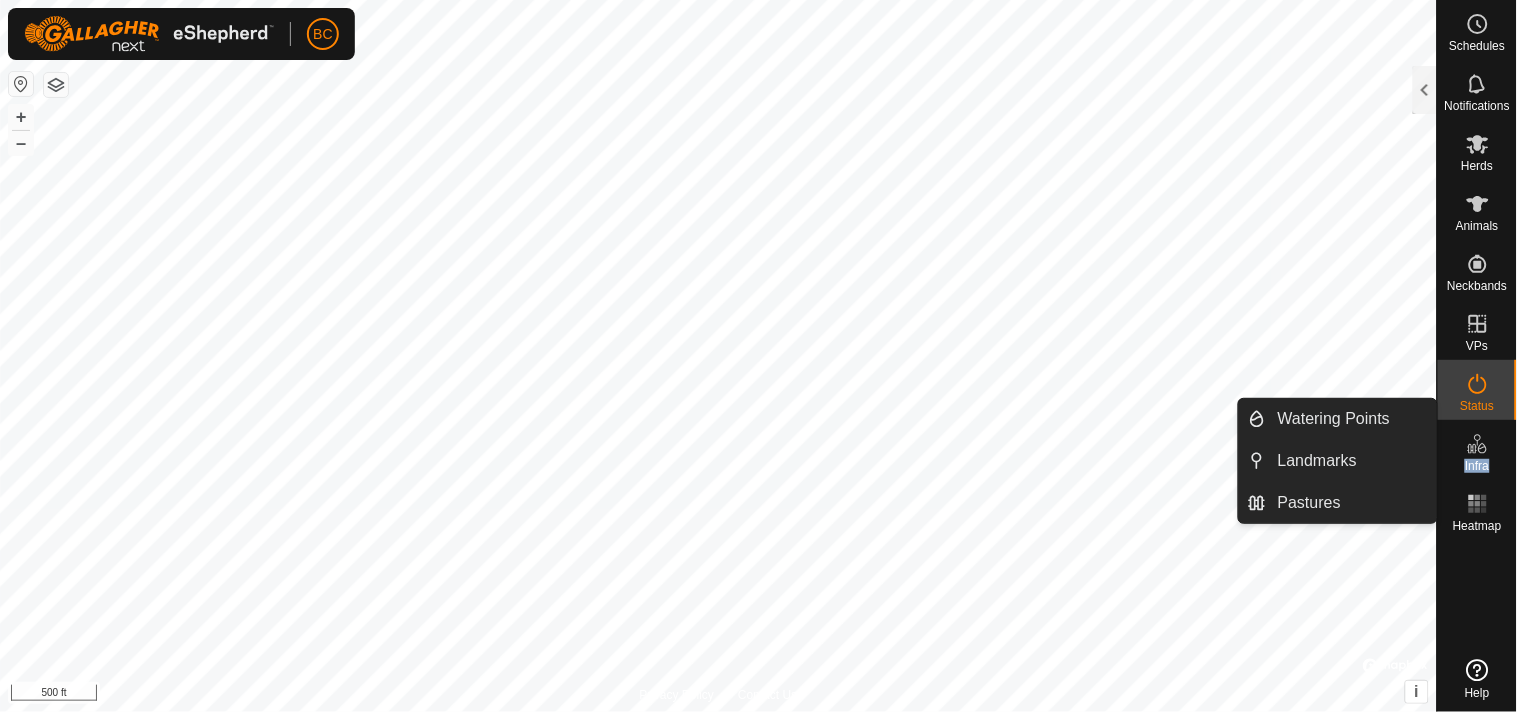 click 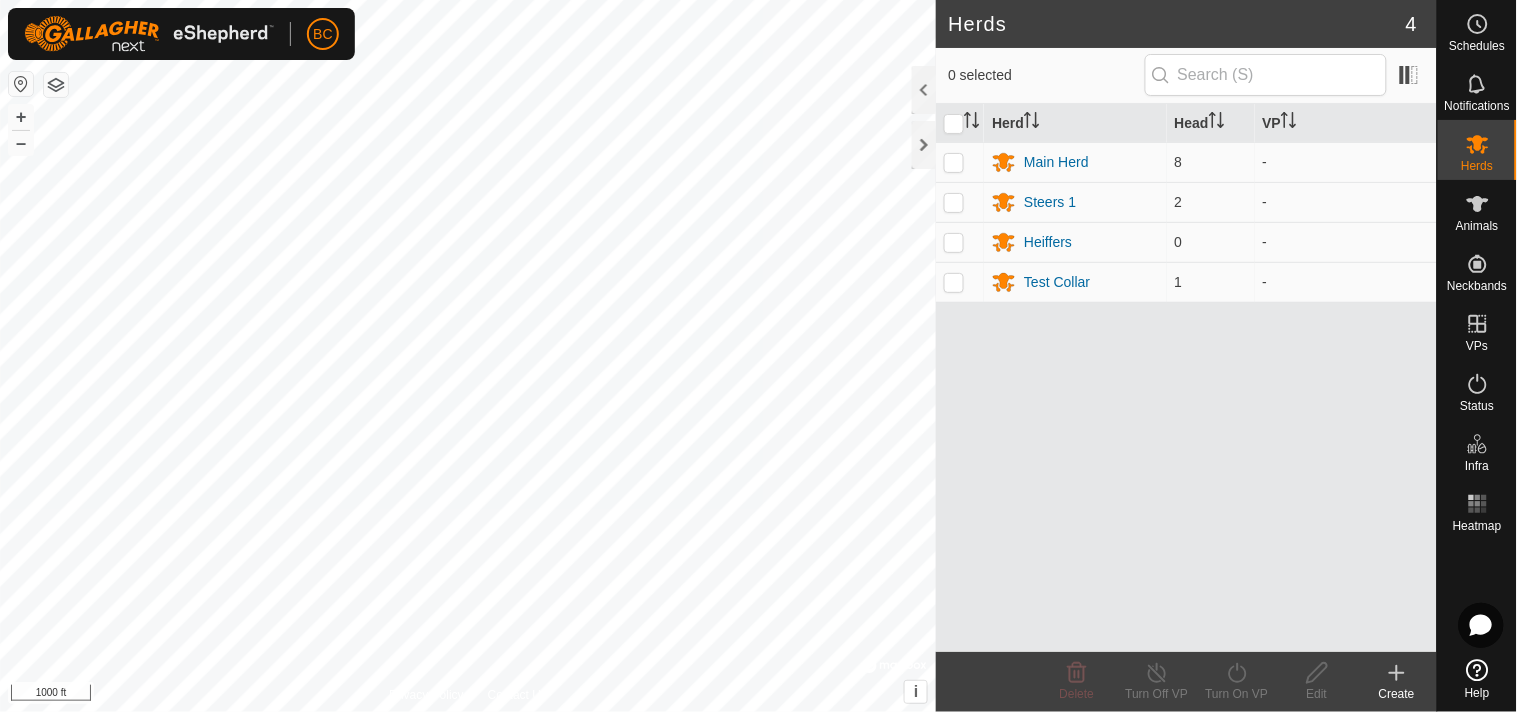 scroll, scrollTop: 0, scrollLeft: 0, axis: both 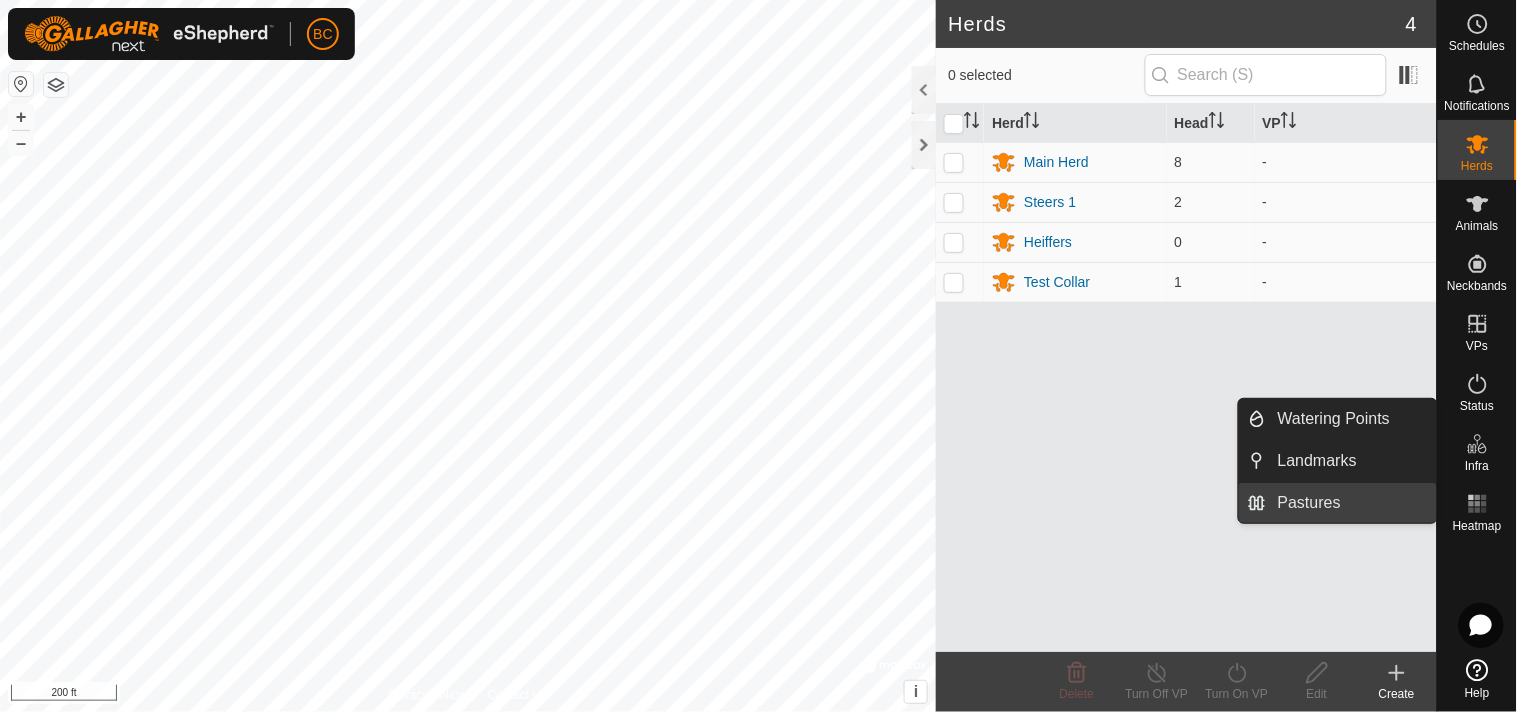 click on "Pastures" at bounding box center [1351, 503] 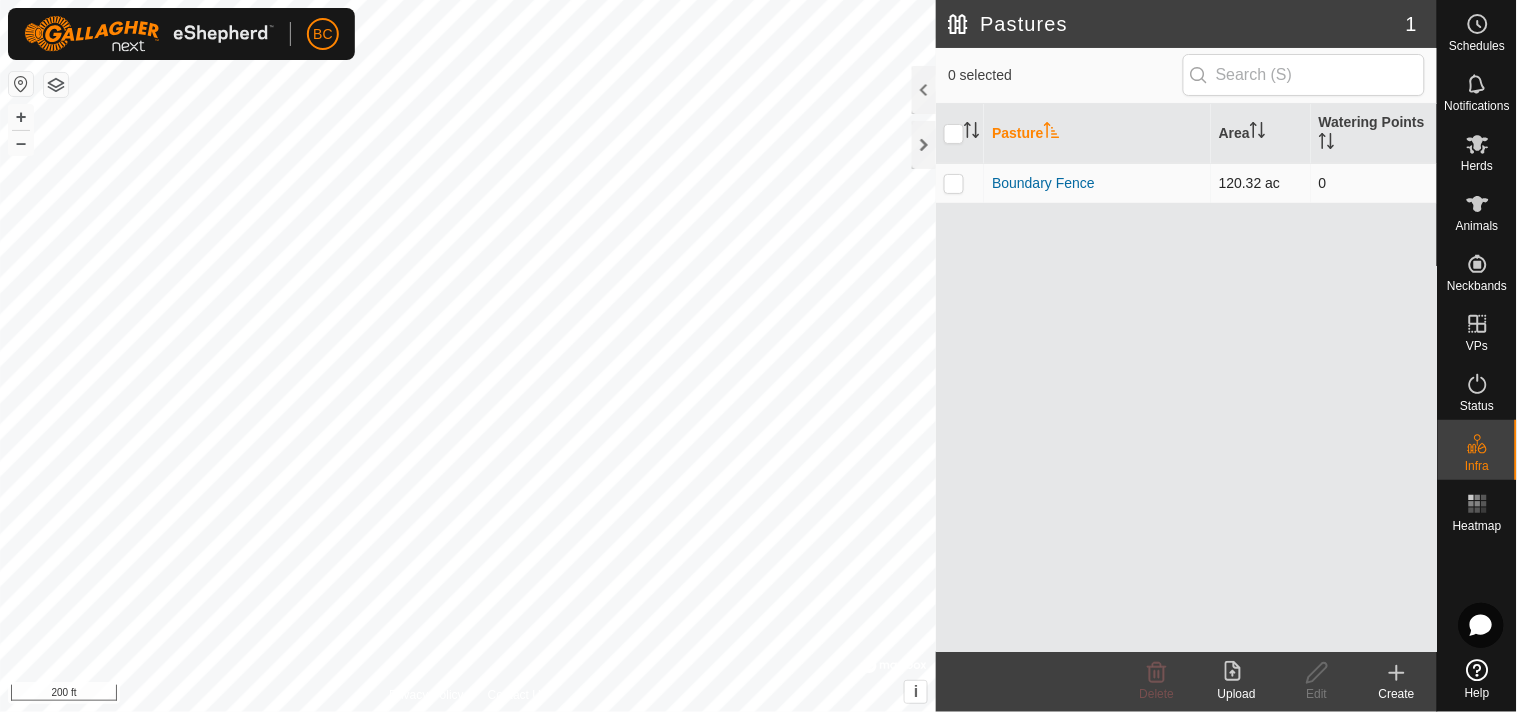 click at bounding box center [960, 183] 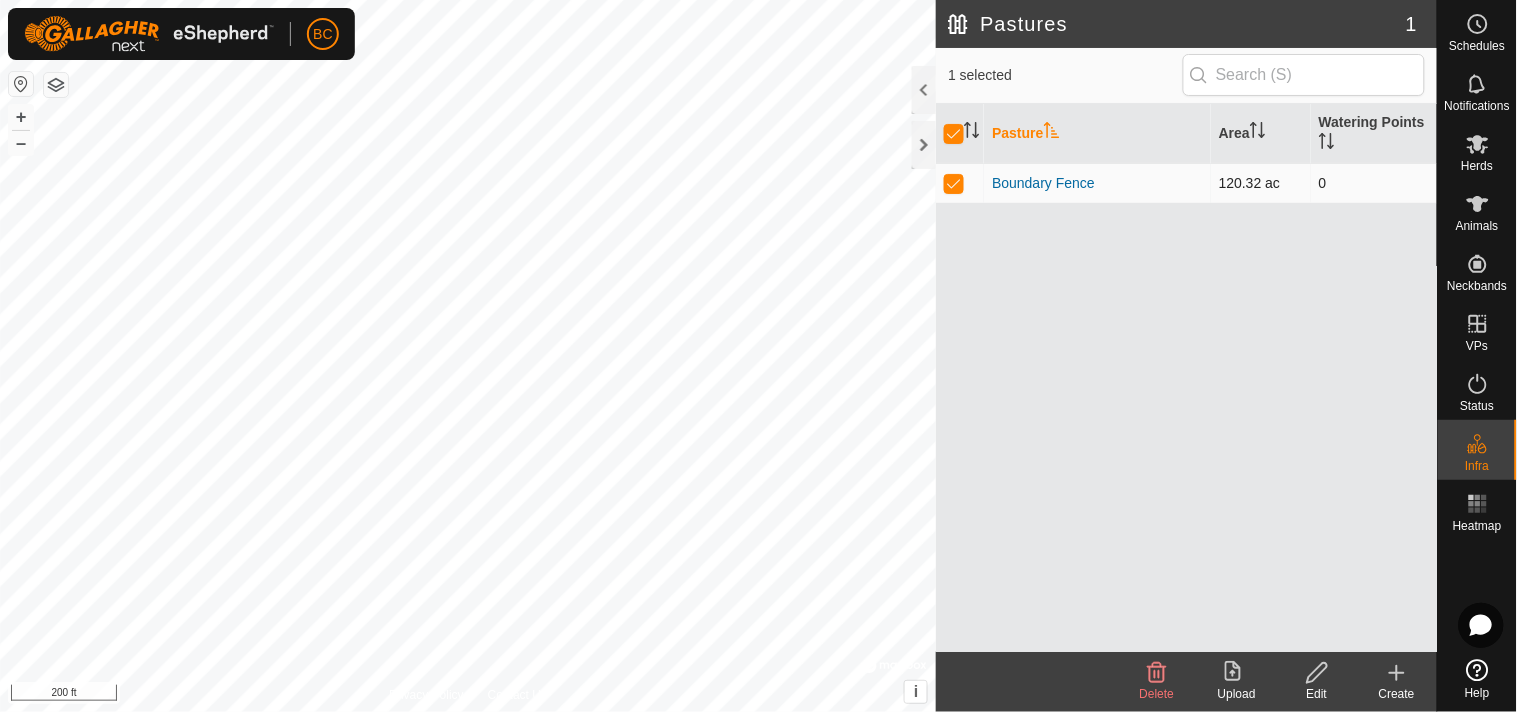 click on "Boundary Fence" at bounding box center (1097, 183) 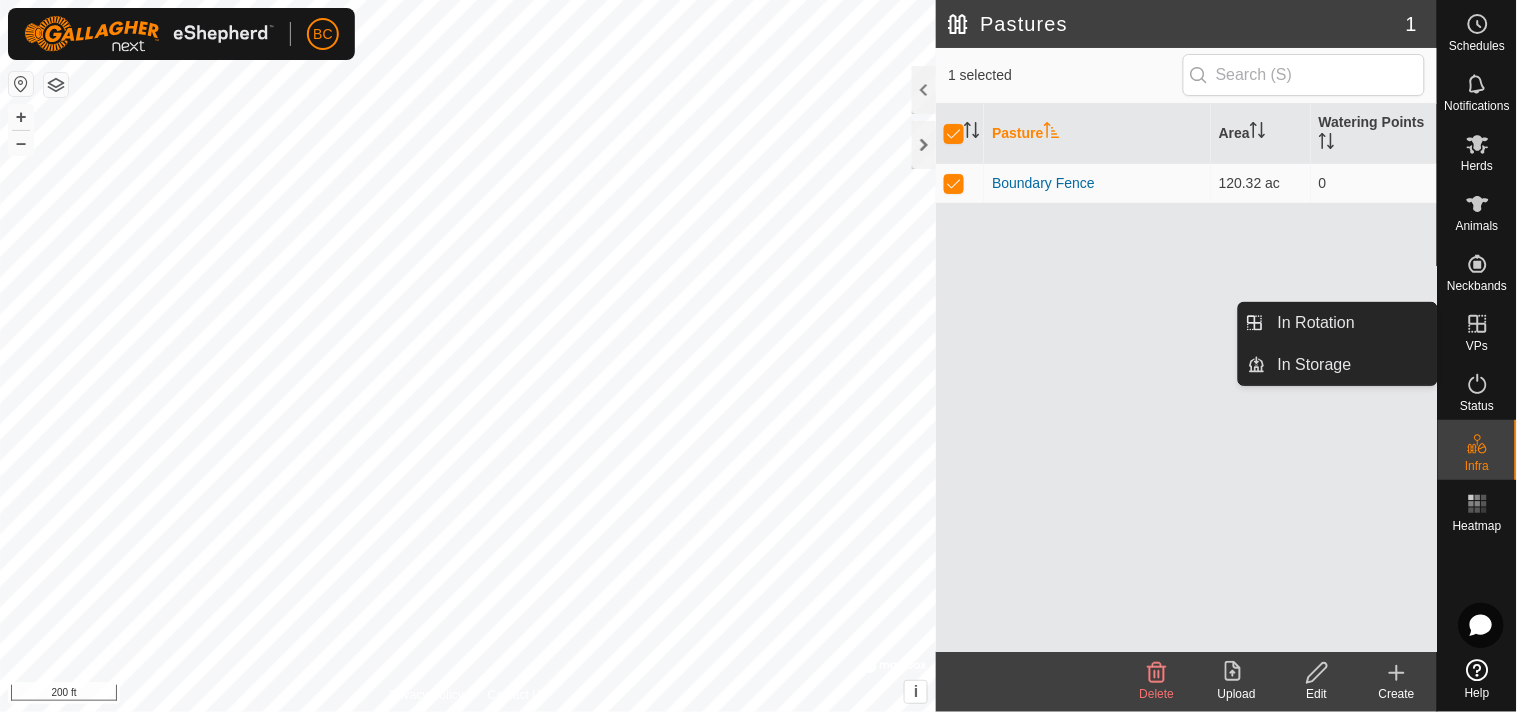 click 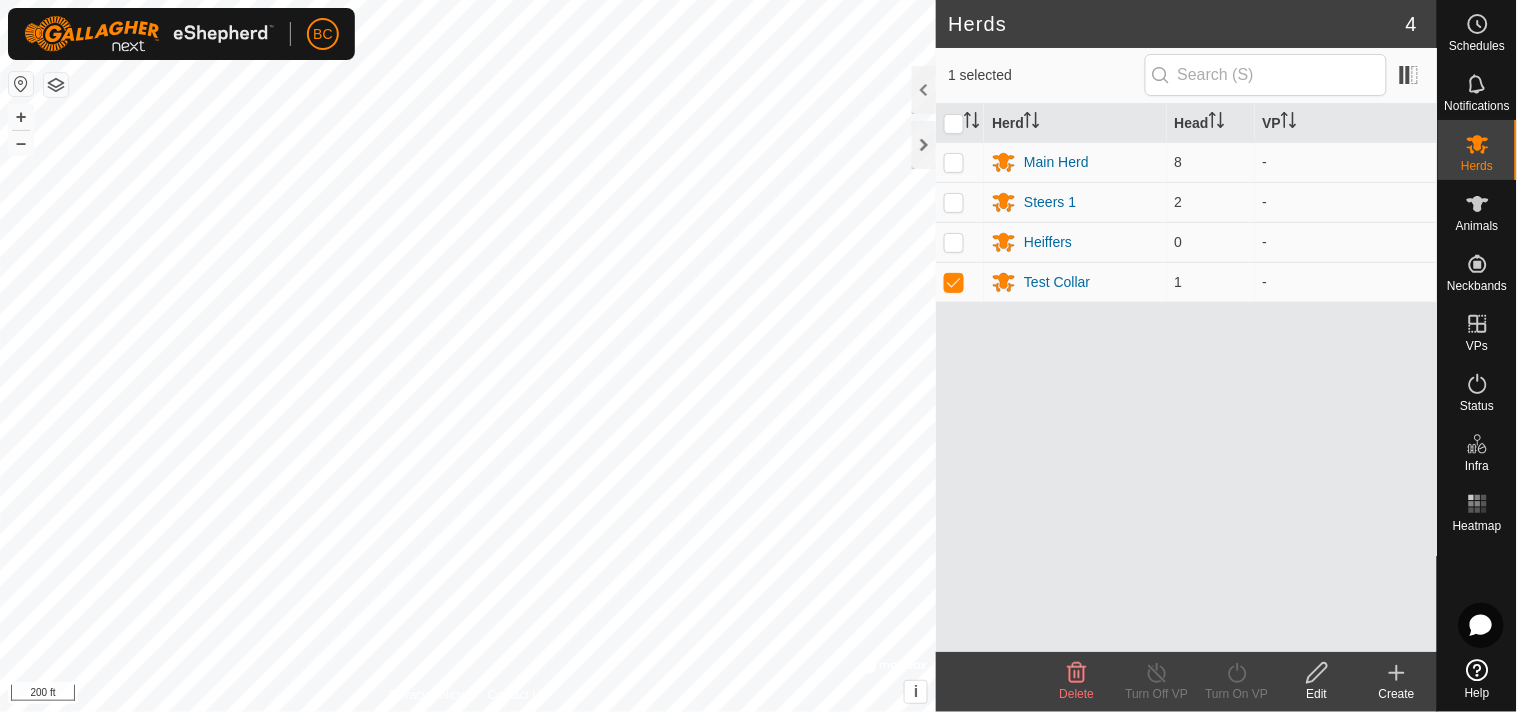 click 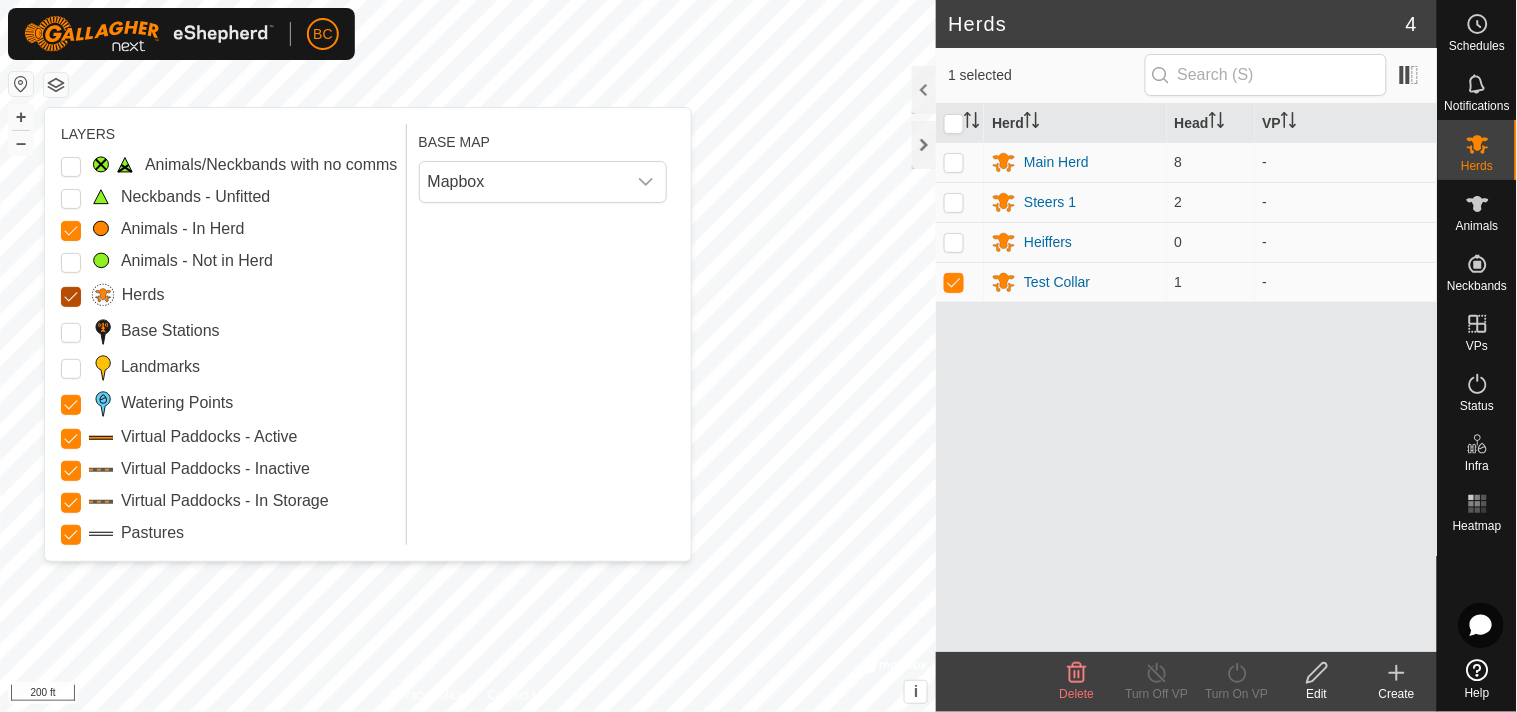 click on "Herds" at bounding box center (71, 297) 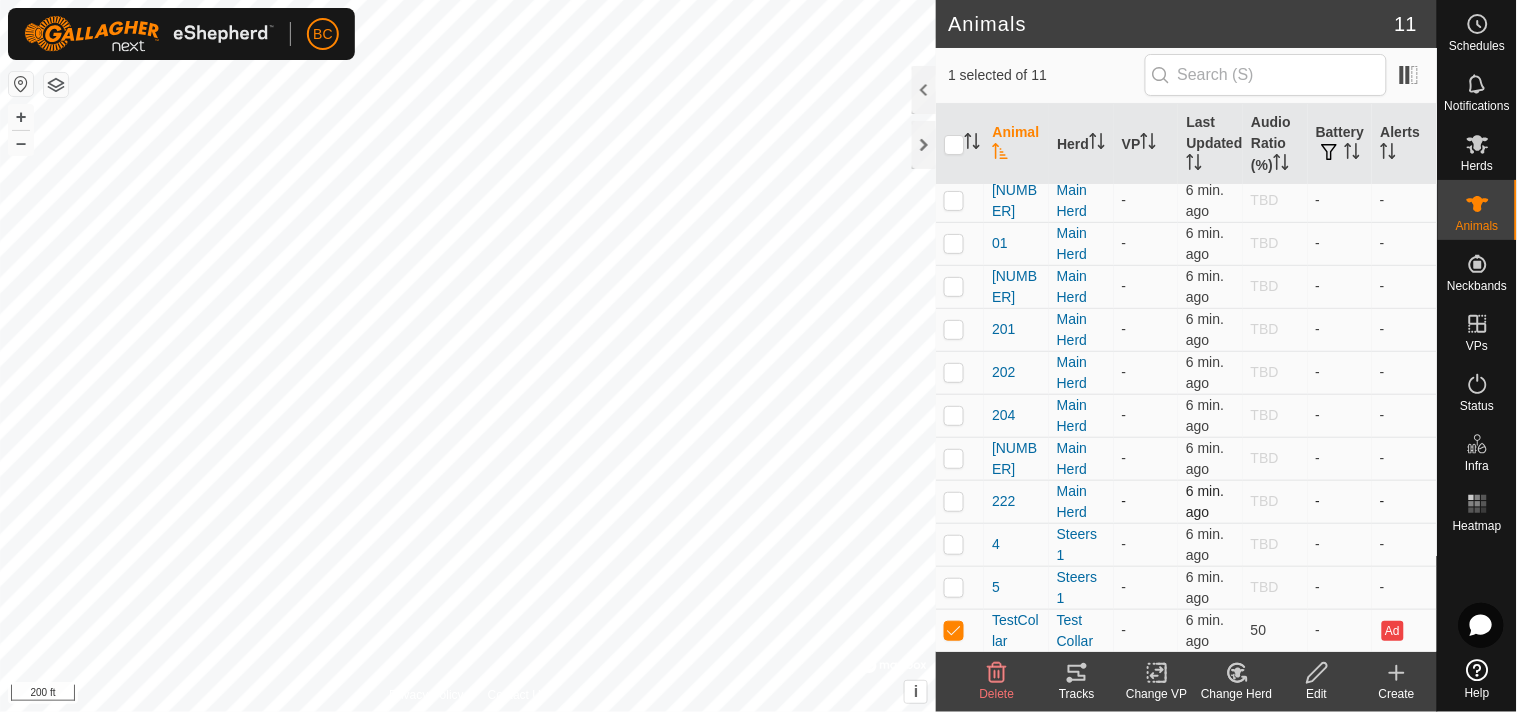 scroll, scrollTop: 7, scrollLeft: 0, axis: vertical 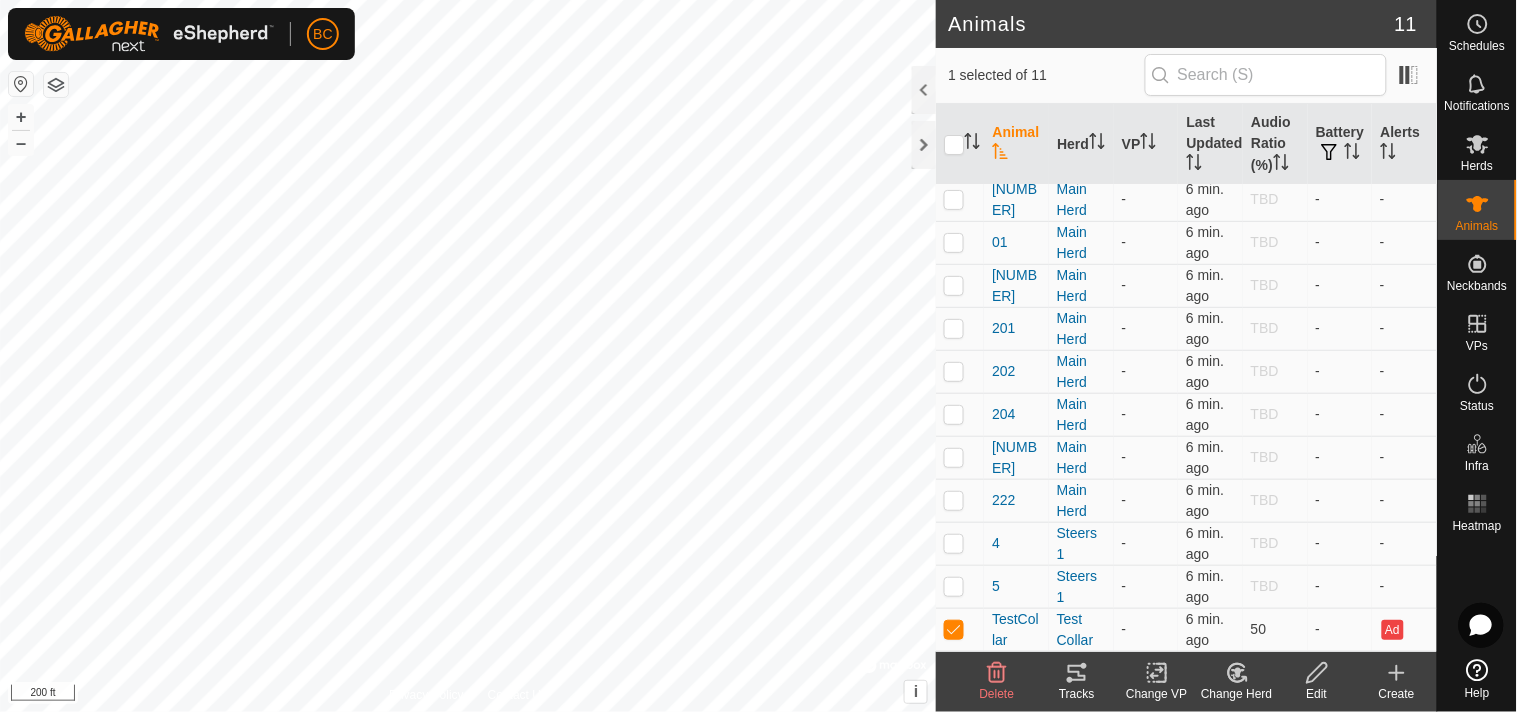 click 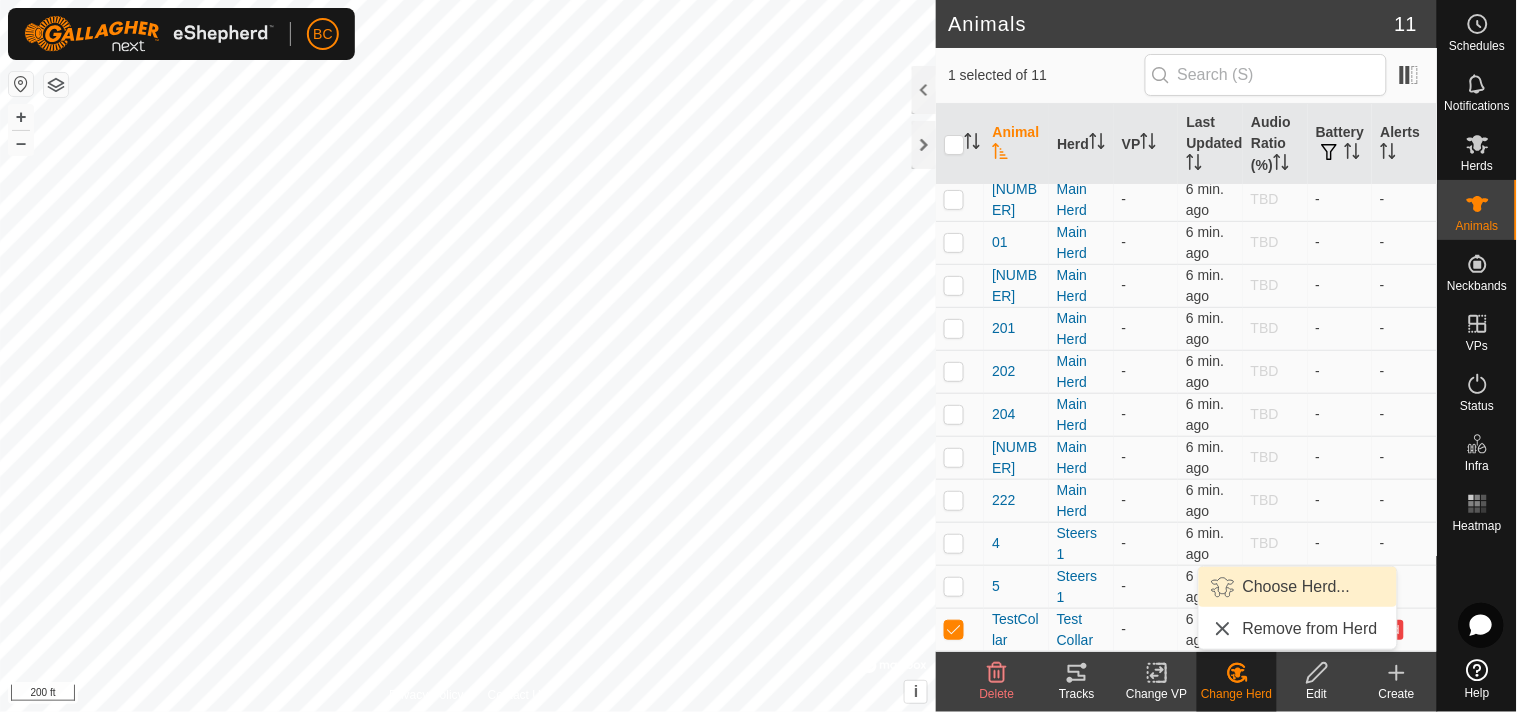 click on "Choose Herd..." at bounding box center [1298, 587] 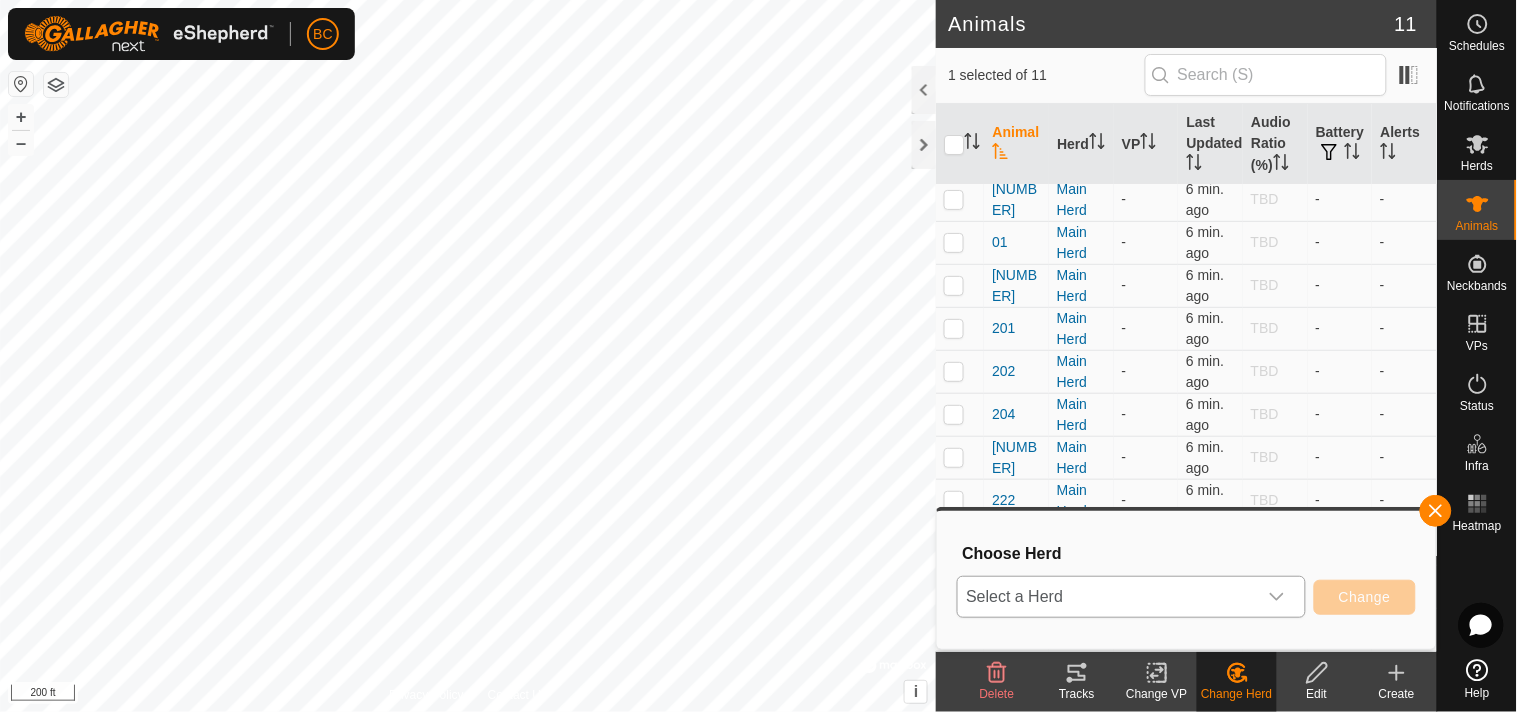 click 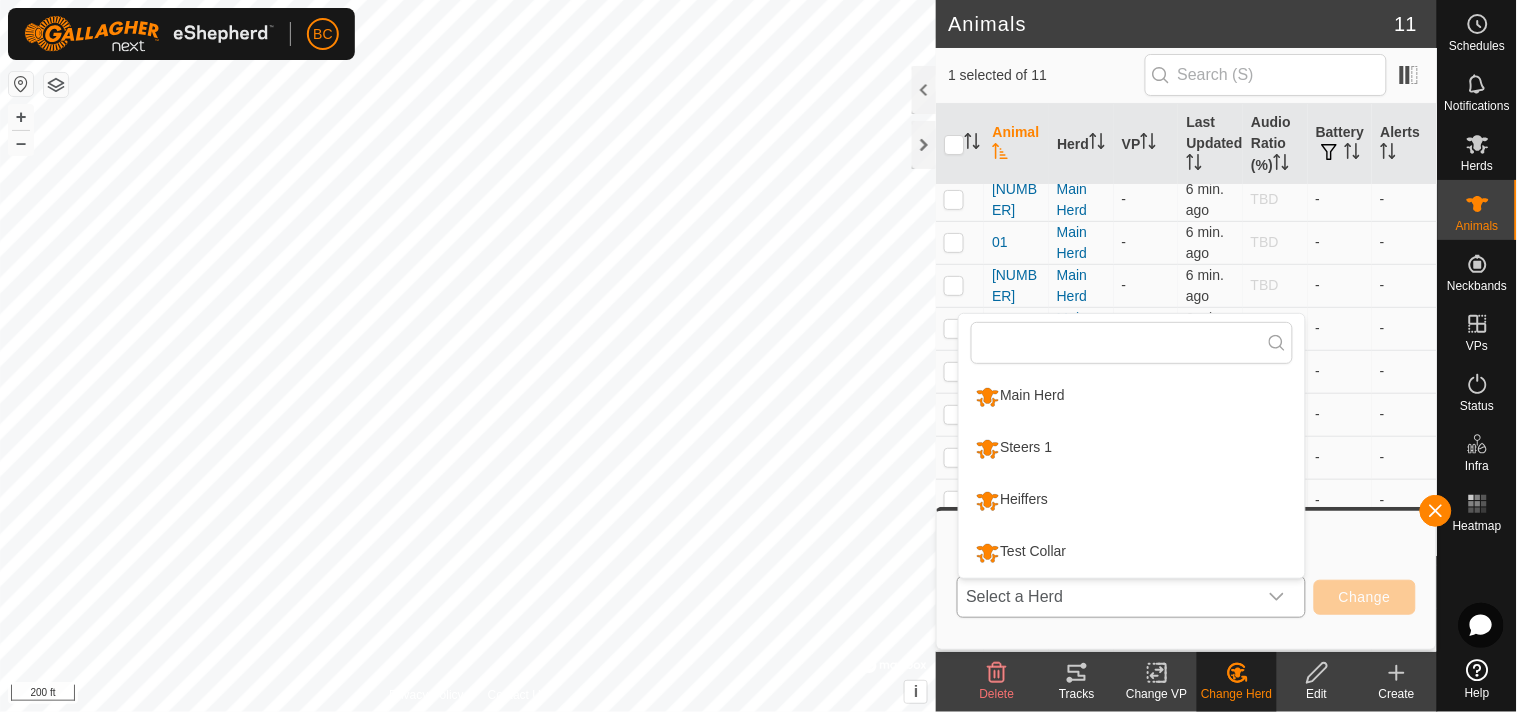 click 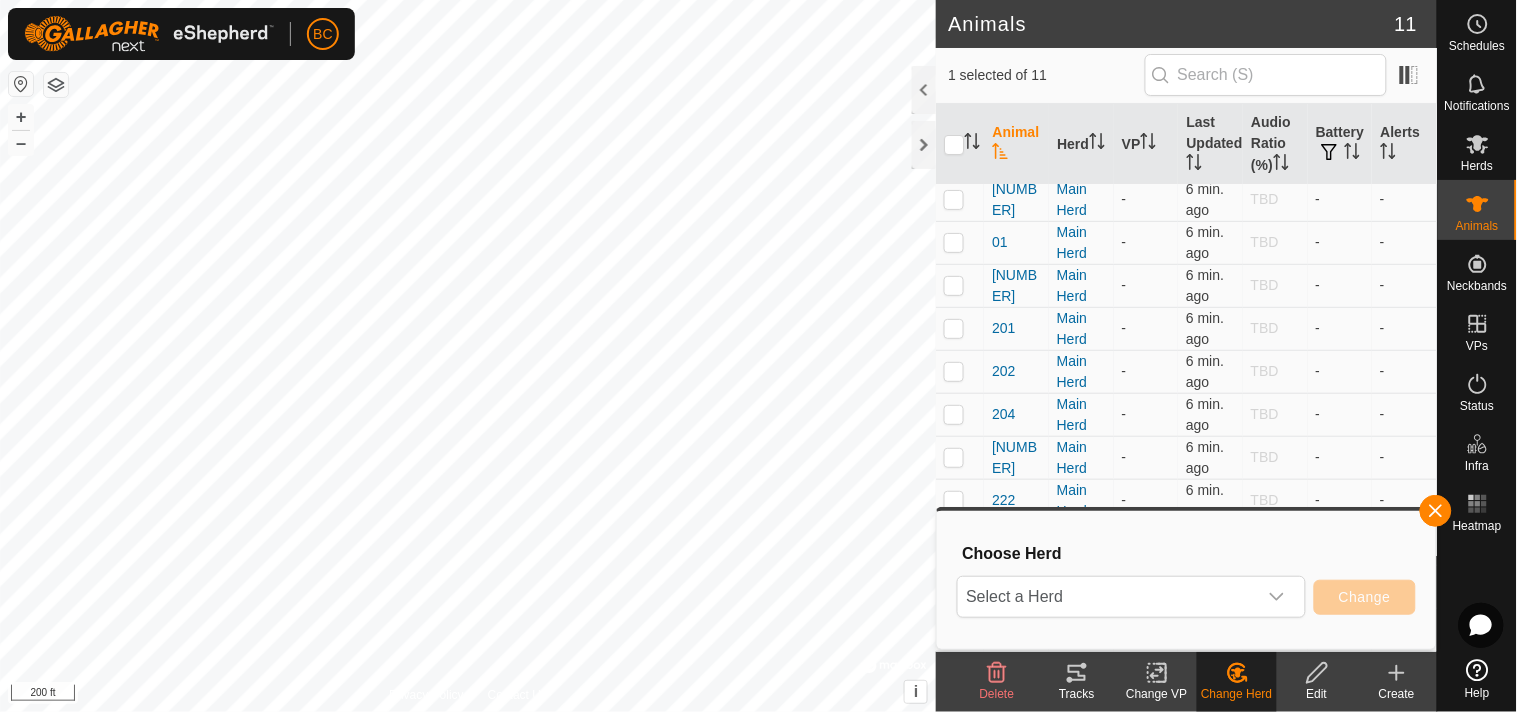 drag, startPoint x: 1157, startPoint y: 666, endPoint x: 1201, endPoint y: 668, distance: 44.04543 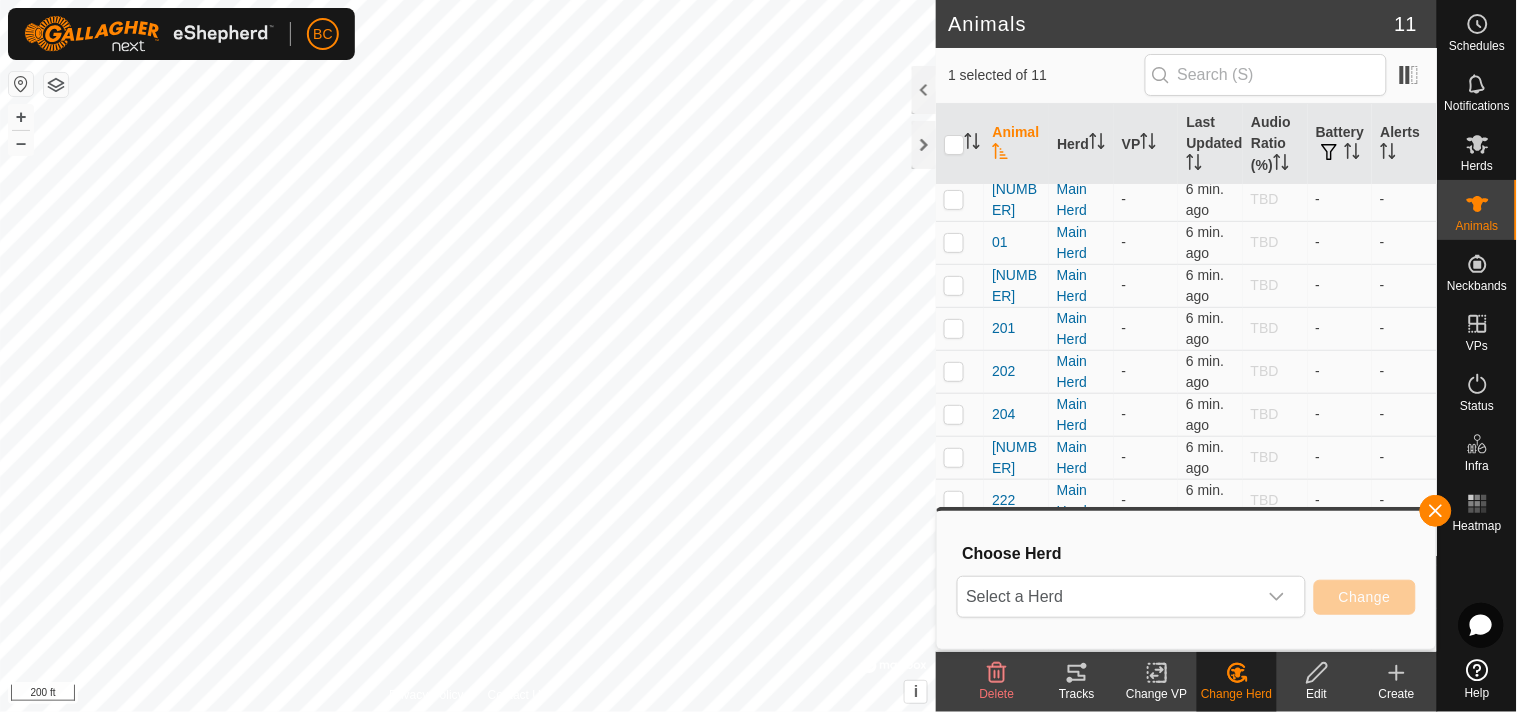 click 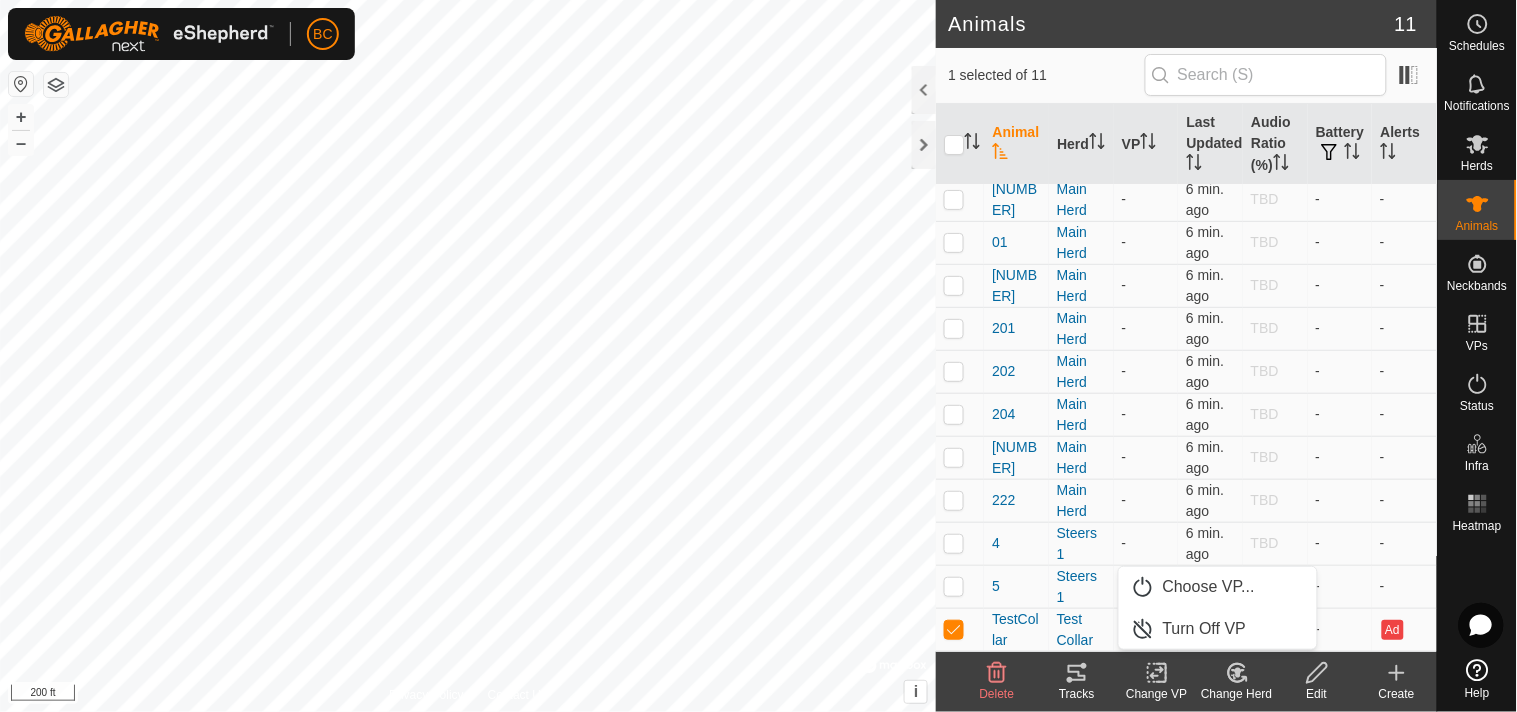click 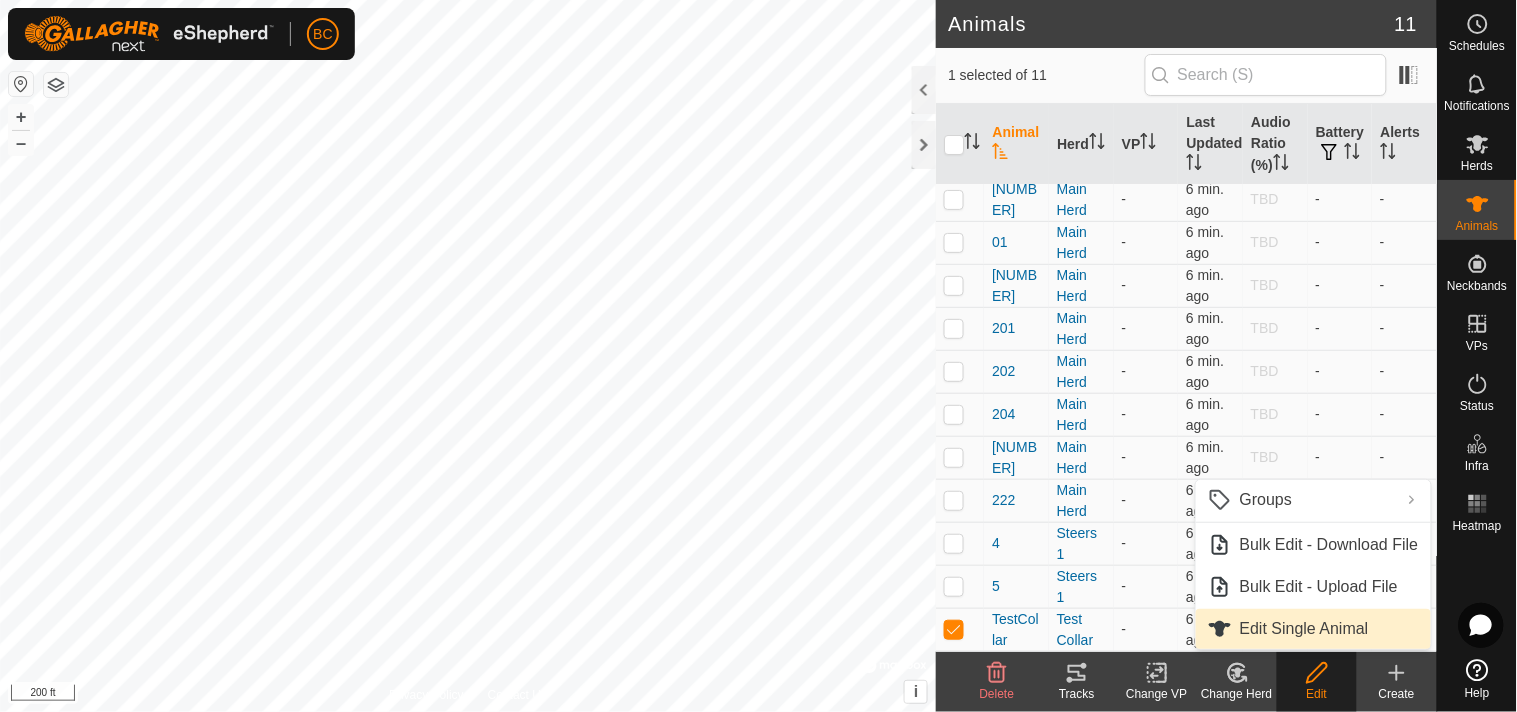 click on "Edit Single Animal" at bounding box center (1304, 629) 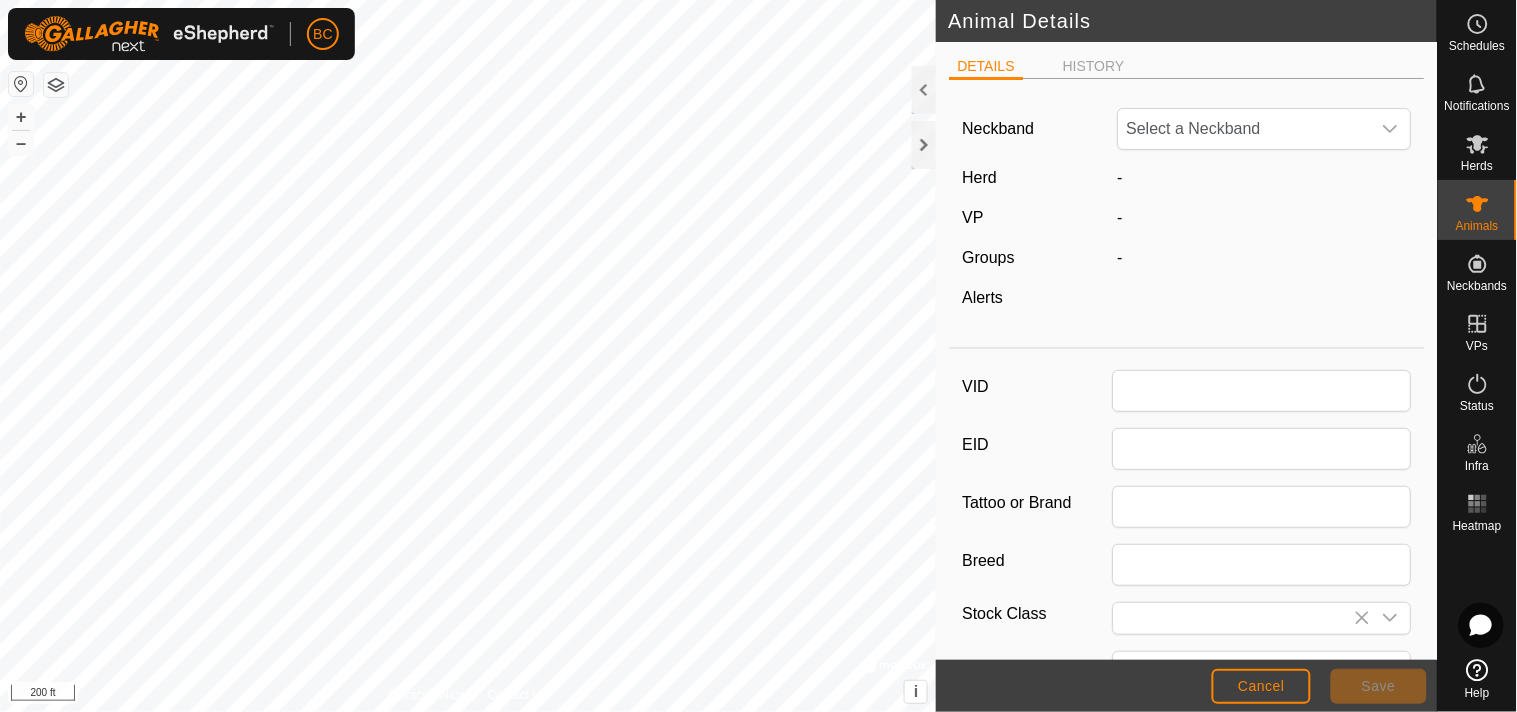 type on "TestCollar" 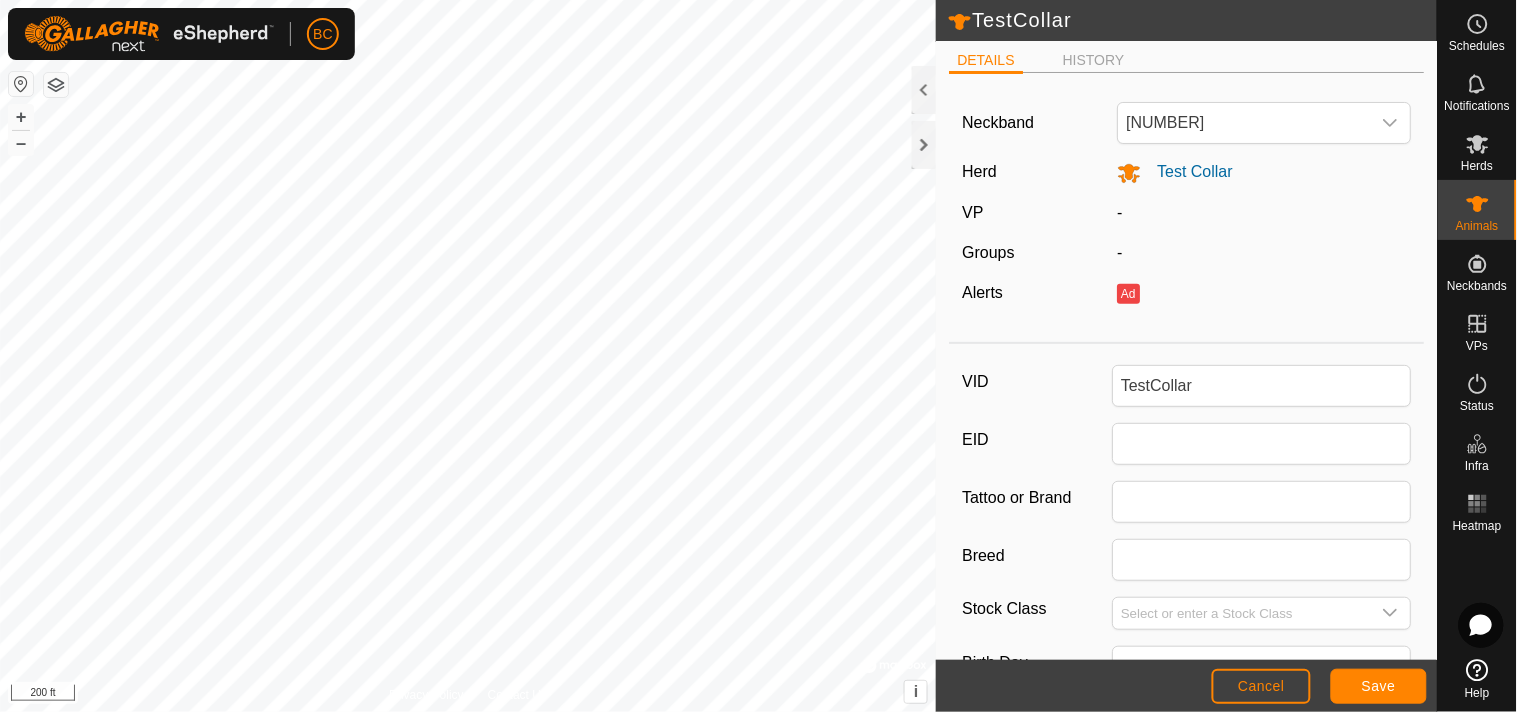 scroll, scrollTop: 0, scrollLeft: 0, axis: both 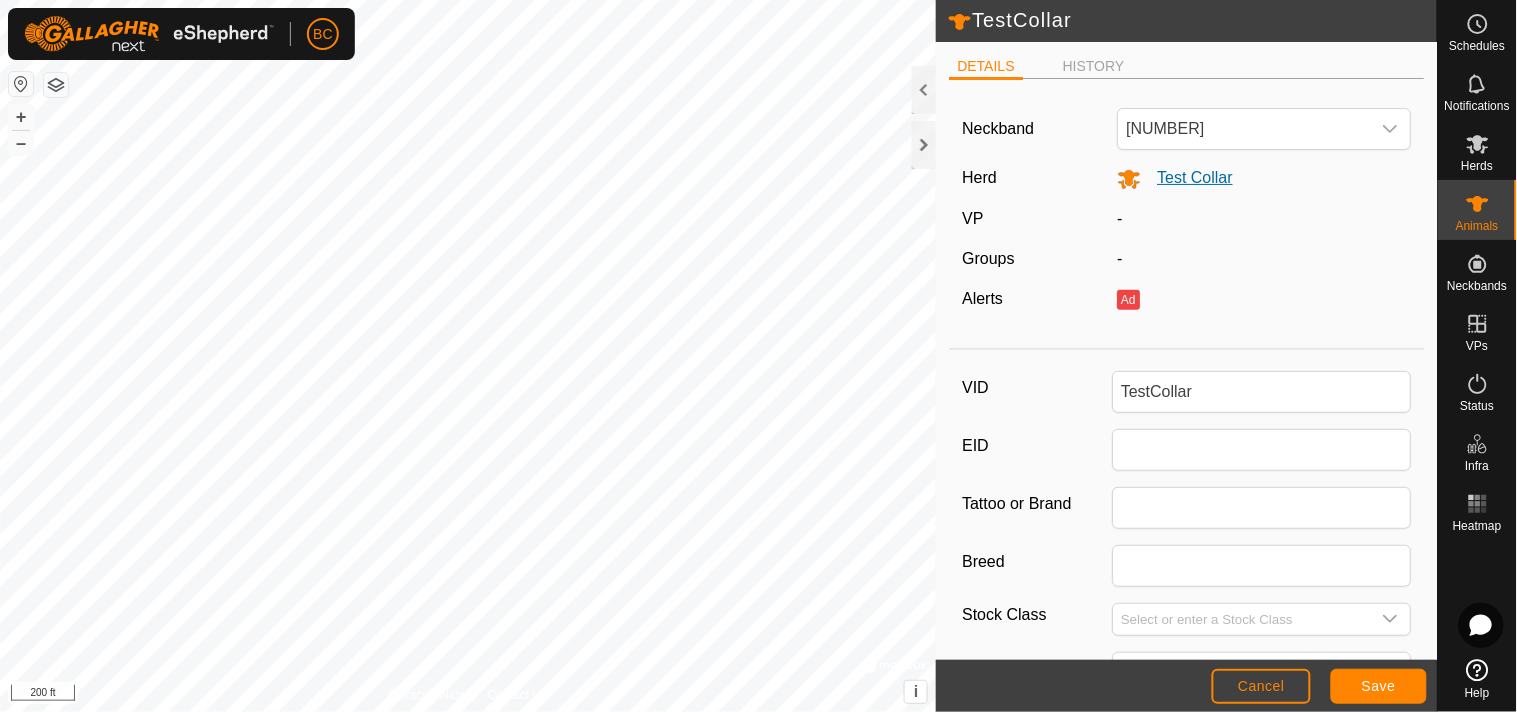 click on "Test Collar" 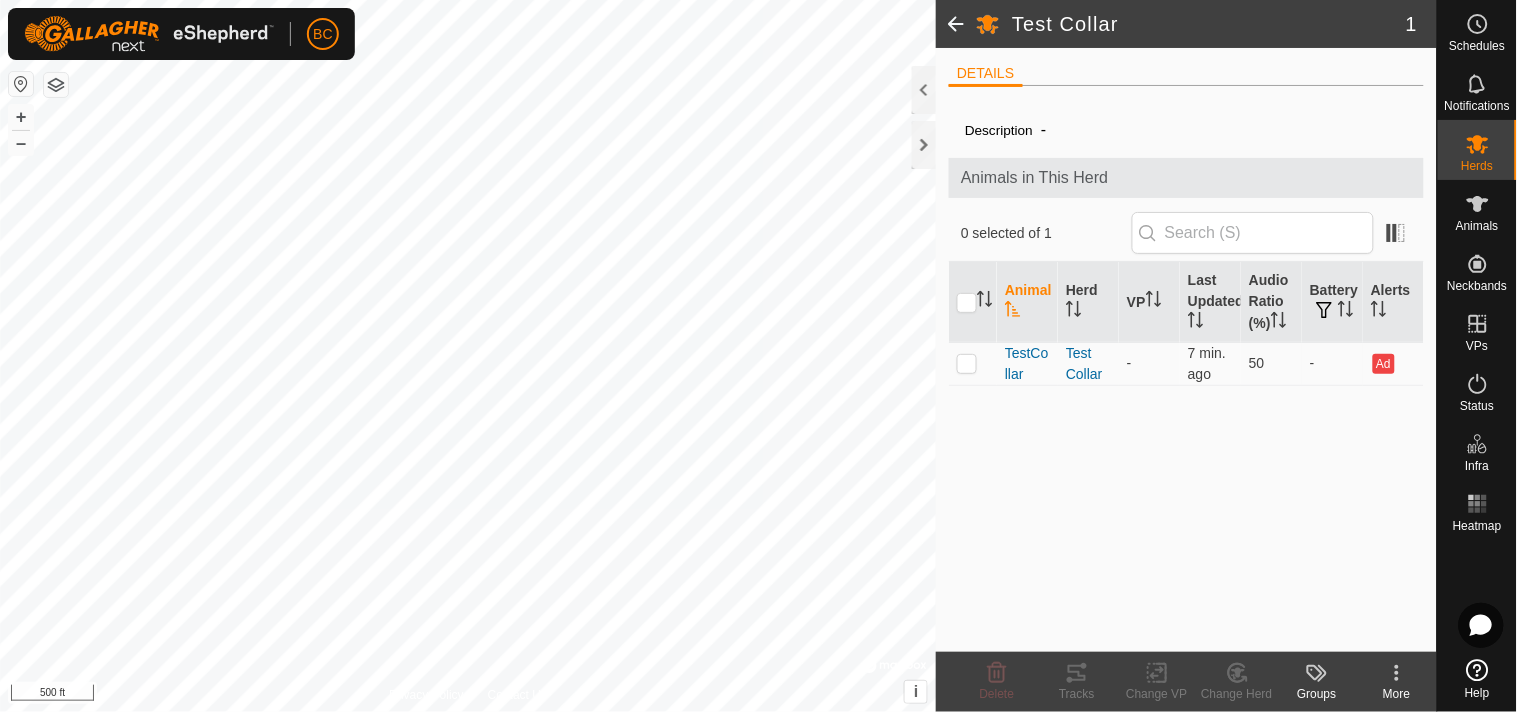 click 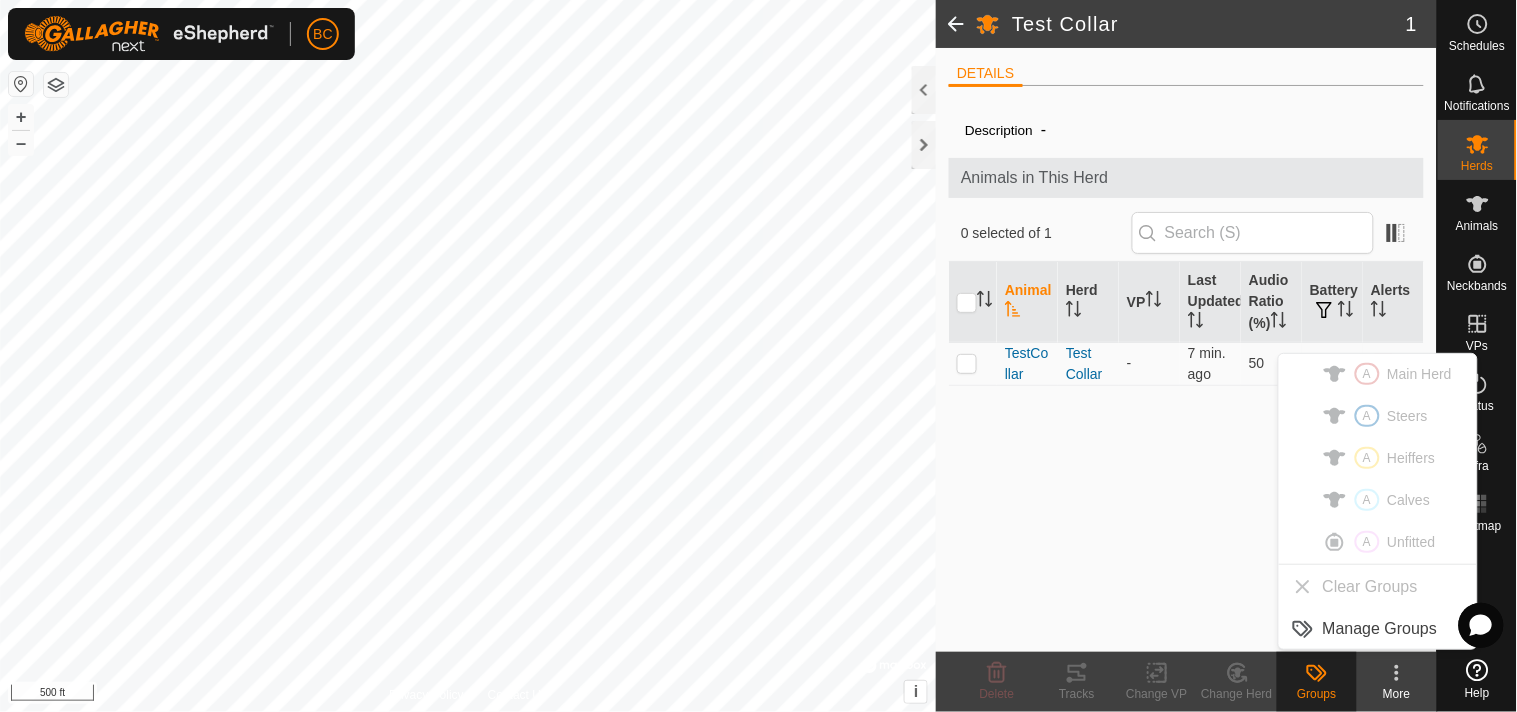 click 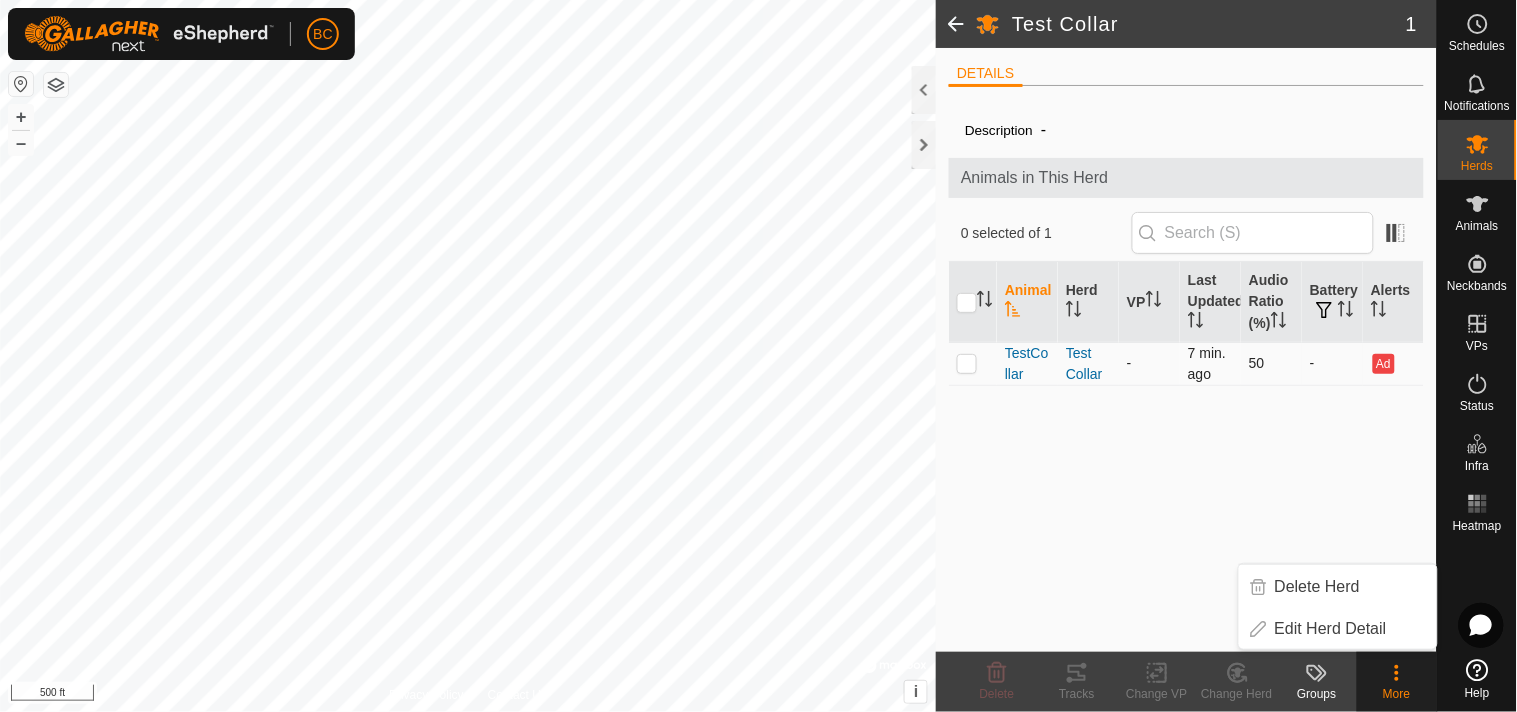 click at bounding box center (973, 363) 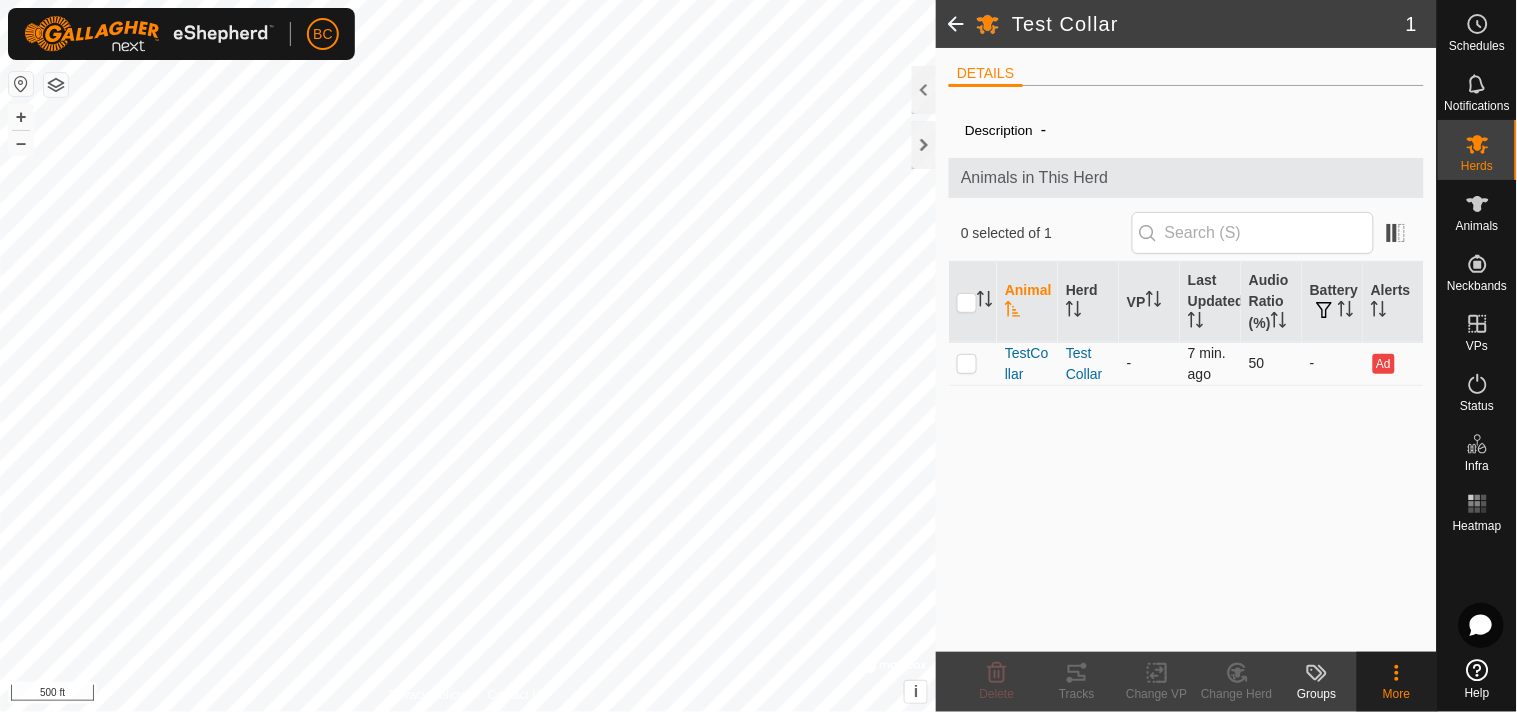 checkbox on "true" 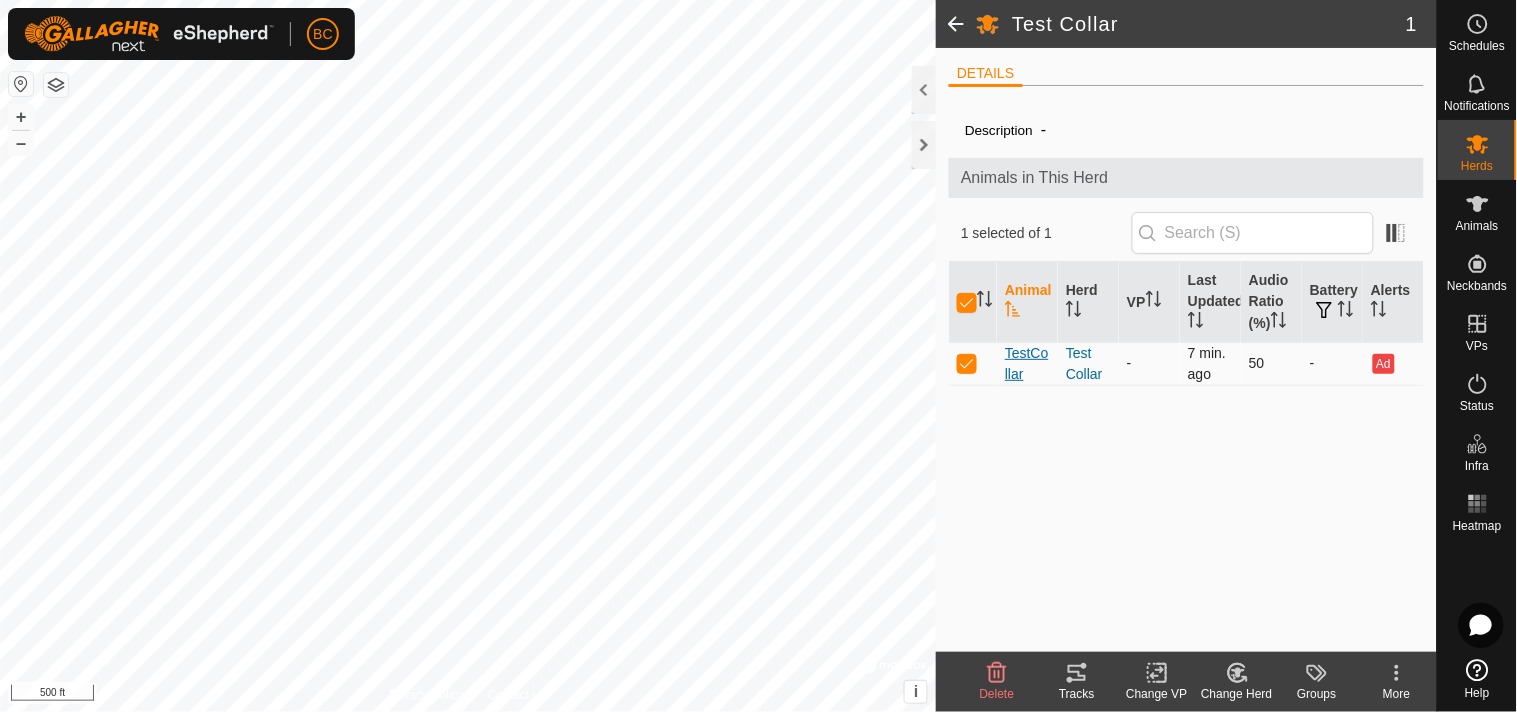 click on "TestCollar" at bounding box center (1027, 364) 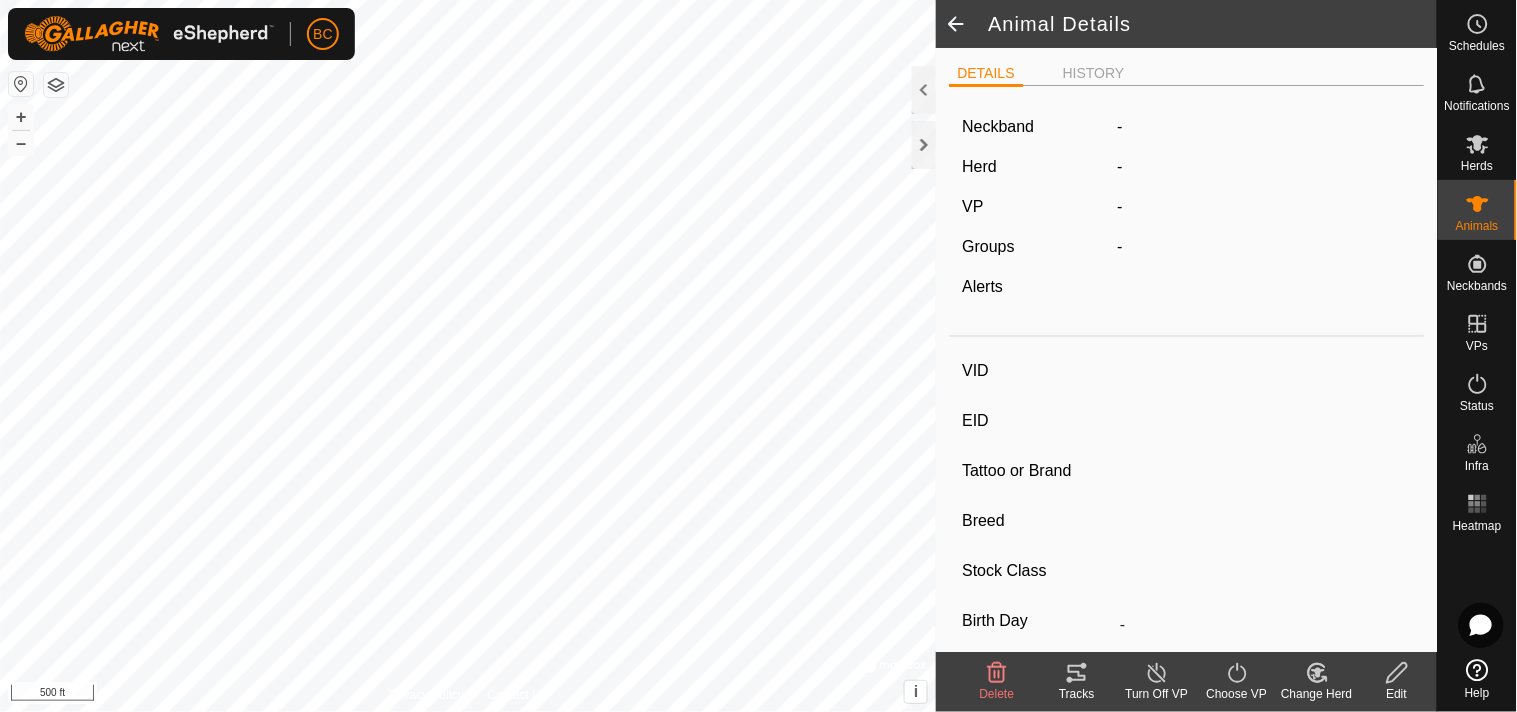 type on "TestCollar" 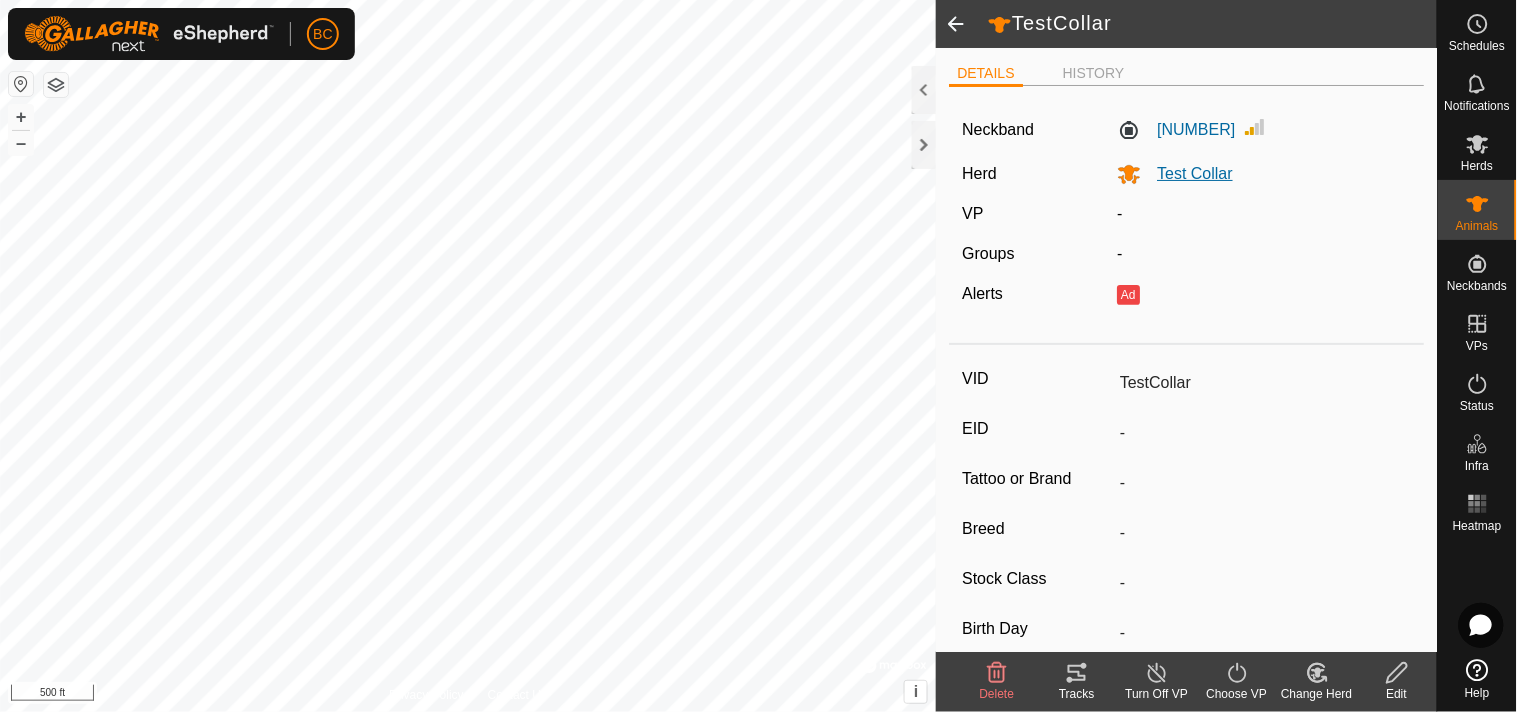 click 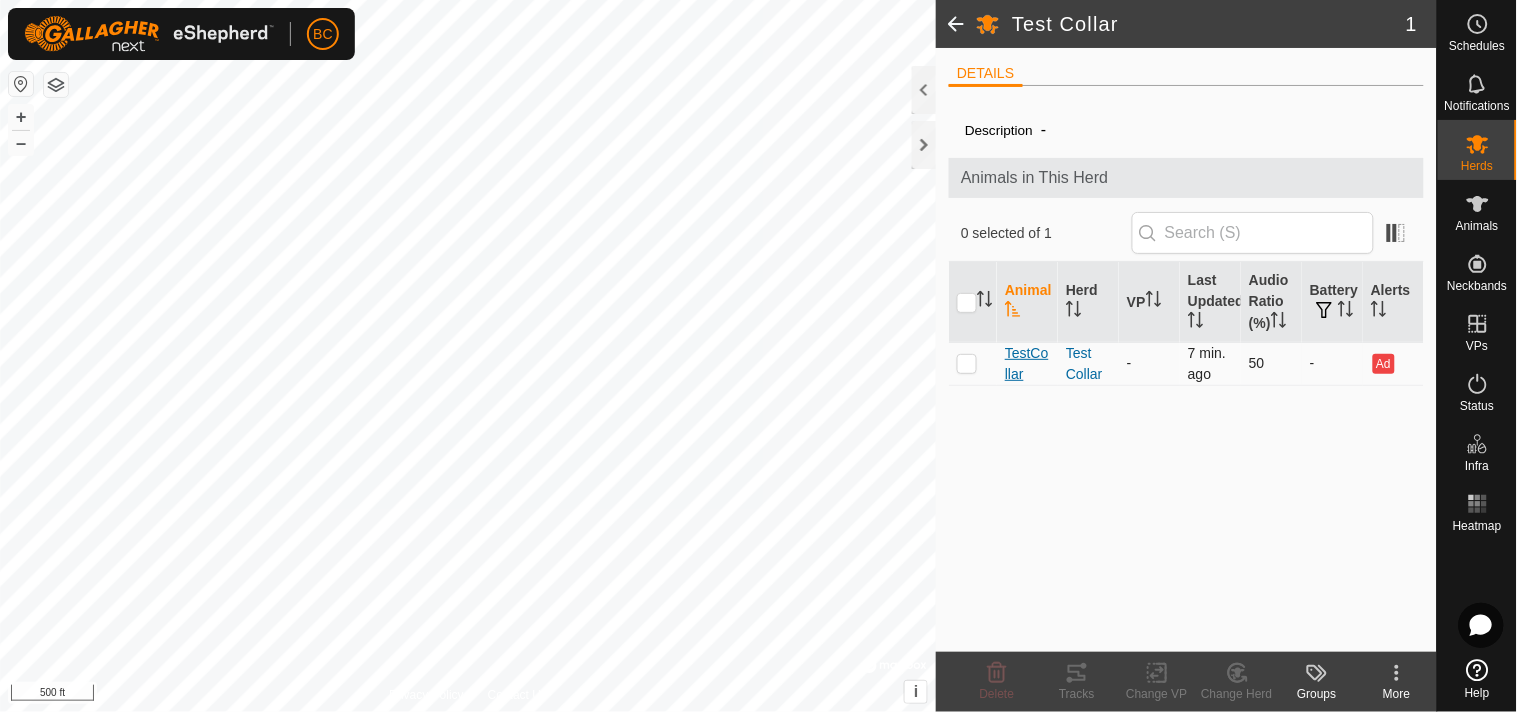 click on "TestCollar" at bounding box center [1027, 364] 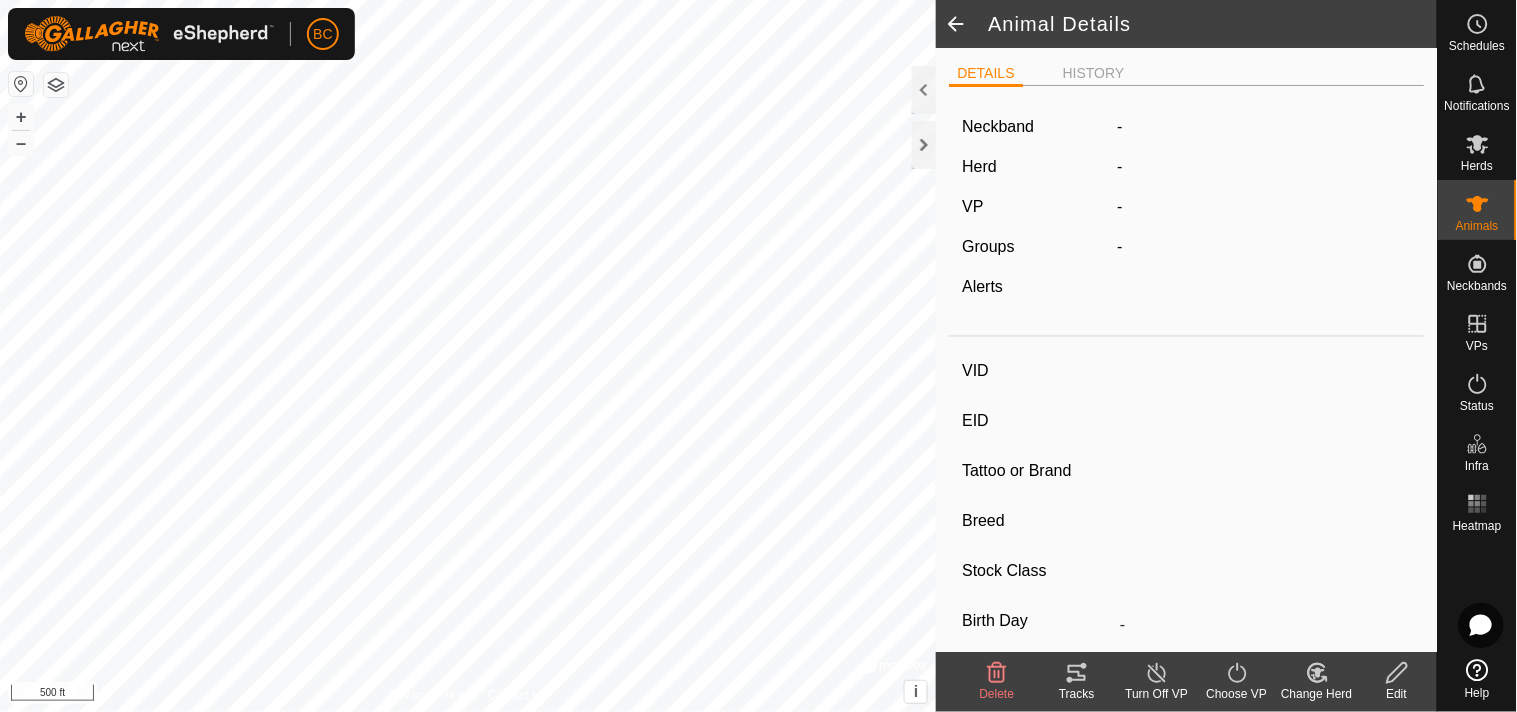 type on "TestCollar" 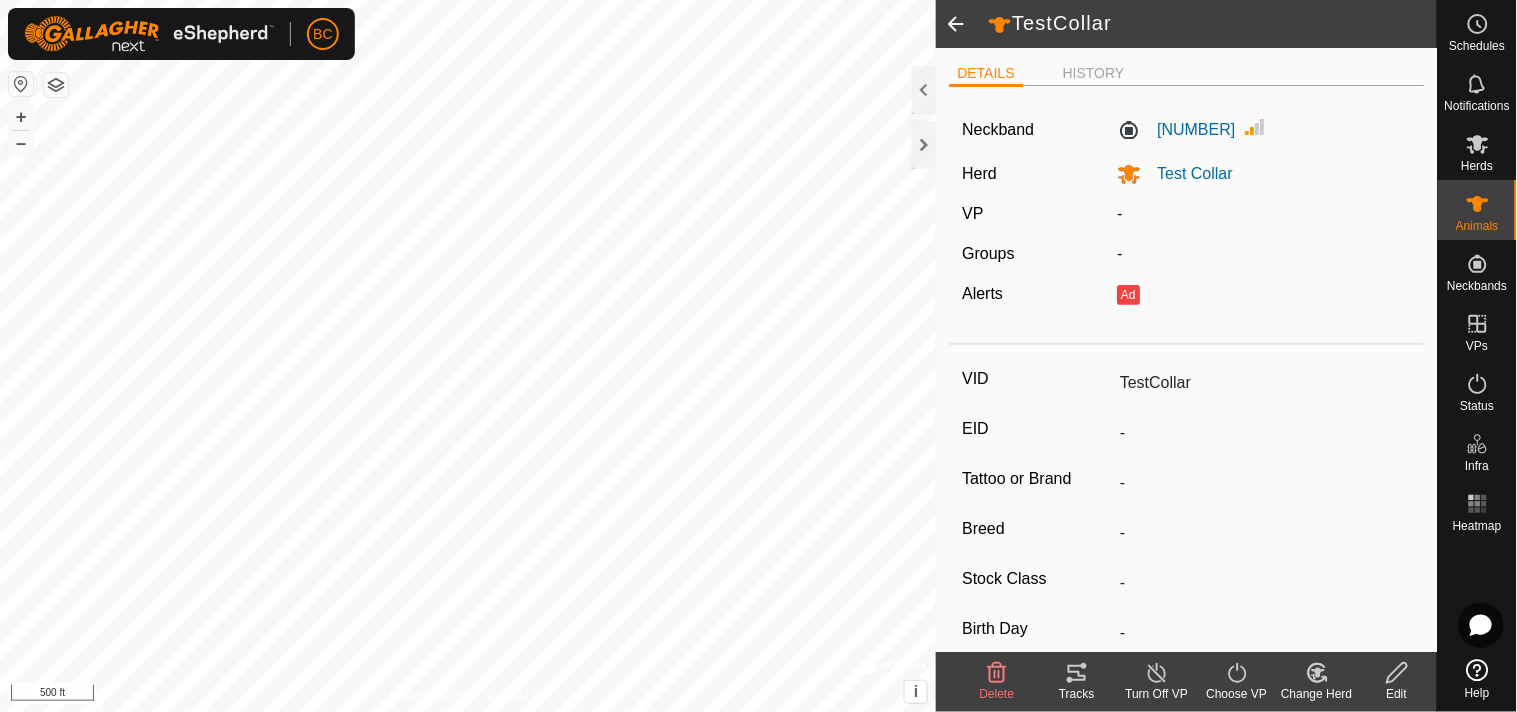 click 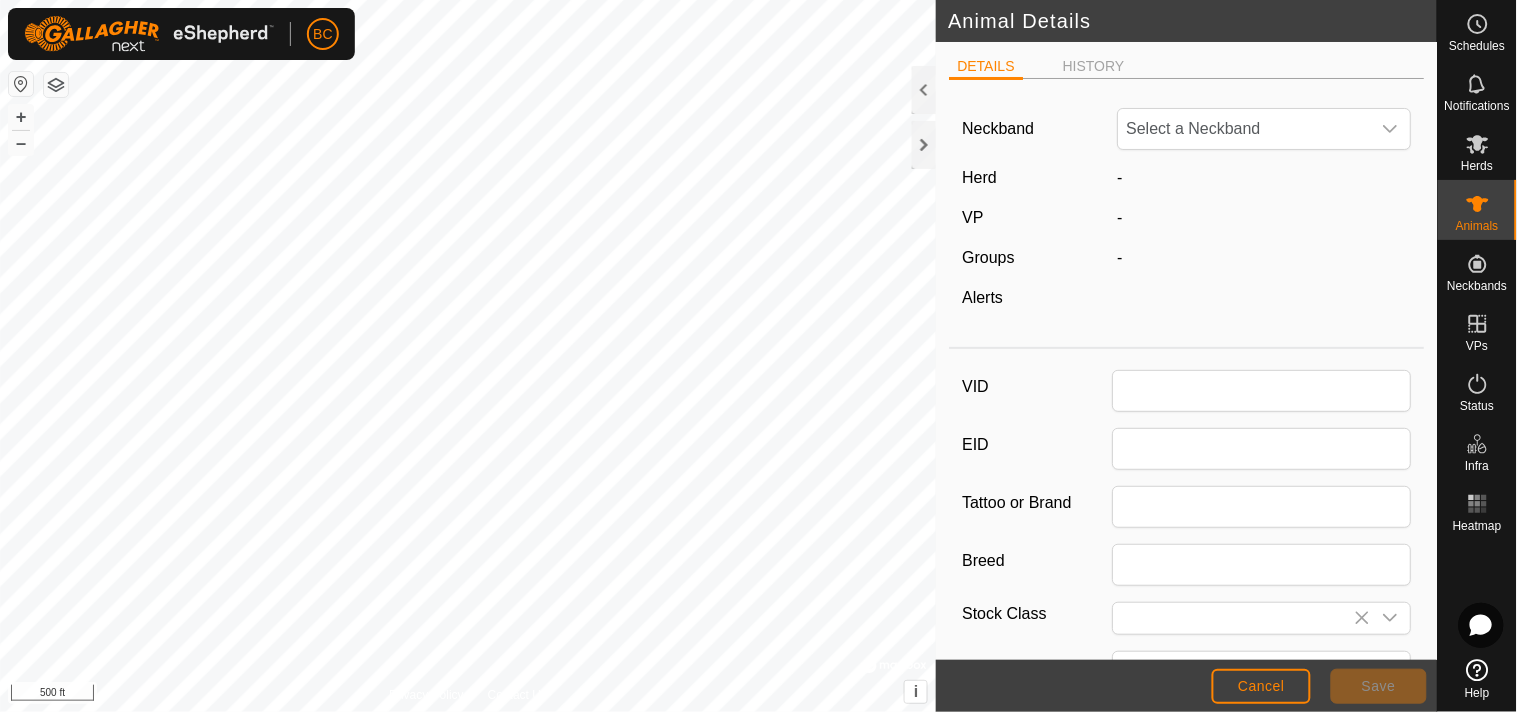 type on "TestCollar" 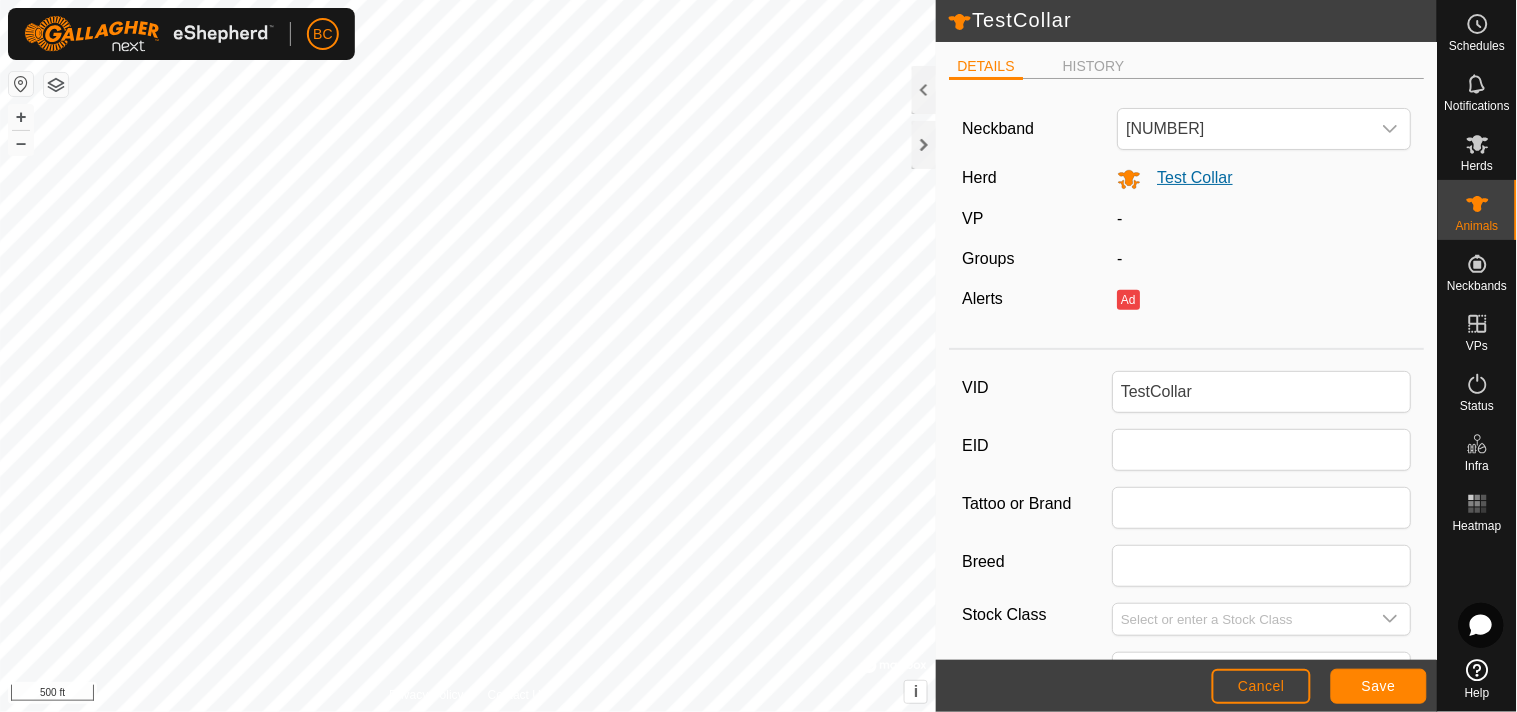 click 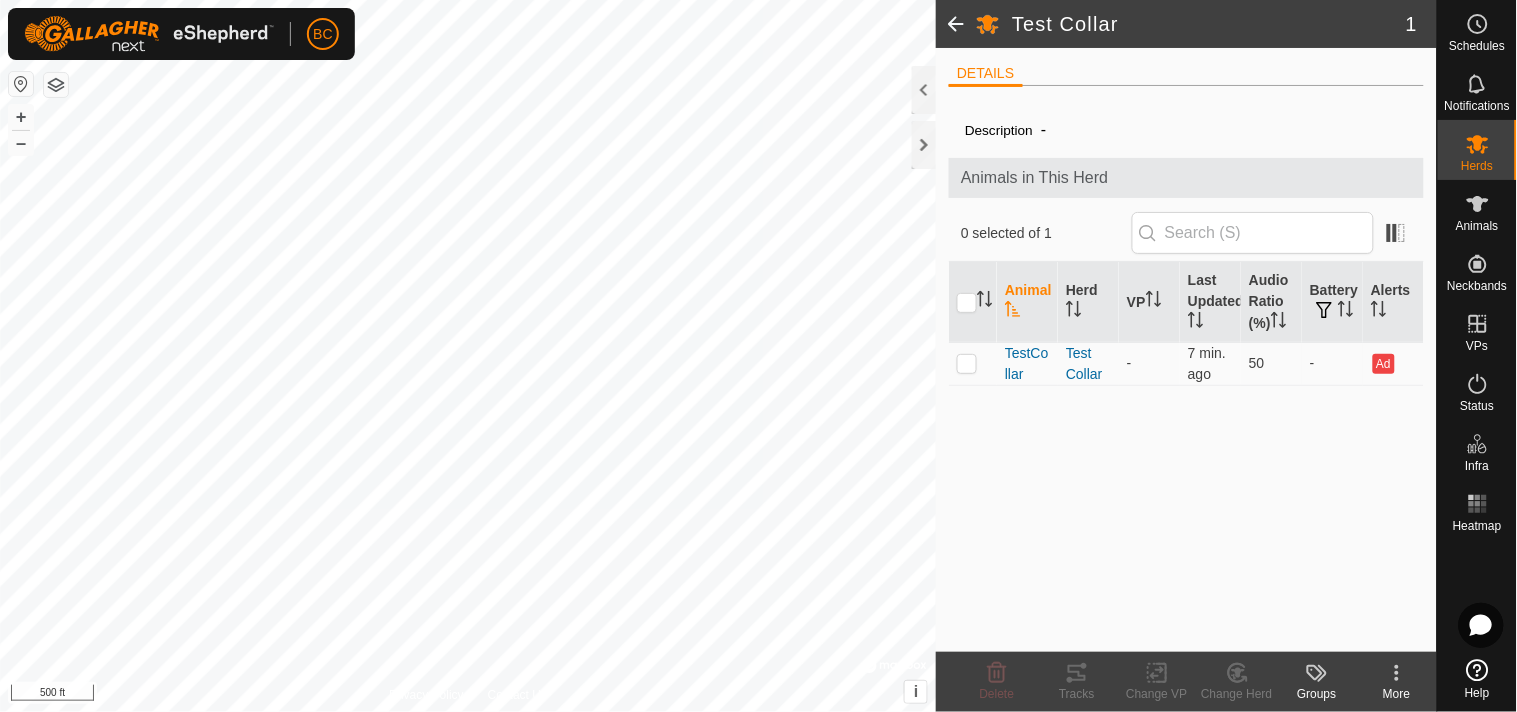 click 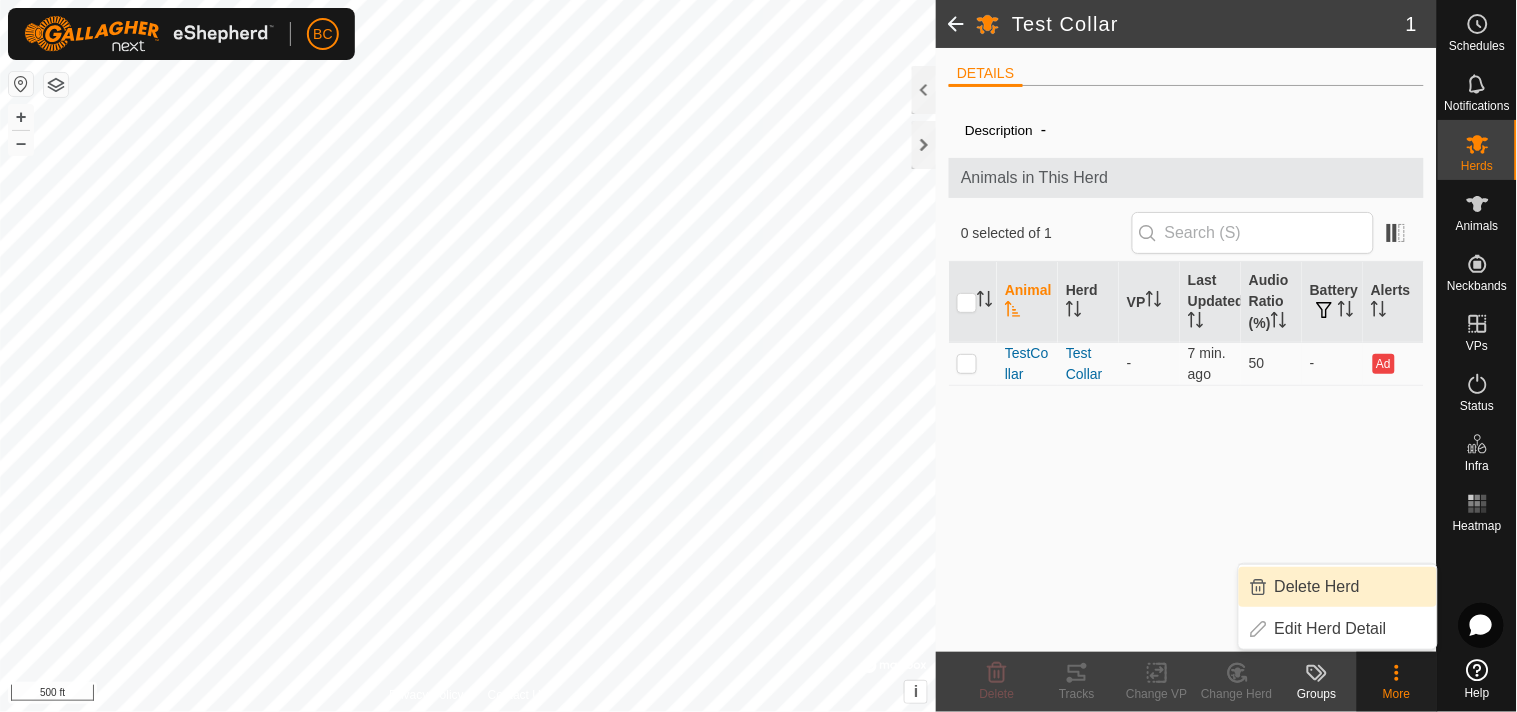 click on "Delete Herd" at bounding box center [1338, 587] 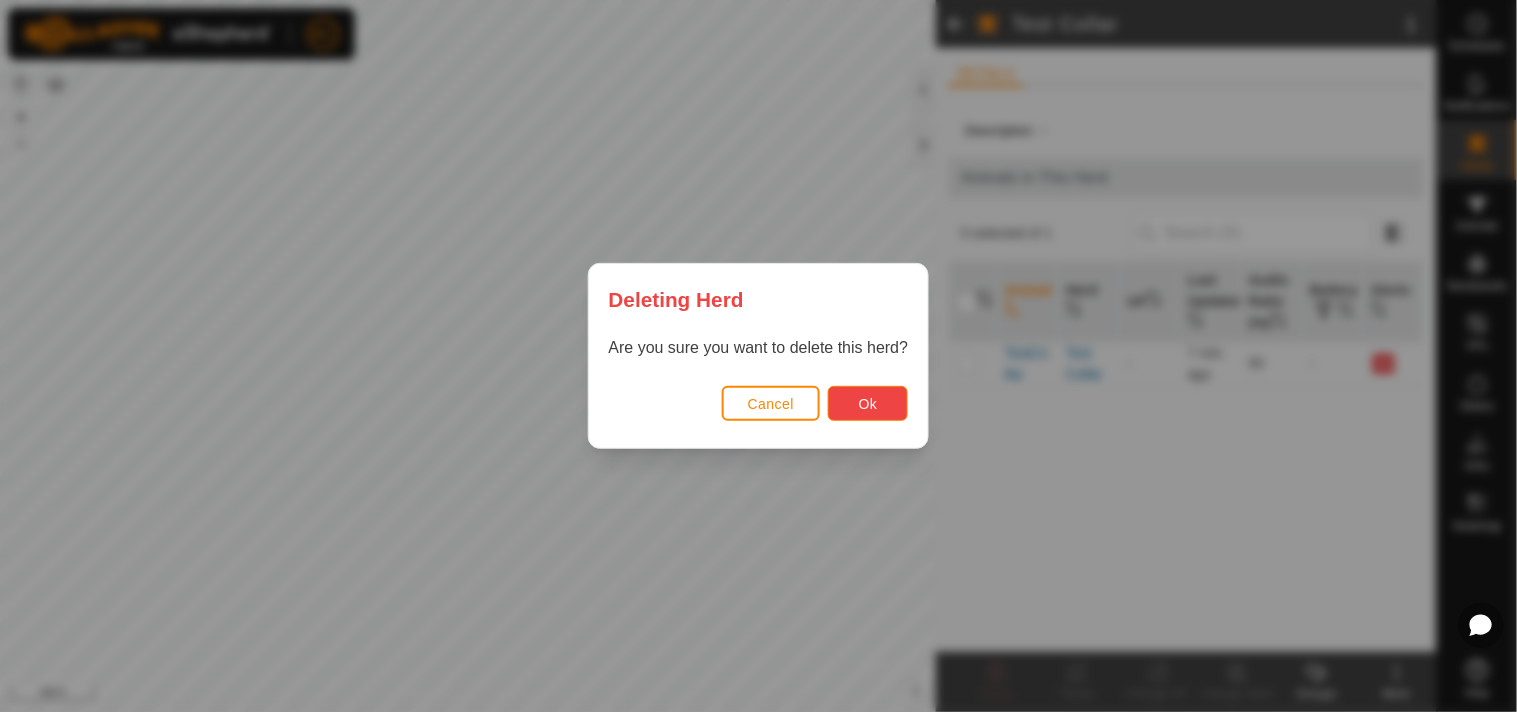 click on "Ok" at bounding box center [868, 404] 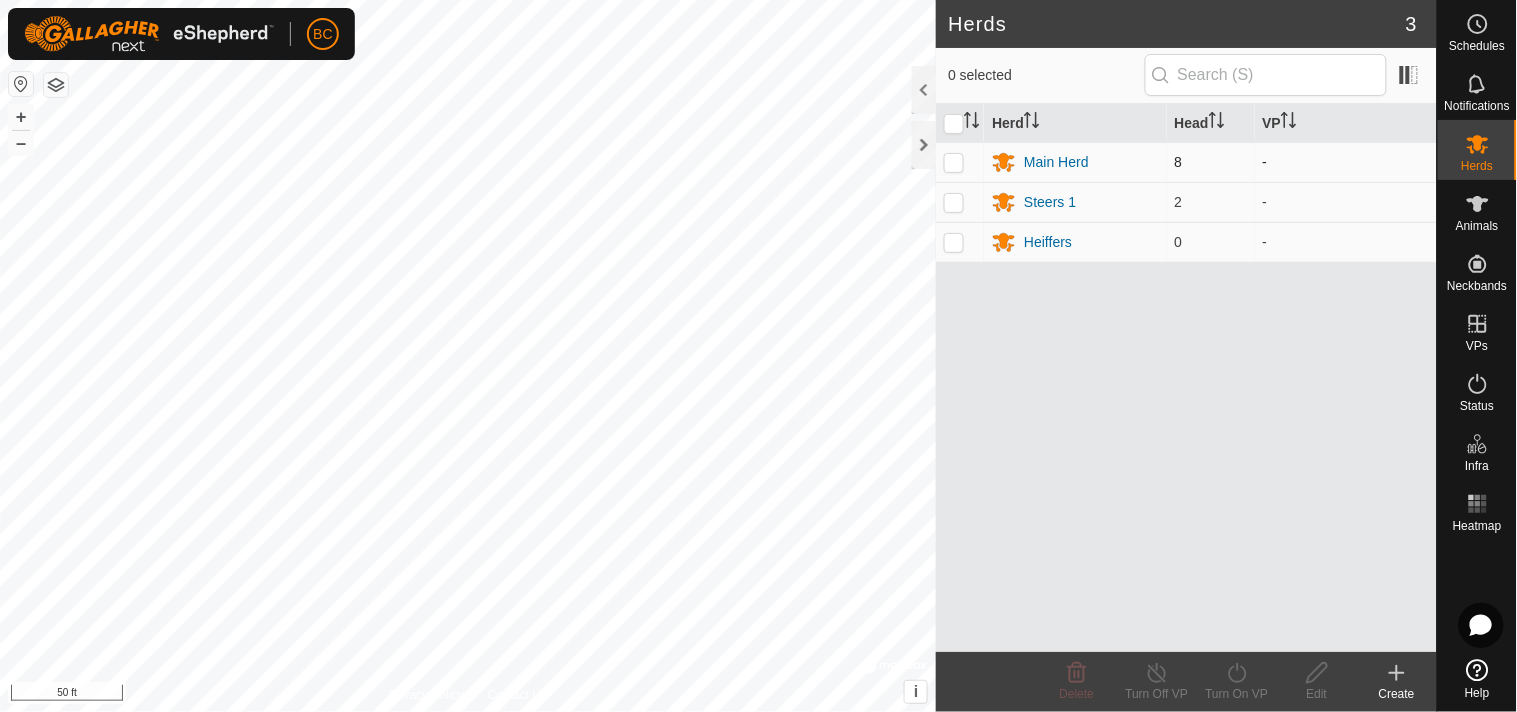 click at bounding box center [954, 162] 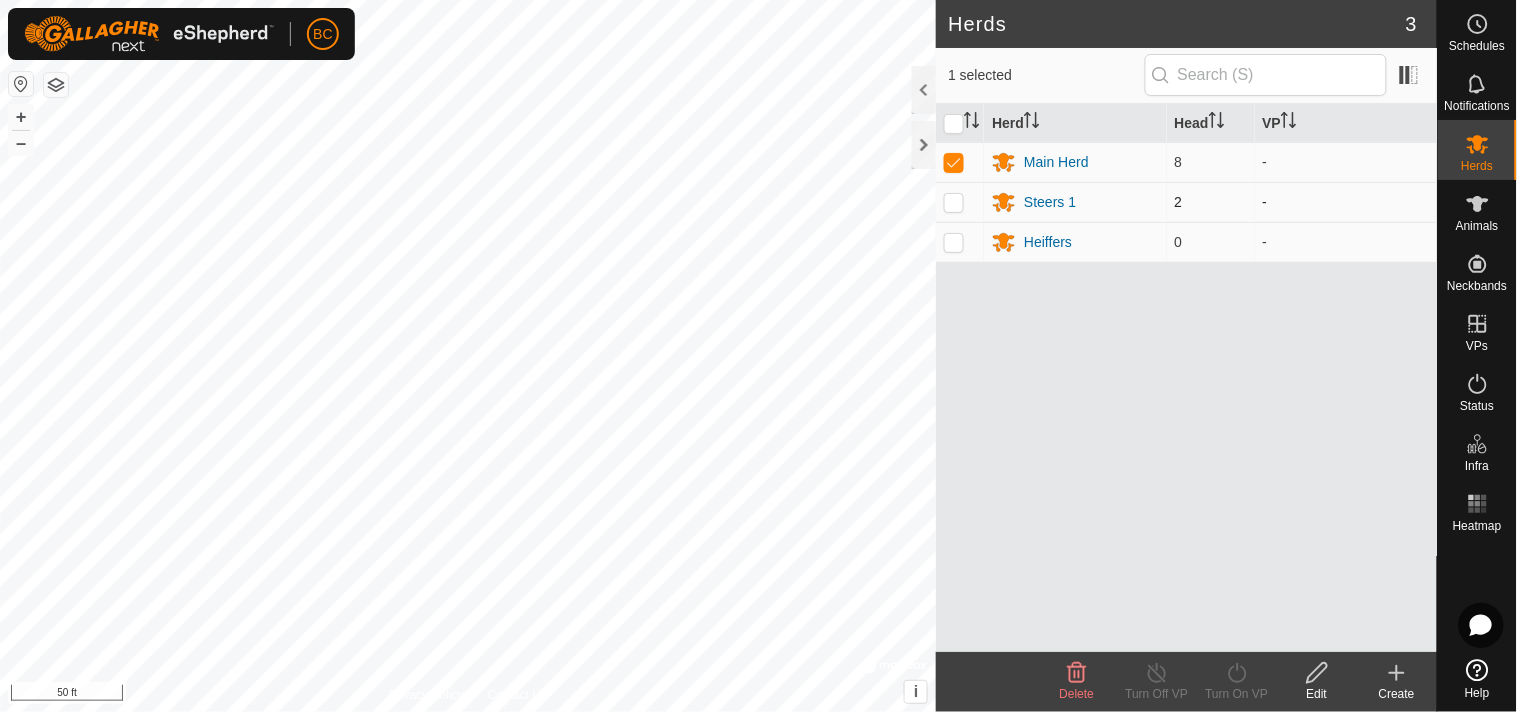 click at bounding box center [954, 202] 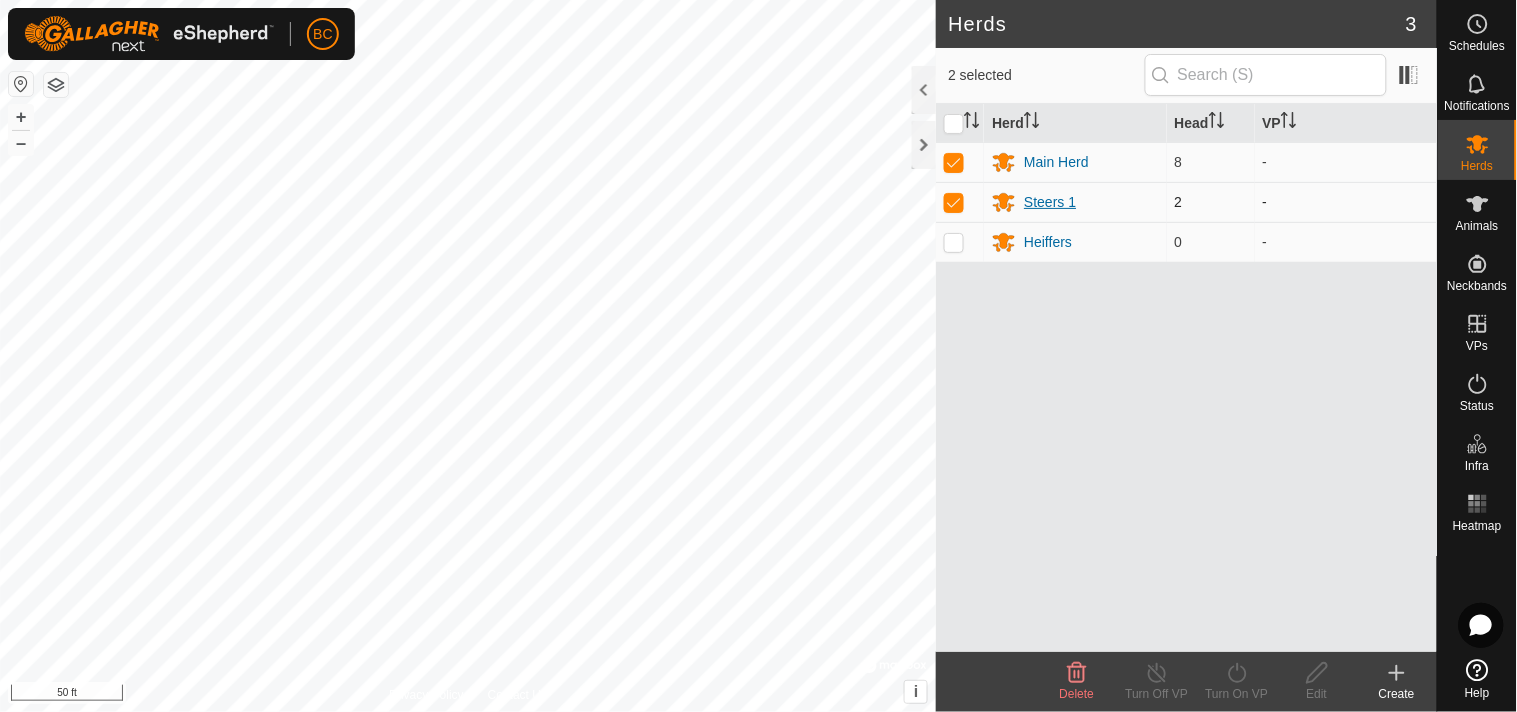 click on "Steers 1" at bounding box center (1050, 202) 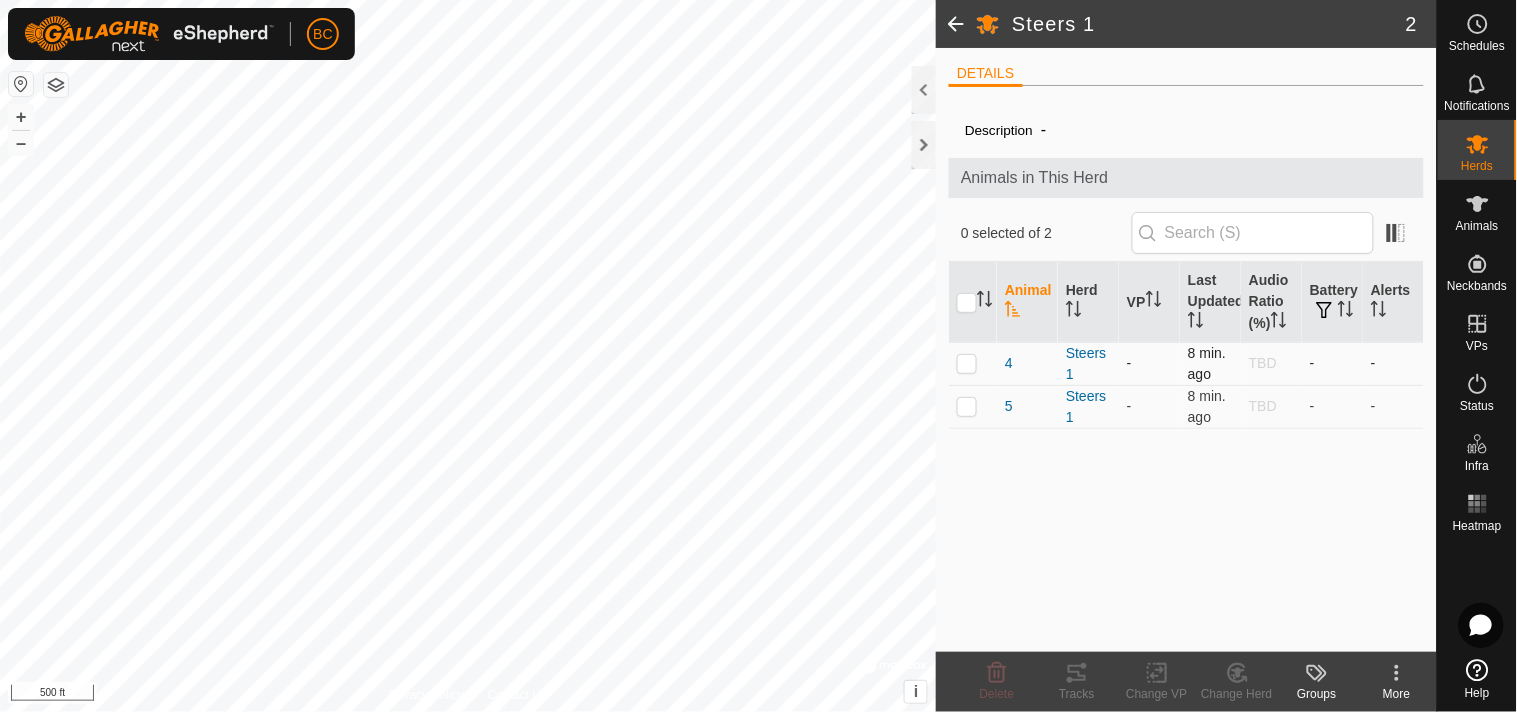 click at bounding box center (967, 363) 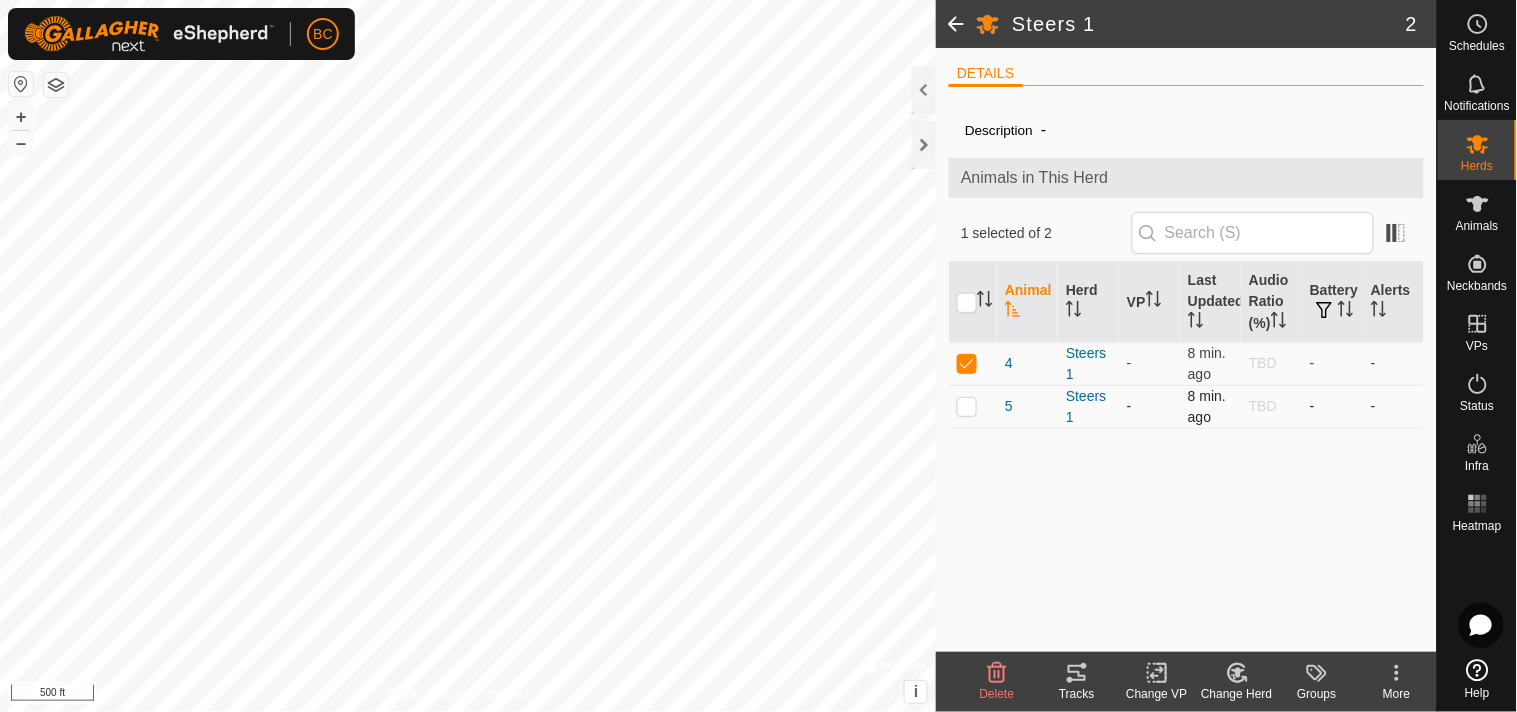 click at bounding box center (967, 406) 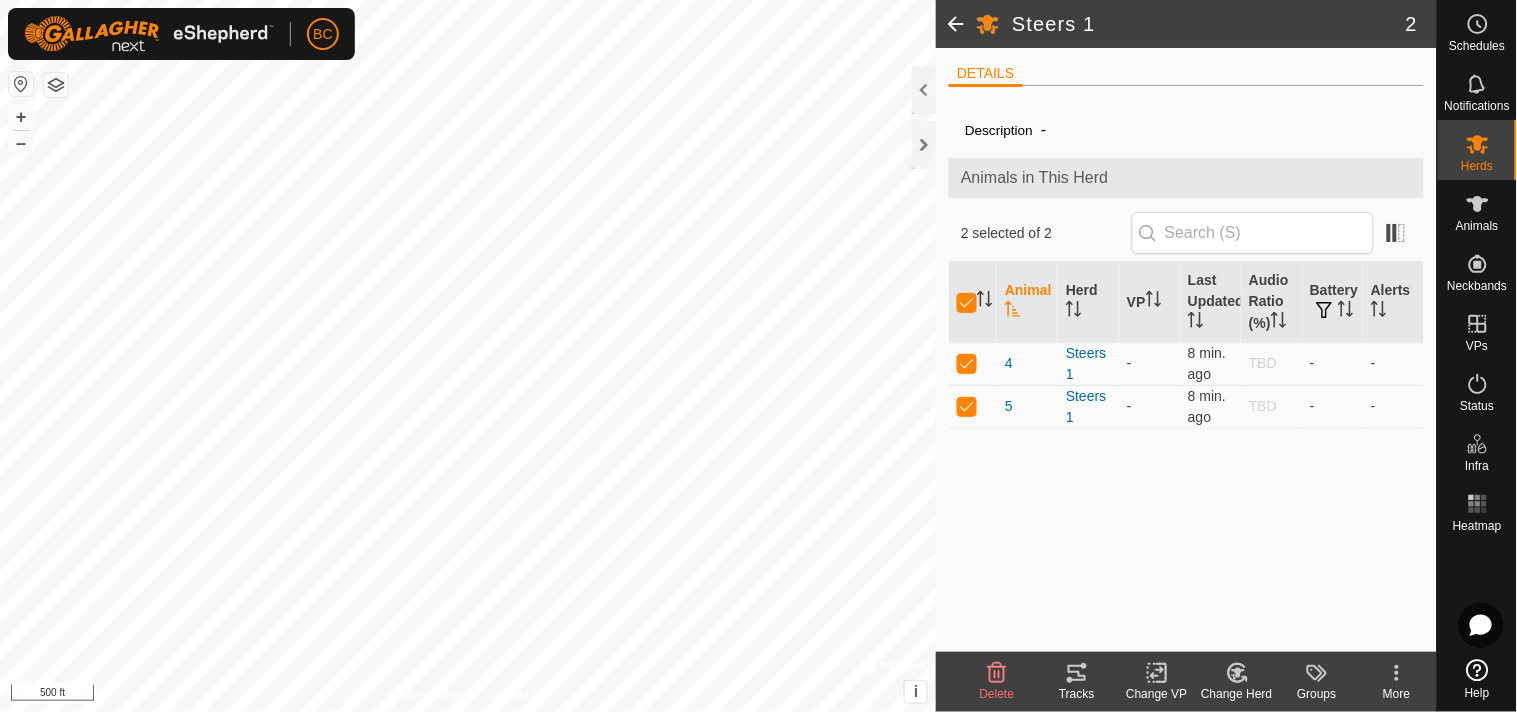 click 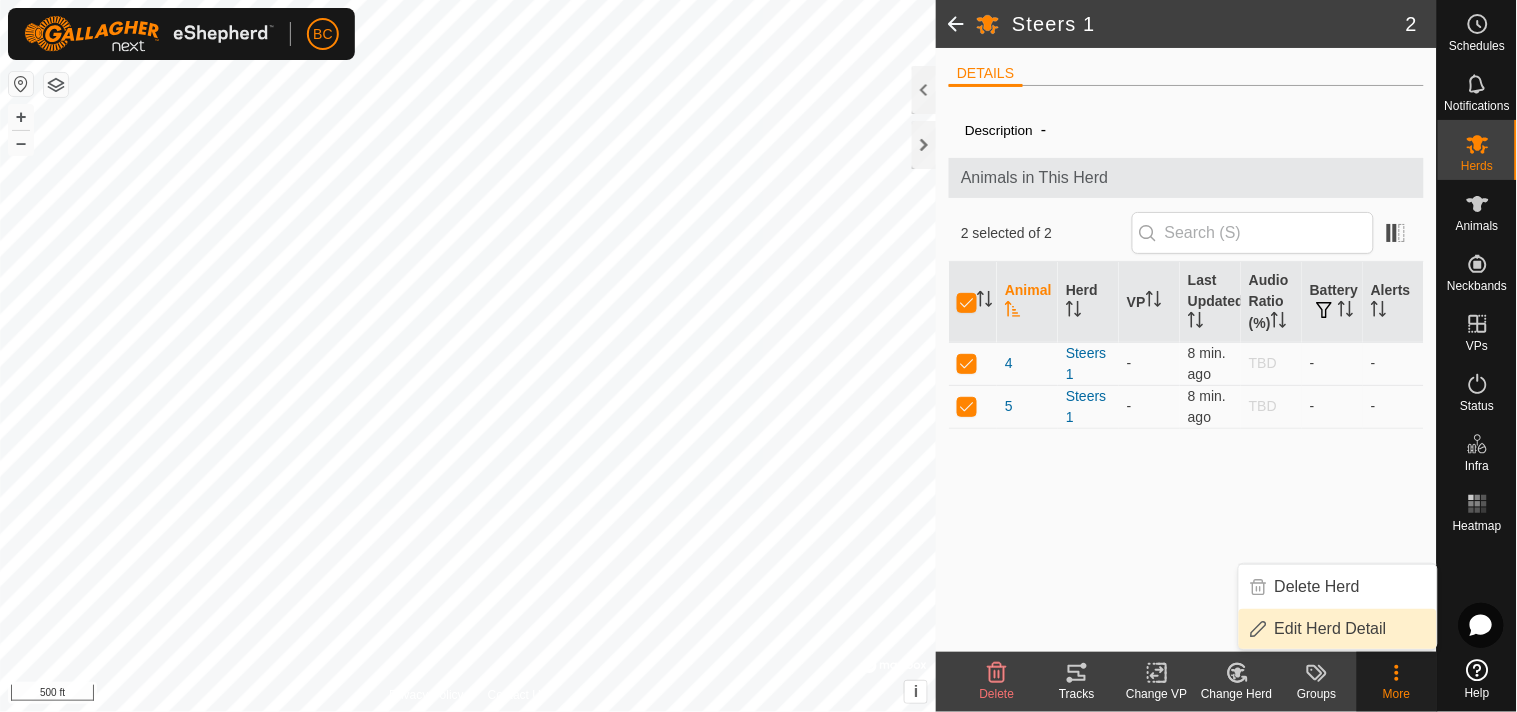 click on "Edit Herd Detail" at bounding box center (1338, 629) 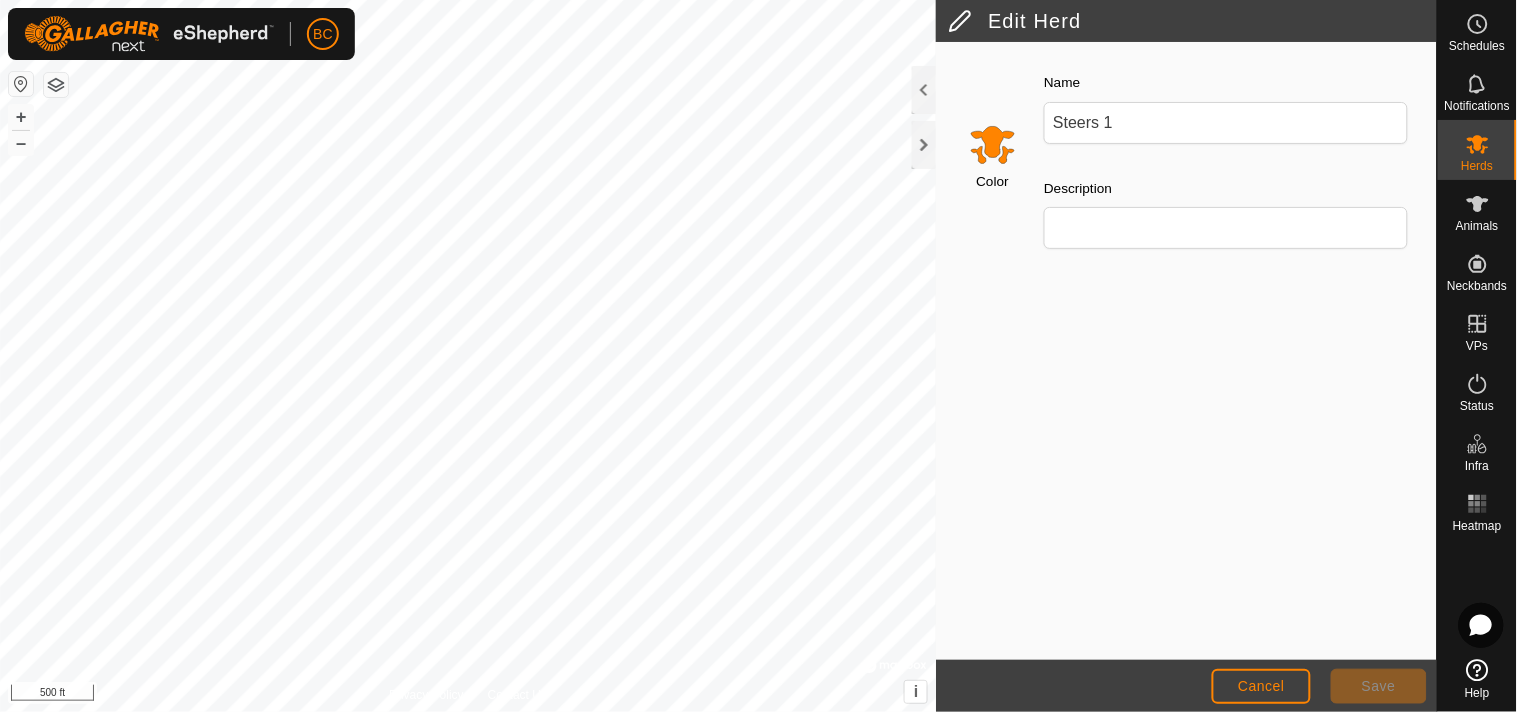 click 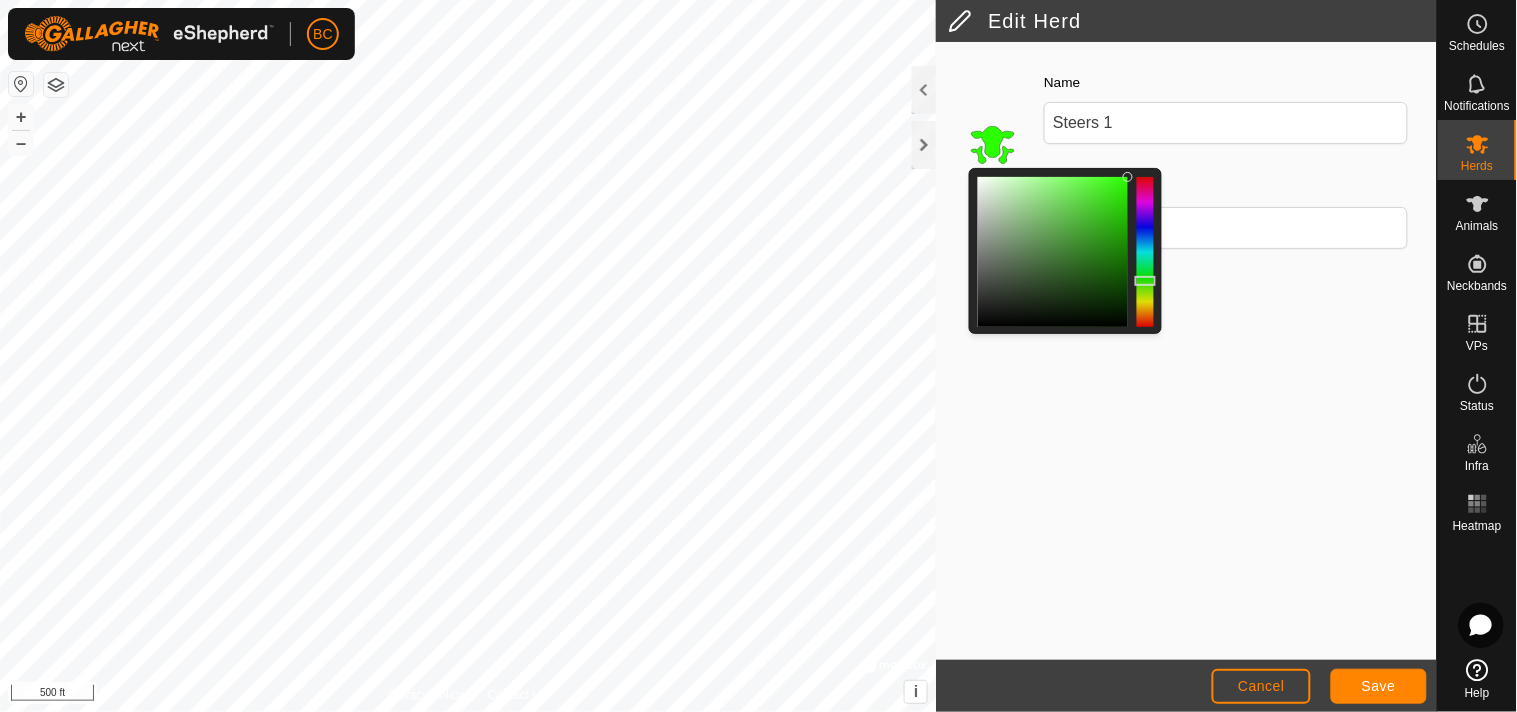 click 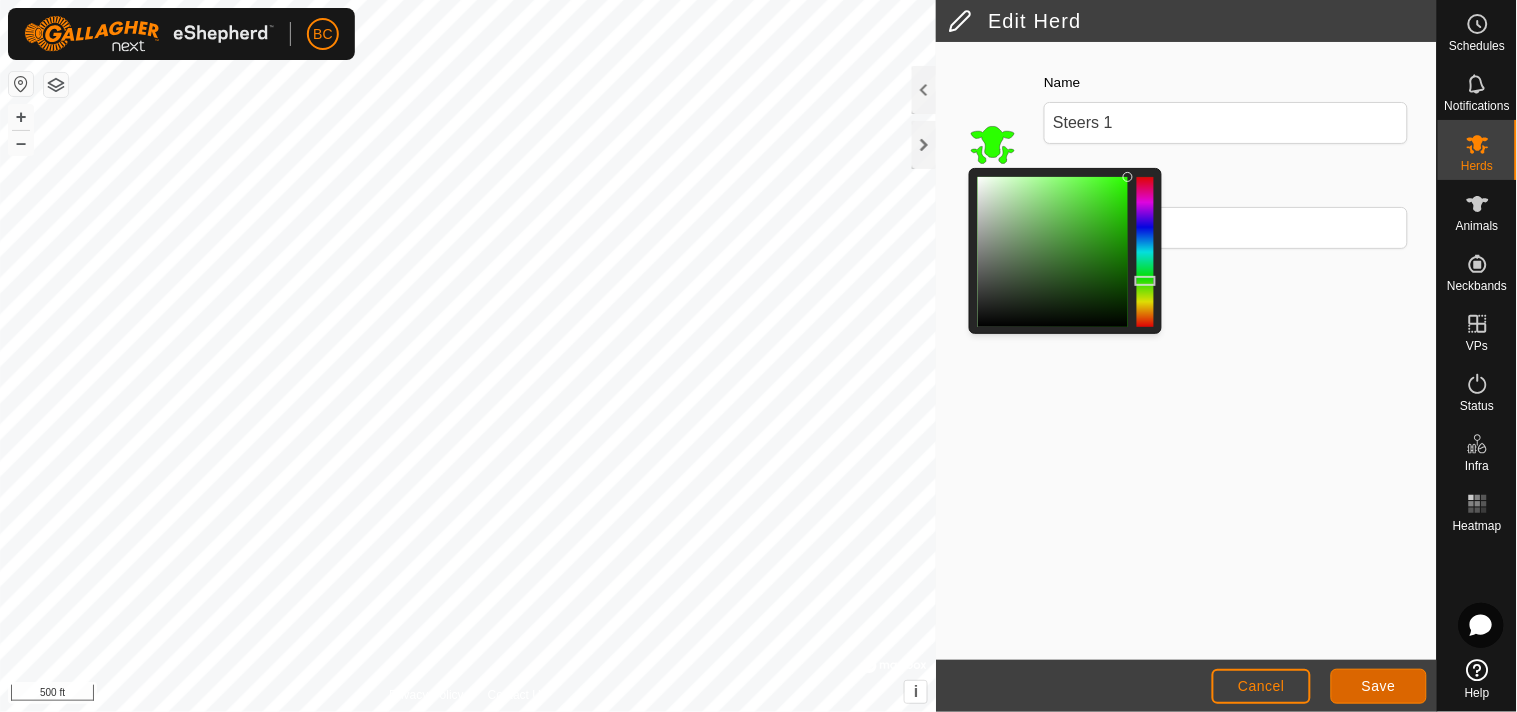 click on "Save" 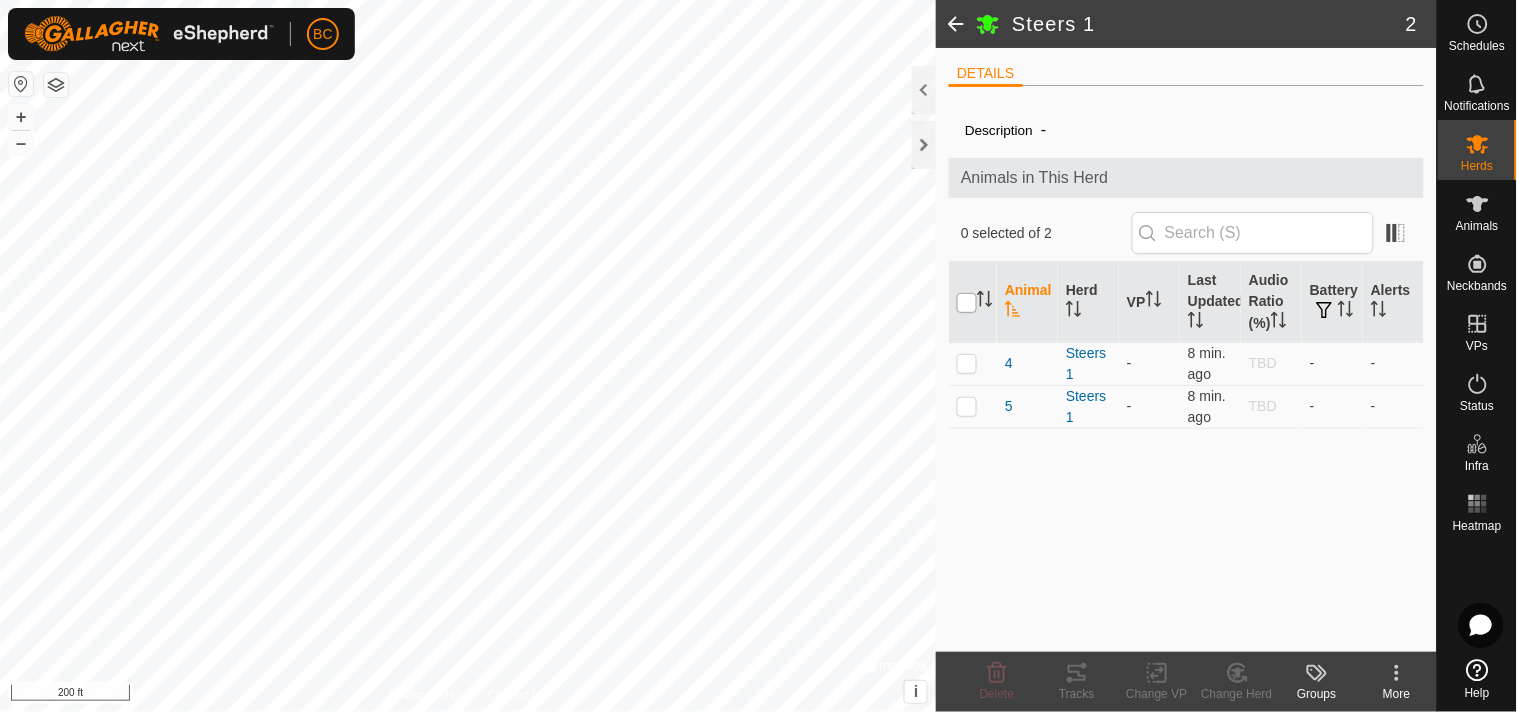 click at bounding box center [967, 303] 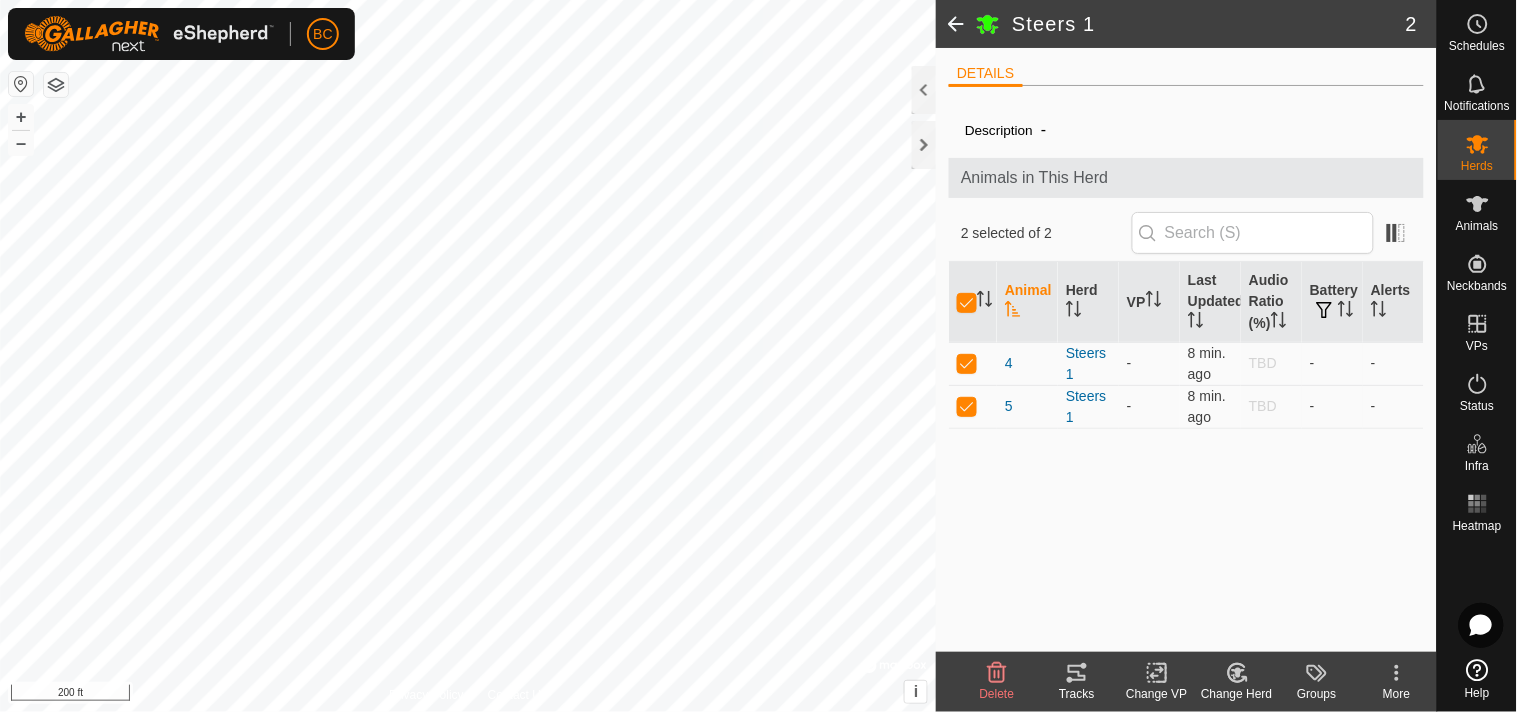 click 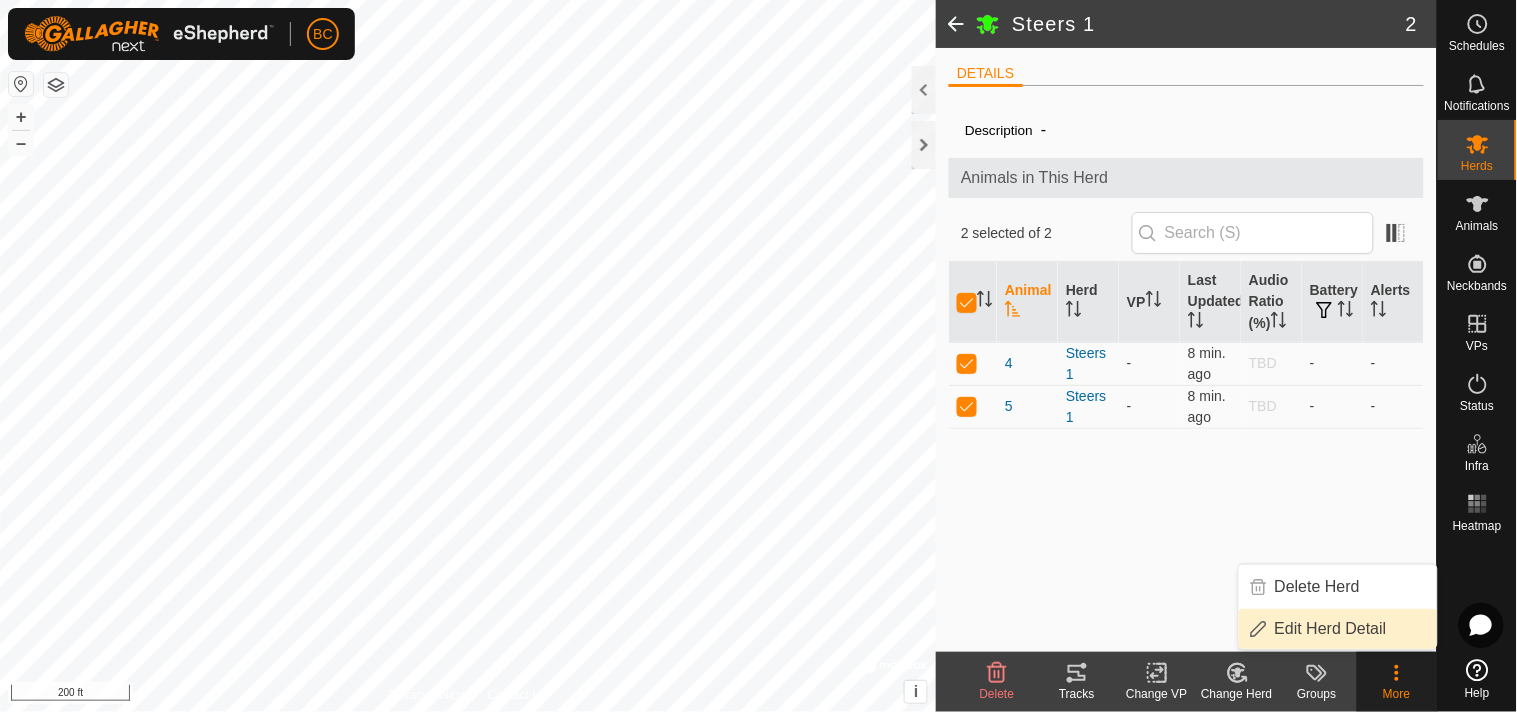 click on "Edit Herd Detail" at bounding box center (1338, 629) 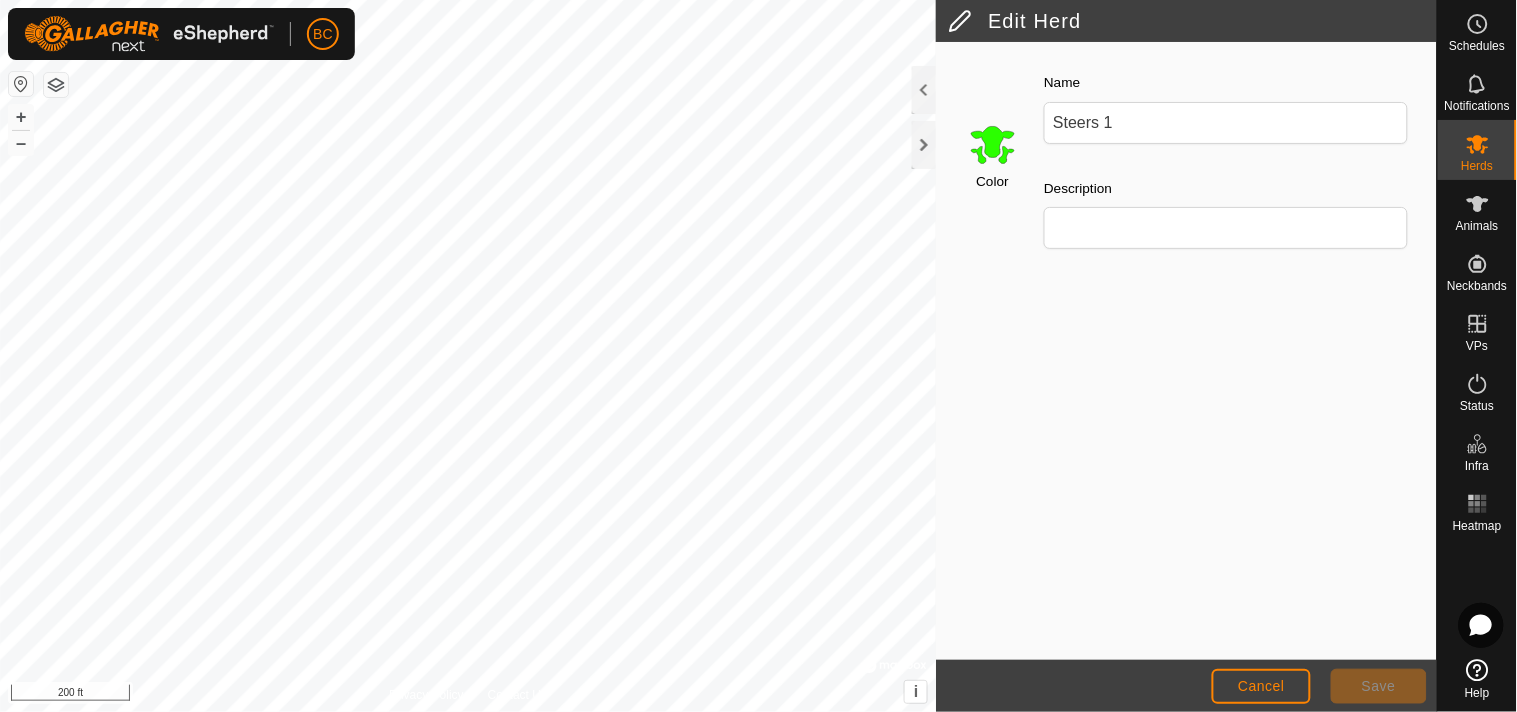 click on "Save" 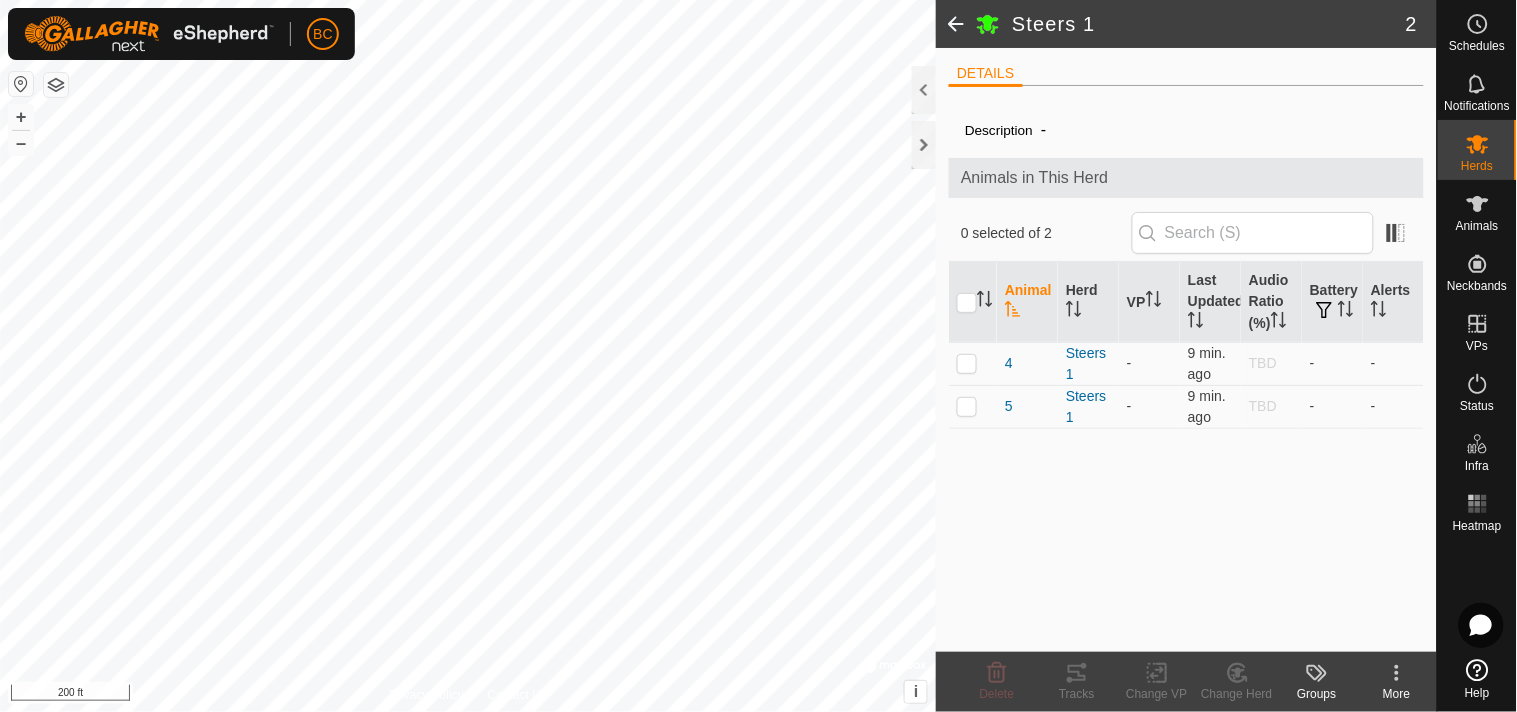 click 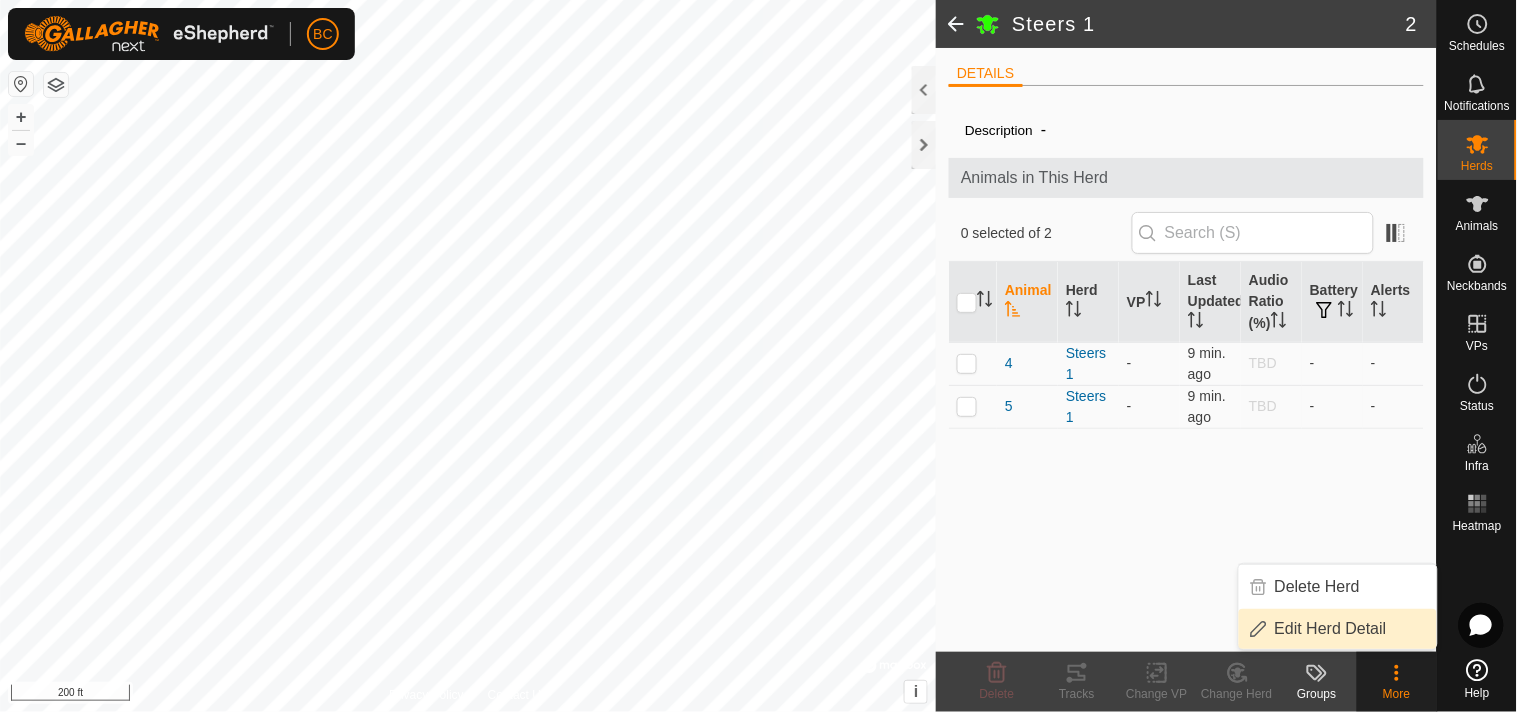 click on "Edit Herd Detail" at bounding box center (1338, 629) 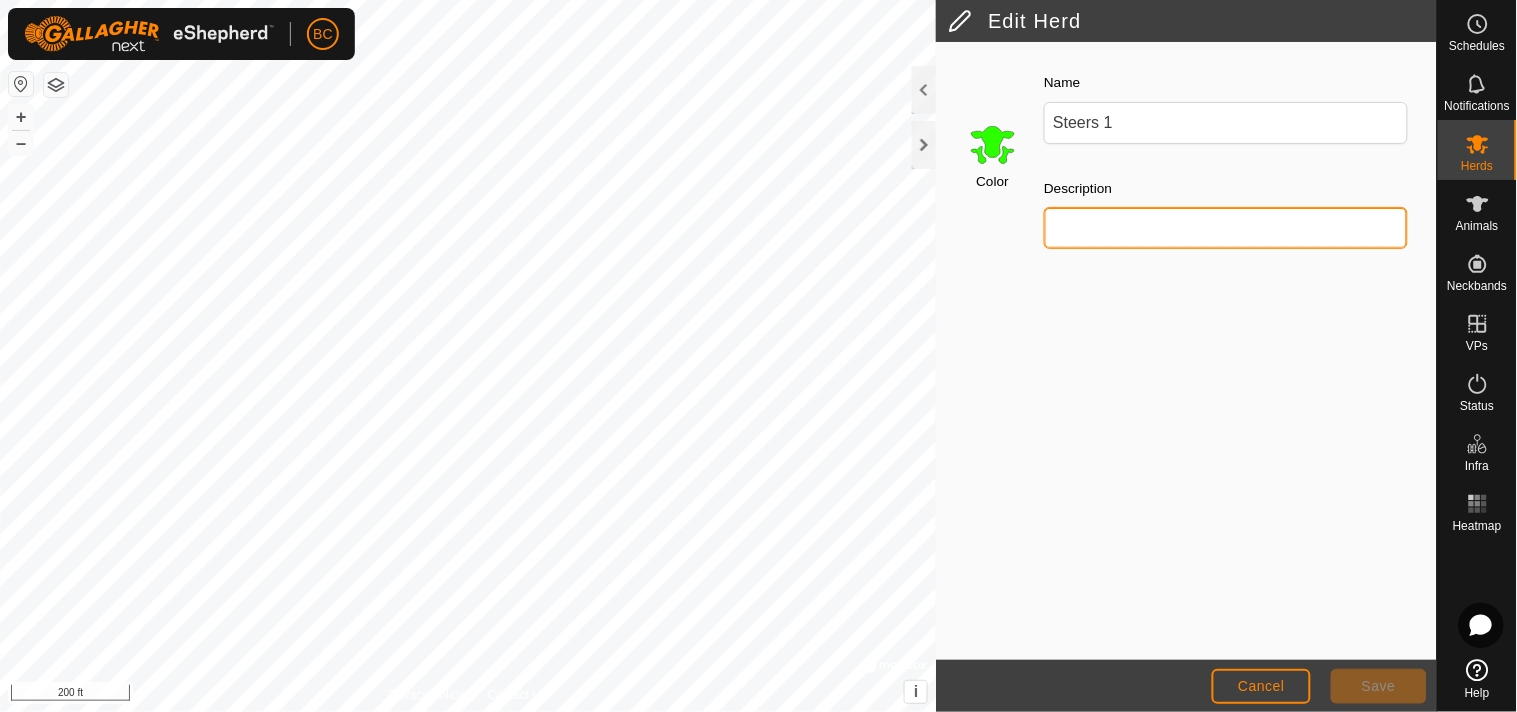 click on "Description" at bounding box center [1226, 228] 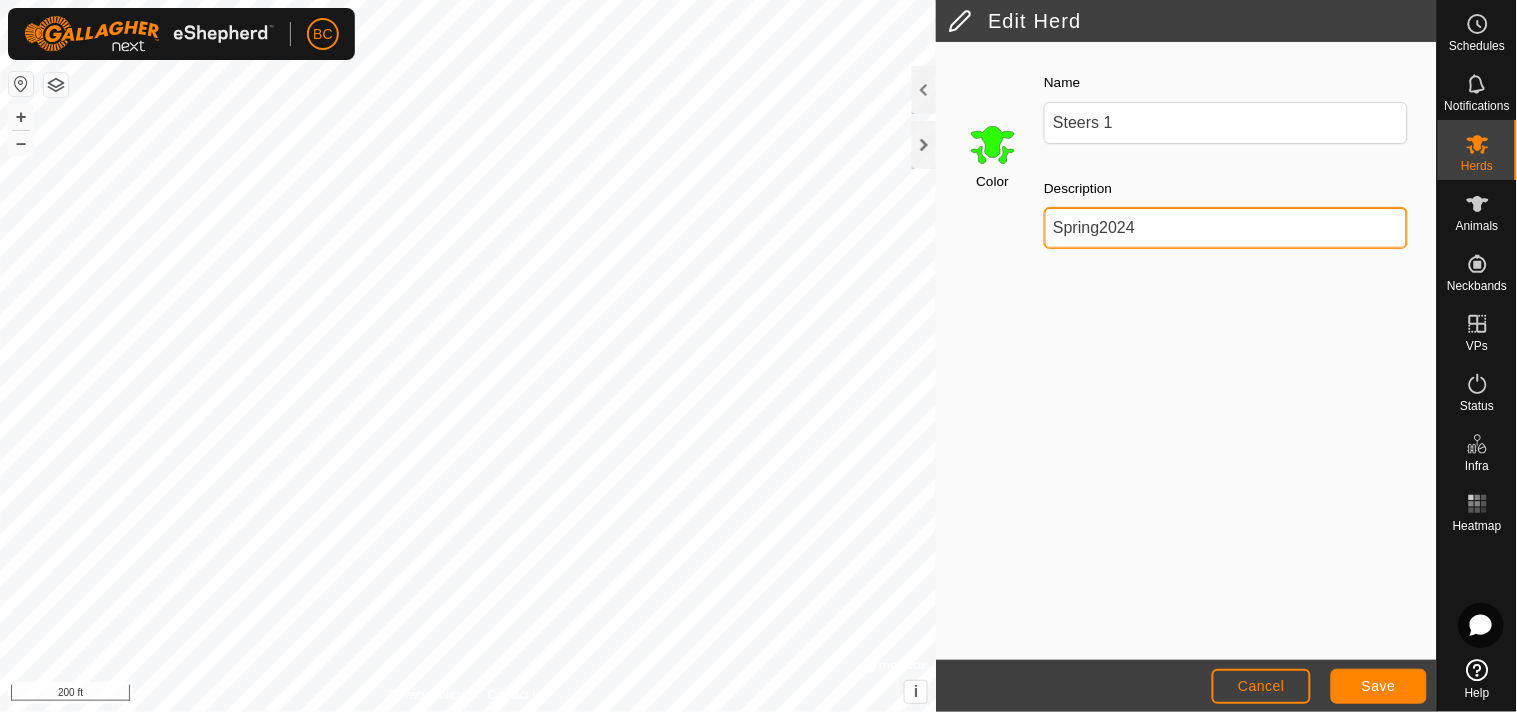 type on "Spring2024" 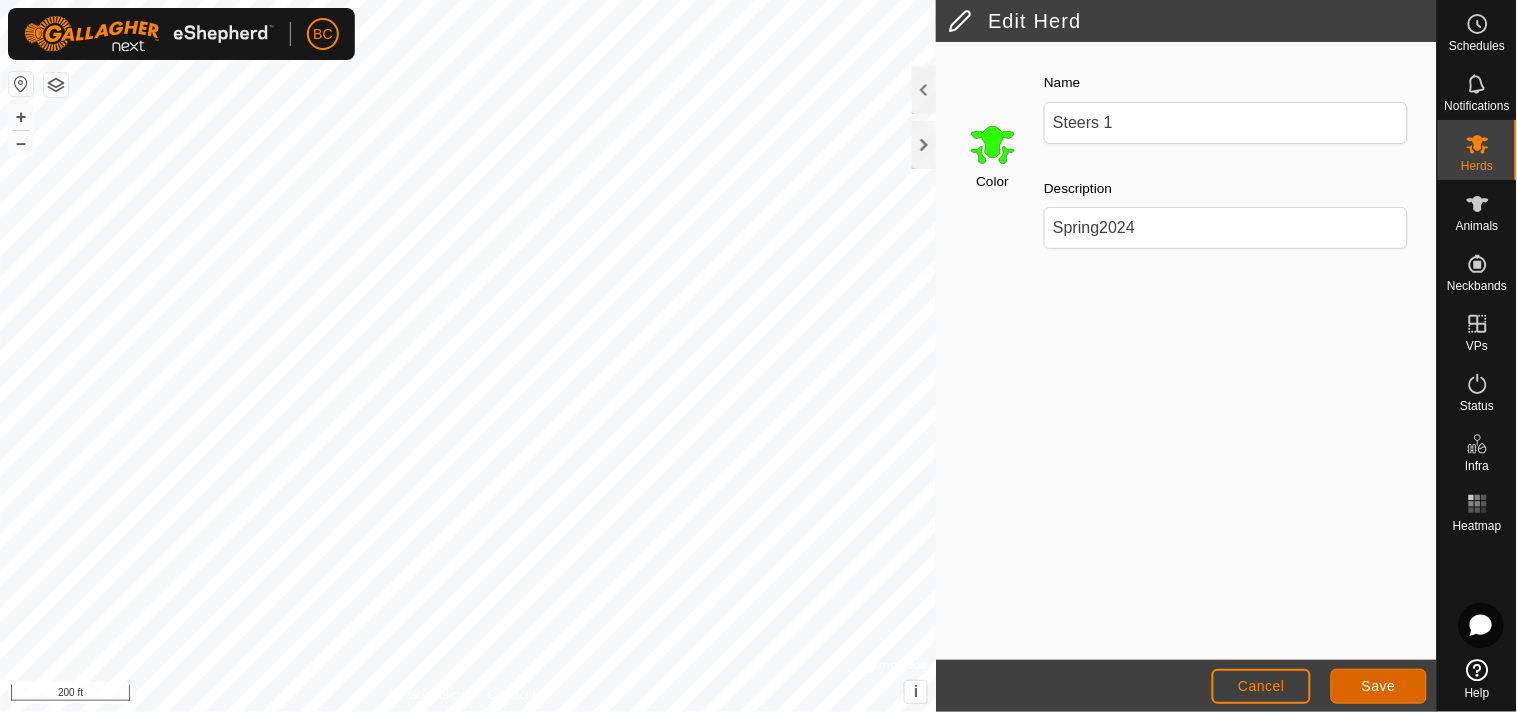 click on "Save" 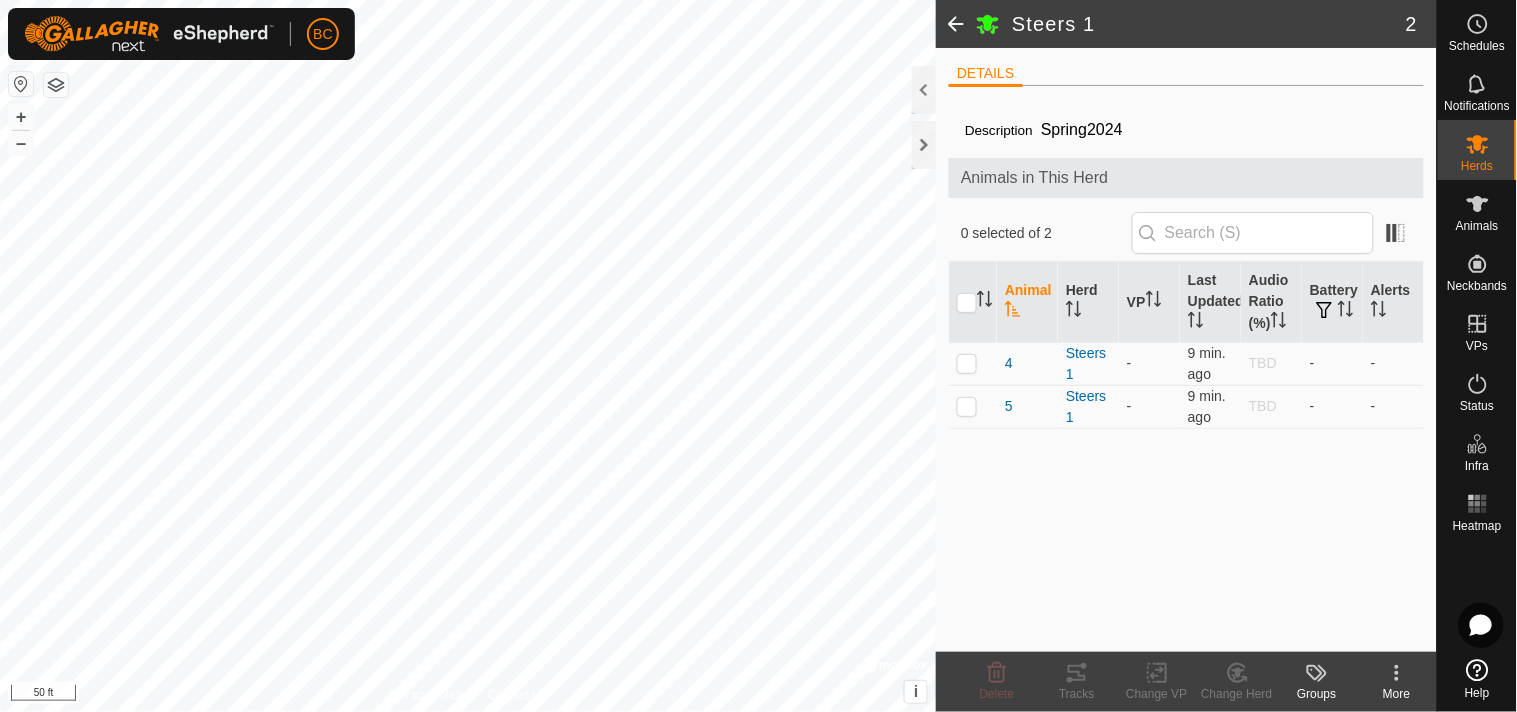 click on "Description" 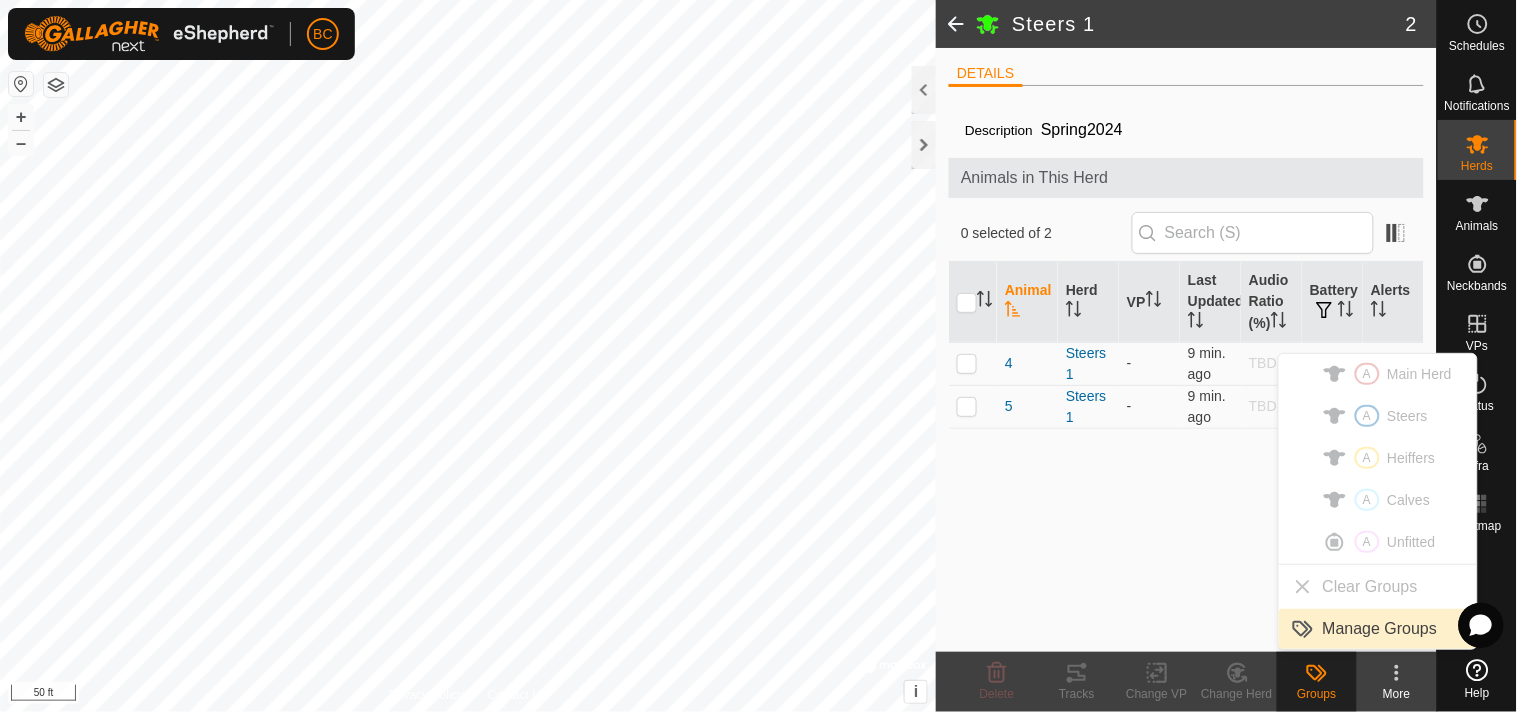 click on "Manage Groups" at bounding box center [1378, 629] 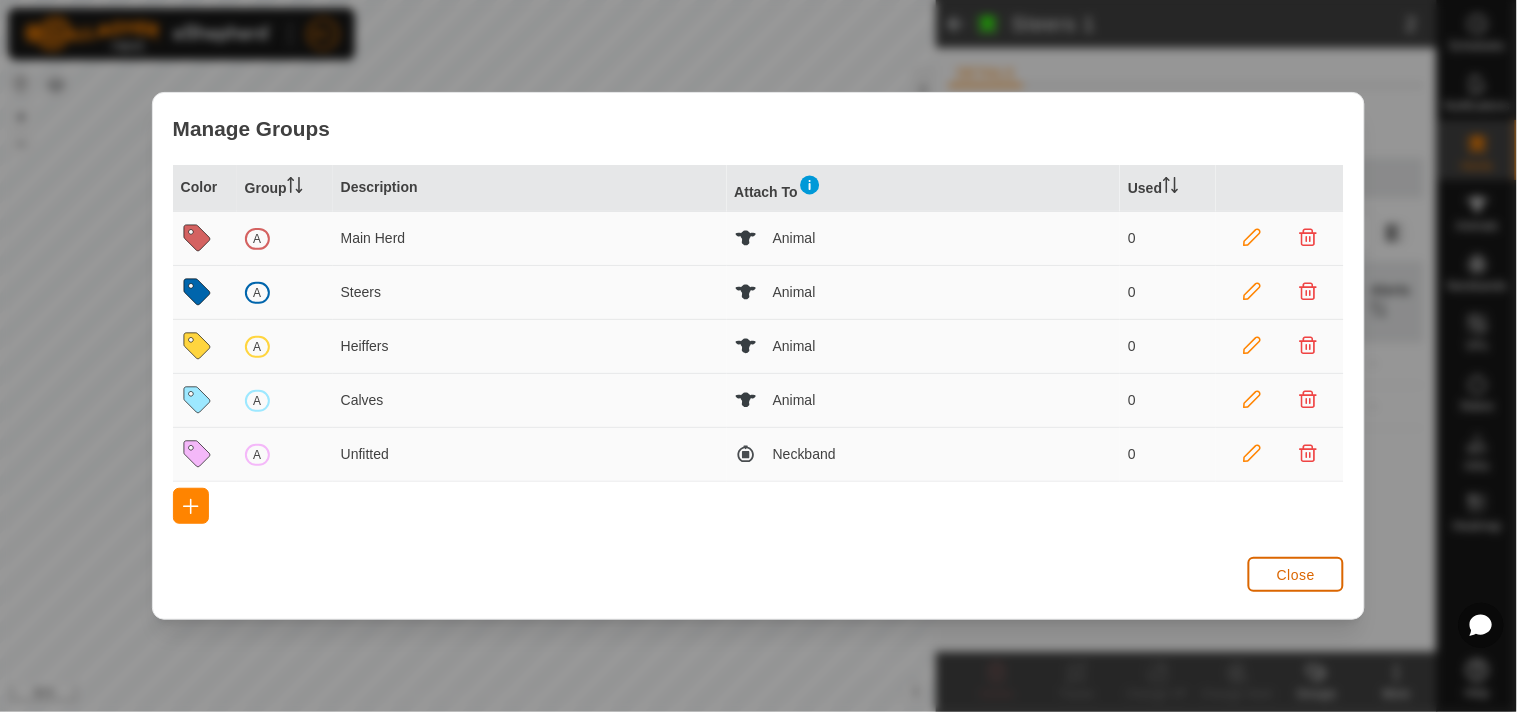 click on "Close" 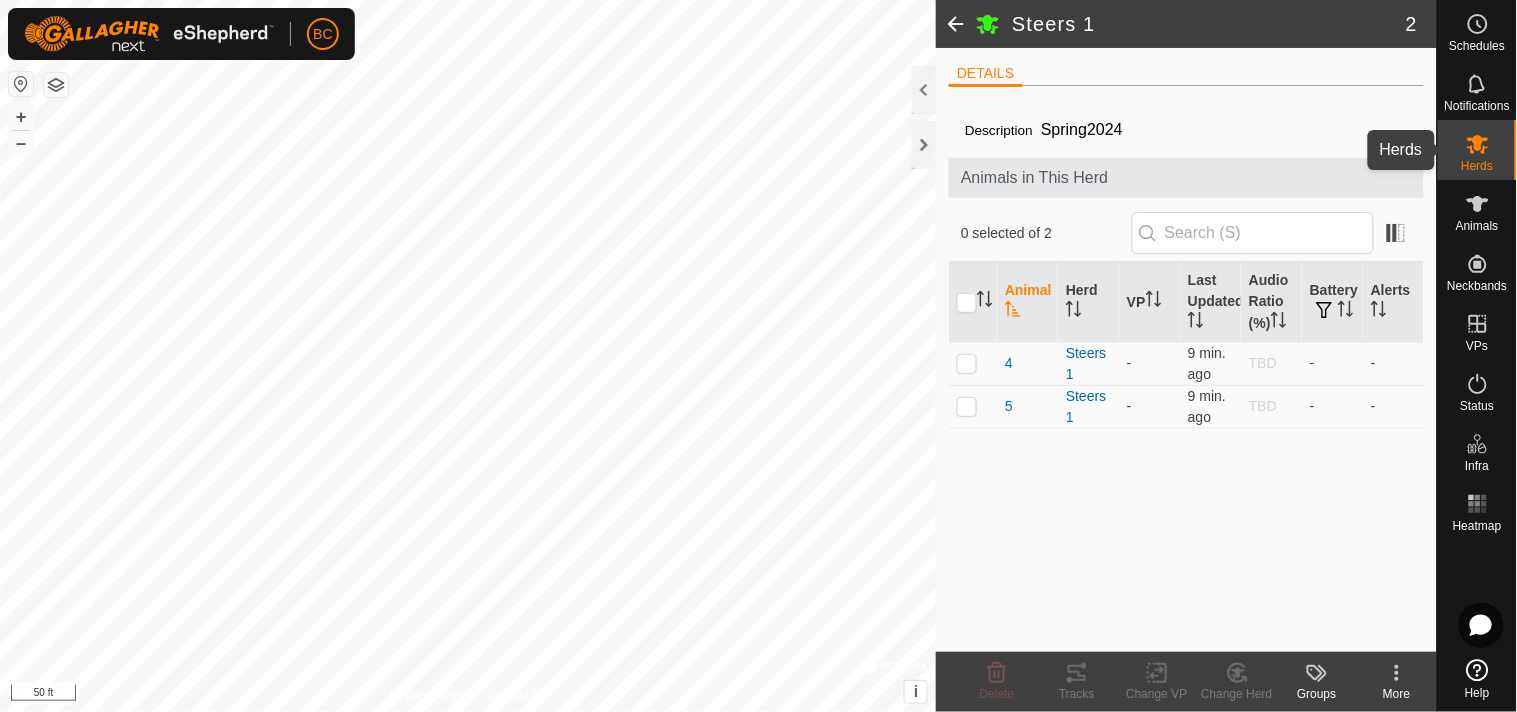 click at bounding box center [1478, 144] 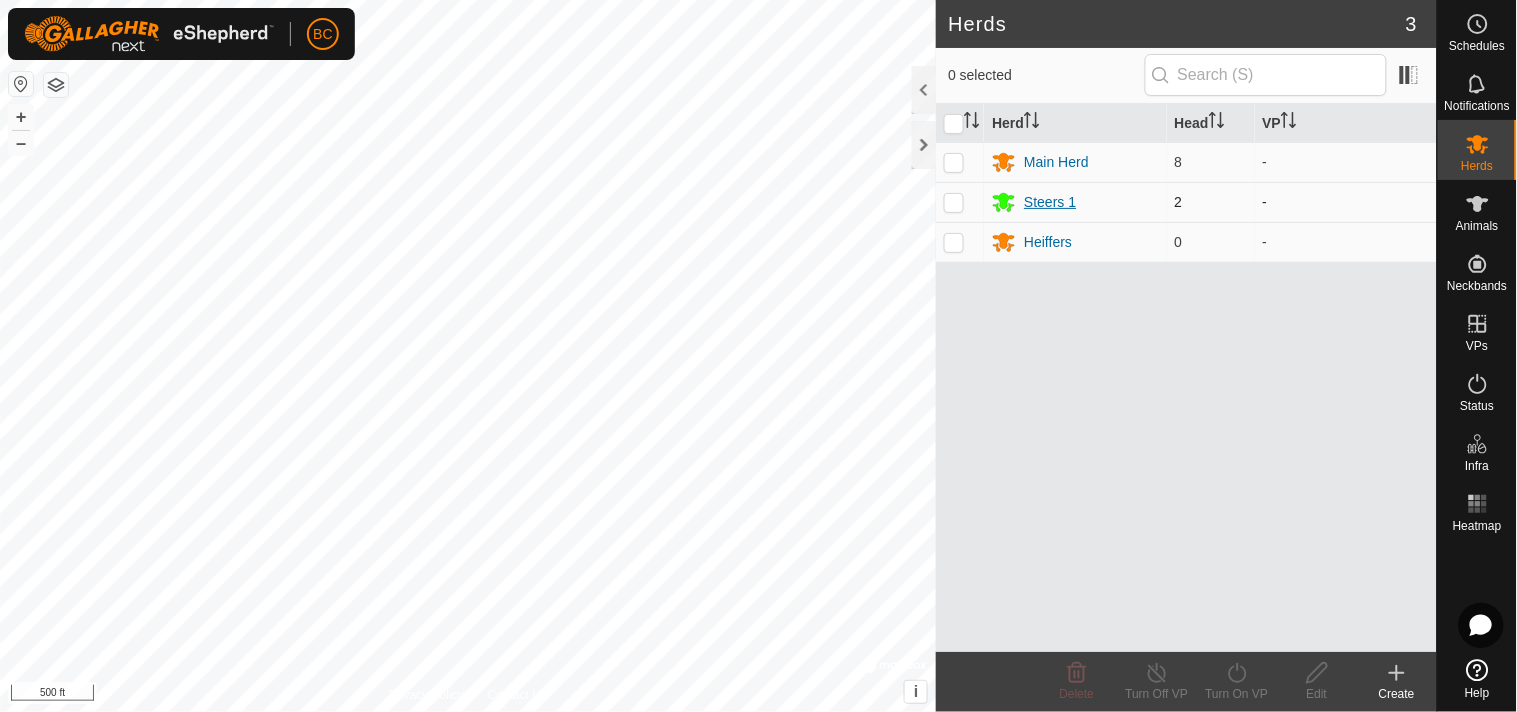 click on "Steers 1" at bounding box center [1050, 202] 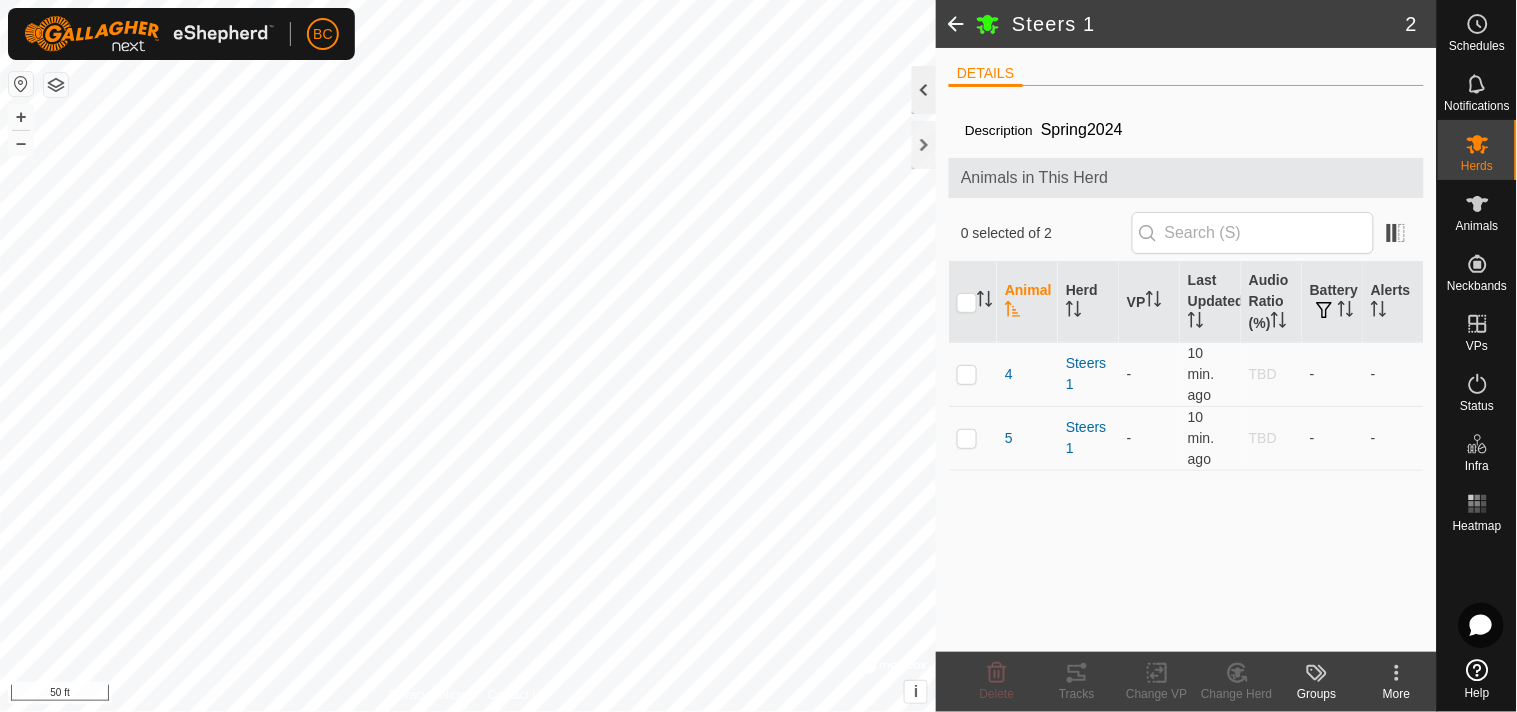 click 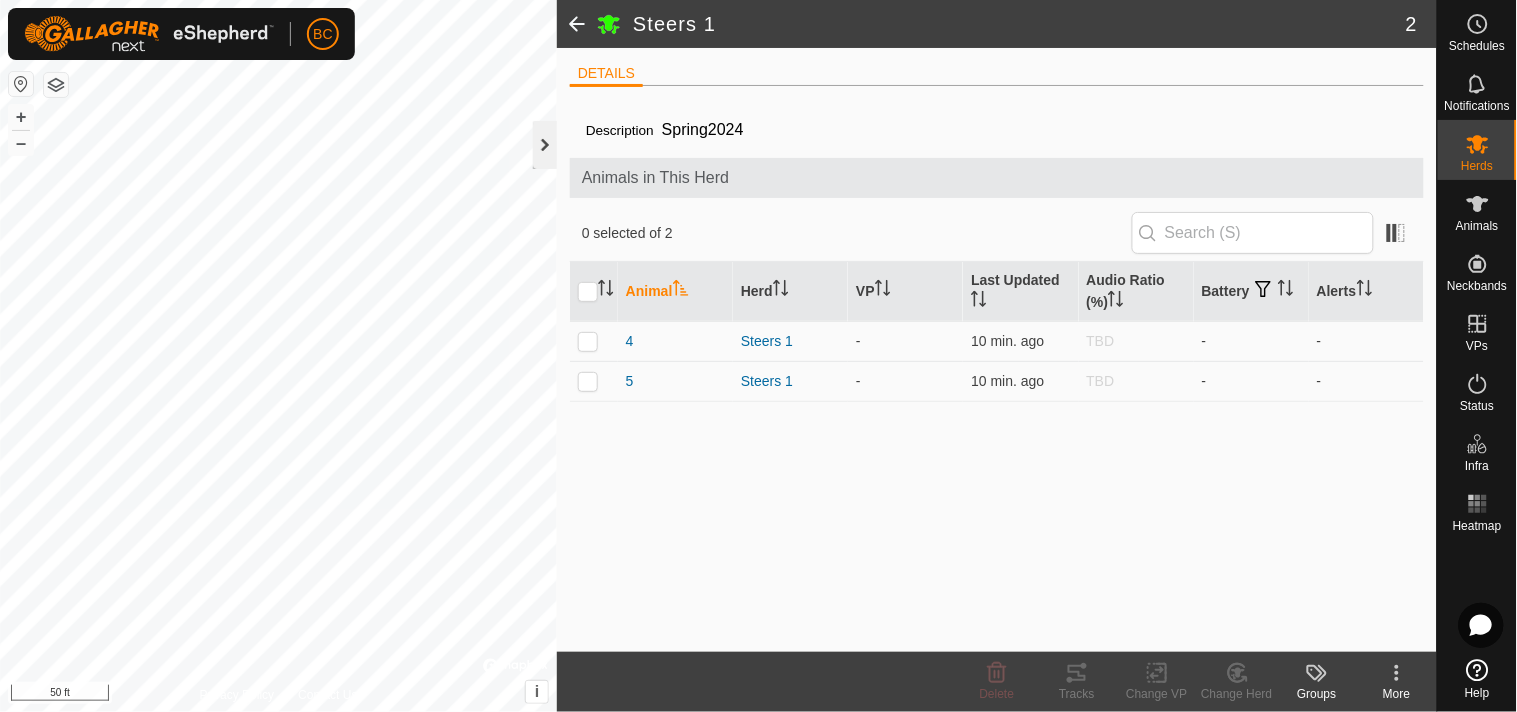 click 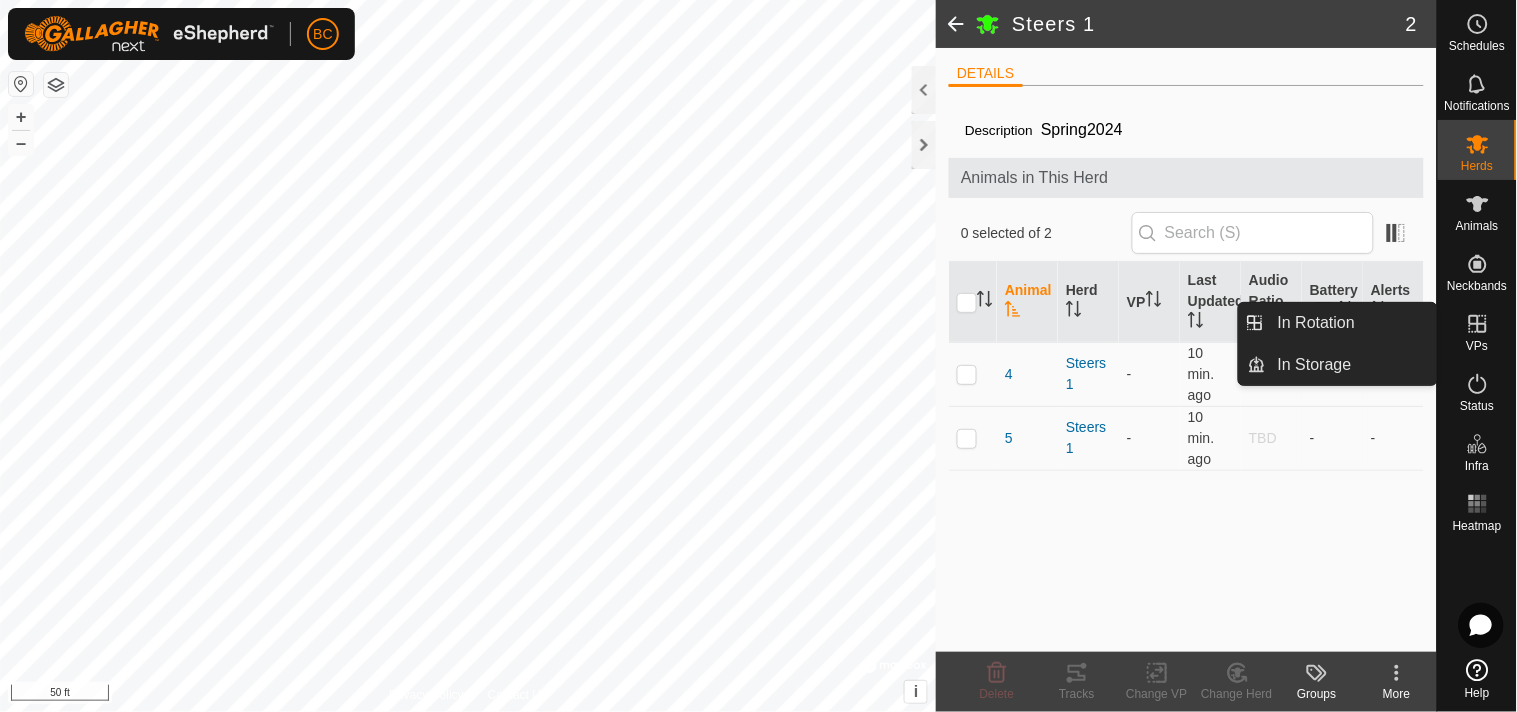 click 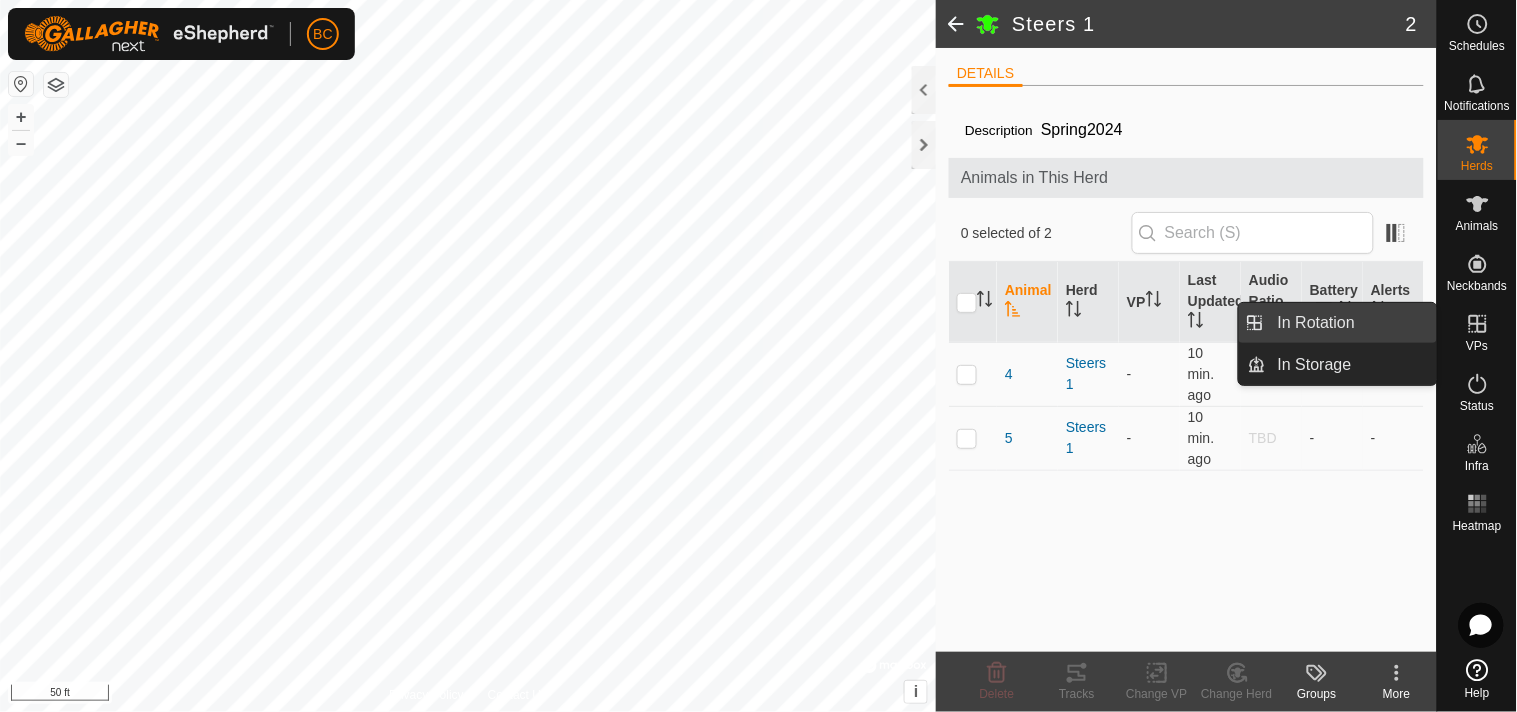 click 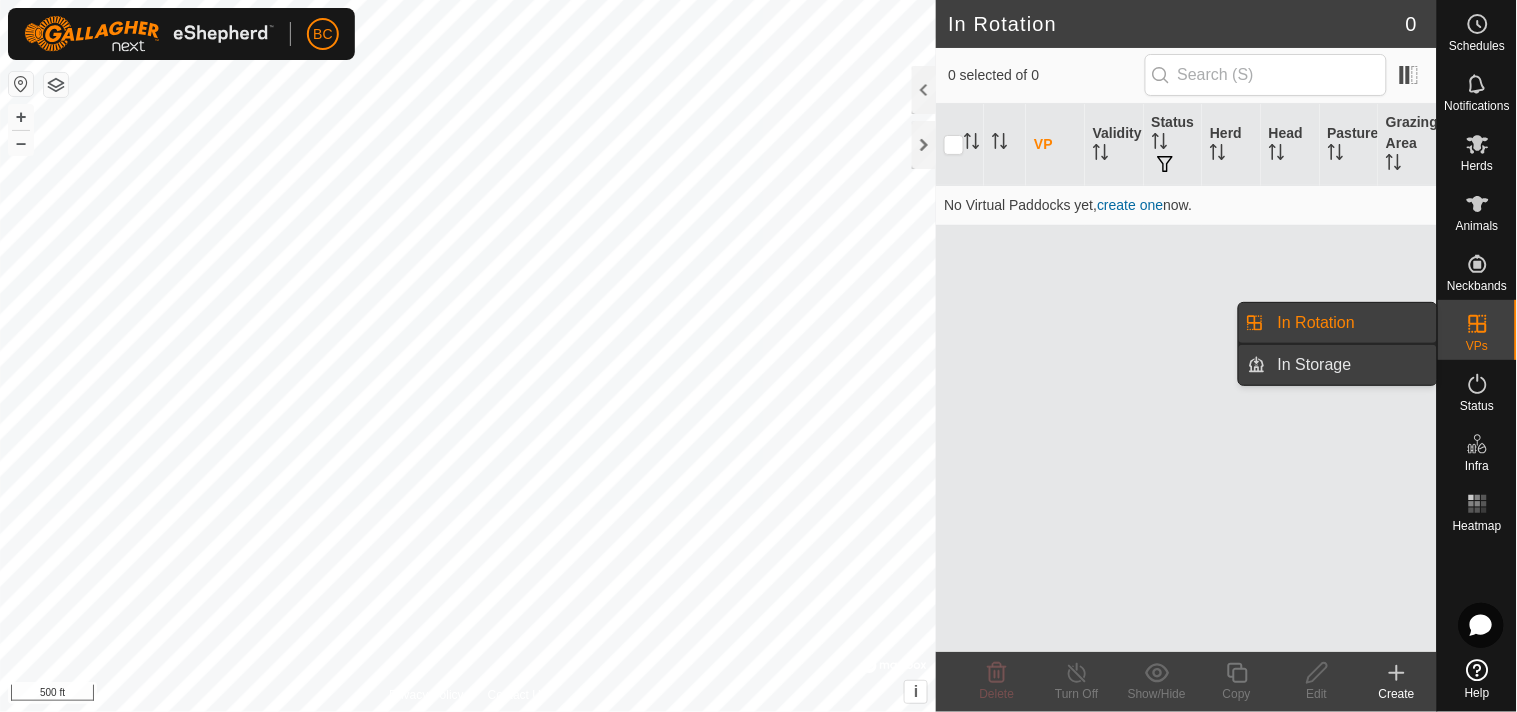 click on "In Storage" at bounding box center (1351, 365) 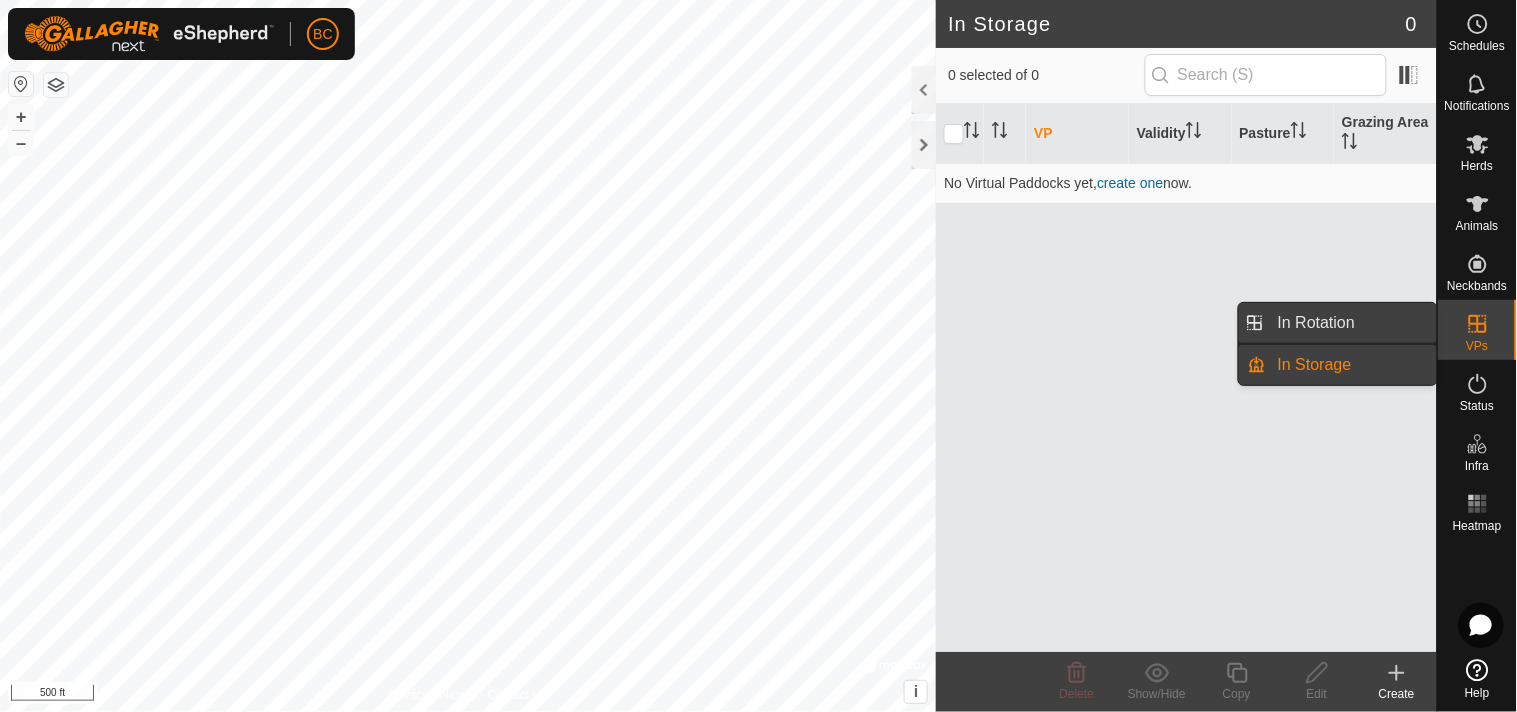 click on "In Rotation" at bounding box center [1351, 323] 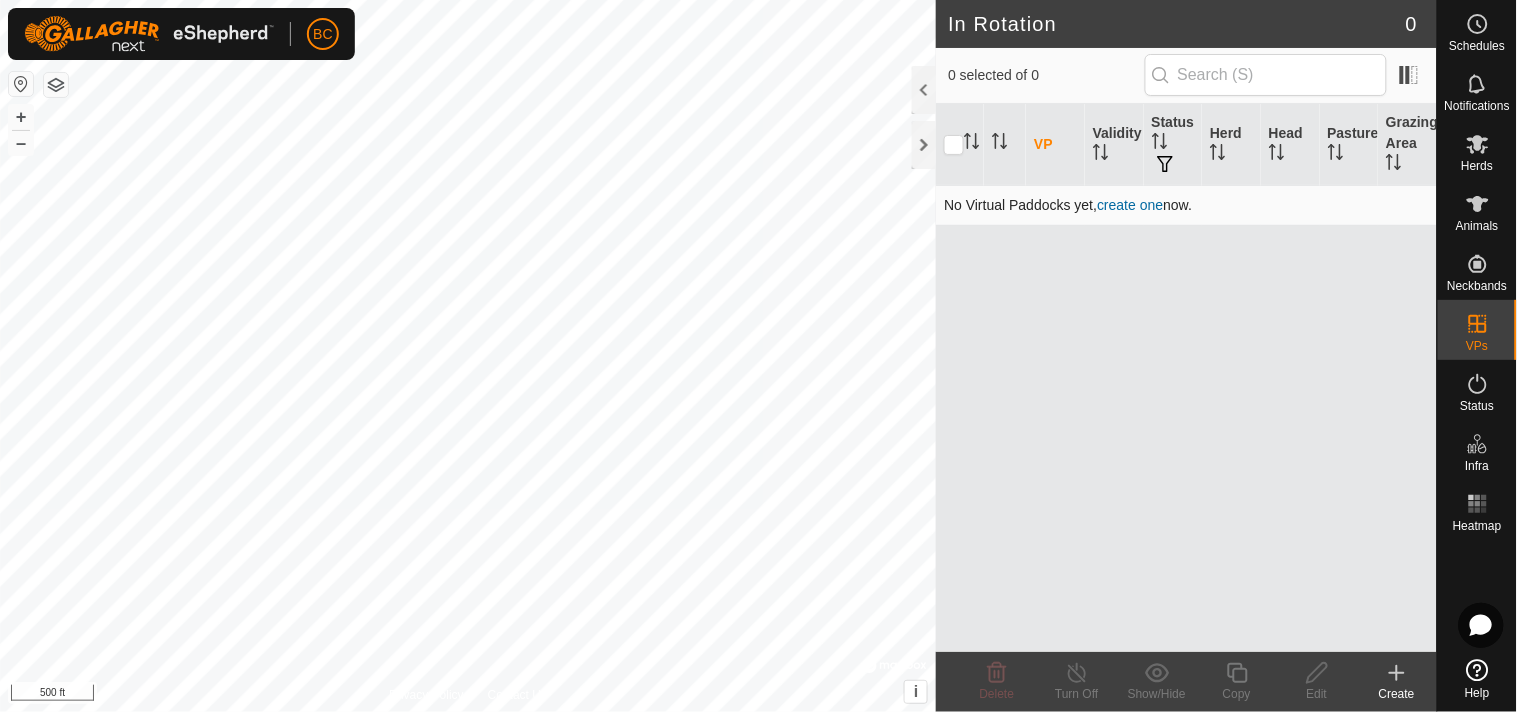 click on "create one" at bounding box center (1130, 205) 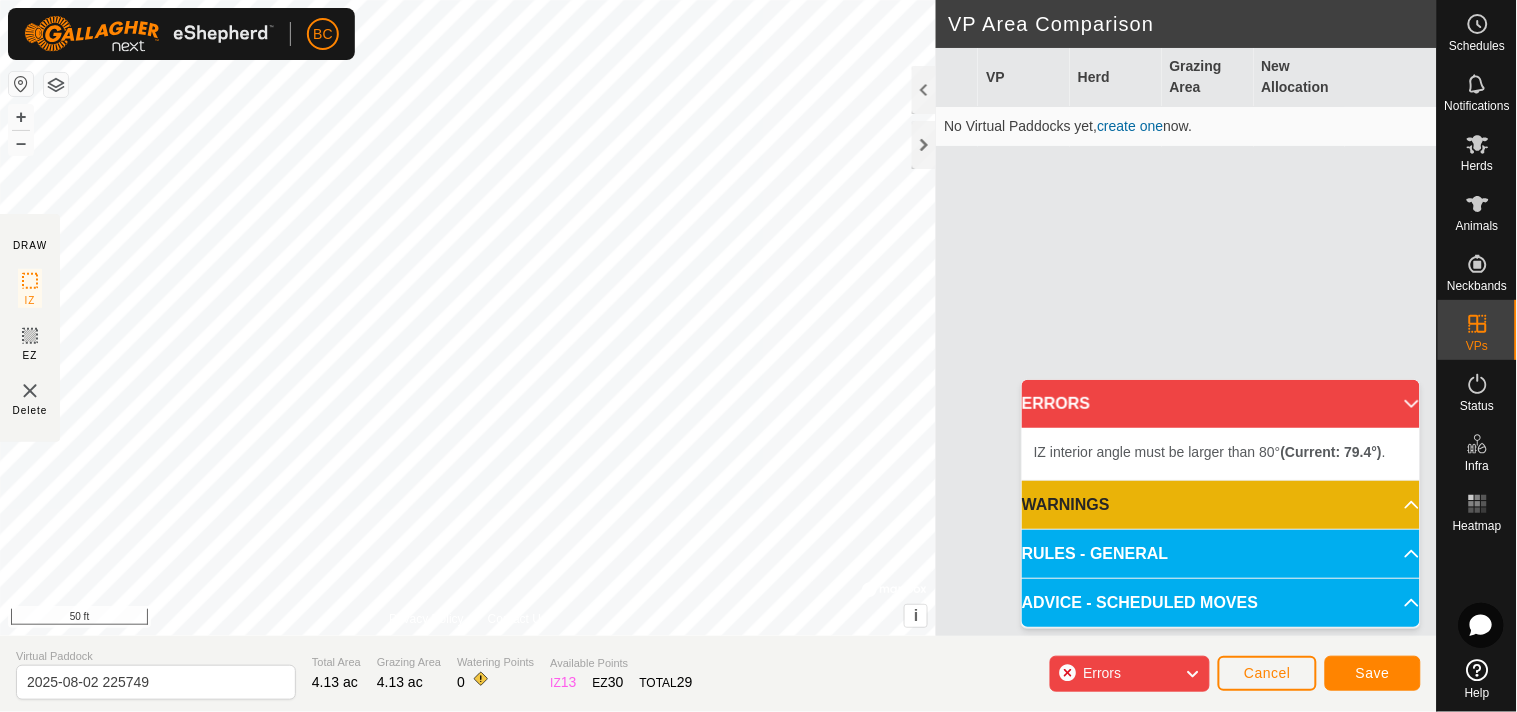 click on "BC Schedules Notifications Herds Animals Neckbands VPs Status Infra Heatmap Help DRAW IZ EZ Delete Privacy Policy Contact Us IZ interior angle must be larger than 80°  (Current: 35.4°) . + – ⇧ i ©  Mapbox , ©  OpenStreetMap ,  Improve this map 50 ft VP Area Comparison     VP   Herd   Grazing Area   New Allocation   No Virtual Paddocks yet,  create one  now.  Virtual Paddock 2025-08-02 225749 Total Area 4.13 ac Grazing Area 4.13 ac Watering Points 0 Available Points  IZ   13  EZ  30  TOTAL   29 Errors Cancel Save
ERRORS IZ interior angle must be larger than 80°  (Current: 79.4°) . WARNINGS There are  no watering points  within the VP. RULES - GENERAL To make a VP valid for activation, it must meet the following requirements: No sharp corners: Each  IZ  angle must be larger than 80° – Use at least  4 points . Each  EZ  angle must be larger than 100° – Use at least  5 points . Boundaries: IZ  and  EZs  must not  overlap  or  intersect  themselves. EZs  must have  at least 10 m ." at bounding box center [758, 356] 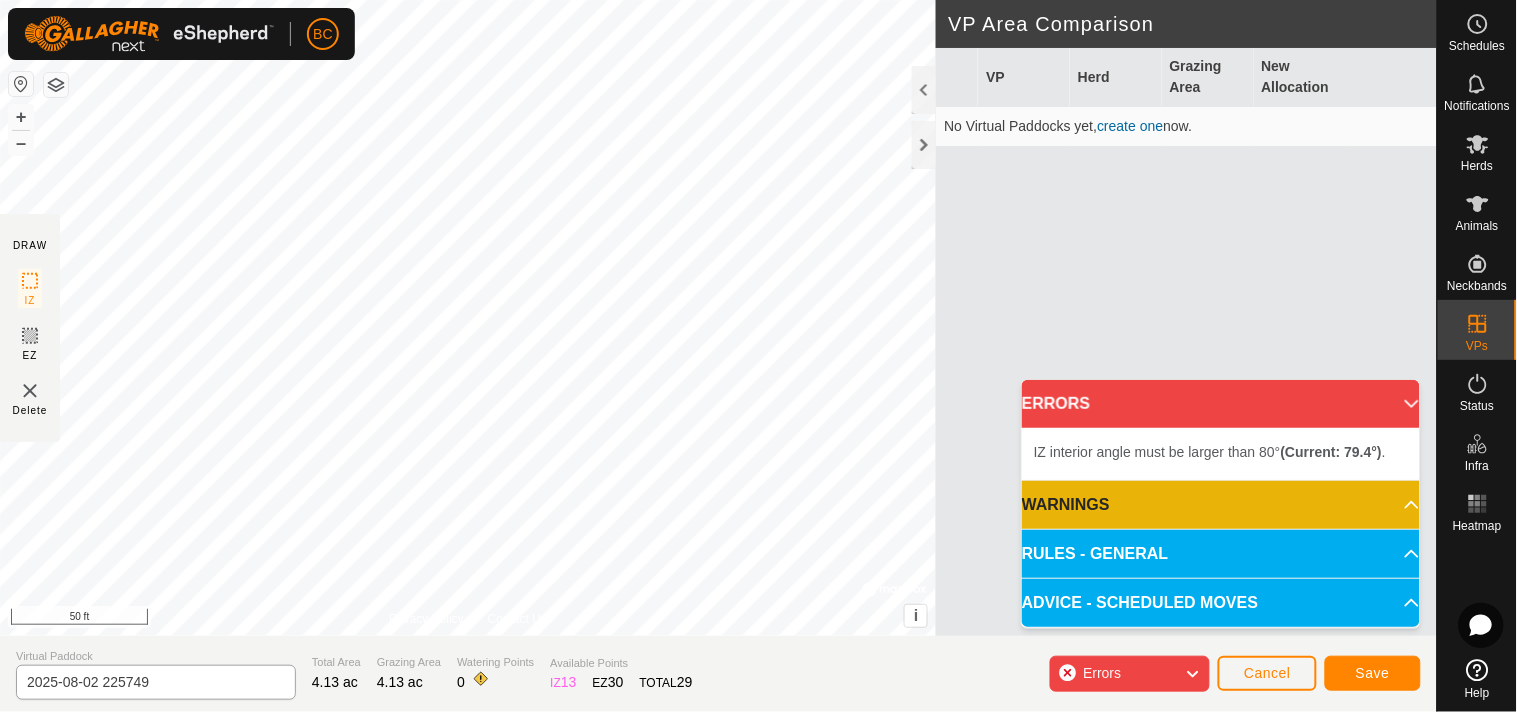 click on "BC Schedules Notifications Herds Animals Neckbands VPs Status Infra Heatmap Help DRAW IZ EZ Delete Privacy Policy Contact Us IZ interior angle must be larger than 80°  (Current: 35.4°) . + – ⇧ i ©  Mapbox , ©  OpenStreetMap ,  Improve this map 50 ft VP Area Comparison     VP   Herd   Grazing Area   New Allocation   No Virtual Paddocks yet,  create one  now.  Virtual Paddock 2025-08-02 225749 Total Area 4.13 ac Grazing Area 4.13 ac Watering Points 0 Available Points  IZ   13  EZ  30  TOTAL   29 Errors Cancel Save
ERRORS IZ interior angle must be larger than 80°  (Current: 79.4°) . WARNINGS There are  no watering points  within the VP. RULES - GENERAL To make a VP valid for activation, it must meet the following requirements: No sharp corners: Each  IZ  angle must be larger than 80° – Use at least  4 points . Each  EZ  angle must be larger than 100° – Use at least  5 points . Boundaries: IZ  and  EZs  must not  overlap  or  intersect  themselves. EZs  must have  at least 10 m ." at bounding box center (758, 356) 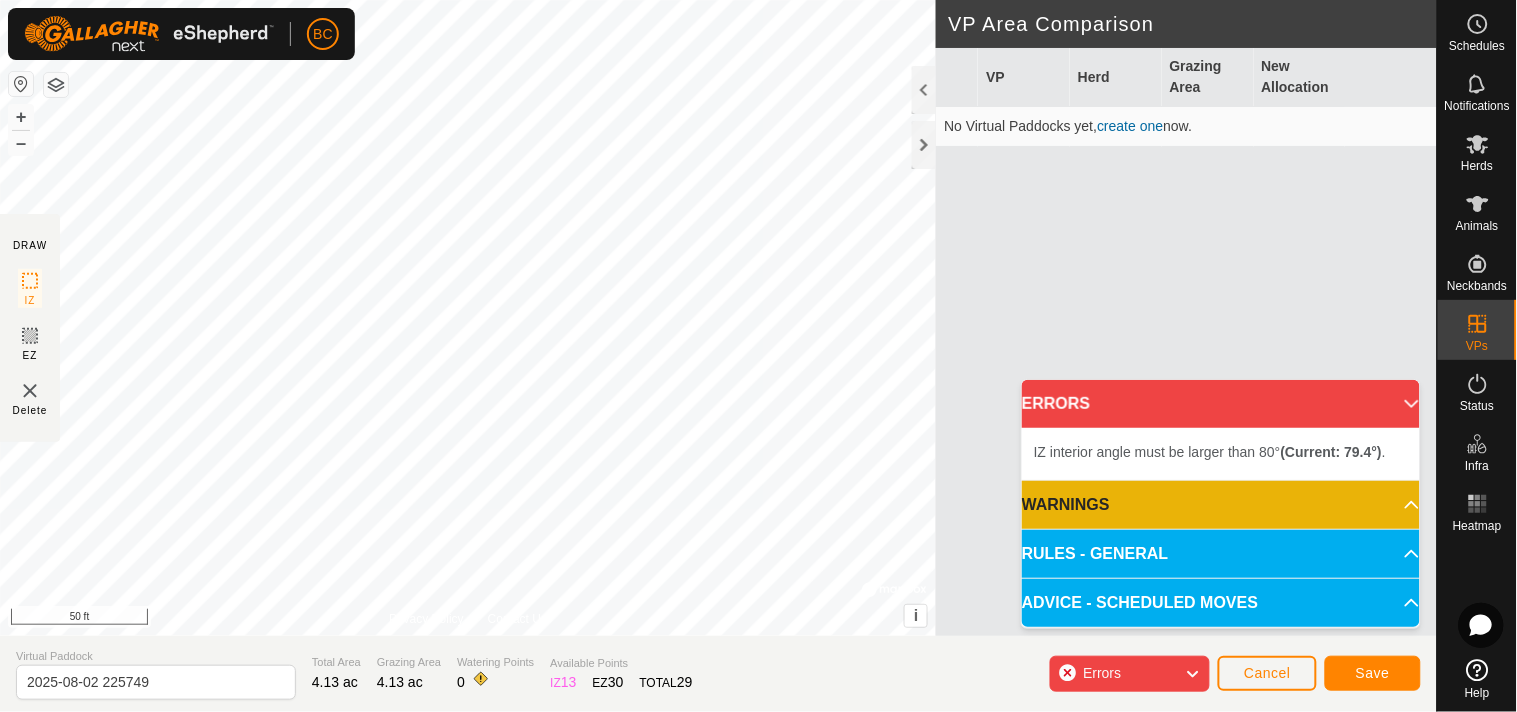 click on "BC Schedules Notifications Herds Animals Neckbands VPs Status Infra Heatmap Help DRAW IZ EZ Delete Privacy Policy Contact Us IZ interior angle must be larger than 80°  (Current: 35.4°) . + – ⇧ i ©  Mapbox , ©  OpenStreetMap ,  Improve this map 50 ft VP Area Comparison     VP   Herd   Grazing Area   New Allocation   No Virtual Paddocks yet,  create one  now.  Virtual Paddock 2025-08-02 225749 Total Area 4.13 ac Grazing Area 4.13 ac Watering Points 0 Available Points  IZ   13  EZ  30  TOTAL   29 Errors Cancel Save
ERRORS IZ interior angle must be larger than 80°  (Current: 79.4°) . WARNINGS There are  no watering points  within the VP. RULES - GENERAL To make a VP valid for activation, it must meet the following requirements: No sharp corners: Each  IZ  angle must be larger than 80° – Use at least  4 points . Each  EZ  angle must be larger than 100° – Use at least  5 points . Boundaries: IZ  and  EZs  must not  overlap  or  intersect  themselves. EZs  must have  at least 10 m ." at bounding box center [758, 356] 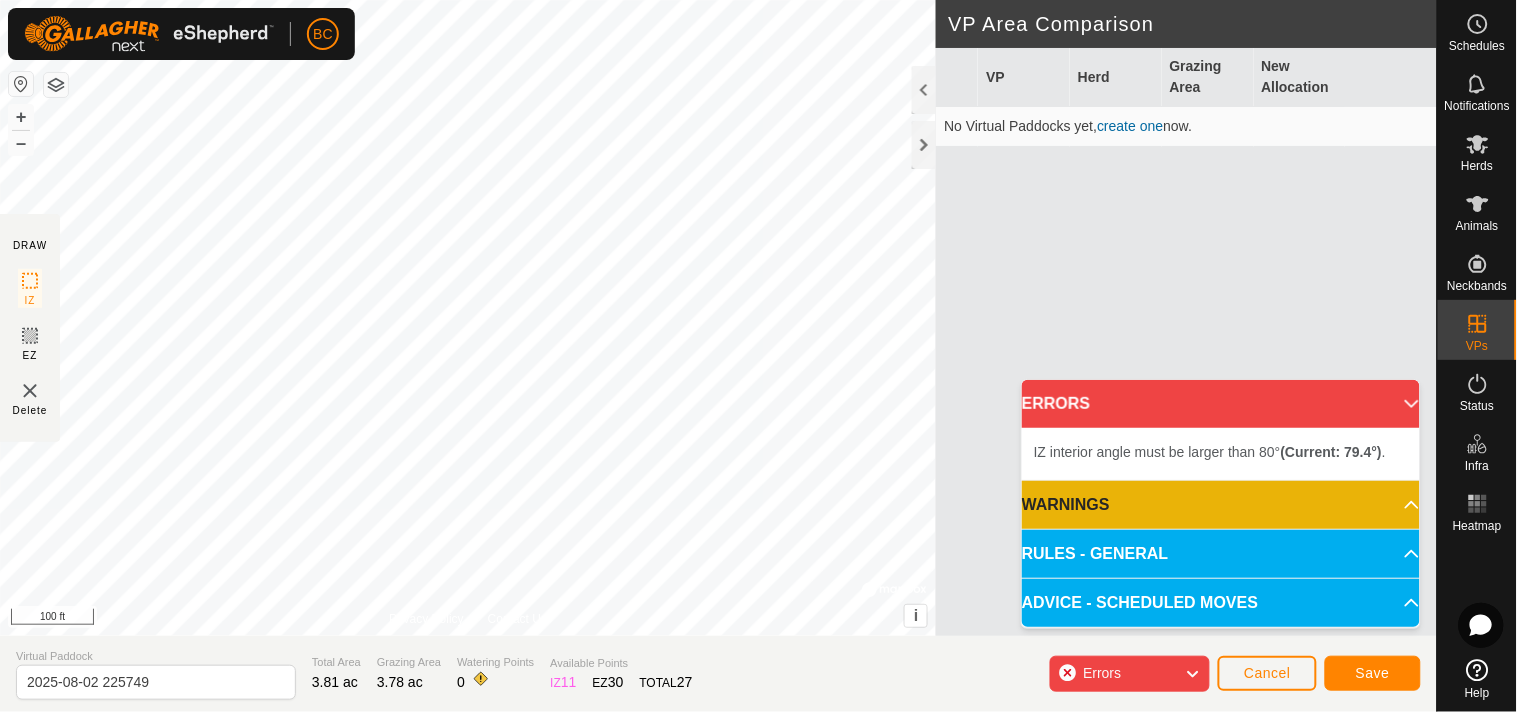 click 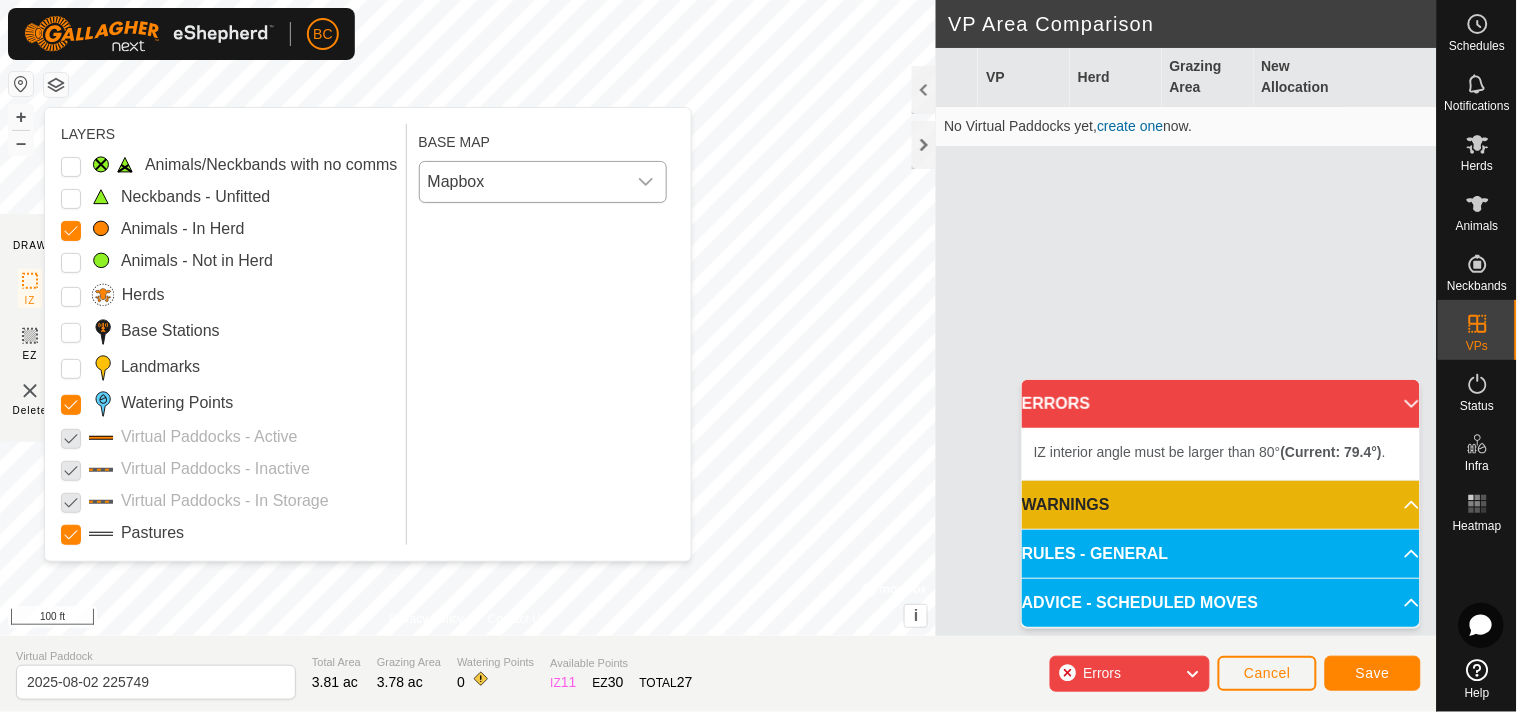 click on "Mapbox" at bounding box center (523, 182) 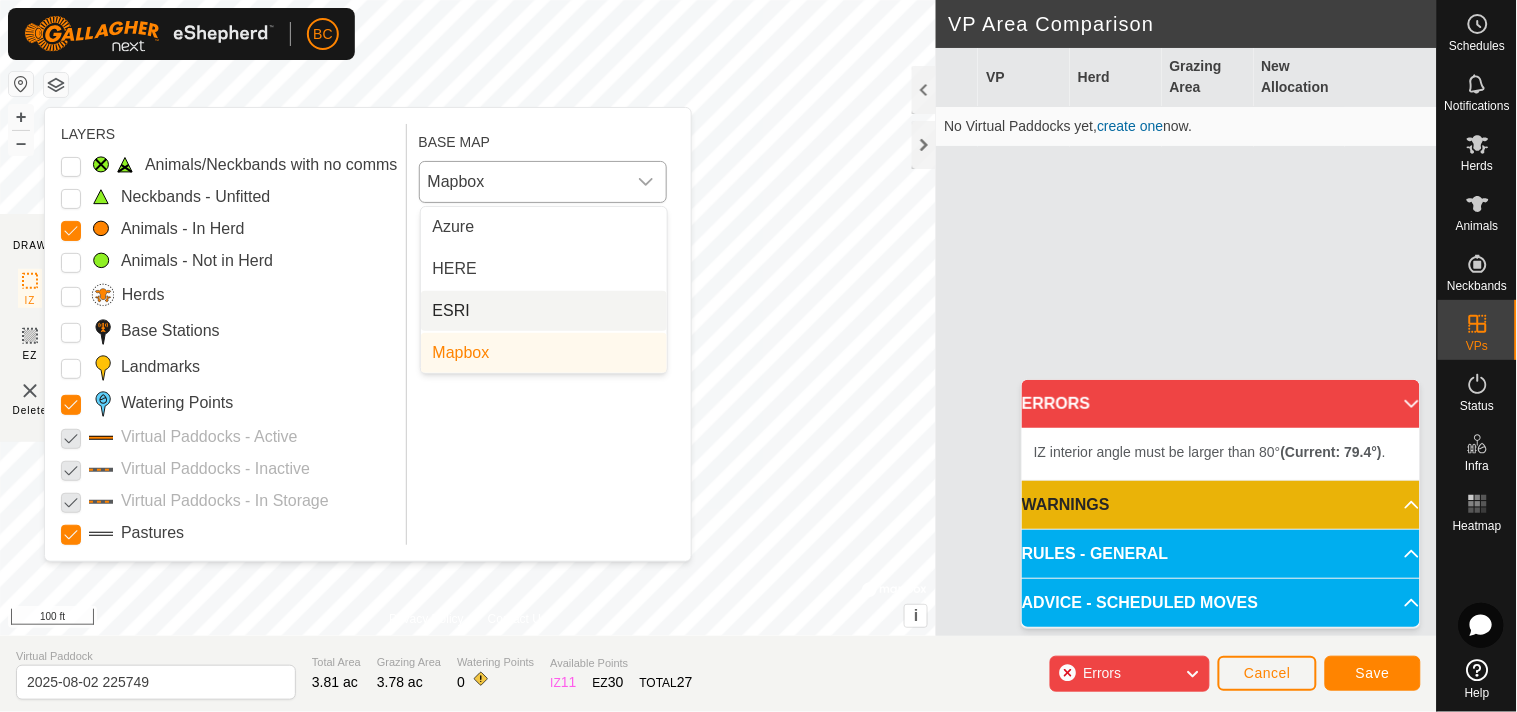click on "ESRI" at bounding box center [544, 311] 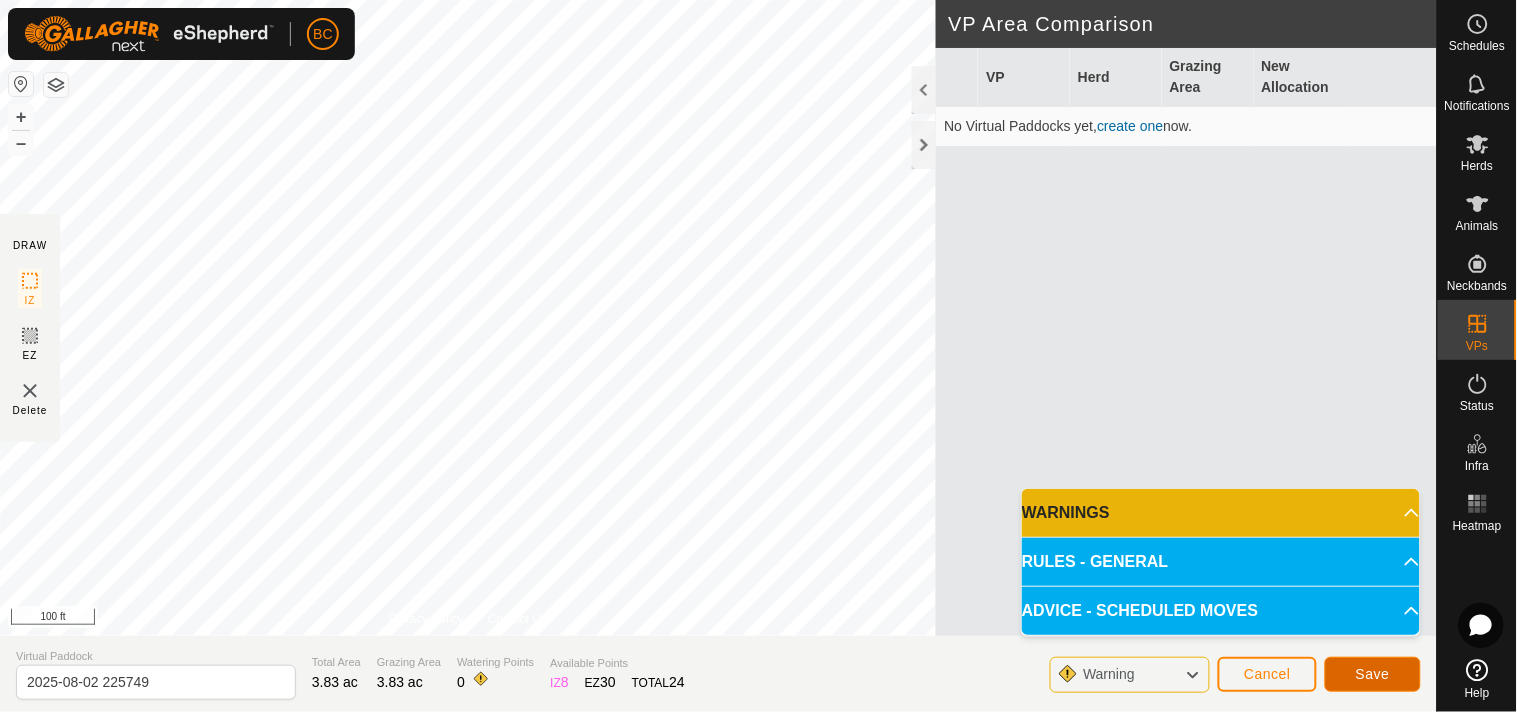click on "Save" 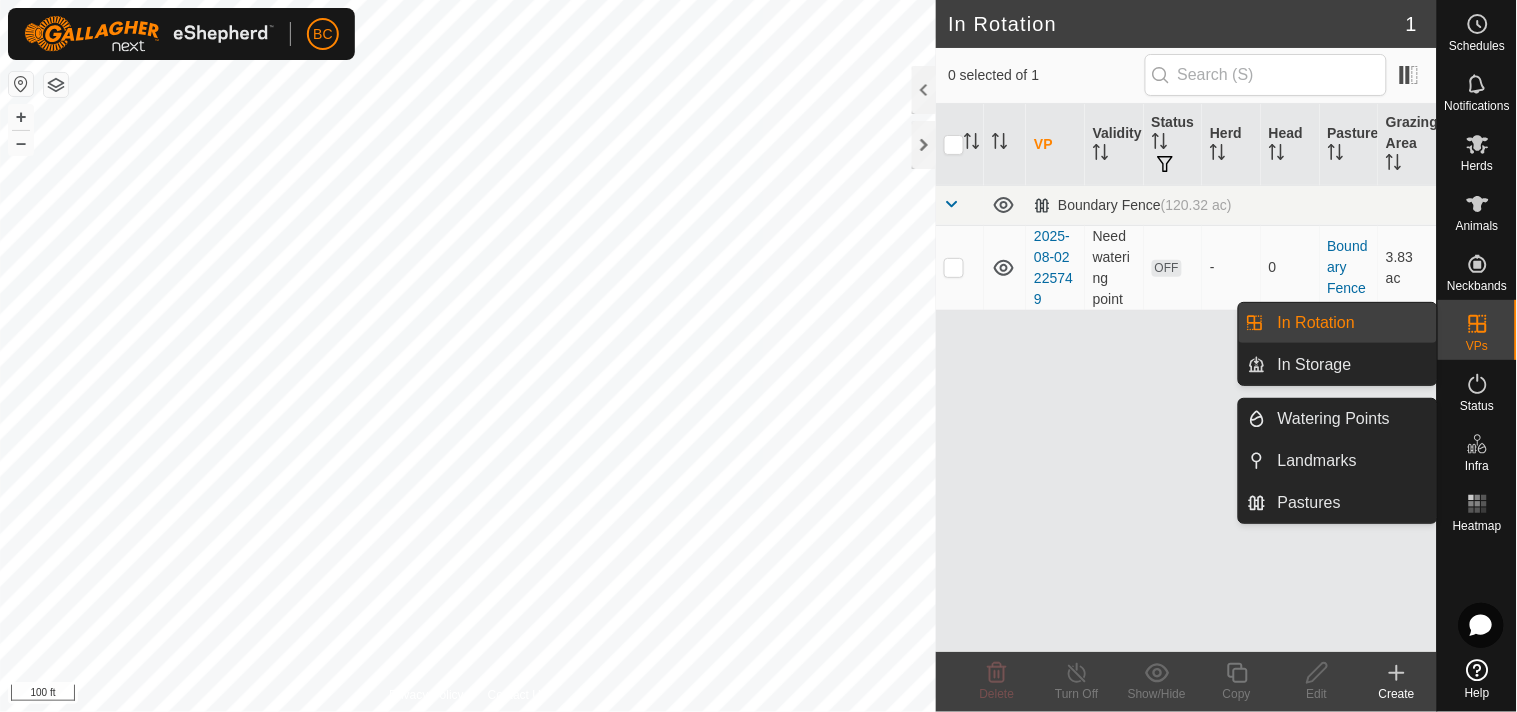 click 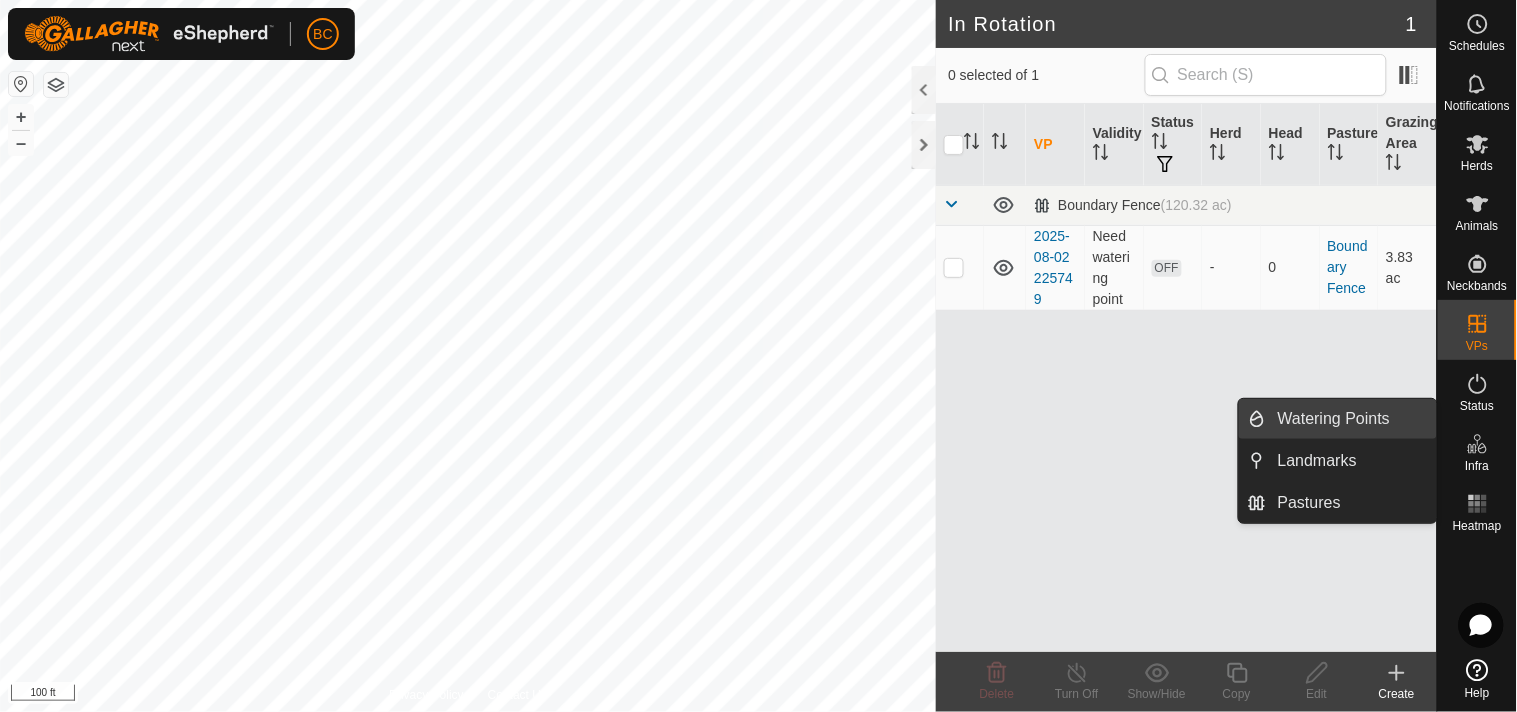 click on "Watering Points" at bounding box center (1351, 419) 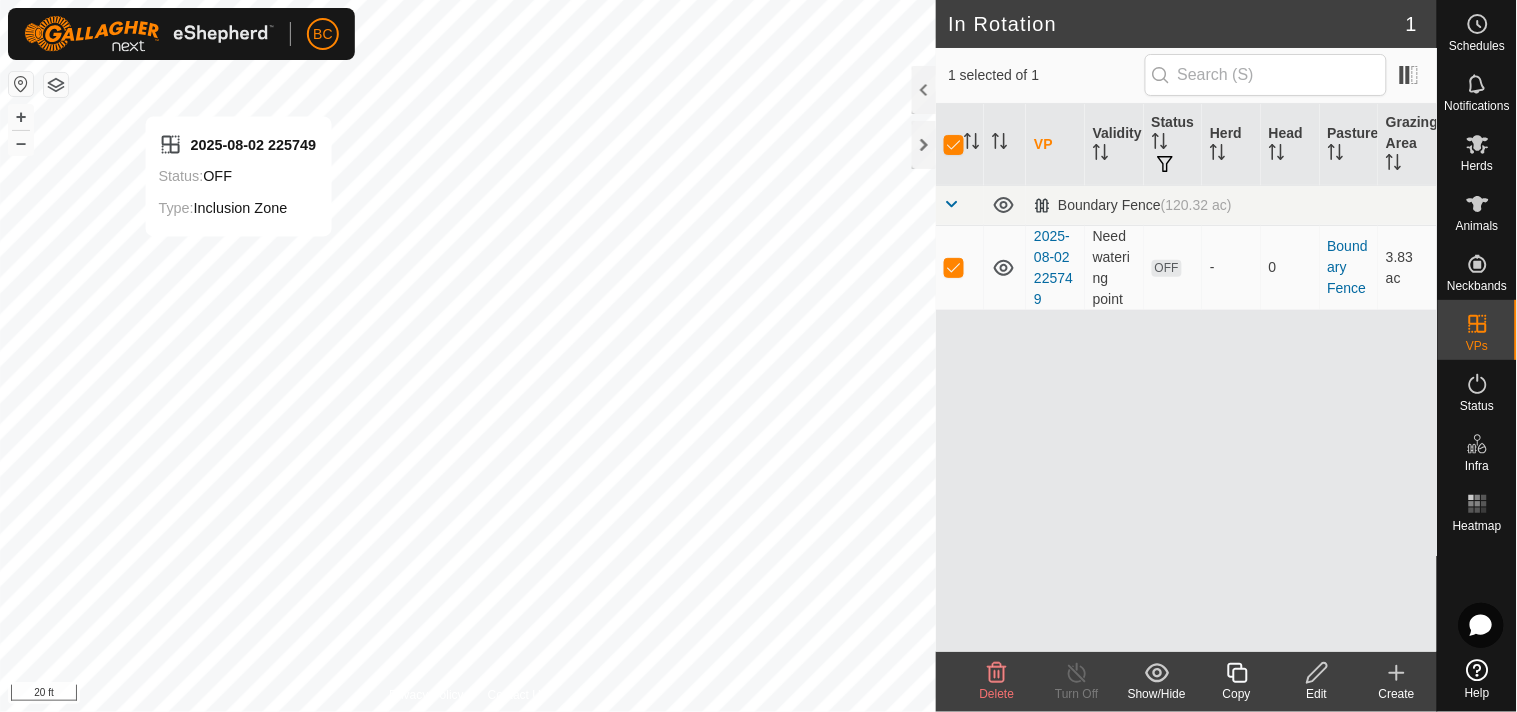checkbox on "false" 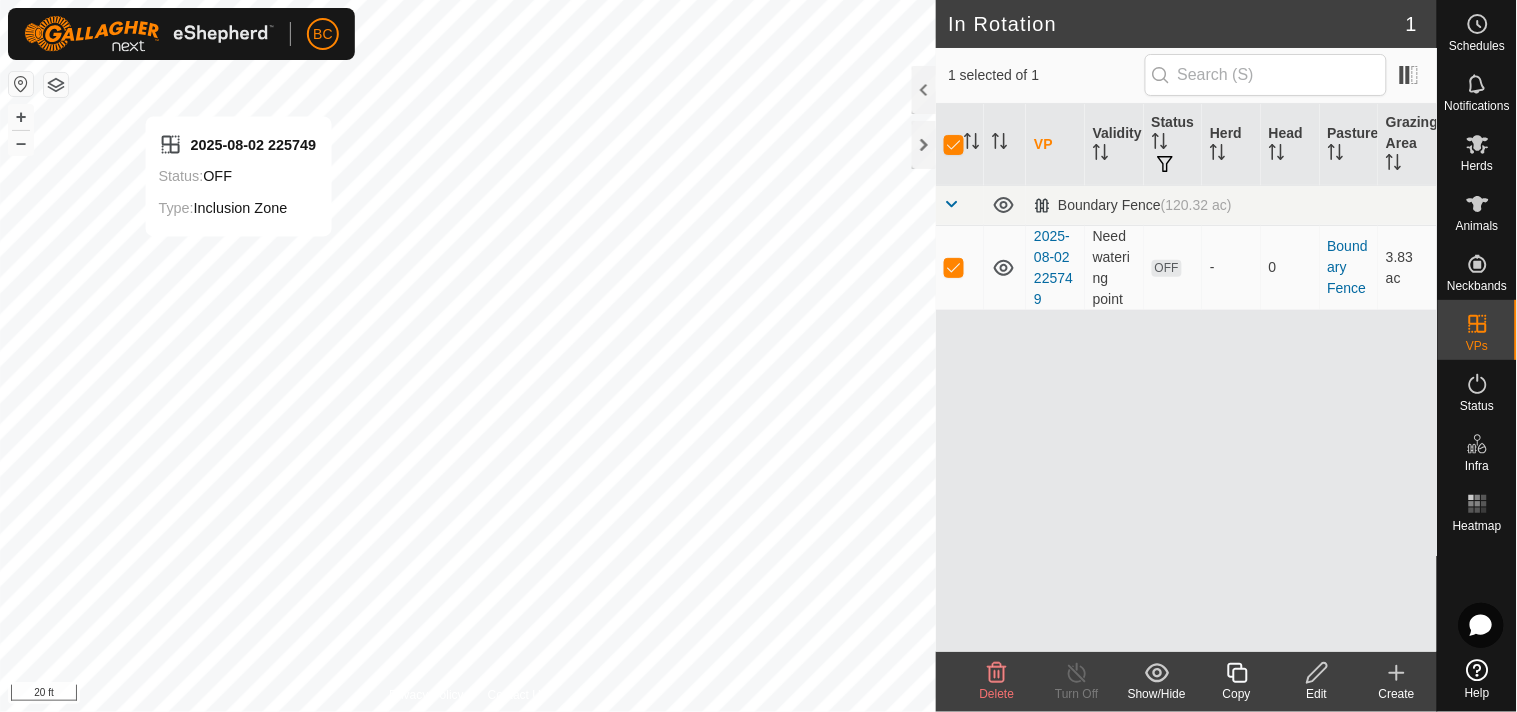 checkbox on "false" 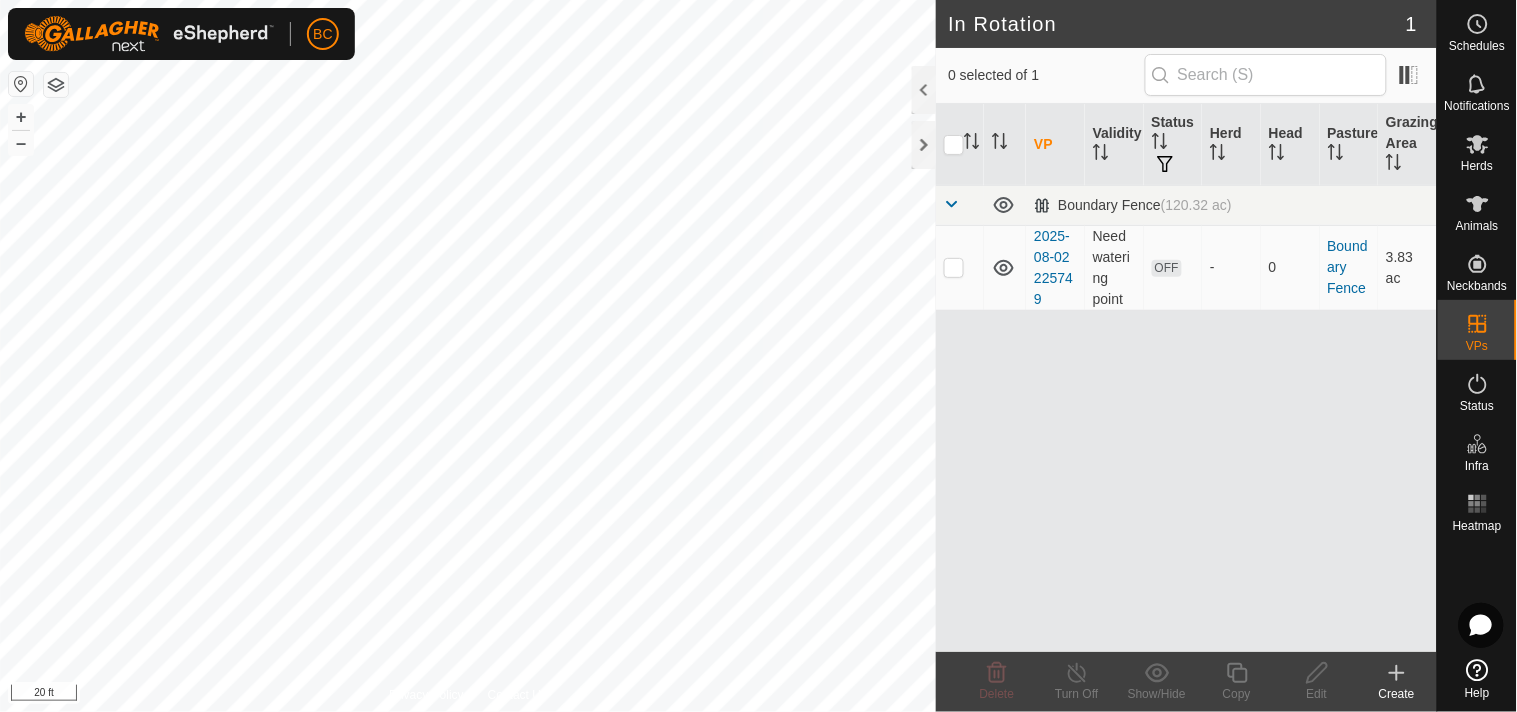 checkbox on "true" 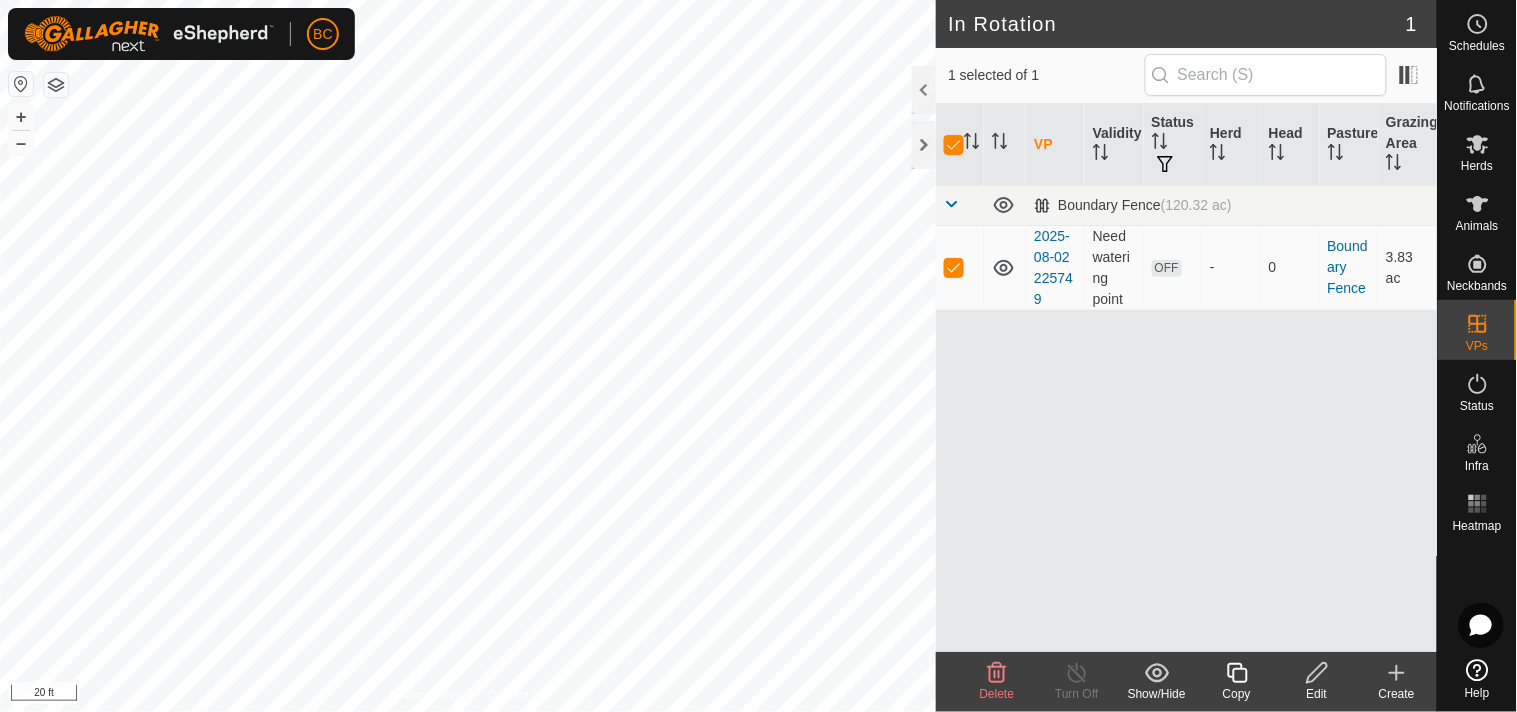 click 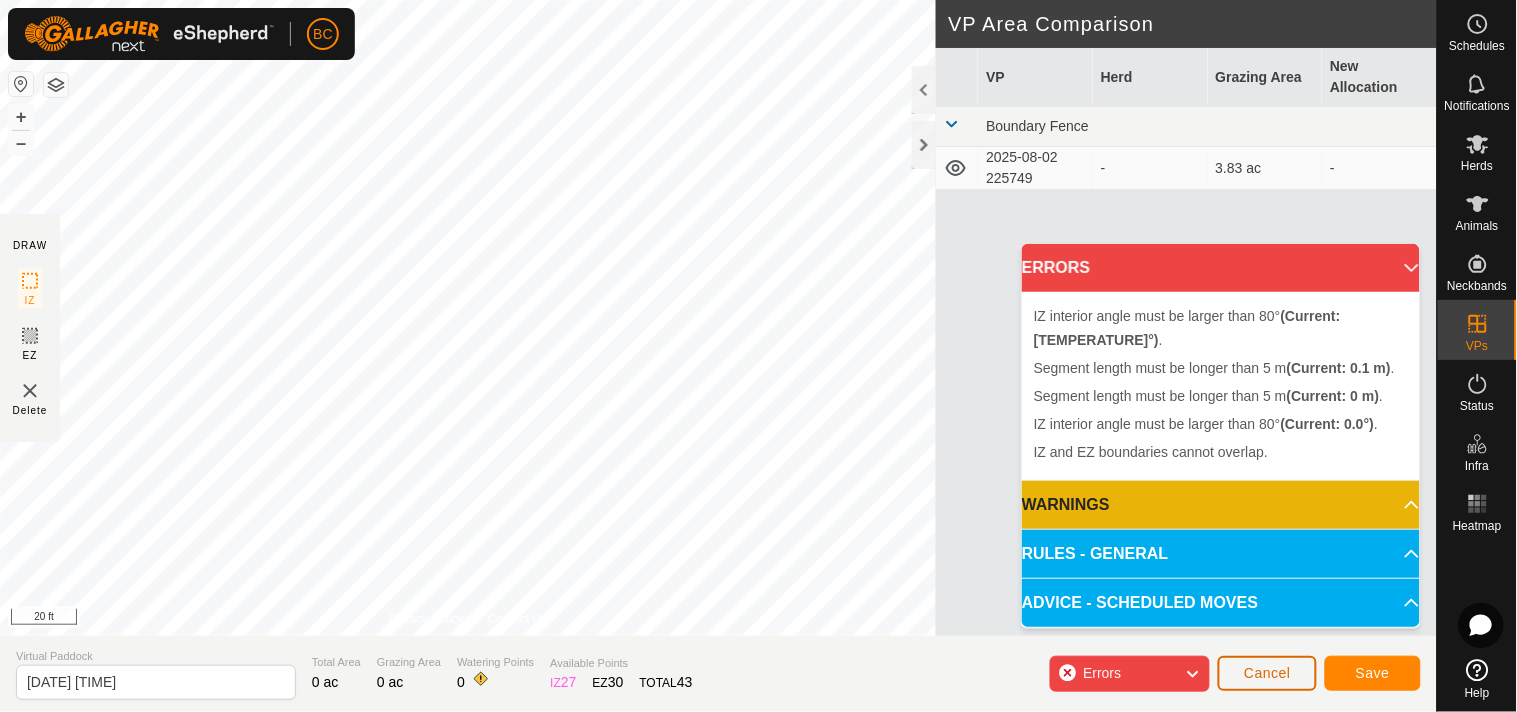 click on "Cancel" 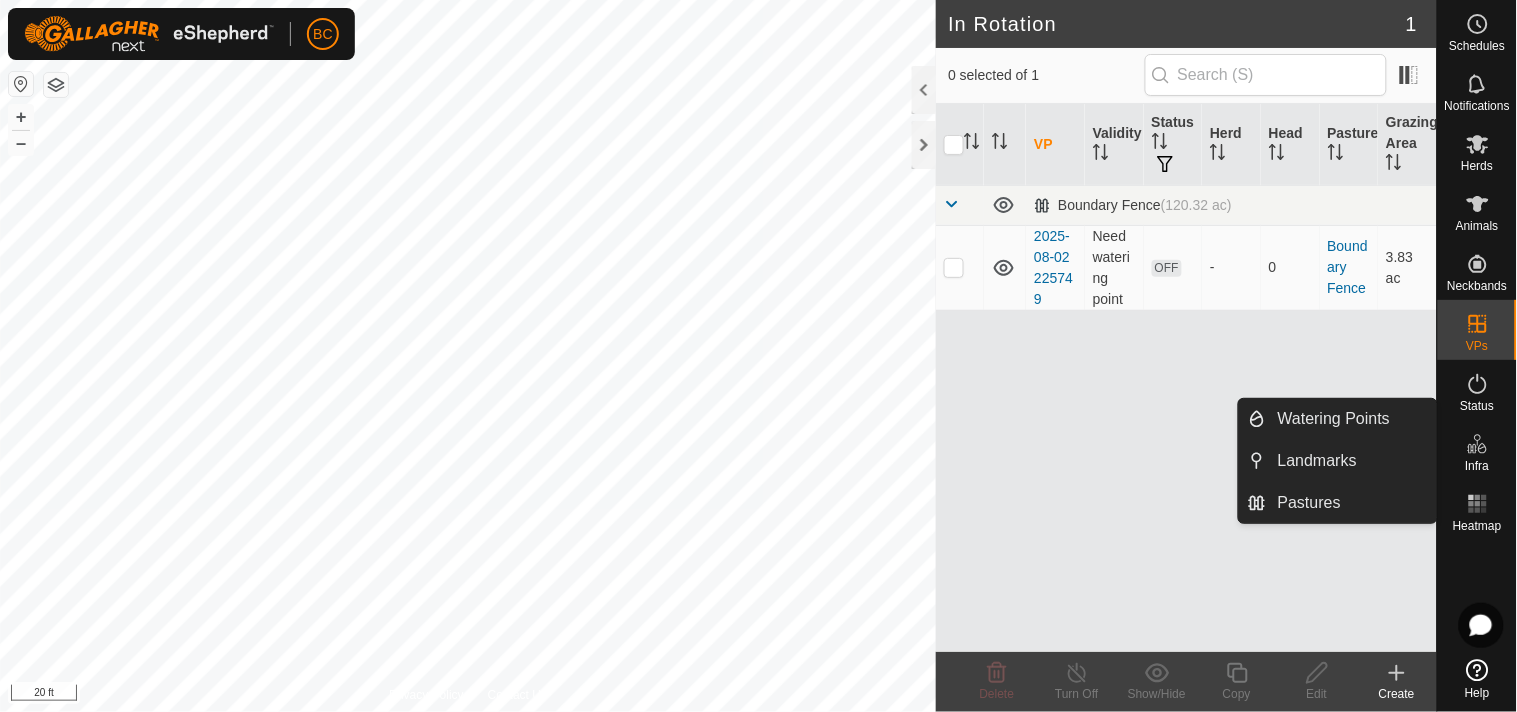 drag, startPoint x: 1483, startPoint y: 441, endPoint x: 1473, endPoint y: 440, distance: 10.049875 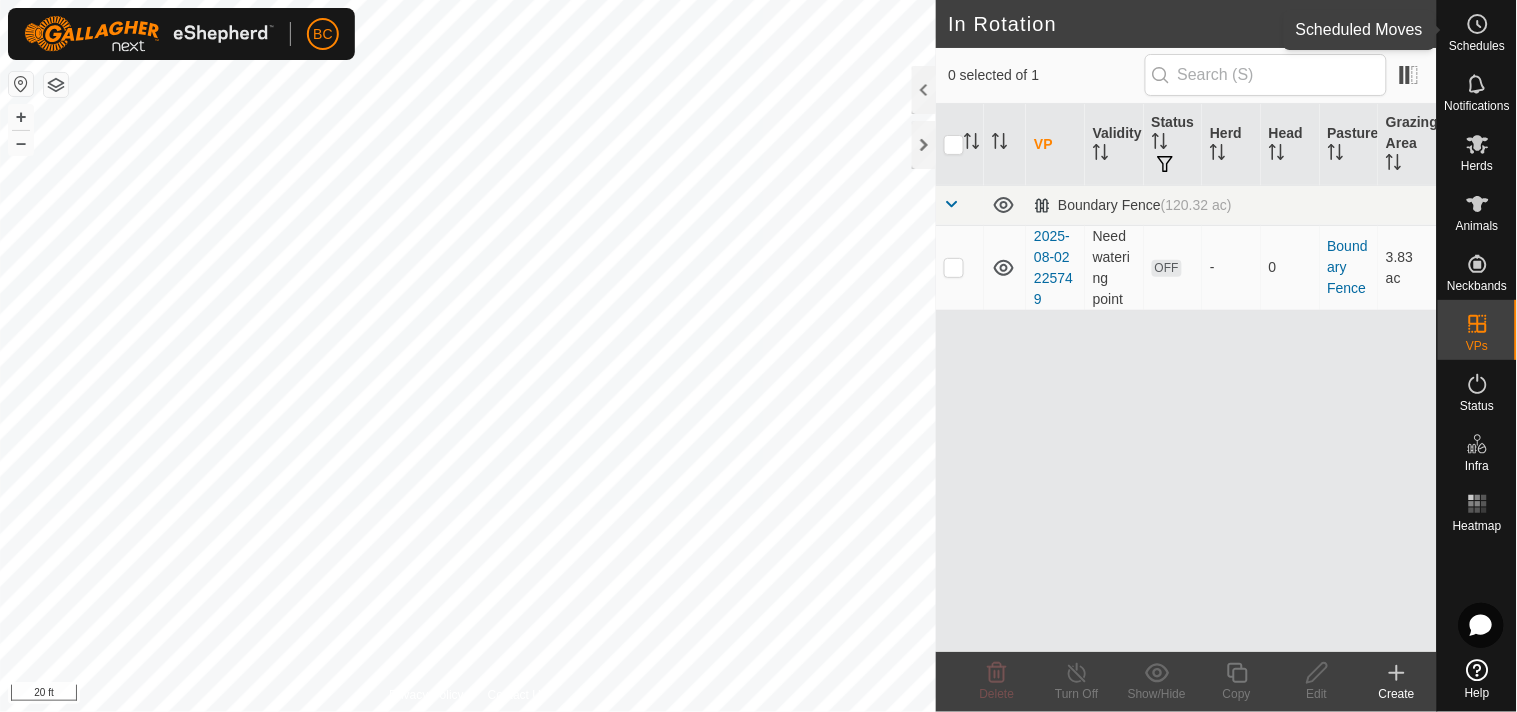 click on "Schedules" at bounding box center (1477, 30) 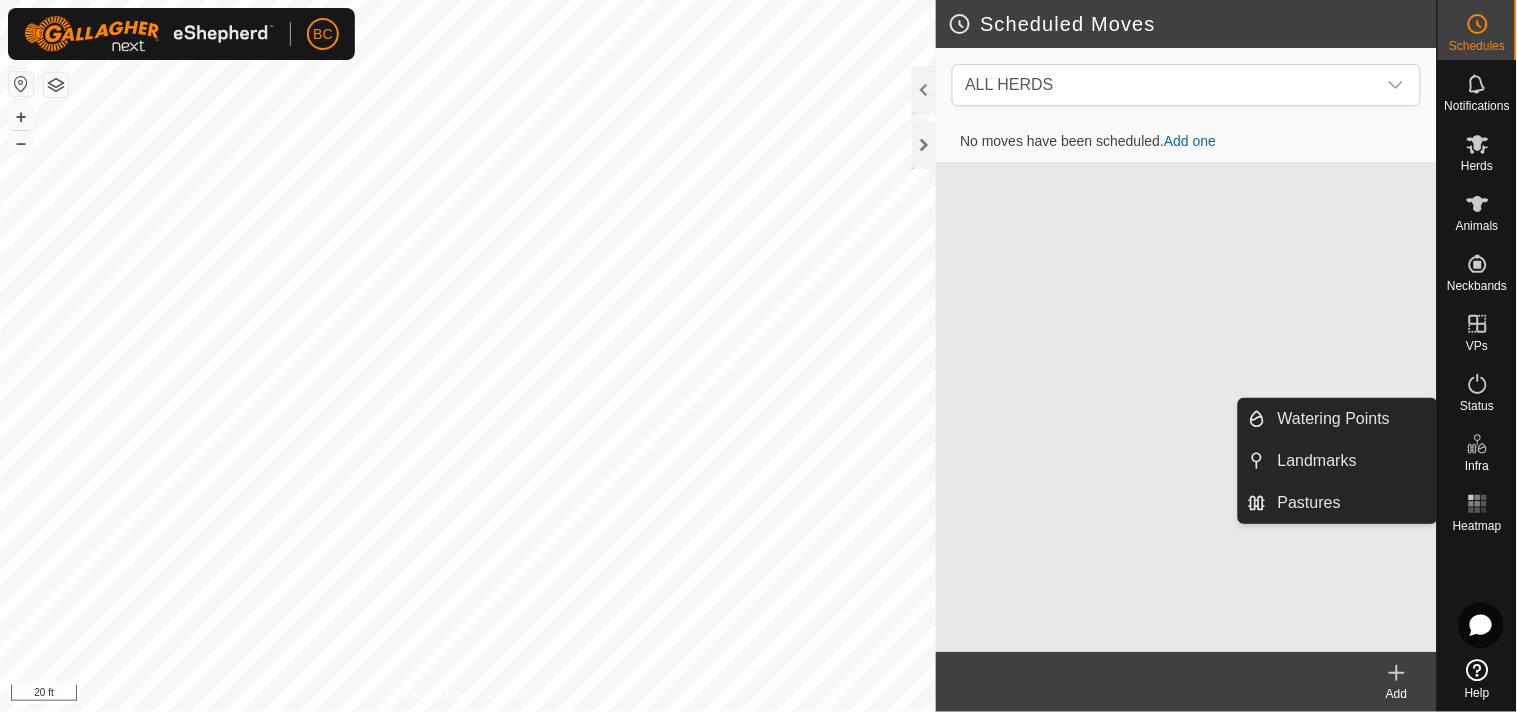 click 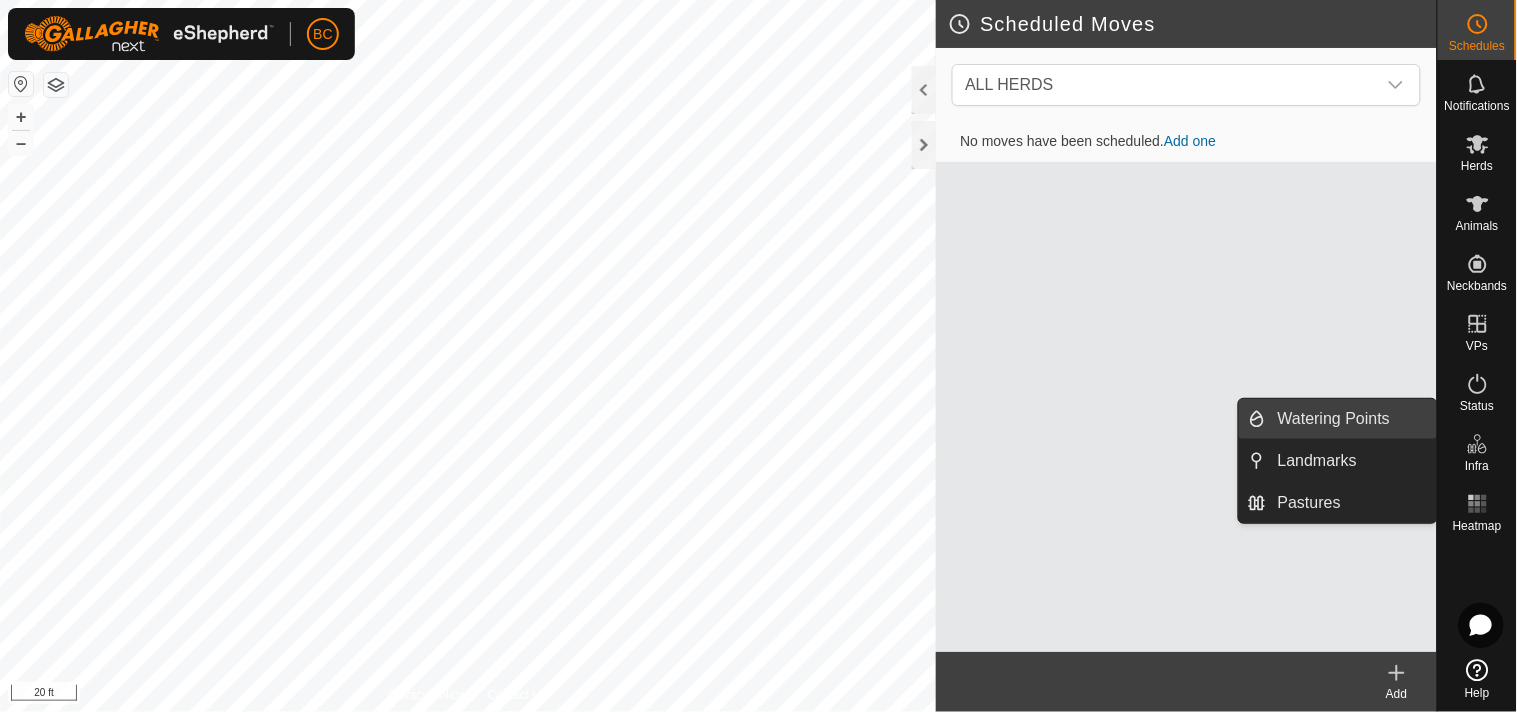 click on "Watering Points" at bounding box center (1351, 419) 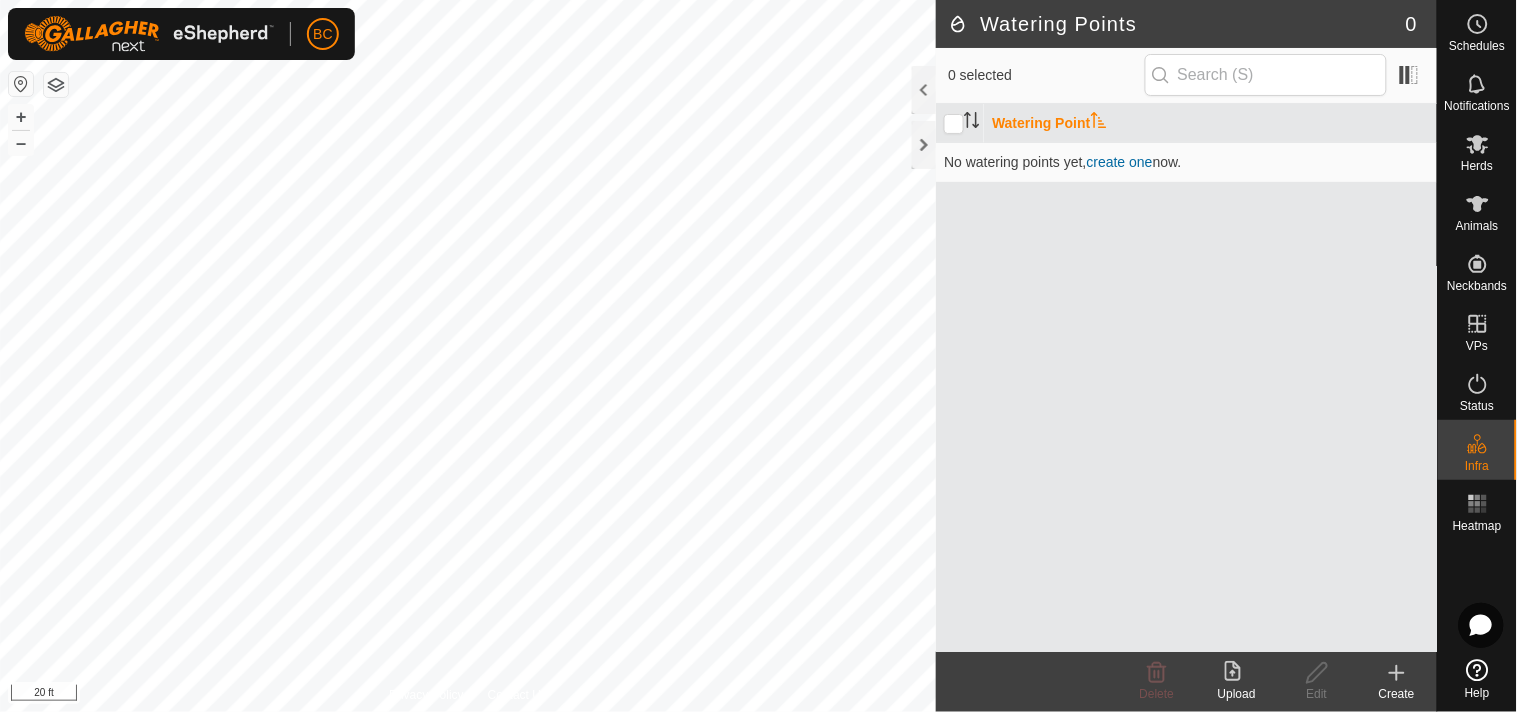 click 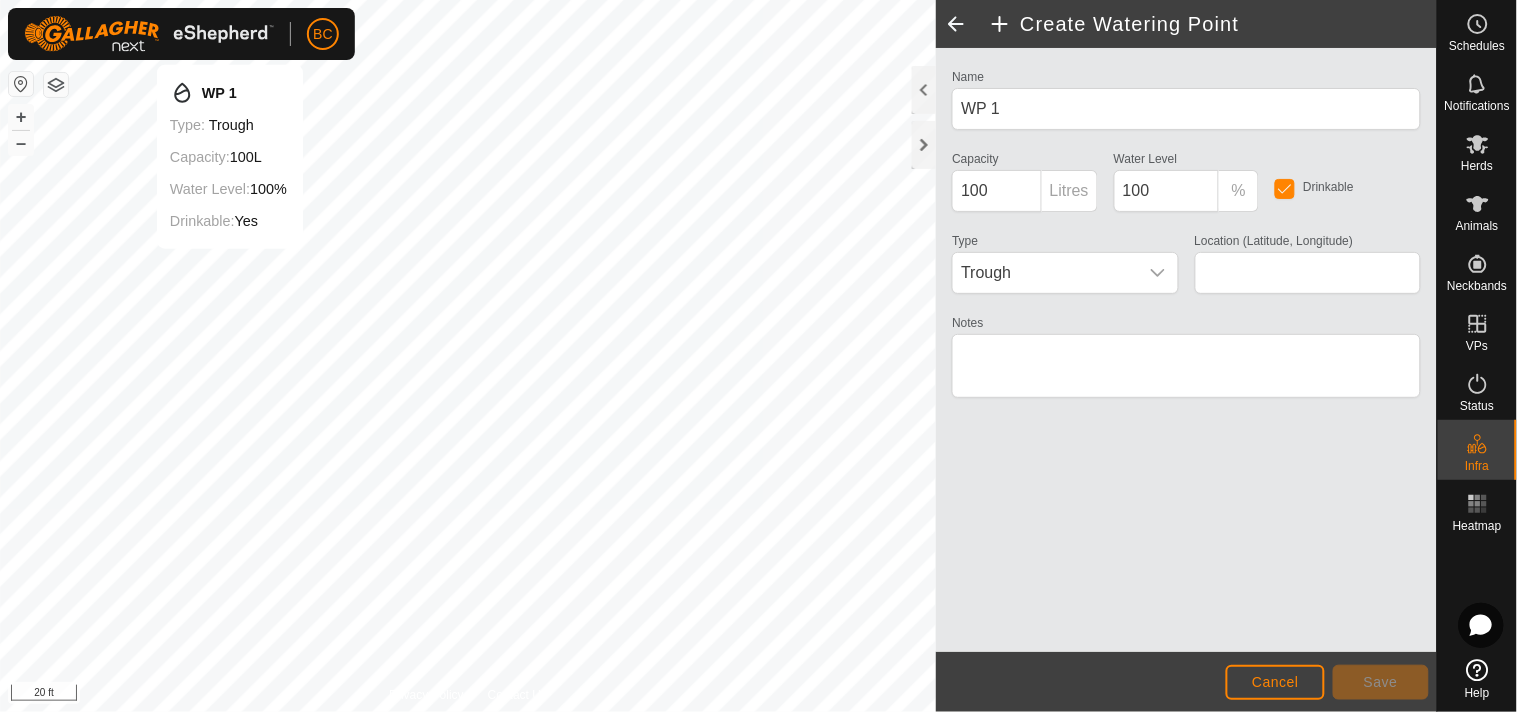 type on "37.102497, -87.588985" 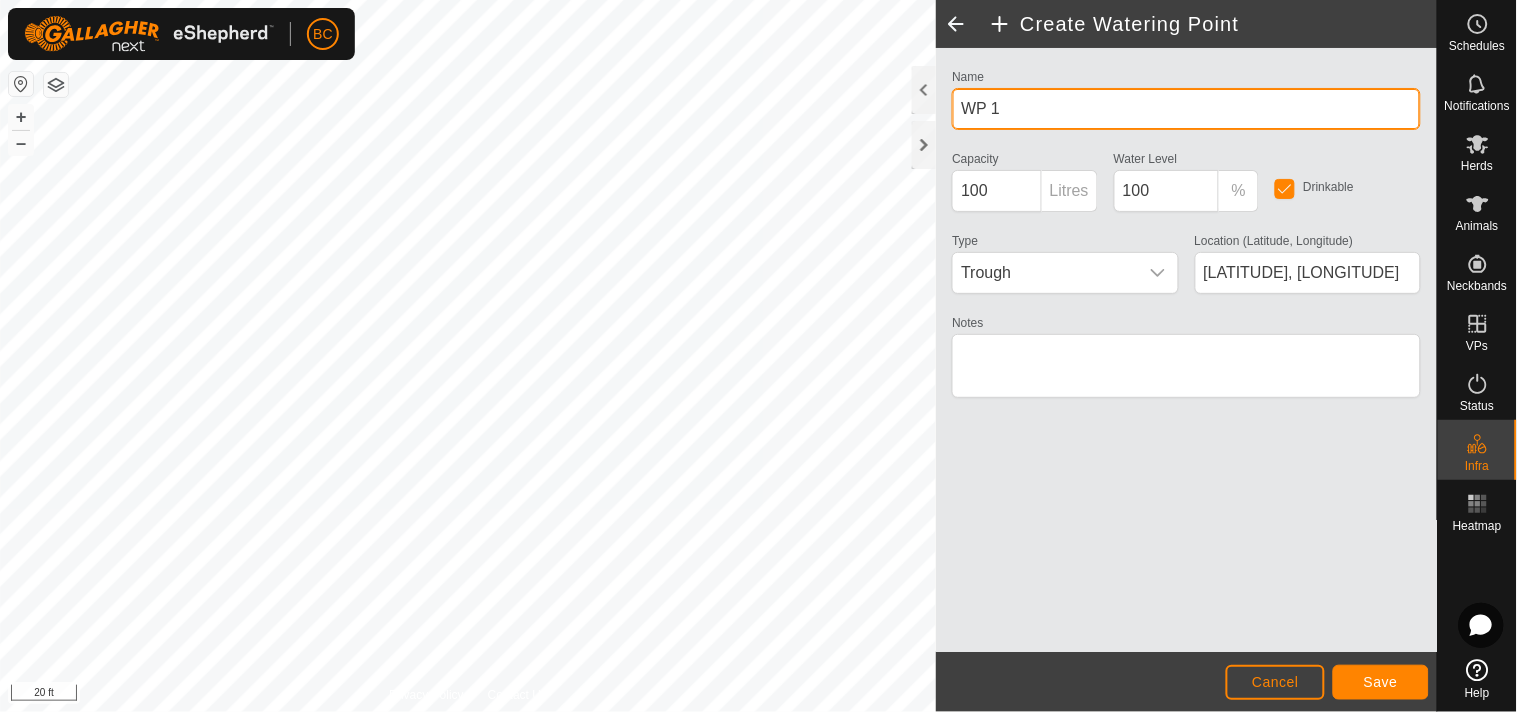 drag, startPoint x: 1023, startPoint y: 106, endPoint x: 958, endPoint y: 114, distance: 65.490456 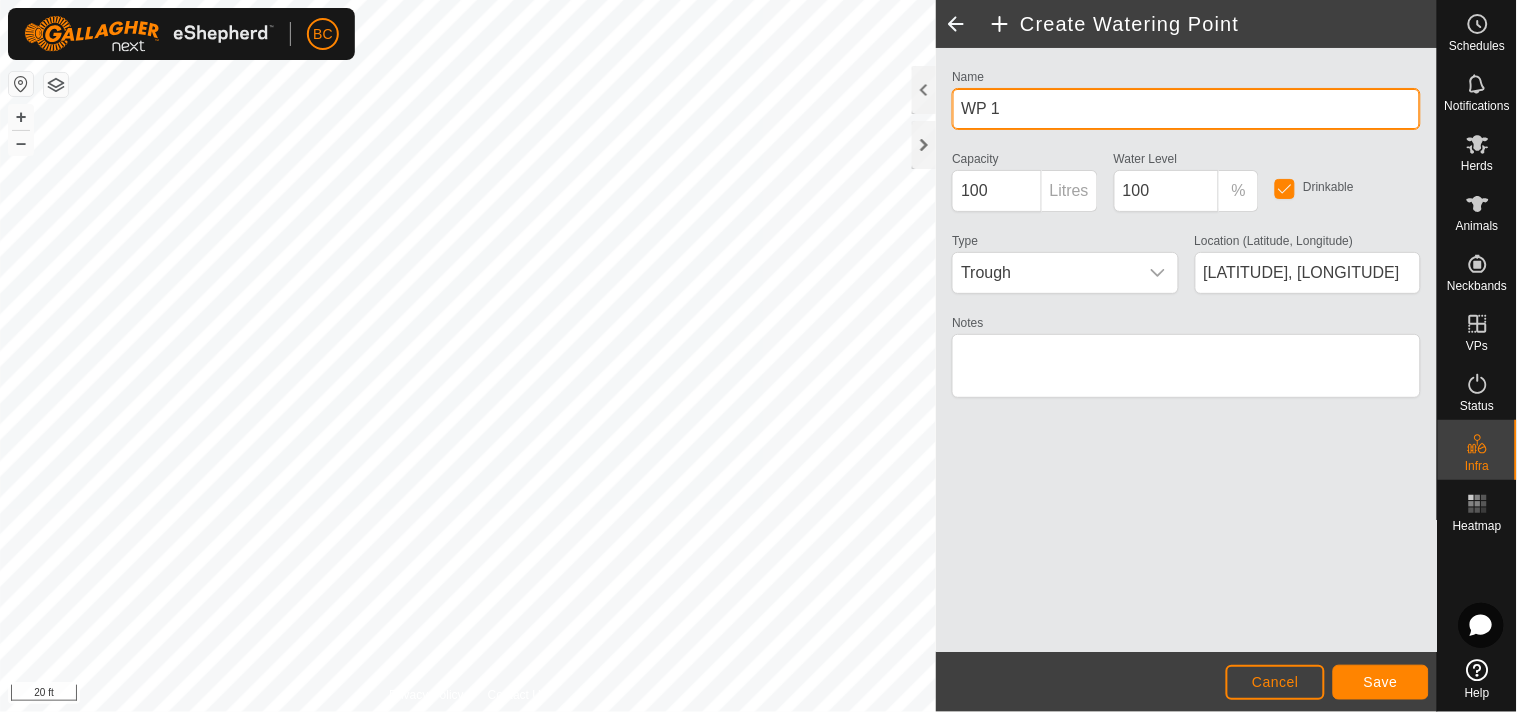 click on "WP 1" at bounding box center (1186, 109) 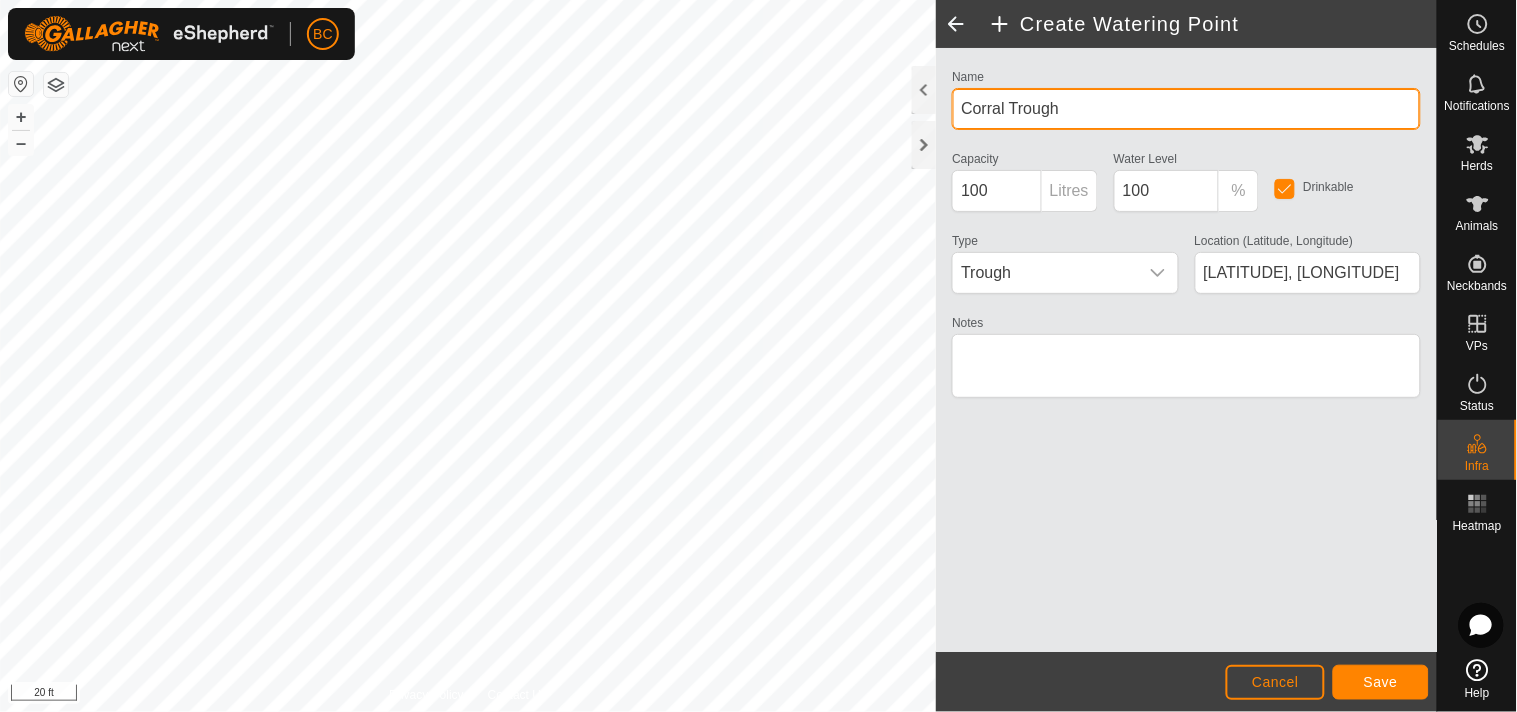 type on "Corral Trough" 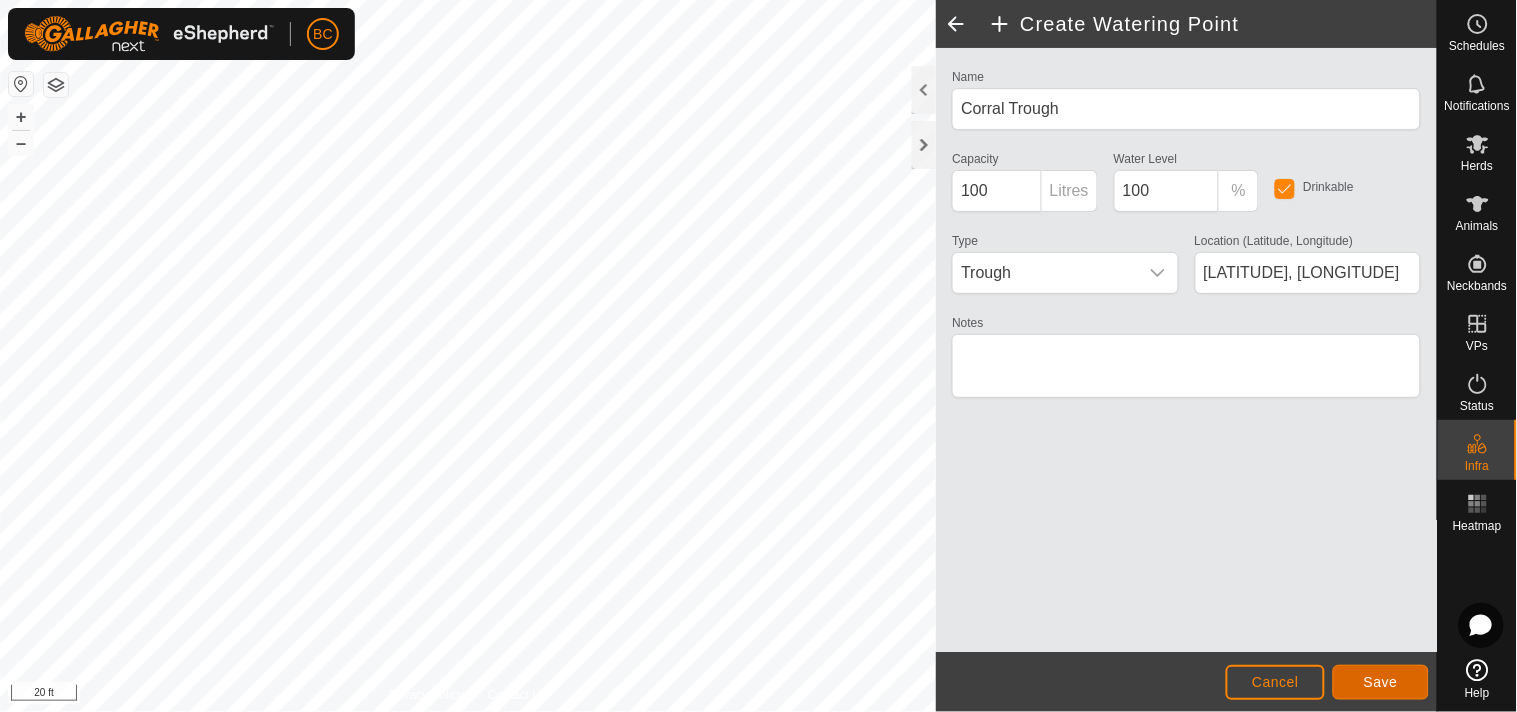 click on "Save" 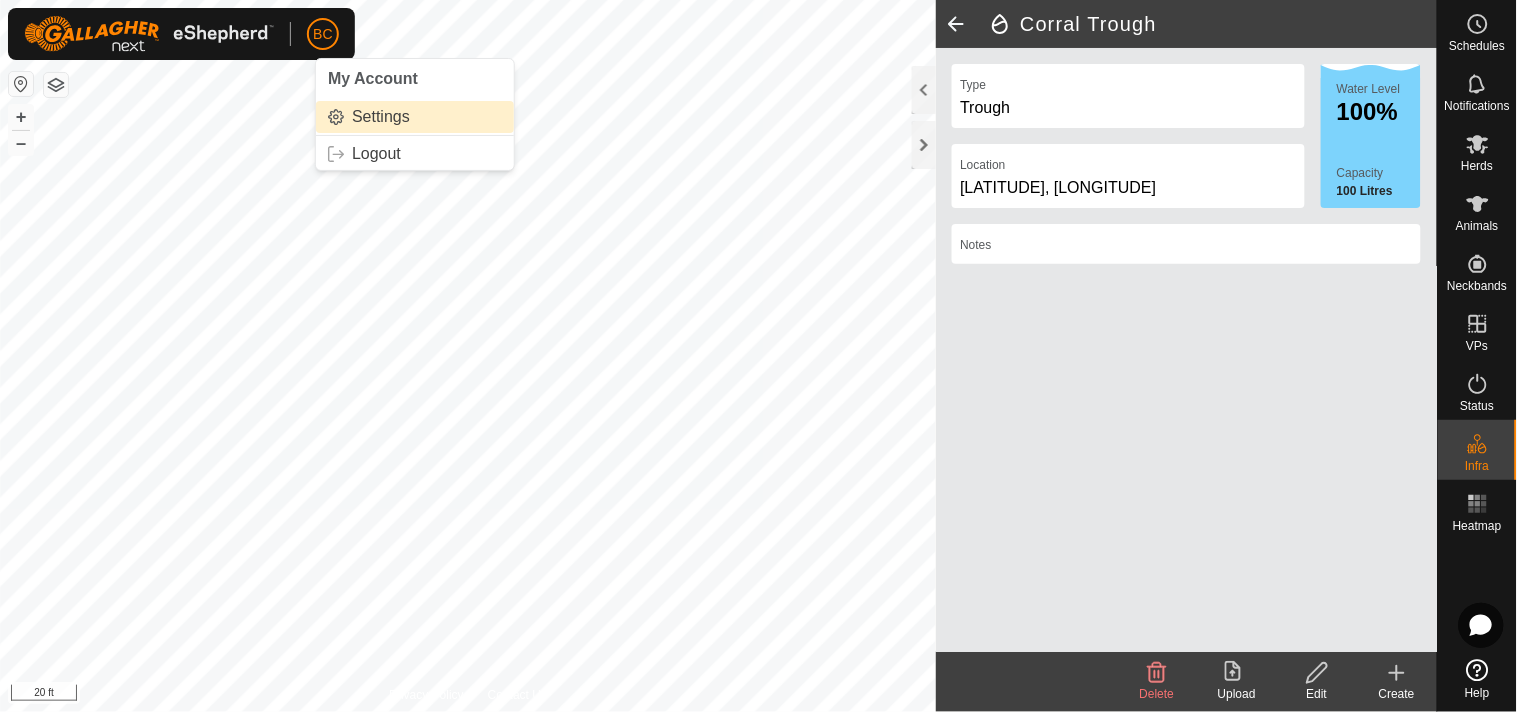 click on "Settings" at bounding box center (415, 117) 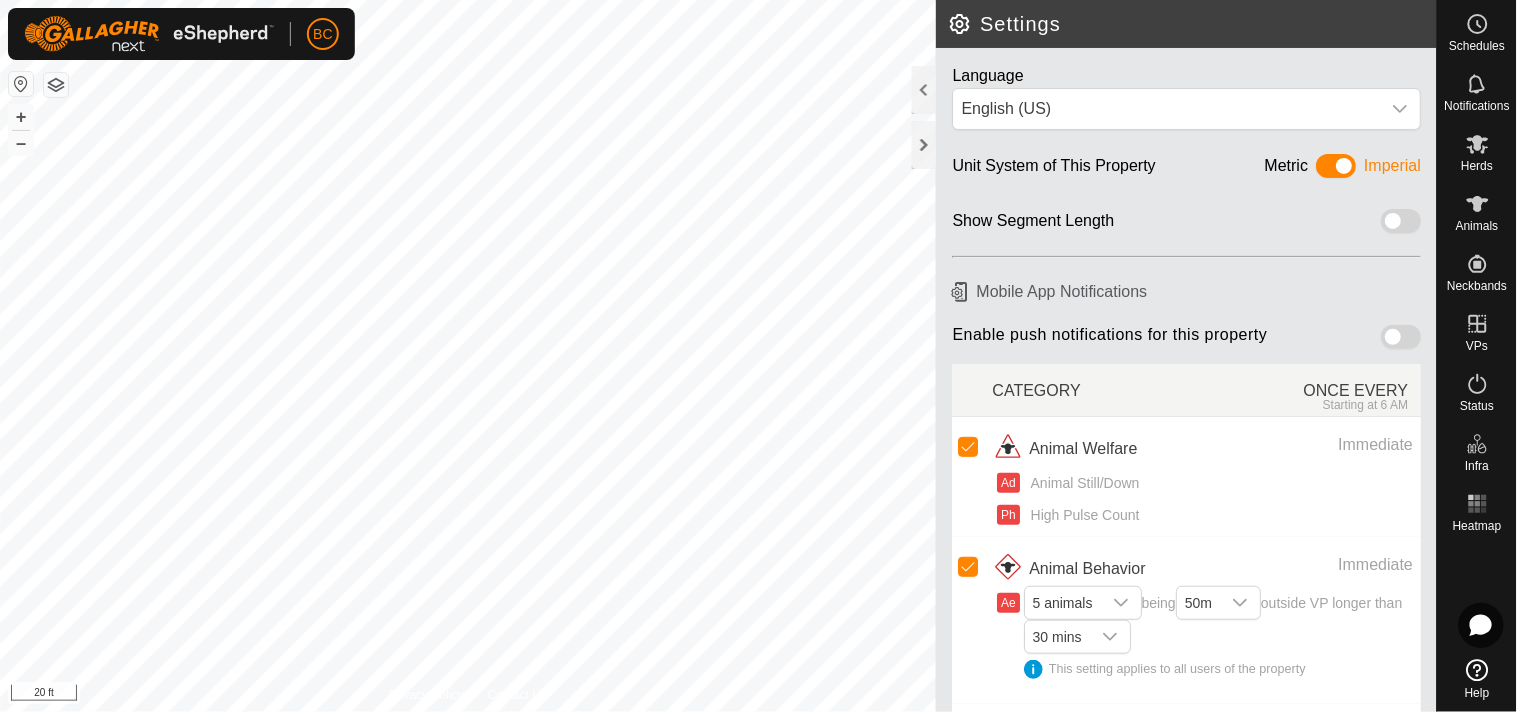 click 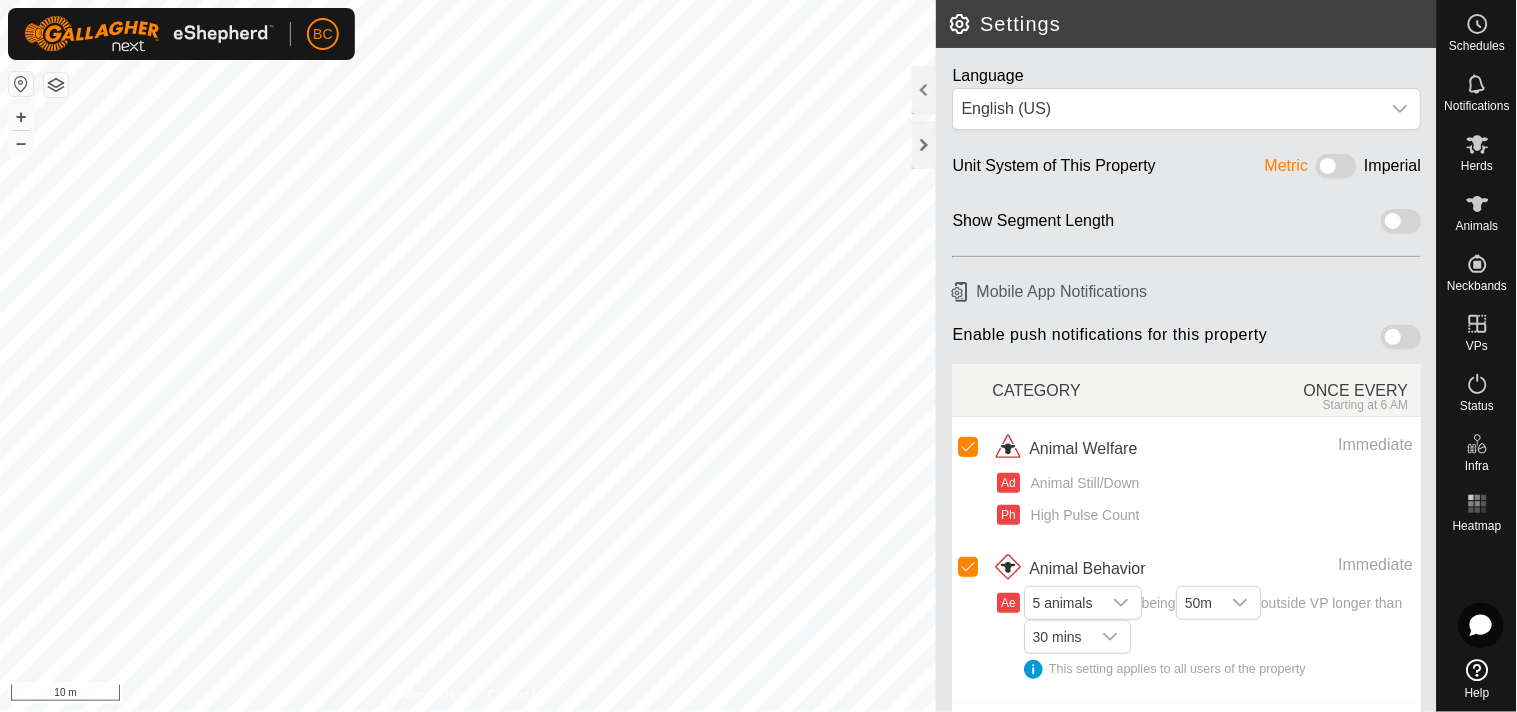 click 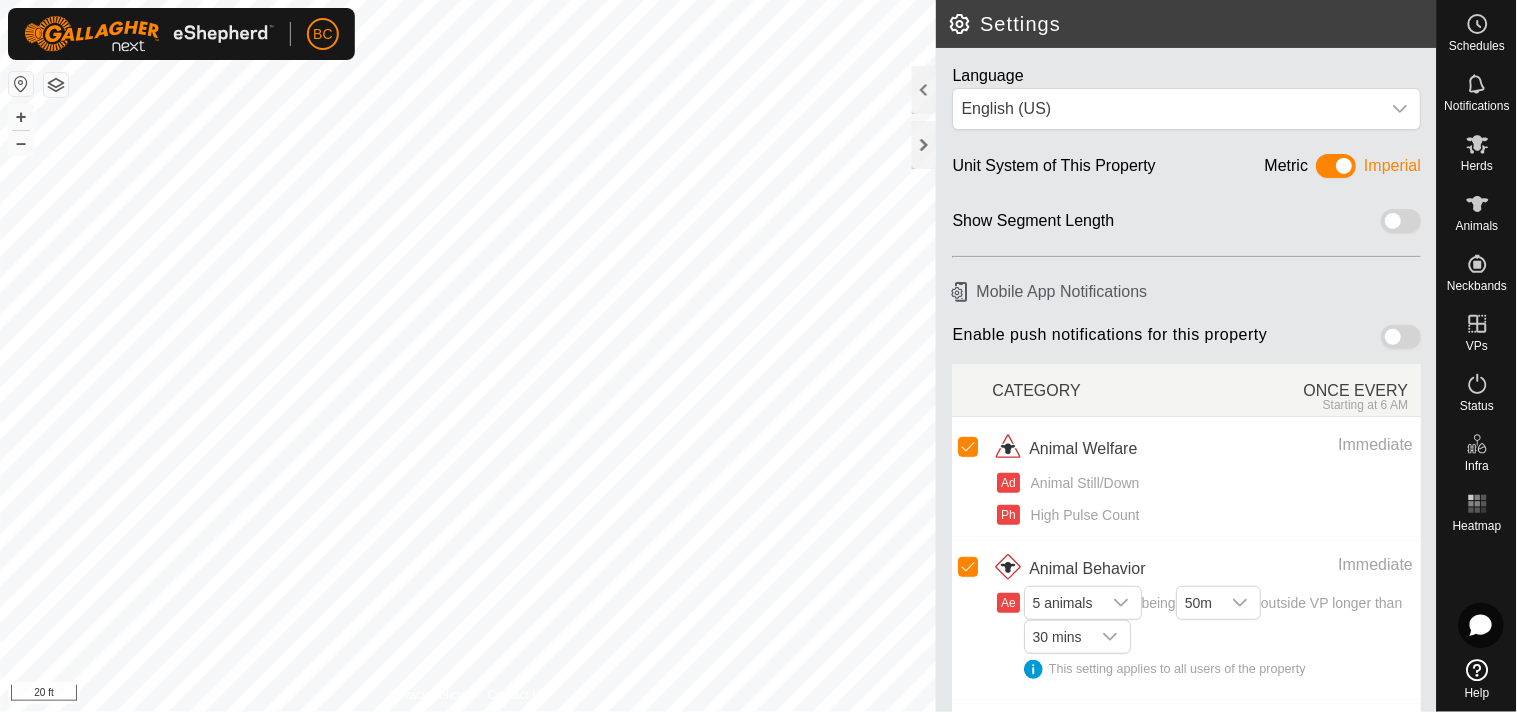 click 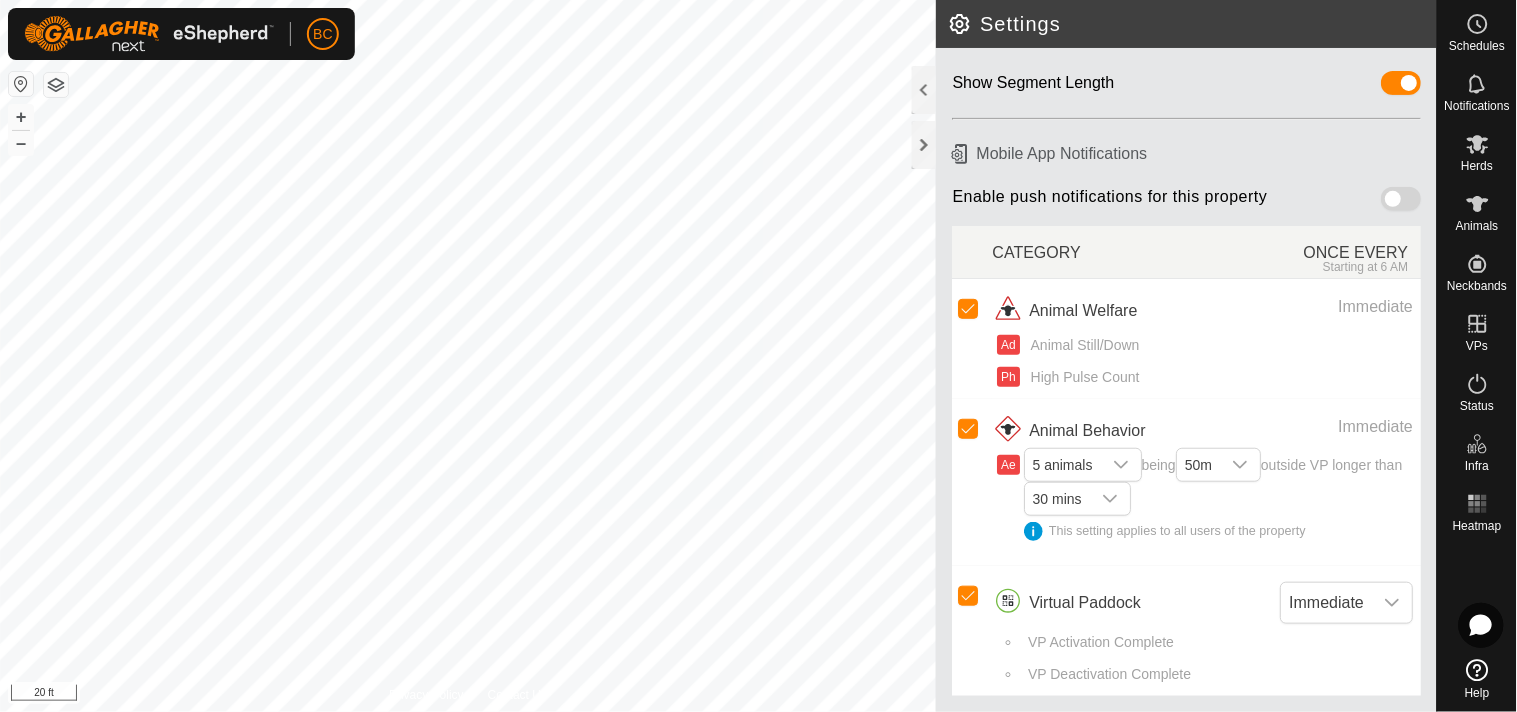 scroll, scrollTop: 0, scrollLeft: 0, axis: both 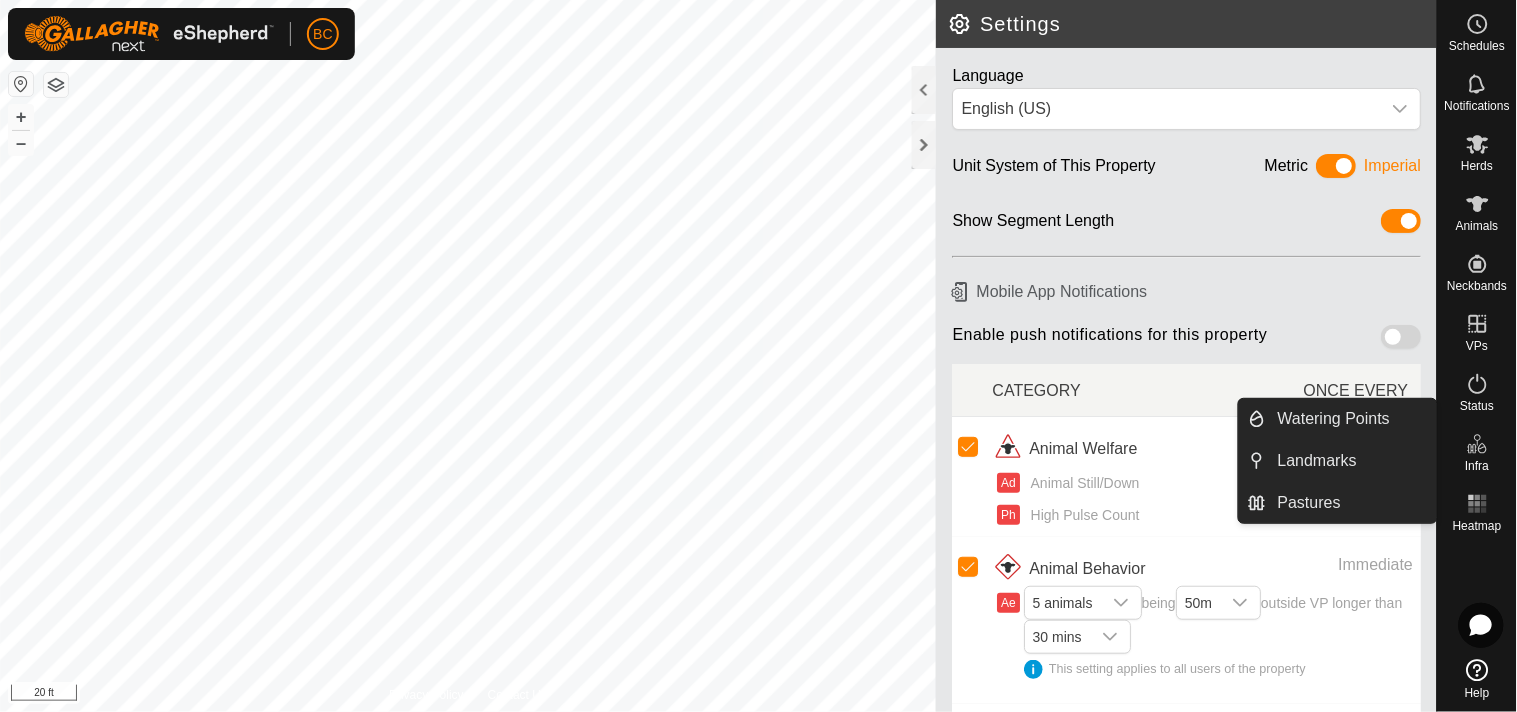 click 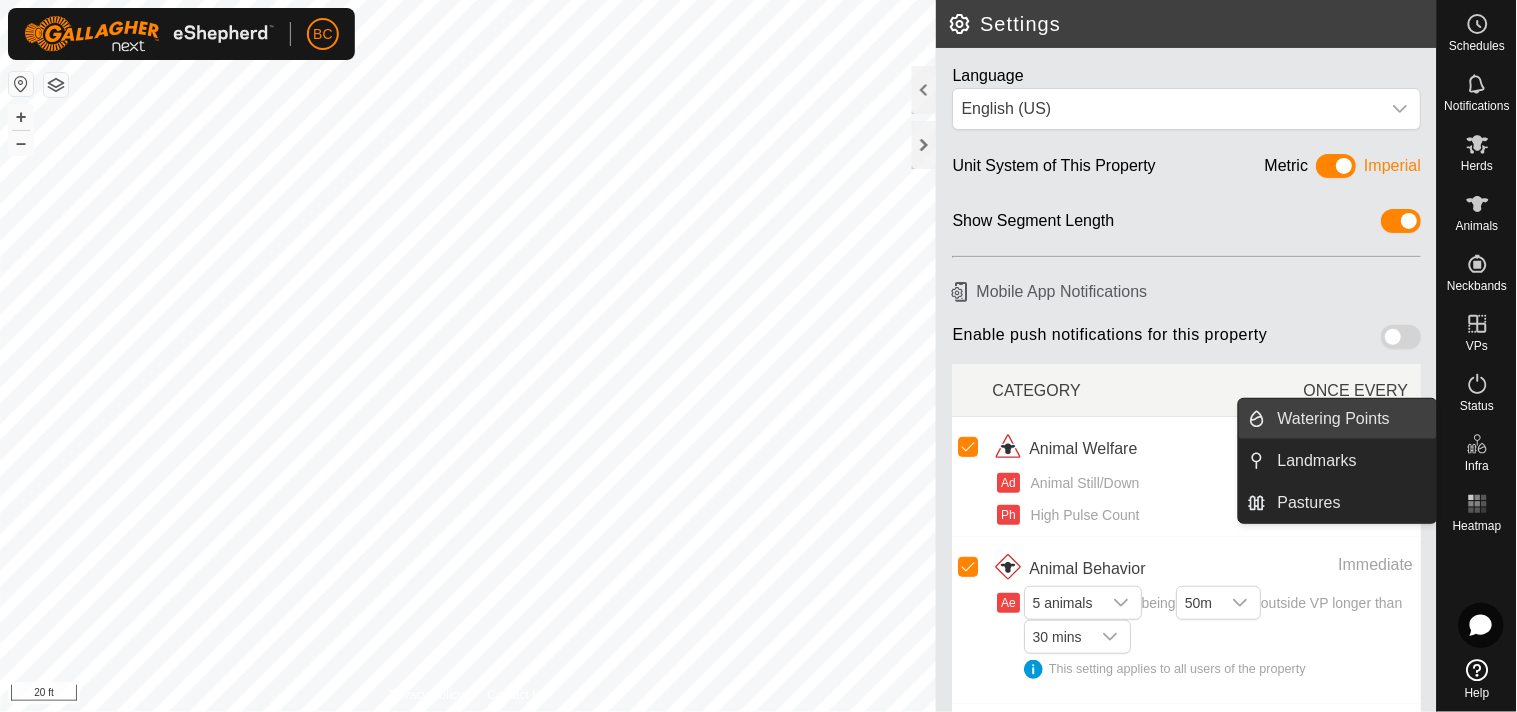 click on "Watering Points" at bounding box center (1351, 419) 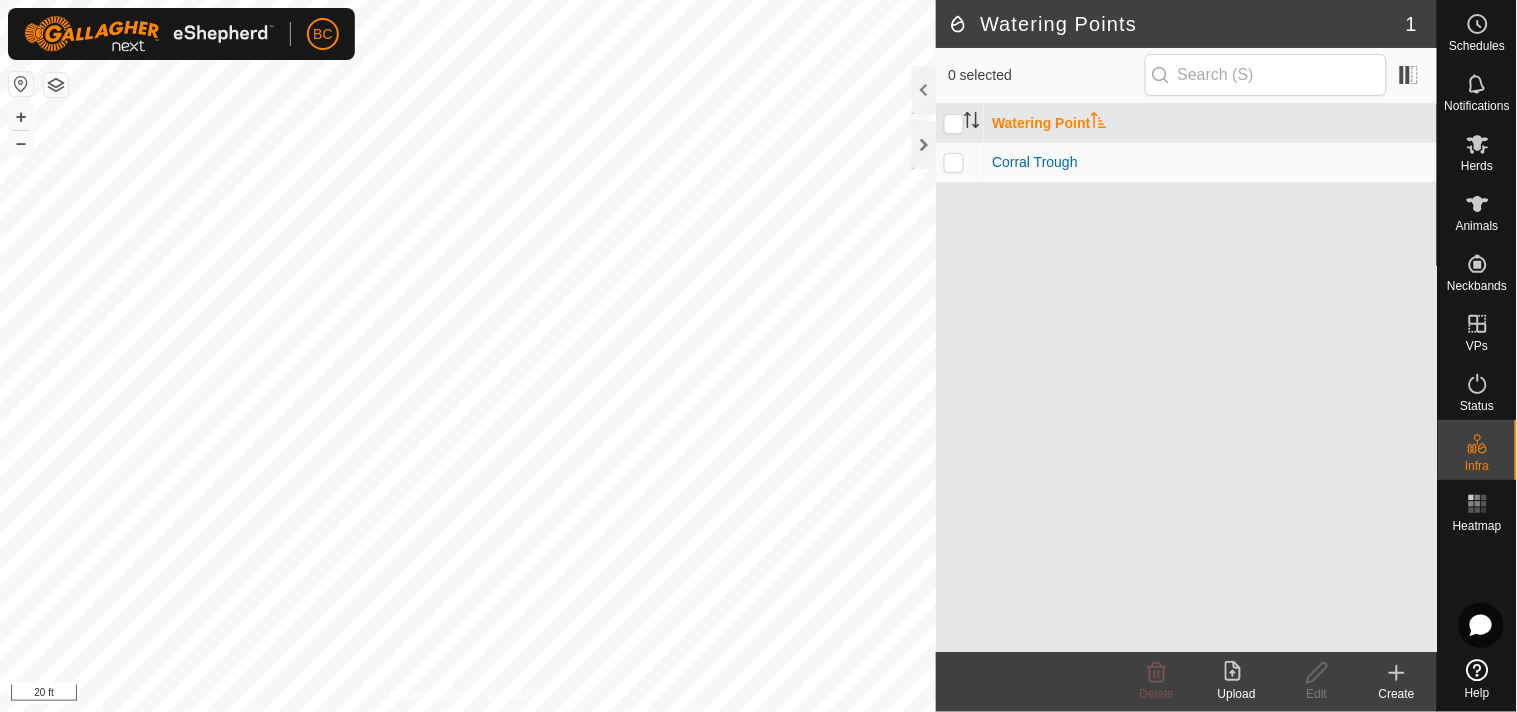 click 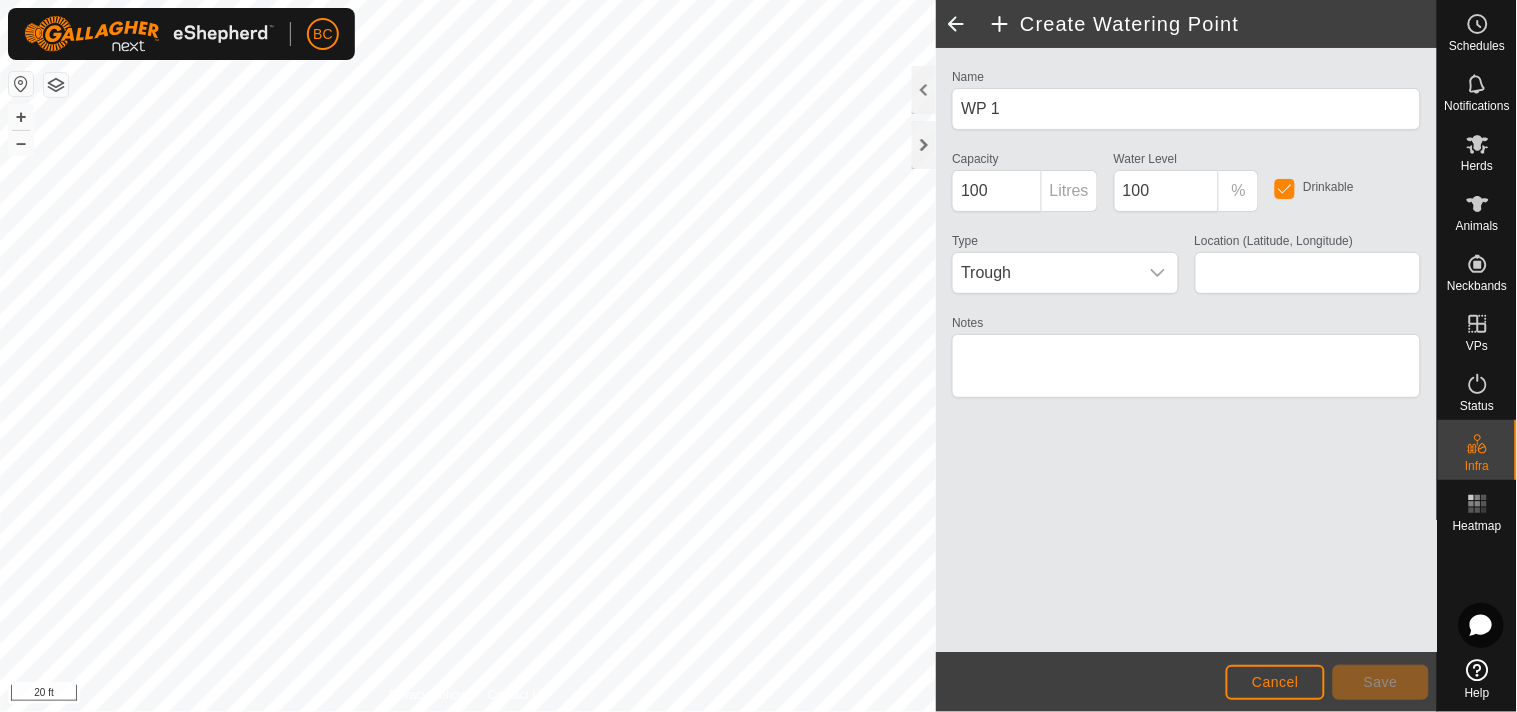 type on "37.102718, -87.587903" 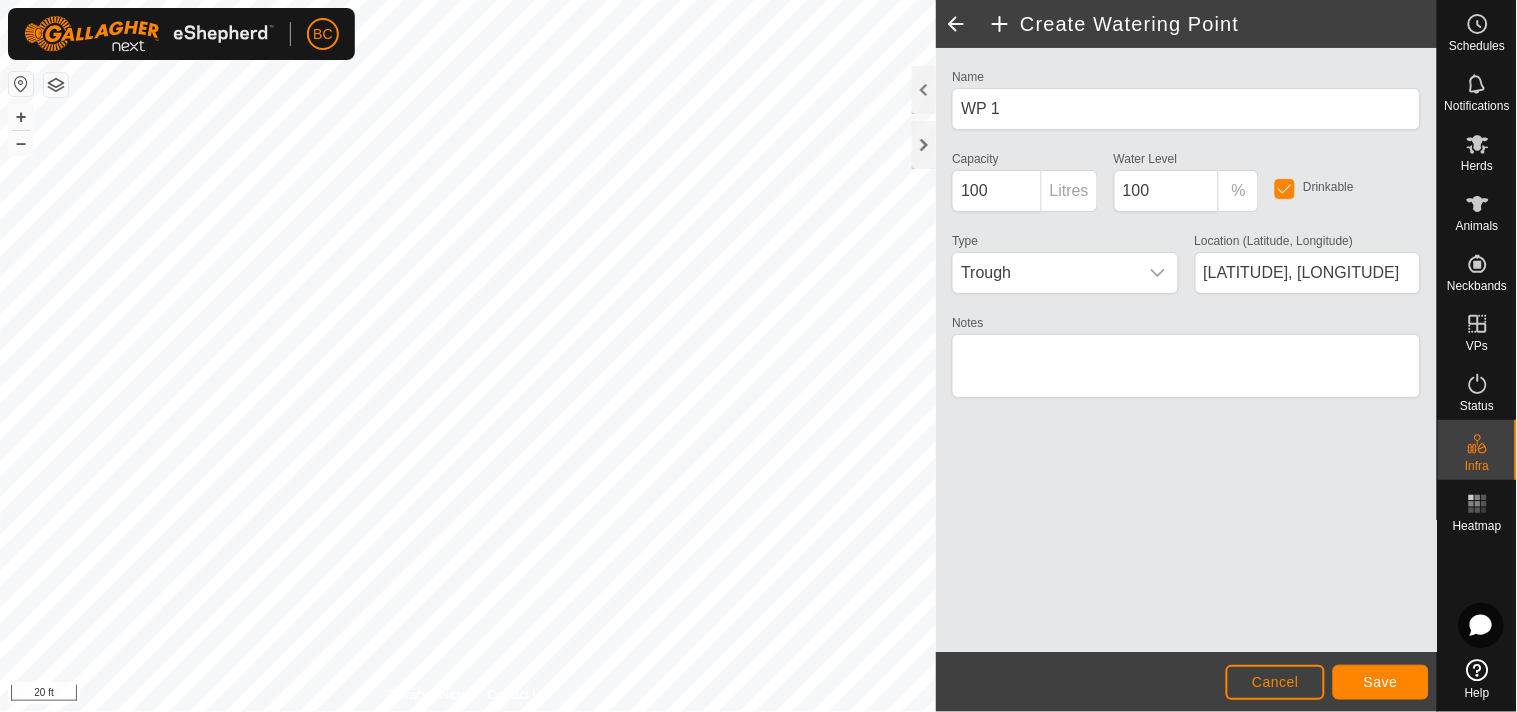 click on "Privacy Policy Contact Us
WP 1
Type:   trough
Capacity:  100L
Water Level:  100%
Drinkable:  Yes
+ – ⇧ i 20 ft  Create Watering Point  Name WP 1 Capacity 100 Litres Water Level  100 % Drinkable Type Trough Location (Latitude, Longitude) 37.102718, -87.587903 Notes                  Cancel Save" 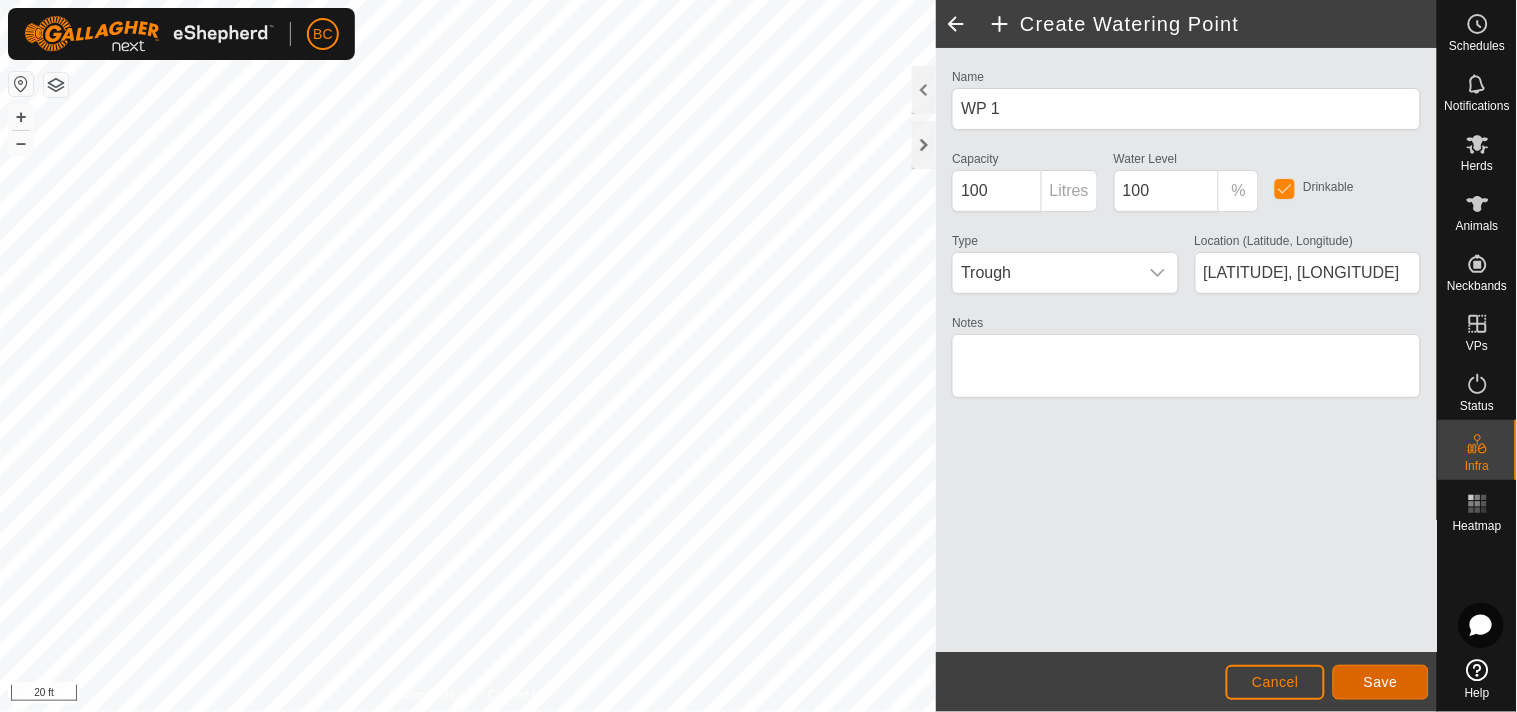click on "Save" 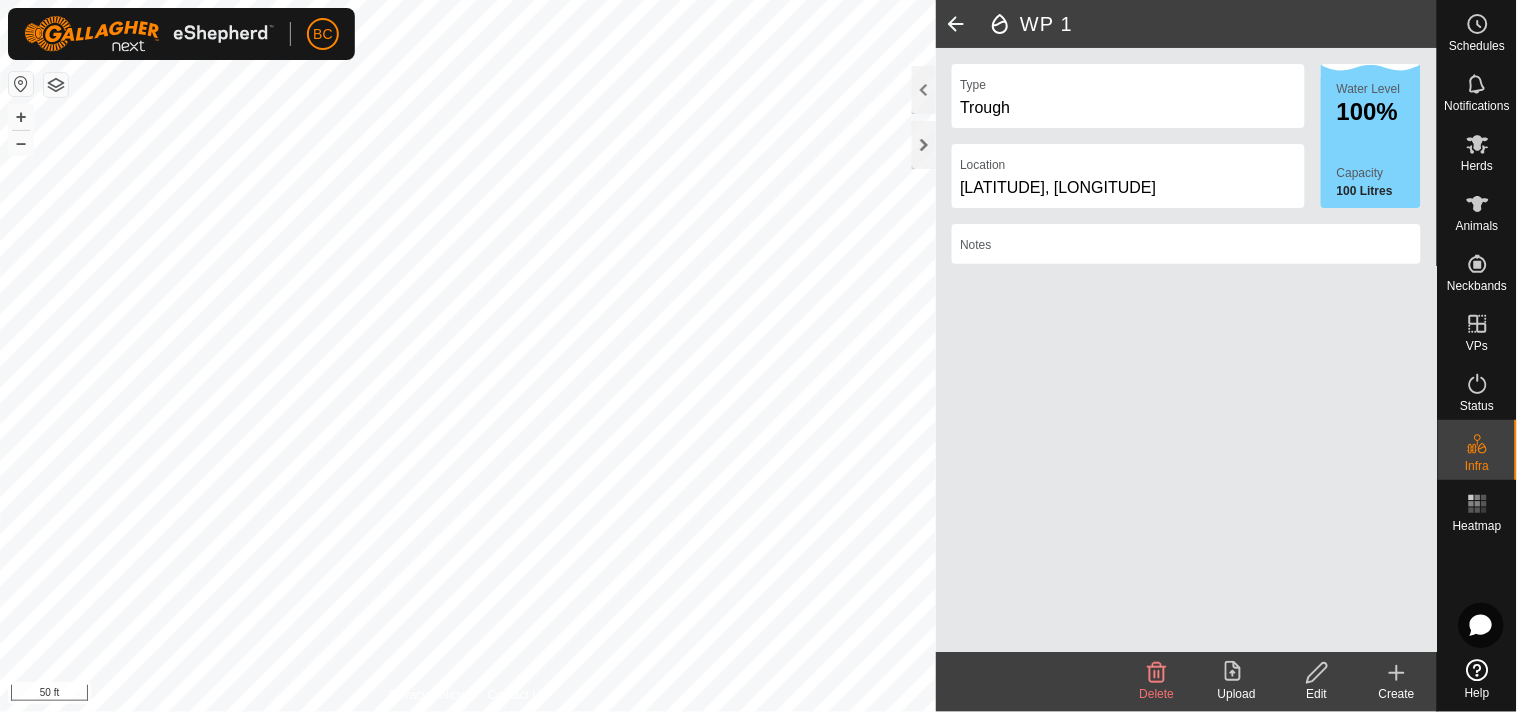 click 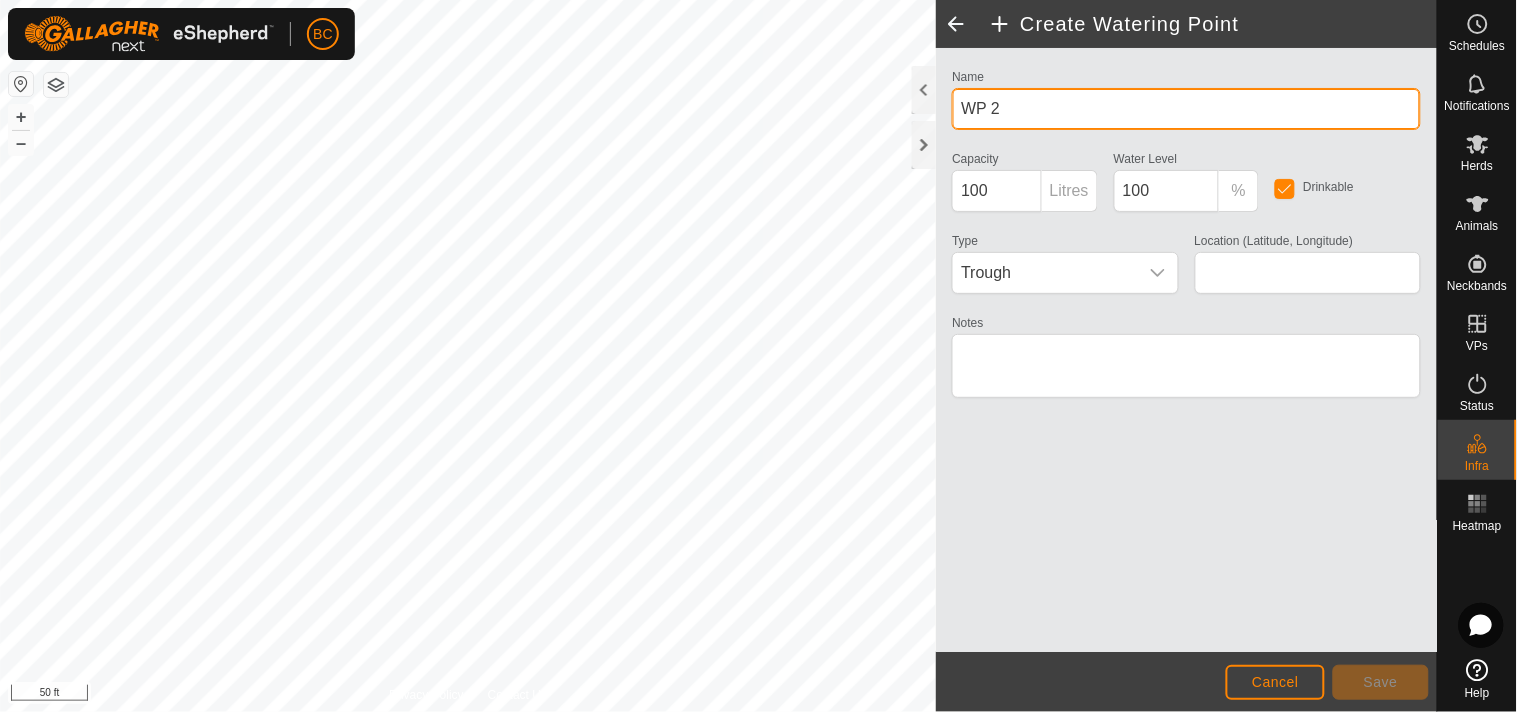 click on "WP 2" at bounding box center (1186, 109) 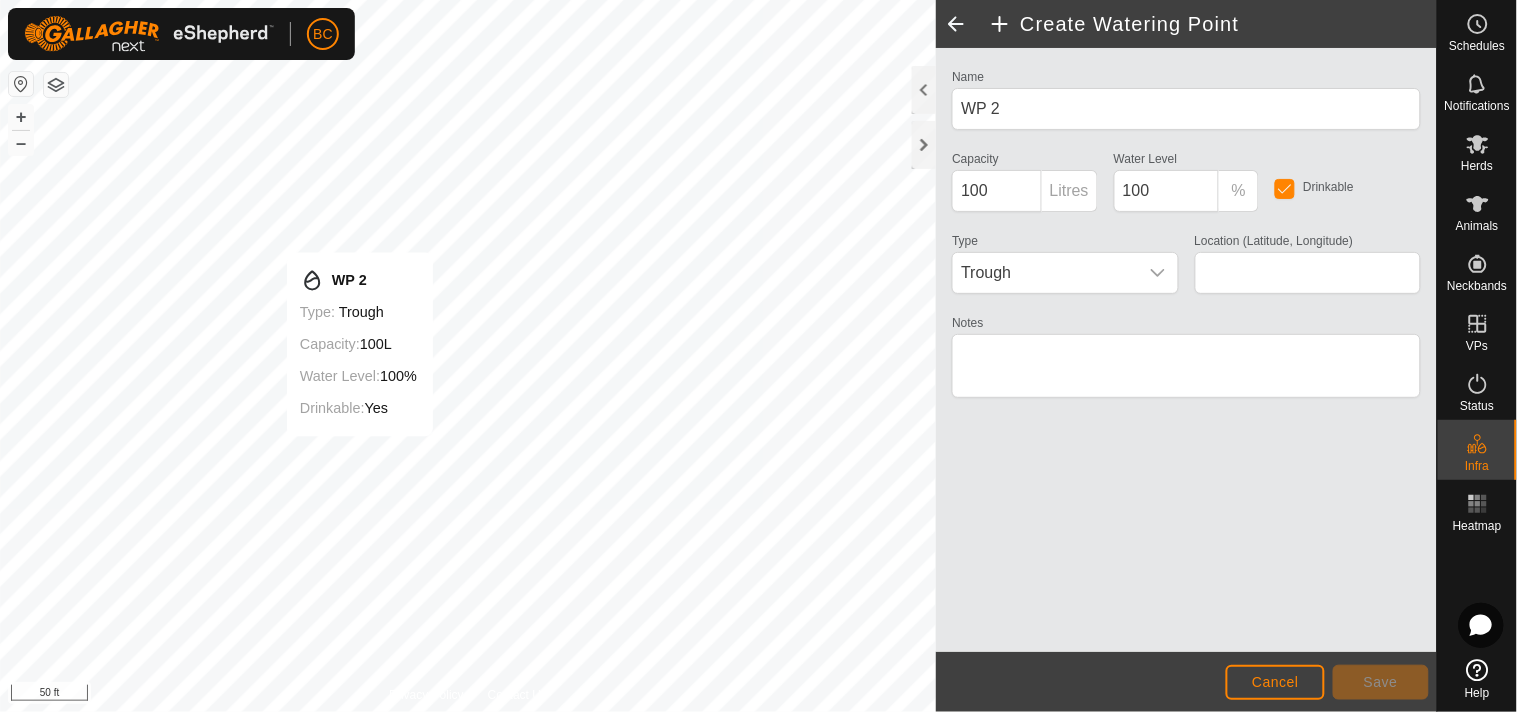 type on "37.101773, -87.589418" 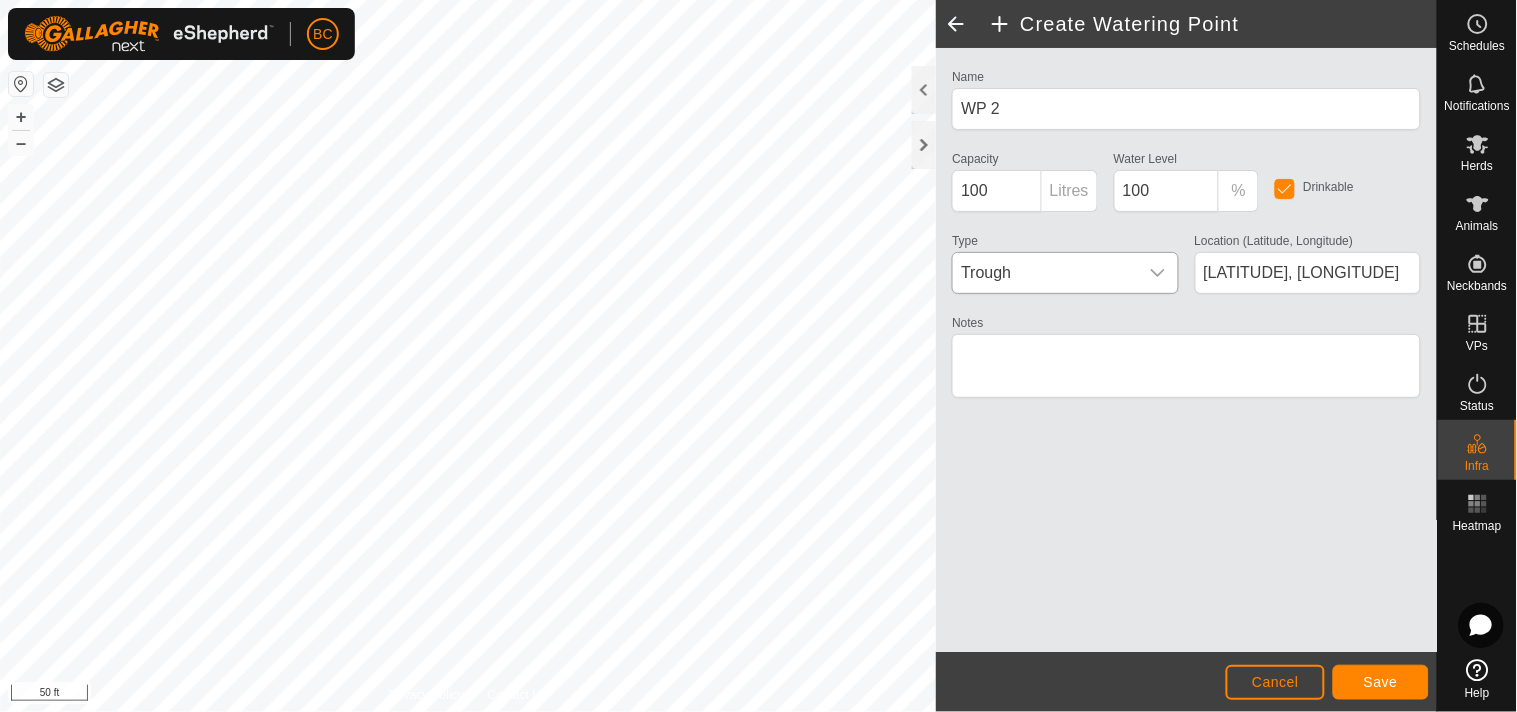 click at bounding box center [1158, 273] 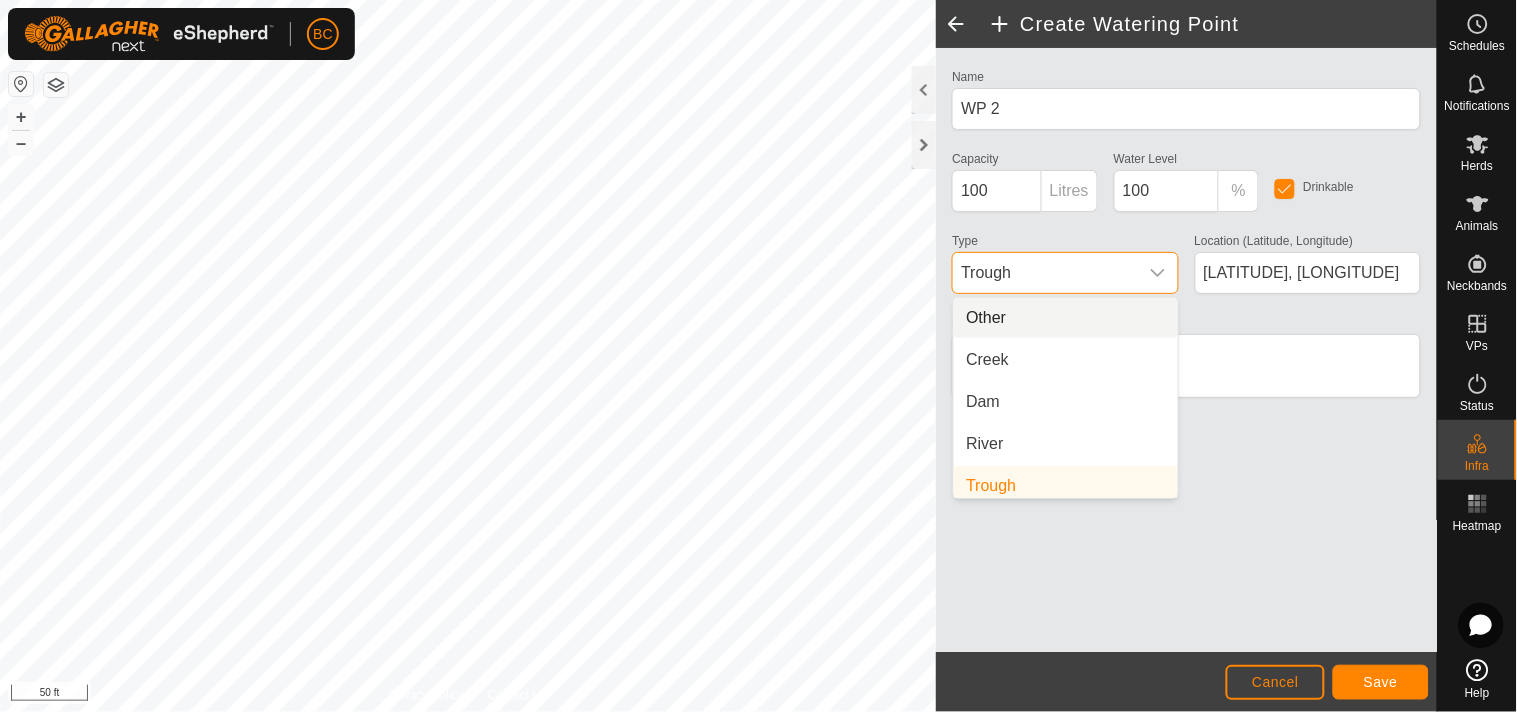 scroll, scrollTop: 7, scrollLeft: 0, axis: vertical 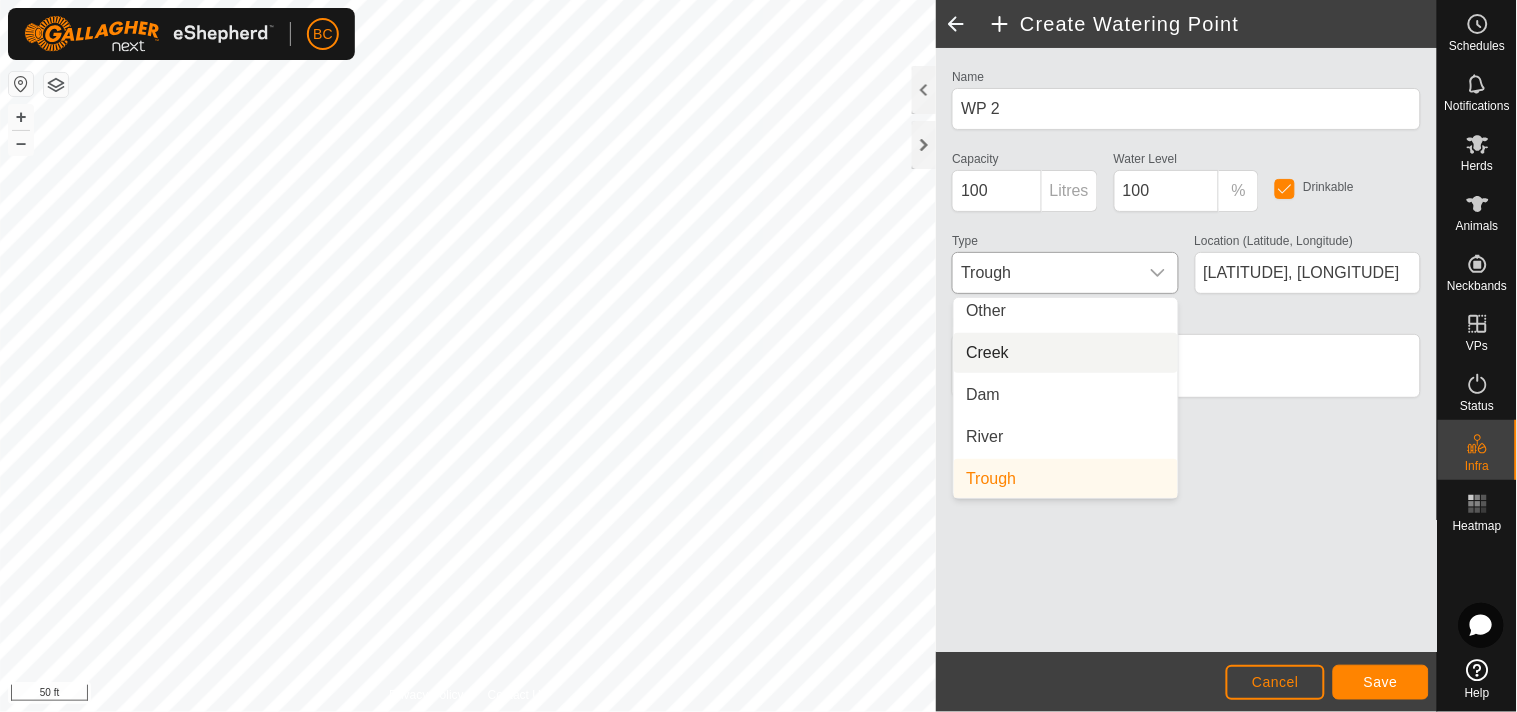 click on "Creek" at bounding box center [1066, 353] 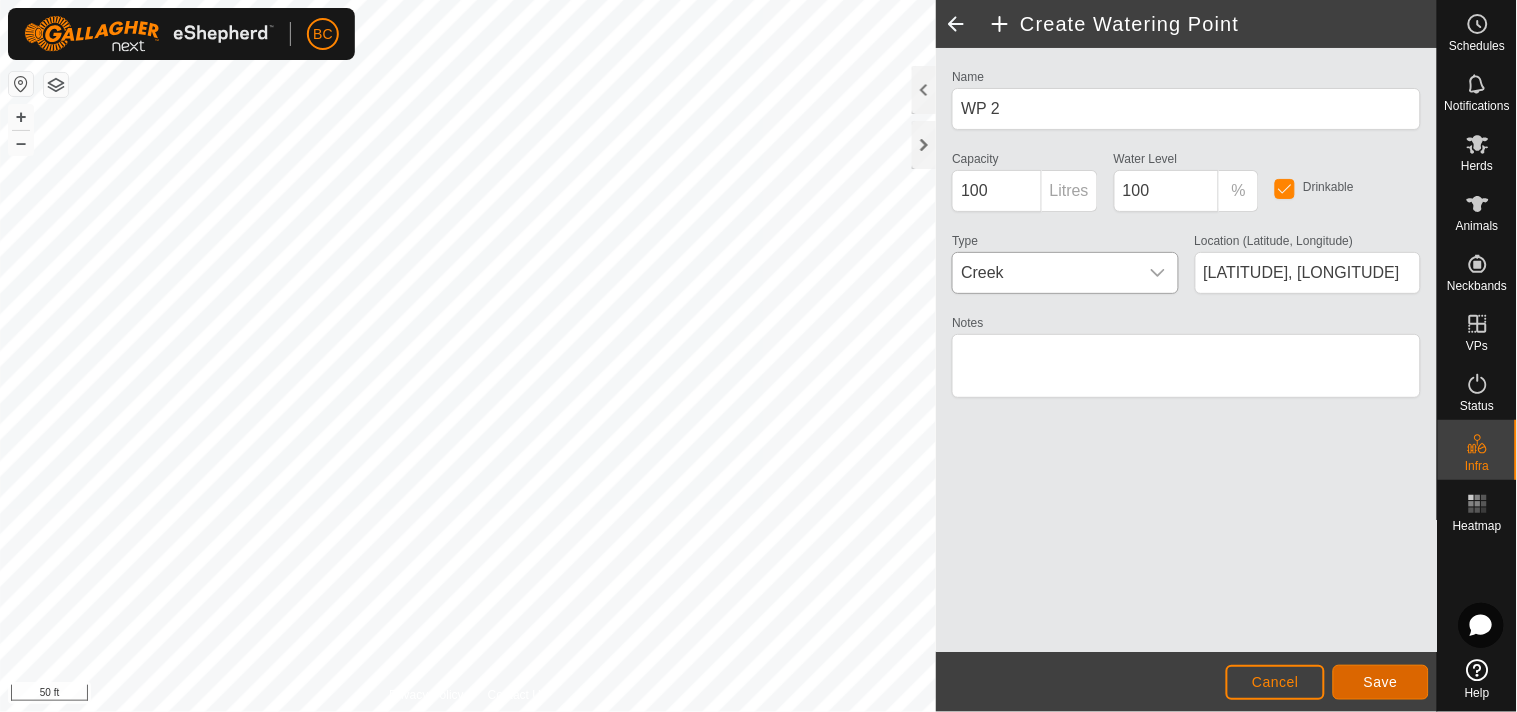 click on "Save" 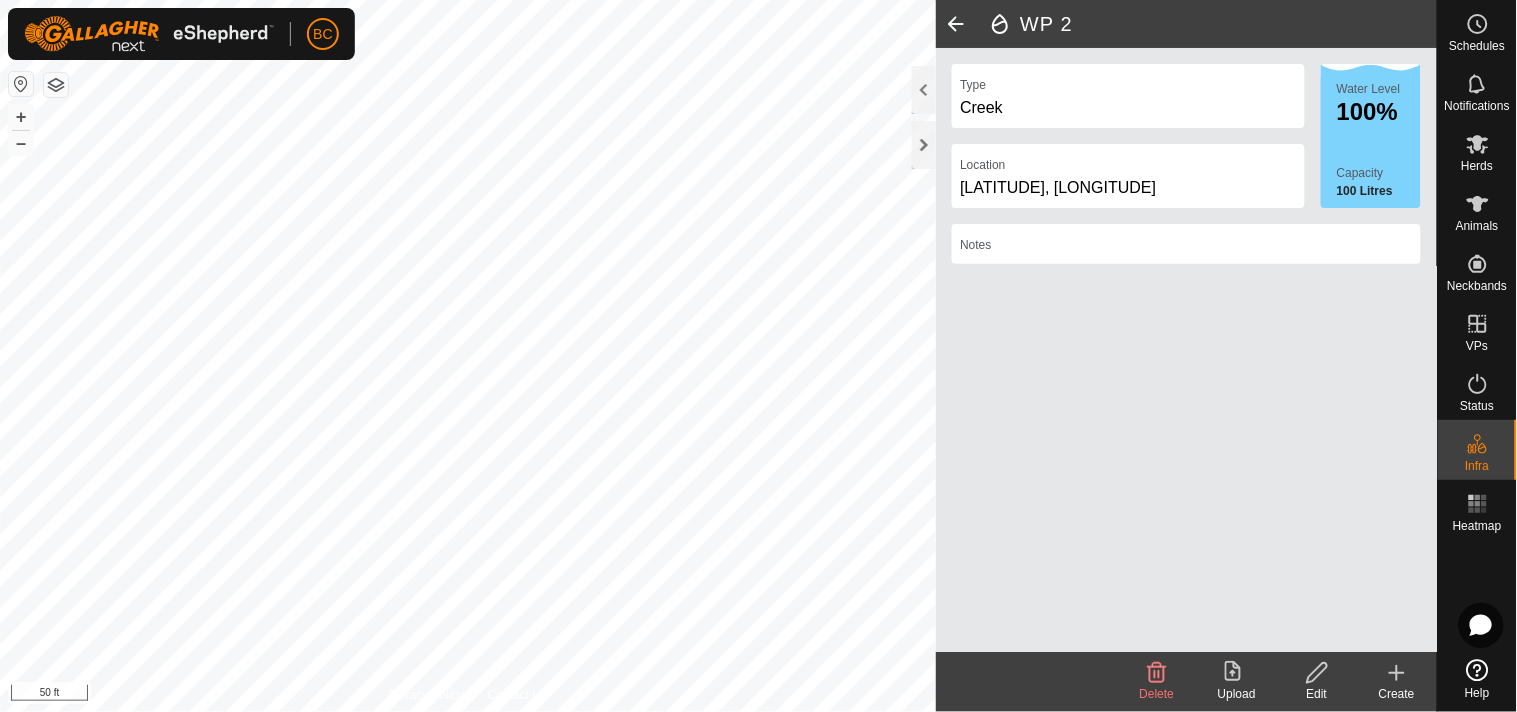 click on "BC Schedules Notifications Herds Animals Neckbands VPs Status Infra Heatmap Help Privacy Policy Contact Us
WP 2
Type:   trough
Capacity:  100L
Water Level:  100%
Drinkable:  Yes
+ – ⇧ i 50 ft  WP 2  Type Creek Location 37.101773, -87.589418 Water Level 100% Capacity 100 Litres Notes Delete  Upload   Edit   Create" at bounding box center (758, 356) 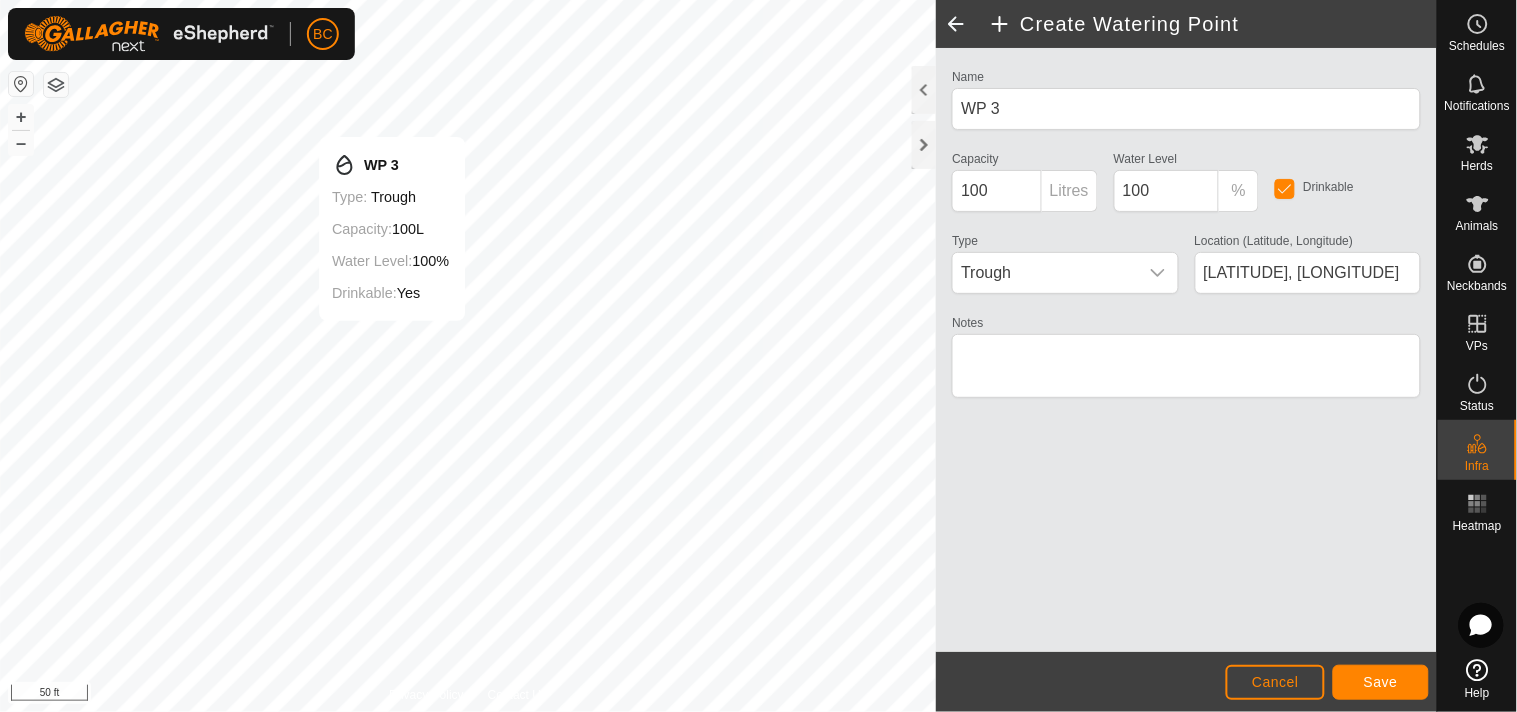 type on "37.103298, -87.590094" 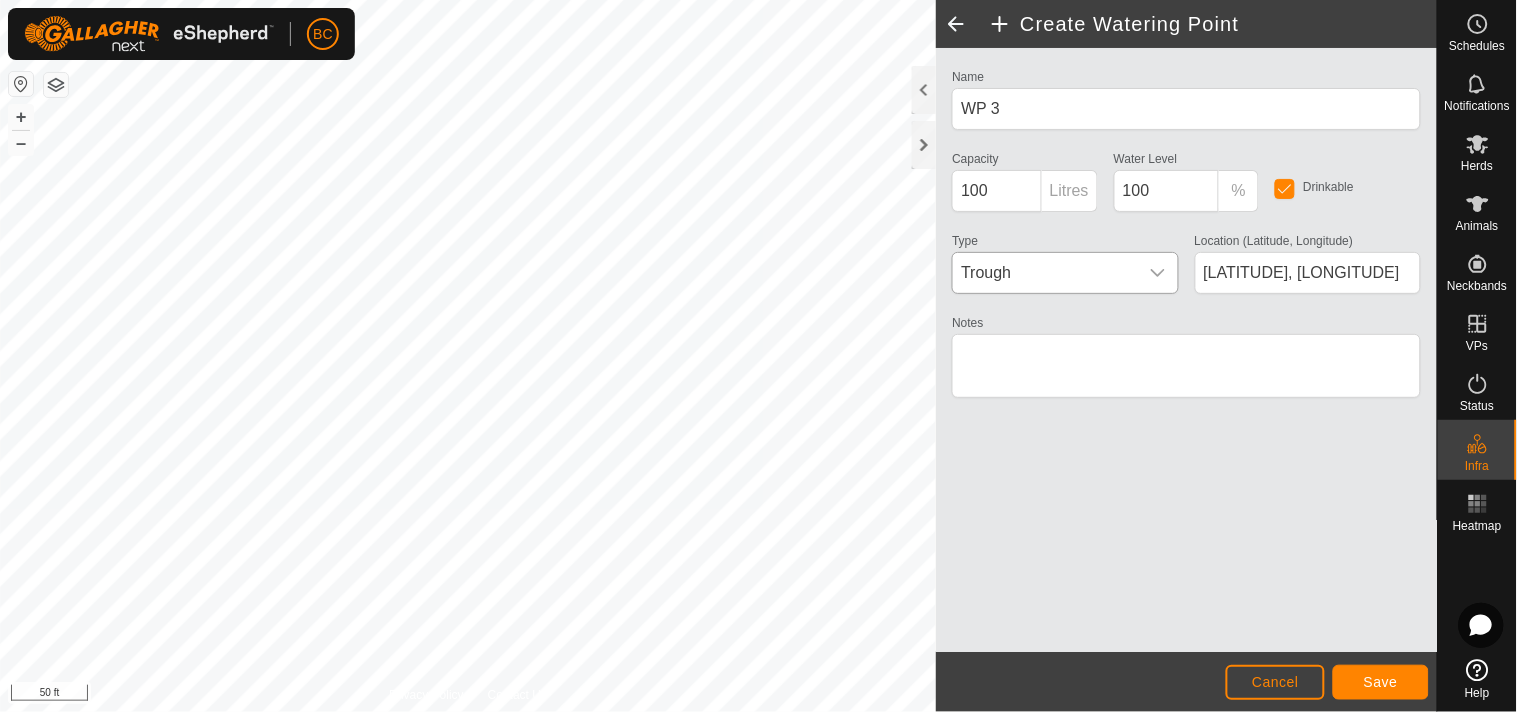 click 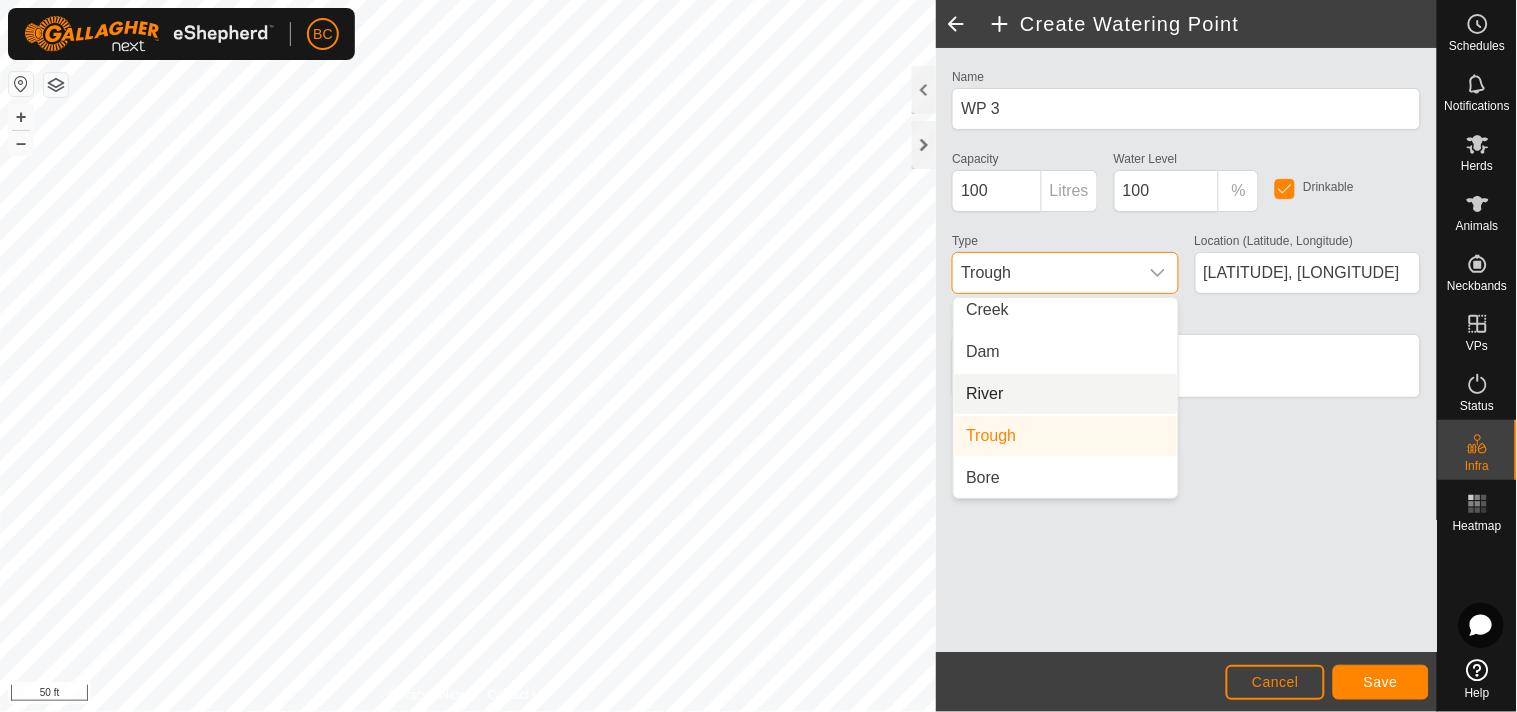scroll, scrollTop: 0, scrollLeft: 0, axis: both 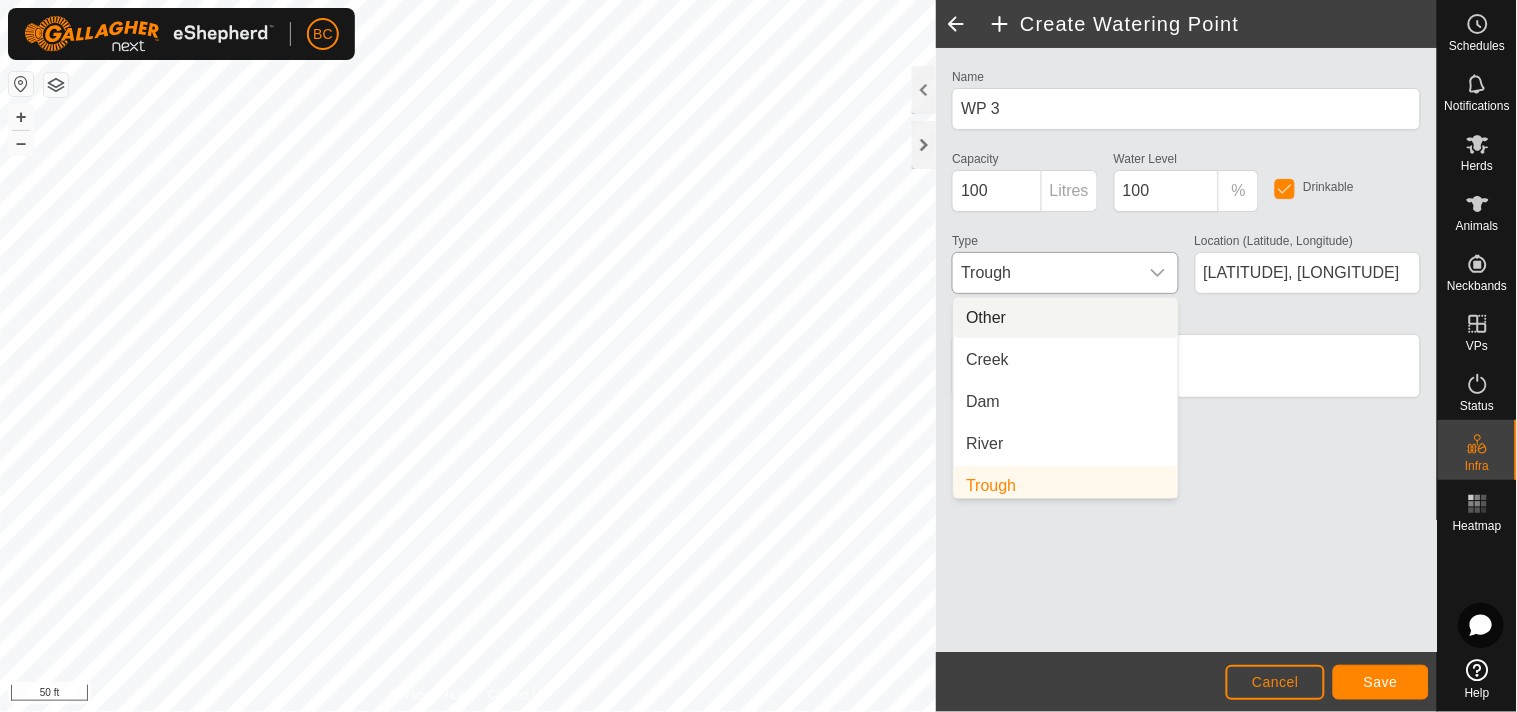click on "Other" at bounding box center [1066, 318] 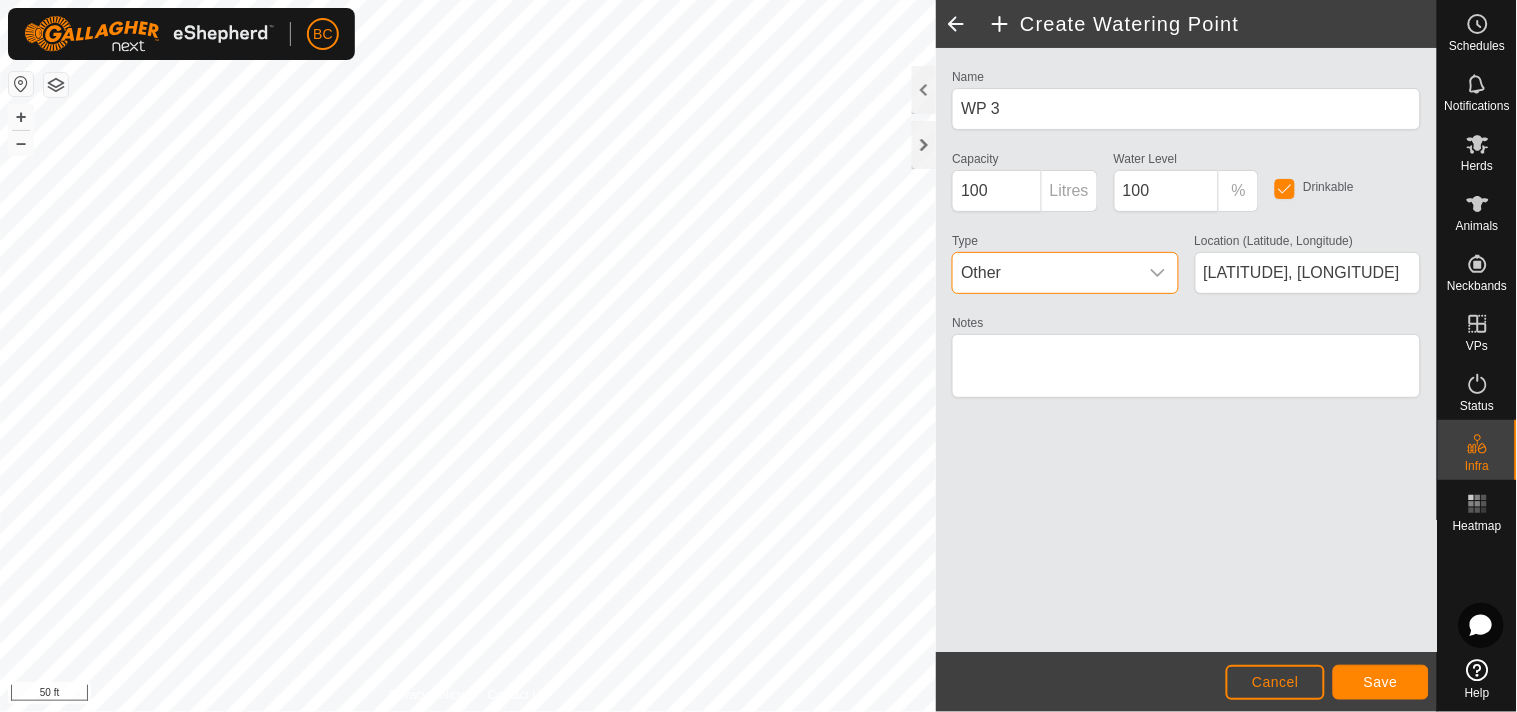 scroll, scrollTop: 7, scrollLeft: 0, axis: vertical 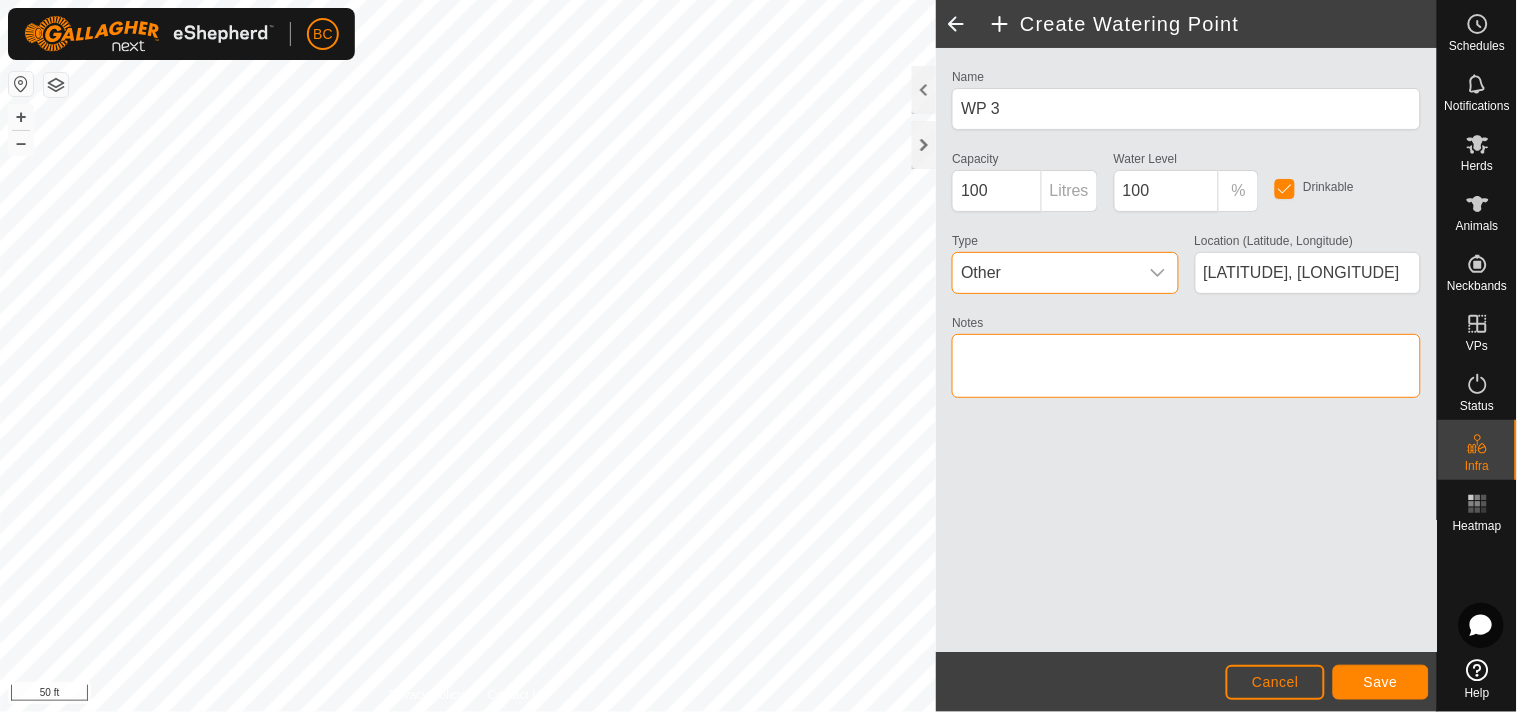 click on "Notes" at bounding box center (1186, 366) 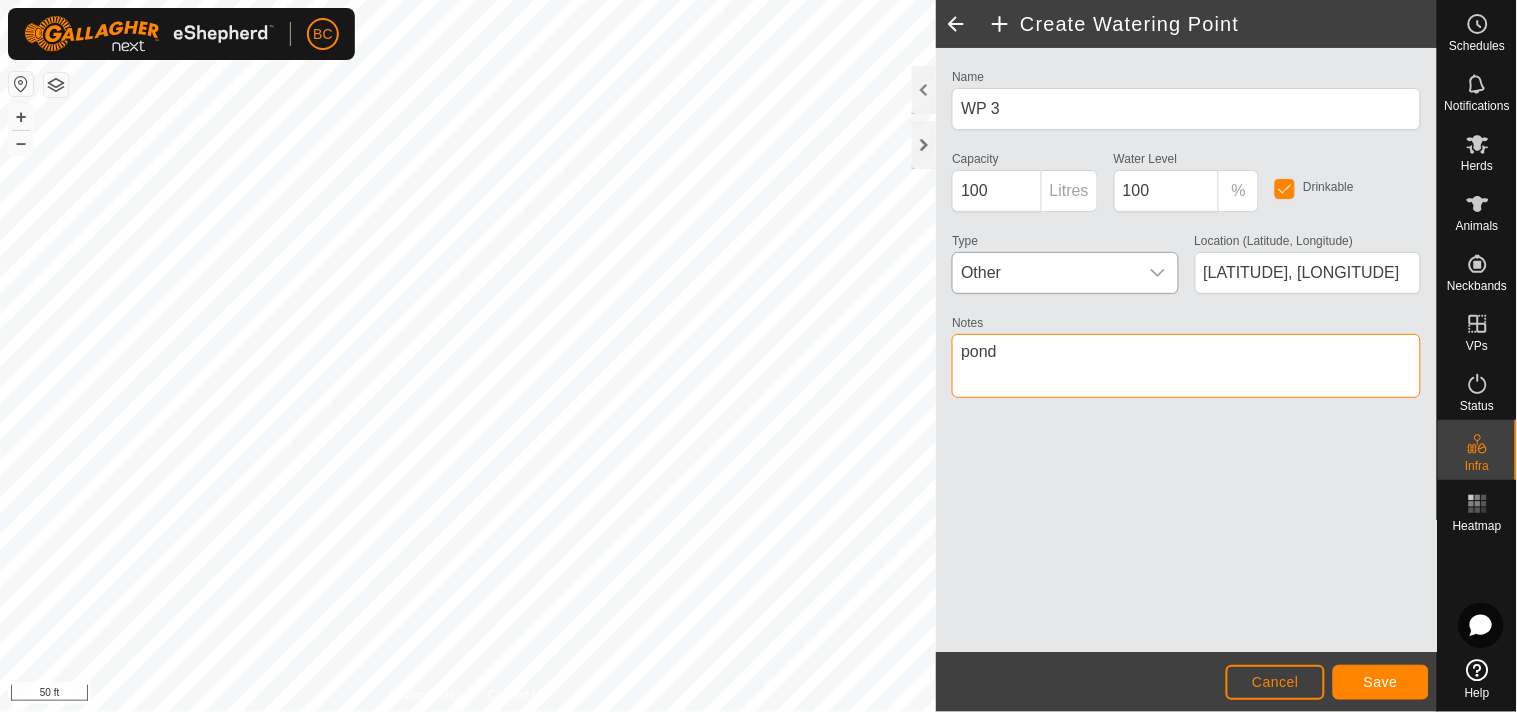 type on "pond" 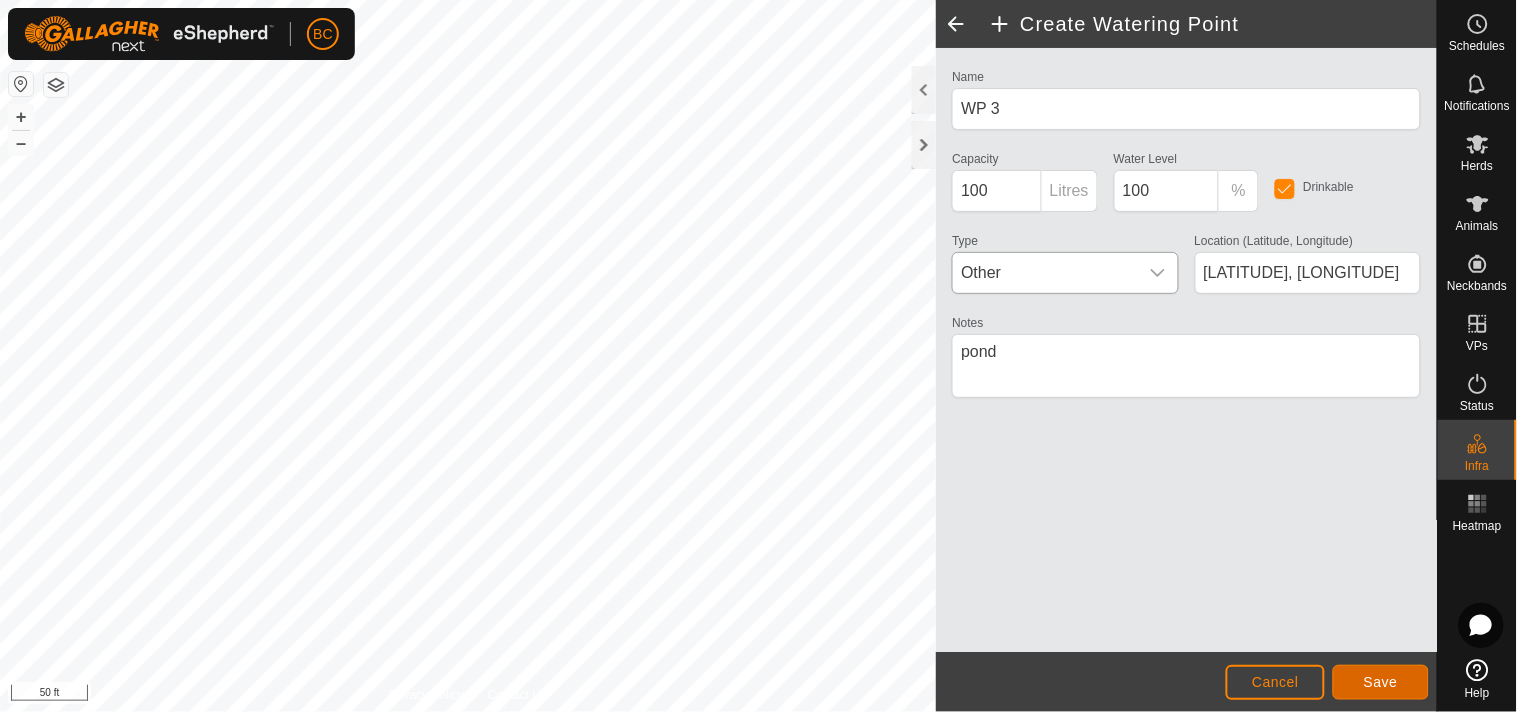 click on "Save" 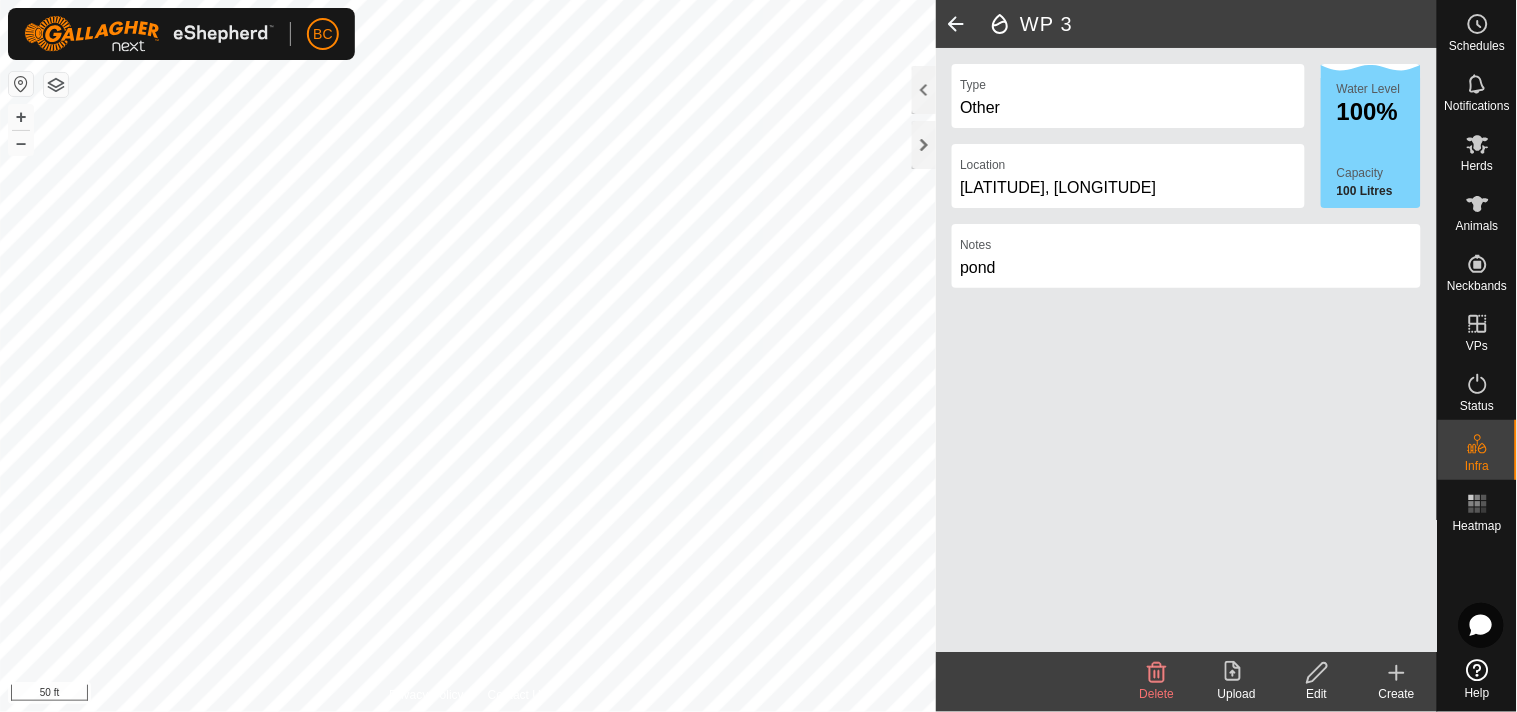 click 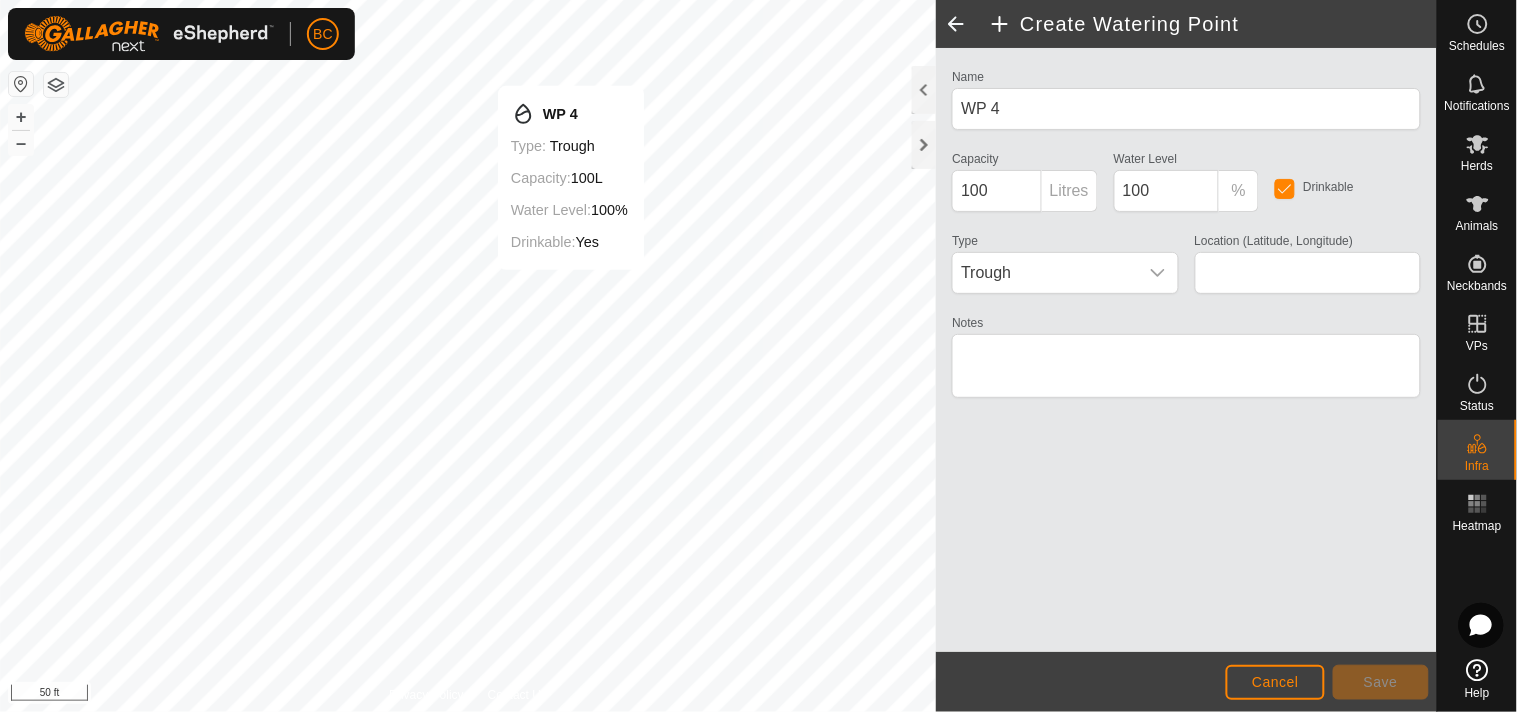 type on "37.103401, -87.589691" 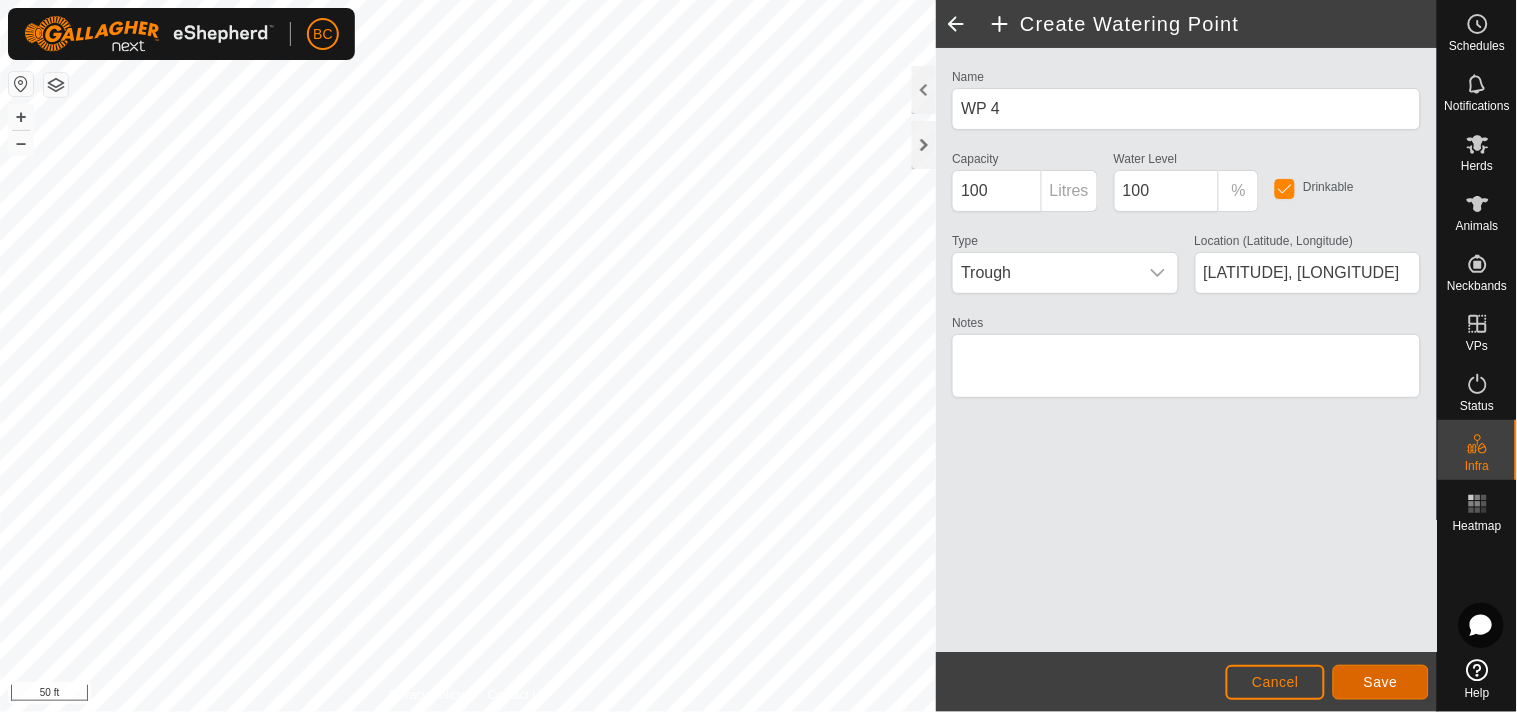 click on "Save" 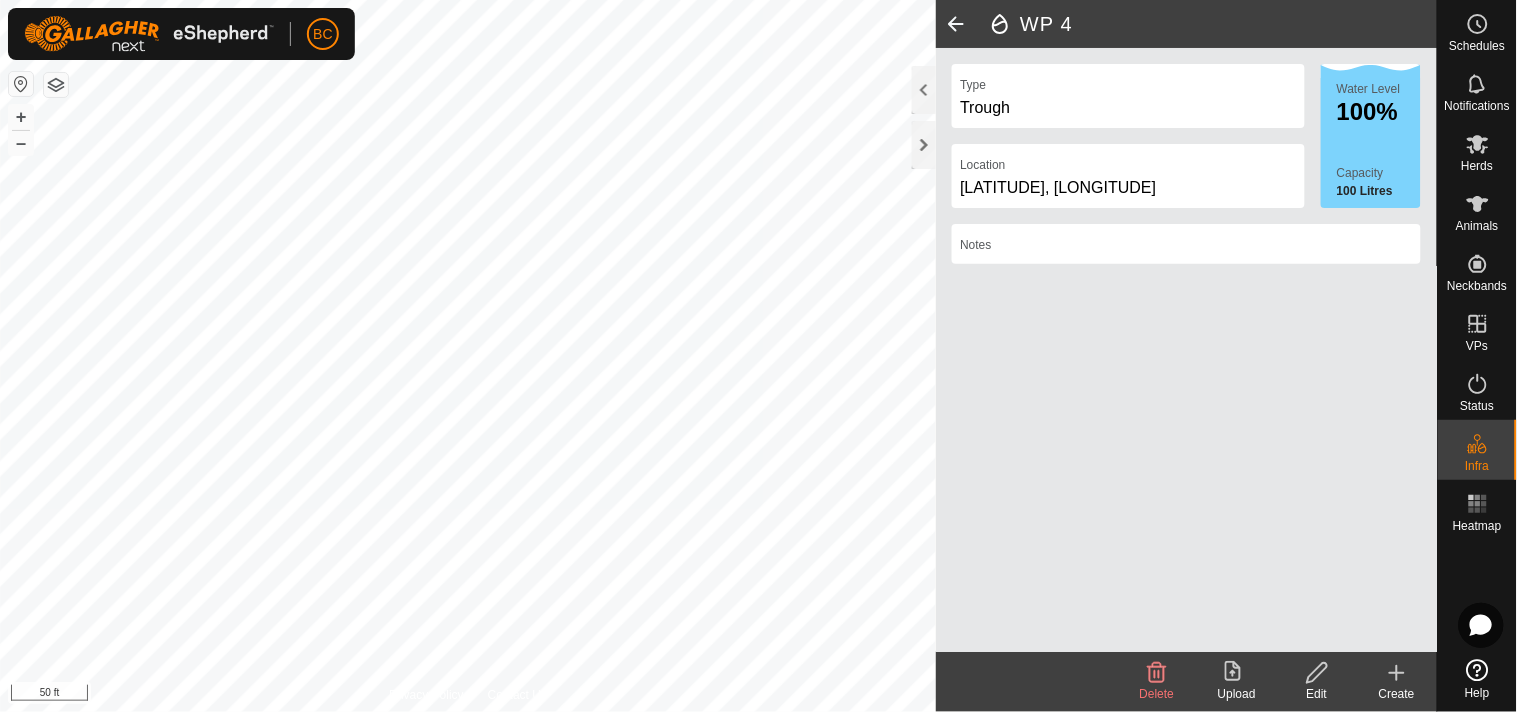 click 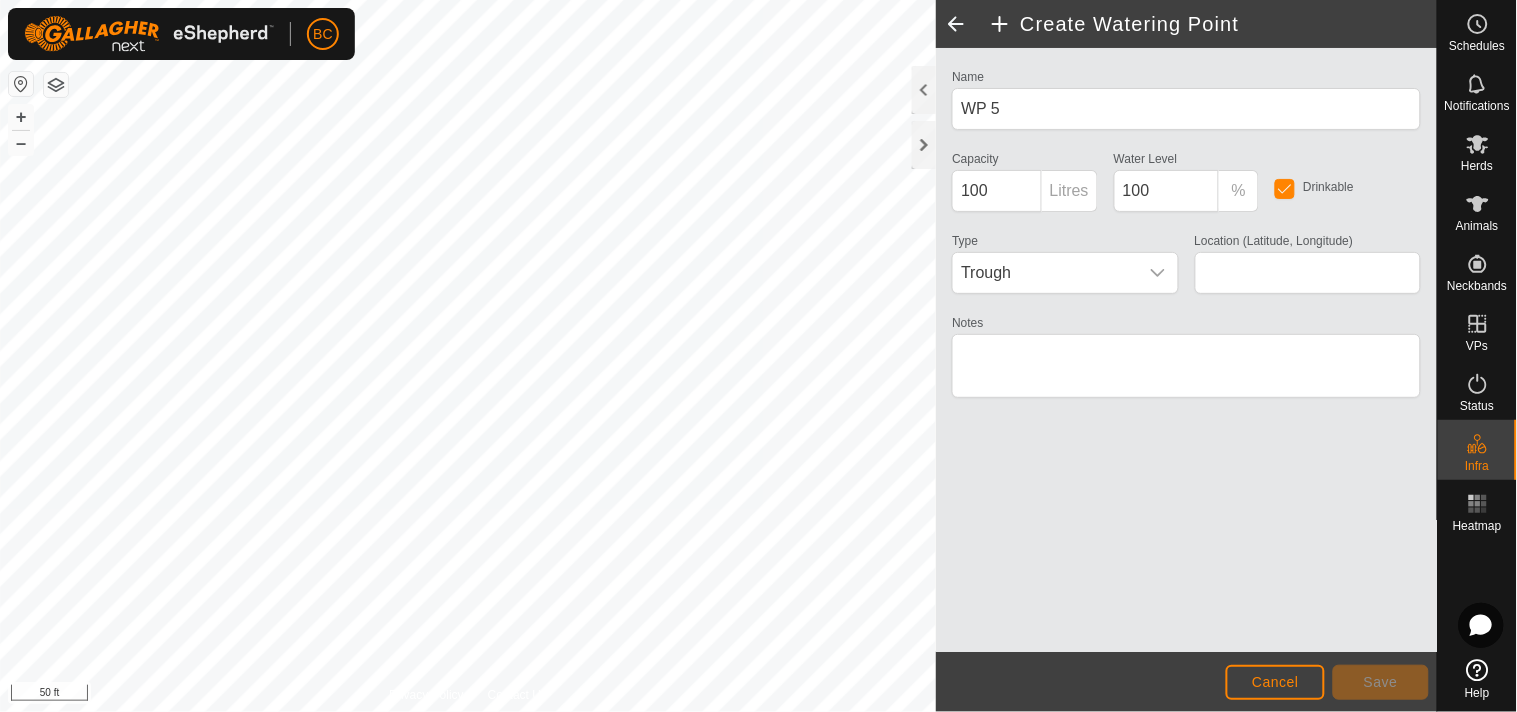 type on "37.103734, -87.589950" 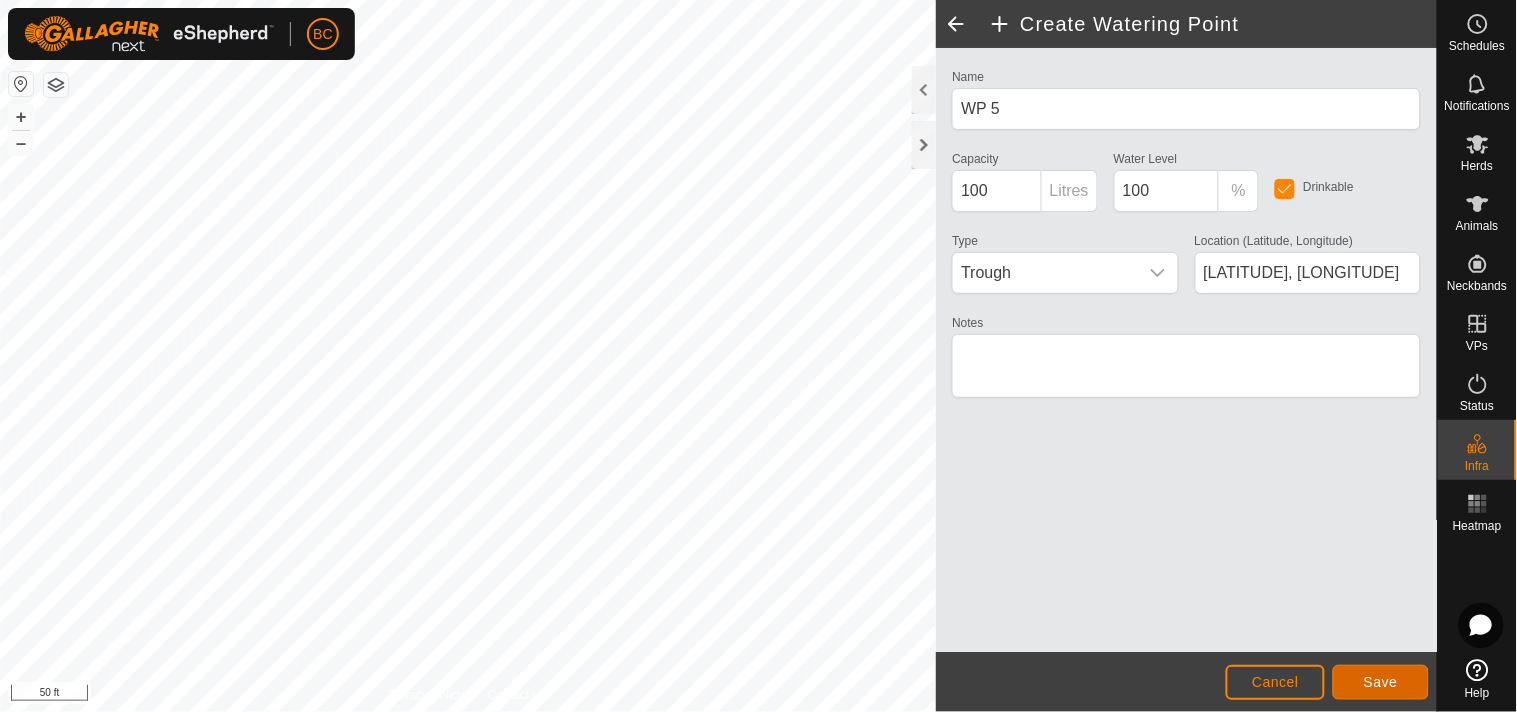 click on "Save" 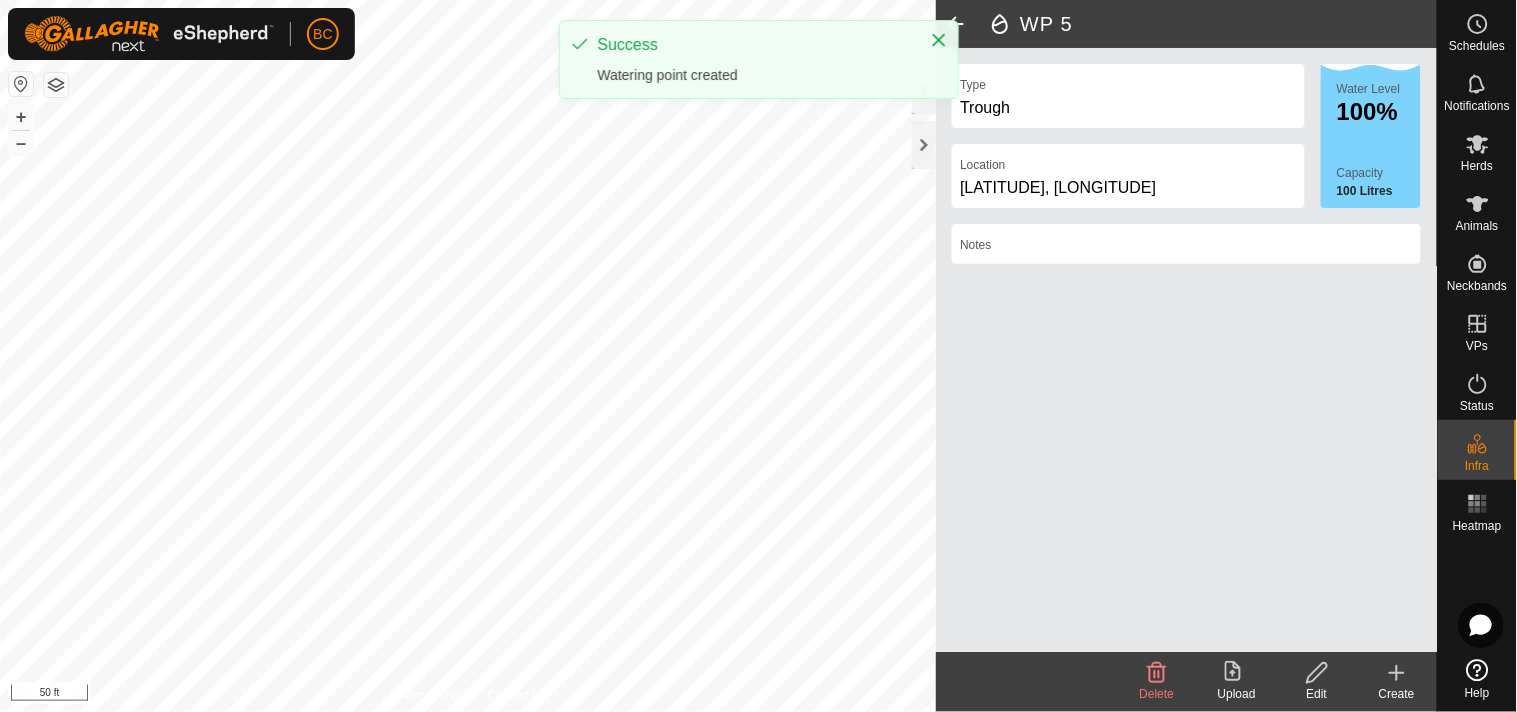 click 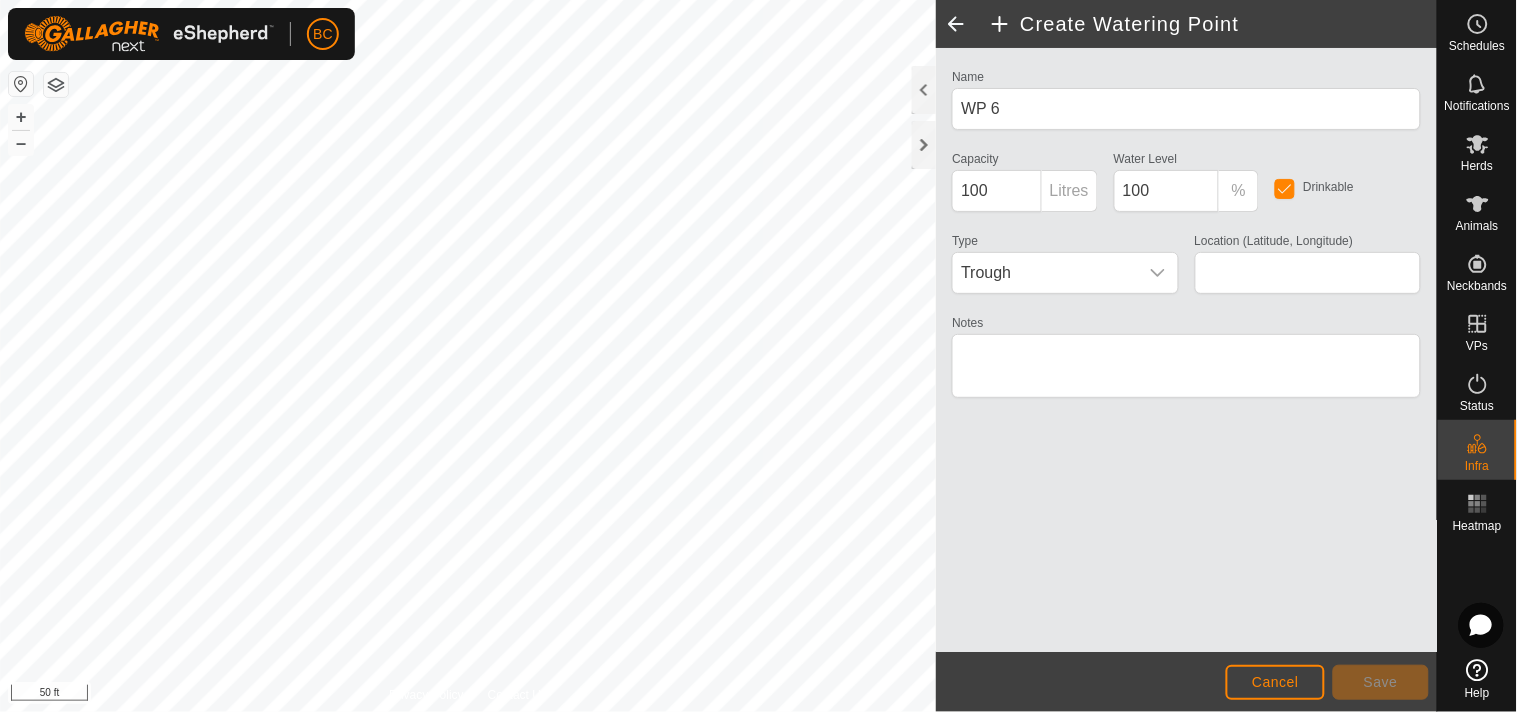 type on "37.103675, -87.590151" 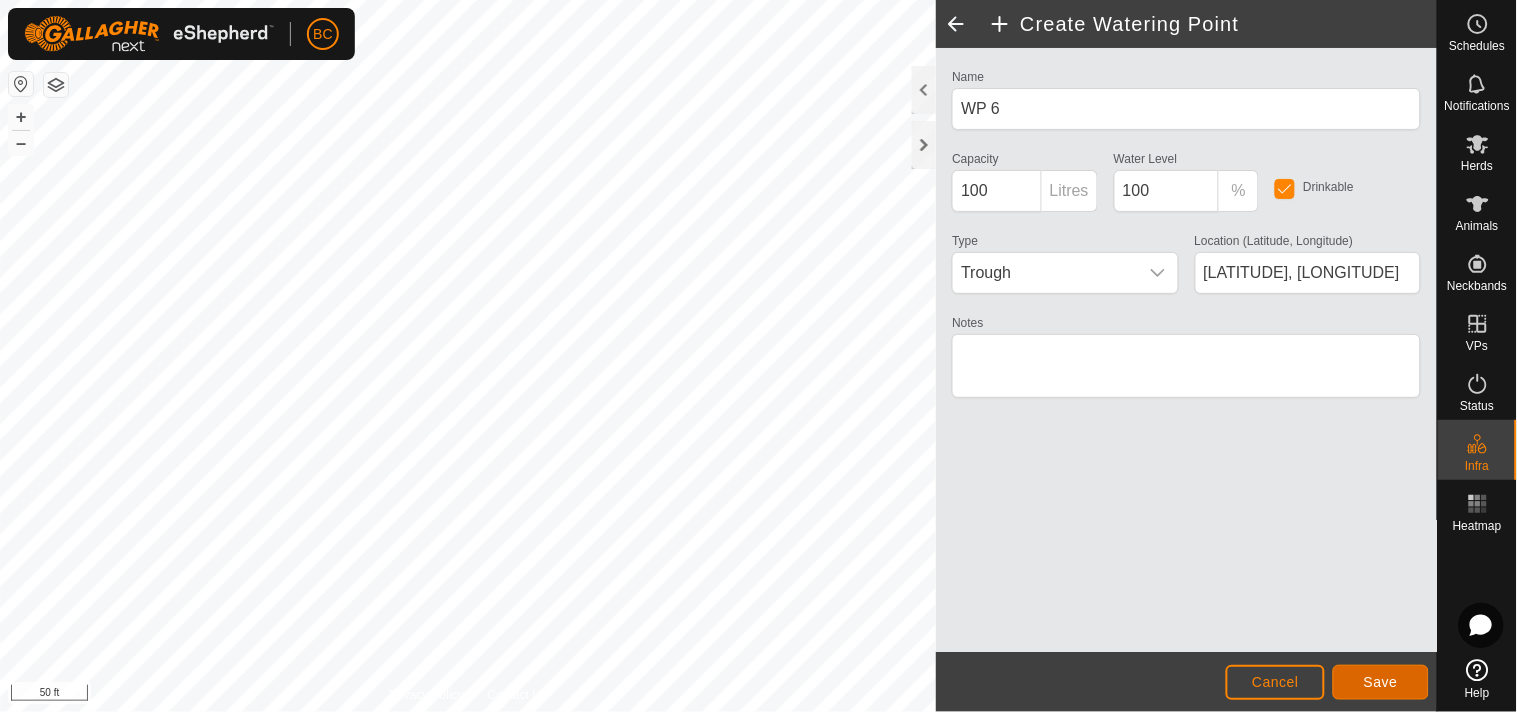 click on "Save" 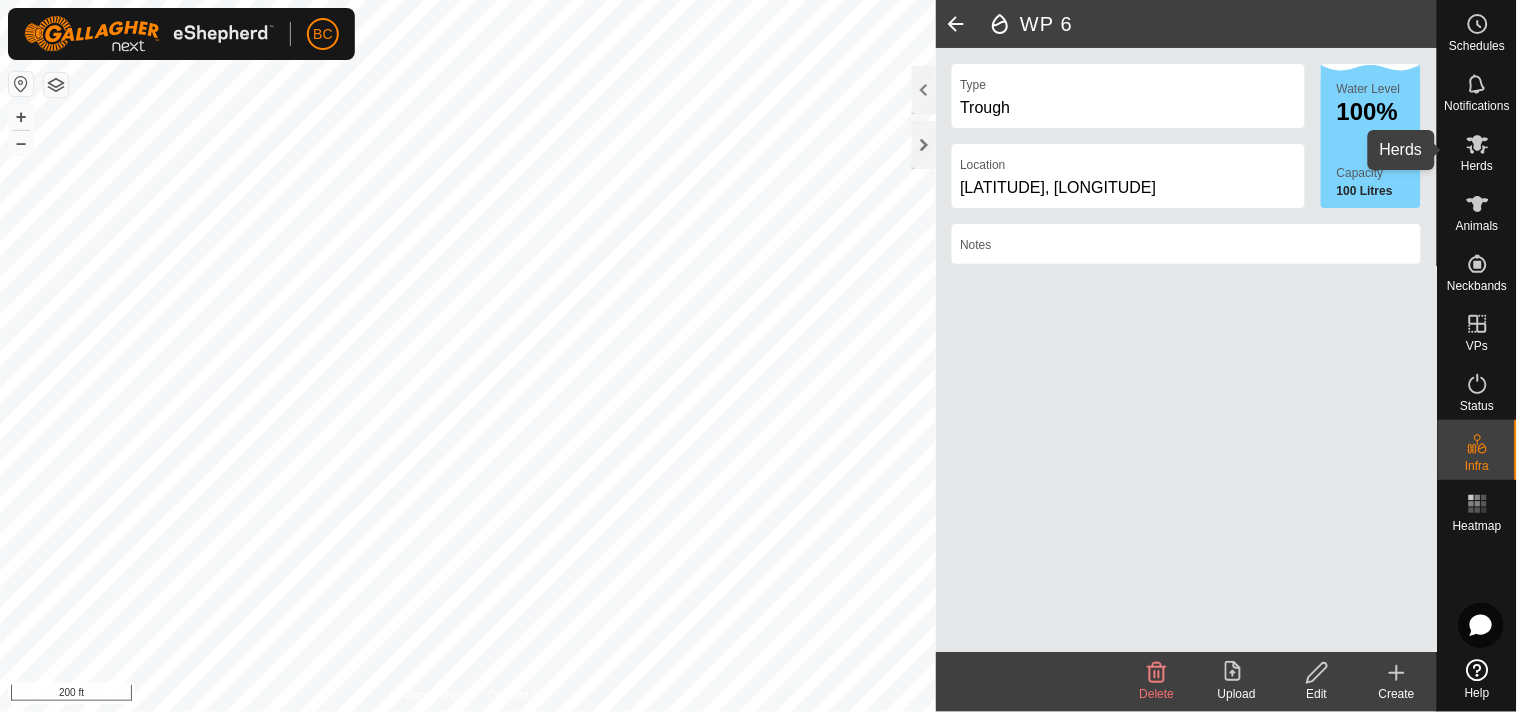 click 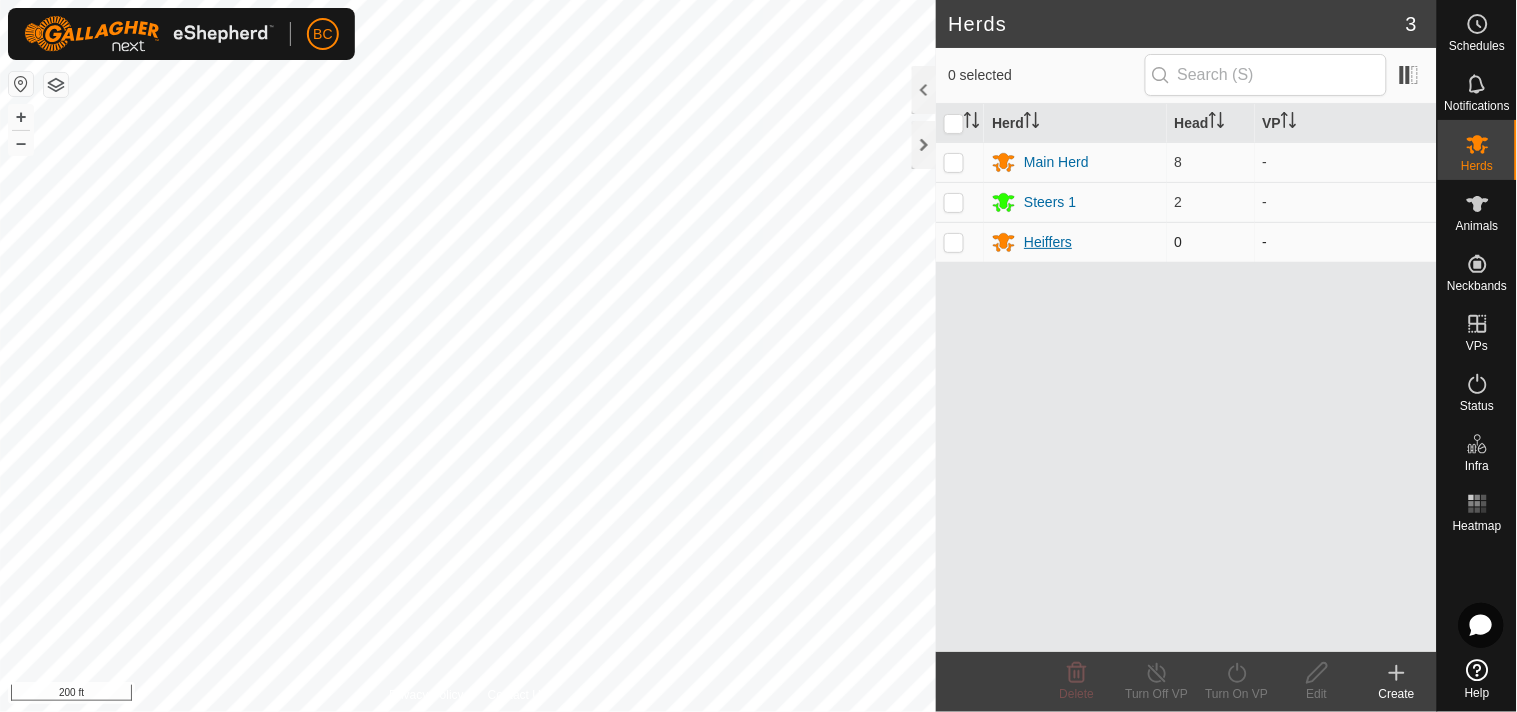 click on "Heiffers" at bounding box center [1048, 242] 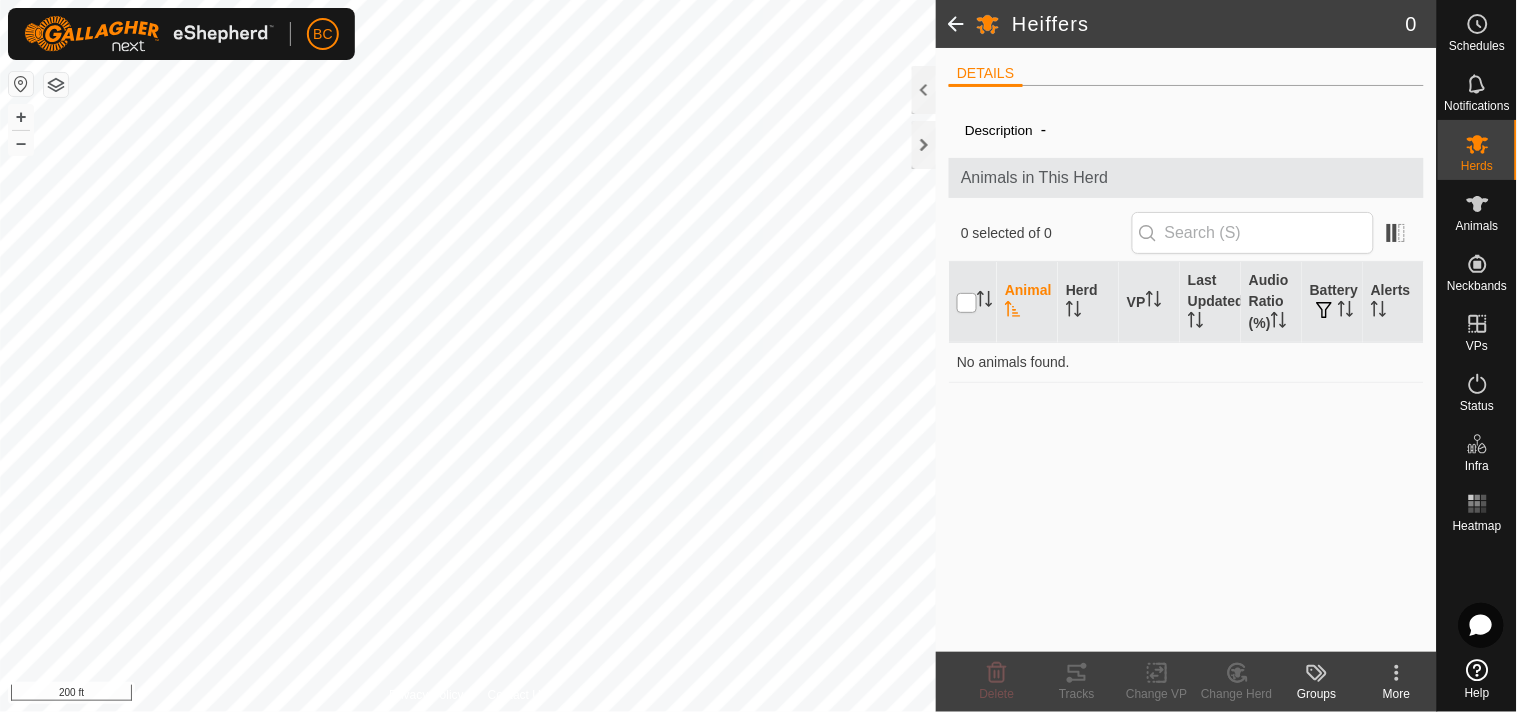click at bounding box center [967, 303] 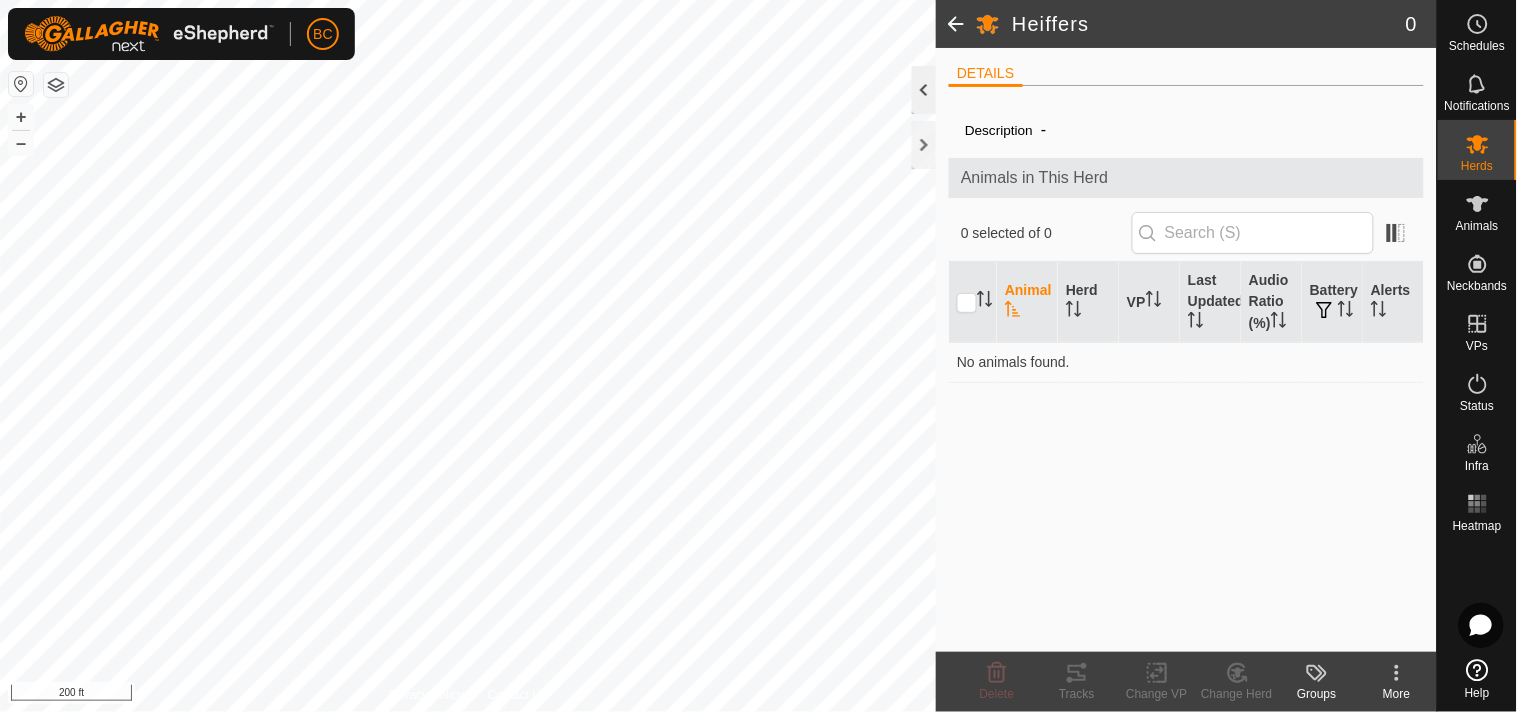 click 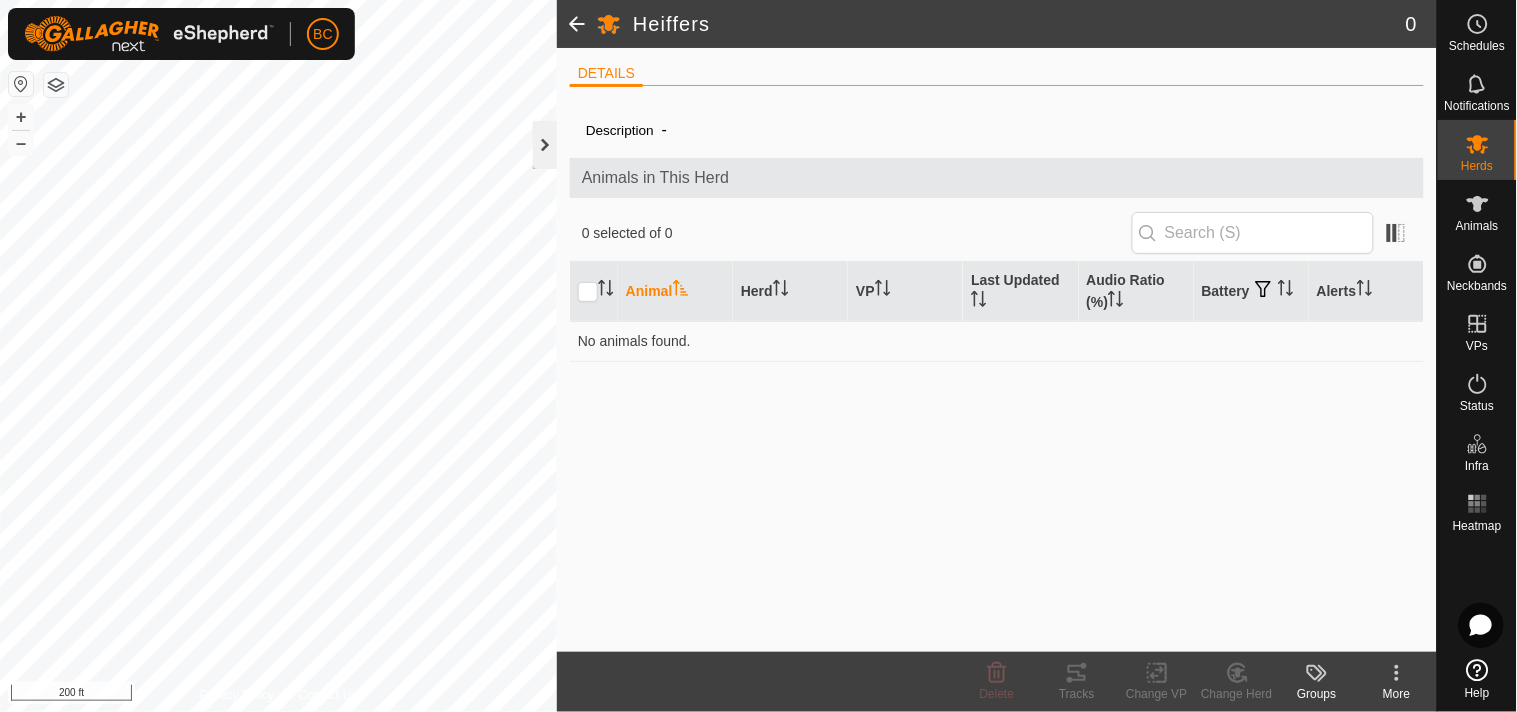 click 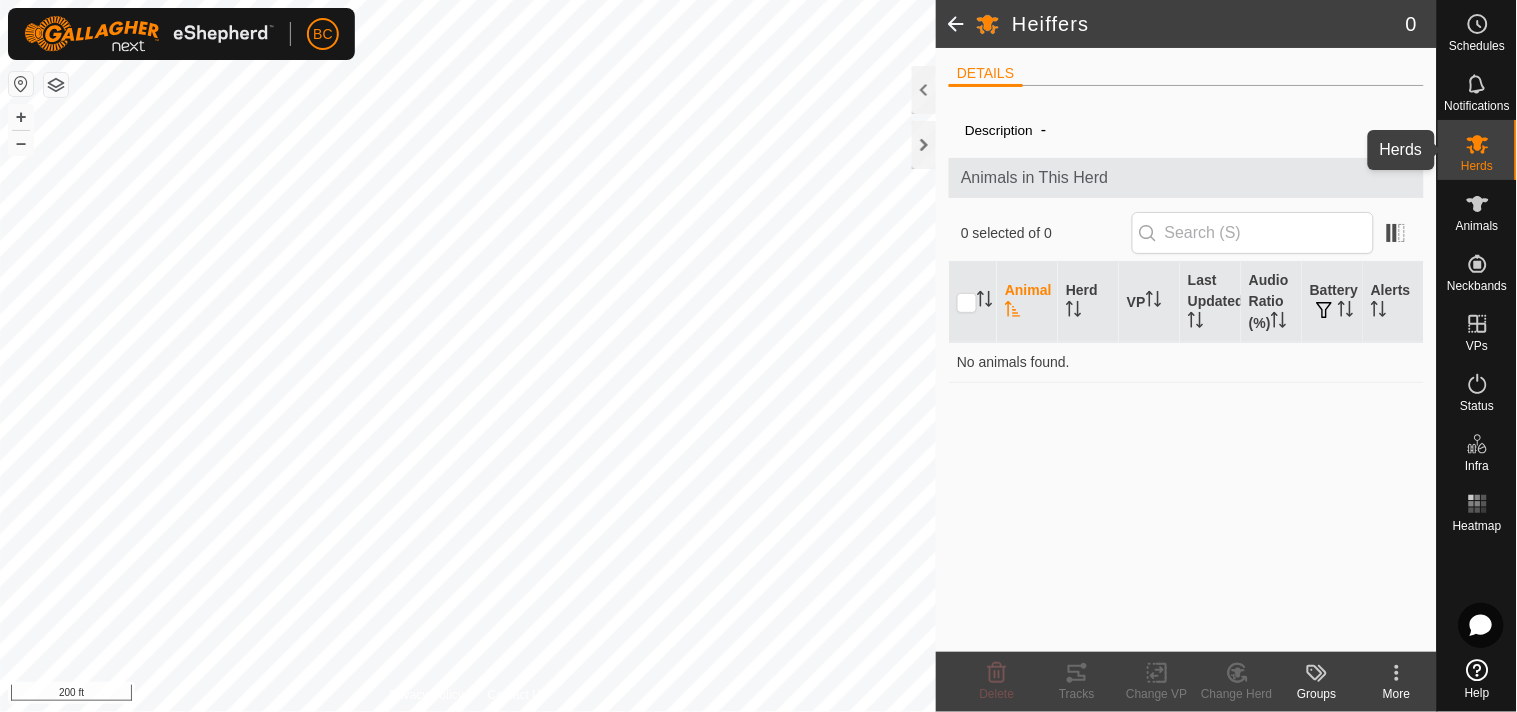 click at bounding box center [1478, 144] 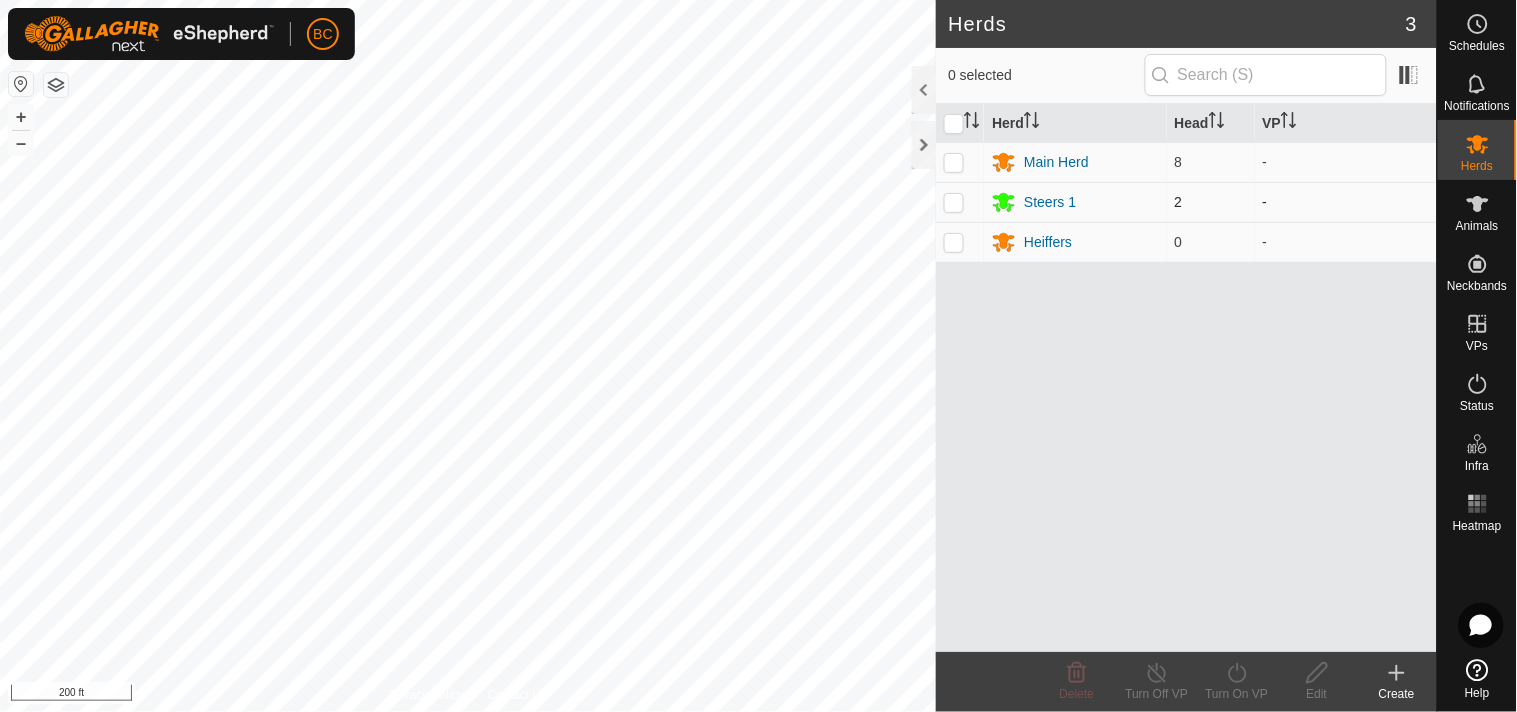 click at bounding box center (954, 202) 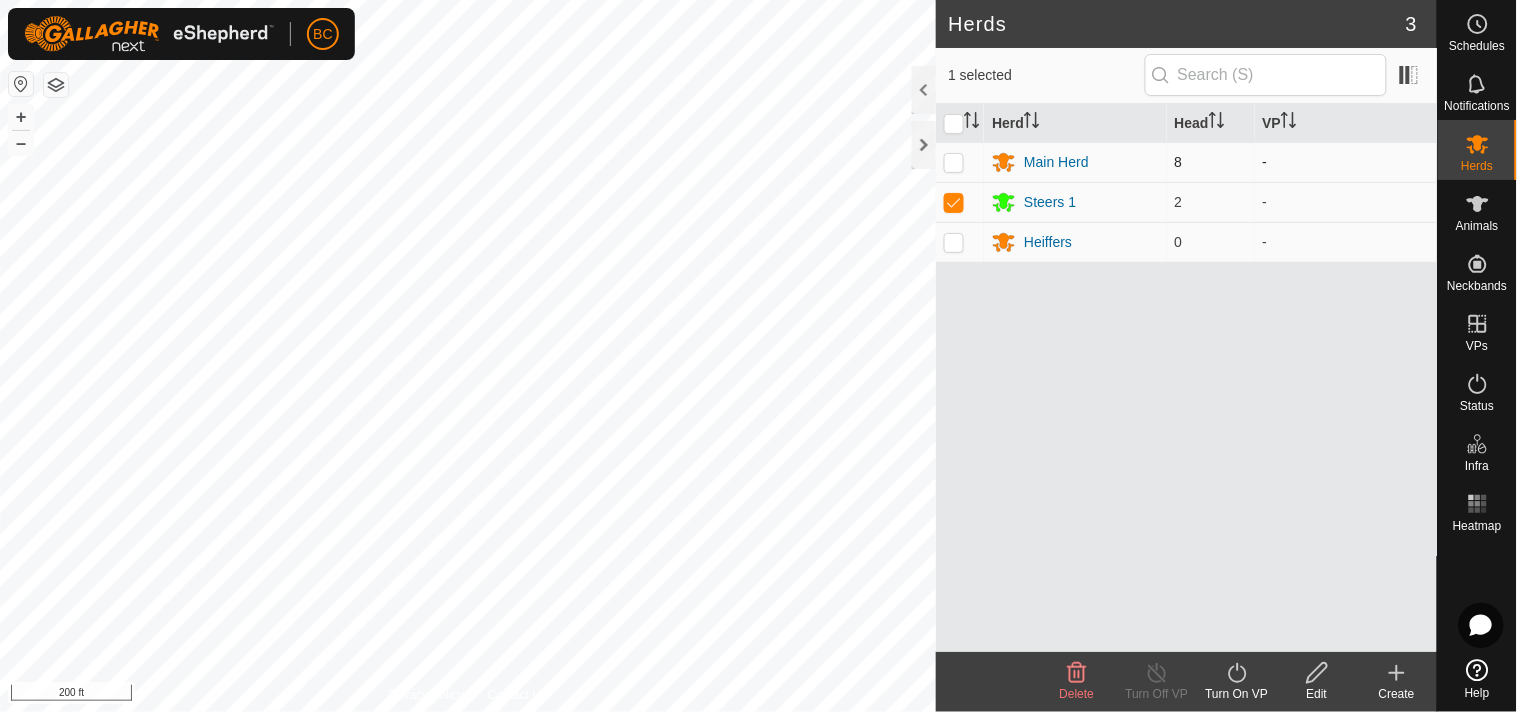 click at bounding box center [954, 162] 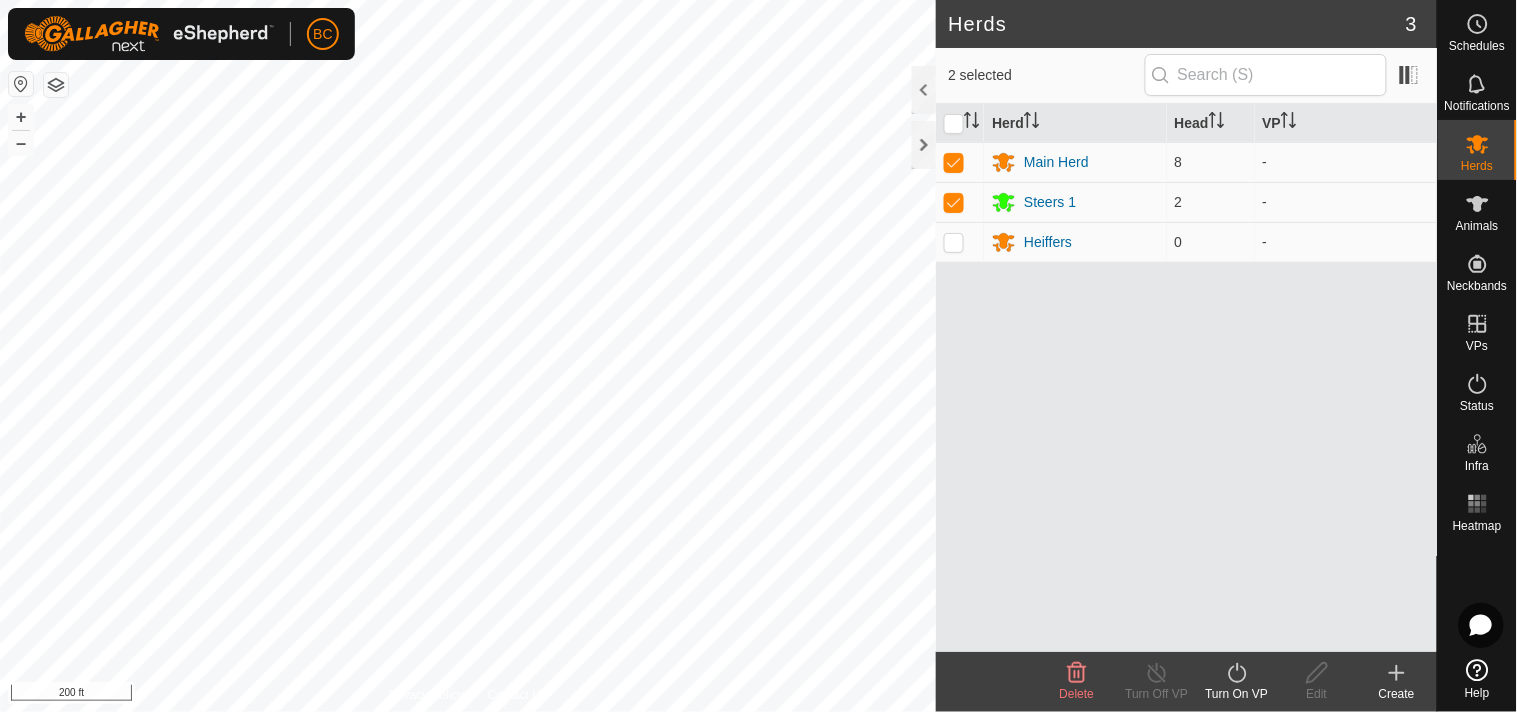 click 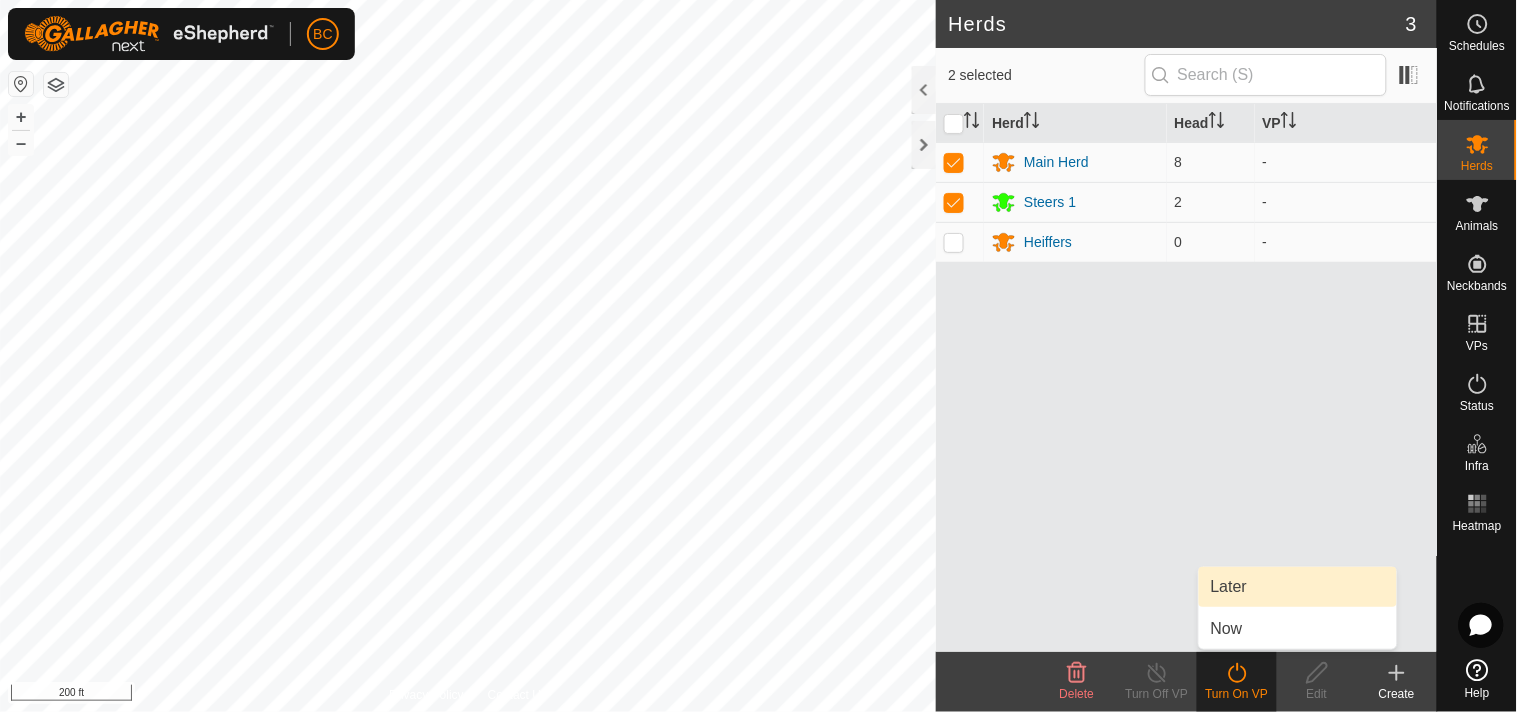 click on "Later" at bounding box center (1298, 587) 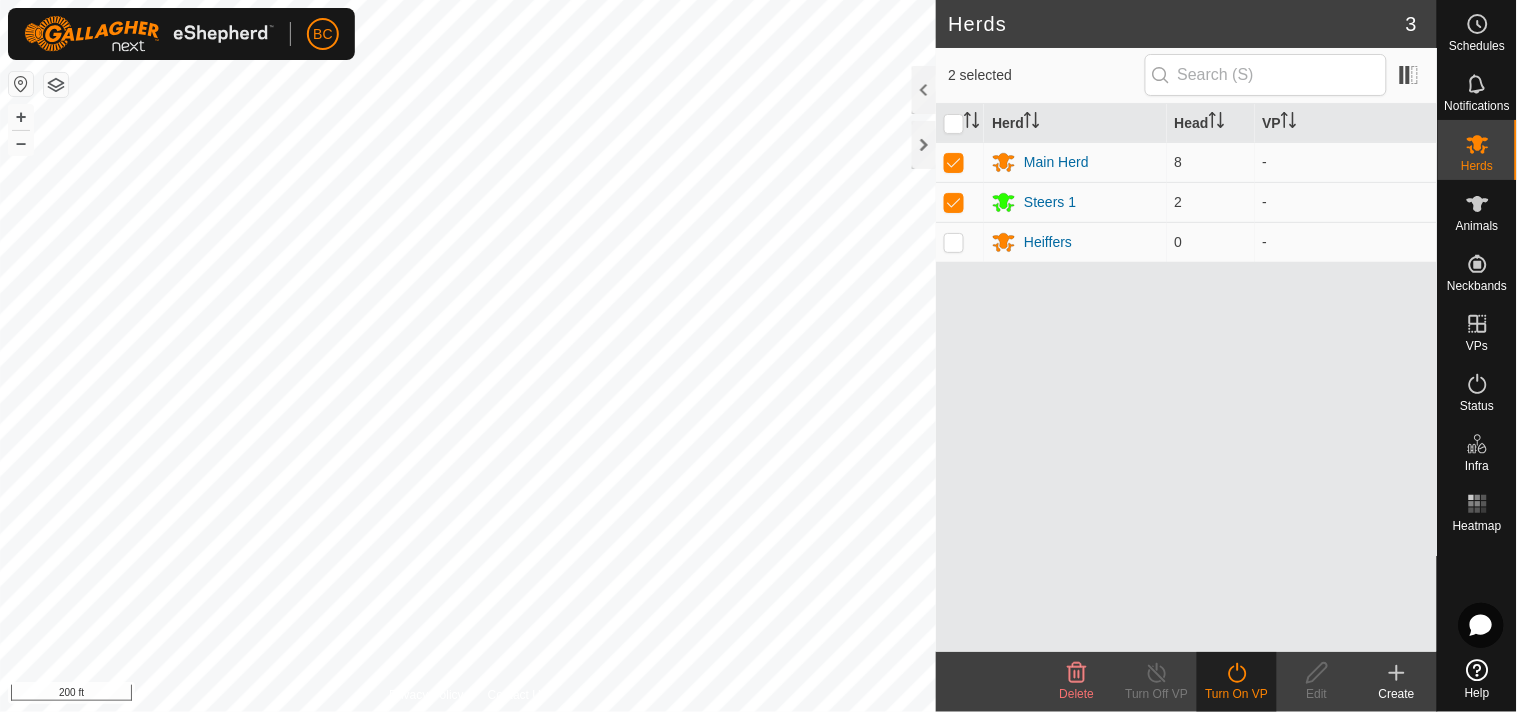 click 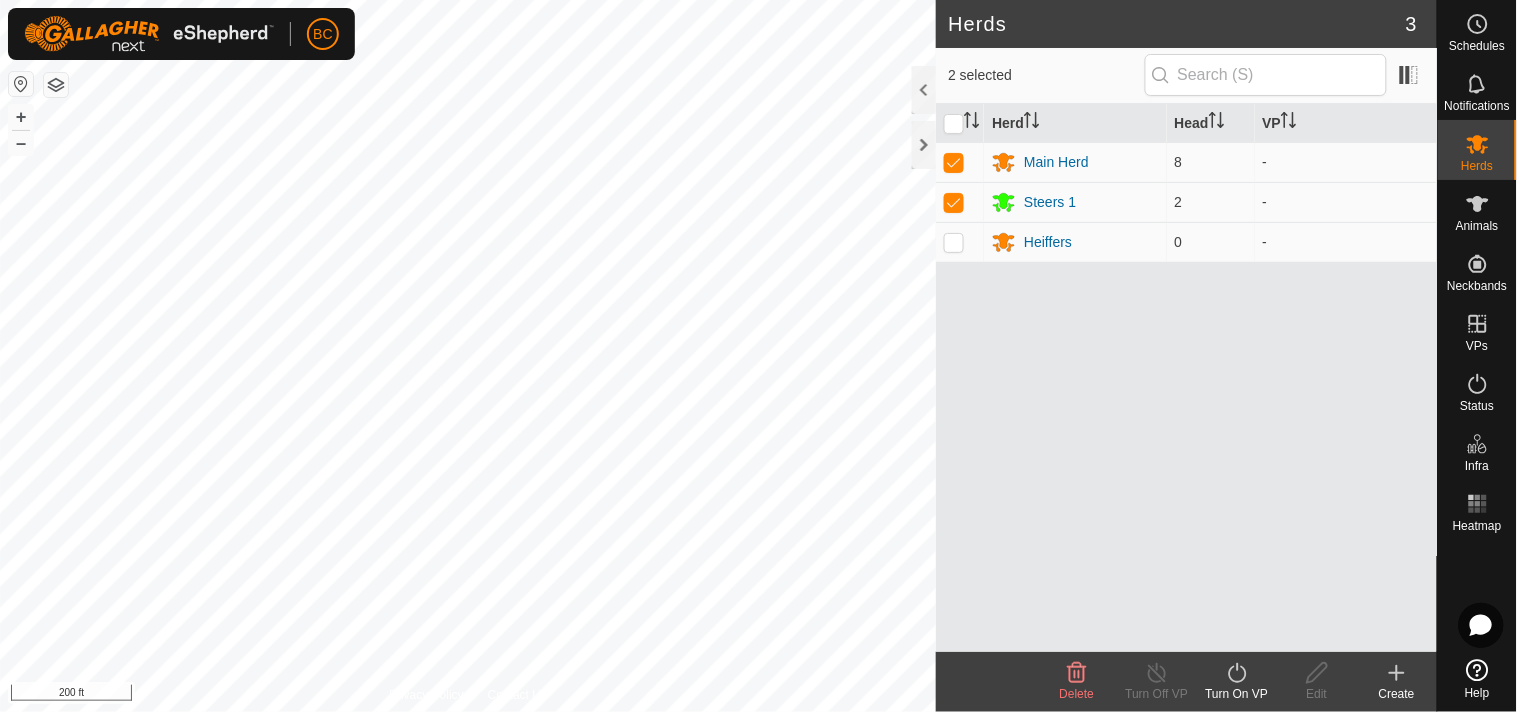click on "Turn On VP" 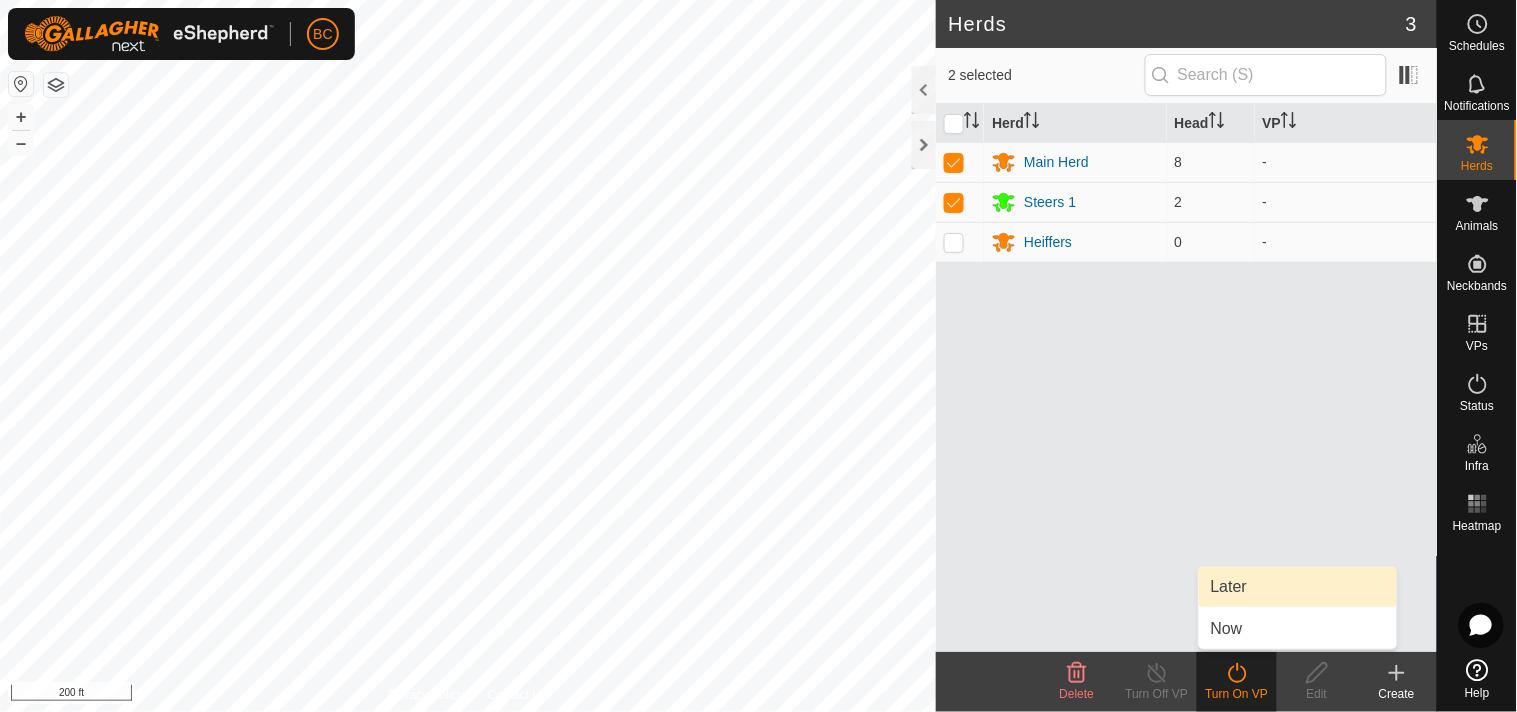 click on "Later" at bounding box center (1298, 587) 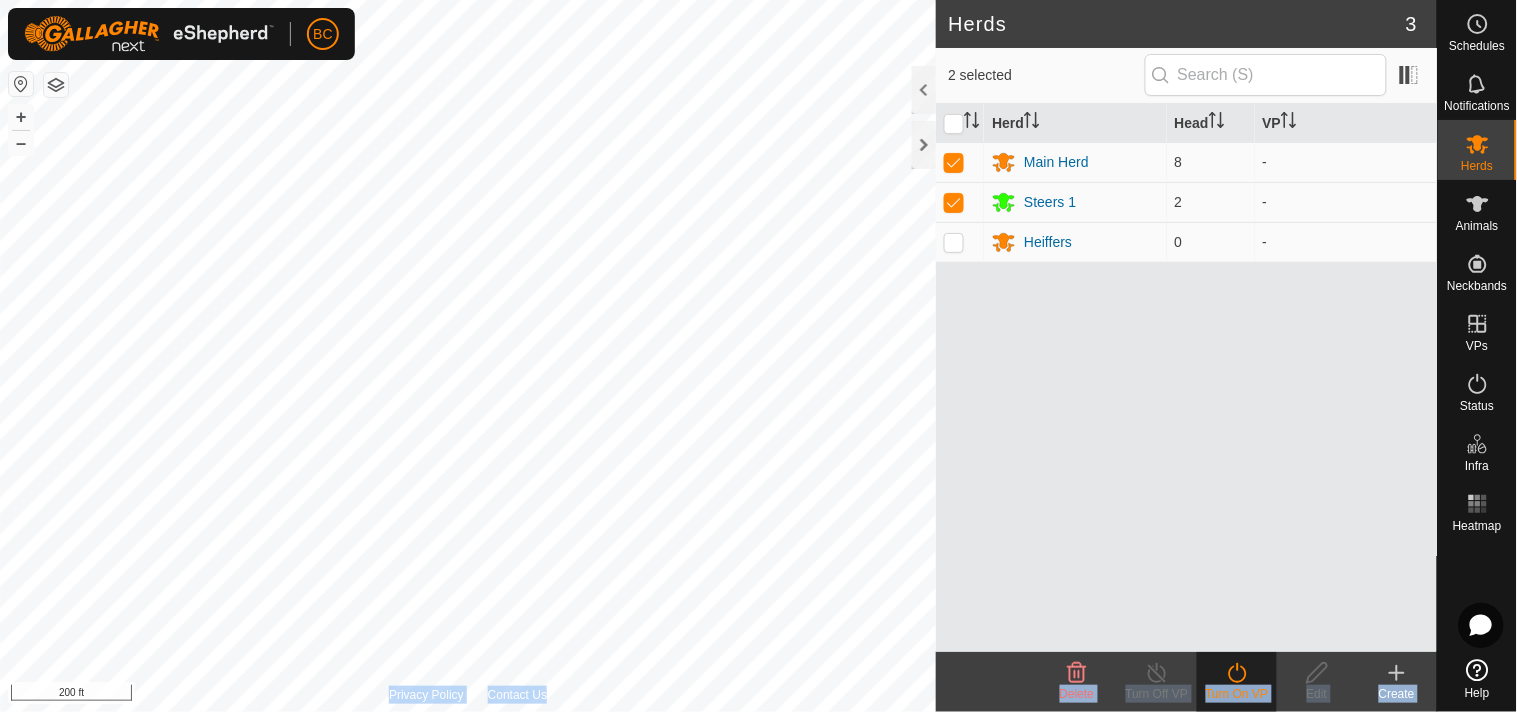click on "Herds 3  2 selected   Herd   Head   VP  Main Herd 8  -  Steers 1 2  -  Heiffers 0  -  Delete  Turn Off VP   Turn On VP   Edit   Create  Privacy Policy Contact Us + – ⇧ i 200 ft" 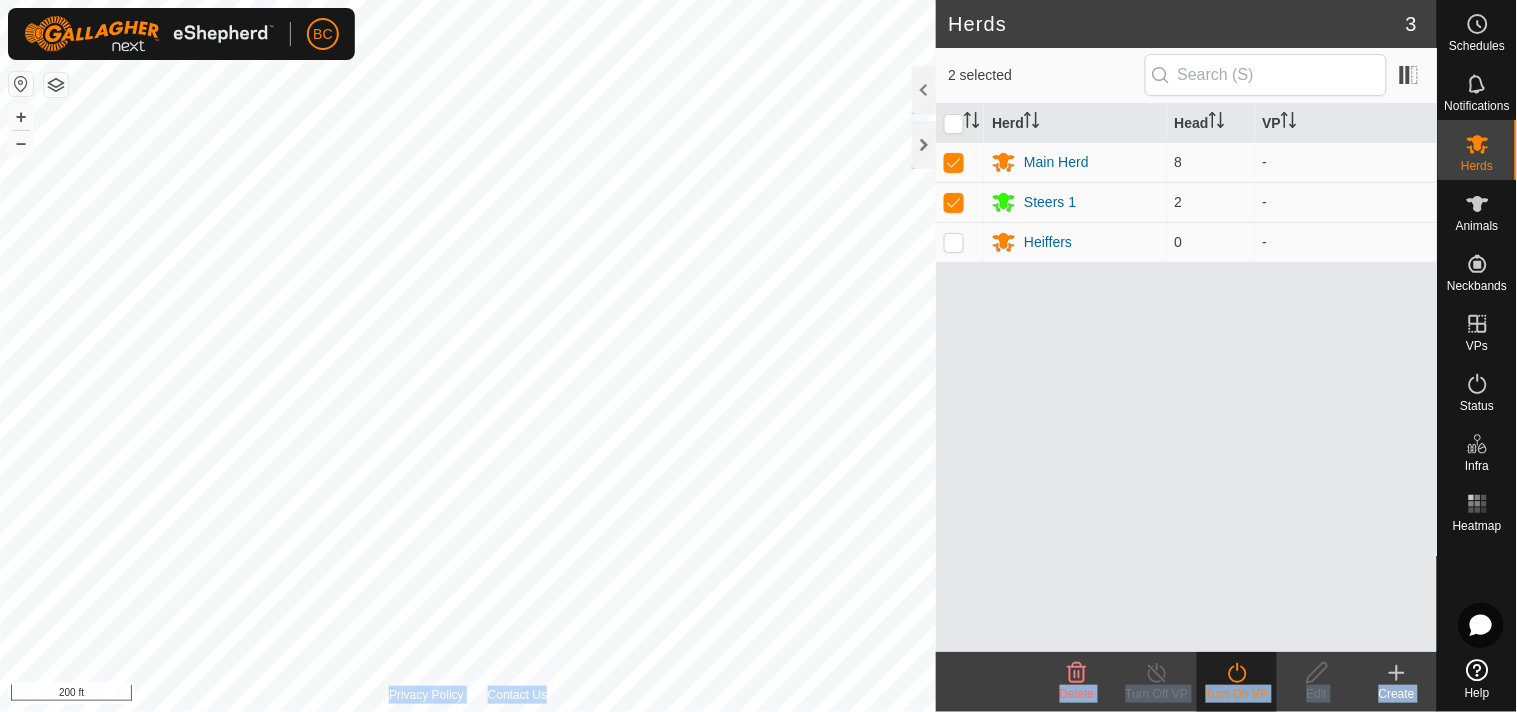 click 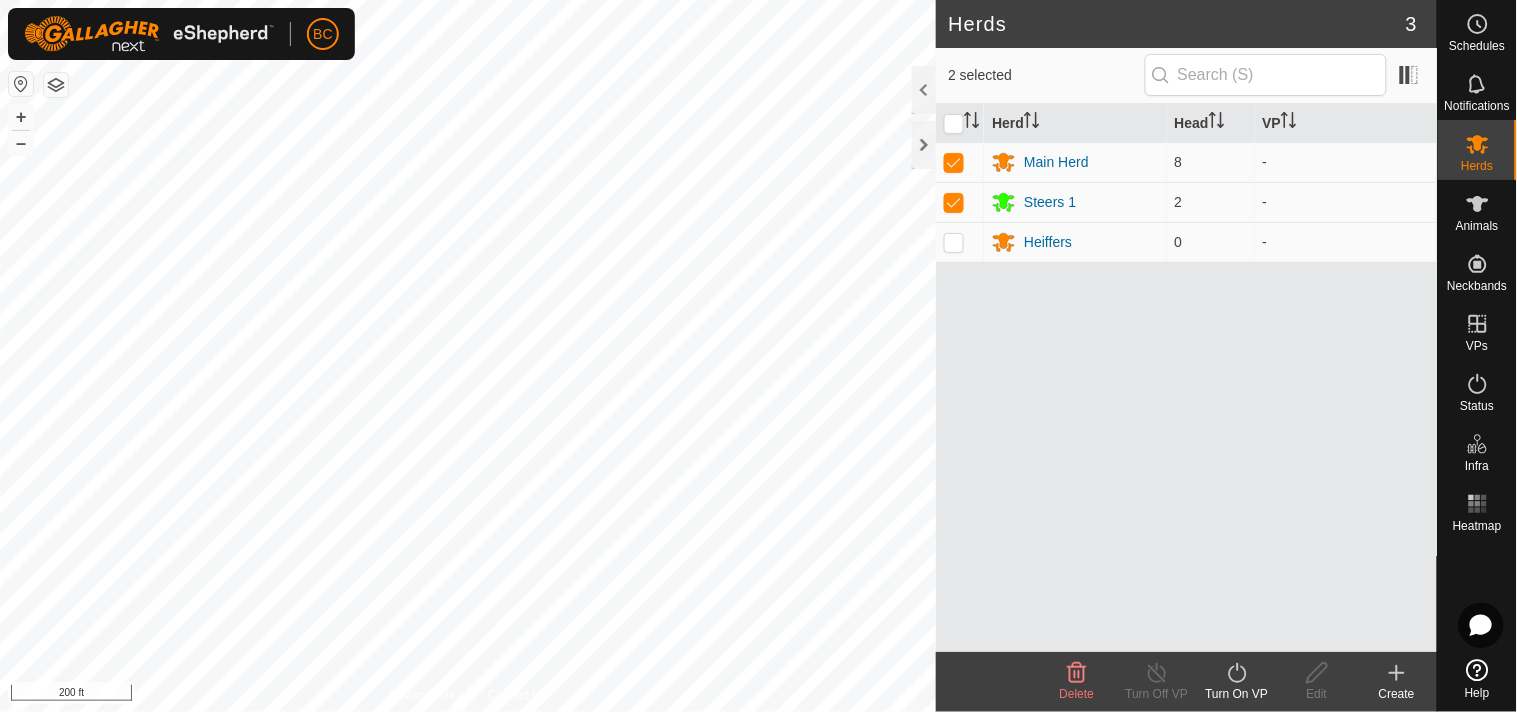 click 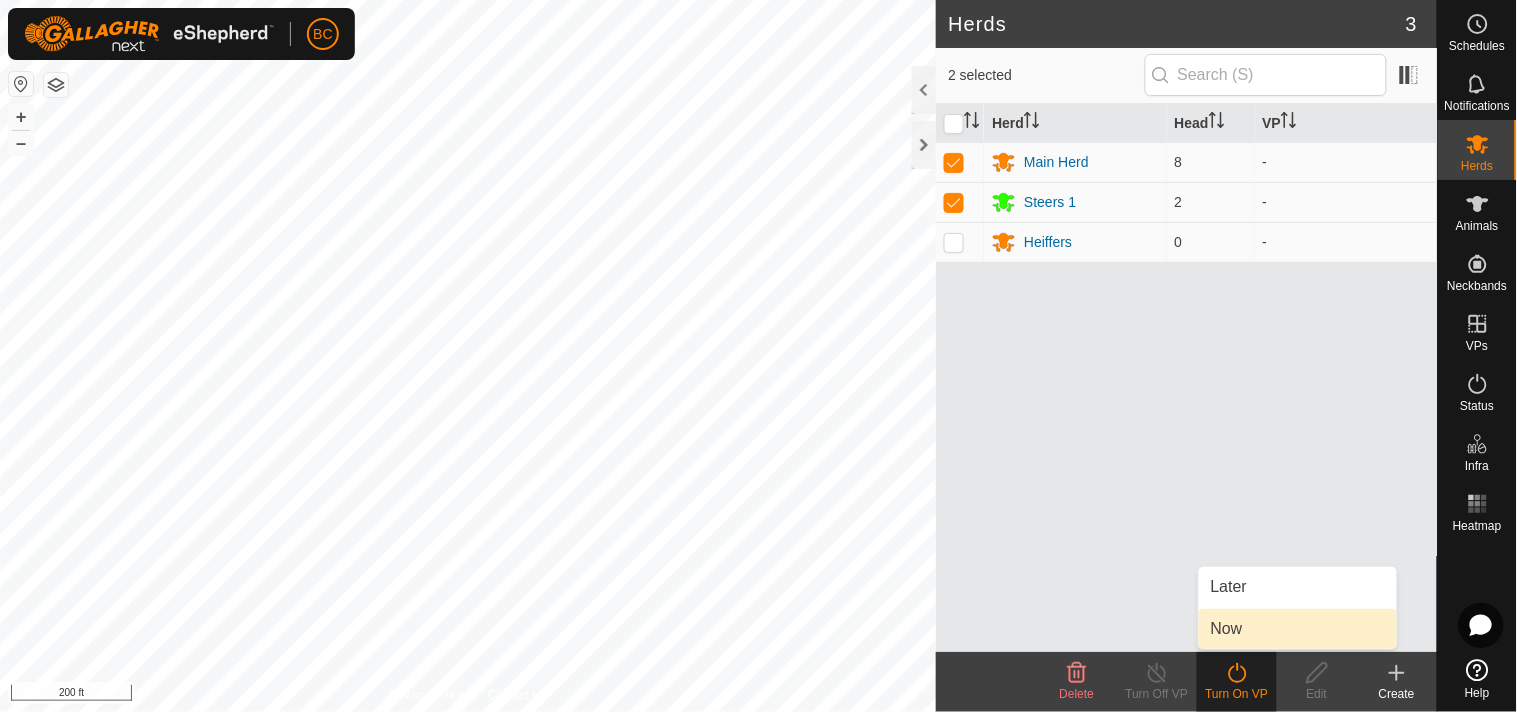 click on "Now" at bounding box center [1298, 629] 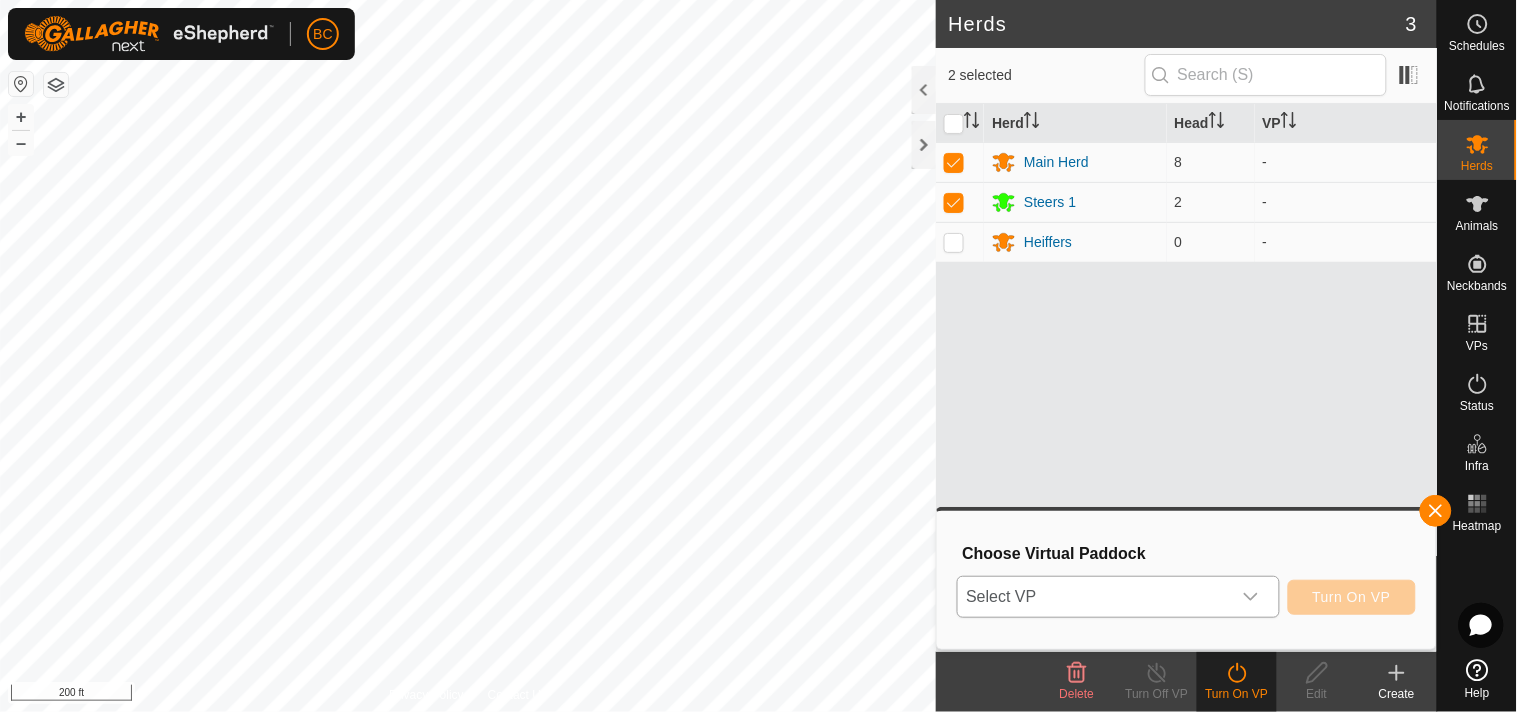 click 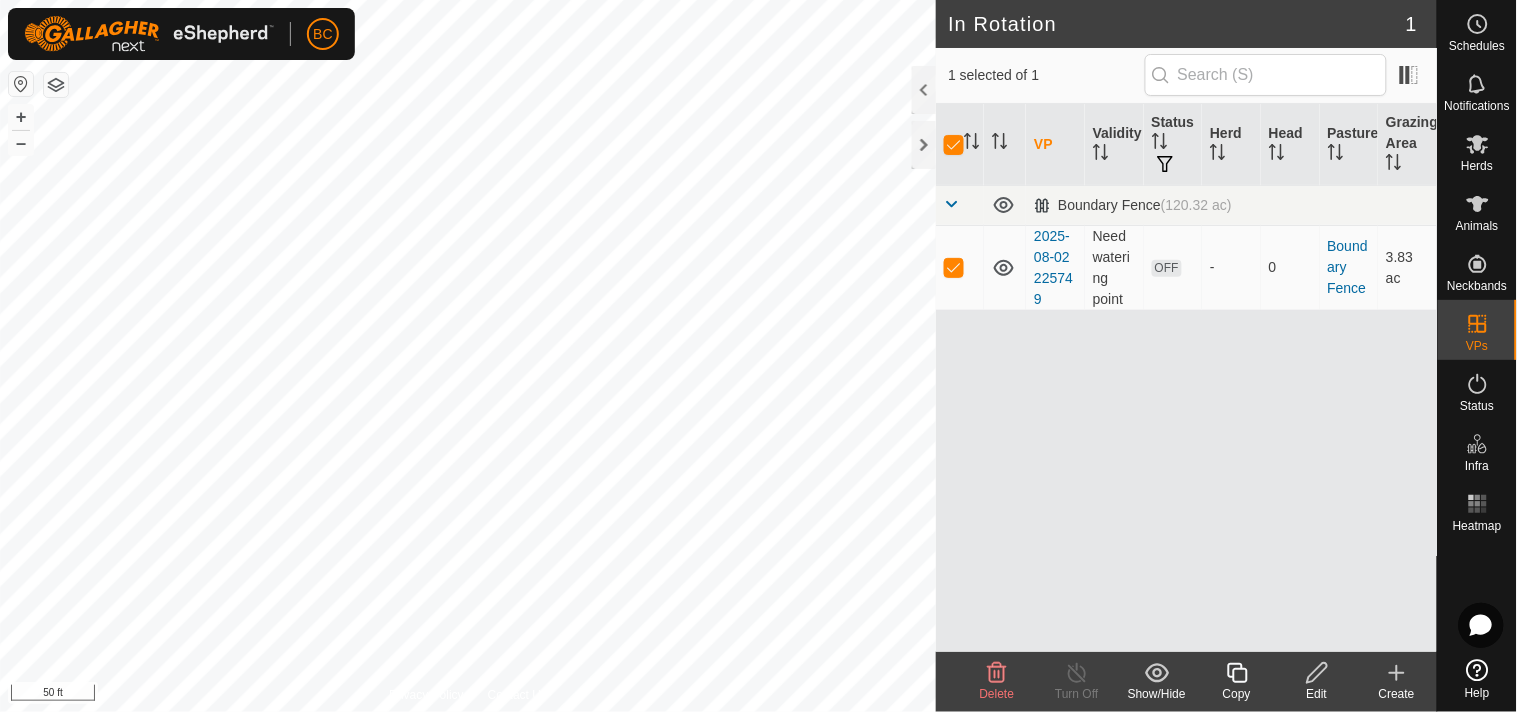 click 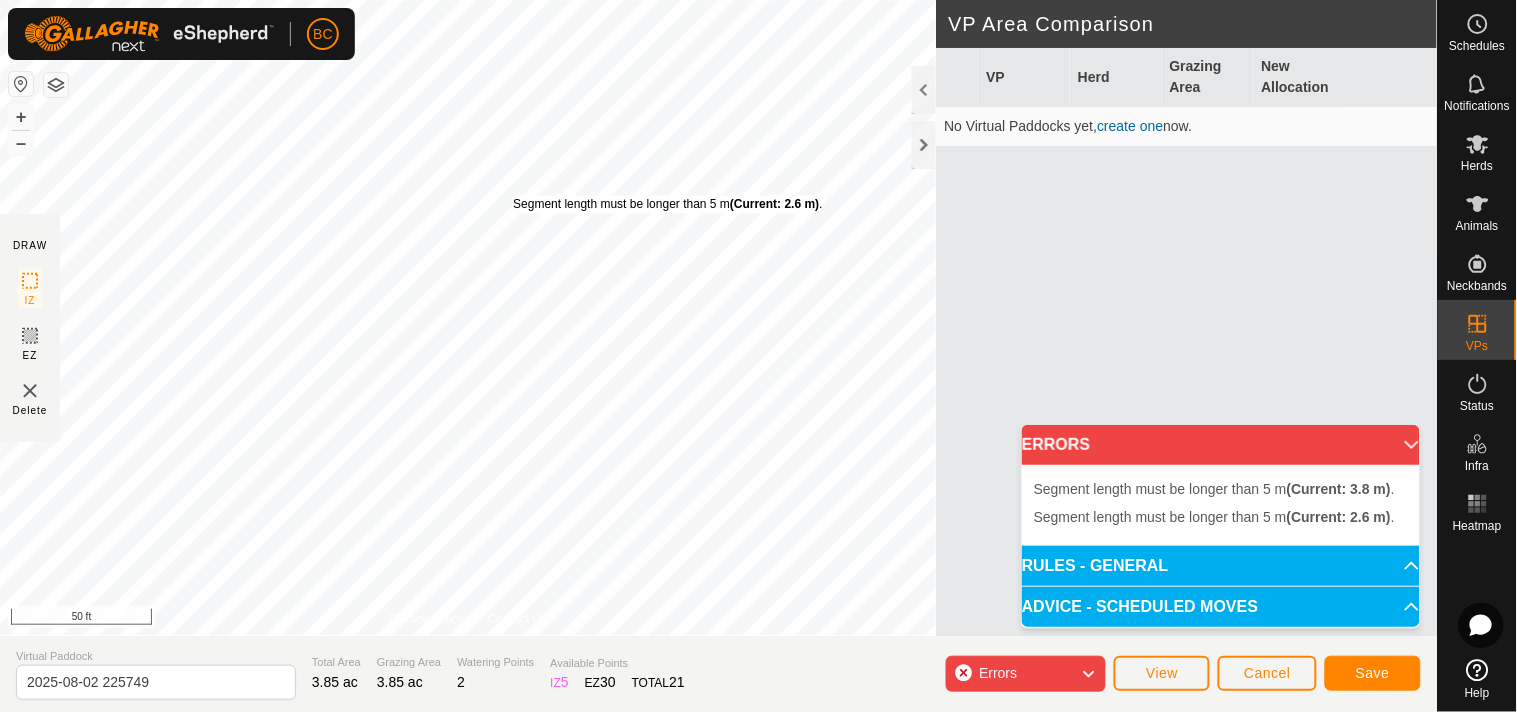 click on "Segment length must be longer than 5 m  (Current: 2.6 m) . + – ⇧ i 50 ft" at bounding box center (468, 318) 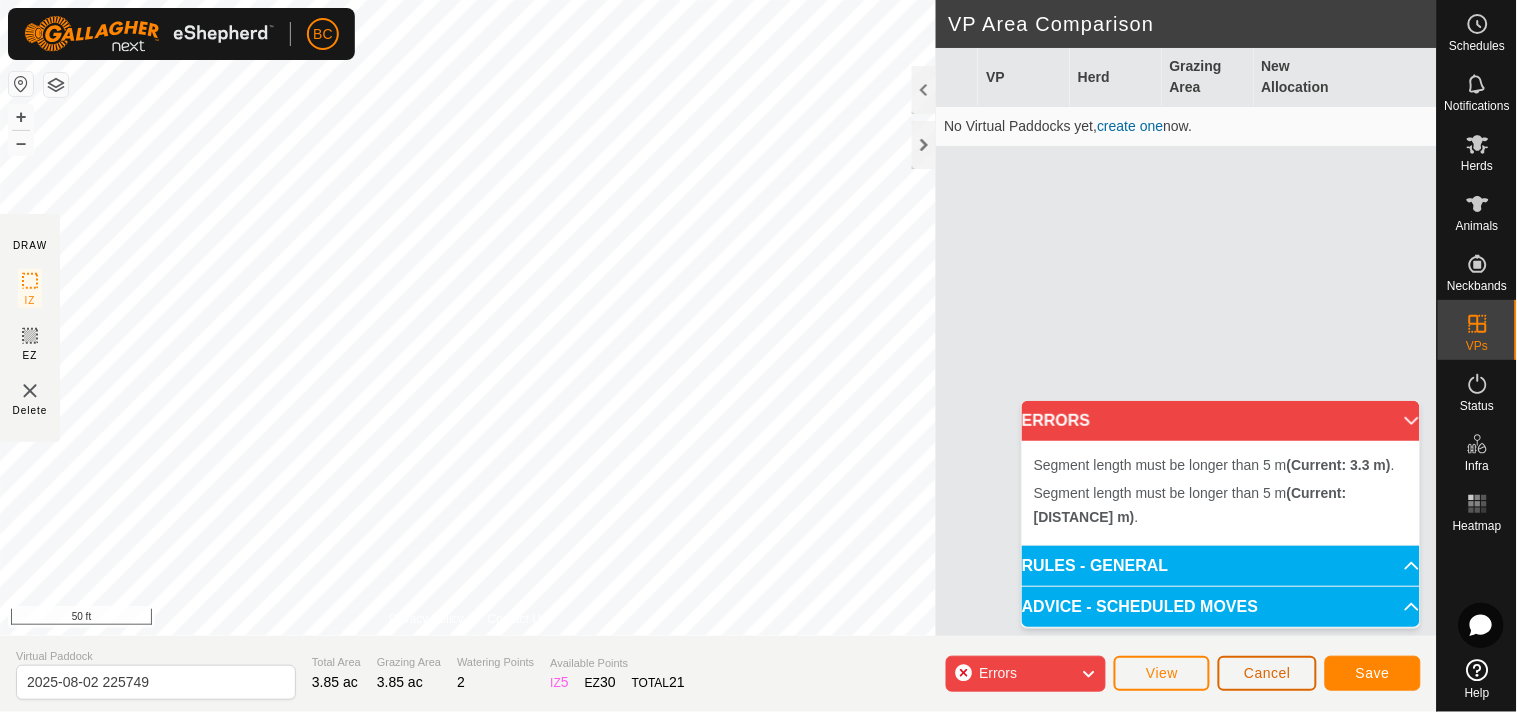 click on "Cancel" 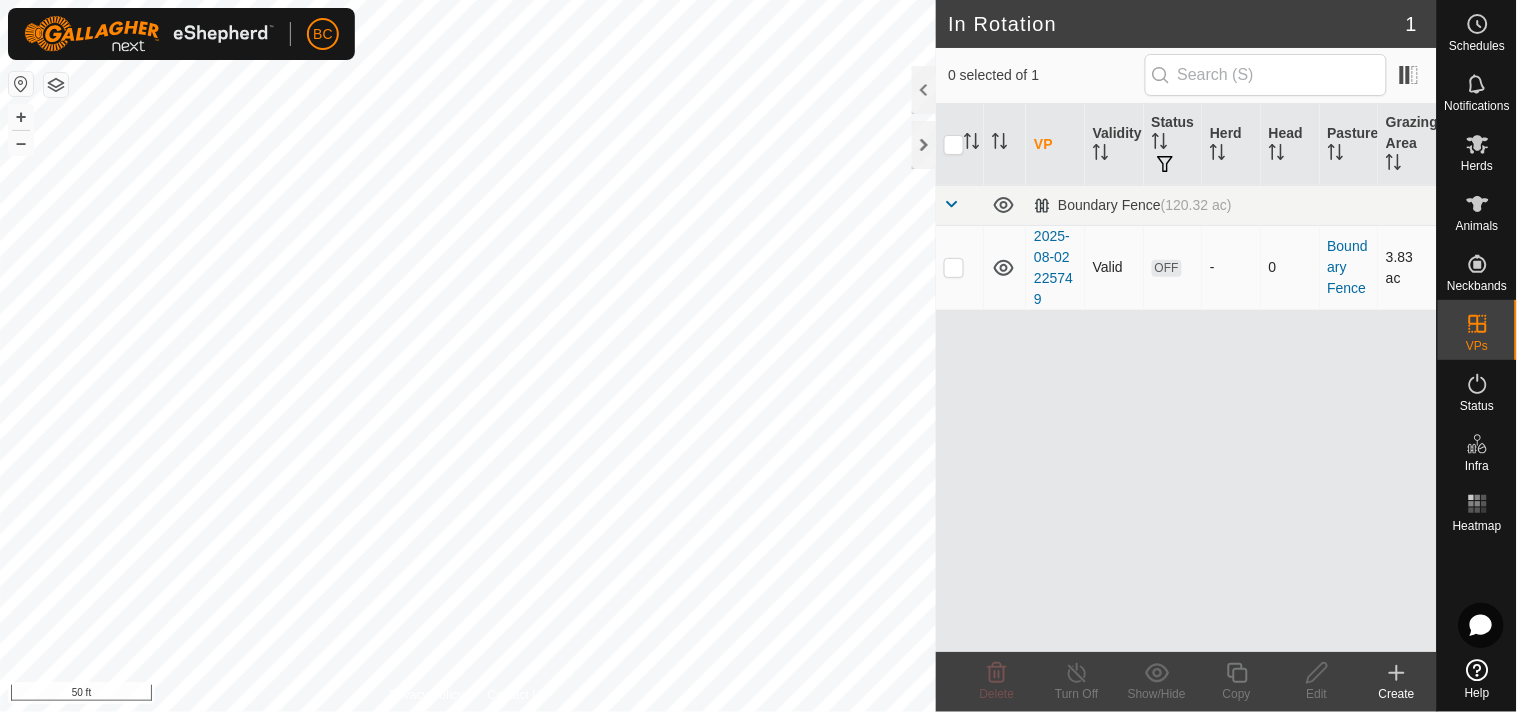 click at bounding box center [960, 267] 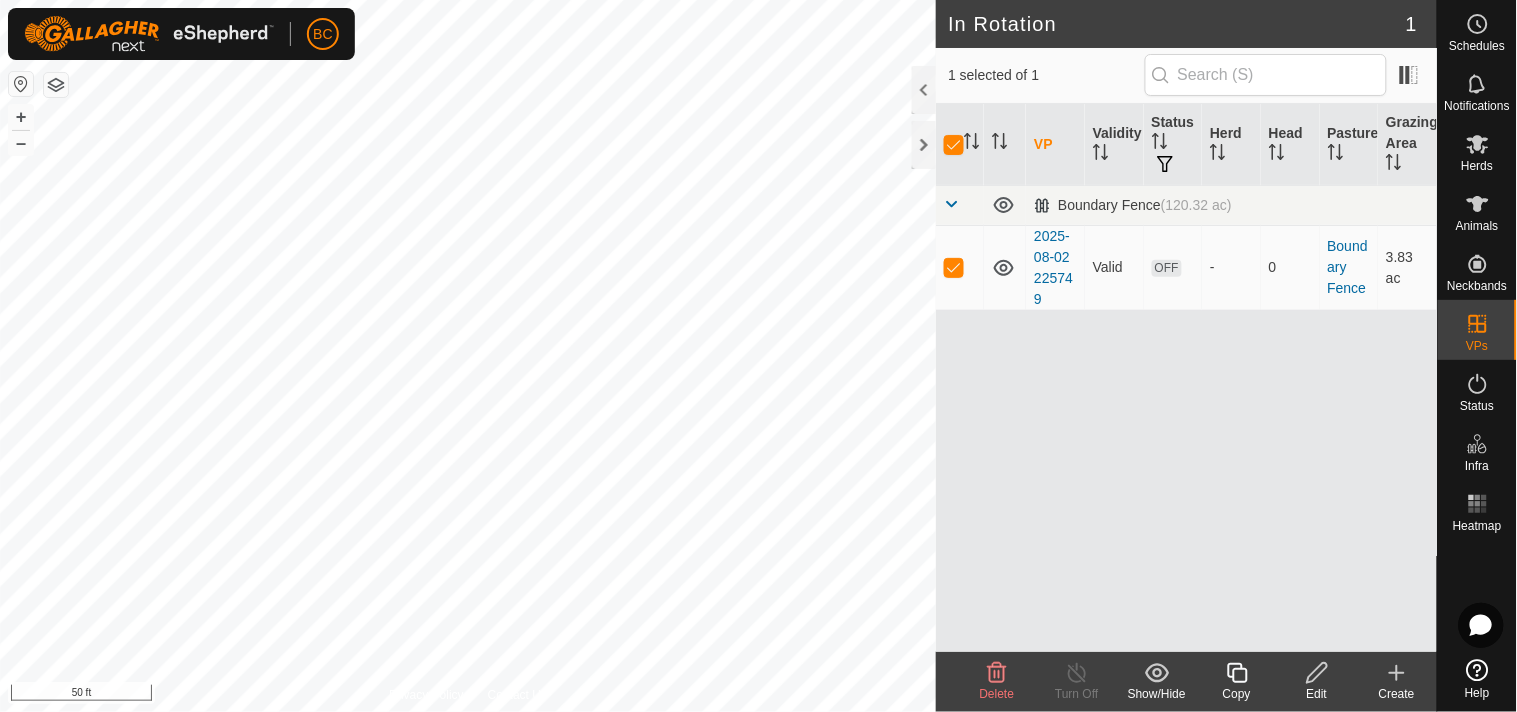click 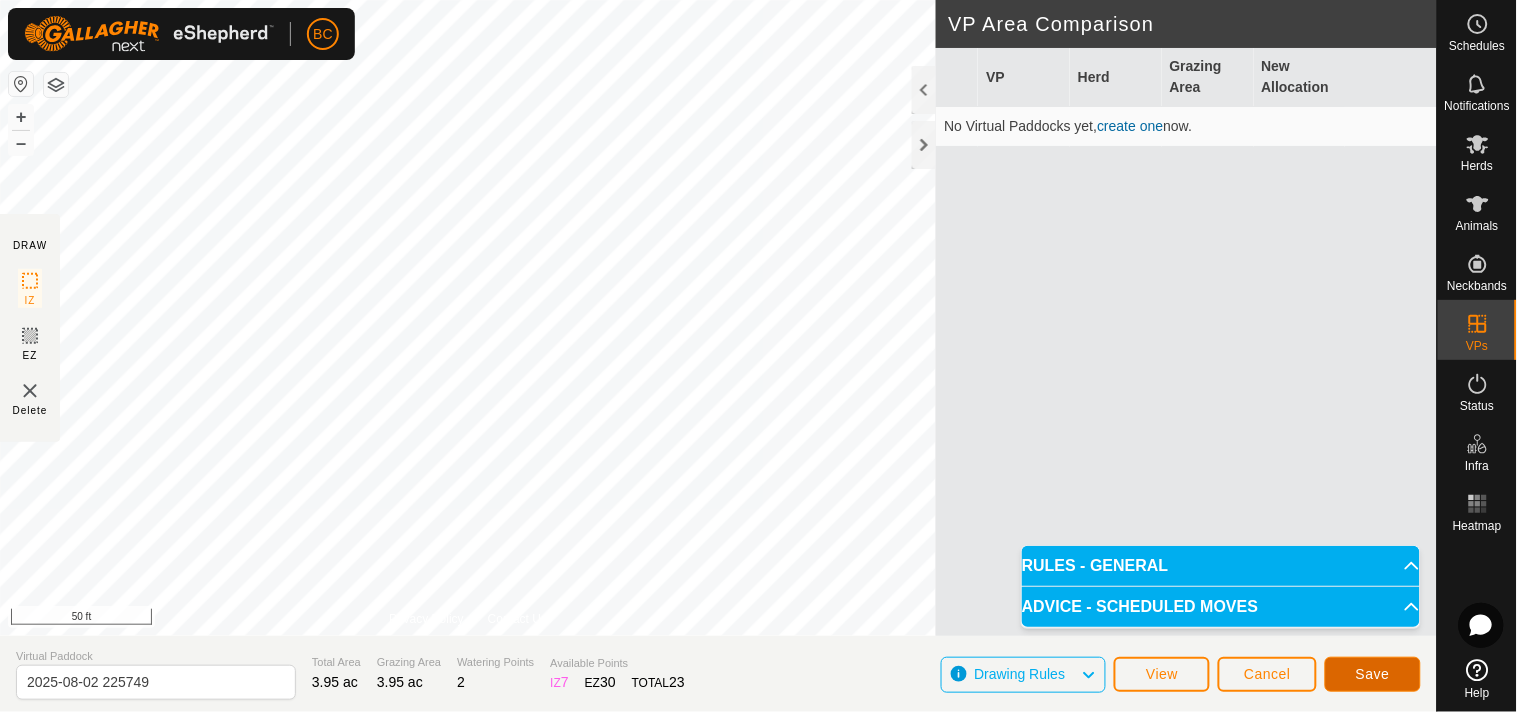 click on "Save" 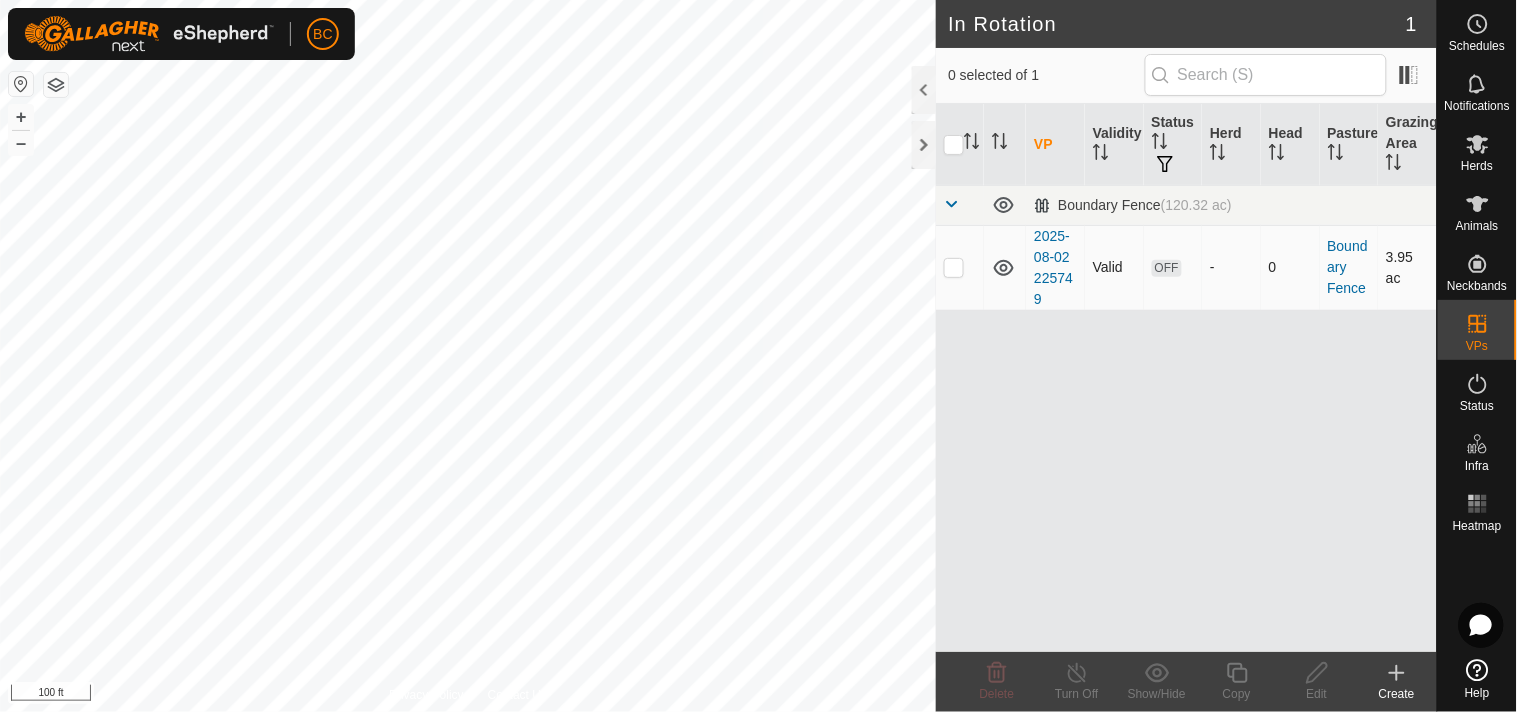 click at bounding box center [954, 267] 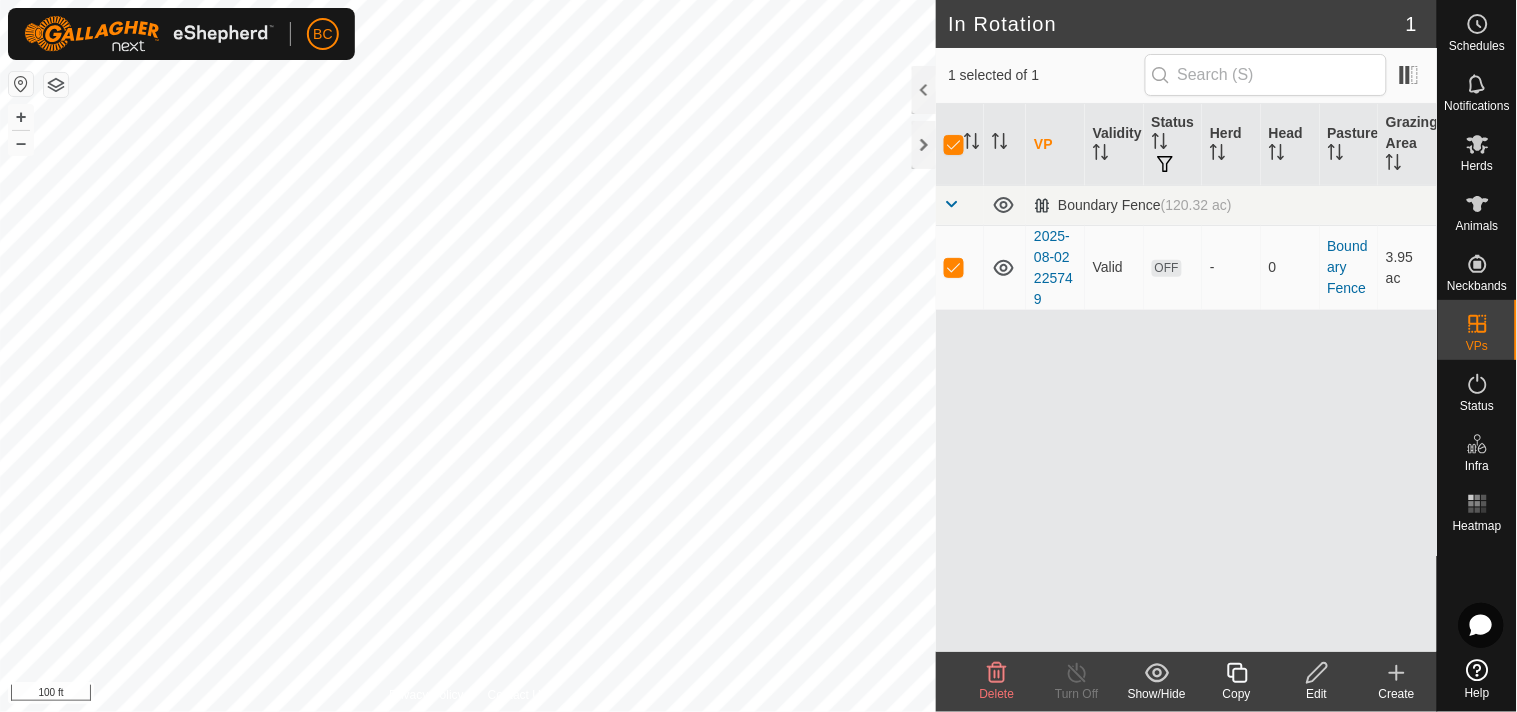 click 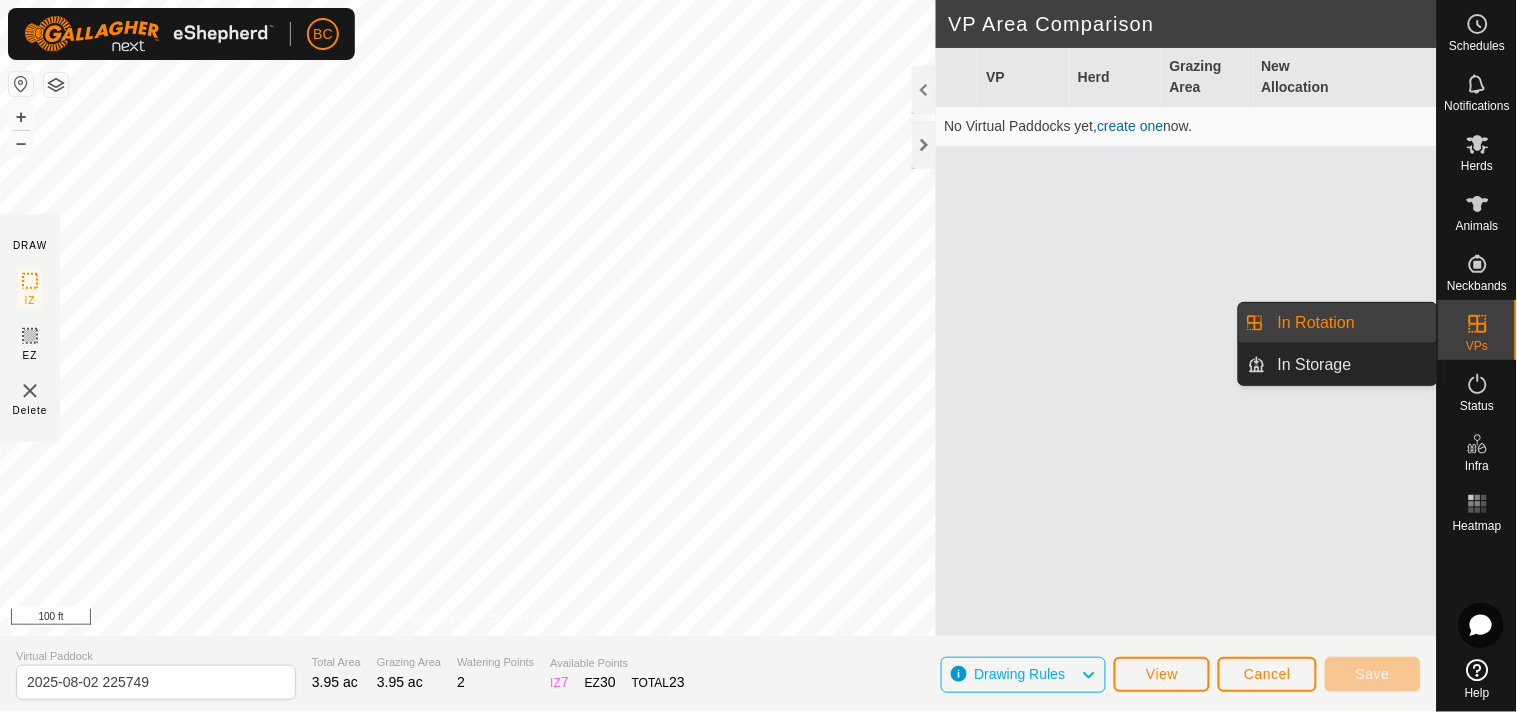 click 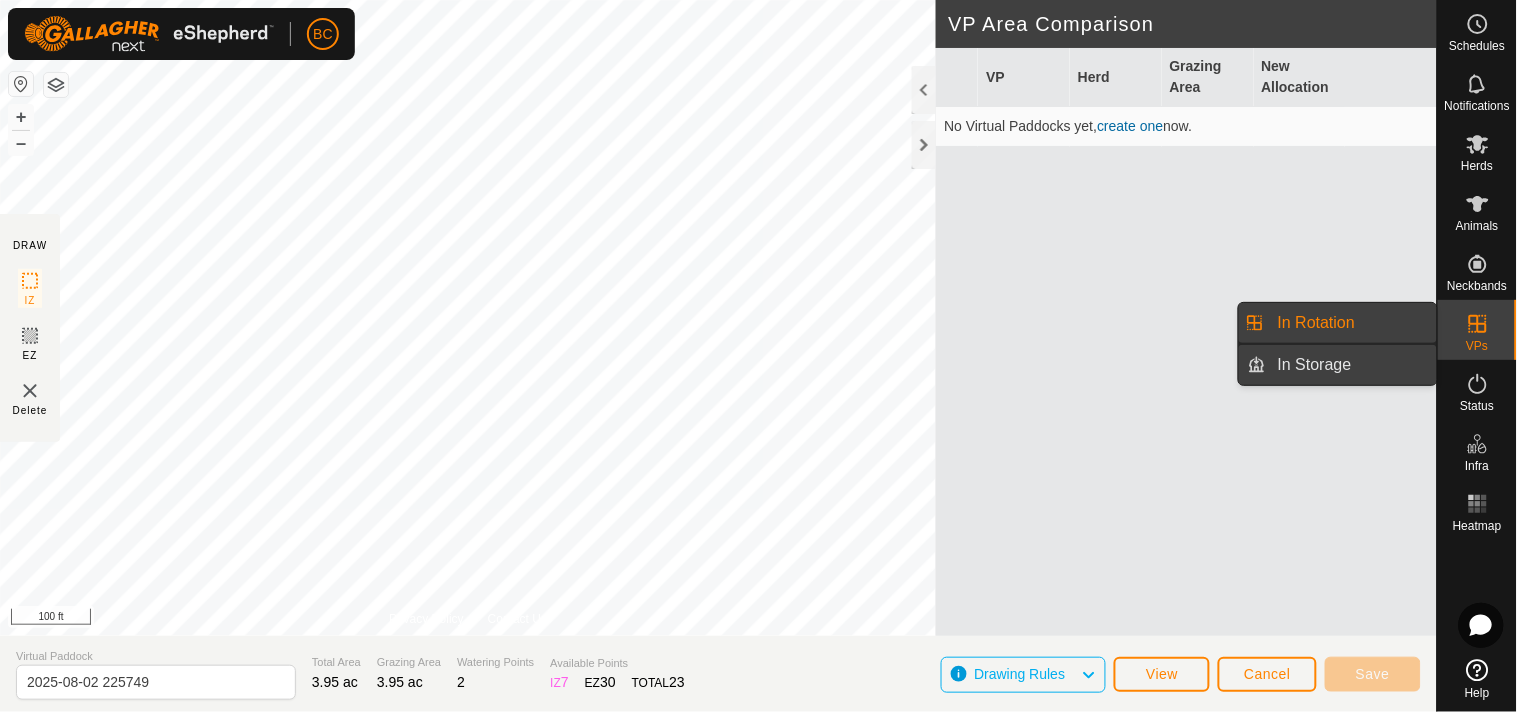 click on "In Storage" at bounding box center (1351, 365) 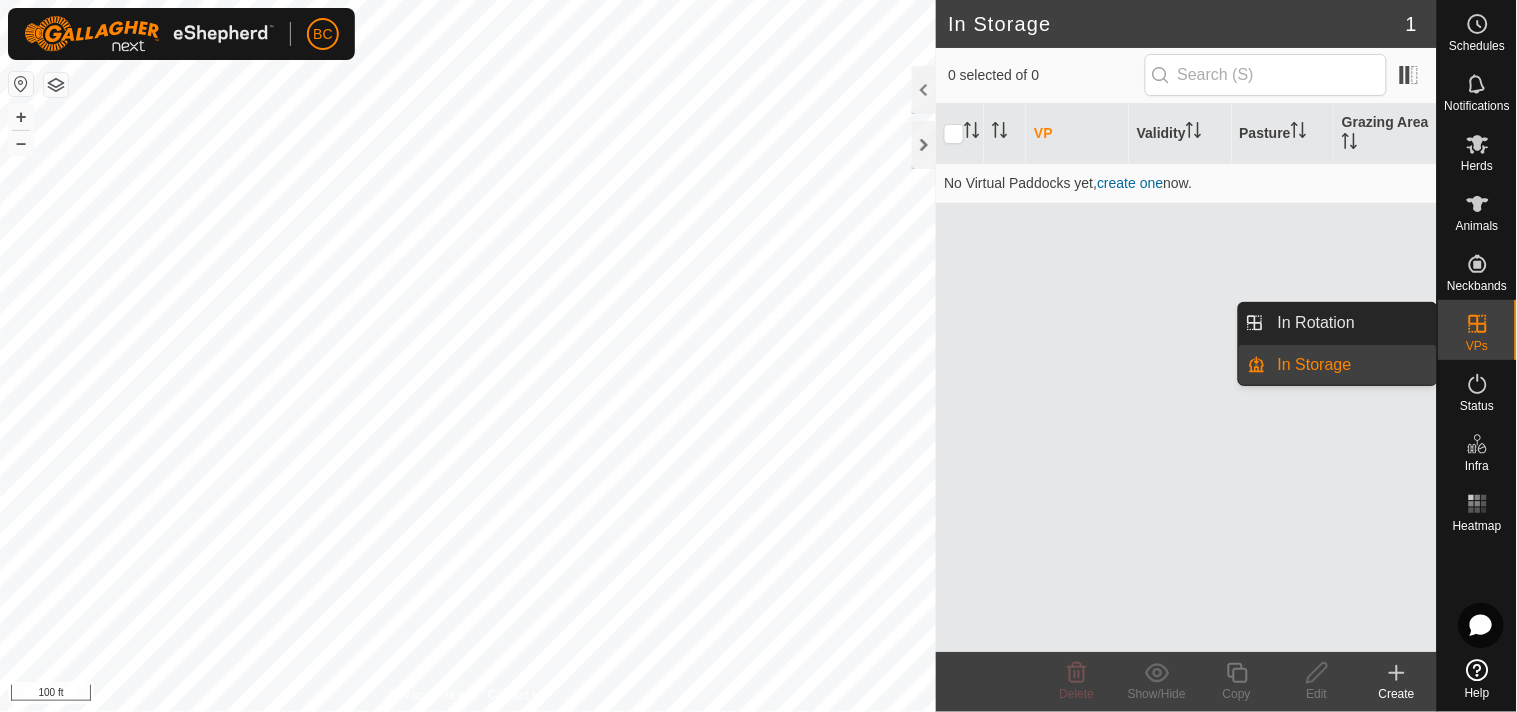 click on "In Storage" at bounding box center (1351, 365) 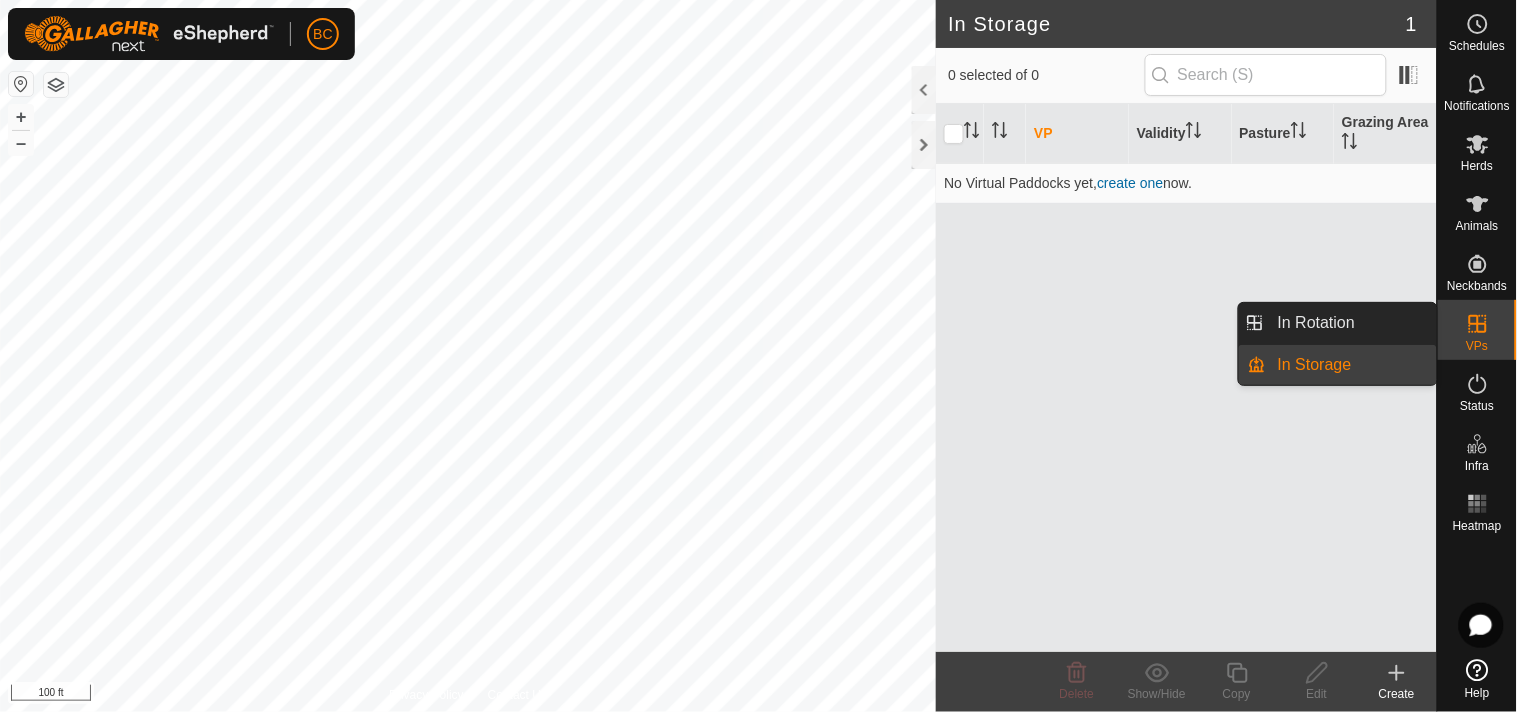 click 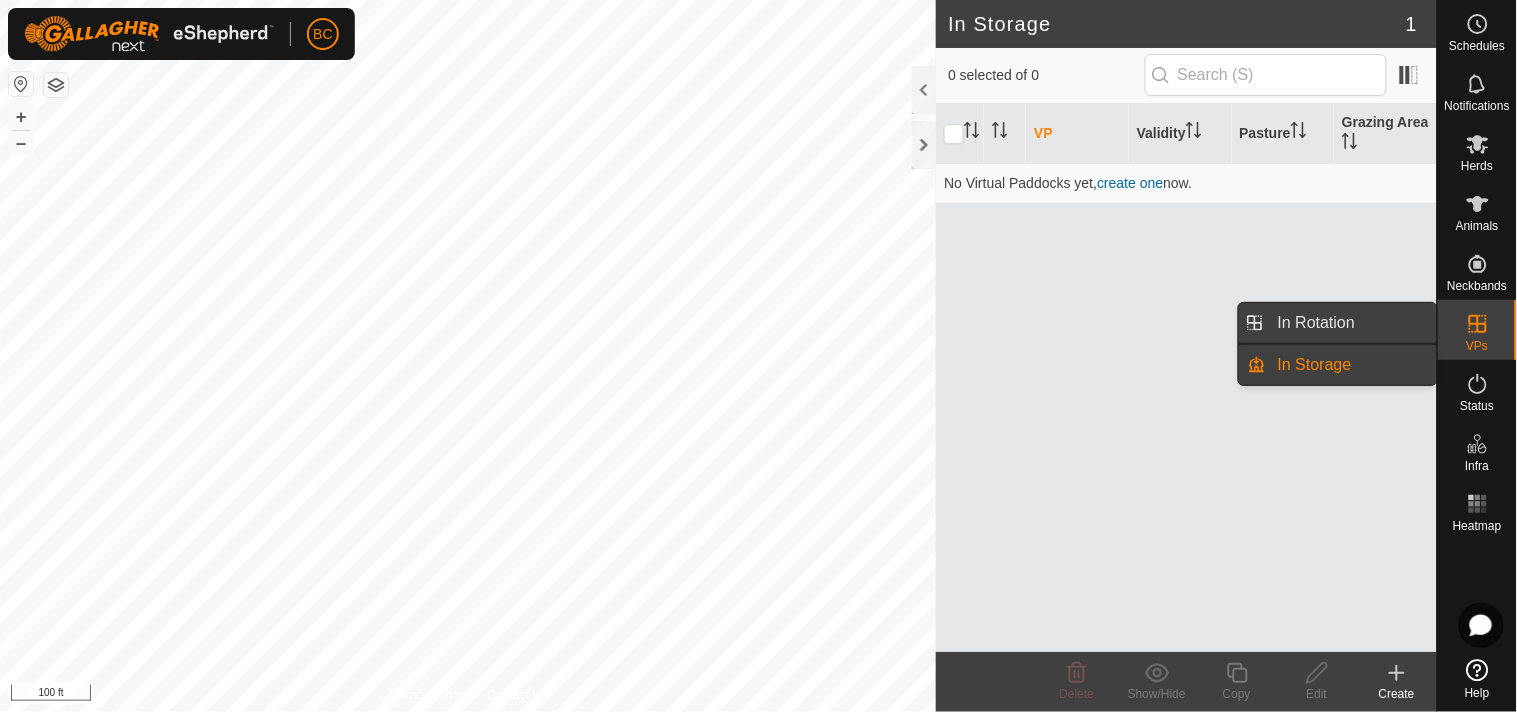 click on "In Rotation" at bounding box center (1351, 323) 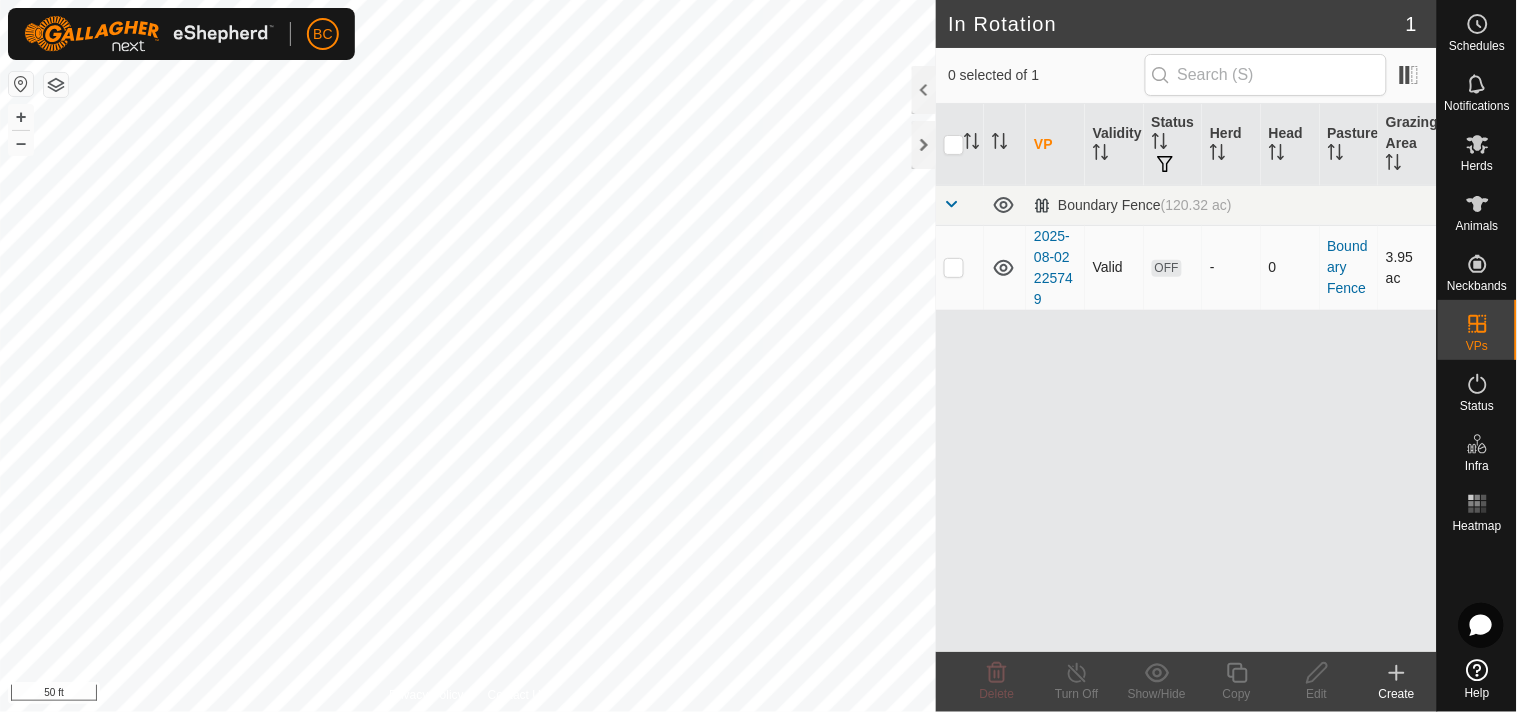 click at bounding box center [960, 267] 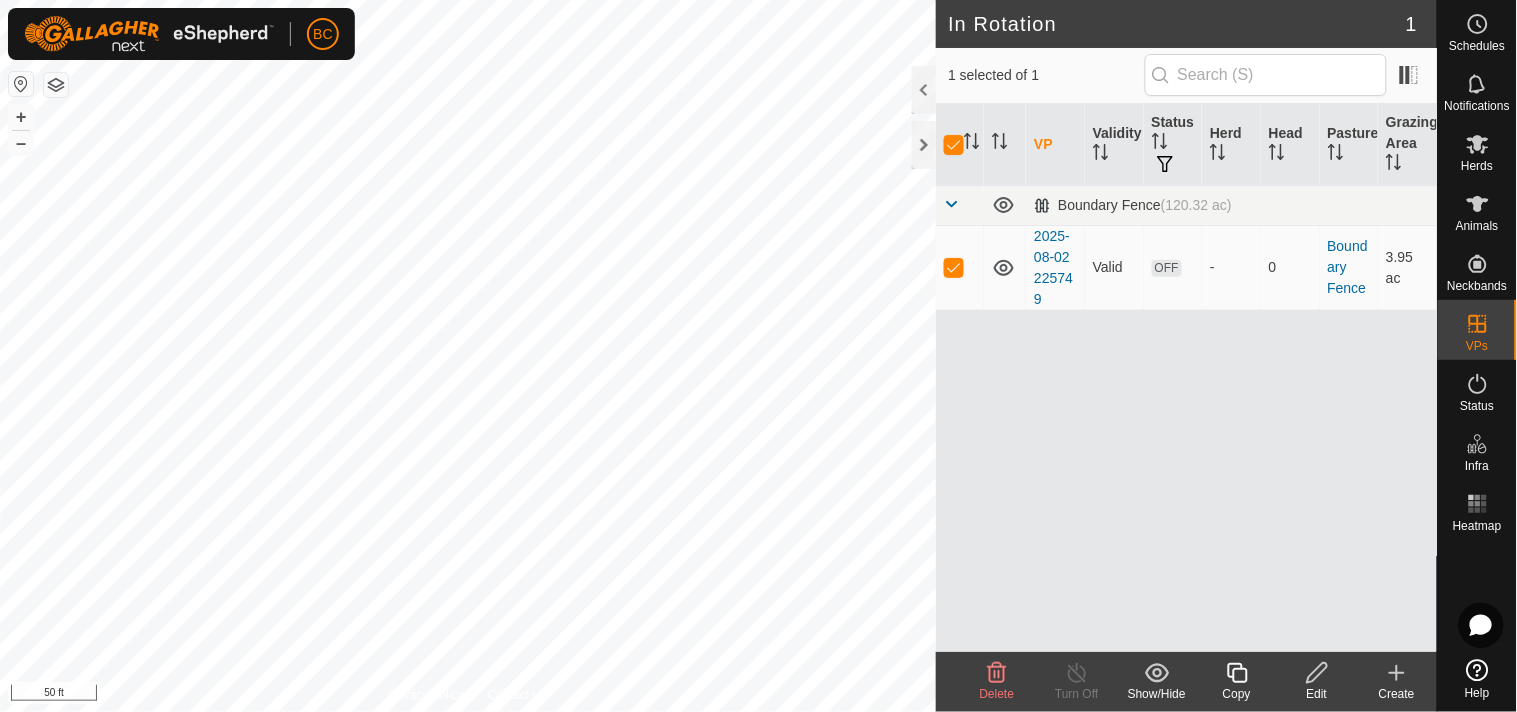 click 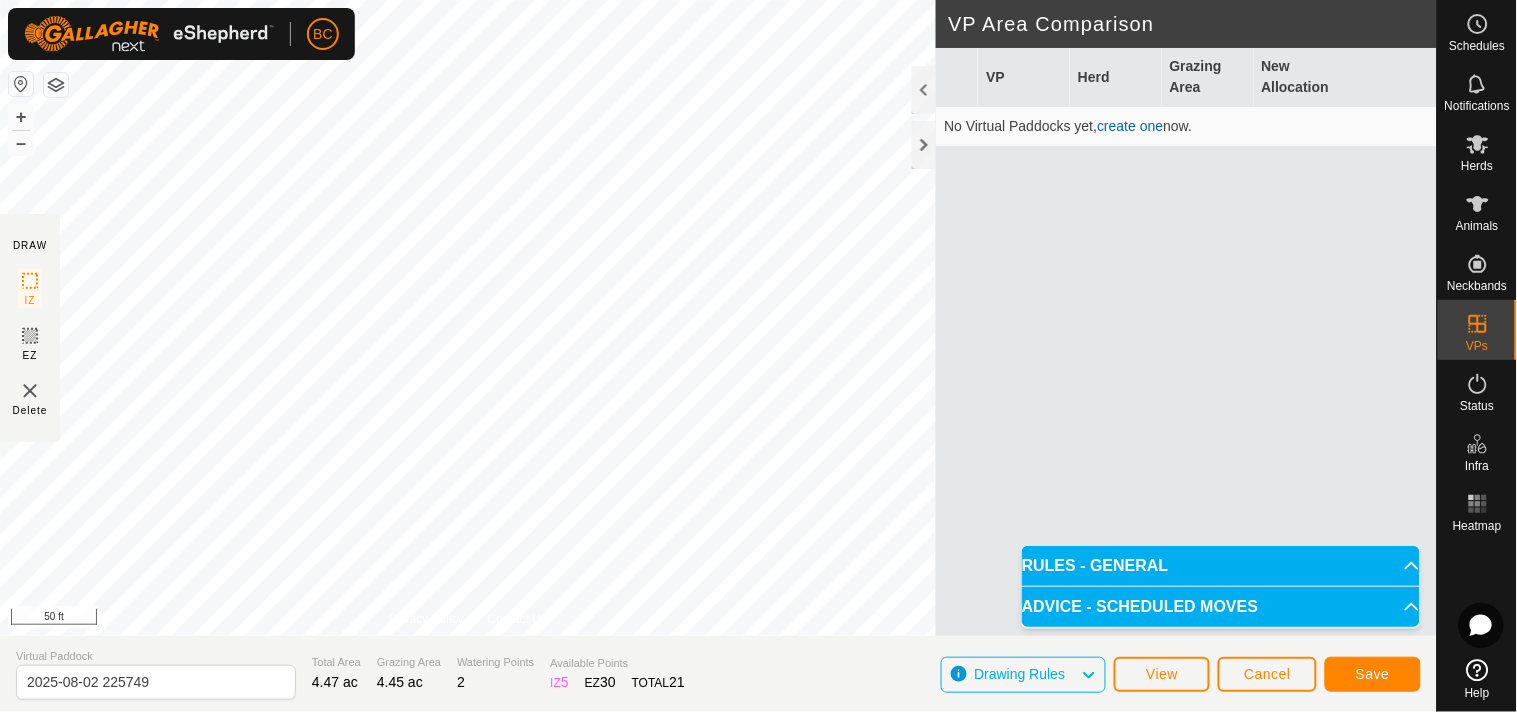 click on "RULES - GENERAL" at bounding box center [1221, 566] 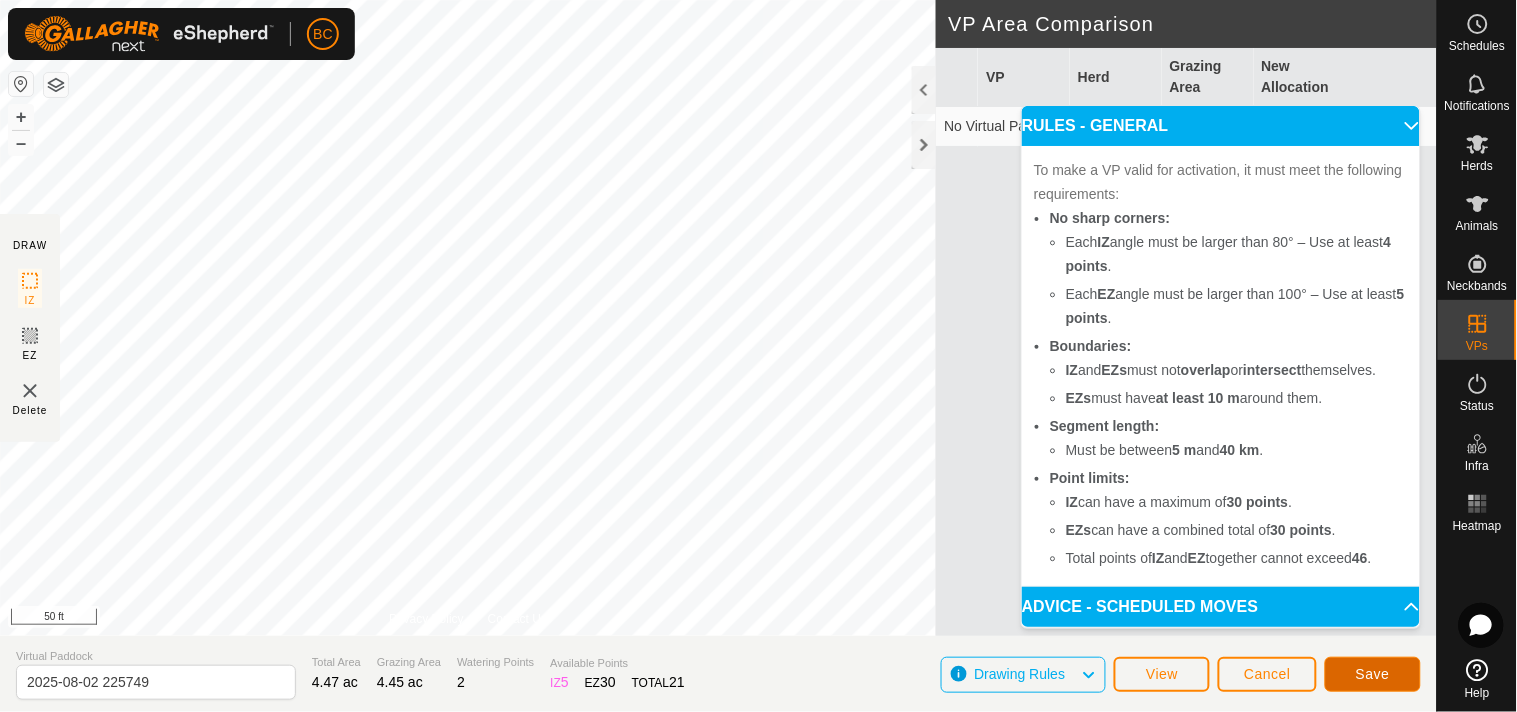 click on "Save" 